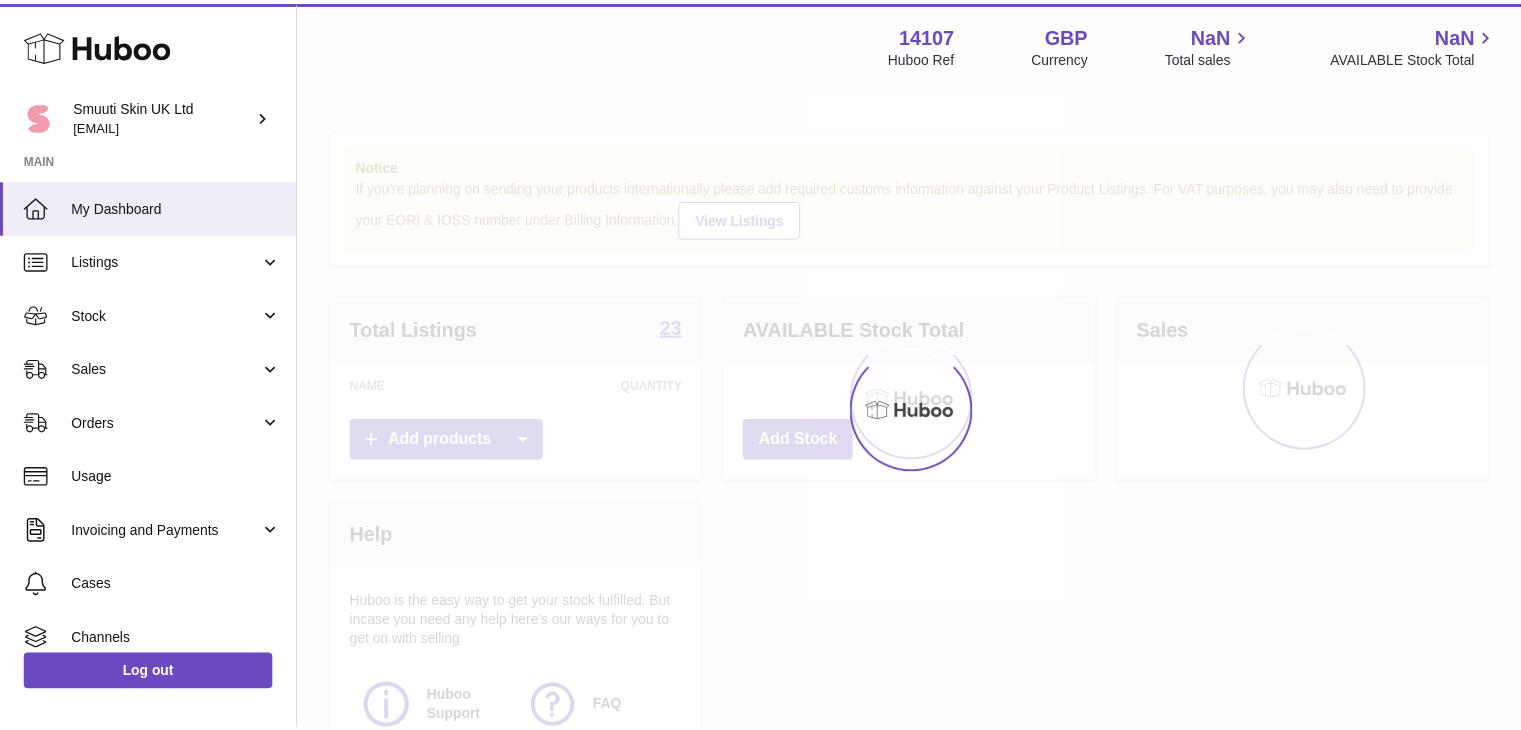 scroll, scrollTop: 0, scrollLeft: 0, axis: both 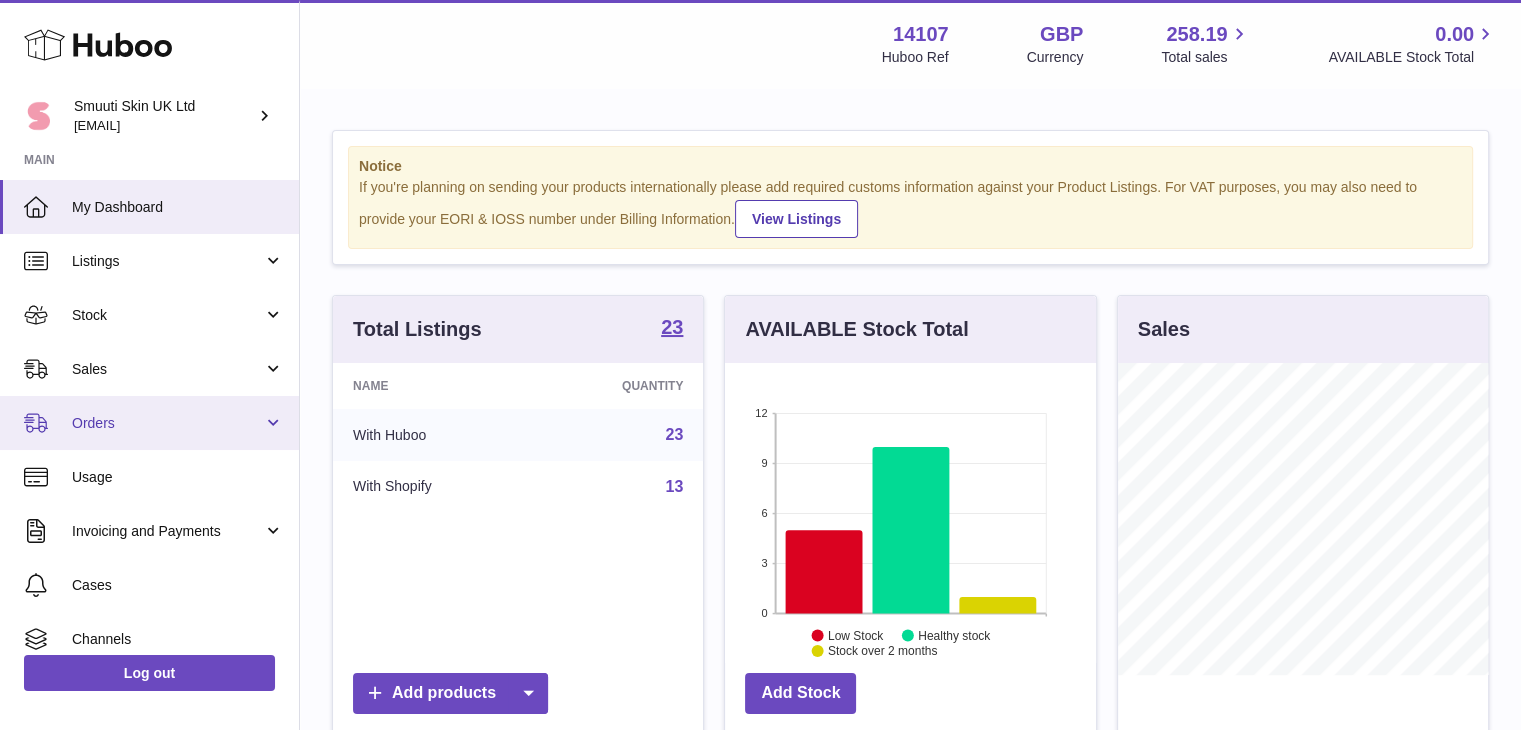click on "Orders" at bounding box center (149, 423) 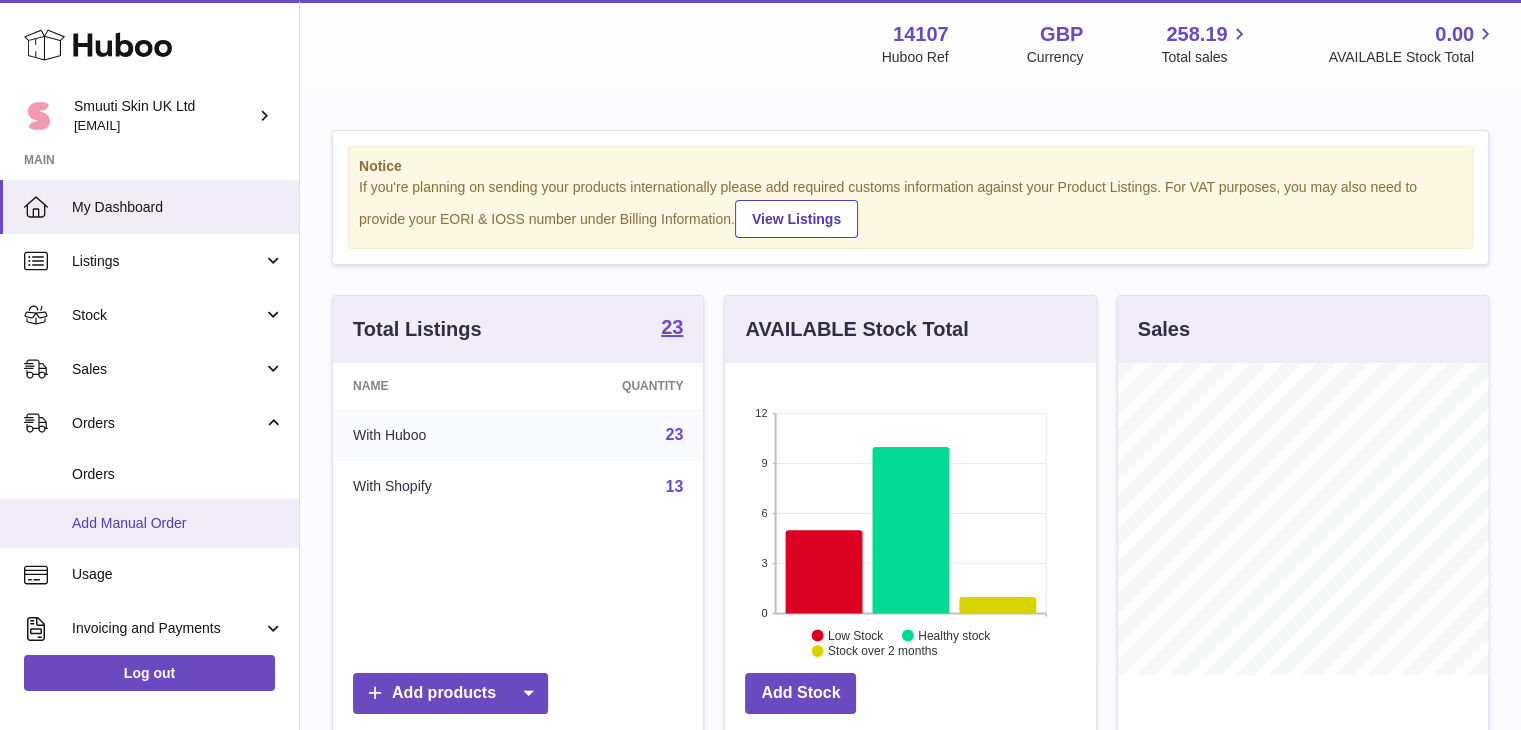 click on "Add Manual Order" at bounding box center (149, 523) 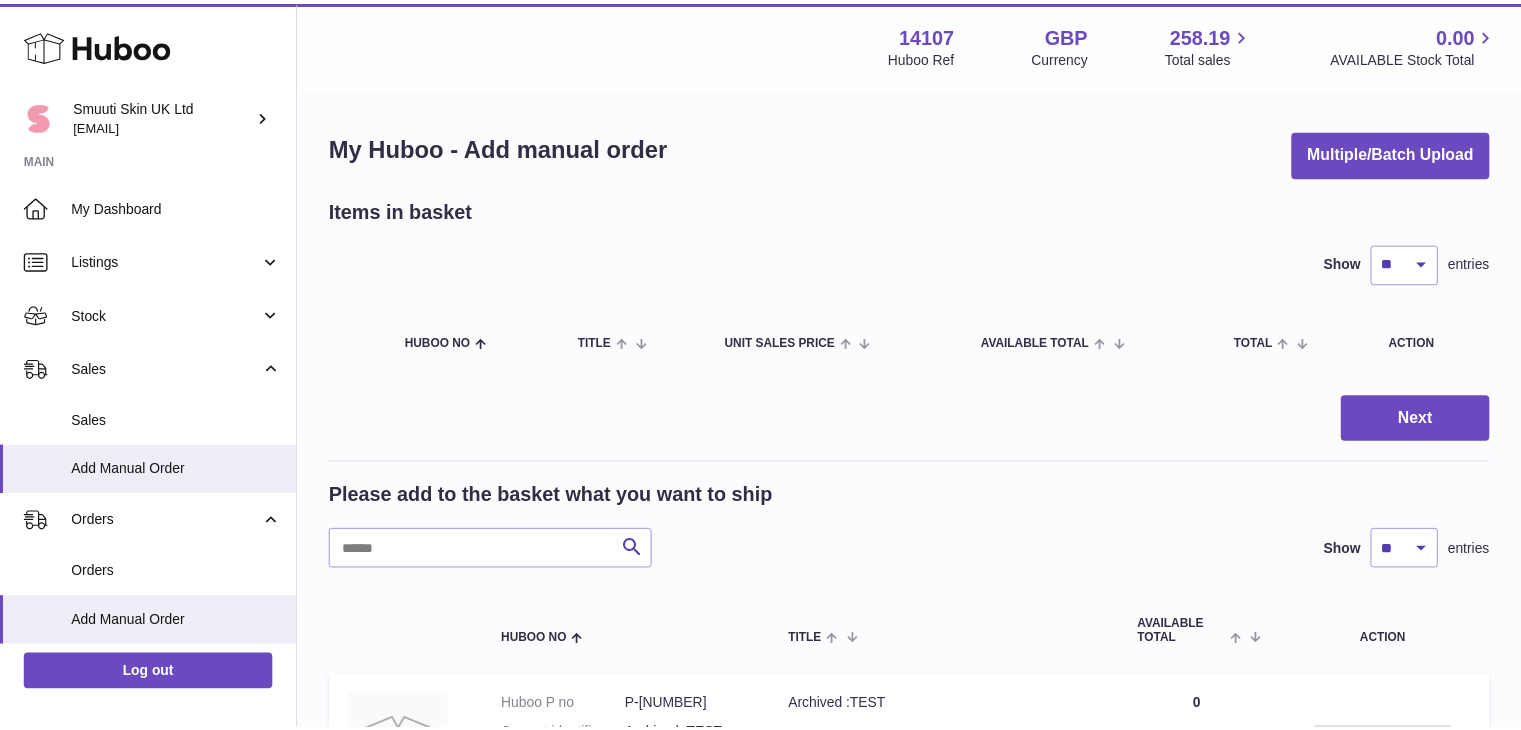 scroll, scrollTop: 0, scrollLeft: 0, axis: both 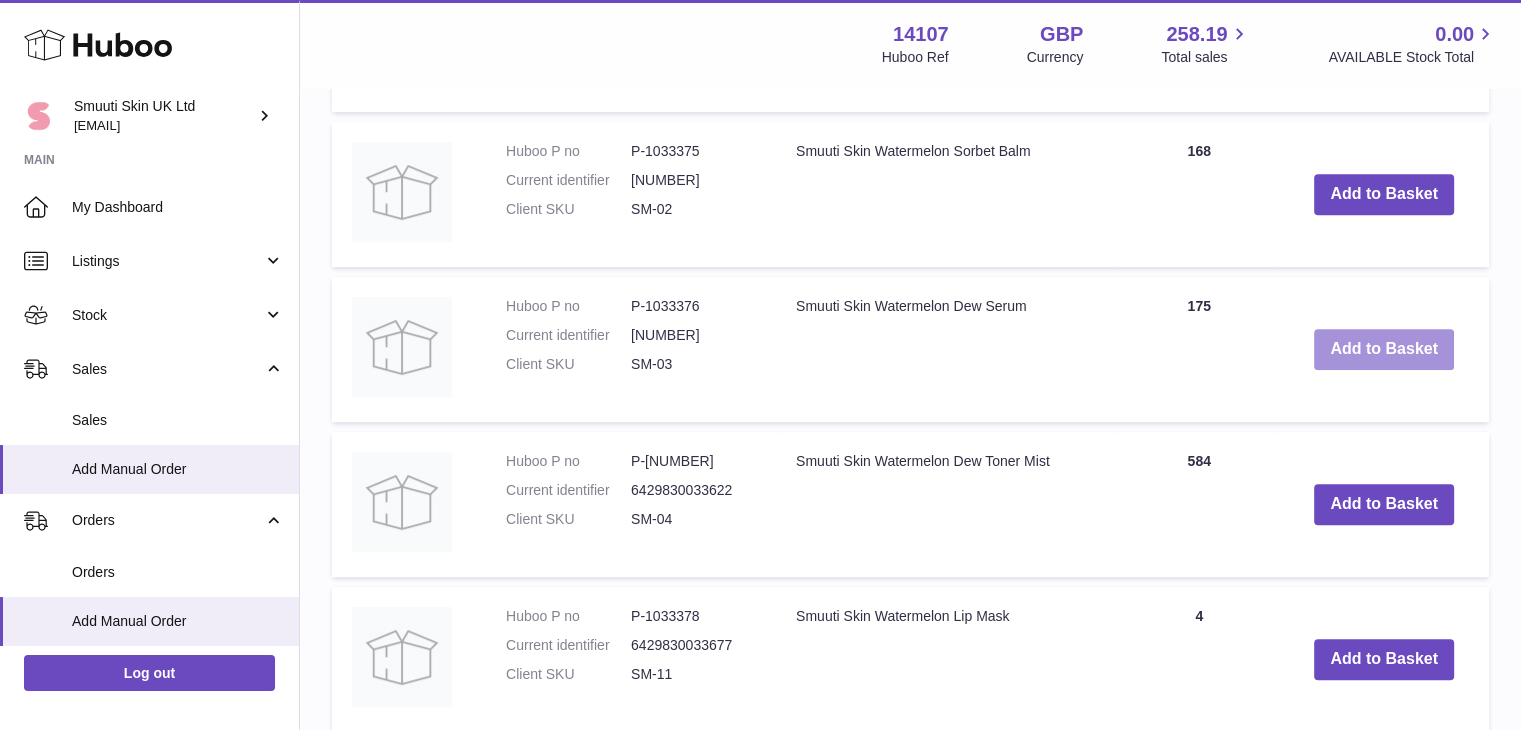 click on "Add to Basket" at bounding box center [1384, 349] 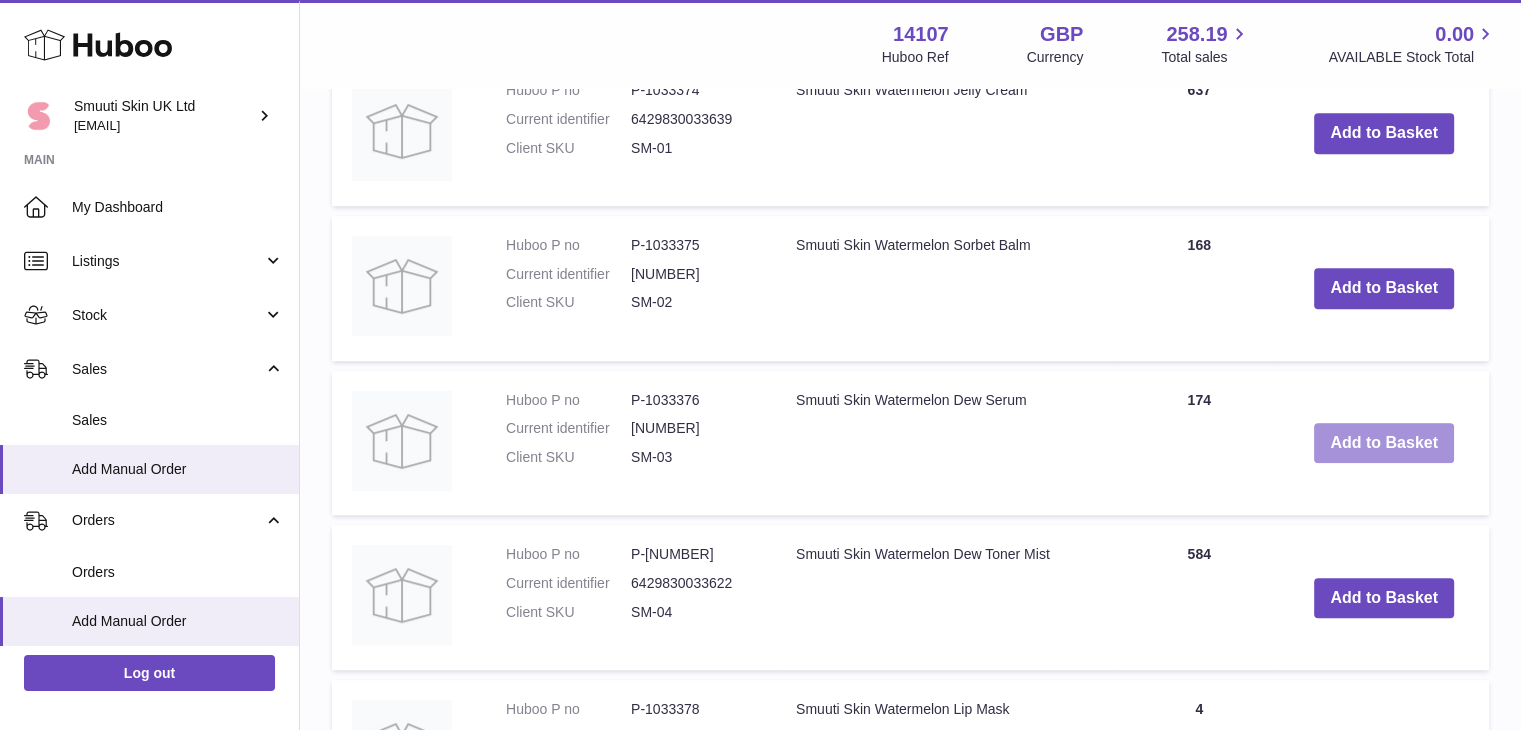 scroll, scrollTop: 936, scrollLeft: 0, axis: vertical 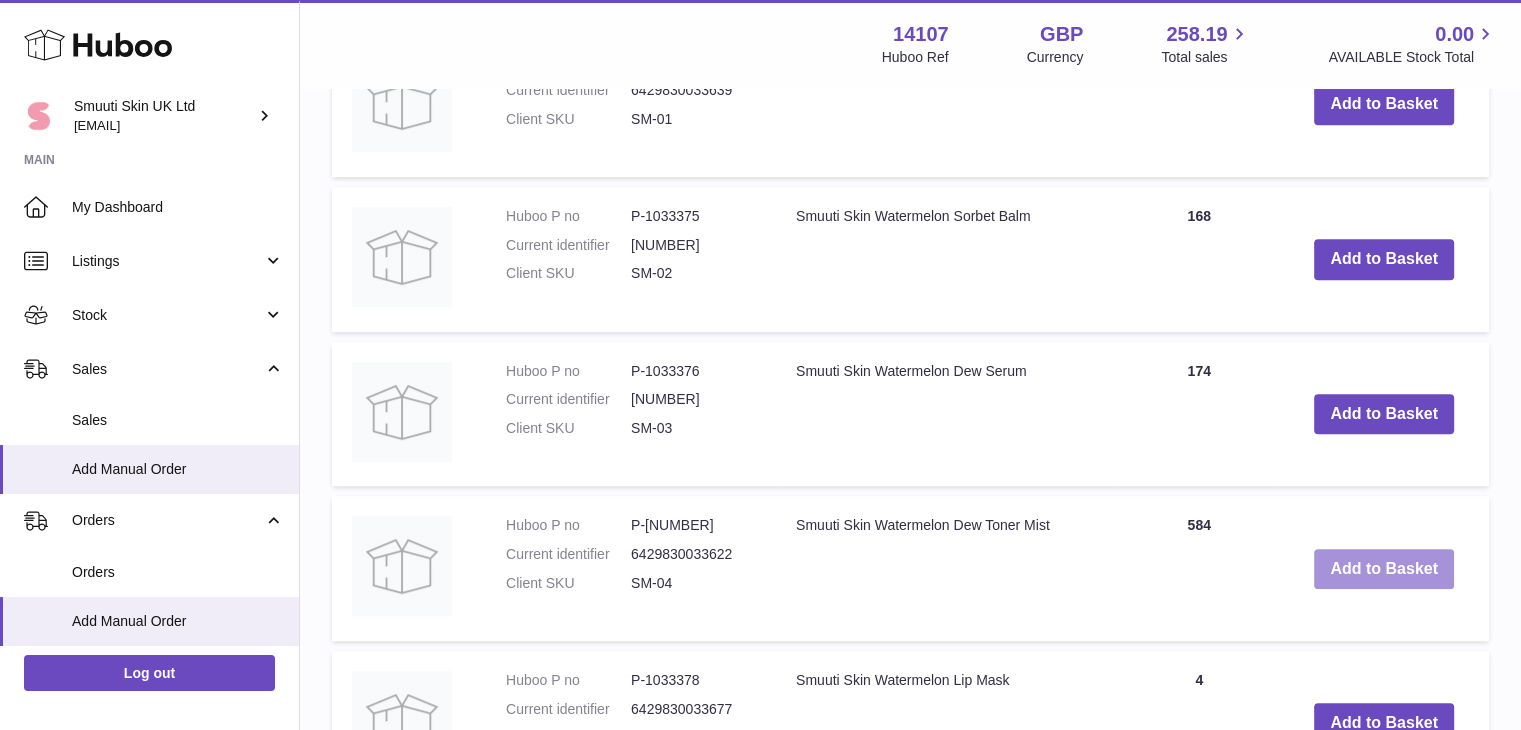 click on "Add to Basket" at bounding box center [1384, 569] 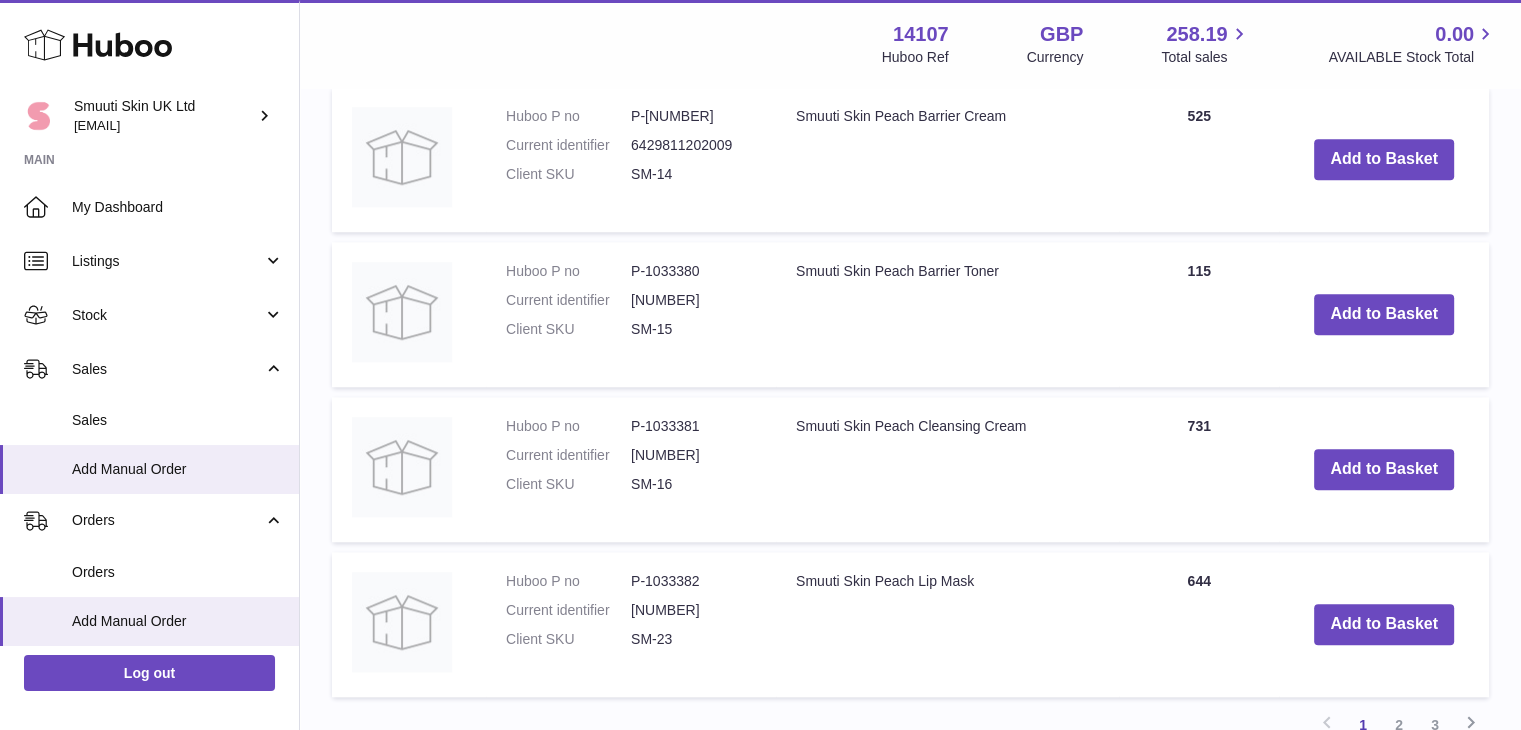 scroll, scrollTop: 2085, scrollLeft: 0, axis: vertical 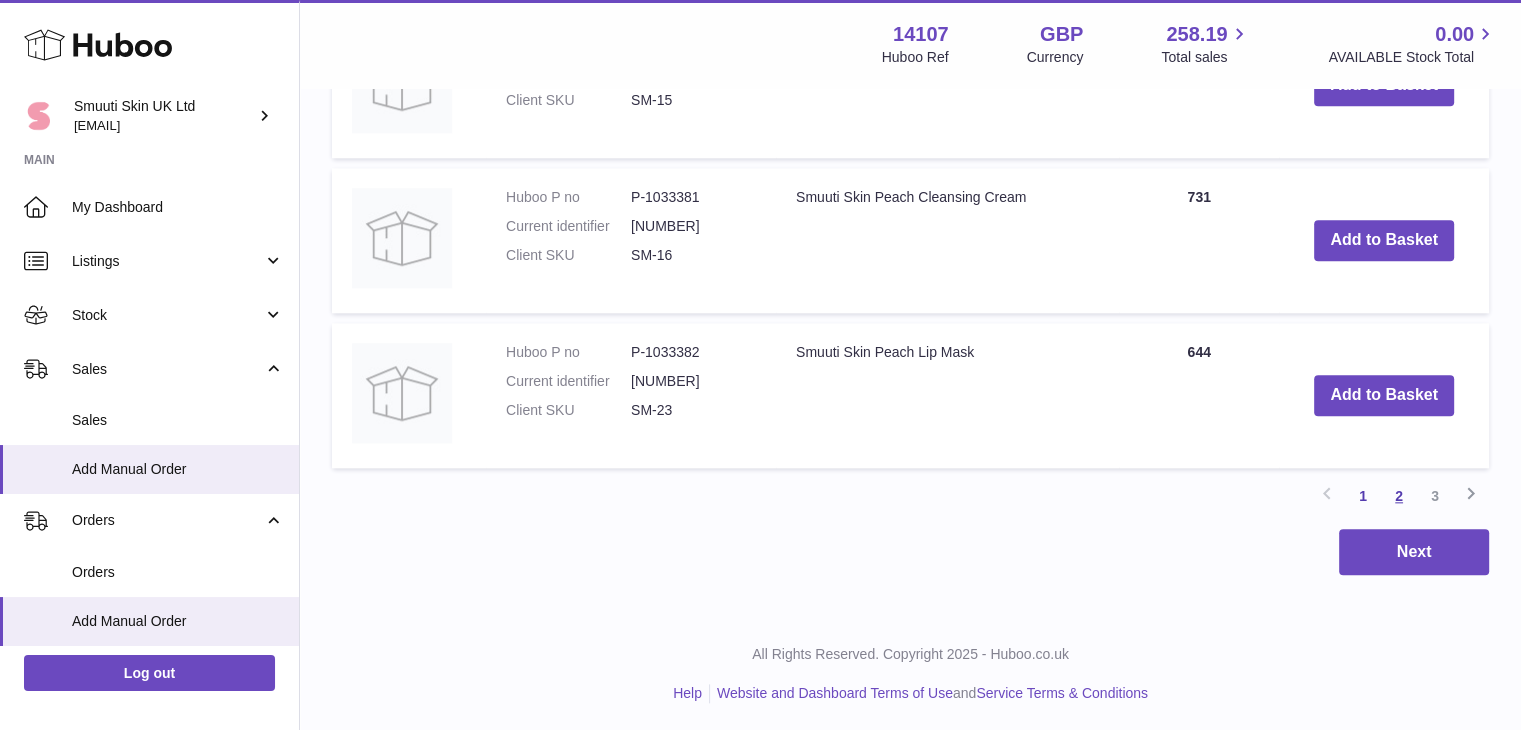 click on "2" at bounding box center [1399, 496] 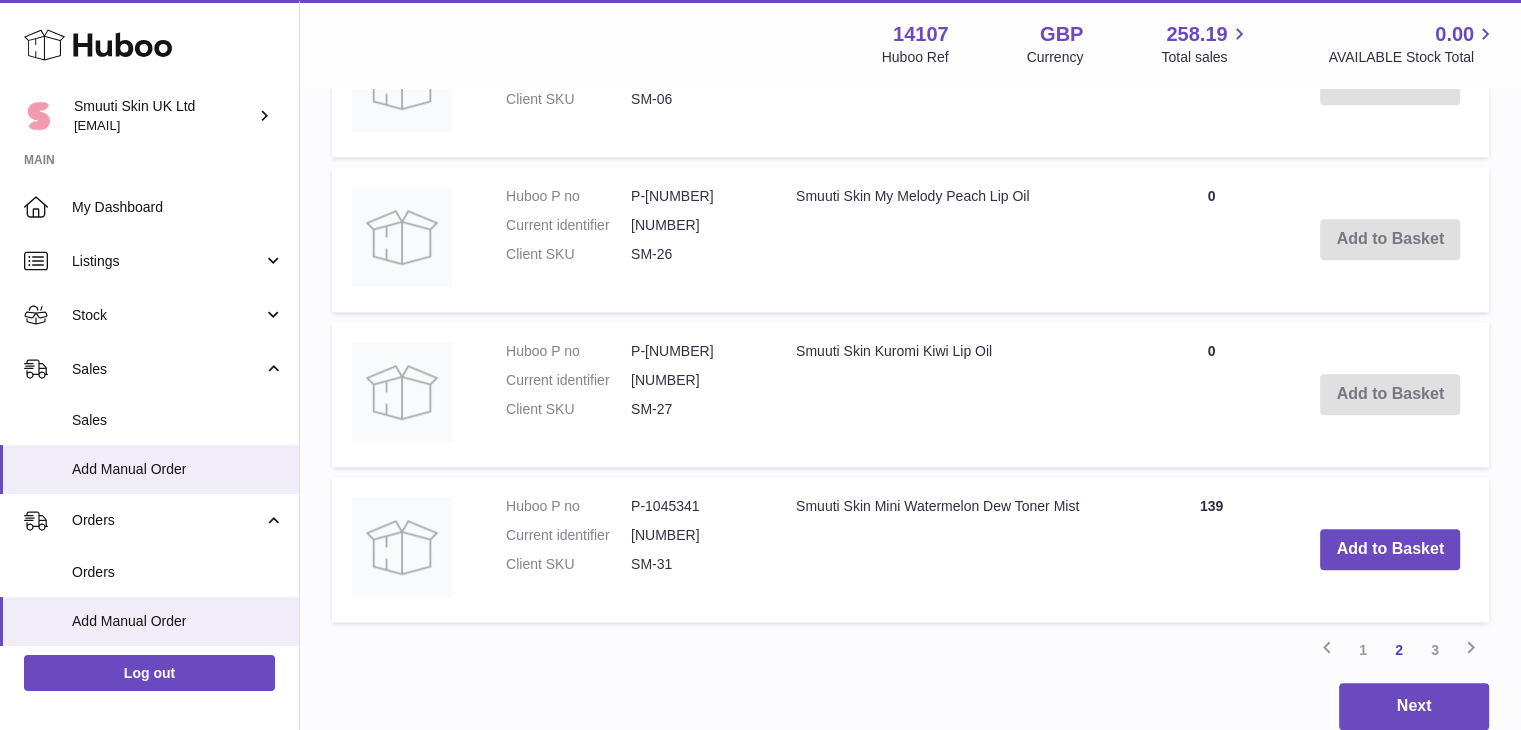 scroll, scrollTop: 1939, scrollLeft: 0, axis: vertical 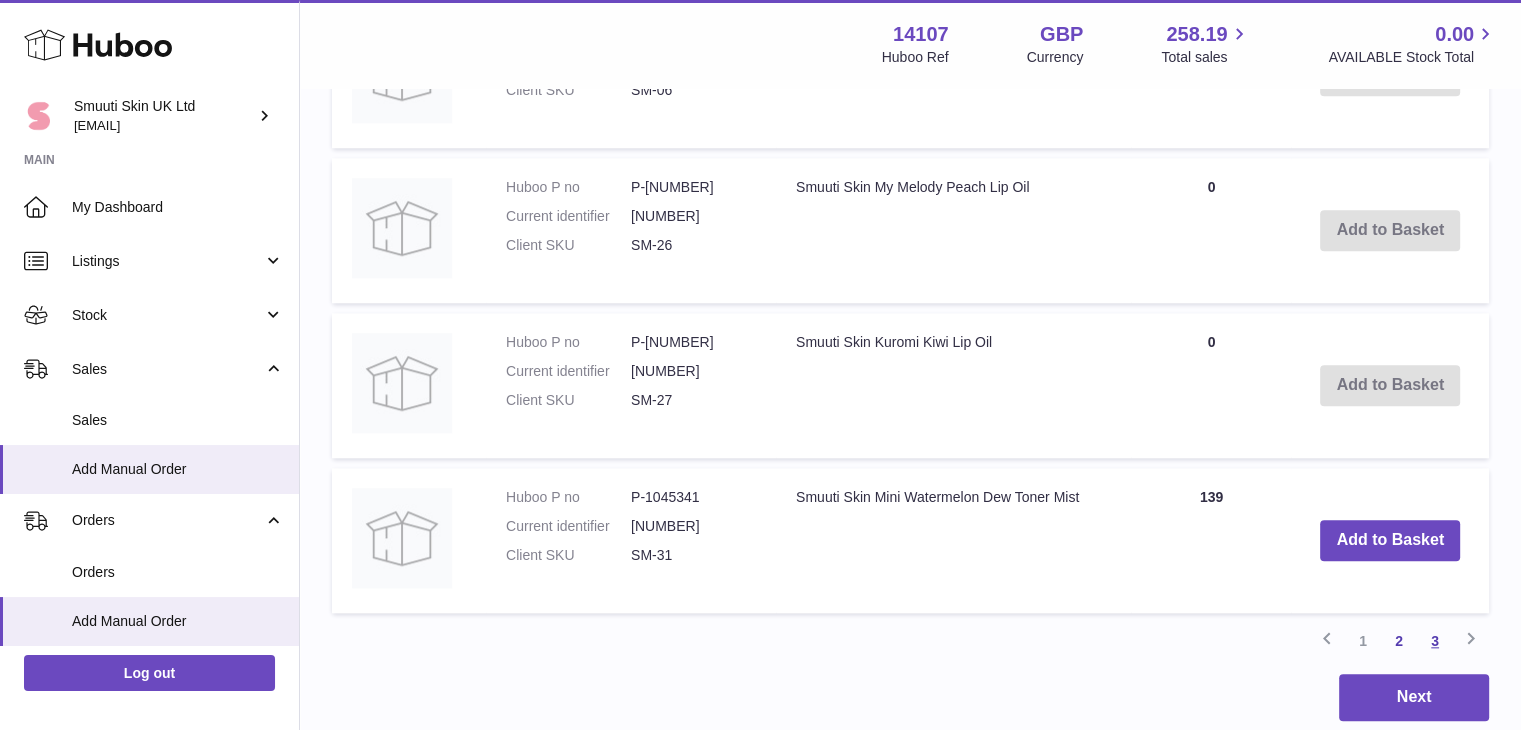 click on "3" at bounding box center (1435, 641) 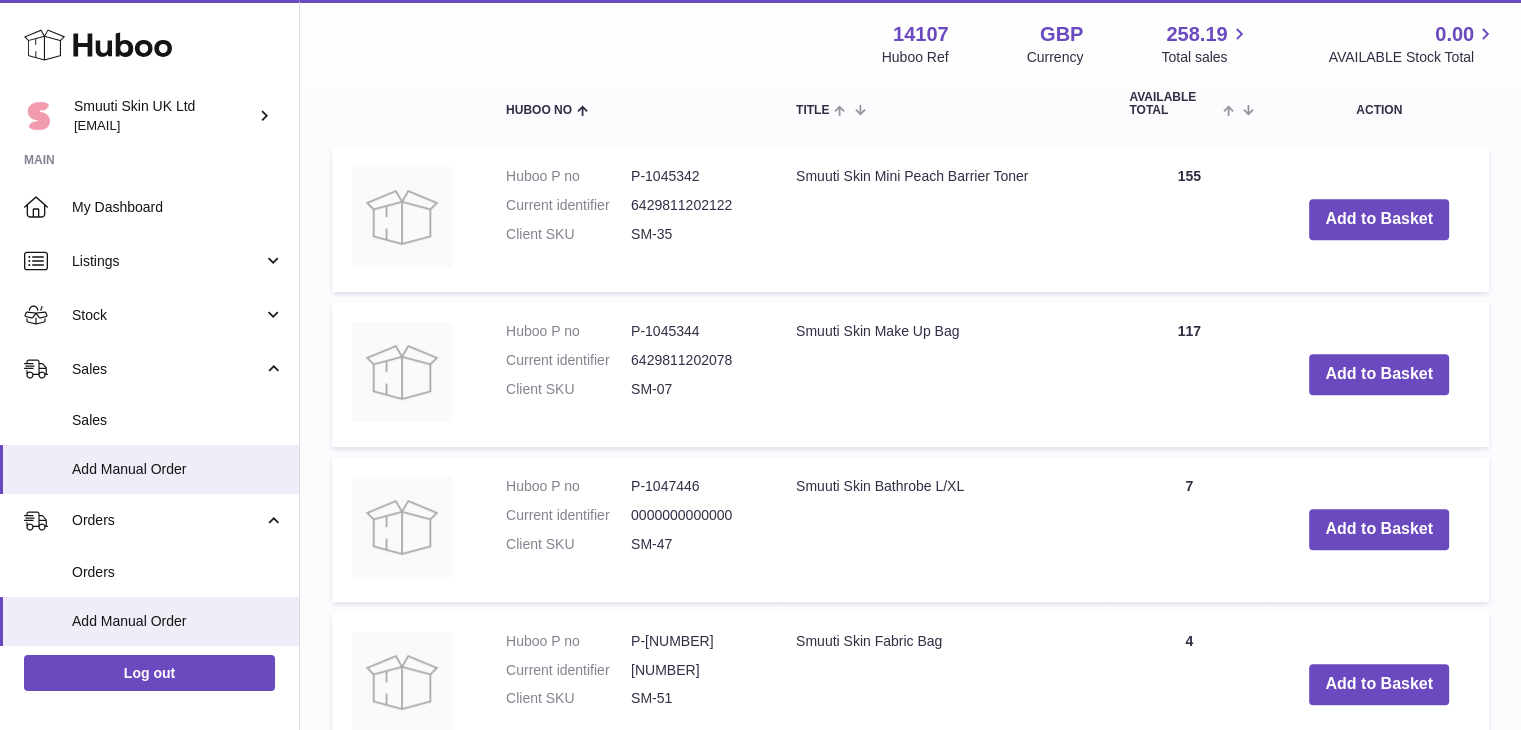 scroll, scrollTop: 873, scrollLeft: 0, axis: vertical 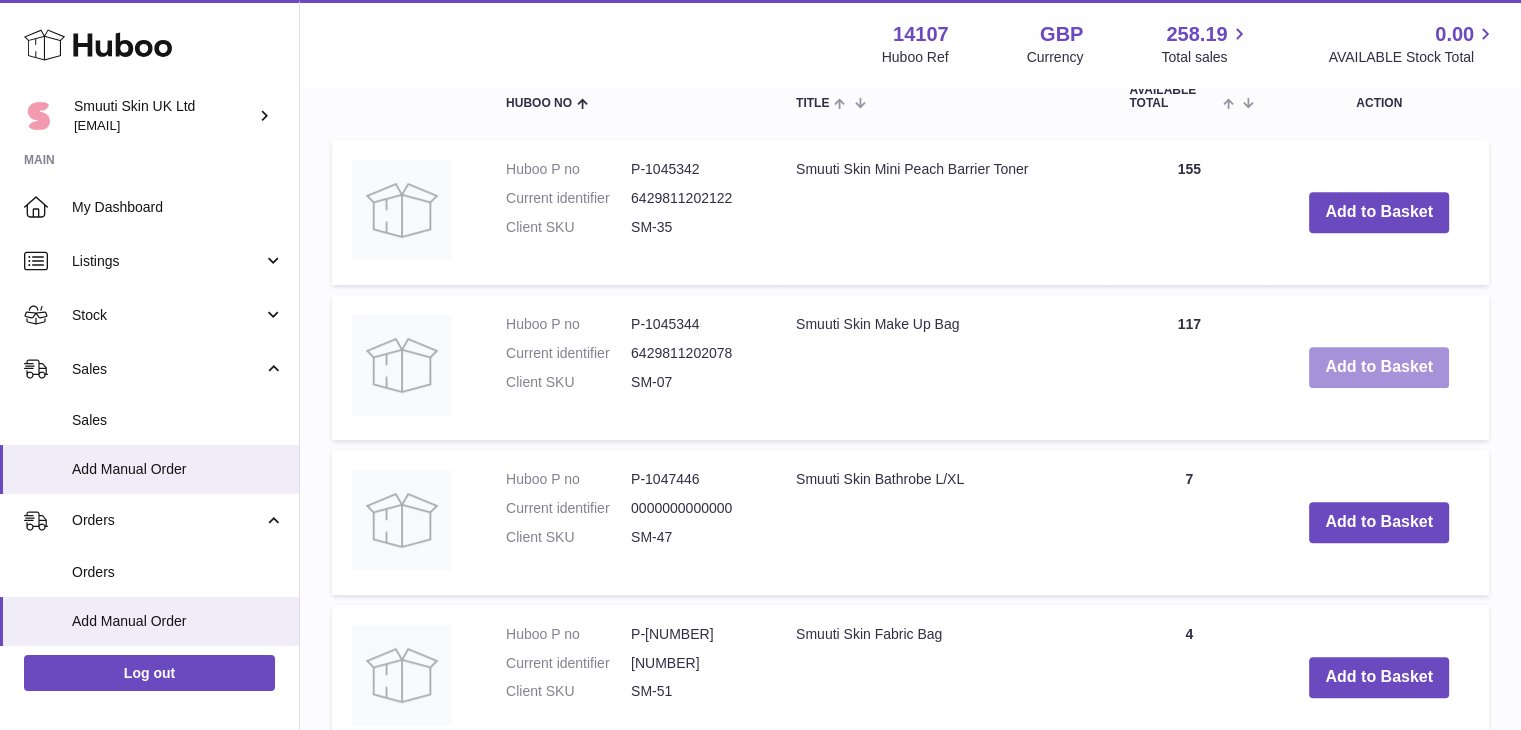 click on "Add to Basket" at bounding box center [1379, 367] 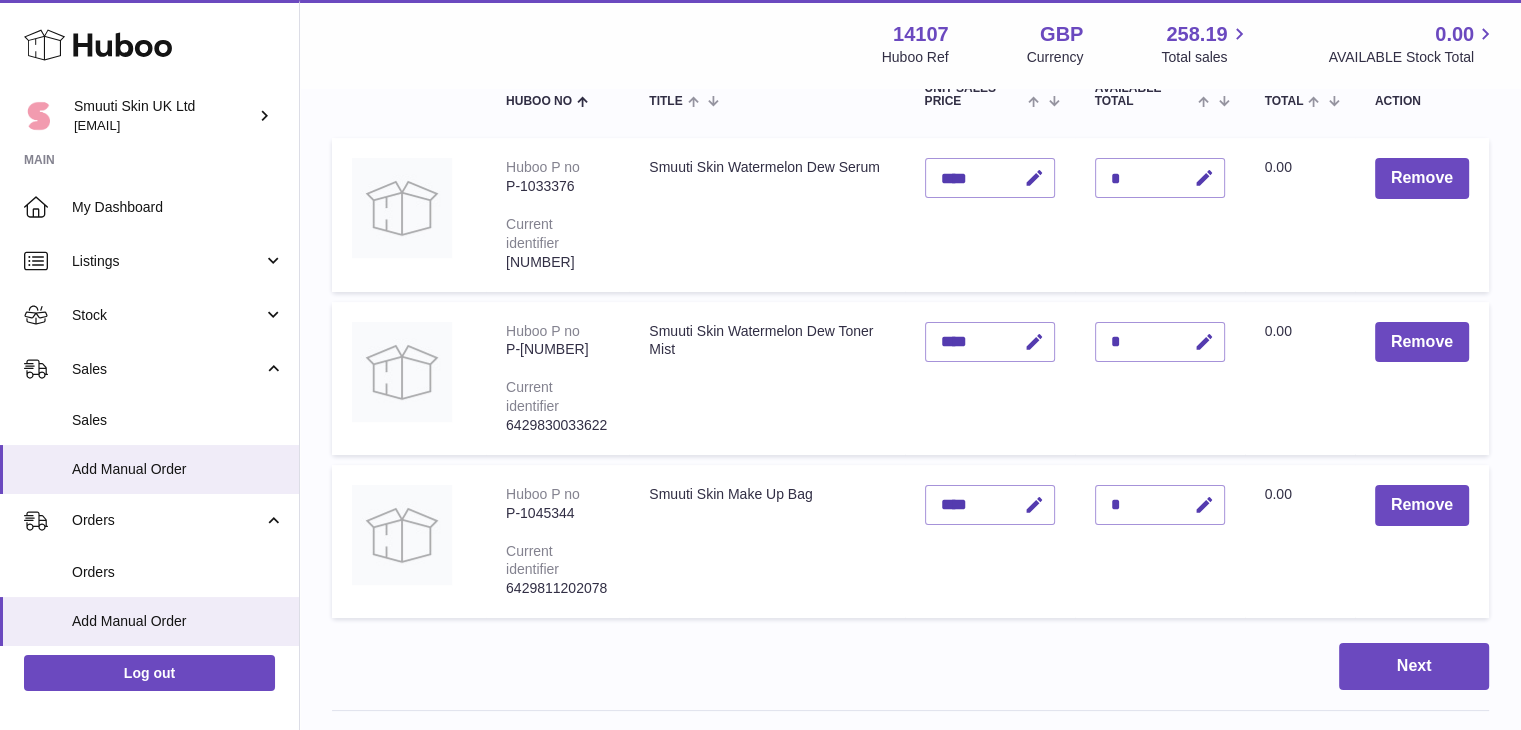 scroll, scrollTop: 259, scrollLeft: 0, axis: vertical 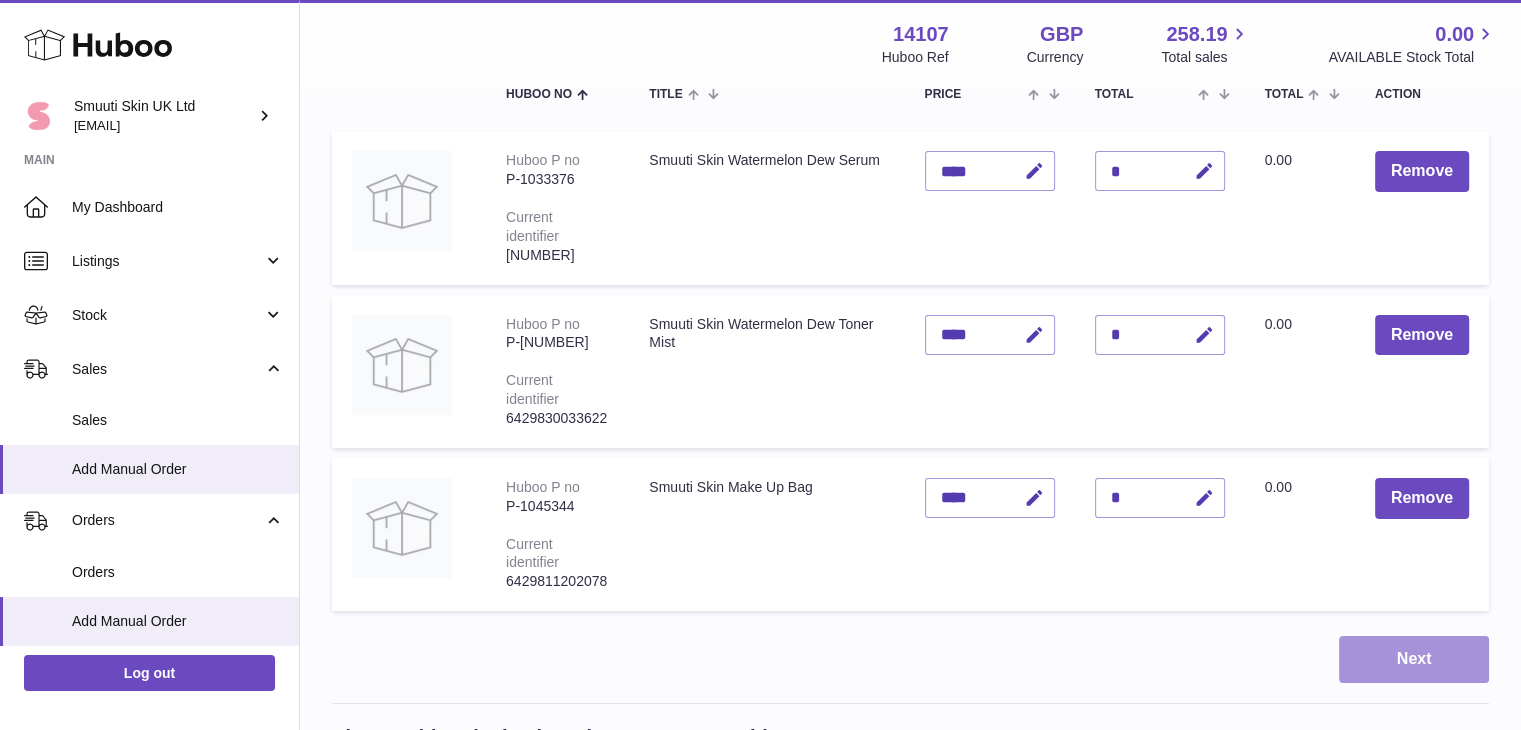 click on "Next" at bounding box center (1414, 659) 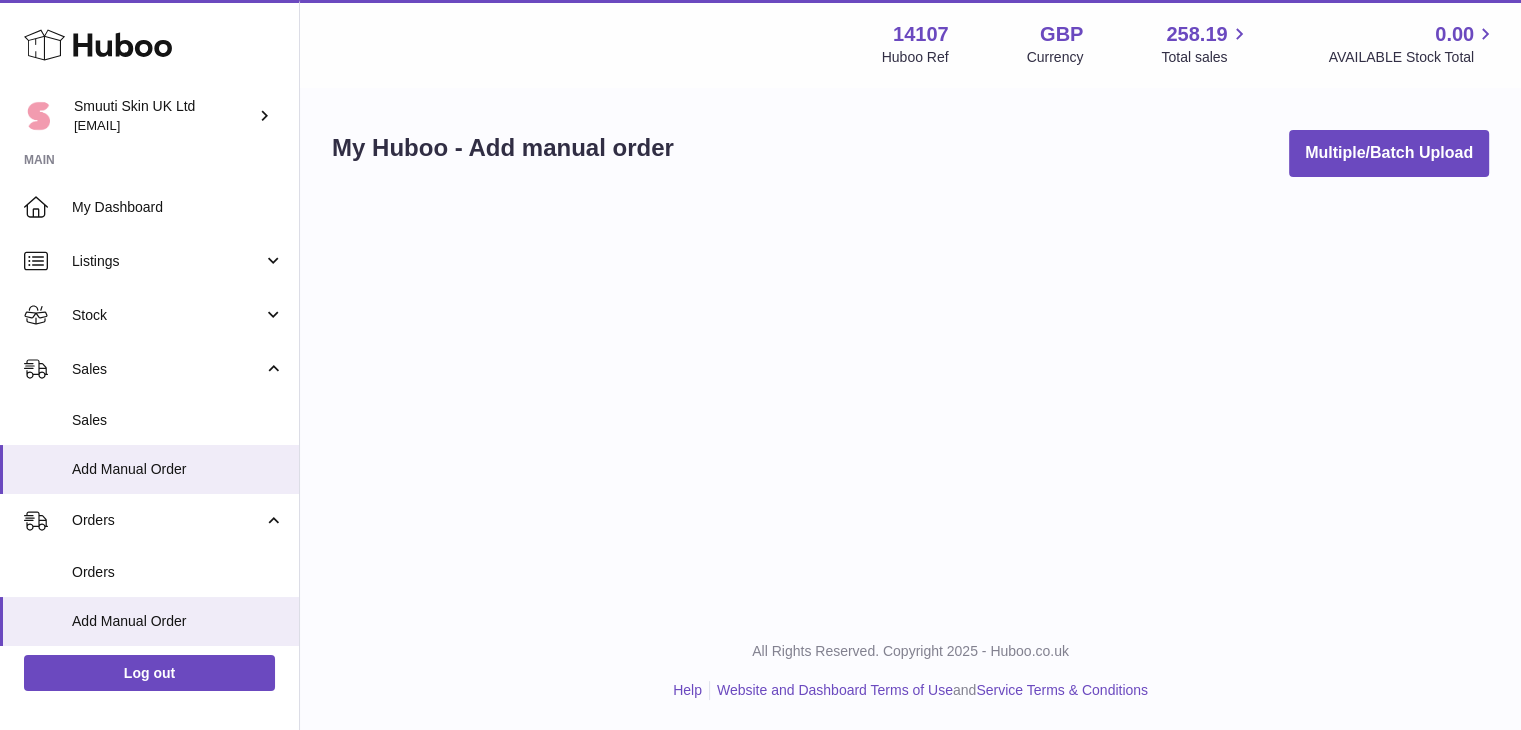 scroll, scrollTop: 0, scrollLeft: 0, axis: both 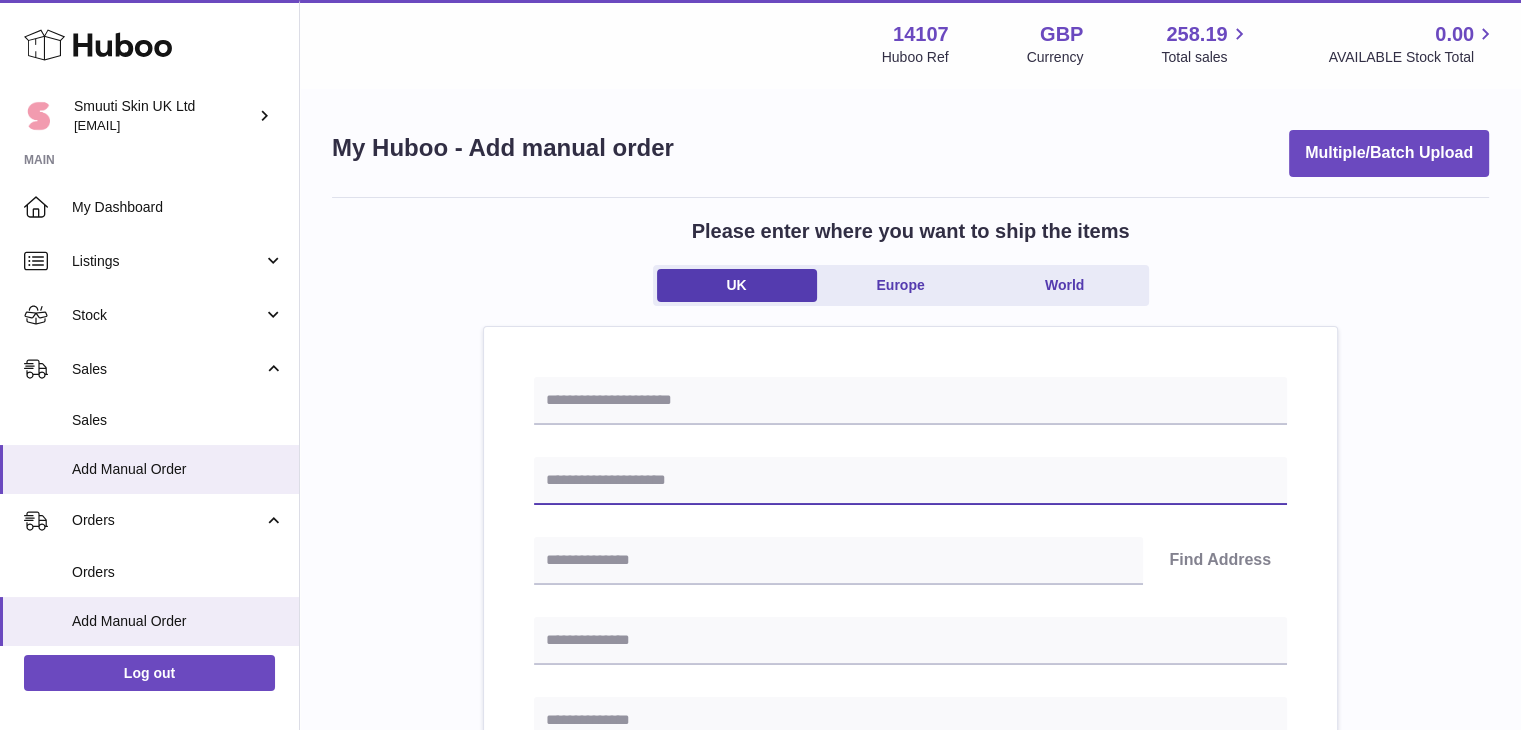 click at bounding box center [910, 481] 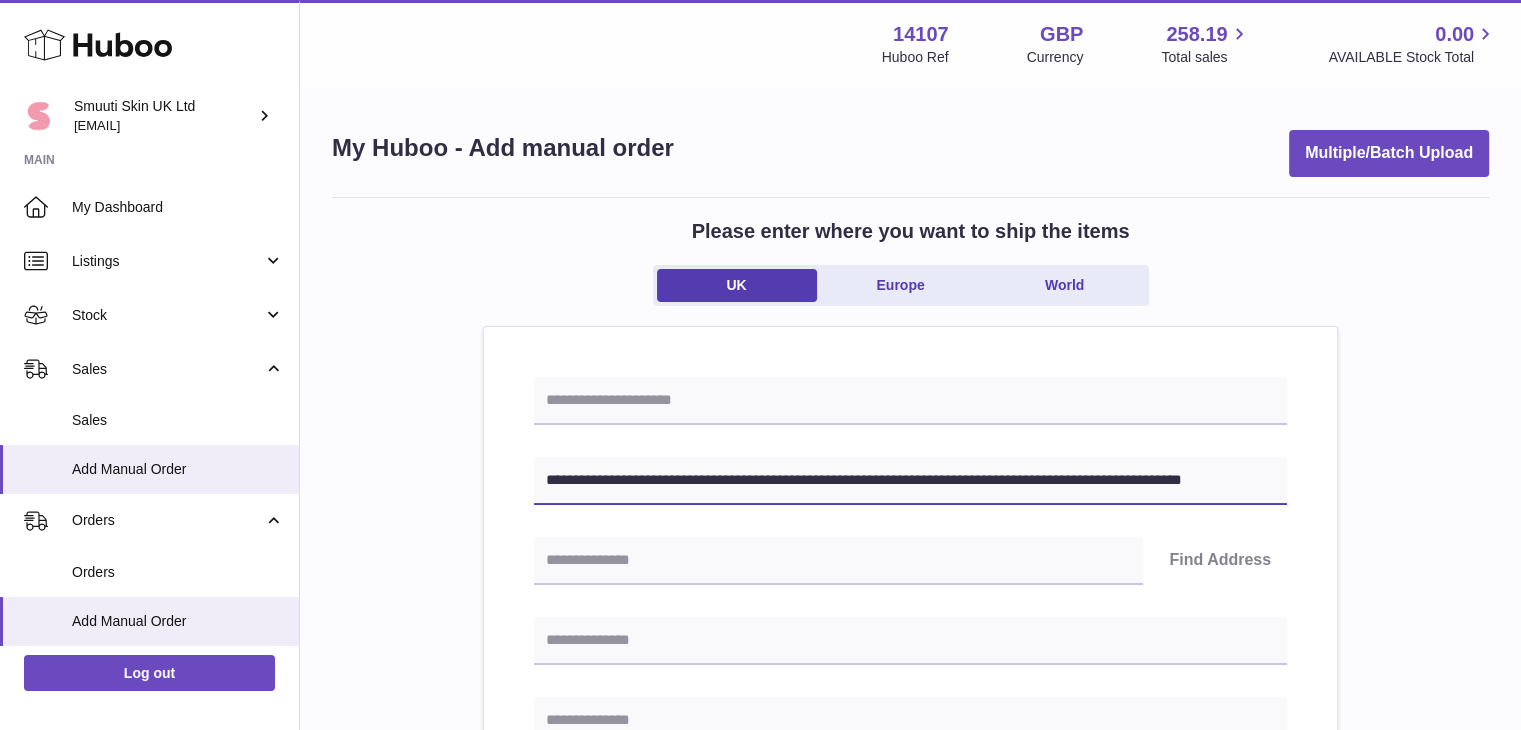 scroll, scrollTop: 0, scrollLeft: 64, axis: horizontal 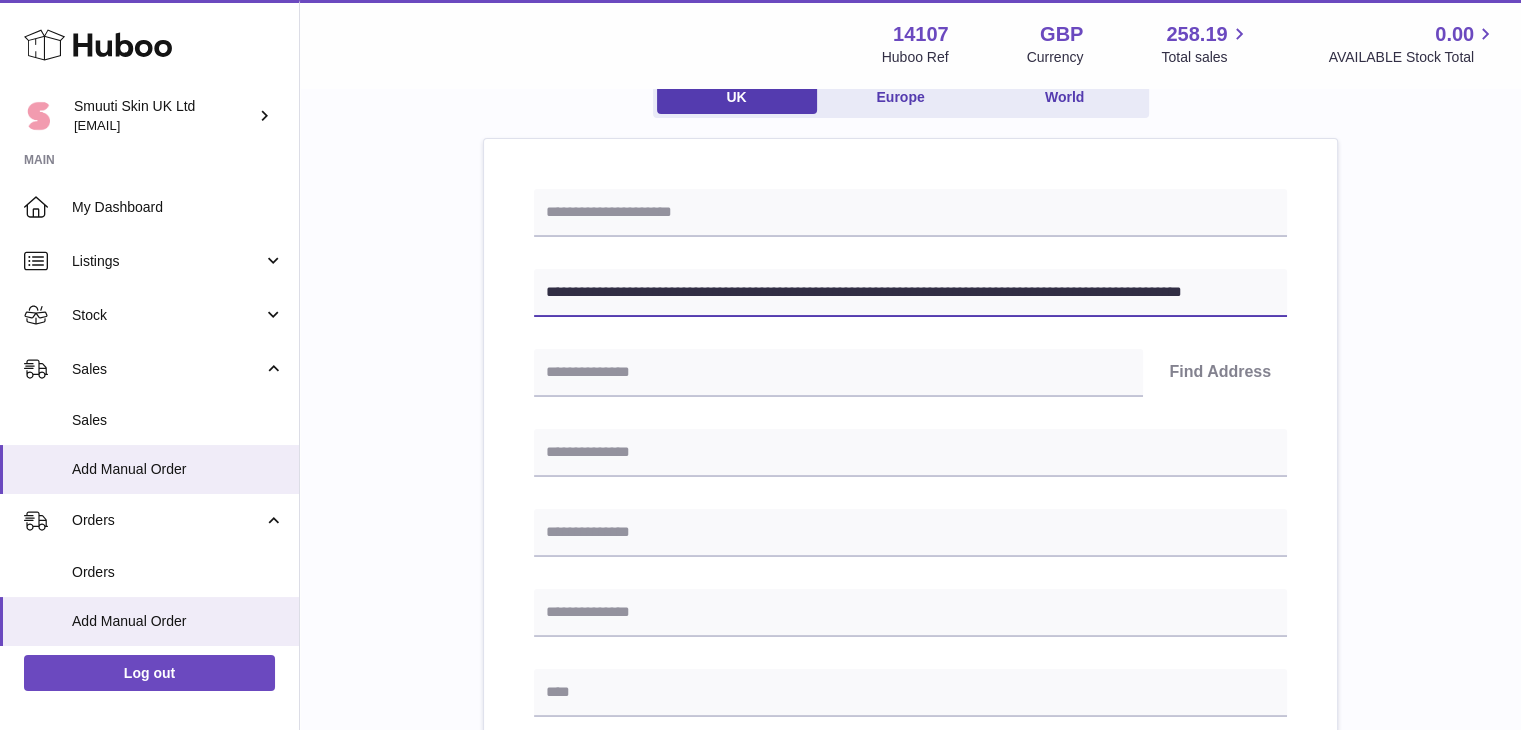 drag, startPoint x: 822, startPoint y: 293, endPoint x: 674, endPoint y: 297, distance: 148.05405 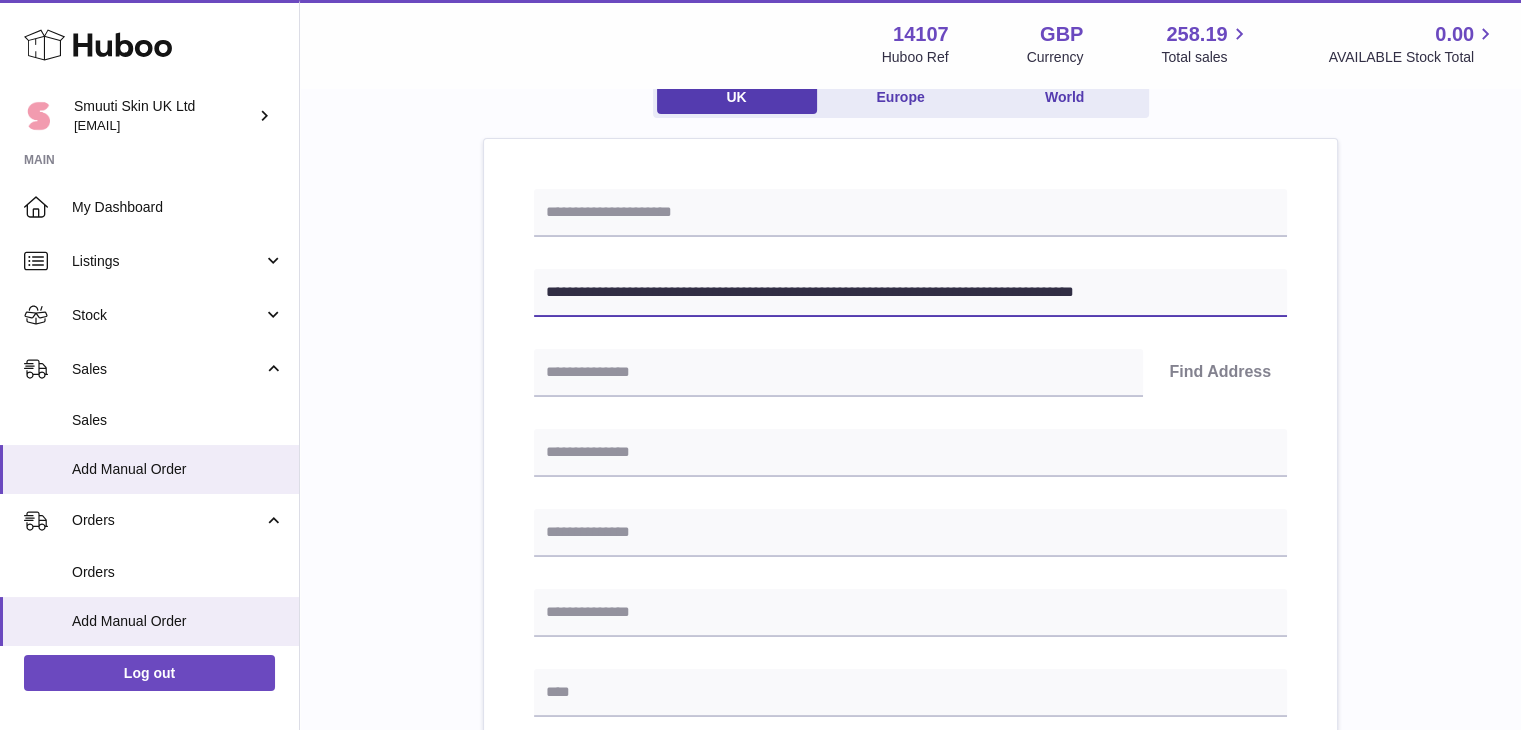 scroll, scrollTop: 0, scrollLeft: 0, axis: both 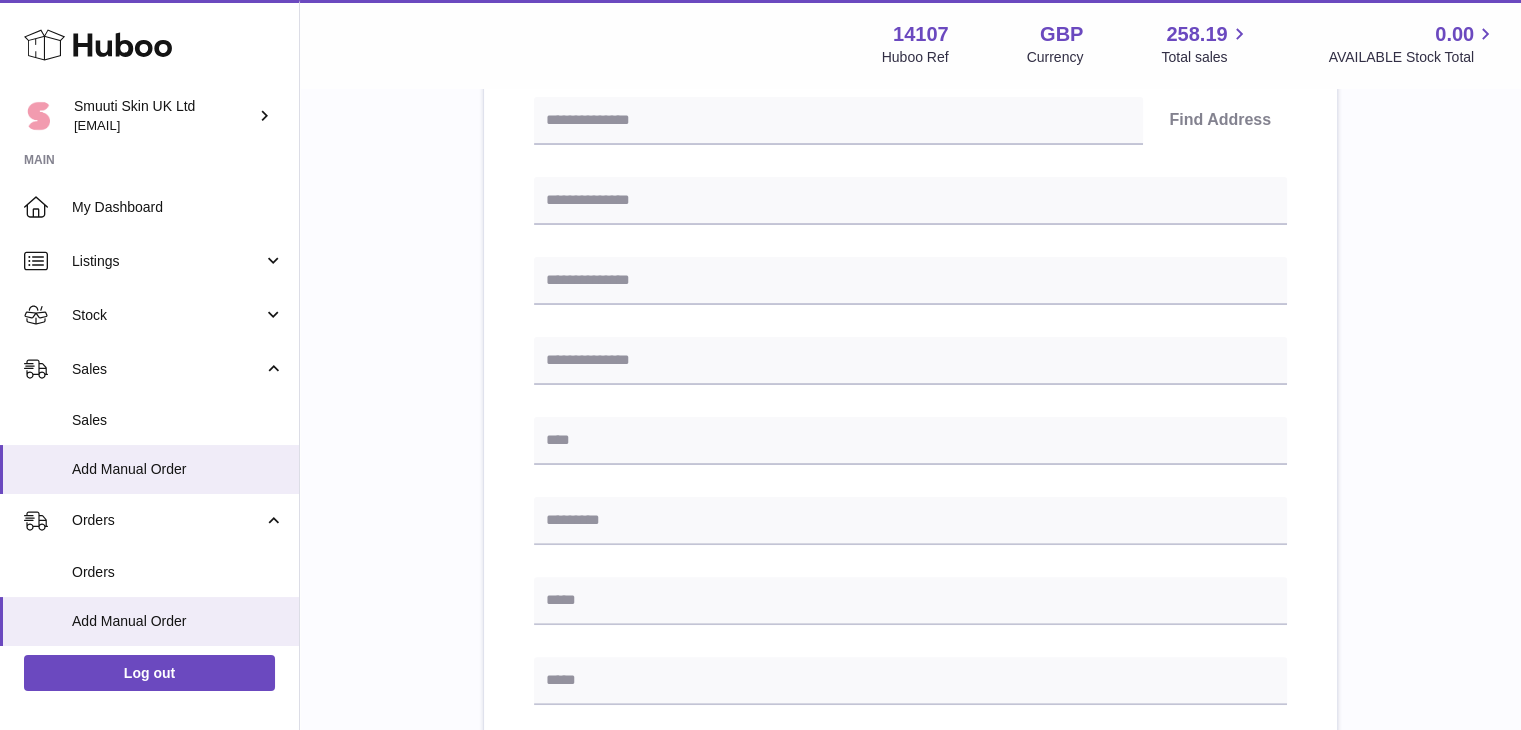 type on "**********" 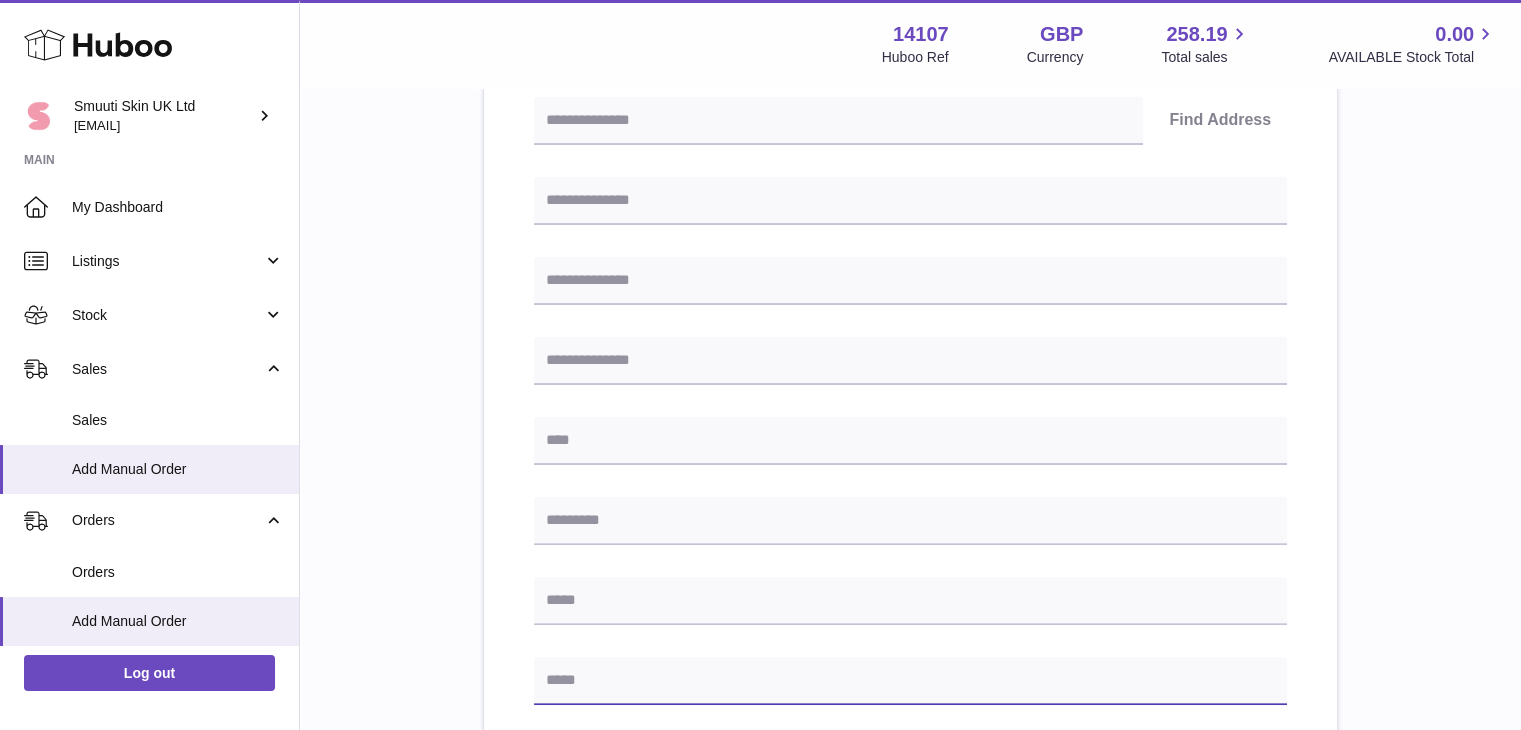 drag, startPoint x: 577, startPoint y: 657, endPoint x: 576, endPoint y: 679, distance: 22.022715 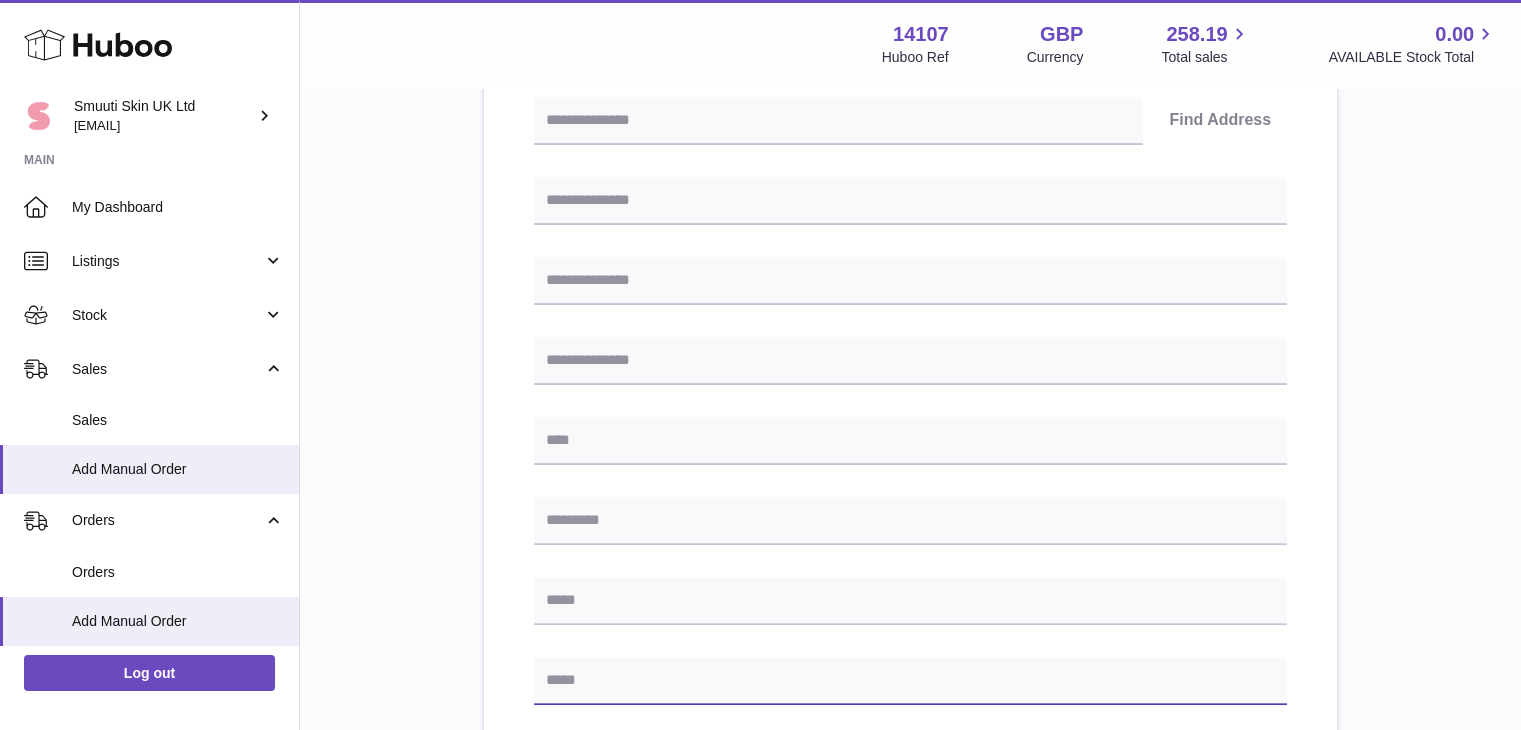 click at bounding box center (910, 681) 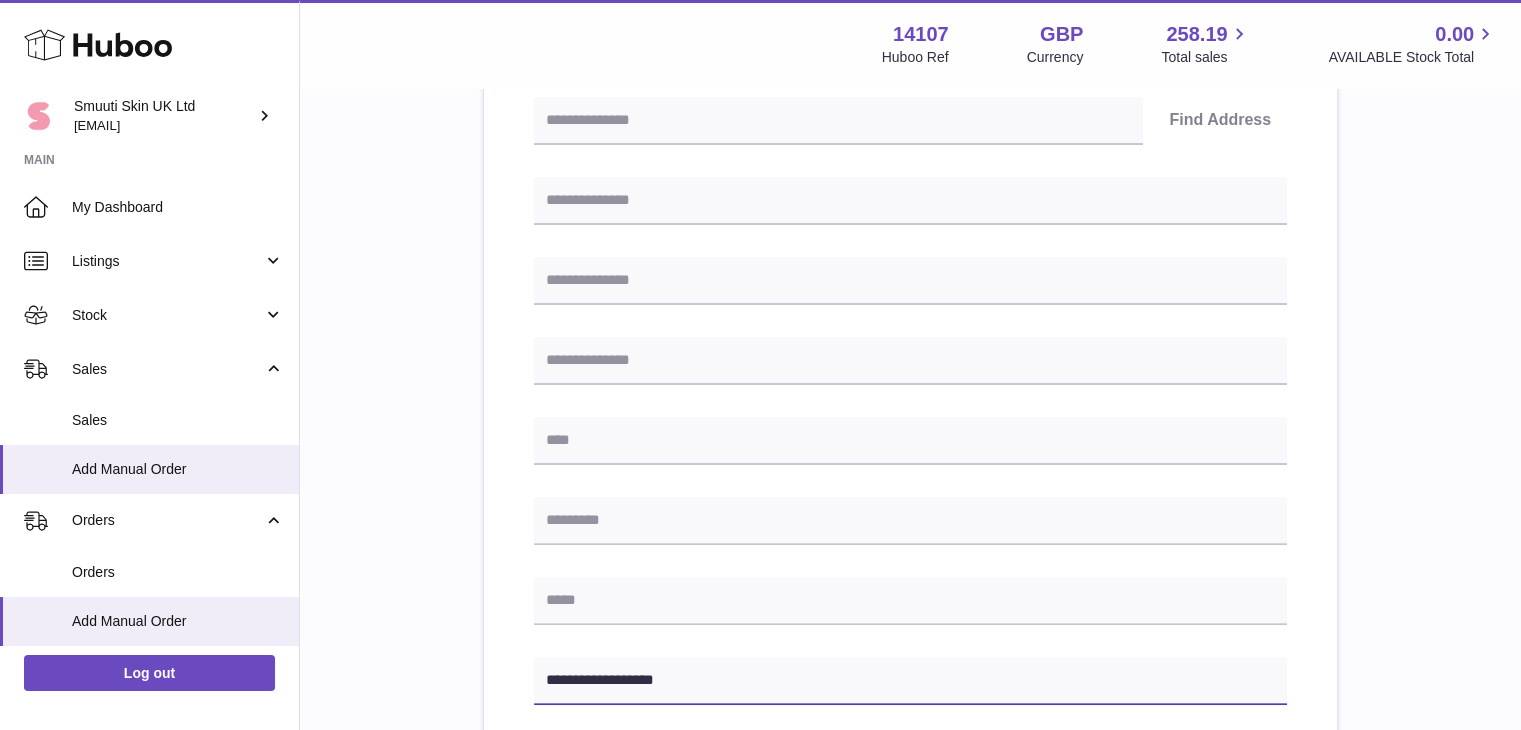 type on "**********" 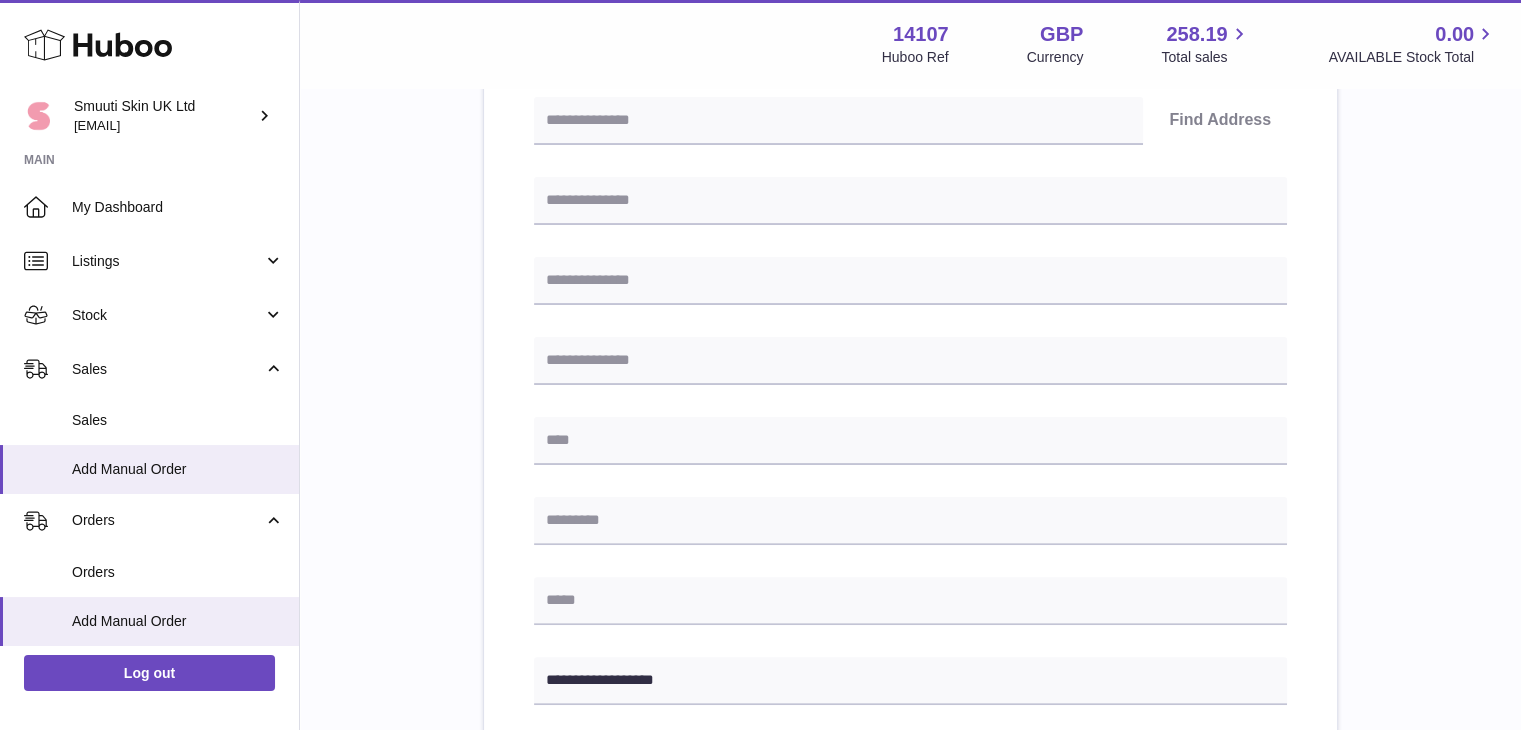 click on "**********" at bounding box center (910, 453) 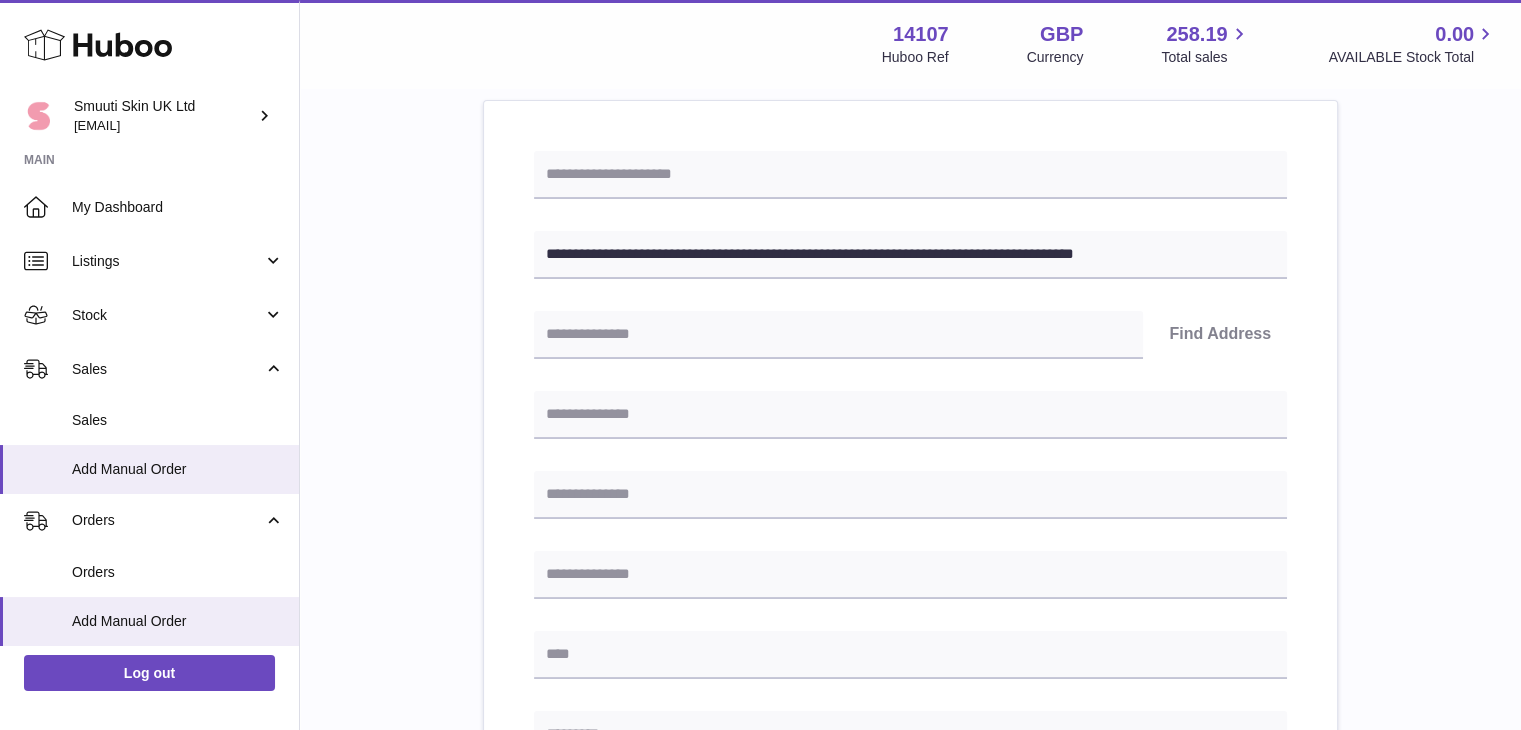 scroll, scrollTop: 222, scrollLeft: 0, axis: vertical 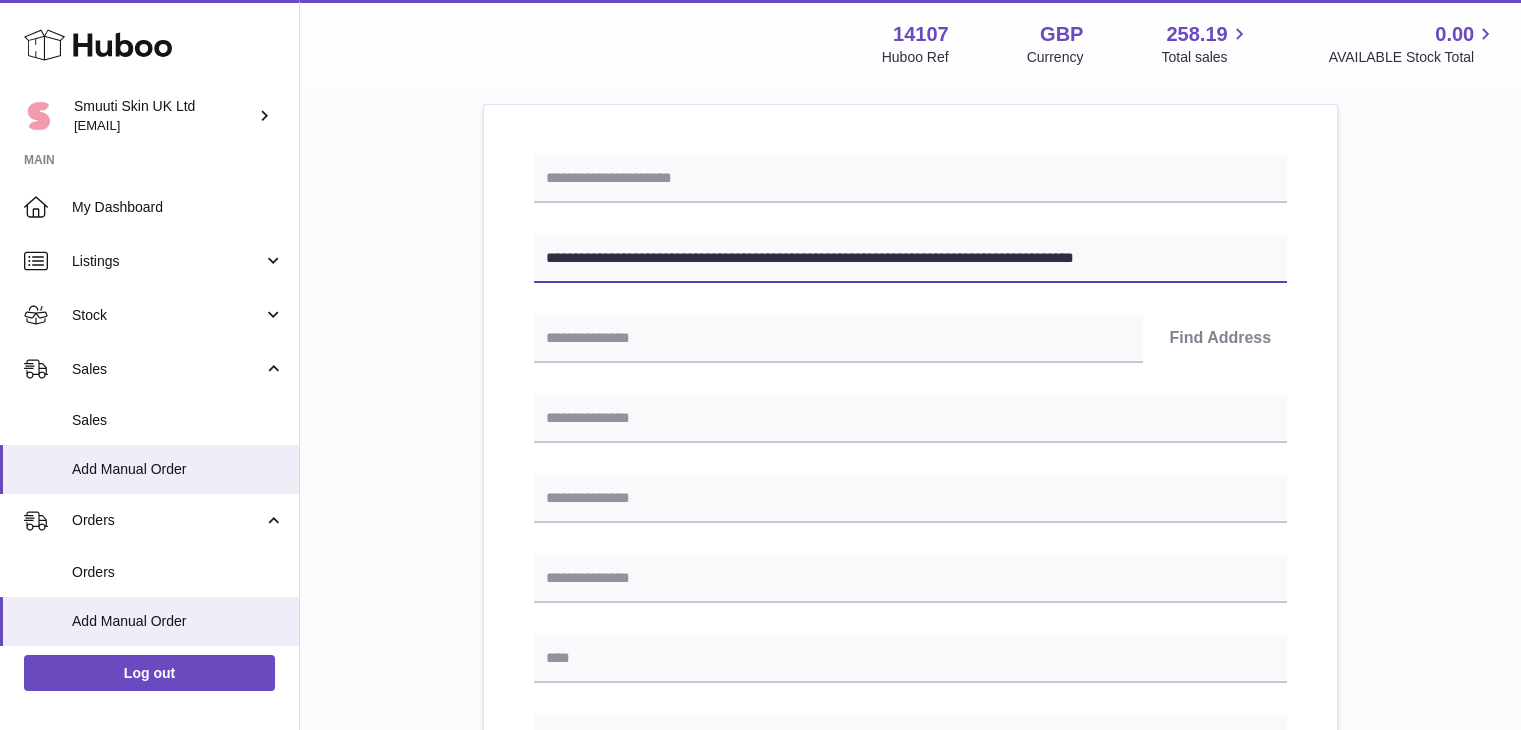 drag, startPoint x: 735, startPoint y: 258, endPoint x: 619, endPoint y: 257, distance: 116.00431 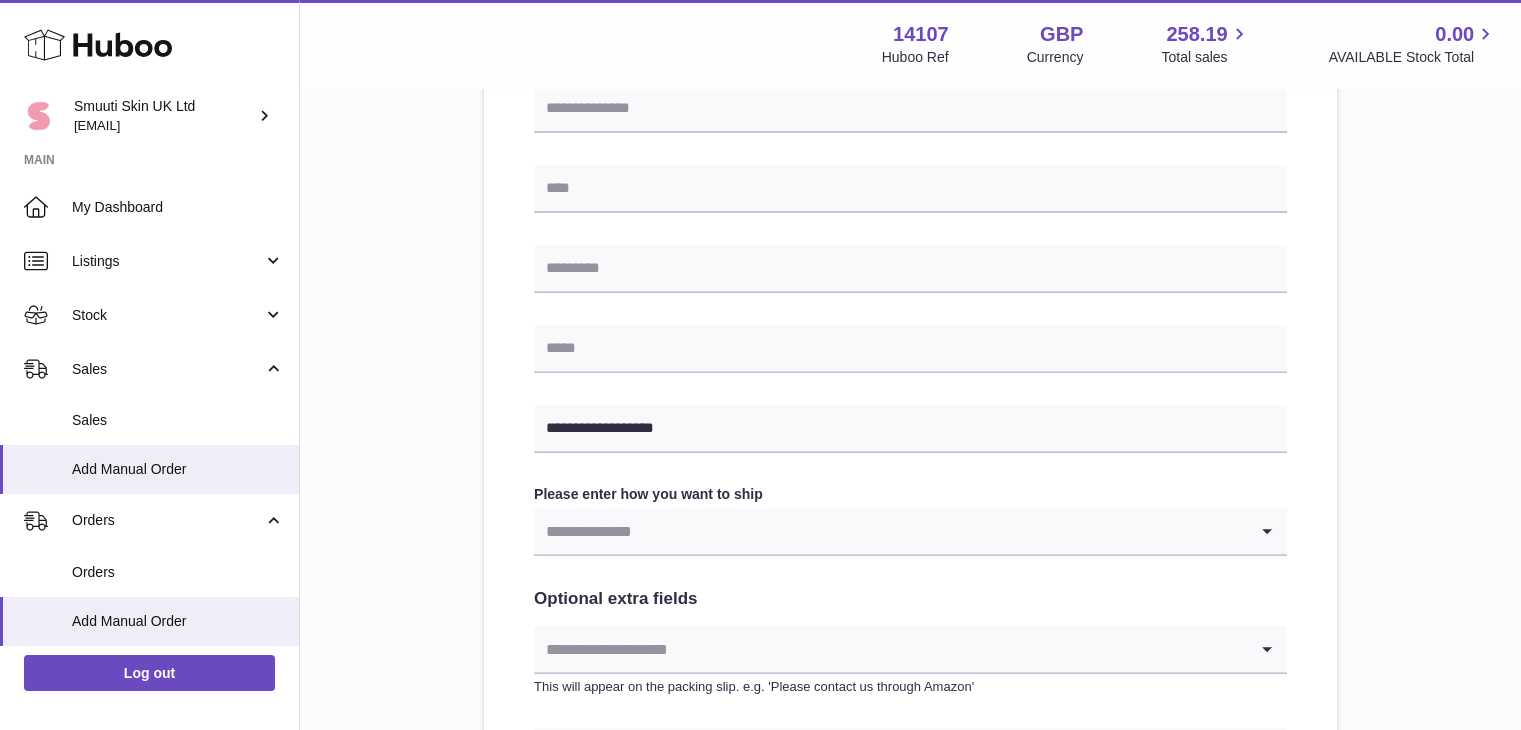 scroll, scrollTop: 694, scrollLeft: 0, axis: vertical 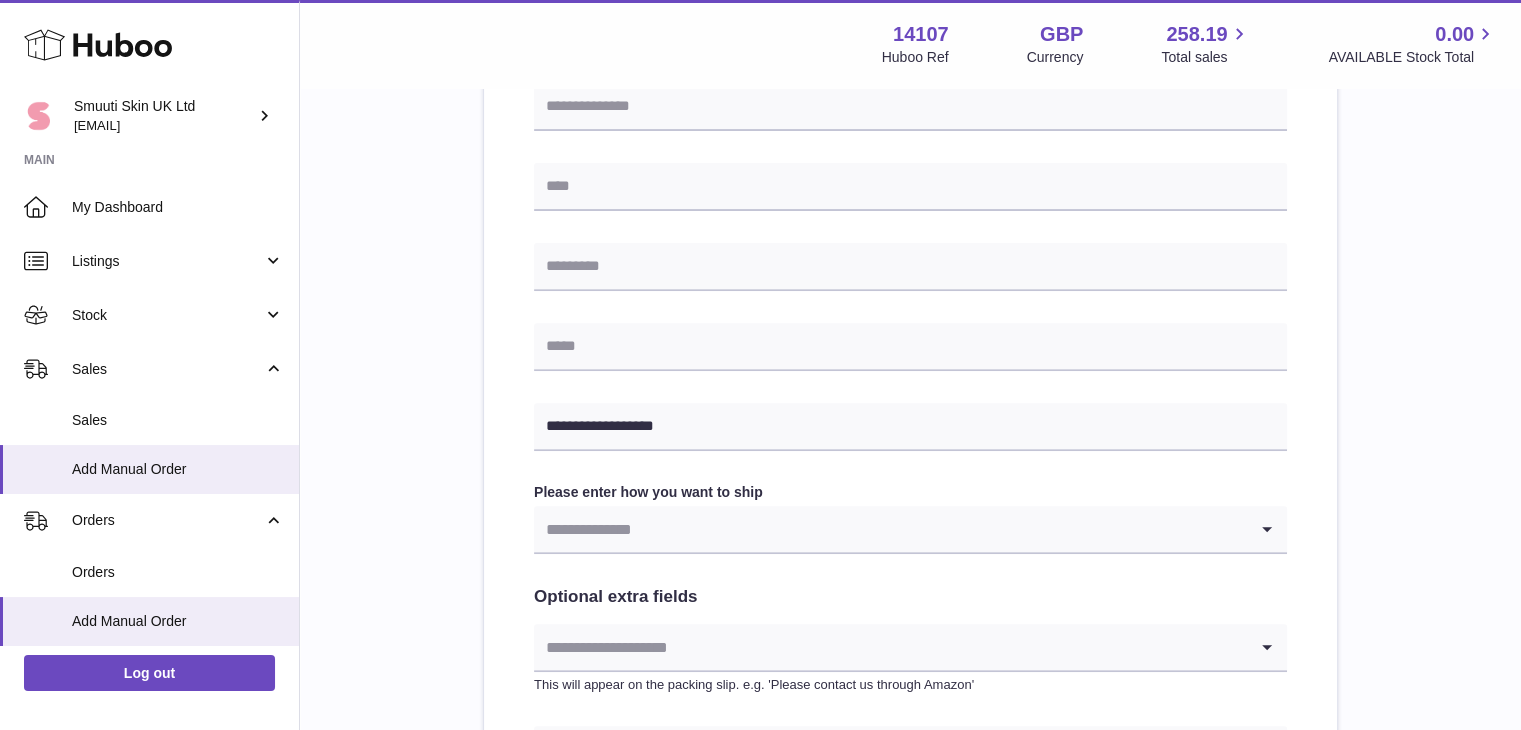 type on "**********" 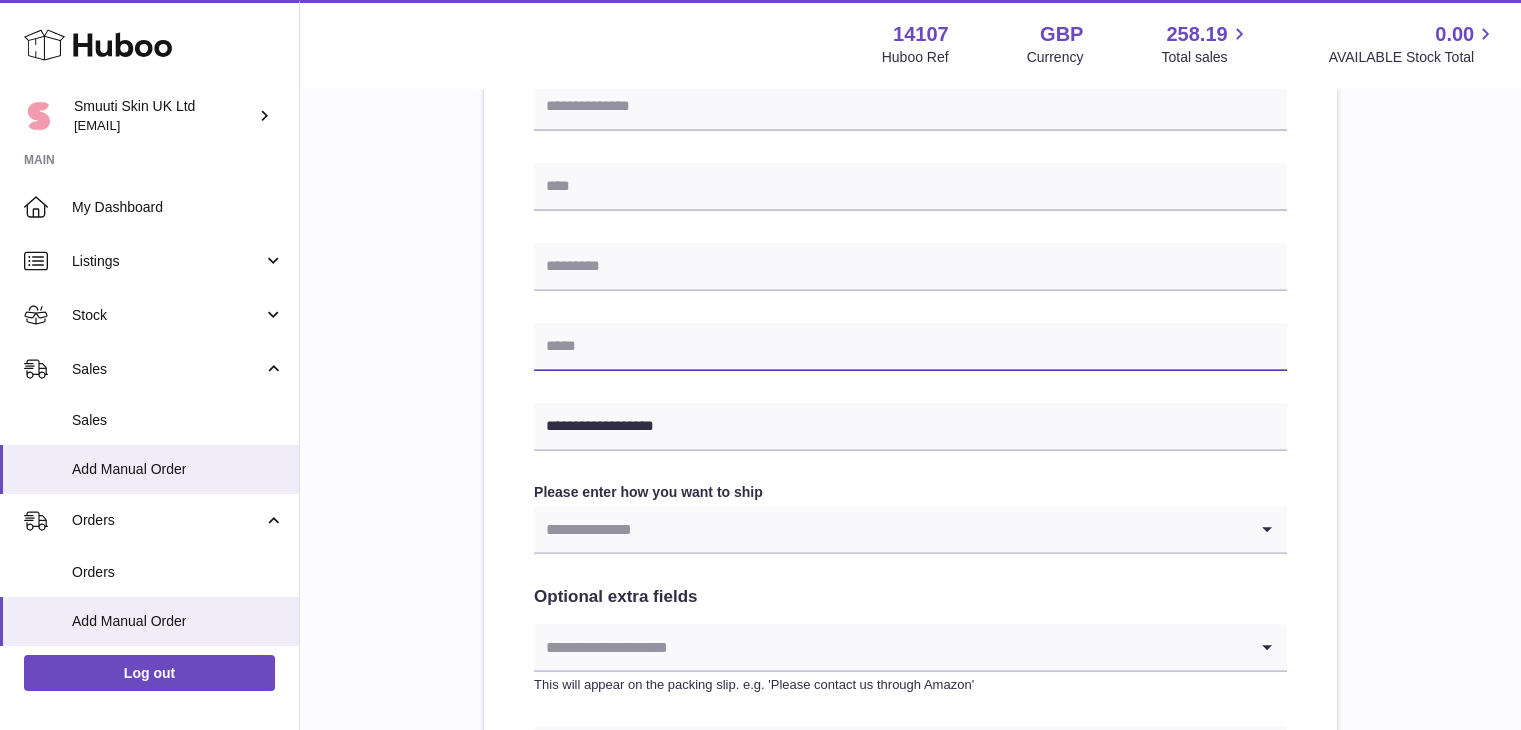 click at bounding box center (910, 347) 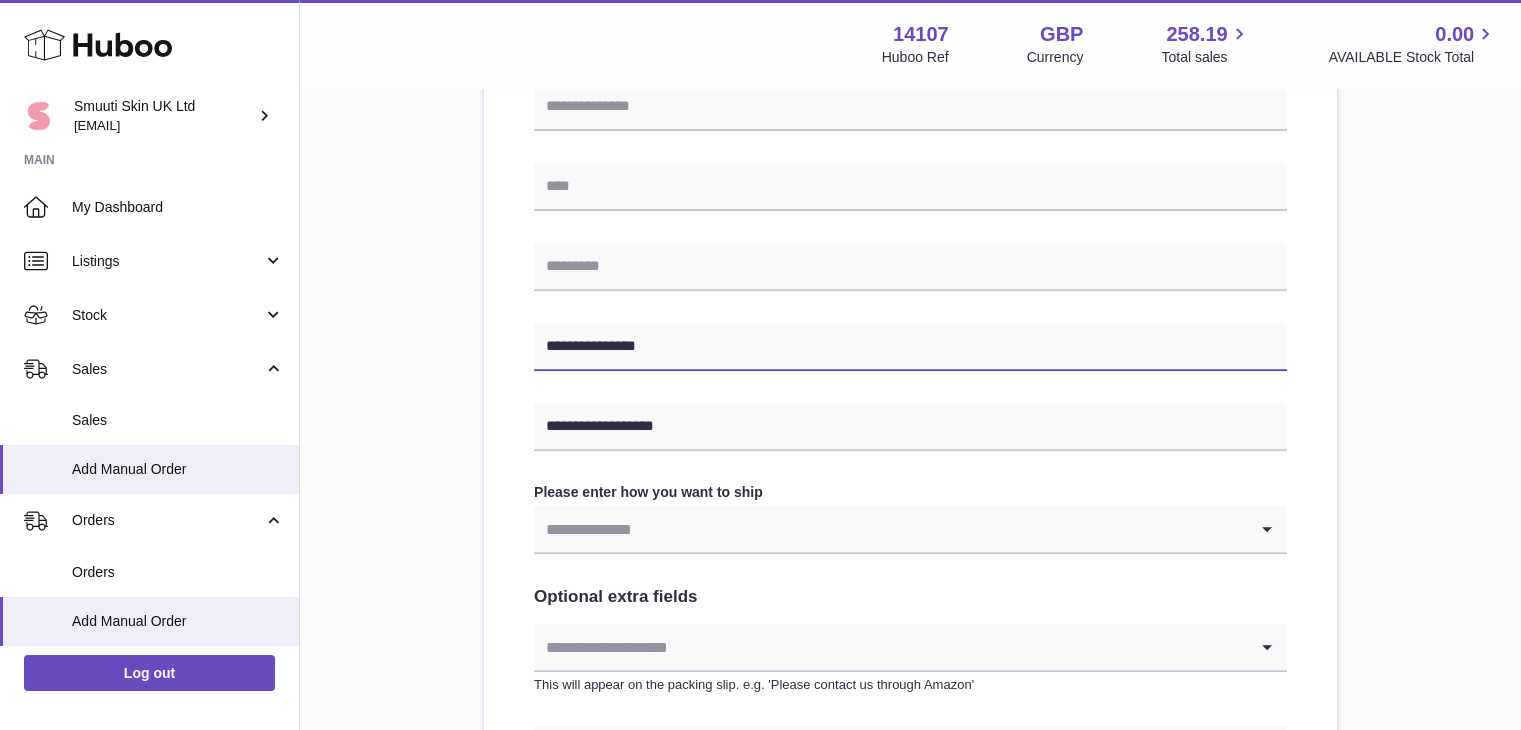 type on "**********" 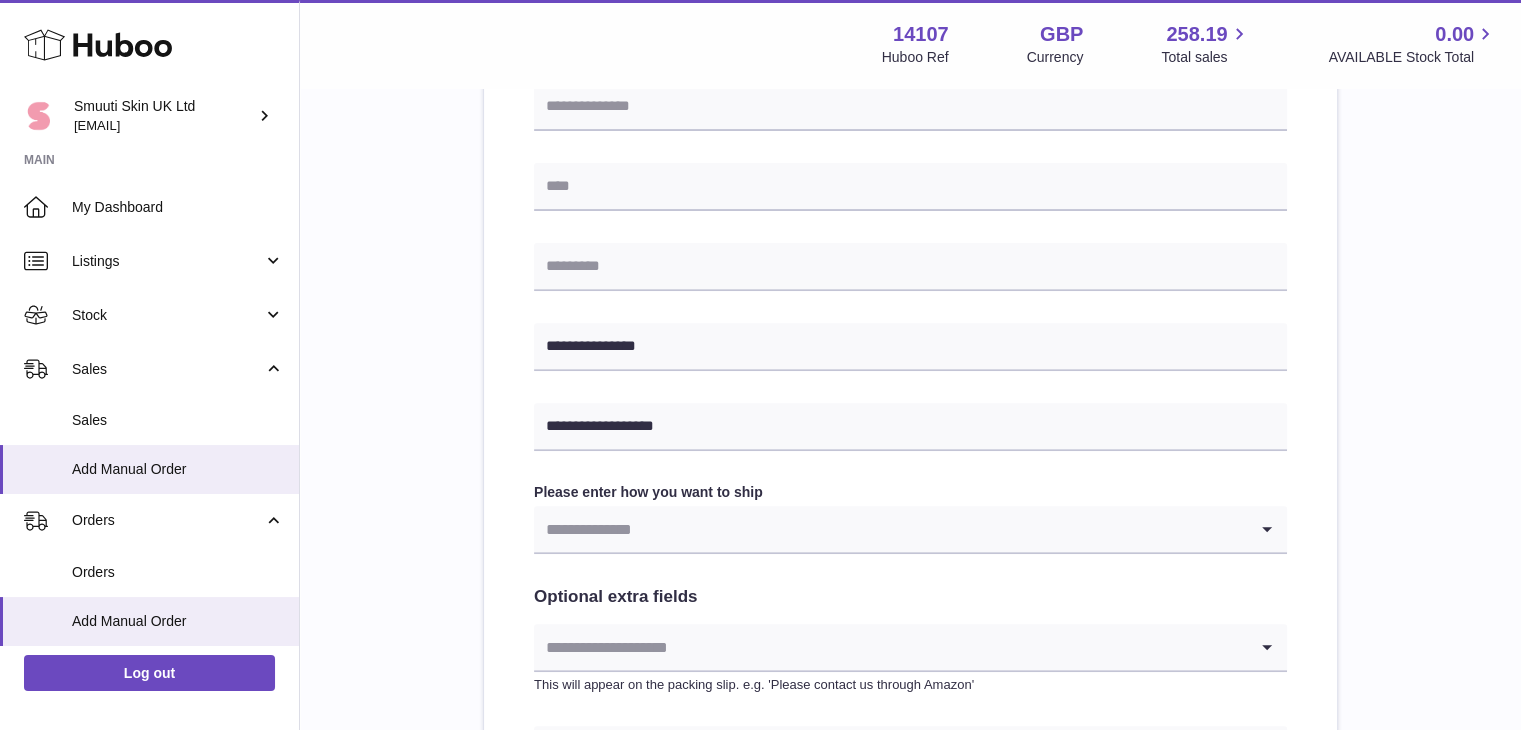 click on "**********" at bounding box center (910, 199) 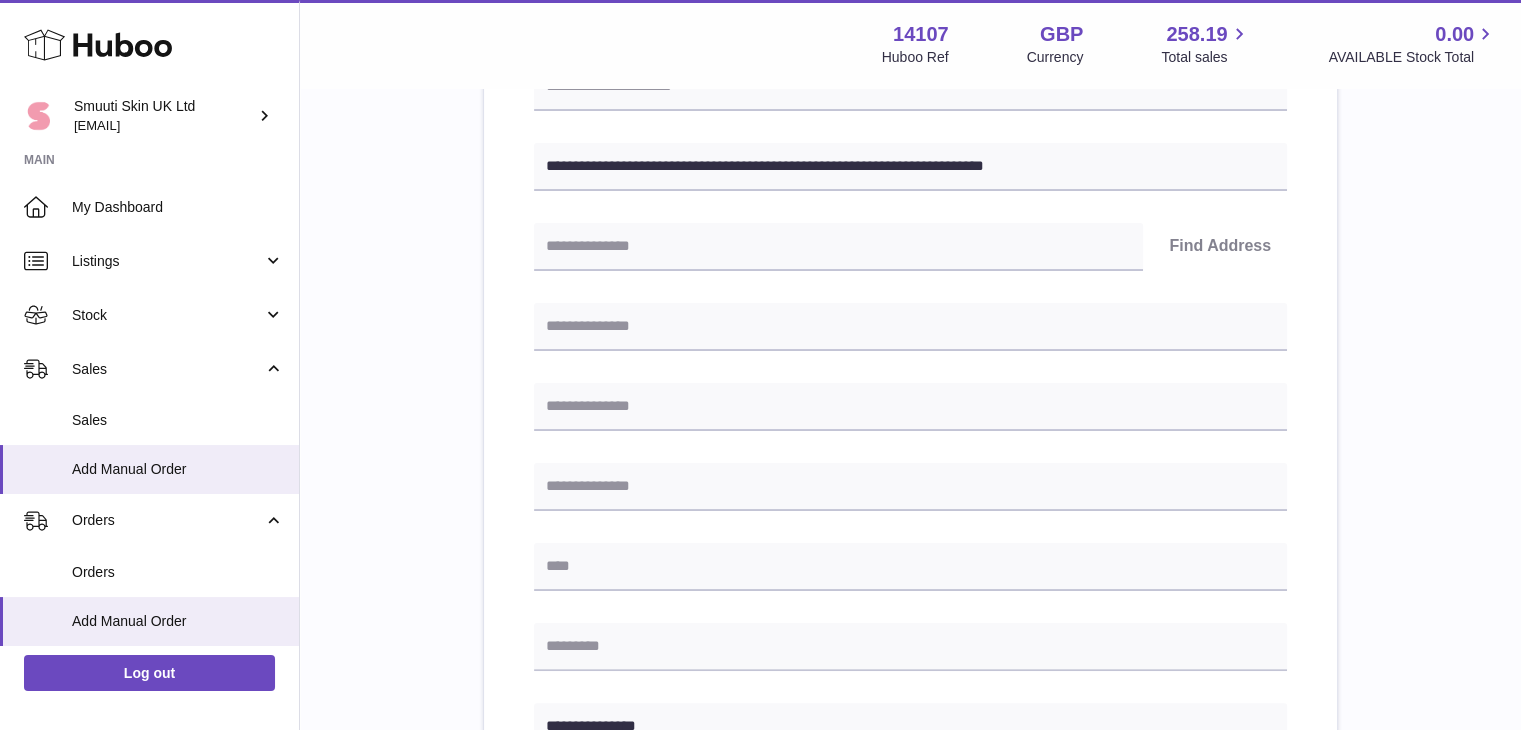 scroll, scrollTop: 312, scrollLeft: 0, axis: vertical 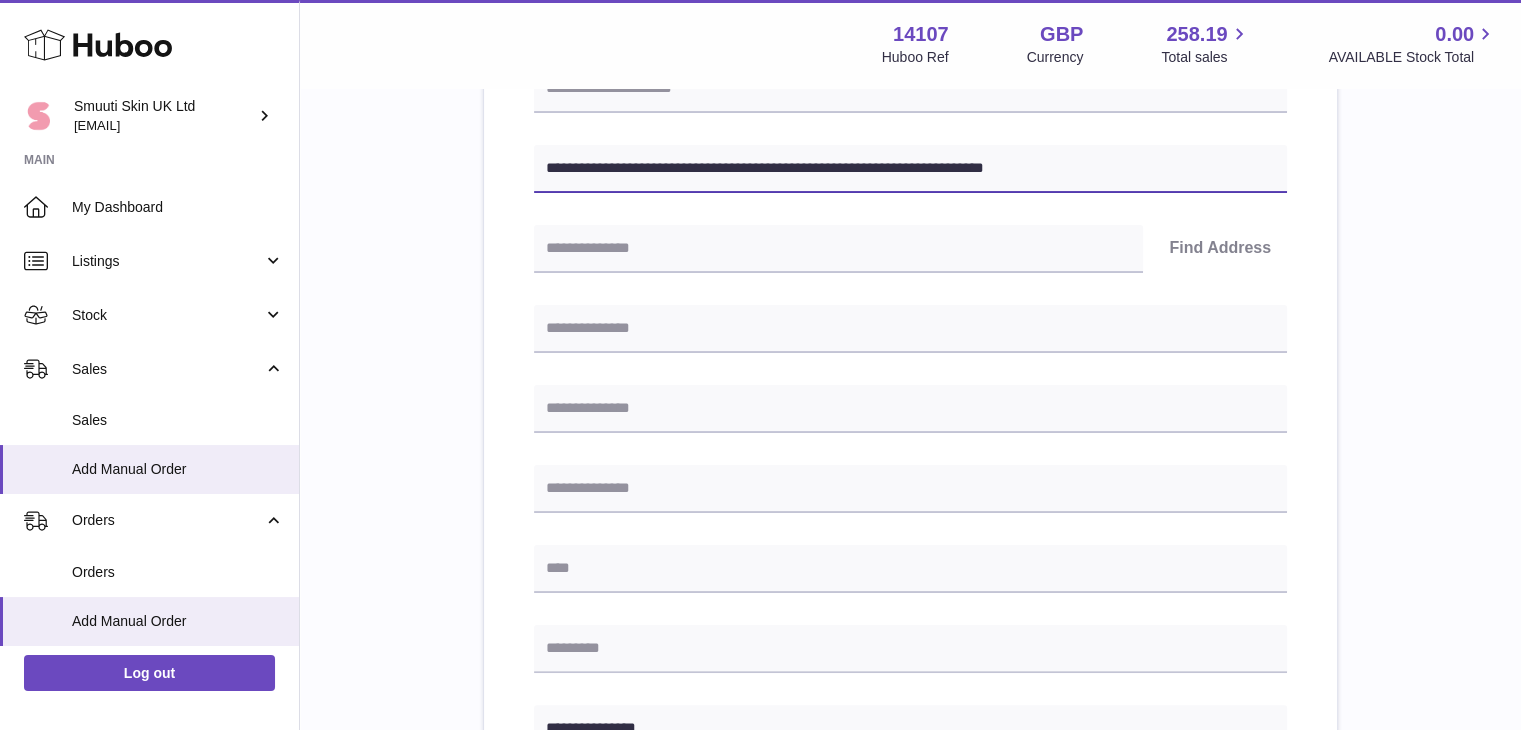 drag, startPoint x: 1079, startPoint y: 163, endPoint x: 998, endPoint y: 160, distance: 81.055534 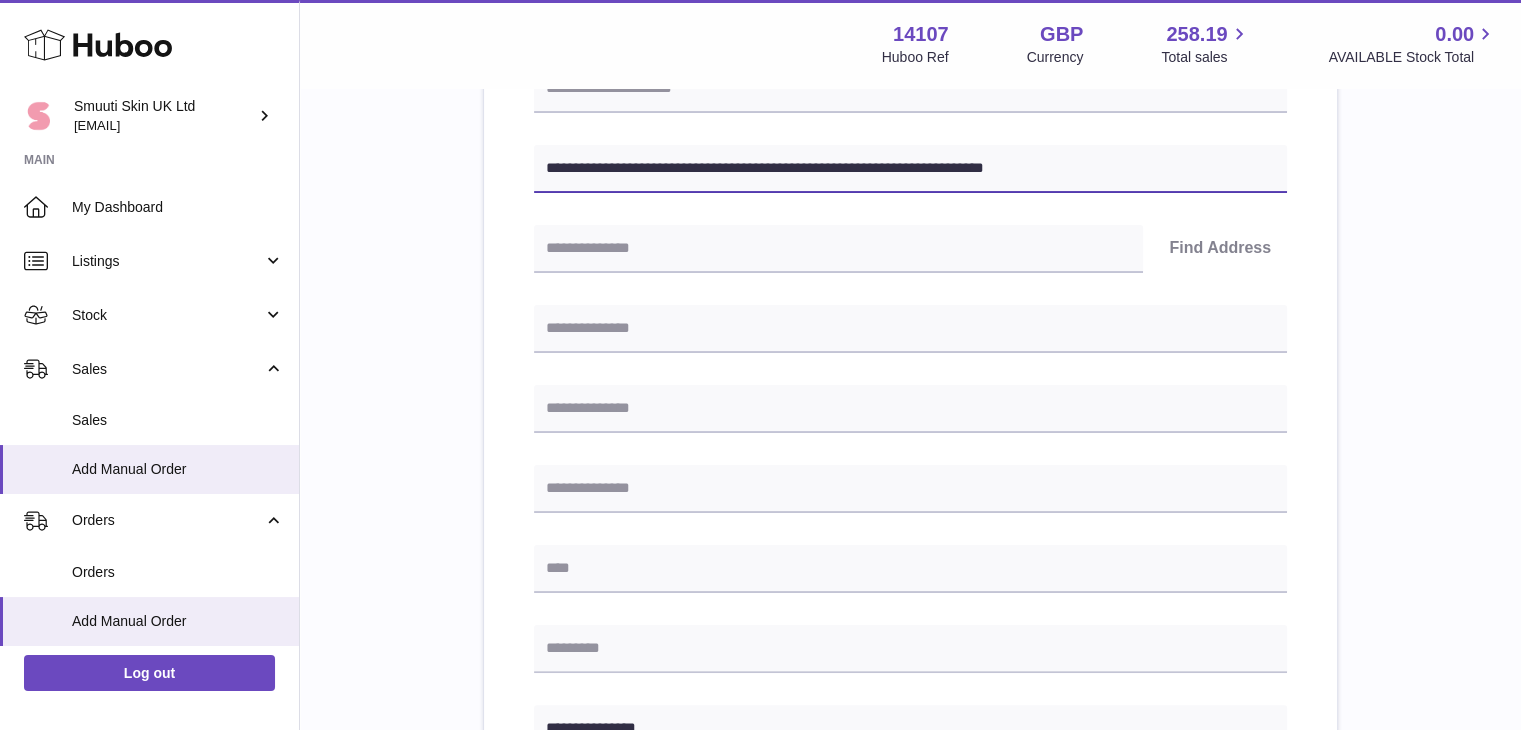 click on "**********" at bounding box center (910, 169) 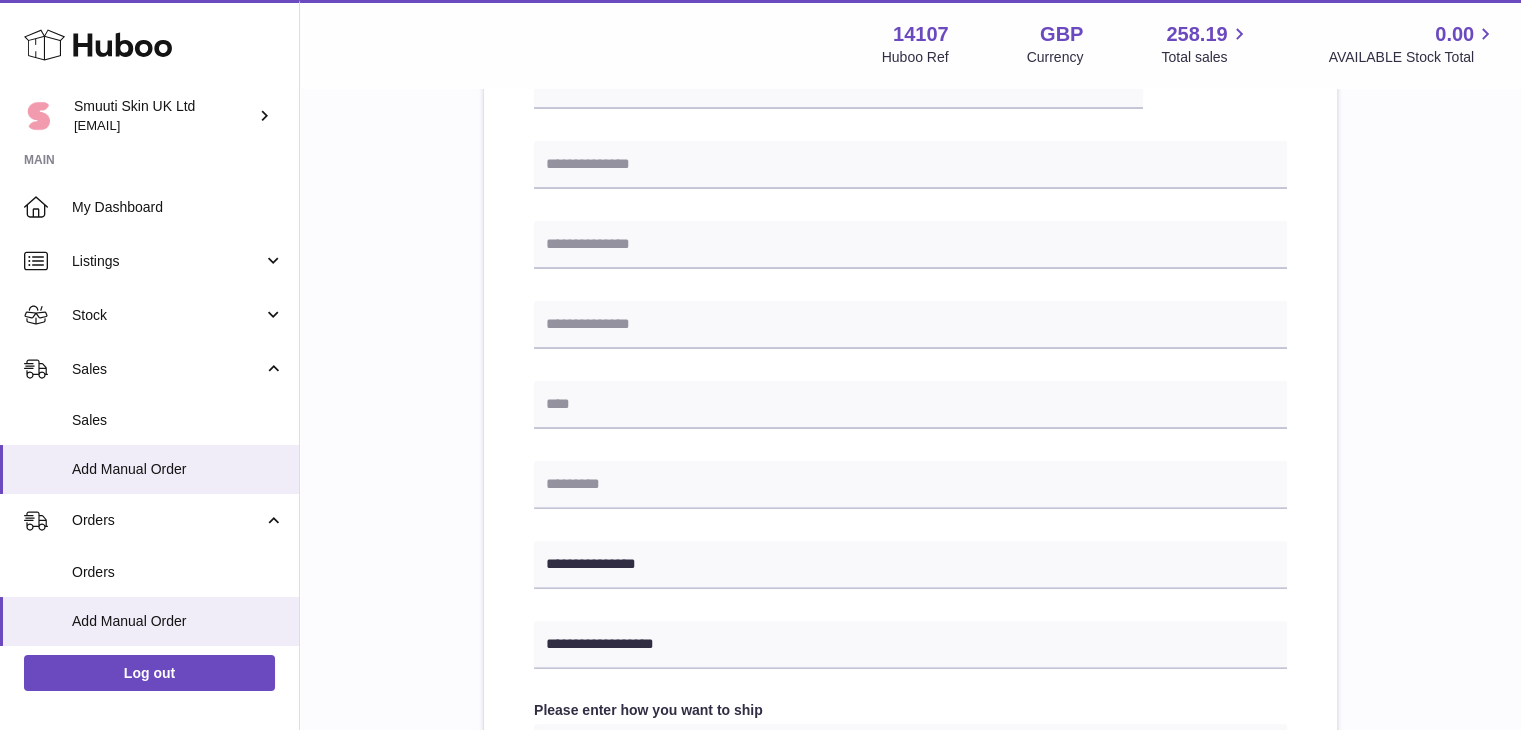 scroll, scrollTop: 483, scrollLeft: 0, axis: vertical 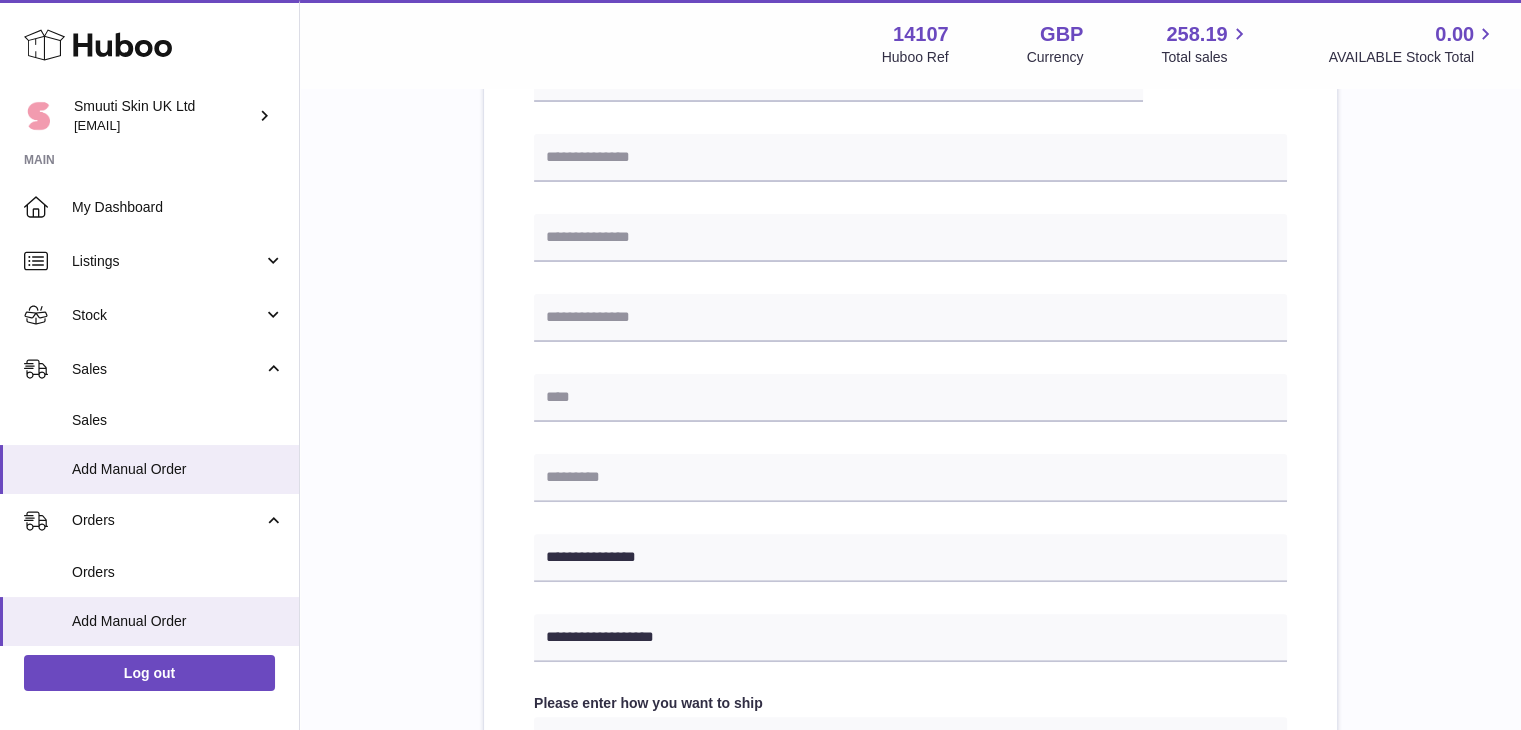 type on "**********" 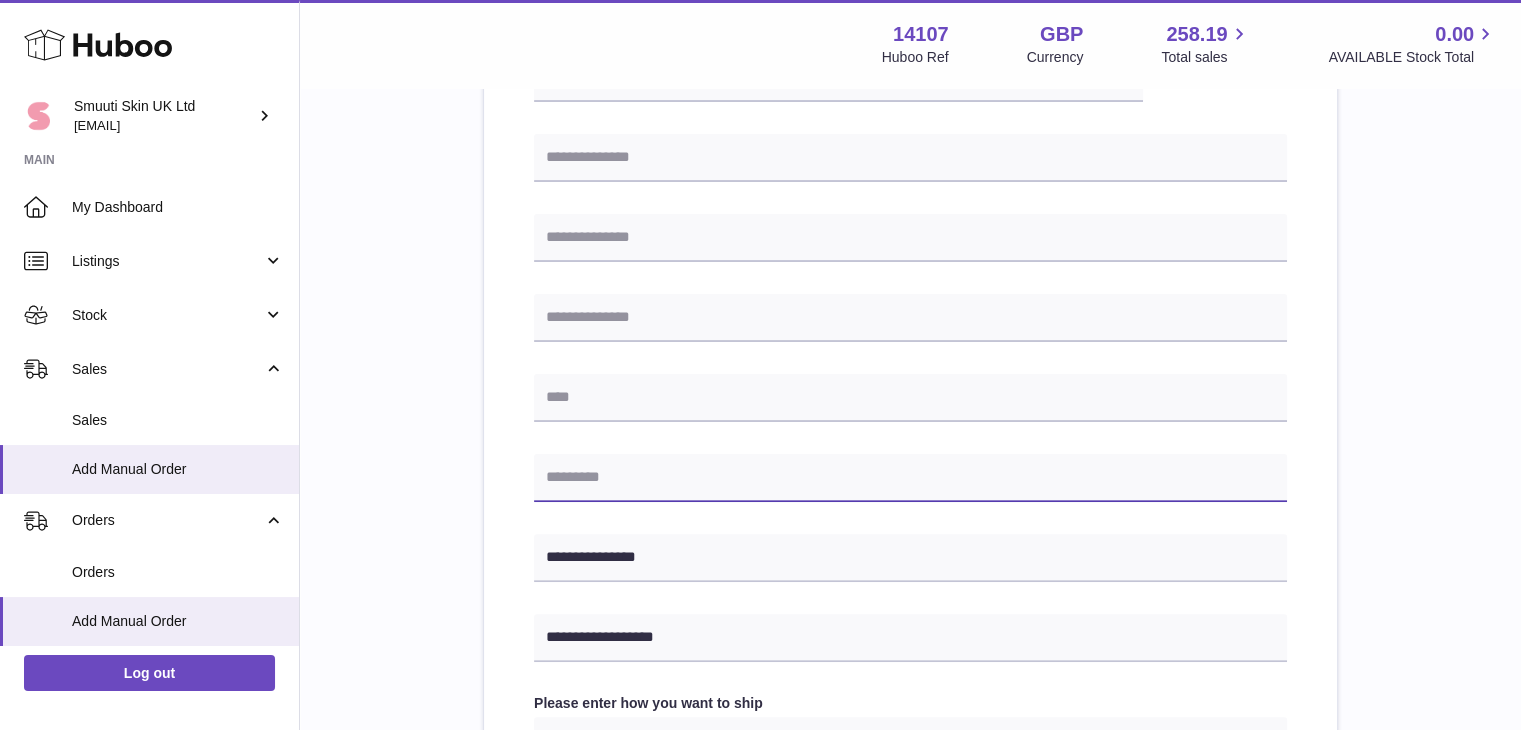 click at bounding box center (910, 478) 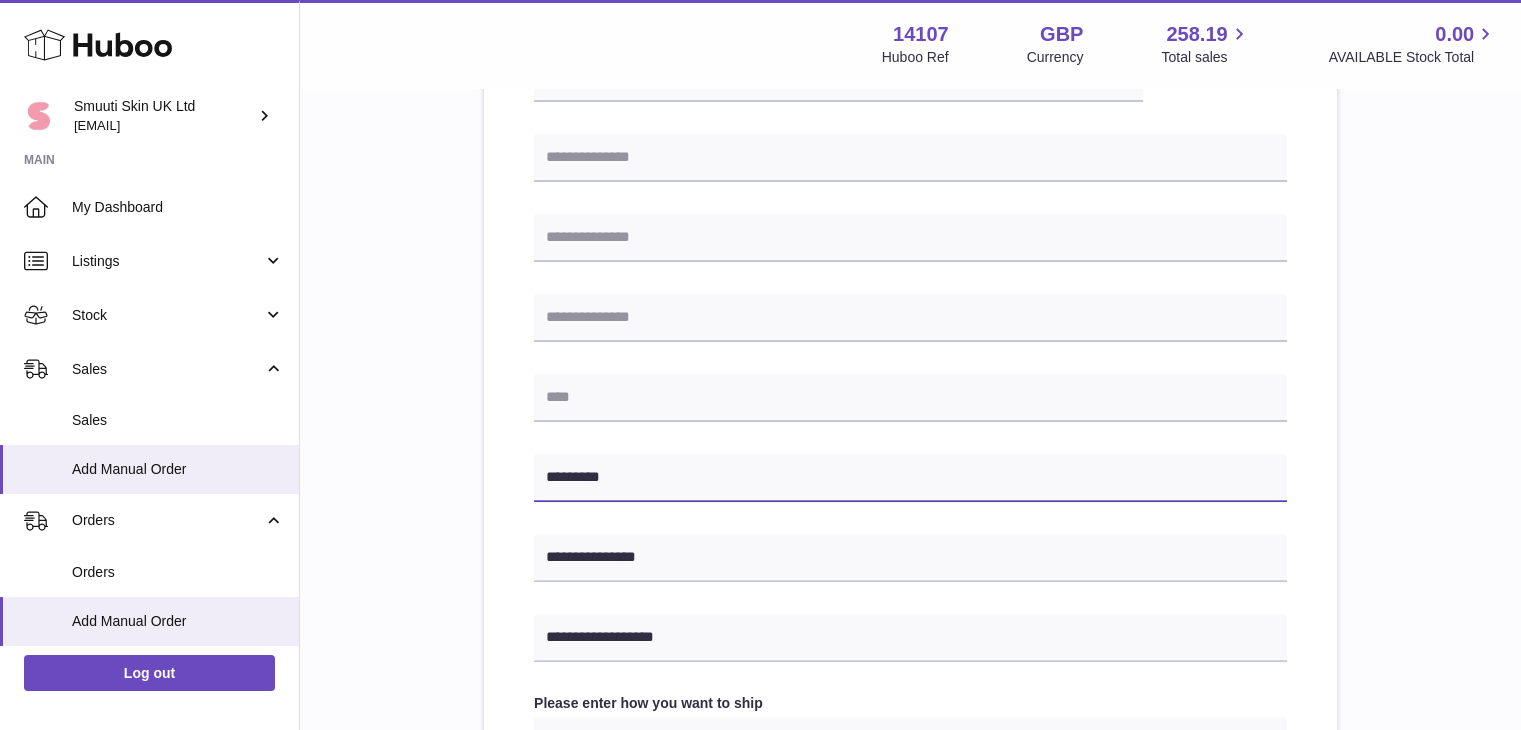 click on "********" at bounding box center (910, 478) 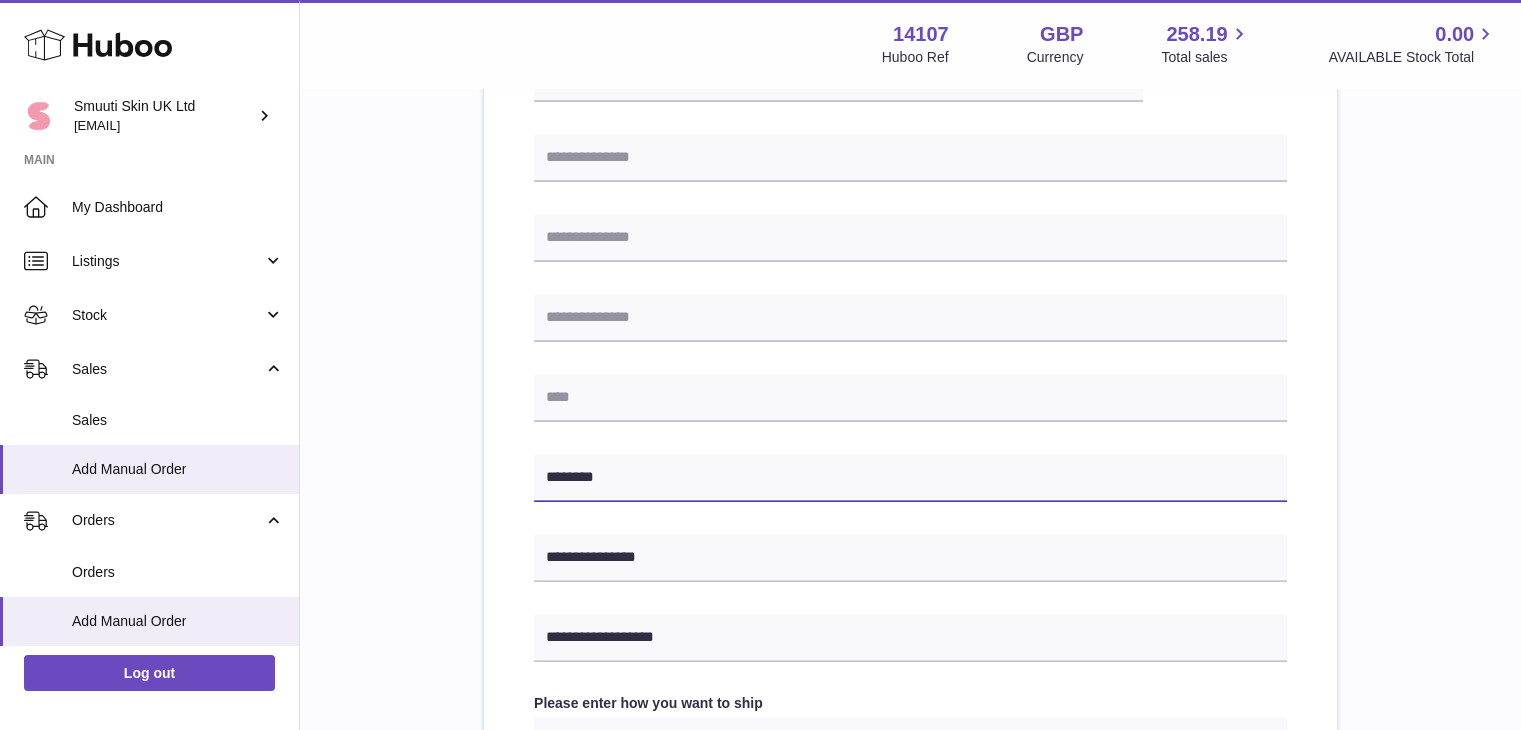 type on "********" 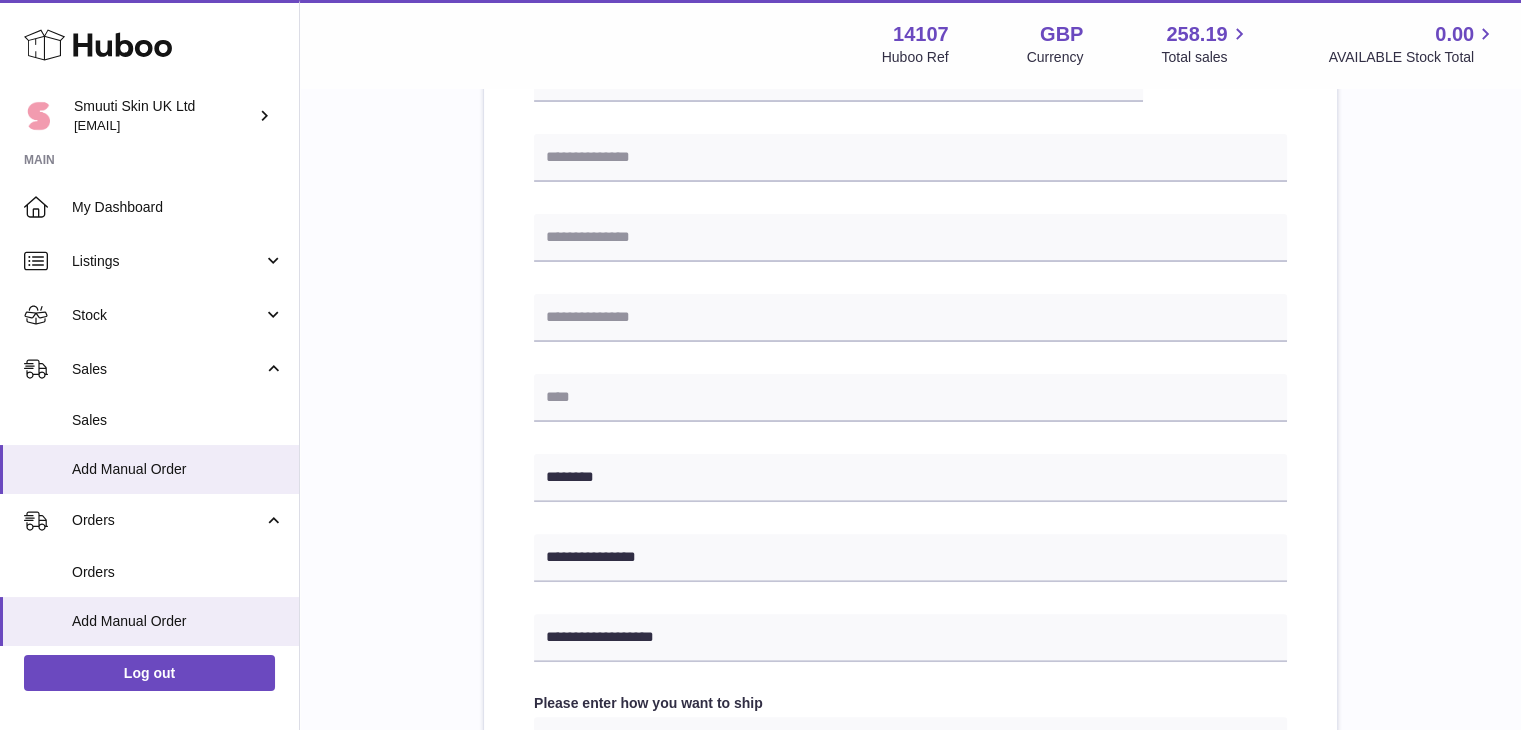 click on "**********" at bounding box center [910, 475] 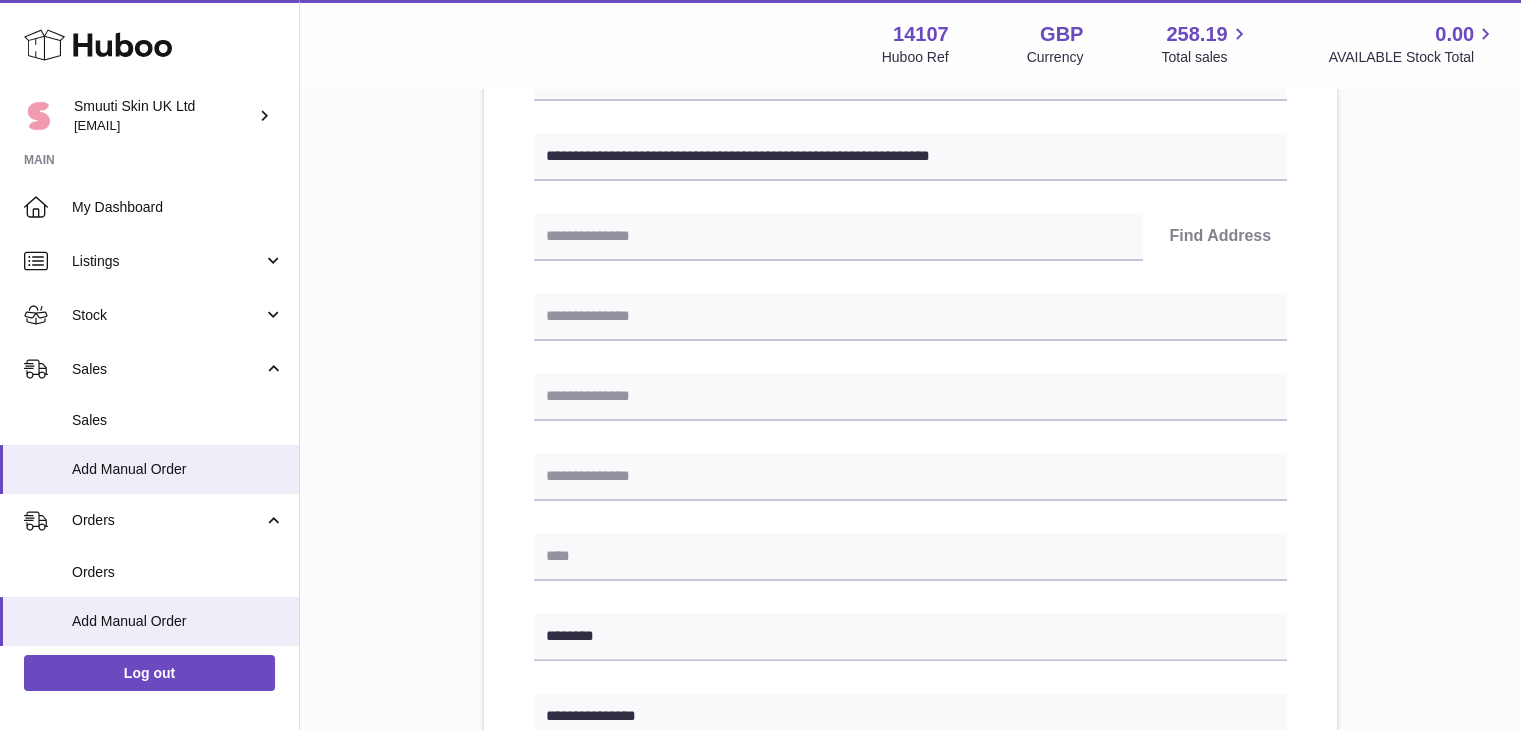 scroll, scrollTop: 312, scrollLeft: 0, axis: vertical 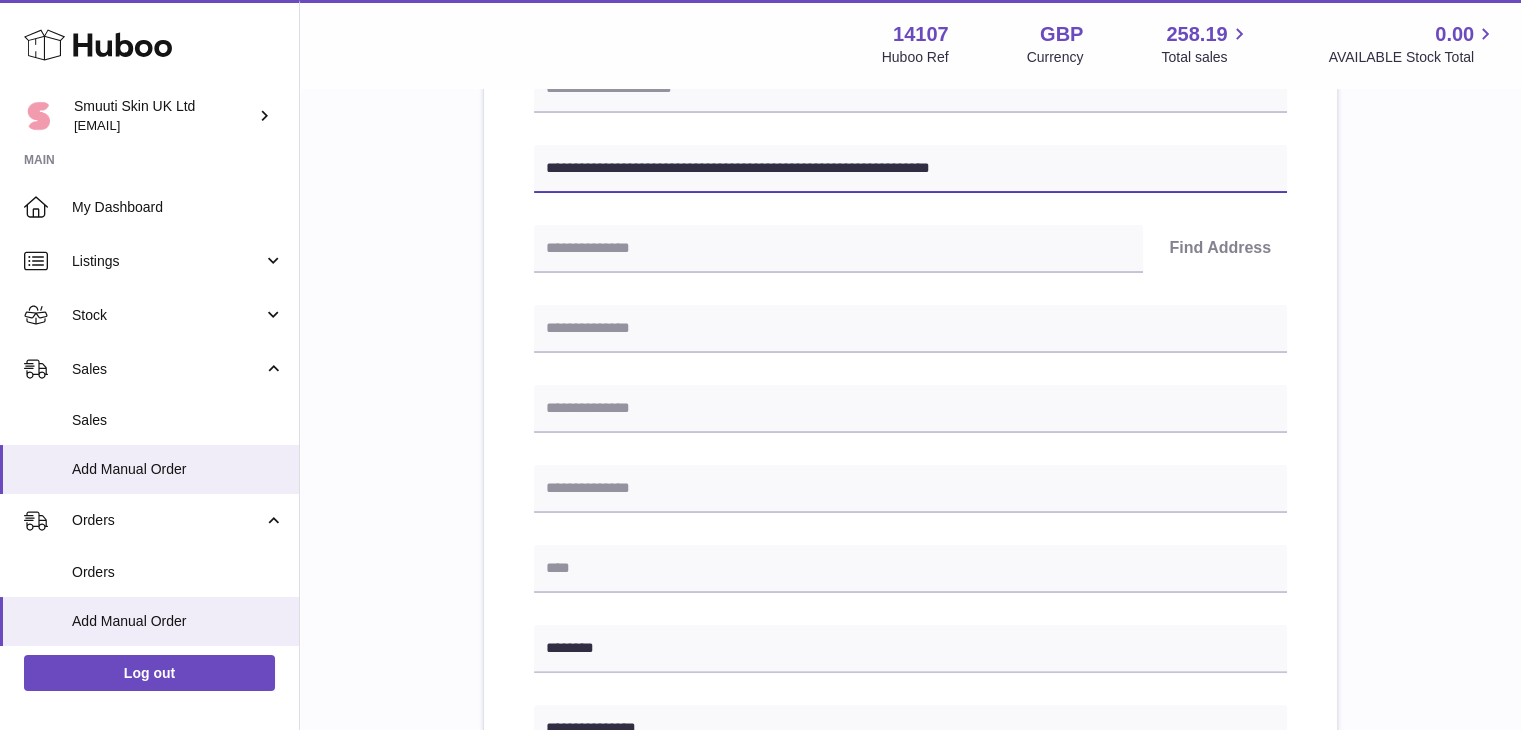 drag, startPoint x: 826, startPoint y: 173, endPoint x: 736, endPoint y: 166, distance: 90.27181 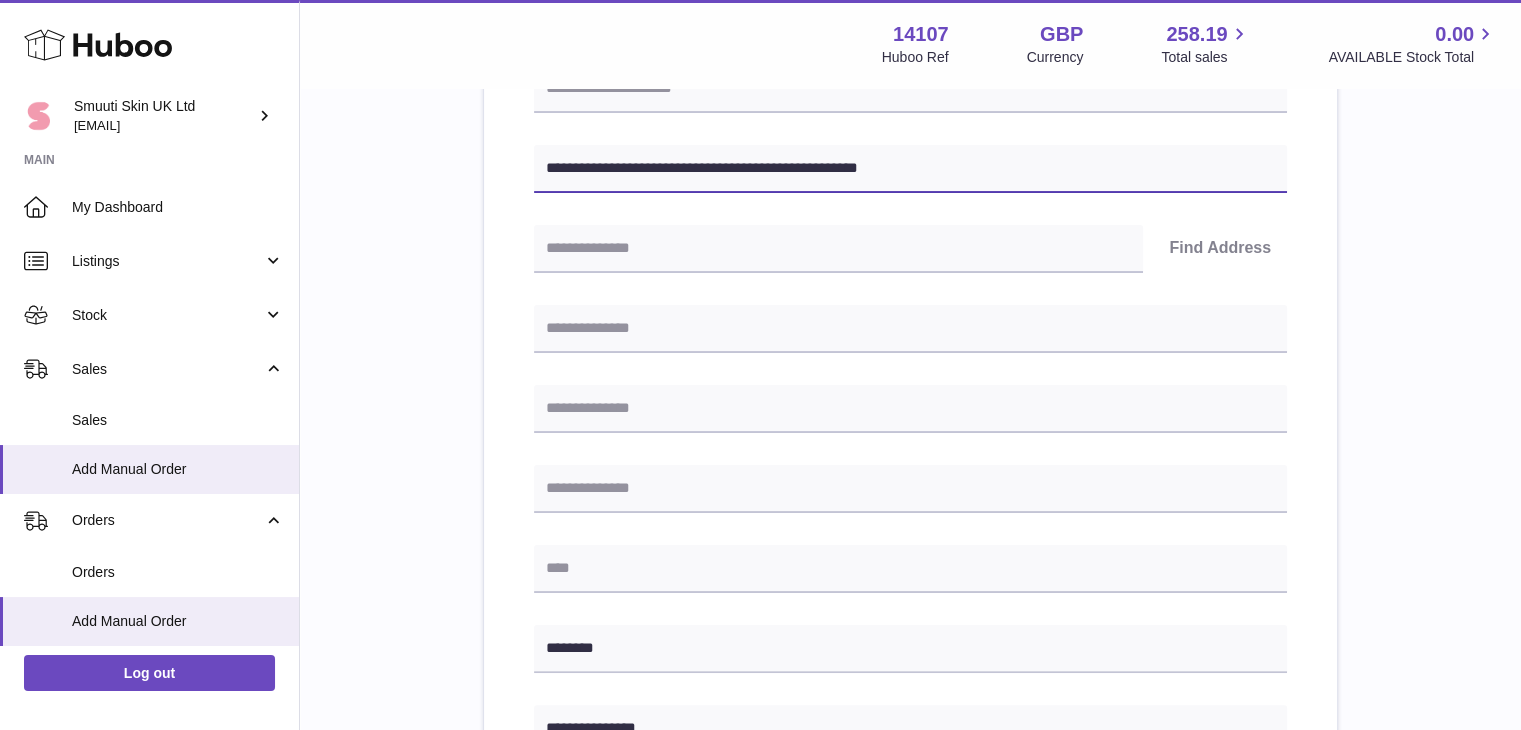 type on "**********" 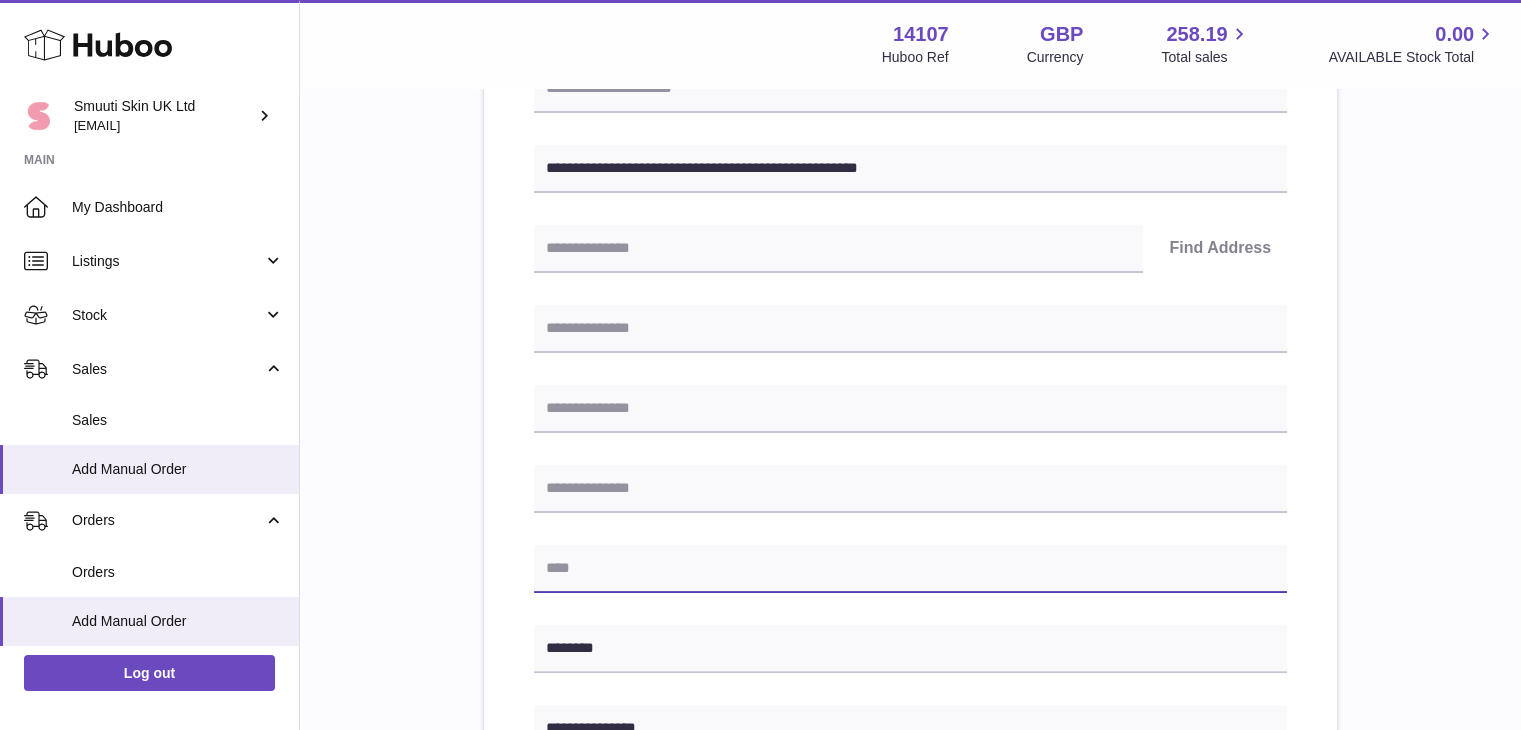 click at bounding box center (910, 569) 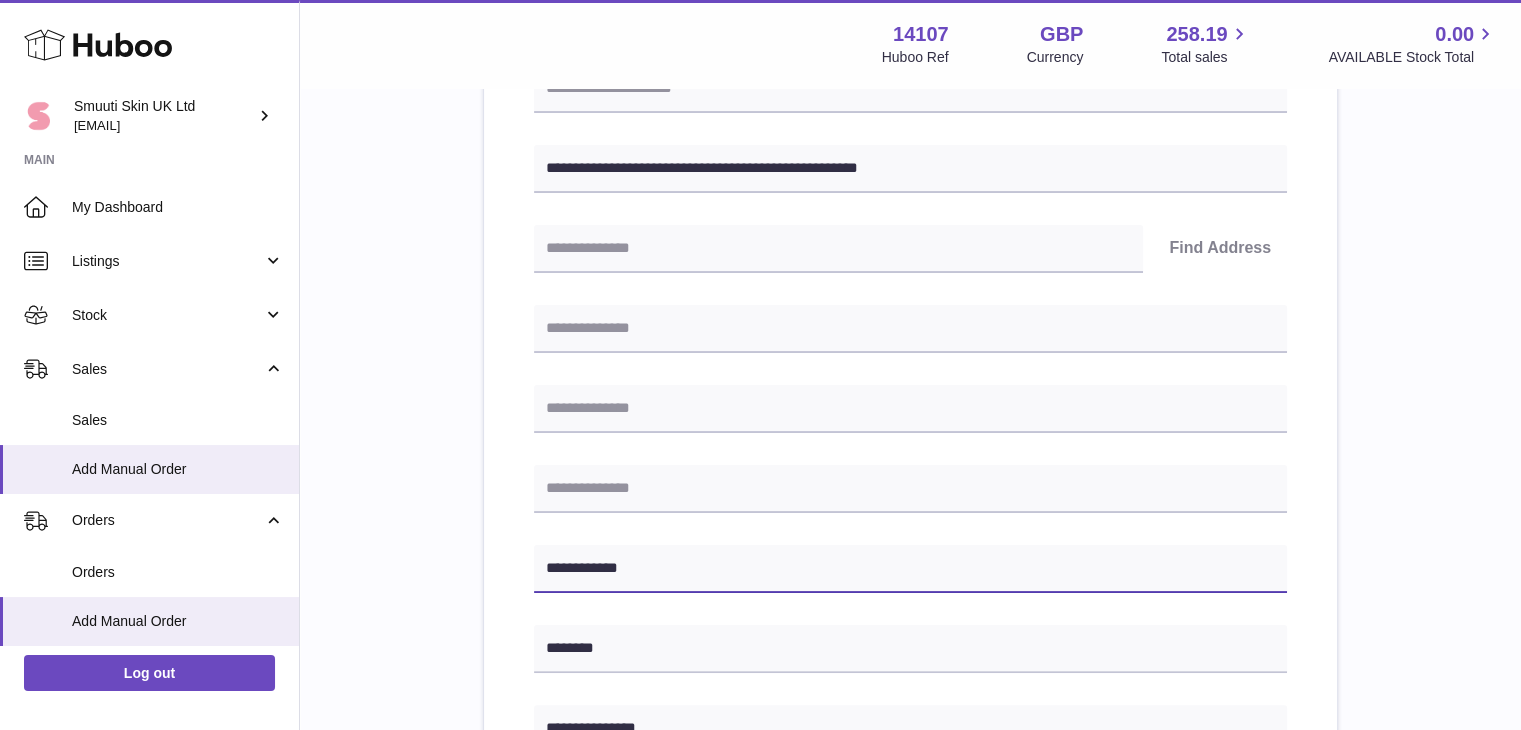 type on "**********" 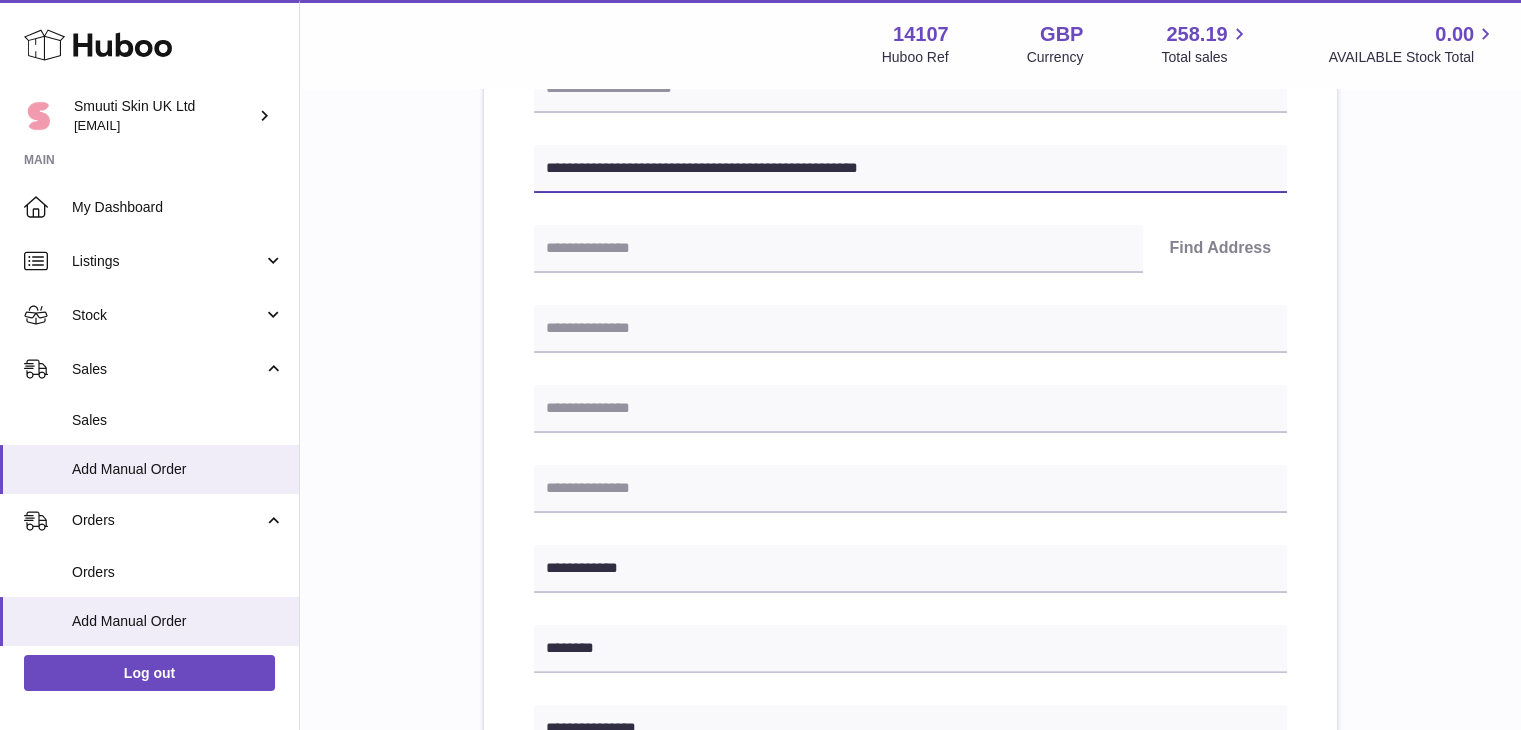 drag, startPoint x: 722, startPoint y: 167, endPoint x: 629, endPoint y: 164, distance: 93.04838 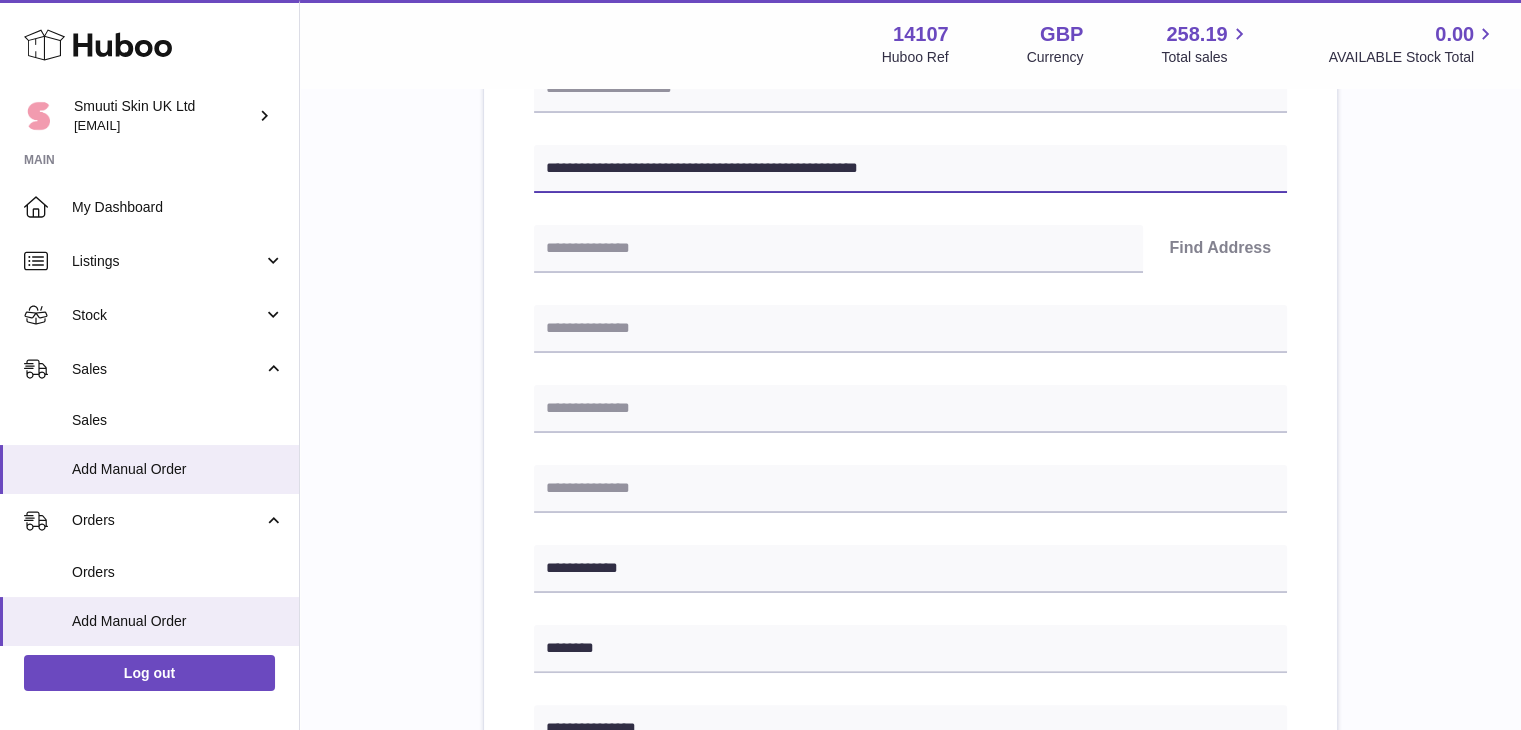 click on "**********" at bounding box center (910, 169) 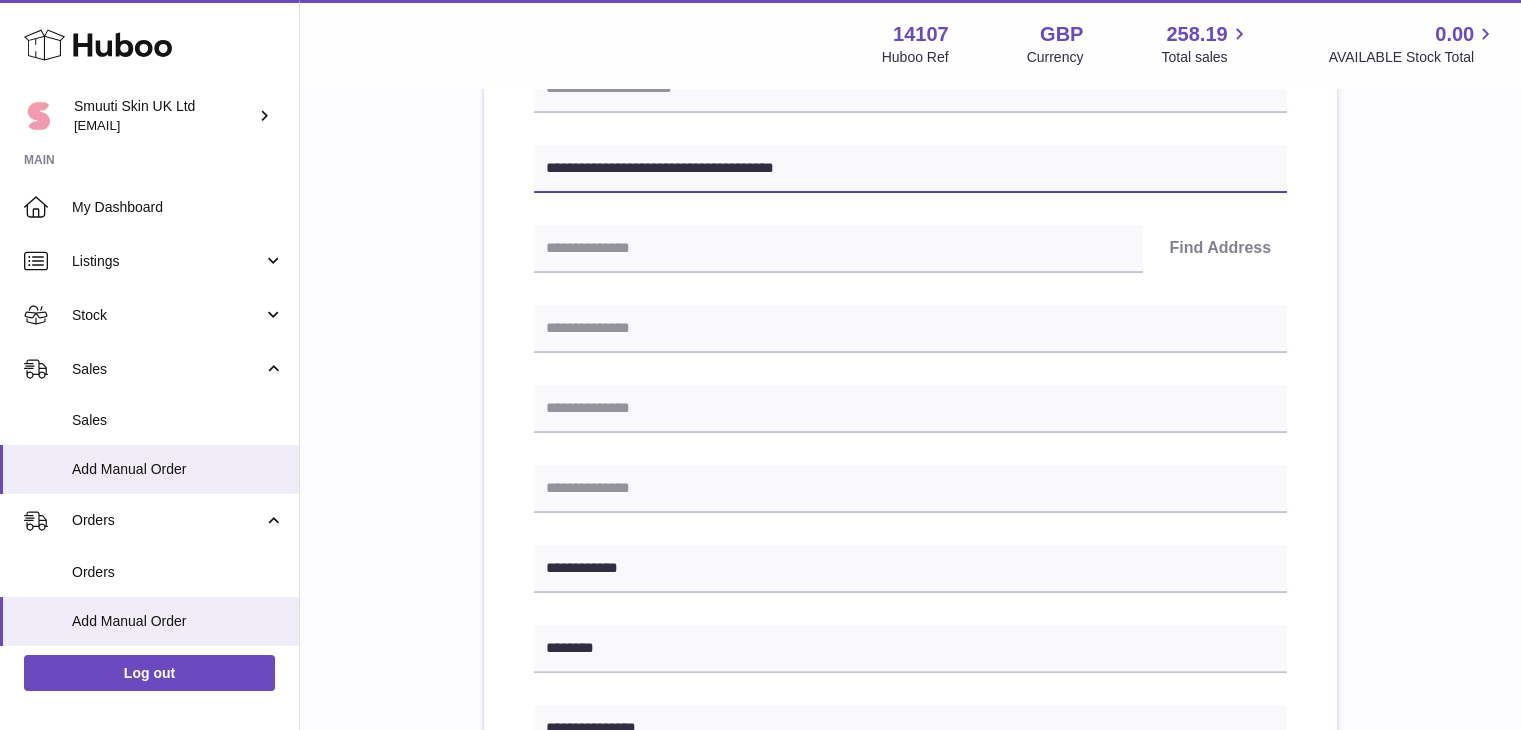 type on "**********" 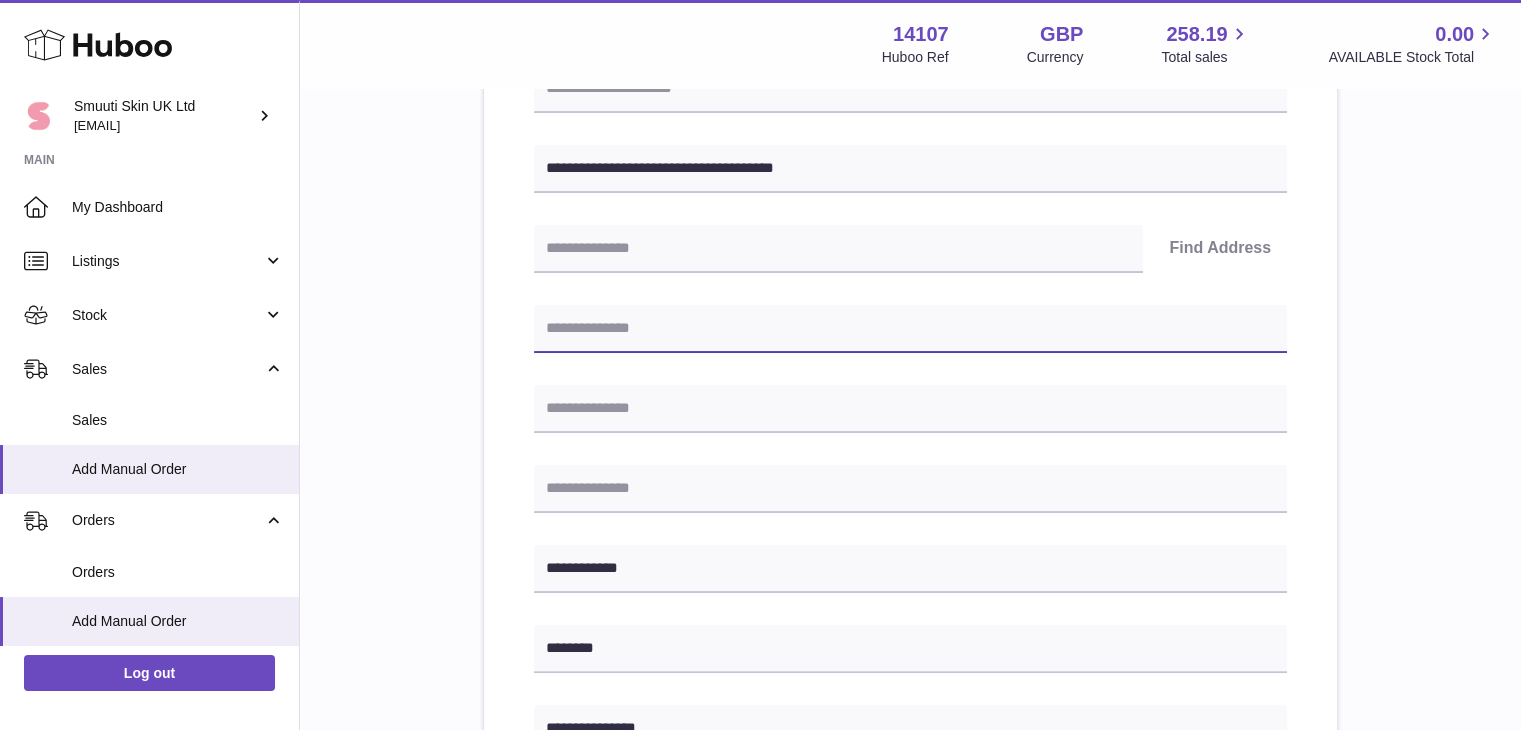click at bounding box center (910, 329) 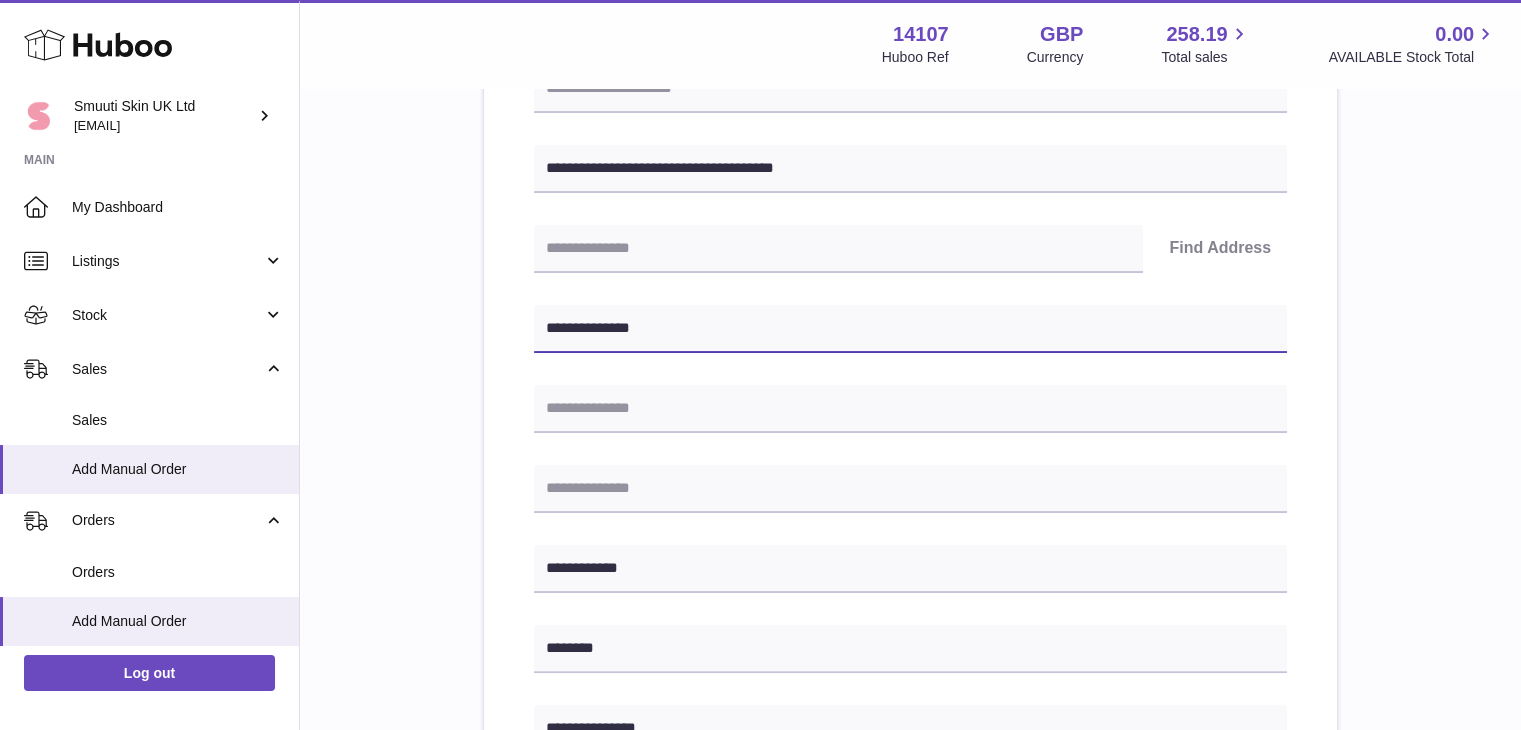 type on "**********" 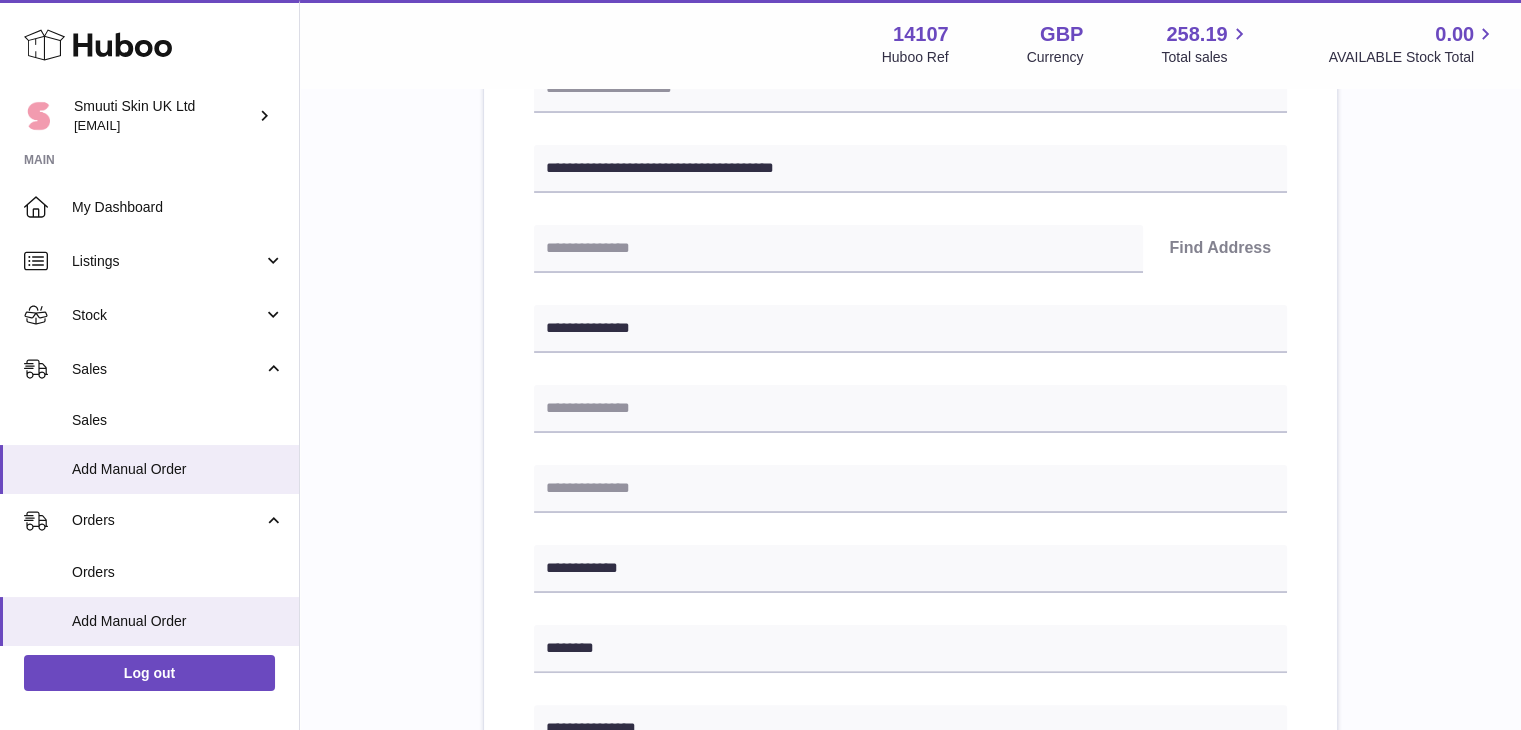 click on "**********" at bounding box center (910, 581) 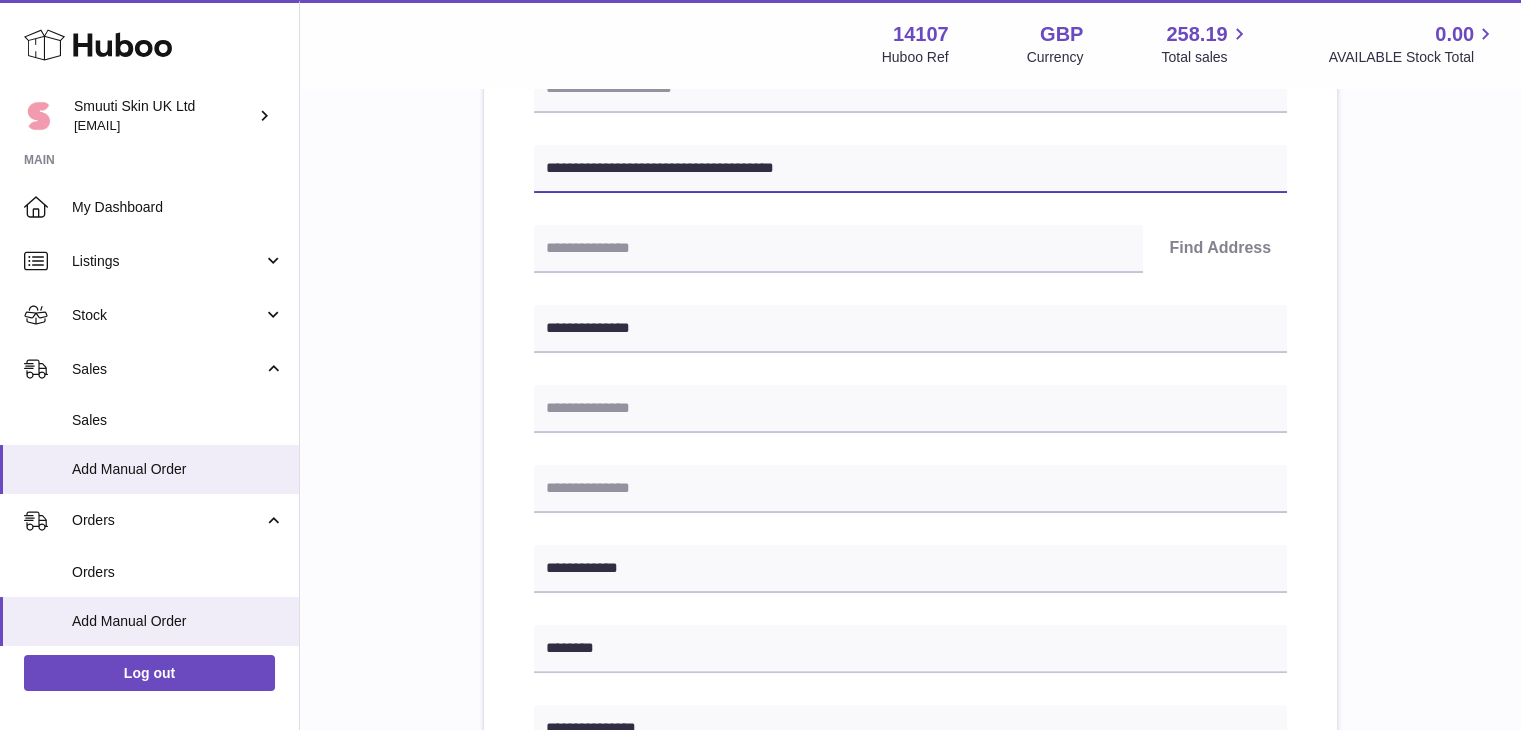 drag, startPoint x: 812, startPoint y: 162, endPoint x: 627, endPoint y: 169, distance: 185.13239 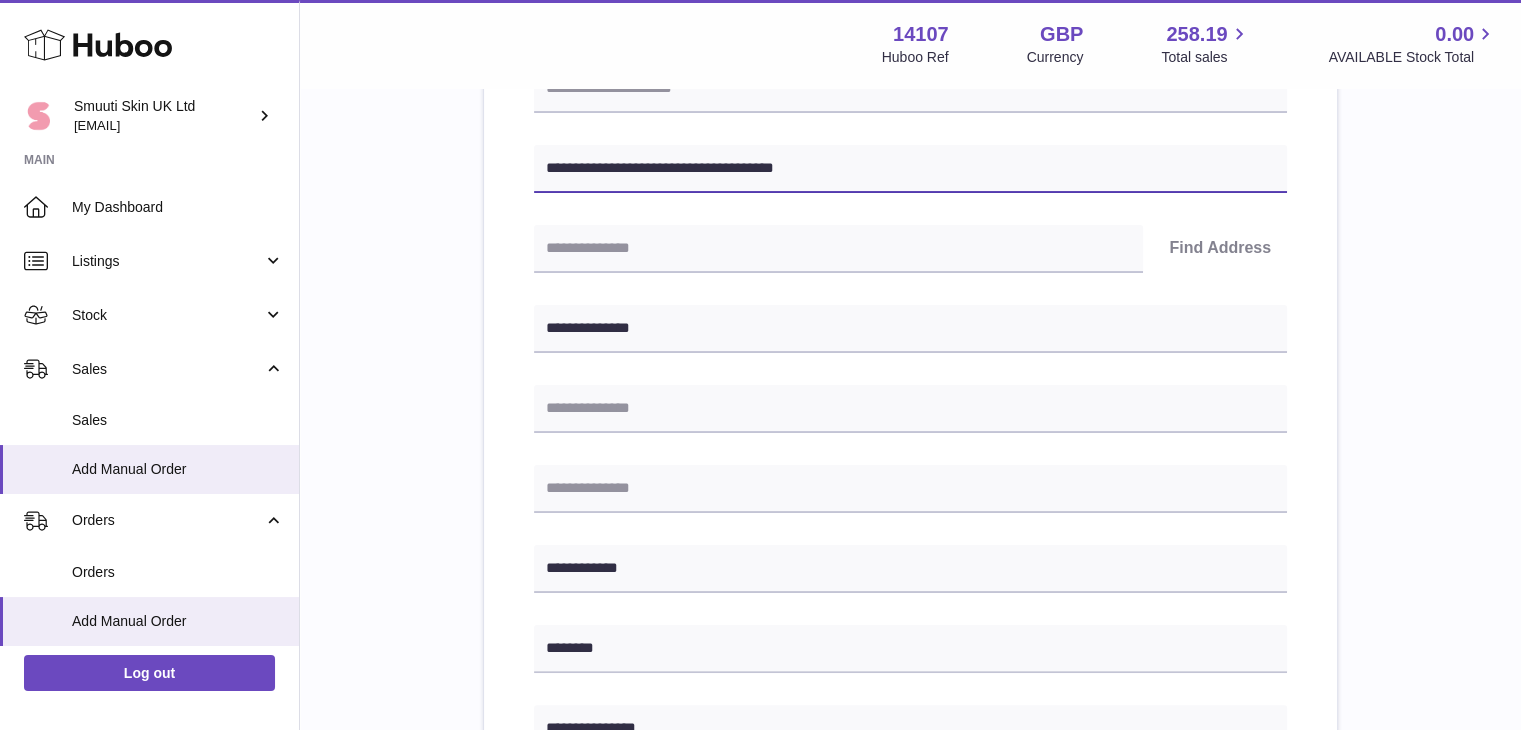 click on "**********" at bounding box center (910, 169) 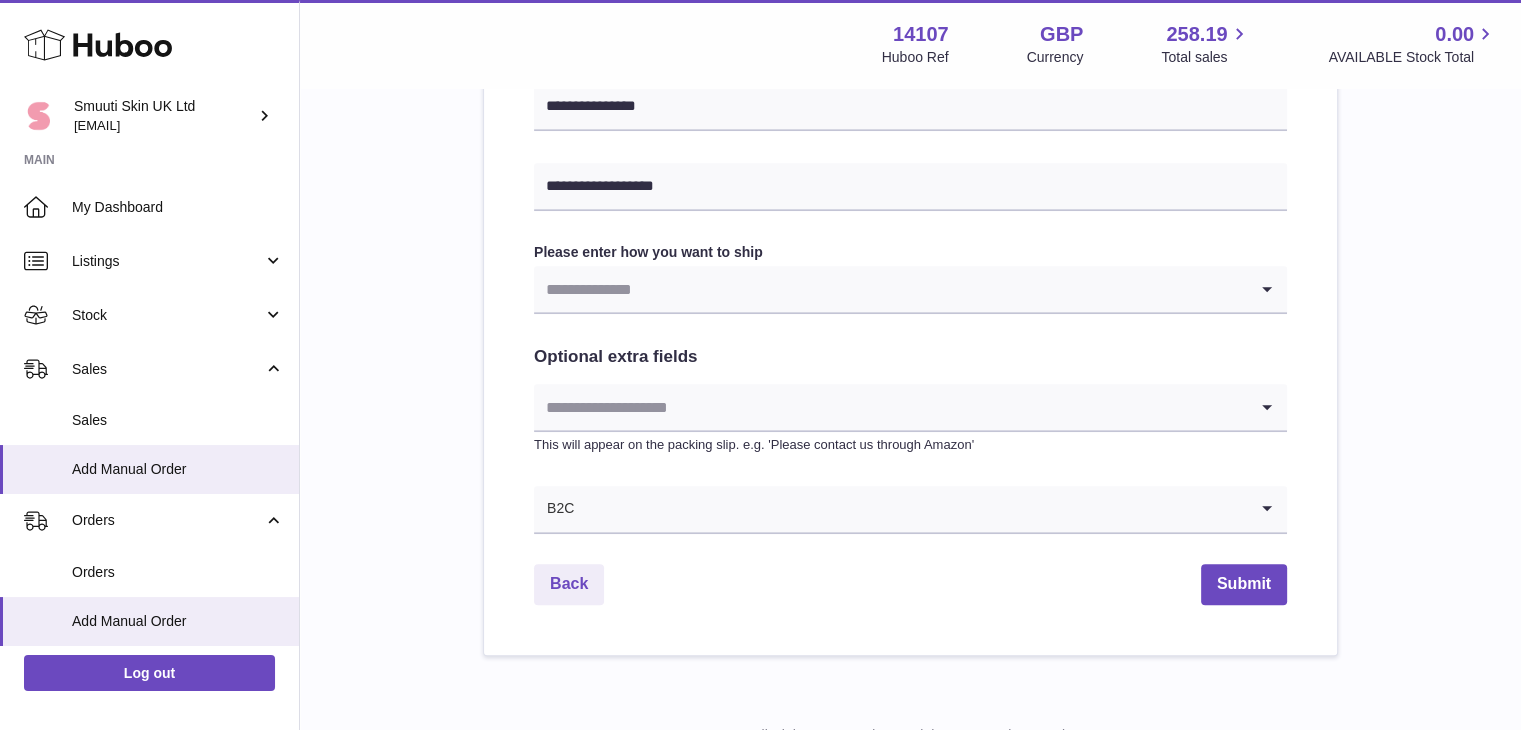 scroll, scrollTop: 942, scrollLeft: 0, axis: vertical 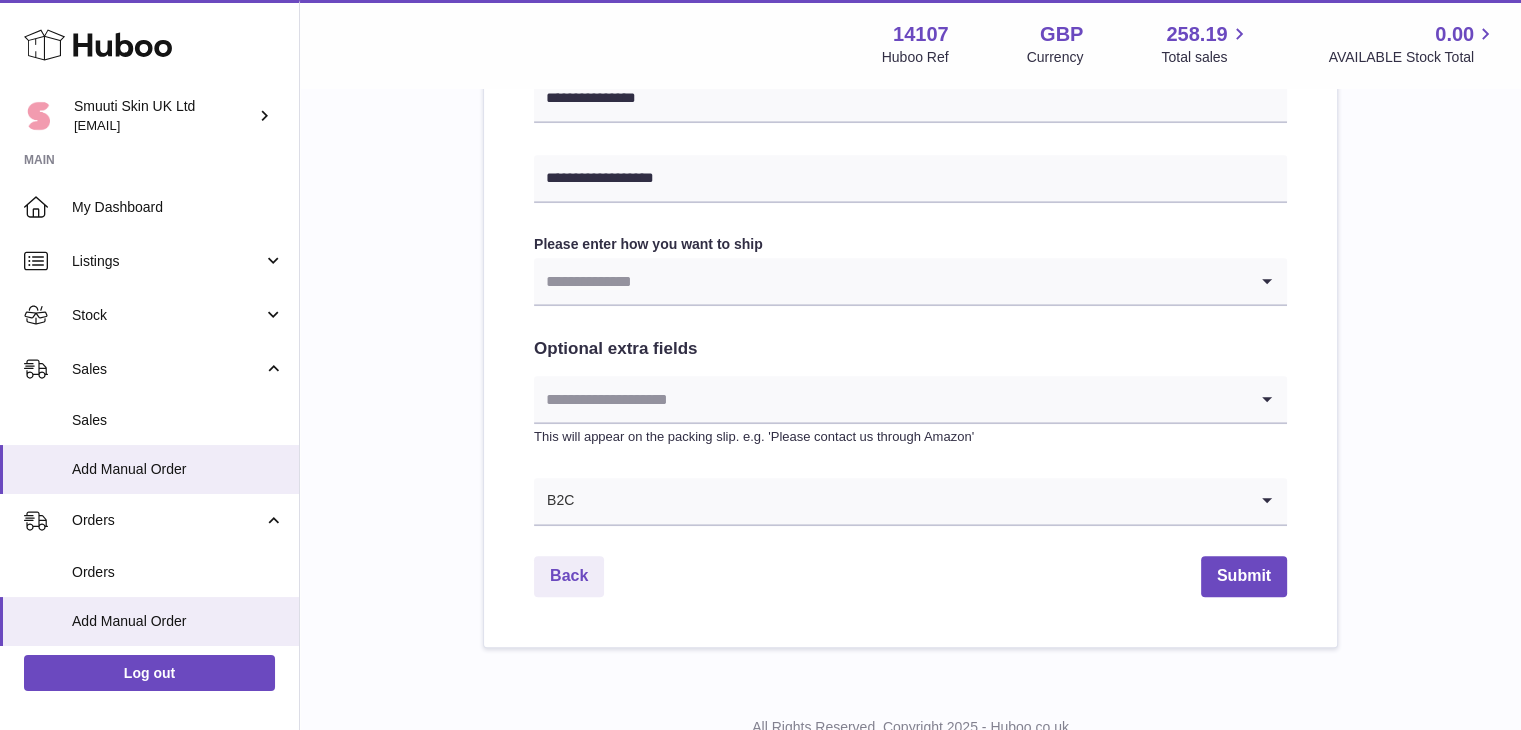 type on "**********" 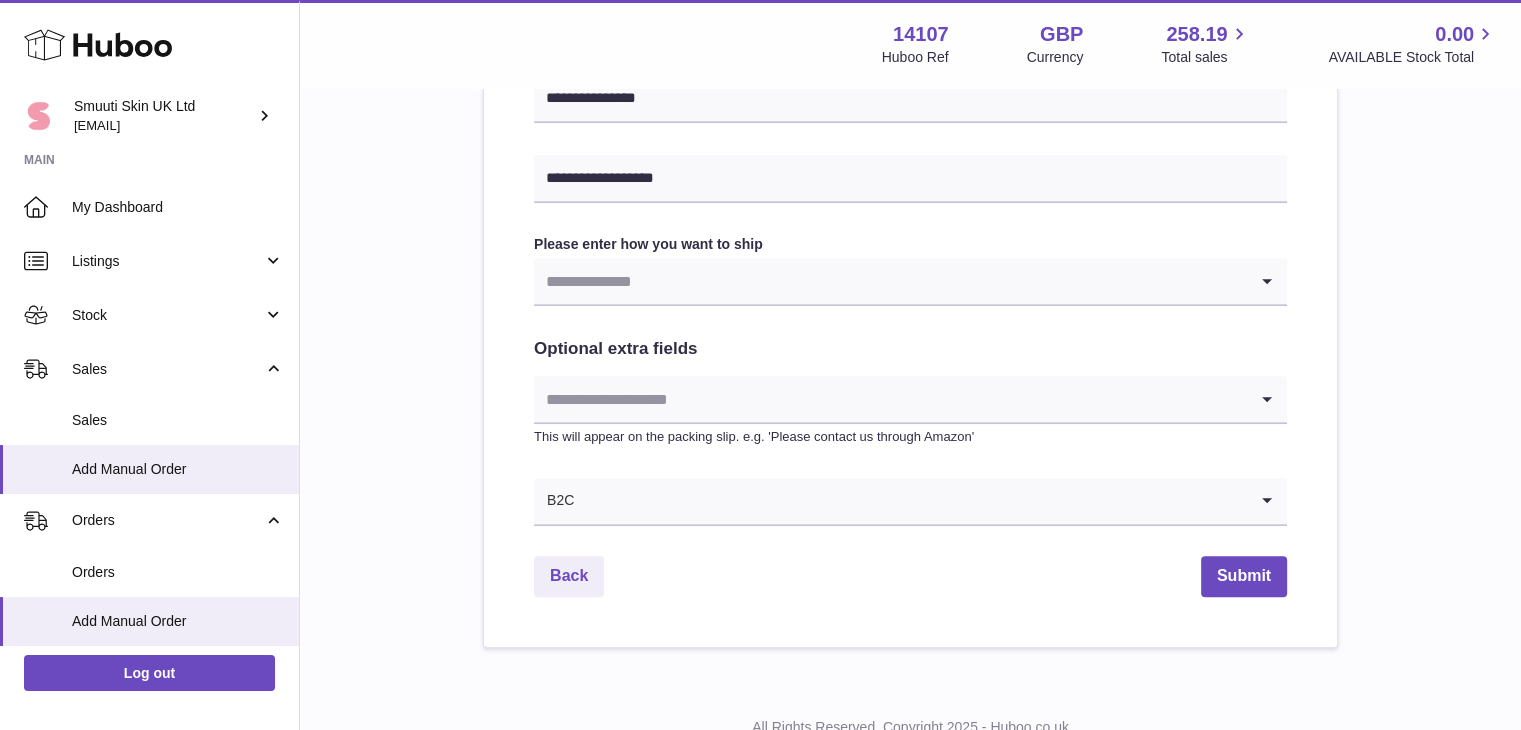 click 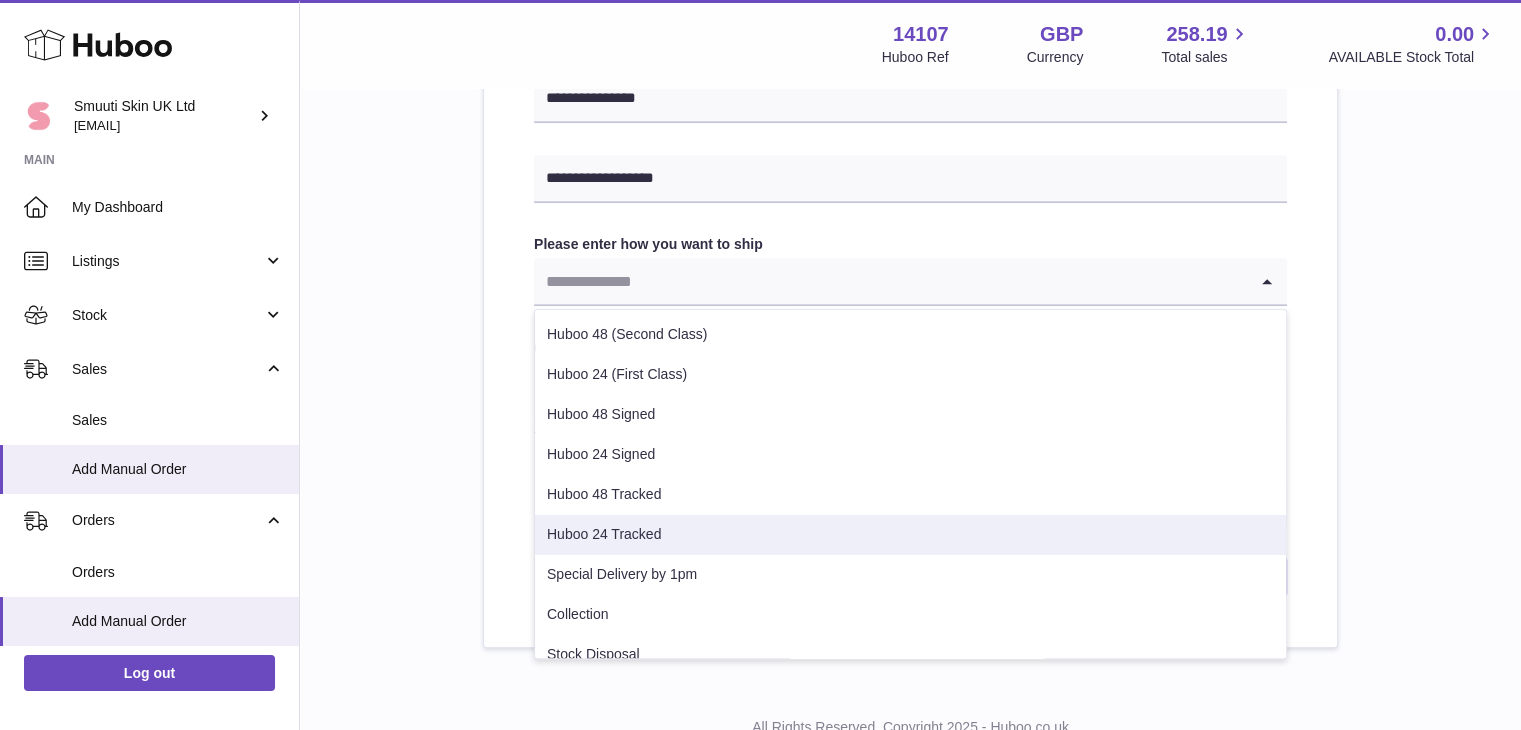 click on "Huboo 24 Tracked" at bounding box center [910, 535] 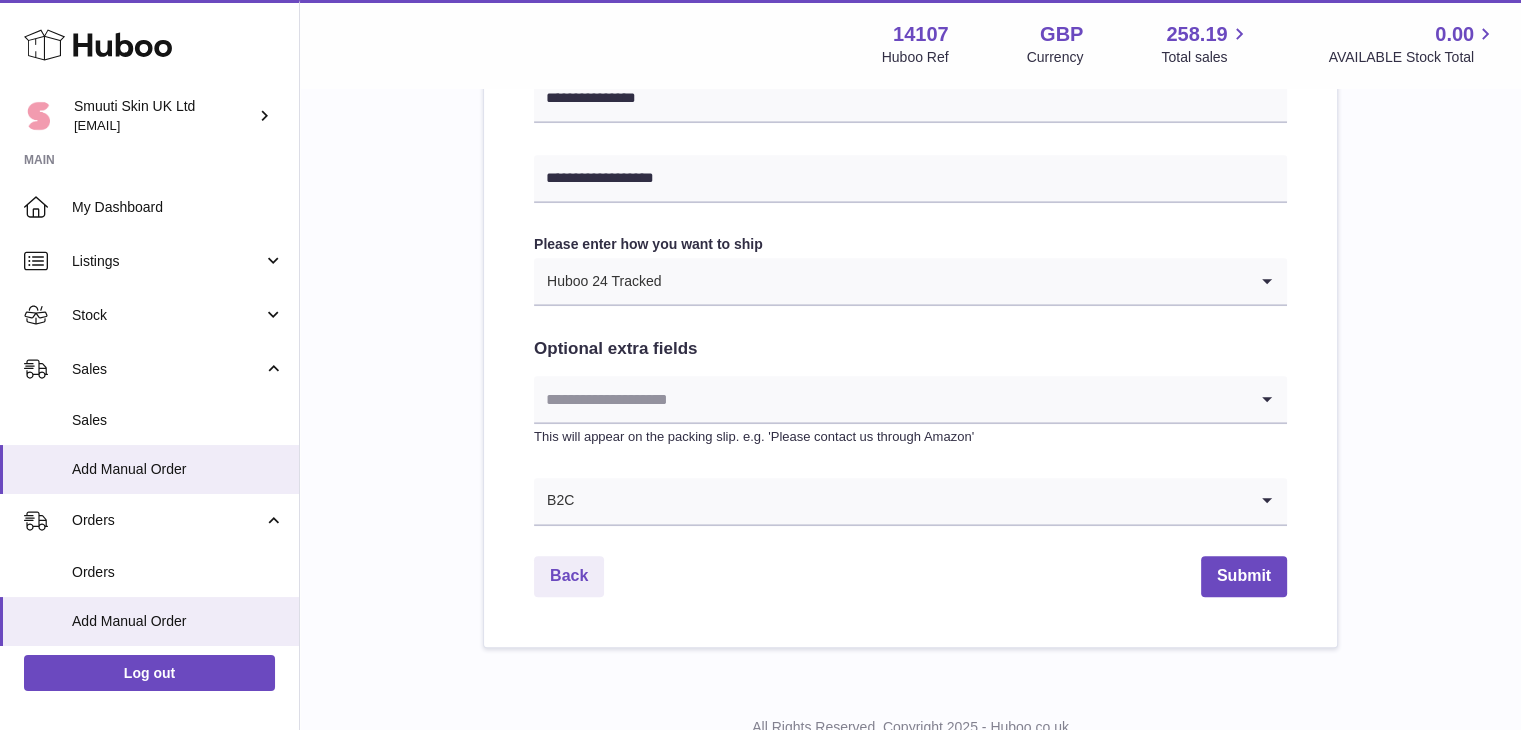 click on "Back
Submit" at bounding box center [910, 576] 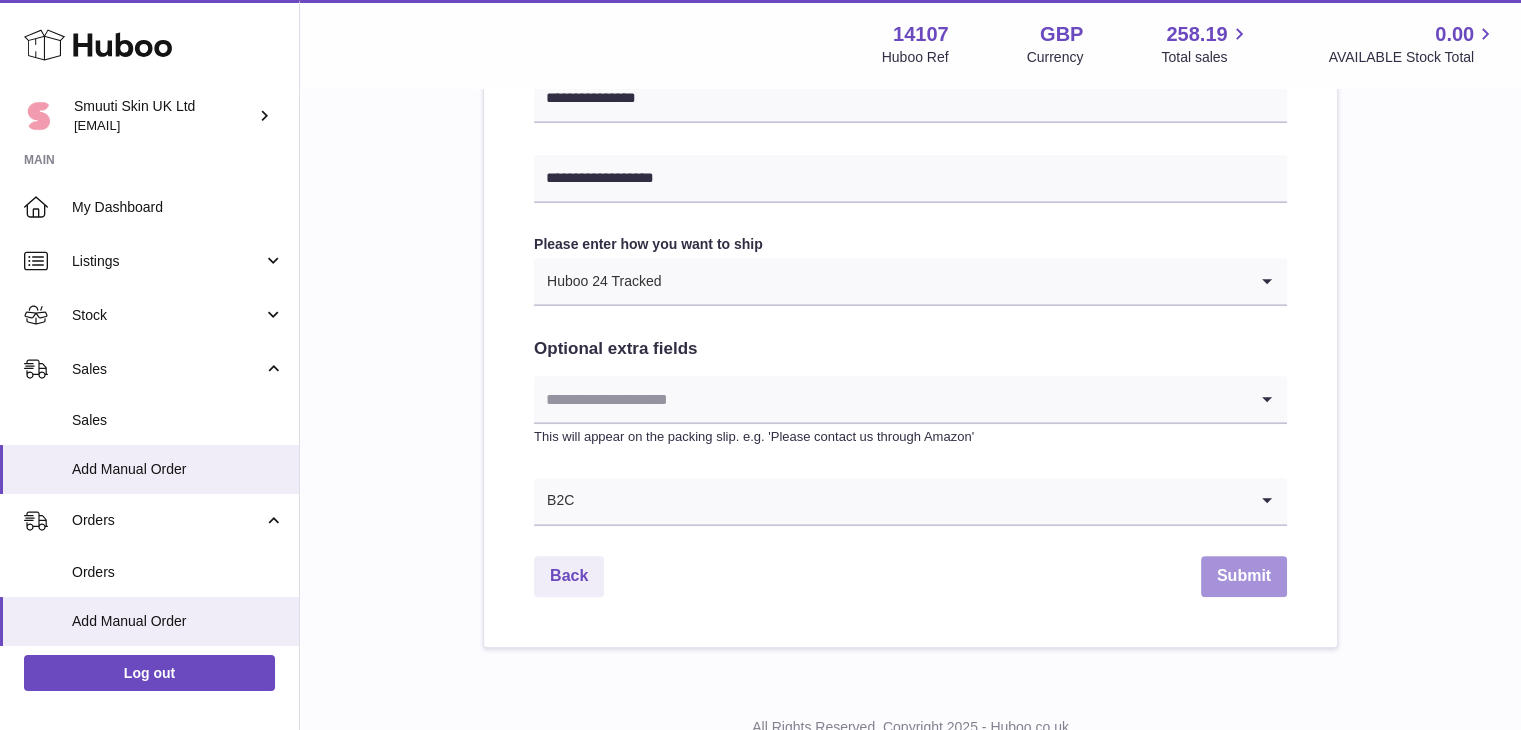 click on "Submit" at bounding box center (1244, 576) 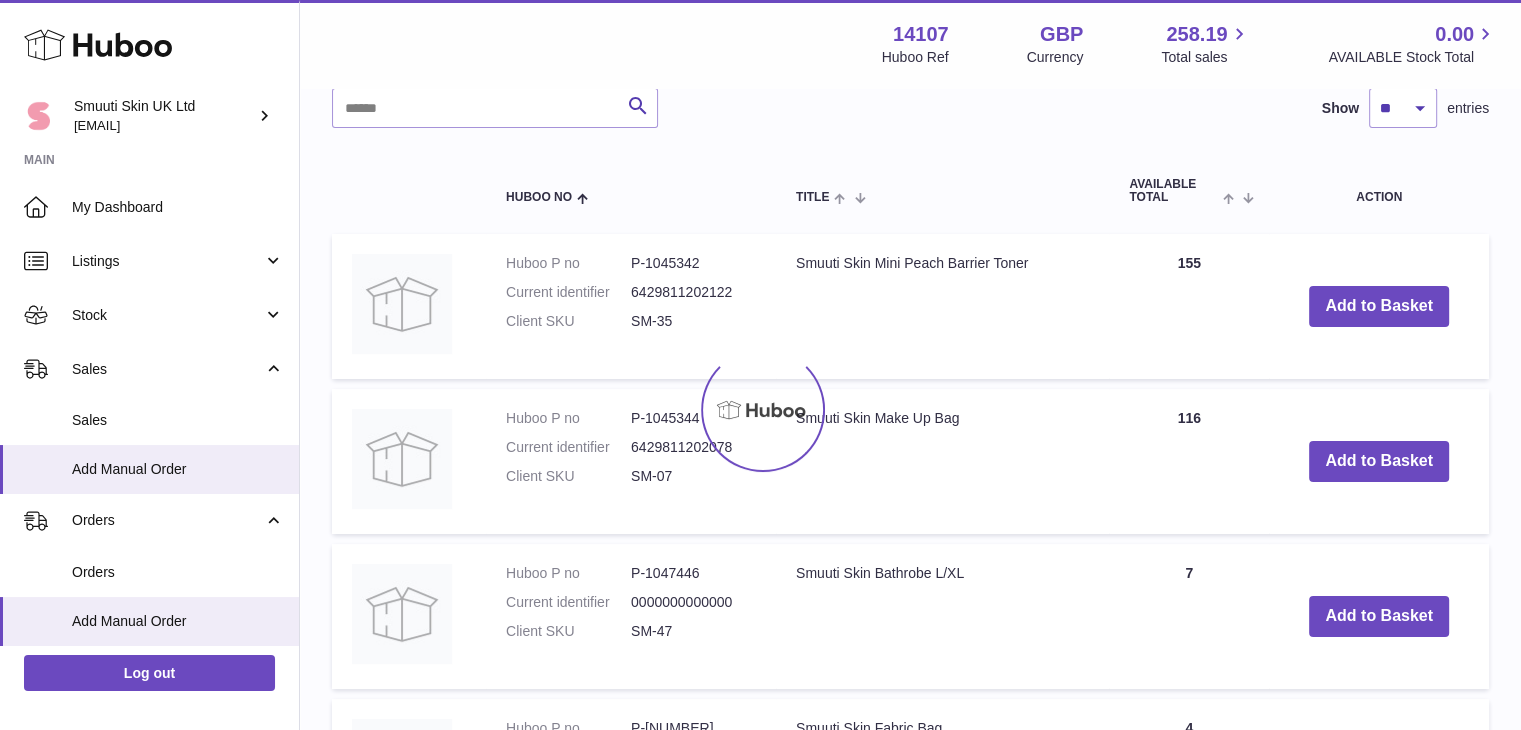 scroll, scrollTop: 0, scrollLeft: 0, axis: both 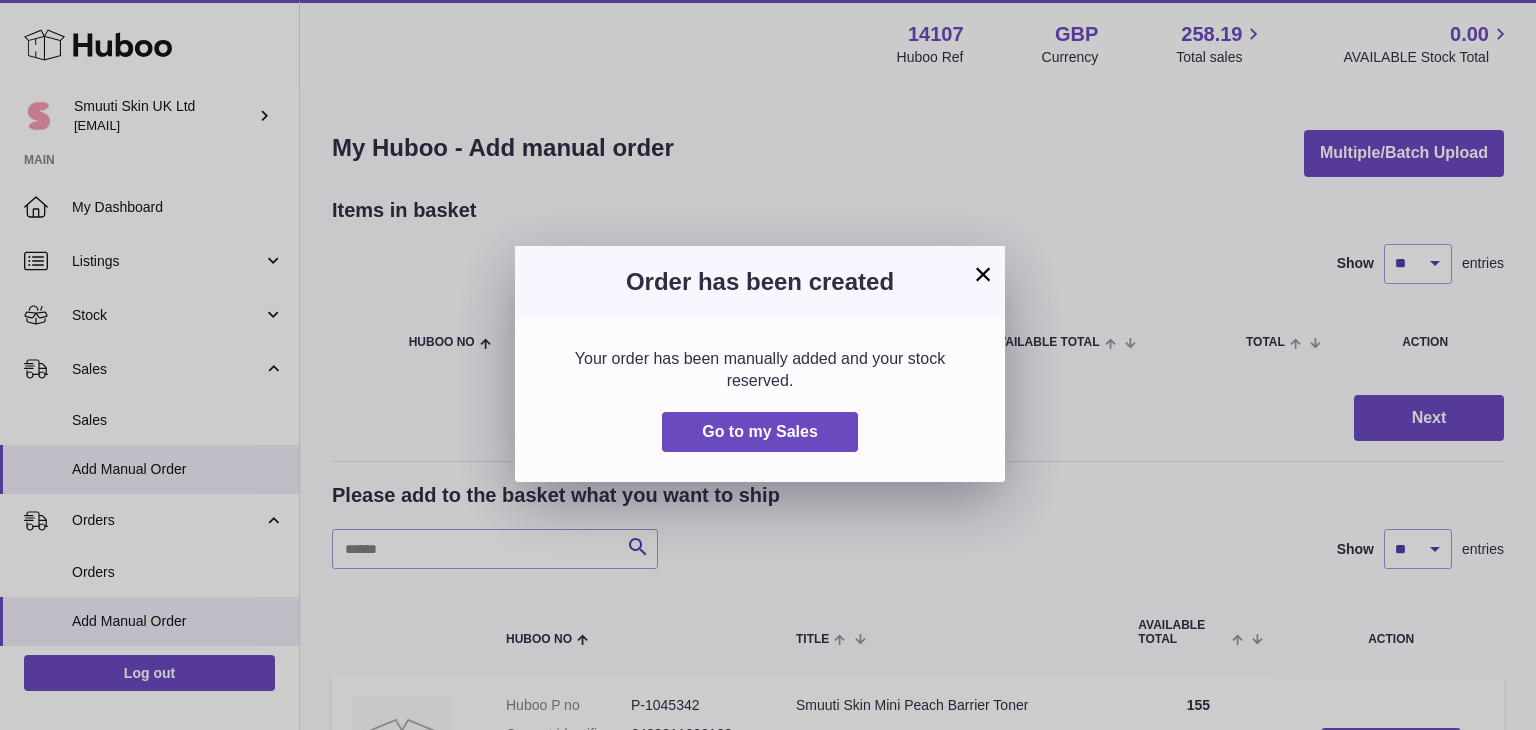 click on "×" at bounding box center (983, 274) 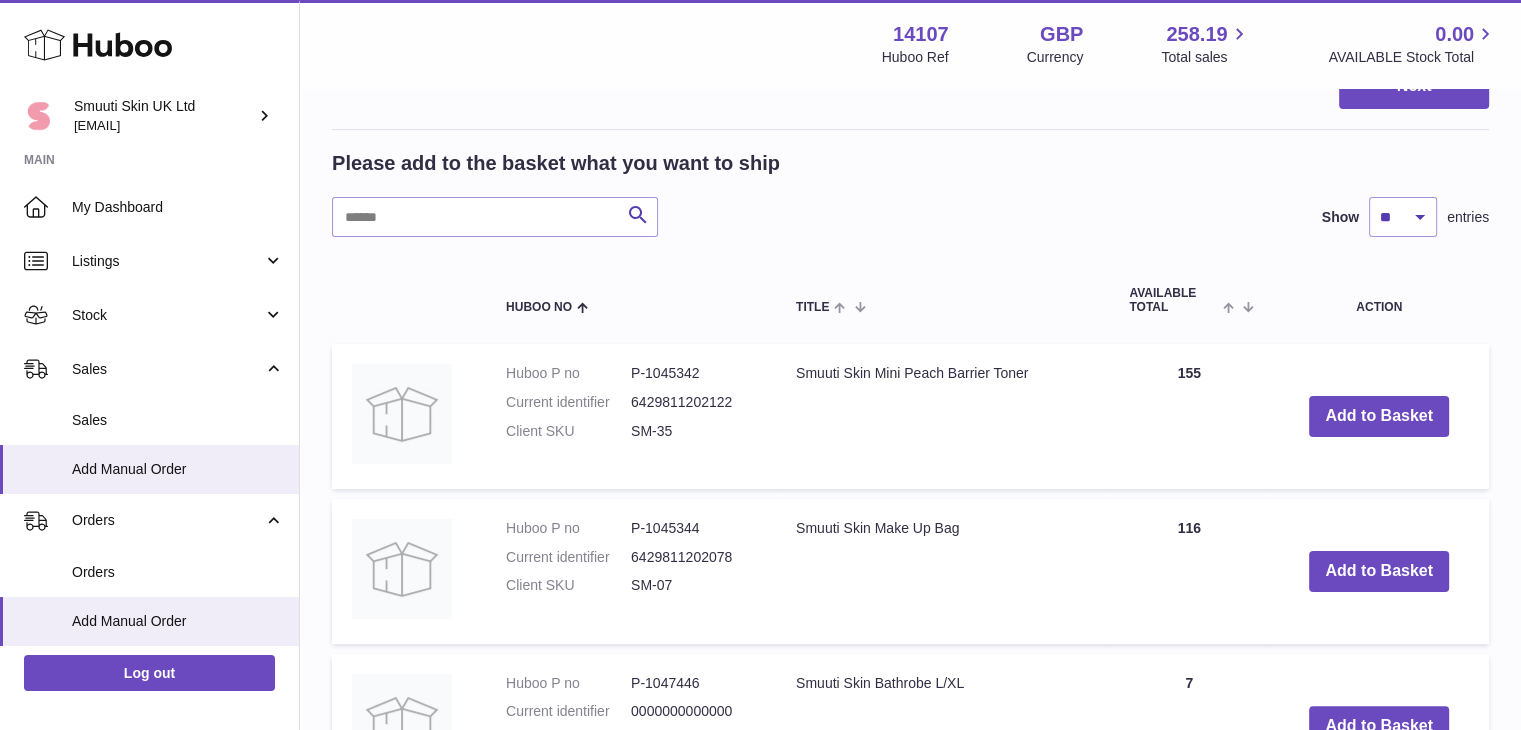 scroll, scrollTop: 332, scrollLeft: 0, axis: vertical 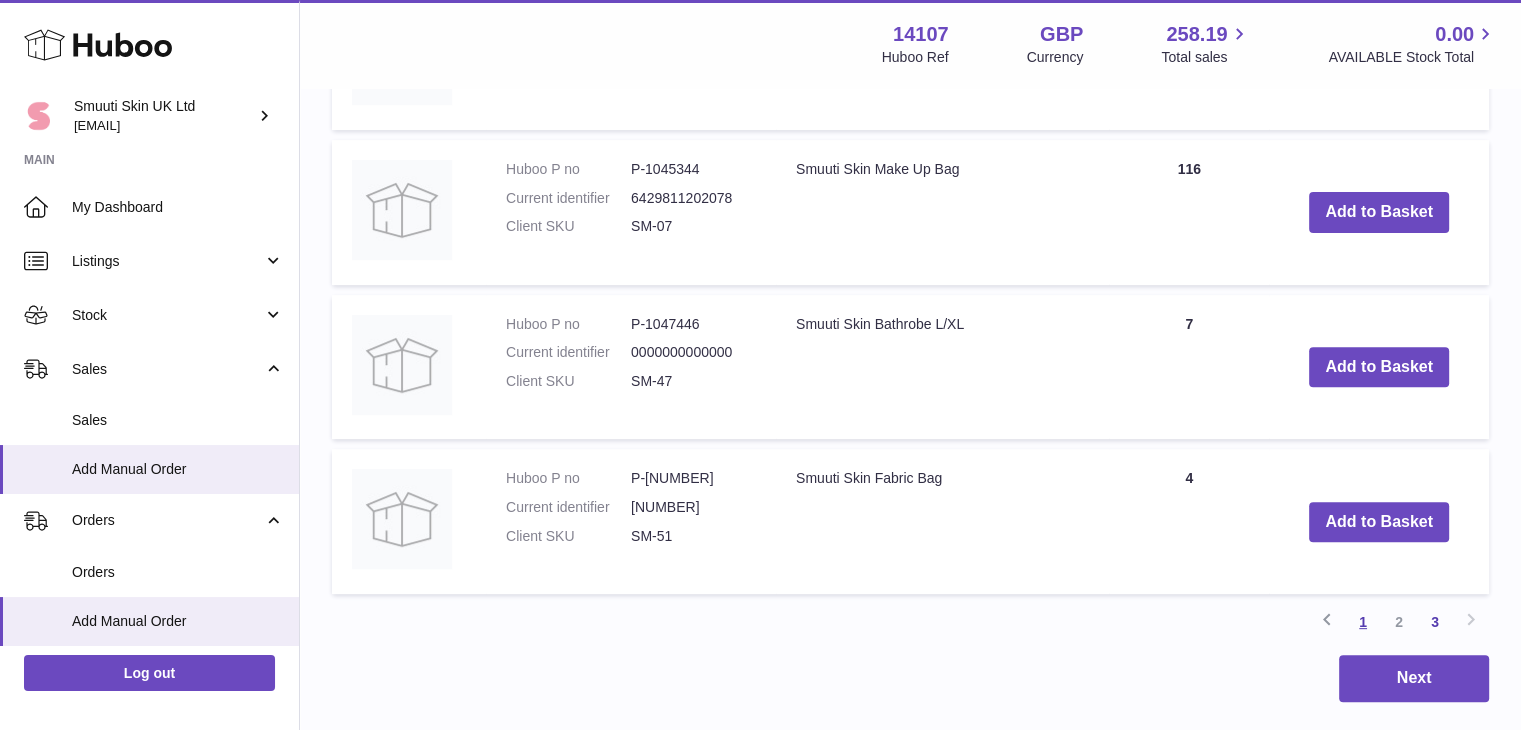 click on "1" at bounding box center (1363, 622) 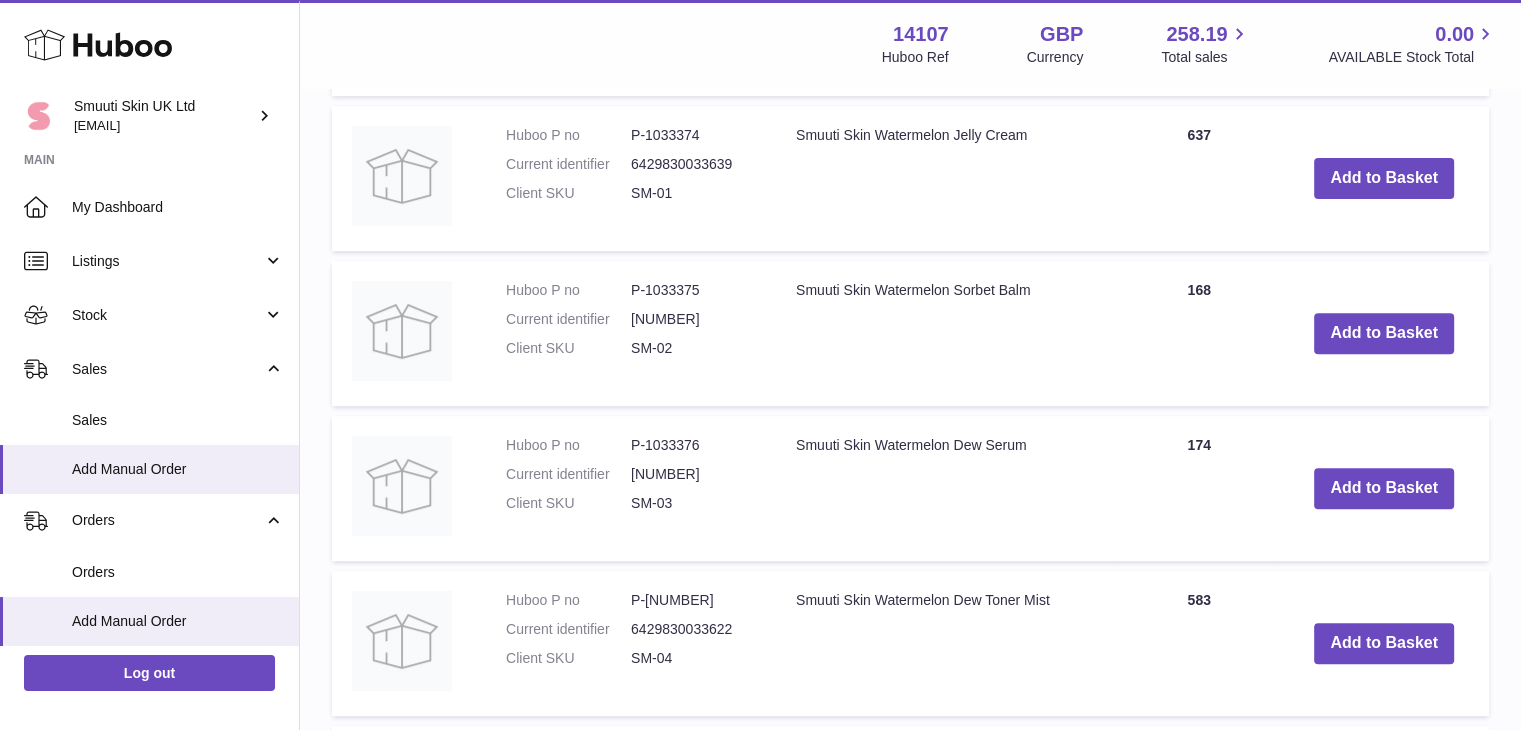 scroll, scrollTop: 726, scrollLeft: 0, axis: vertical 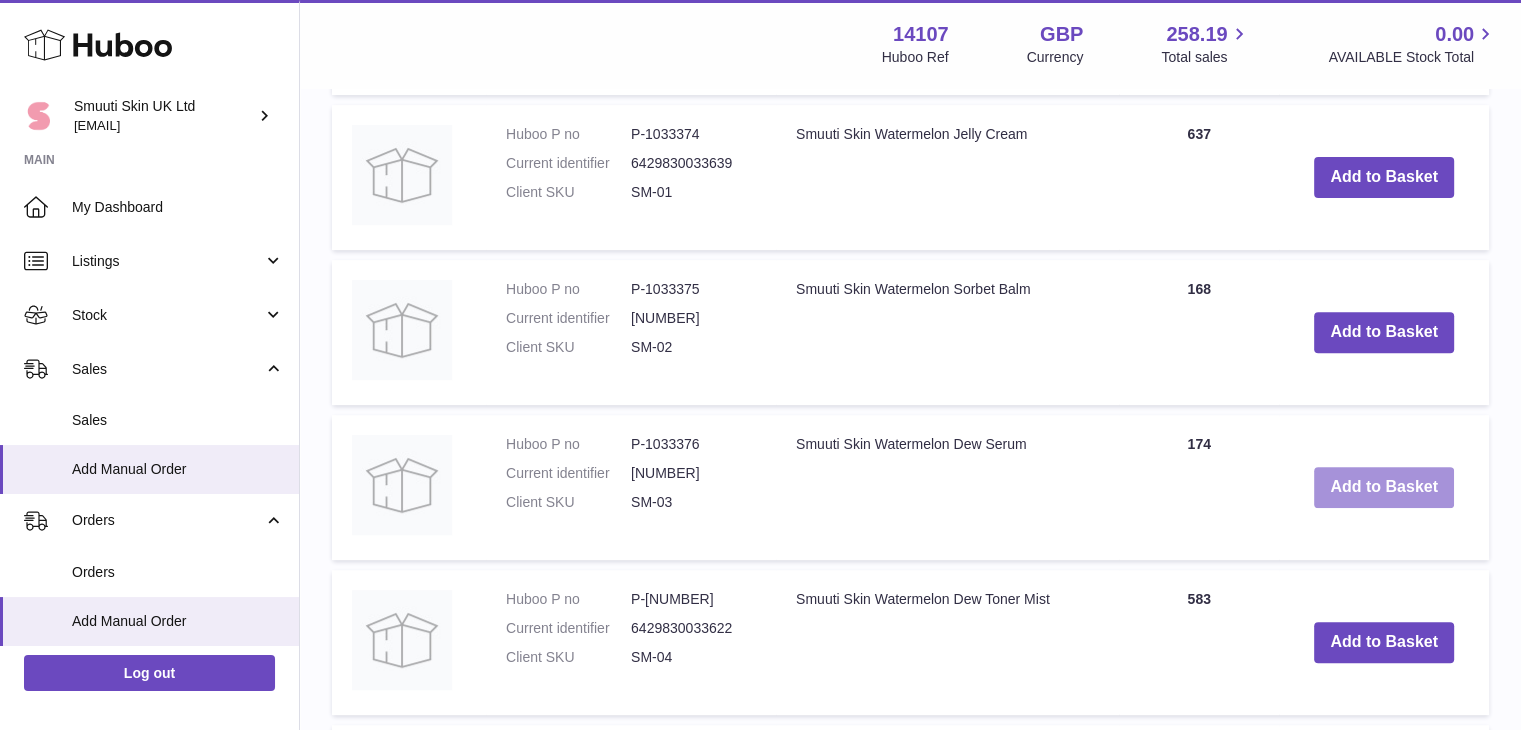 click on "Add to Basket" at bounding box center (1384, 487) 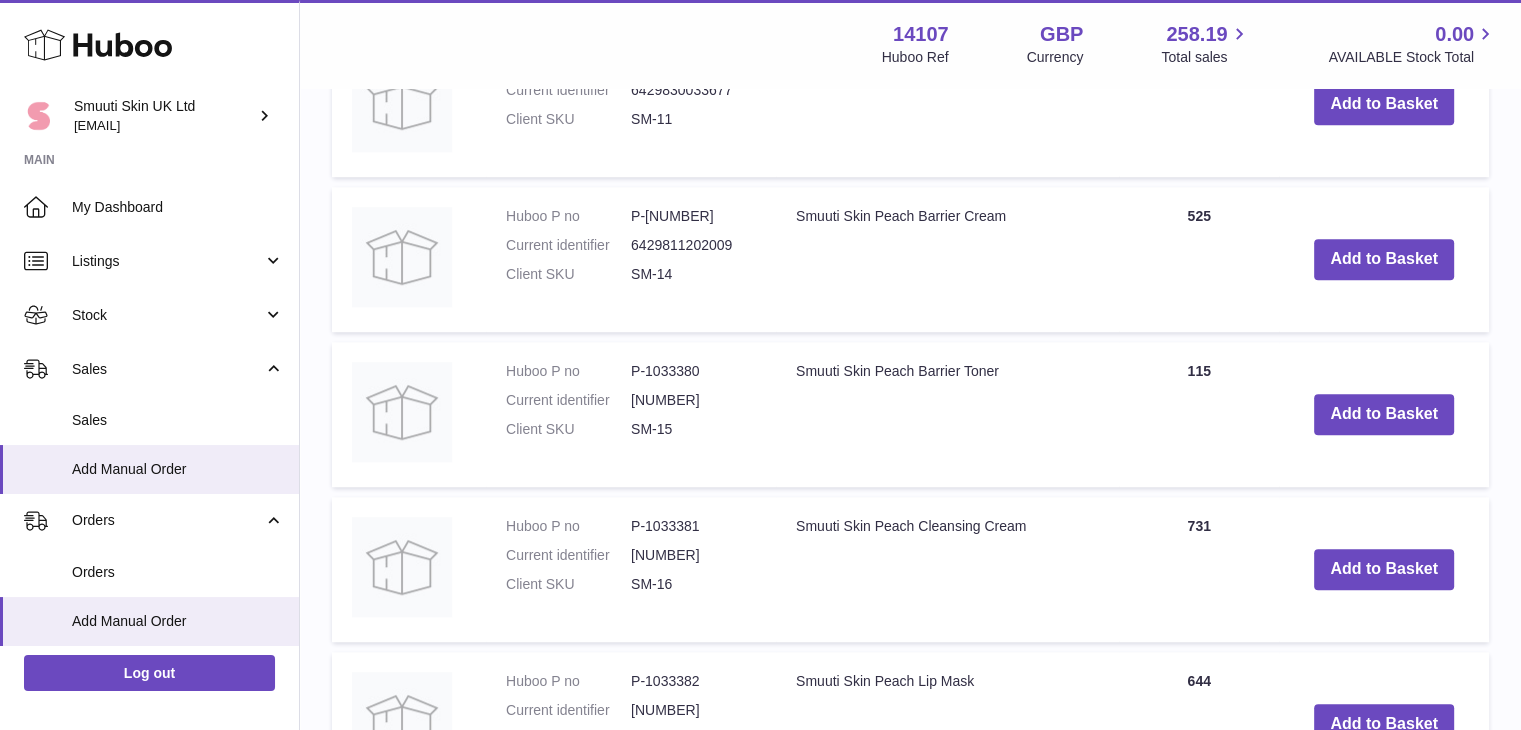 scroll, scrollTop: 1591, scrollLeft: 0, axis: vertical 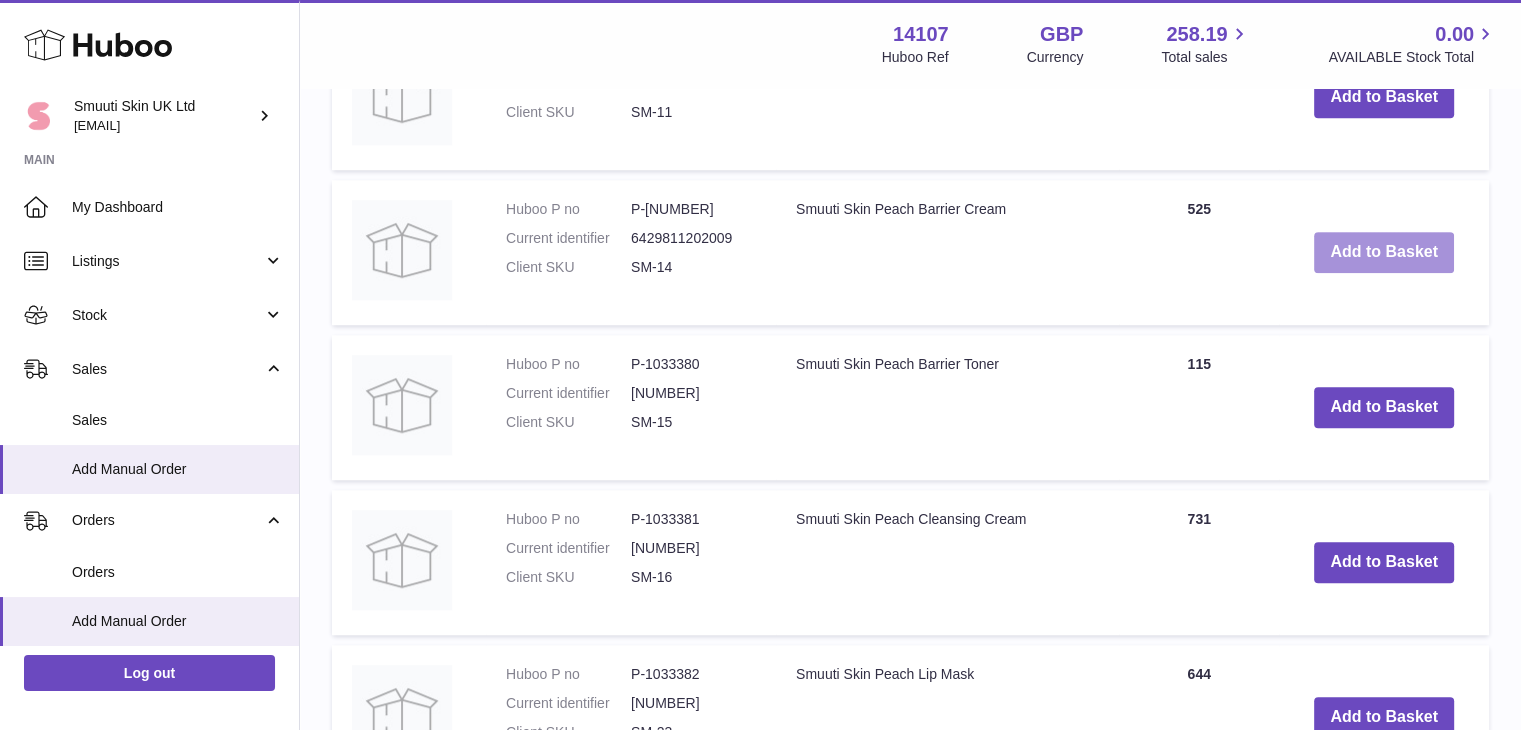 click on "Add to Basket" at bounding box center [1384, 252] 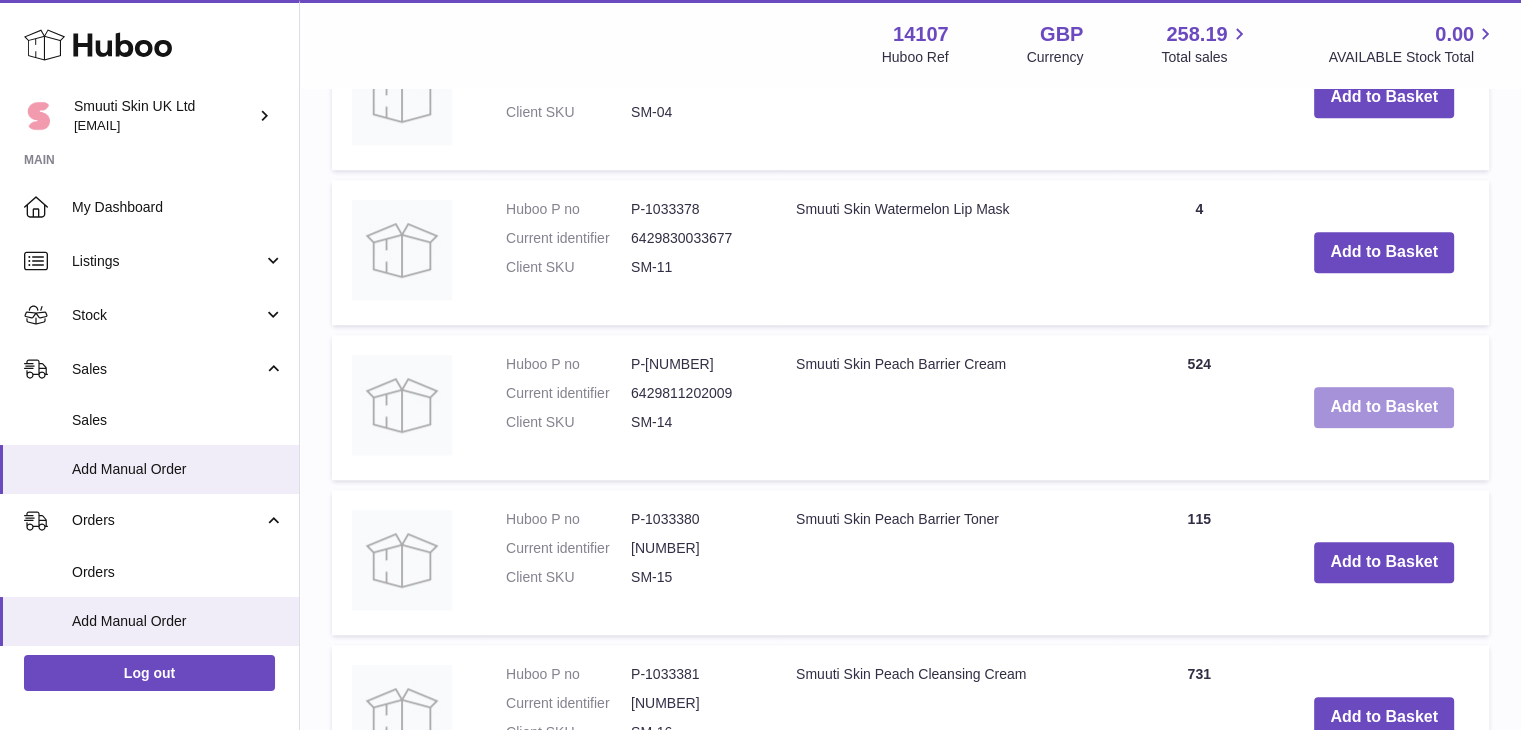 scroll, scrollTop: 1746, scrollLeft: 0, axis: vertical 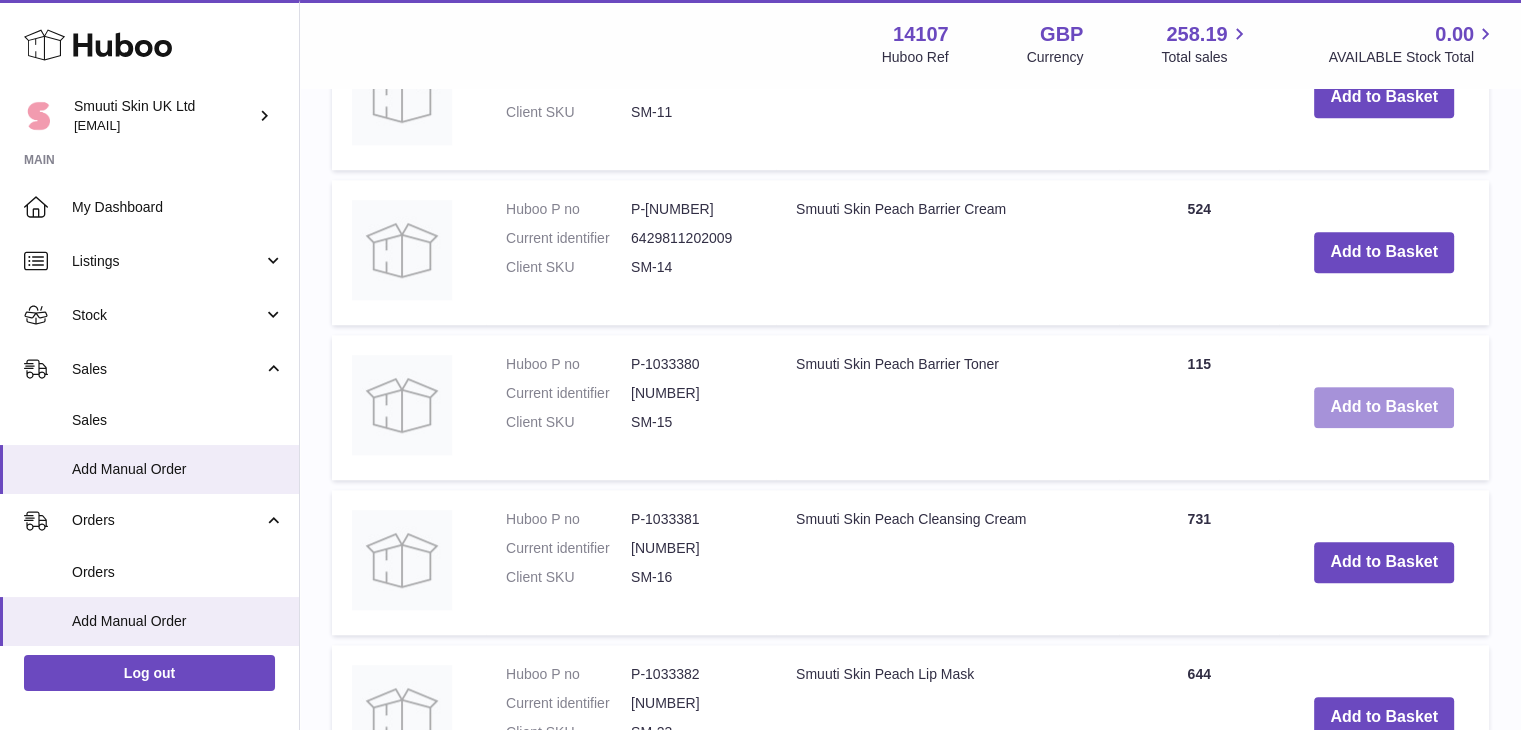 click on "Add to Basket" at bounding box center (1384, 407) 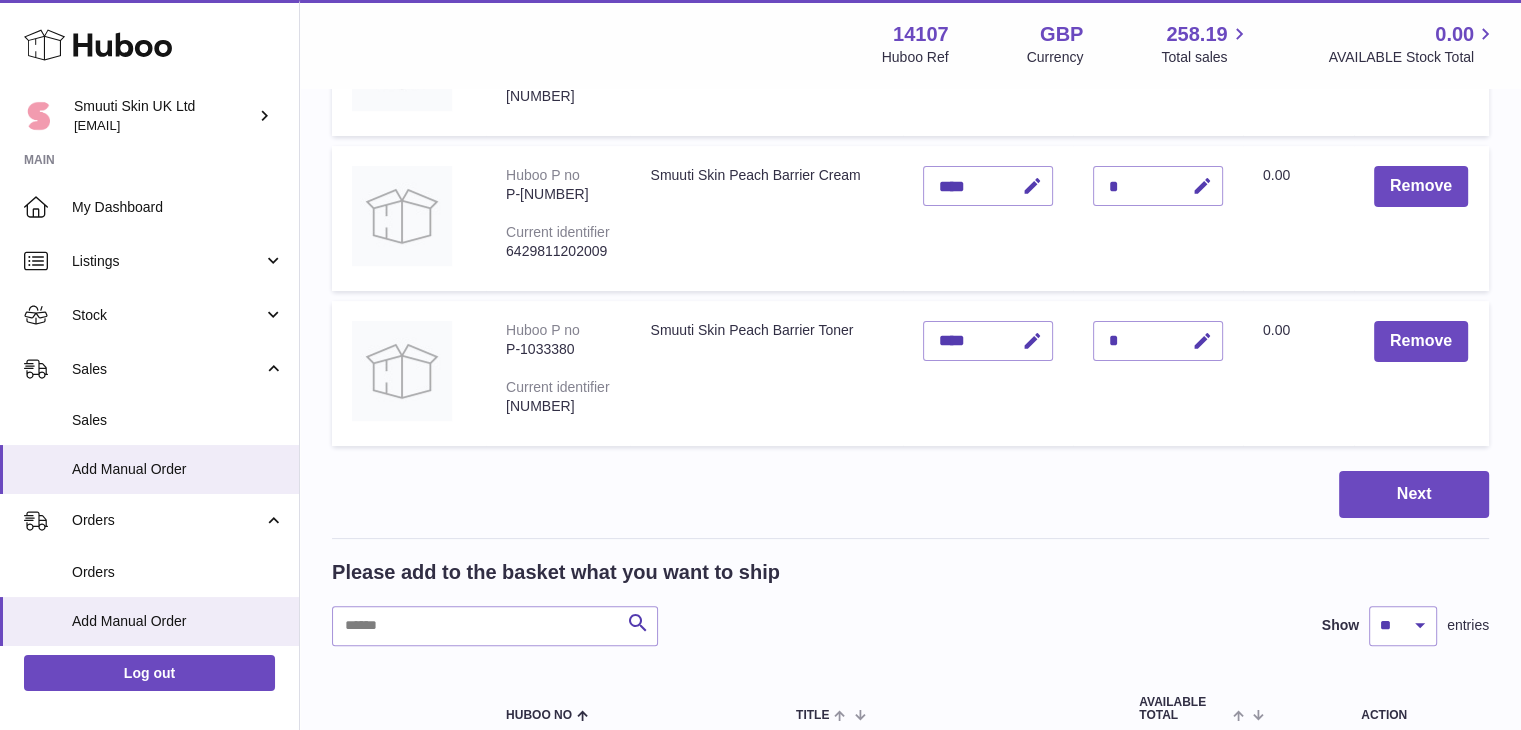 scroll, scrollTop: 403, scrollLeft: 0, axis: vertical 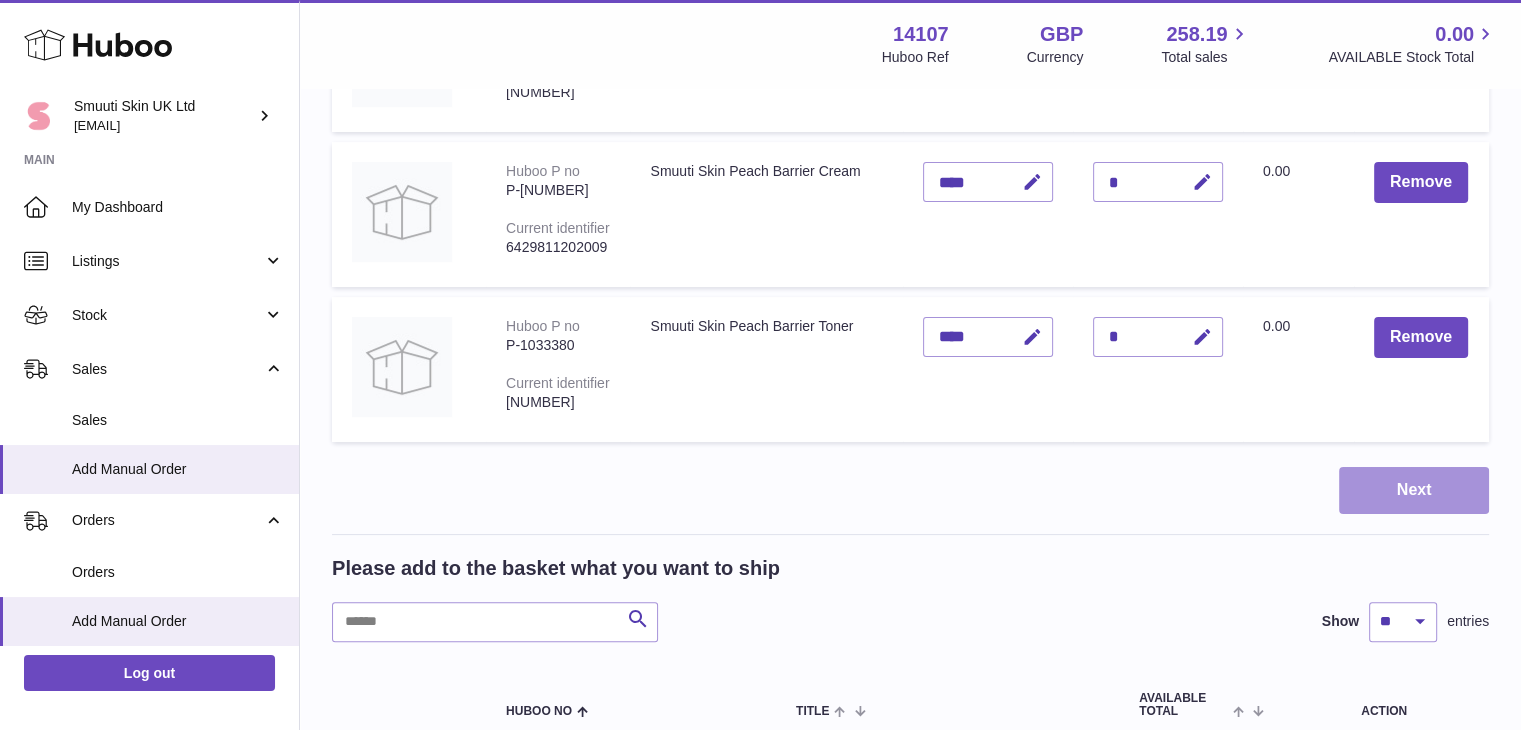 click on "Next" at bounding box center (1414, 490) 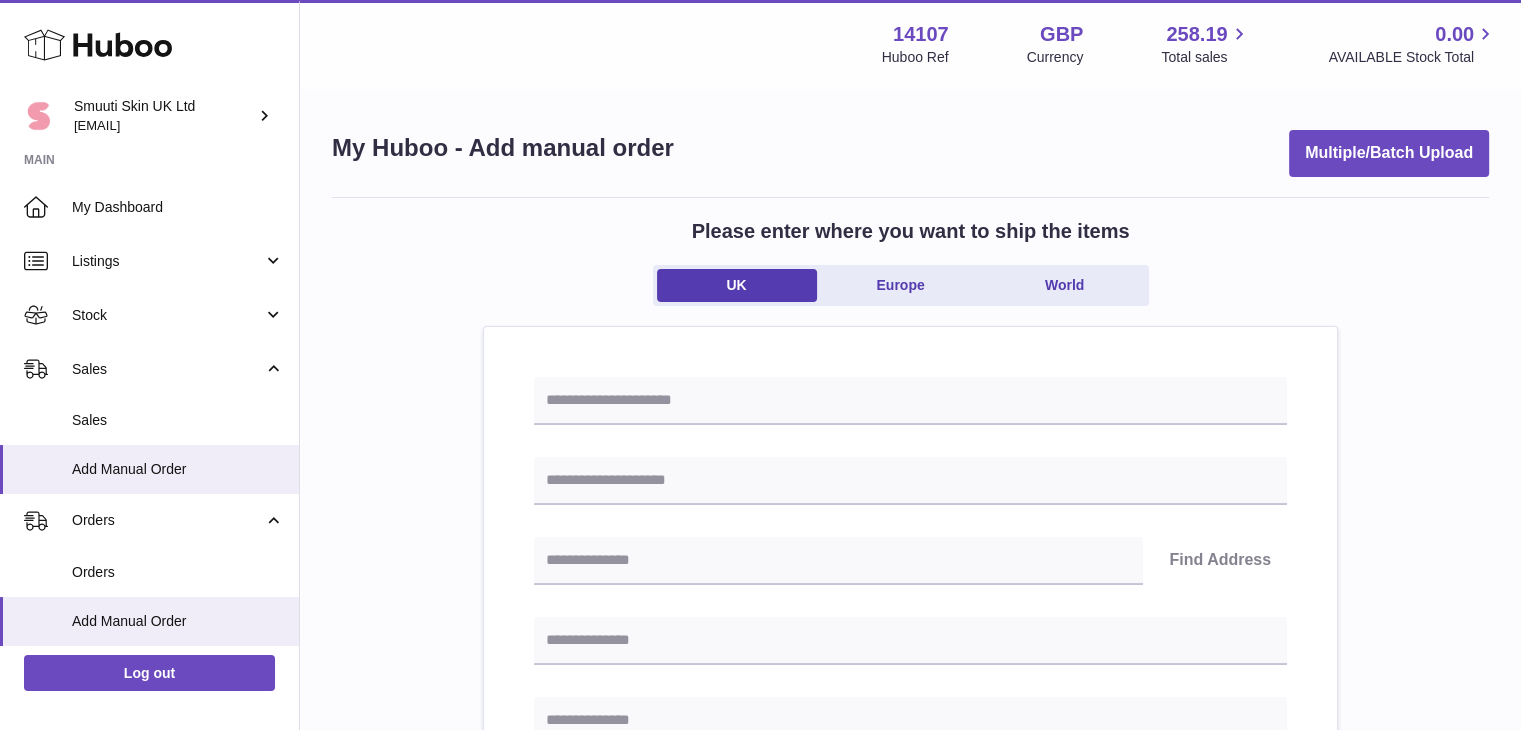 scroll, scrollTop: 132, scrollLeft: 0, axis: vertical 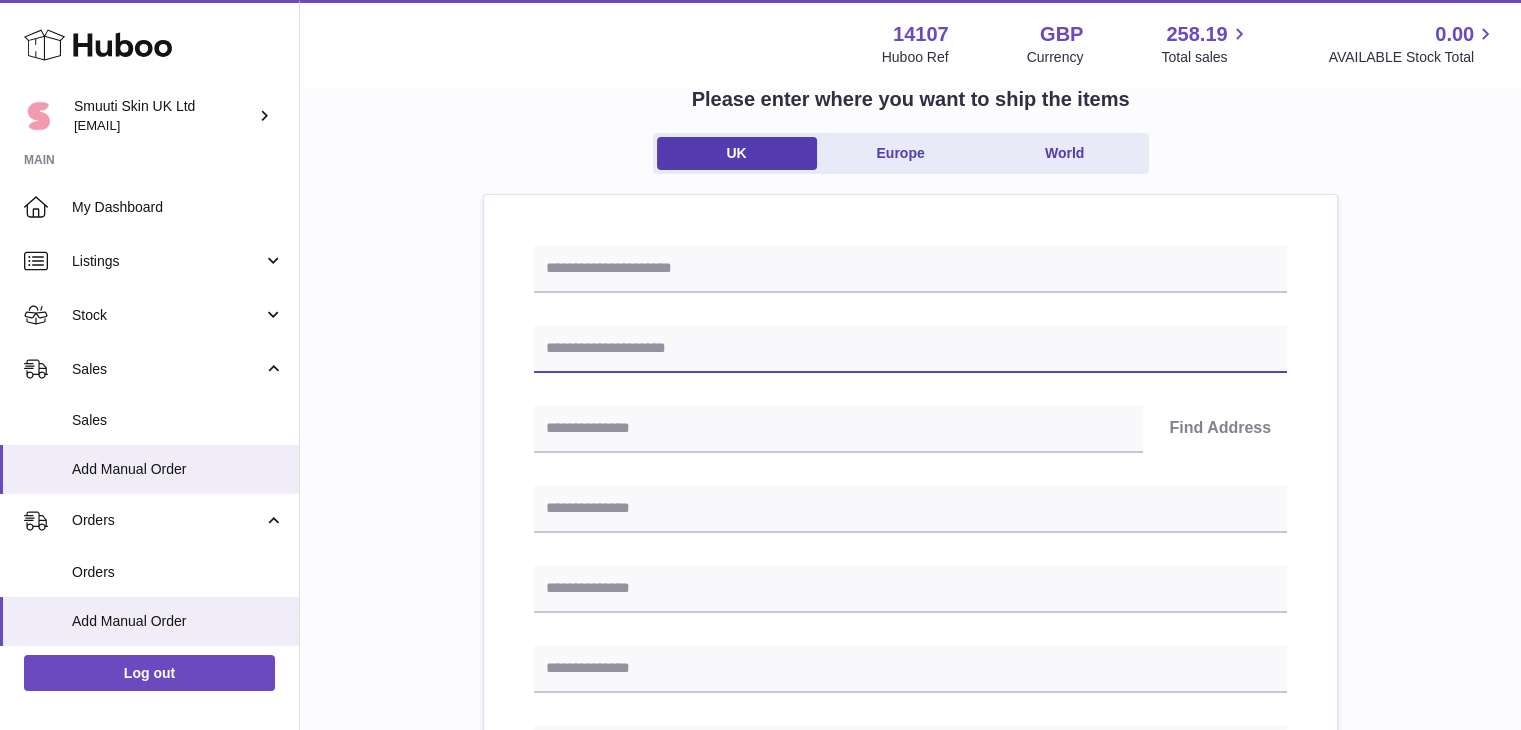 click at bounding box center (910, 349) 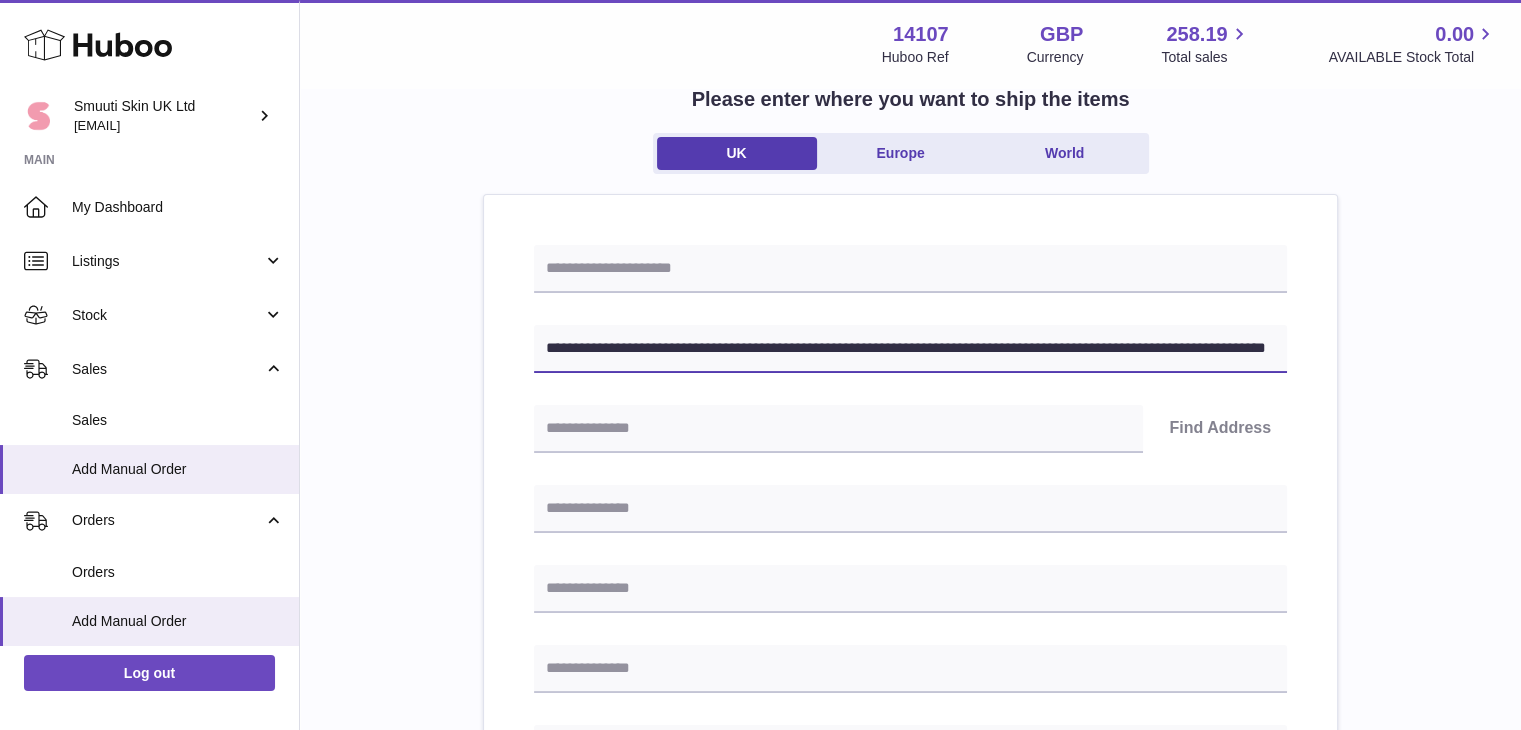 scroll, scrollTop: 0, scrollLeft: 168, axis: horizontal 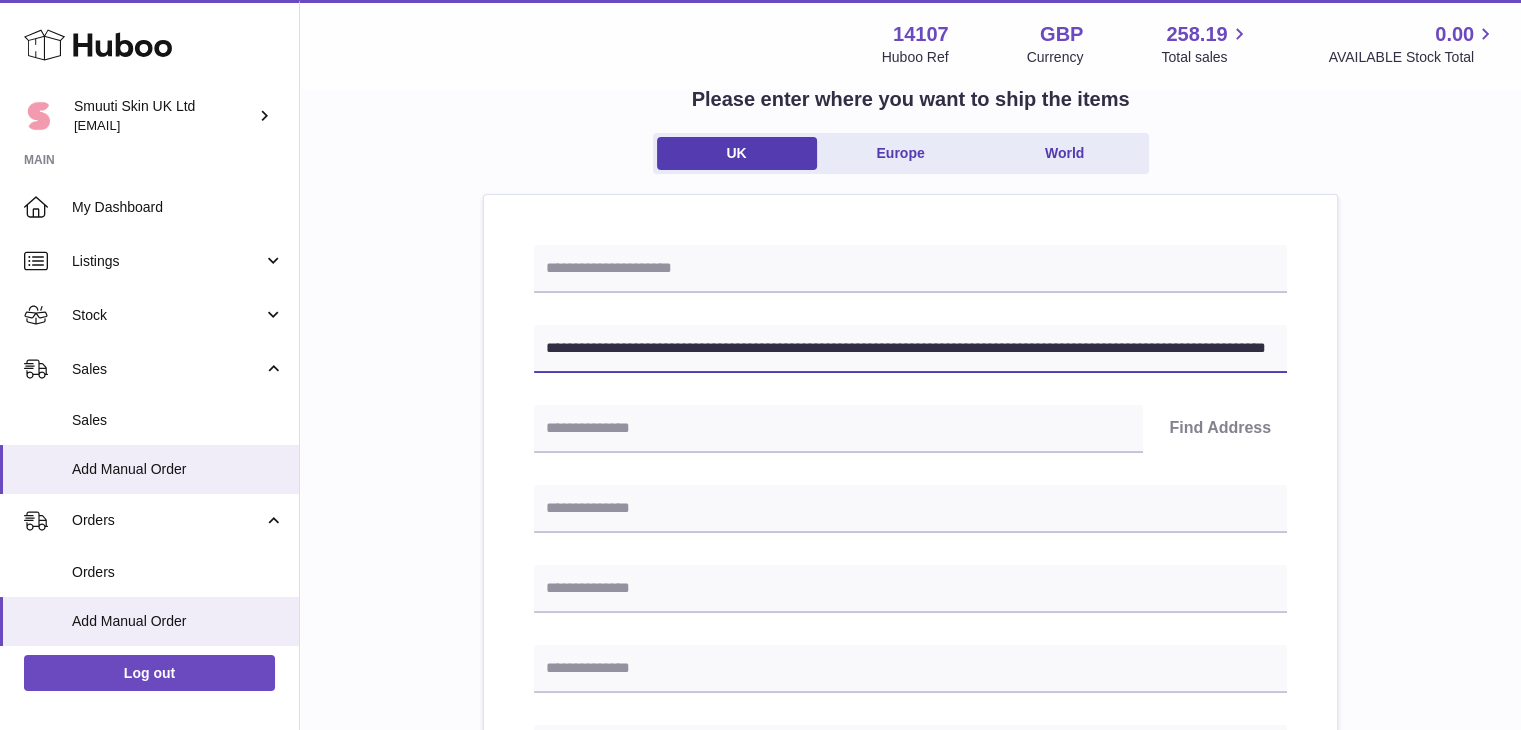 drag, startPoint x: 810, startPoint y: 349, endPoint x: 630, endPoint y: 343, distance: 180.09998 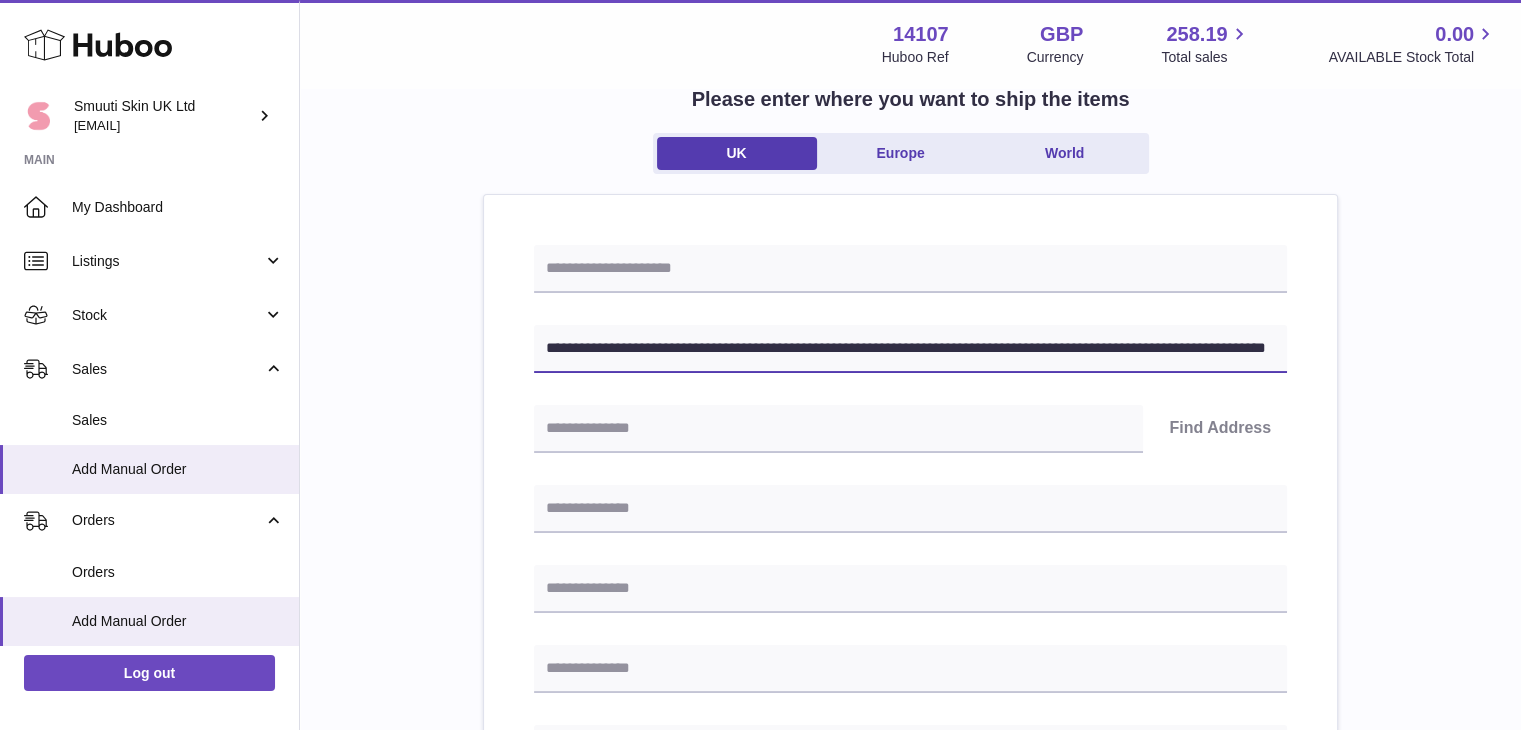 click on "**********" at bounding box center [910, 349] 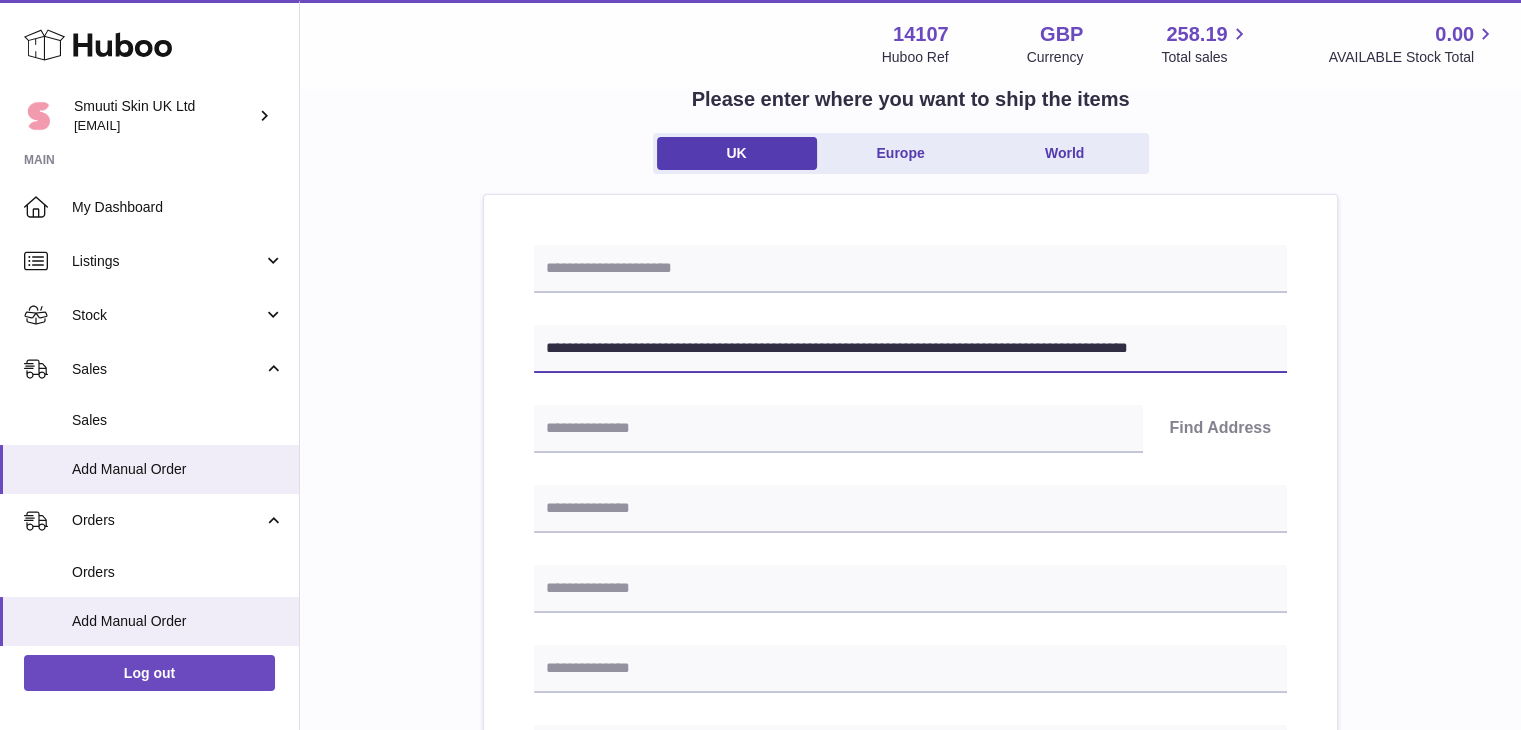 scroll, scrollTop: 0, scrollLeft: 0, axis: both 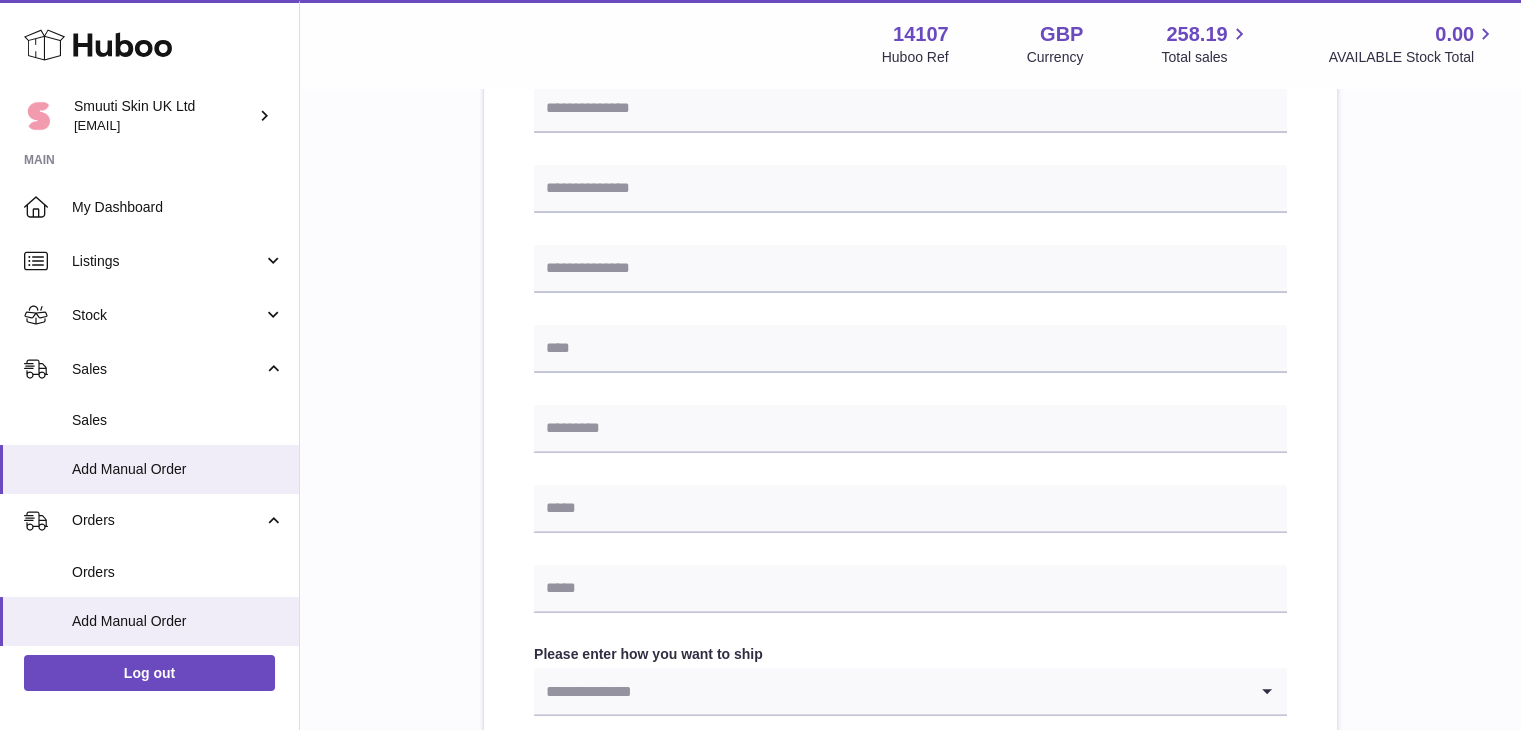 type on "**********" 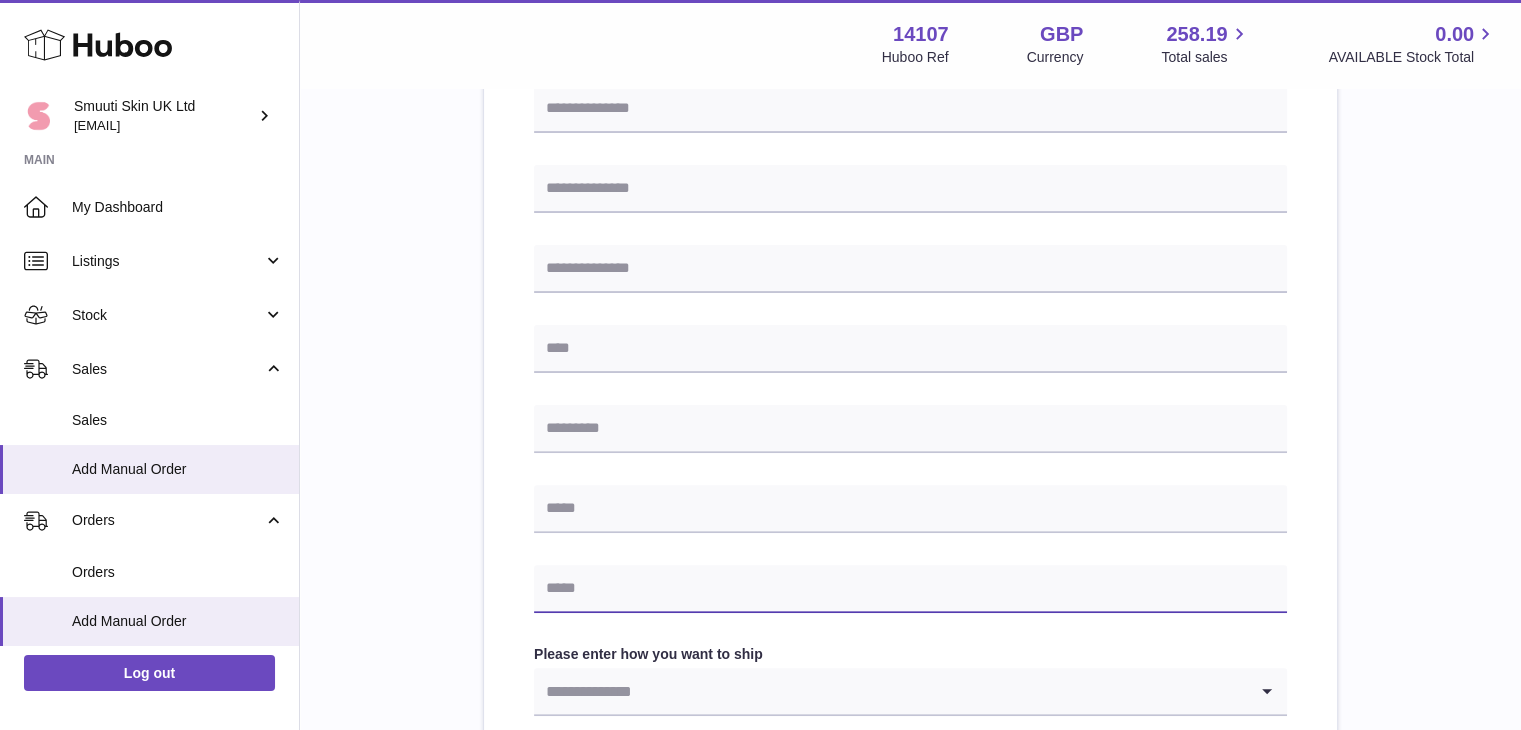 click at bounding box center [910, 589] 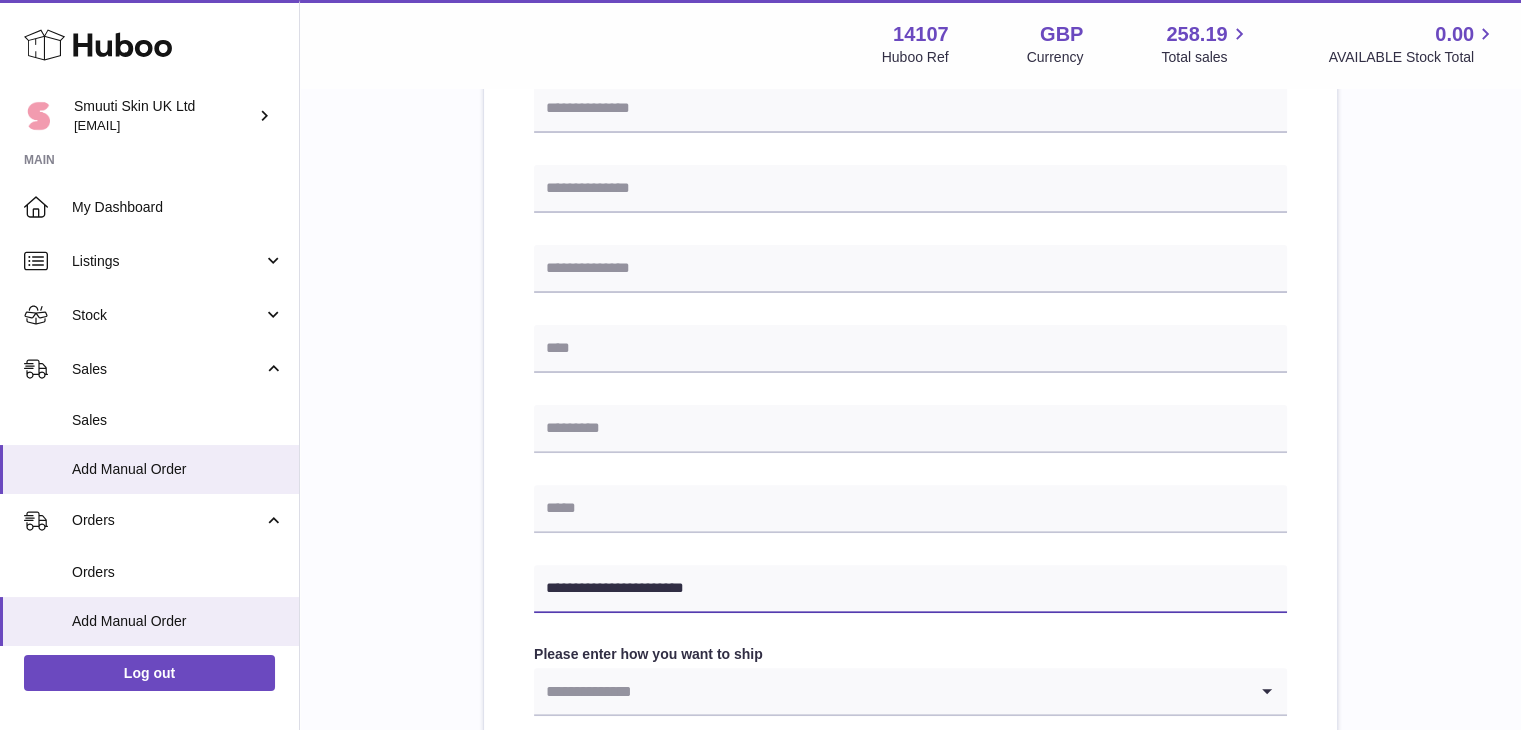 type on "**********" 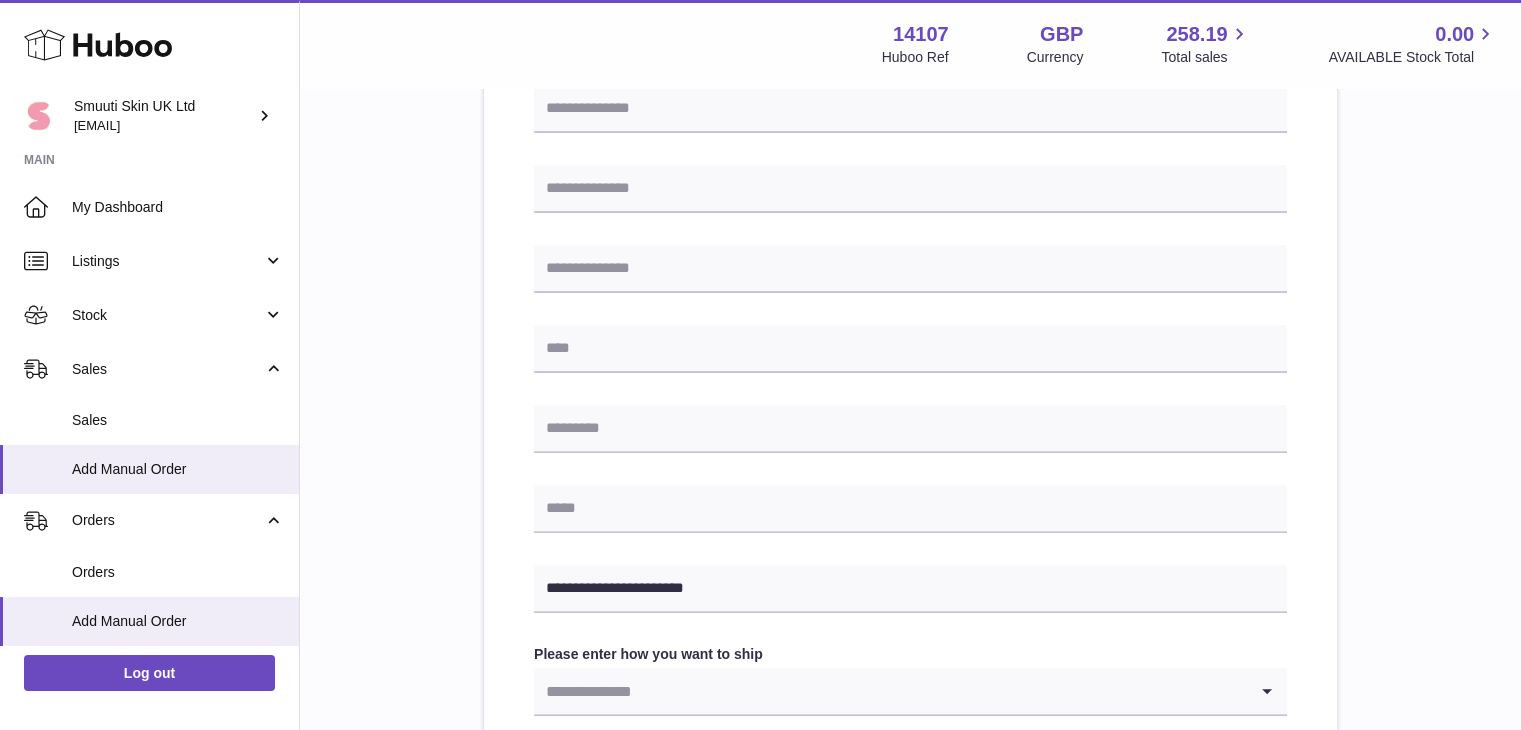 click on "**********" at bounding box center (910, 426) 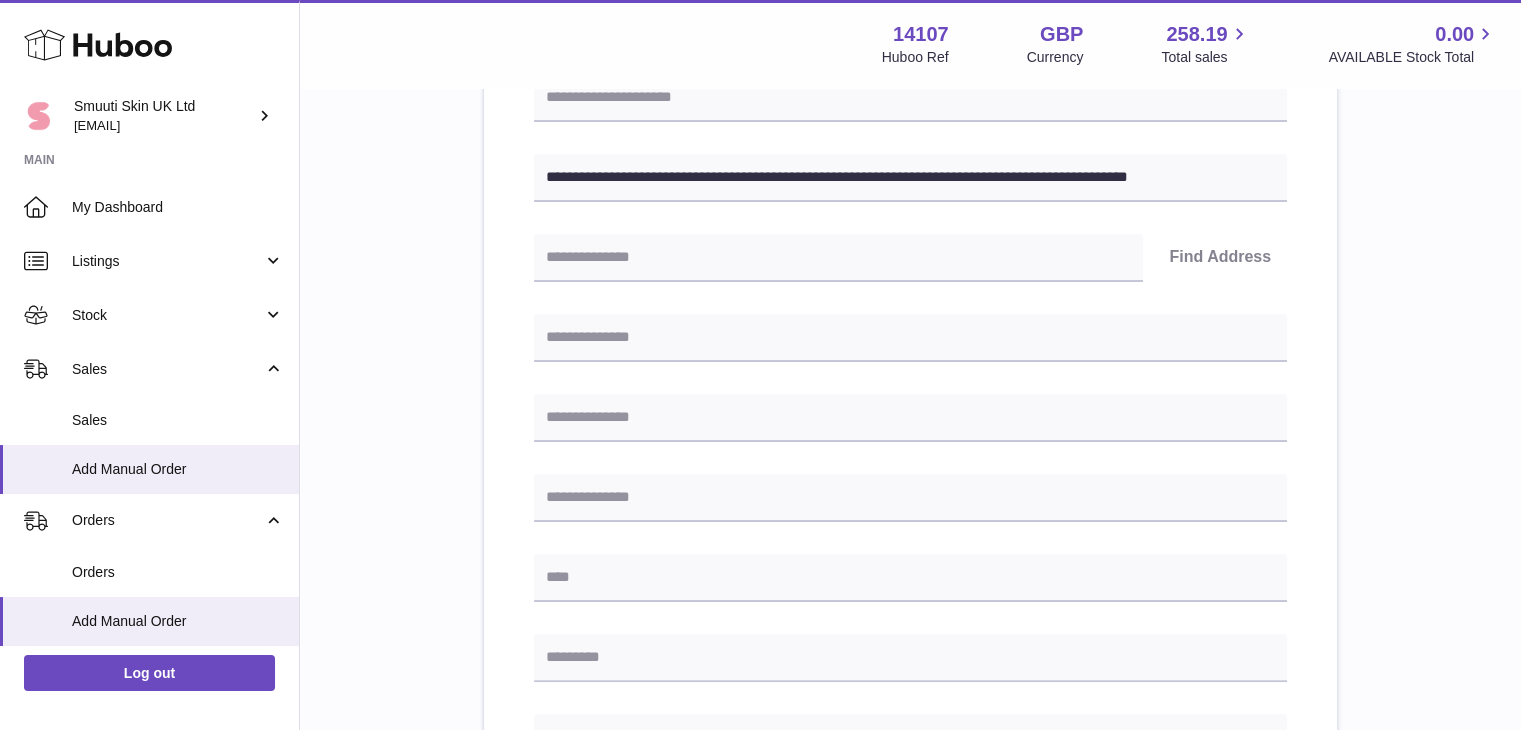 scroll, scrollTop: 288, scrollLeft: 0, axis: vertical 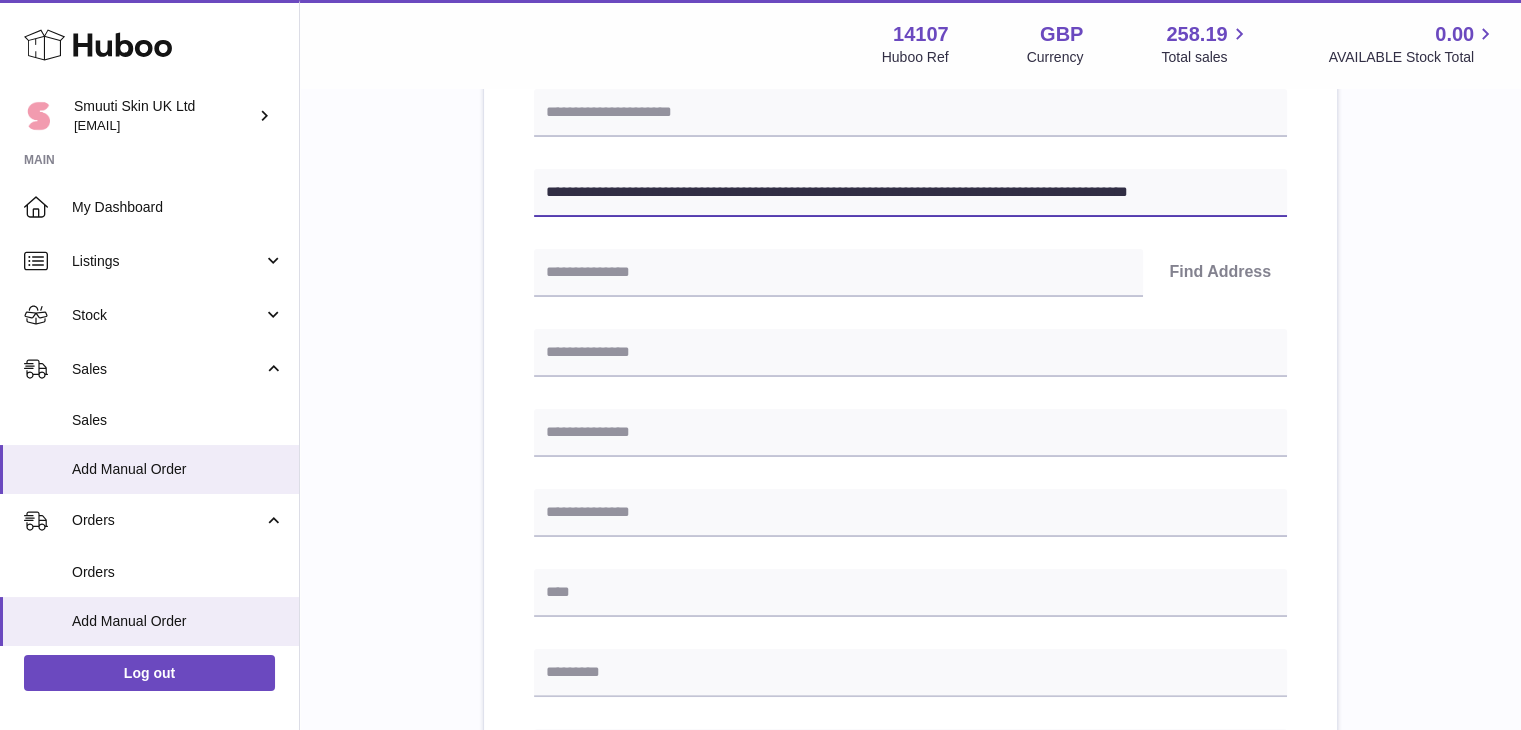 drag, startPoint x: 792, startPoint y: 187, endPoint x: 666, endPoint y: 195, distance: 126.253716 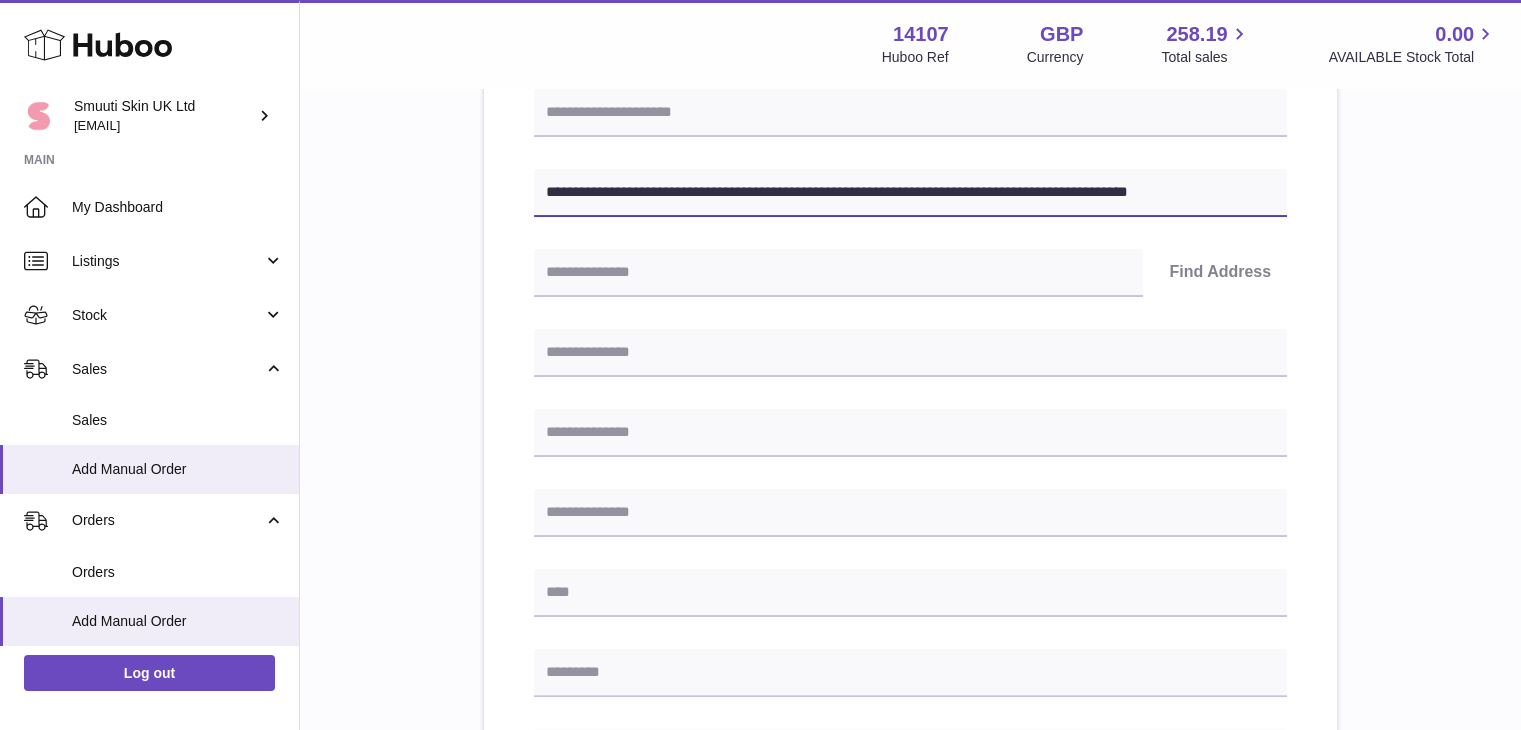 click on "**********" at bounding box center [910, 193] 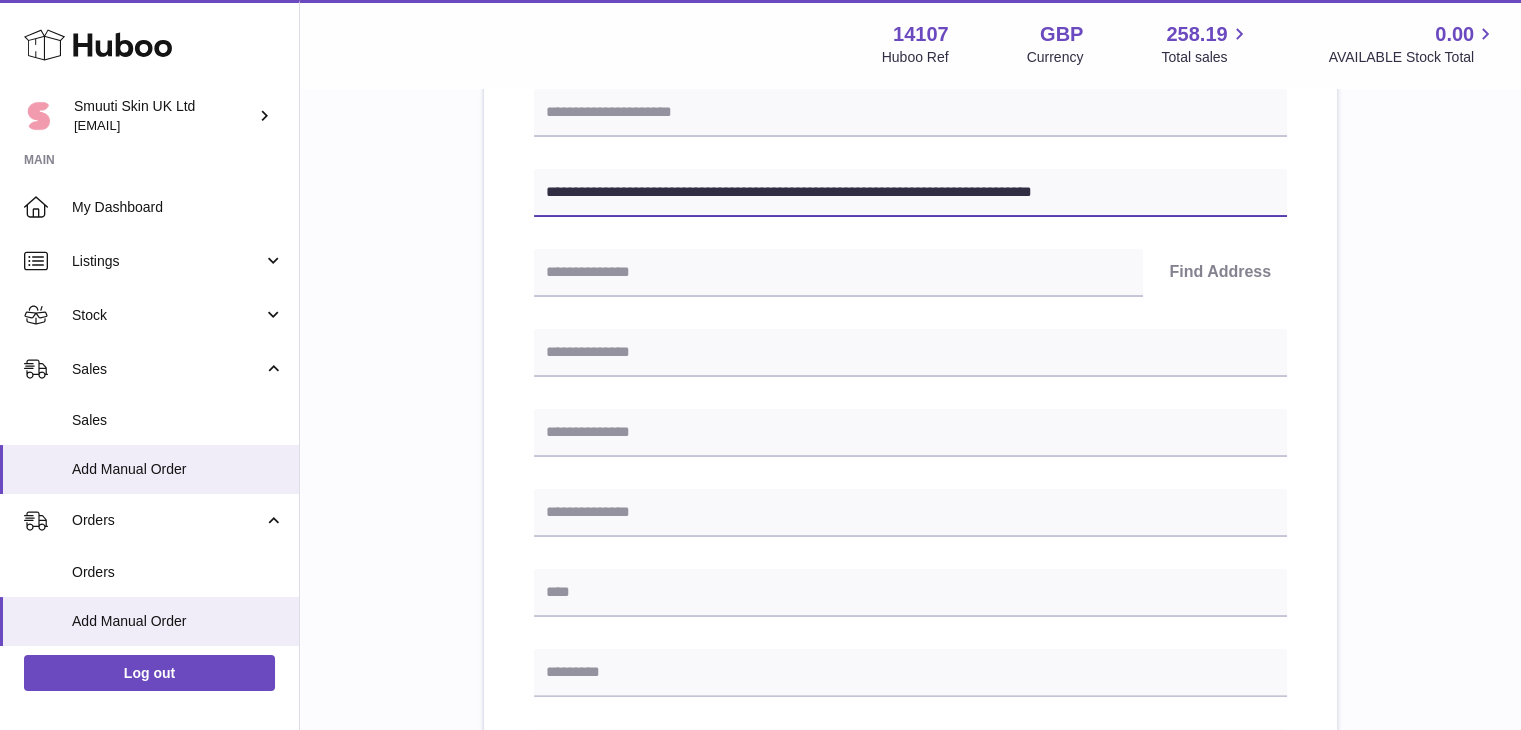 scroll, scrollTop: 516, scrollLeft: 0, axis: vertical 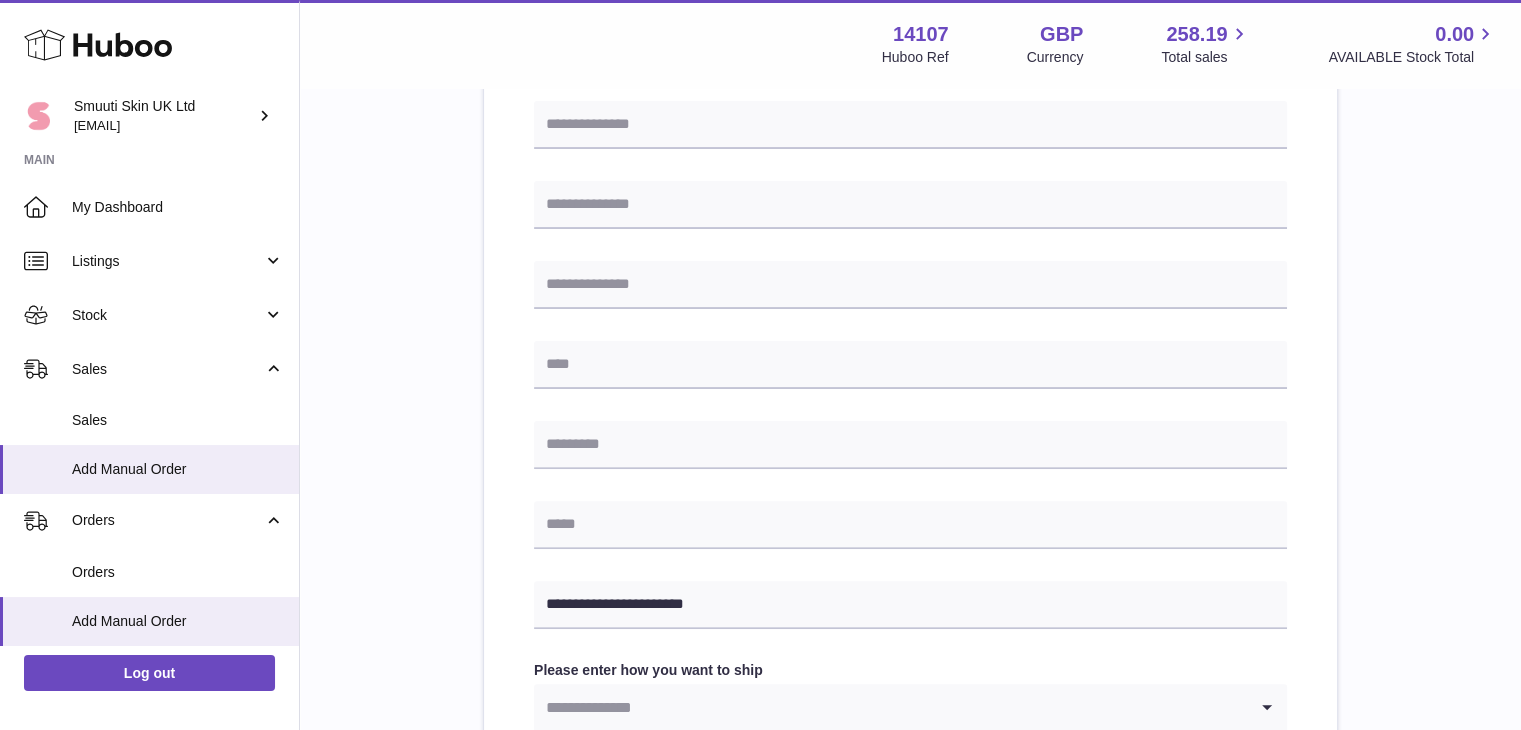 type on "**********" 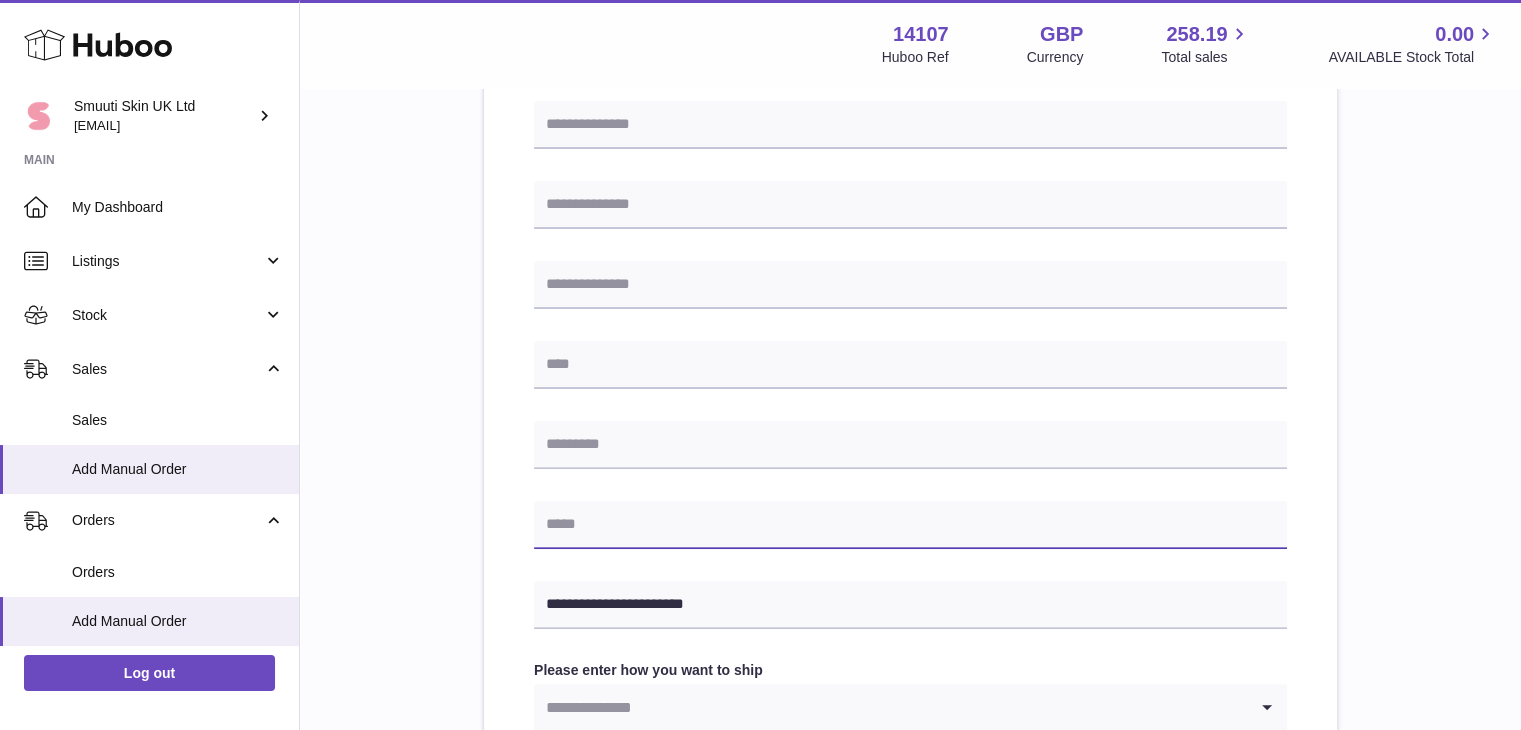 click at bounding box center (910, 525) 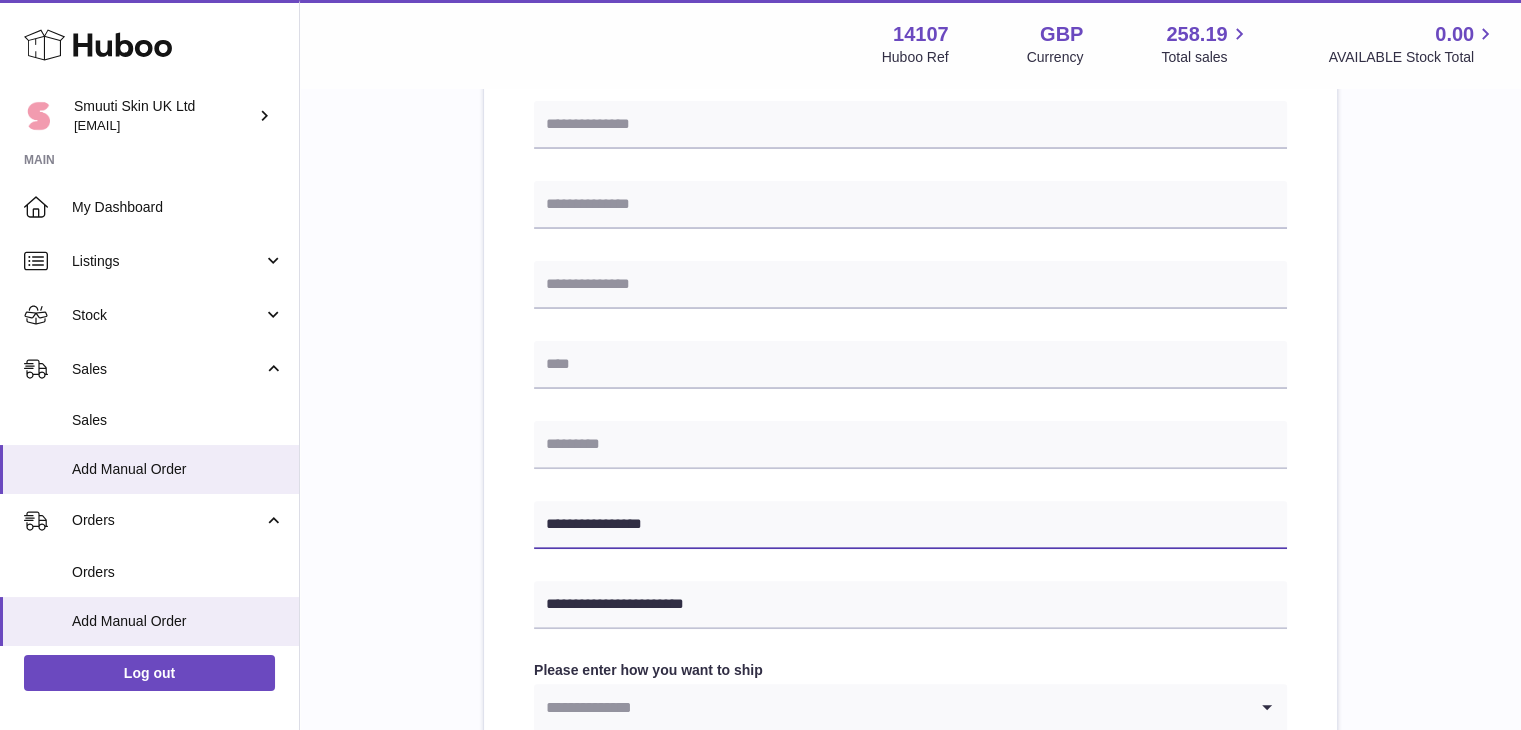 type on "**********" 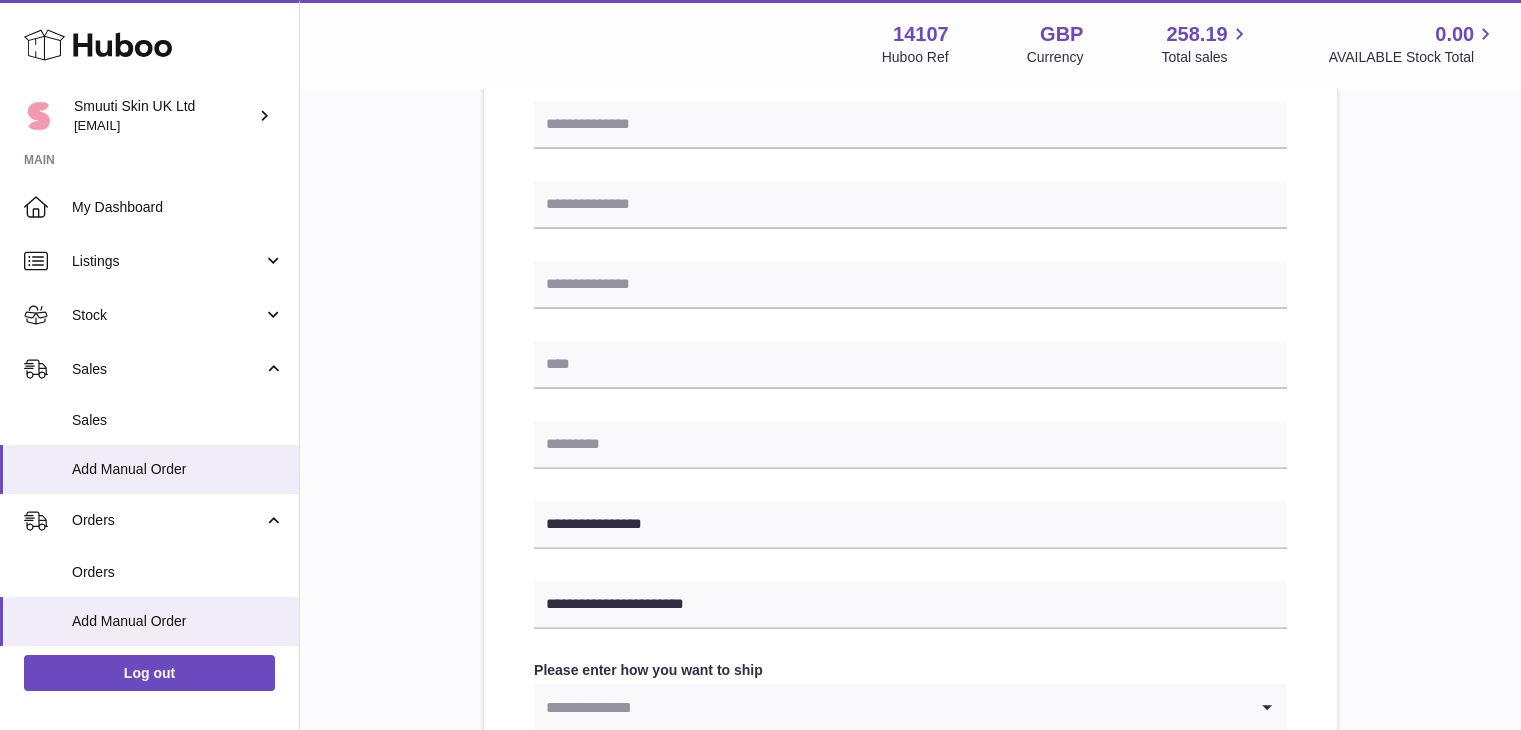 click on "**********" at bounding box center (910, 377) 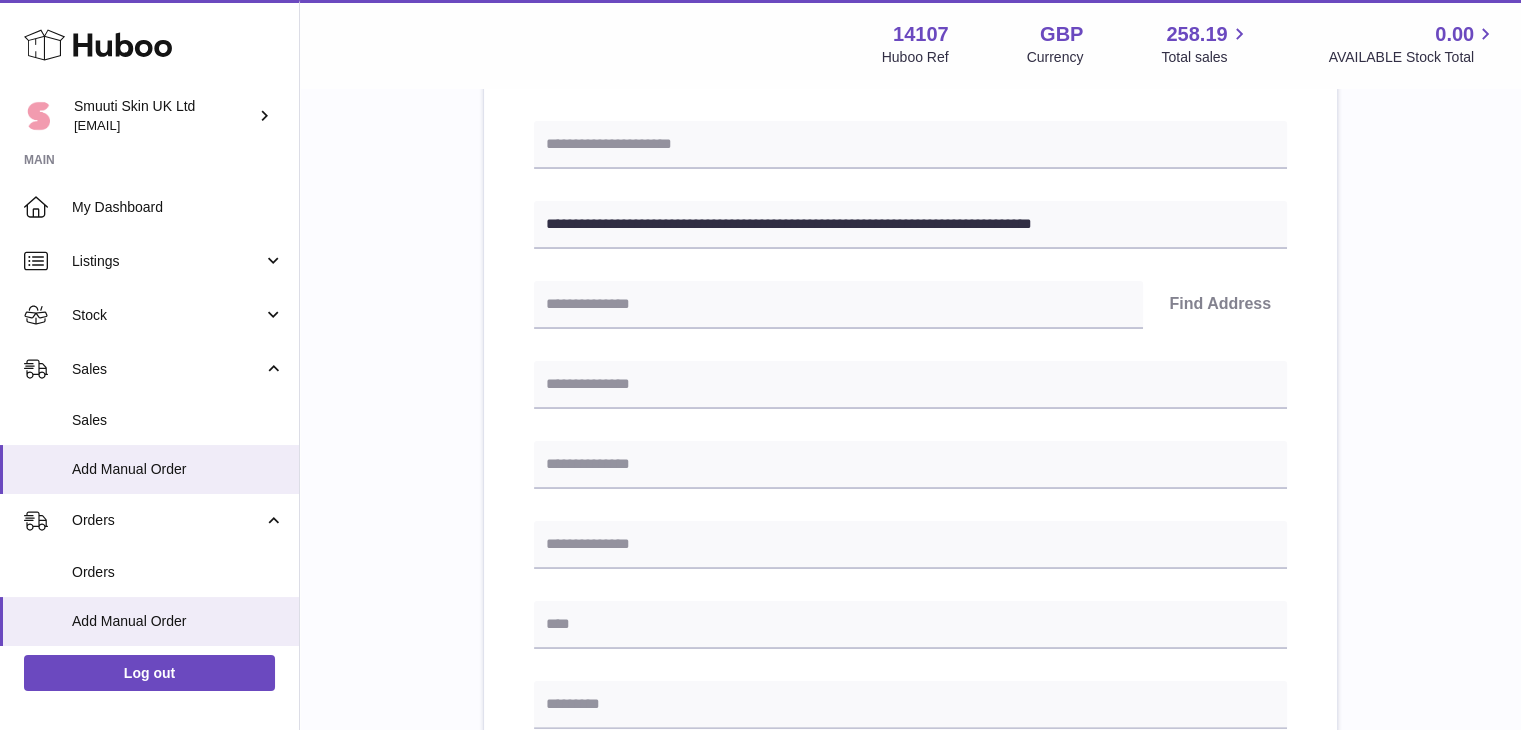 scroll, scrollTop: 255, scrollLeft: 0, axis: vertical 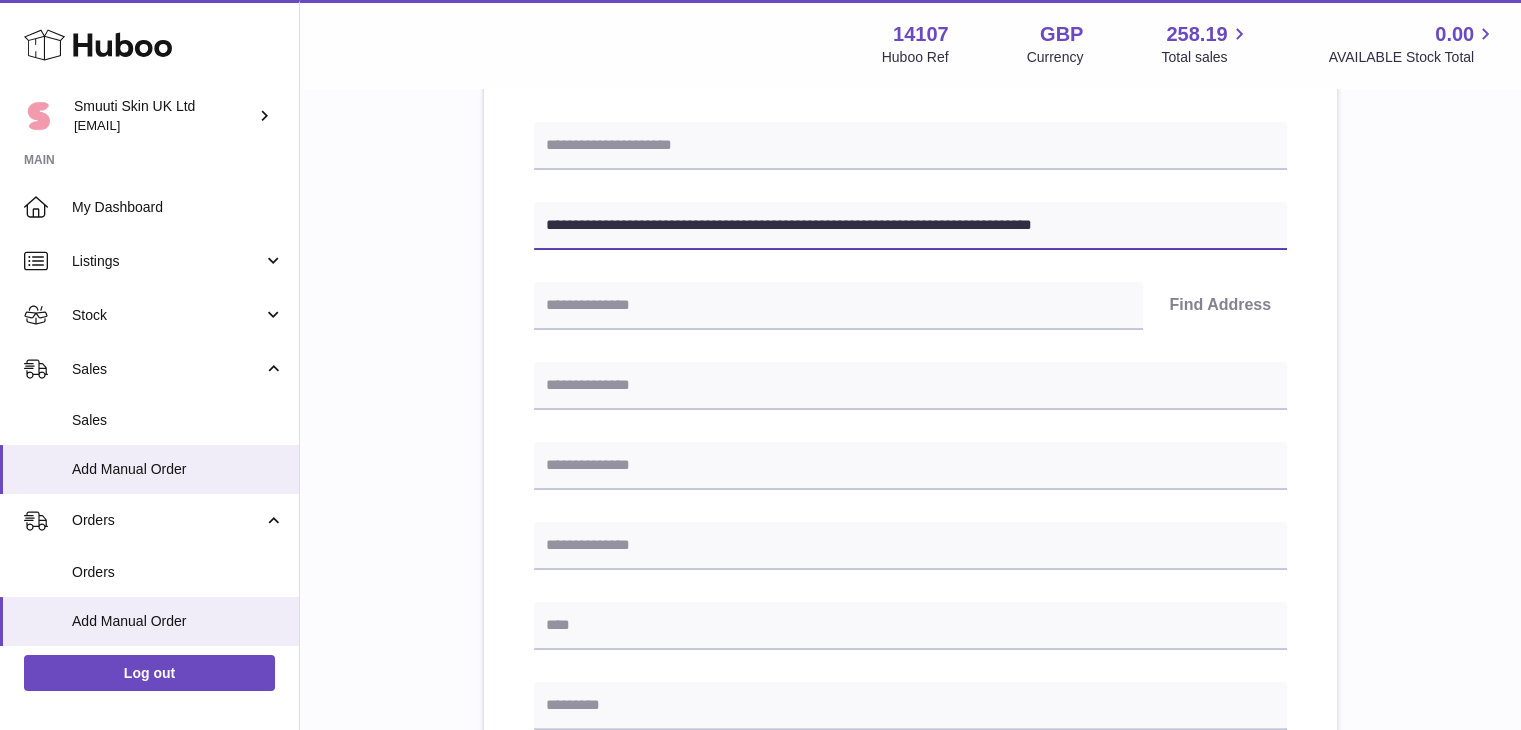 drag, startPoint x: 764, startPoint y: 224, endPoint x: 673, endPoint y: 221, distance: 91.04944 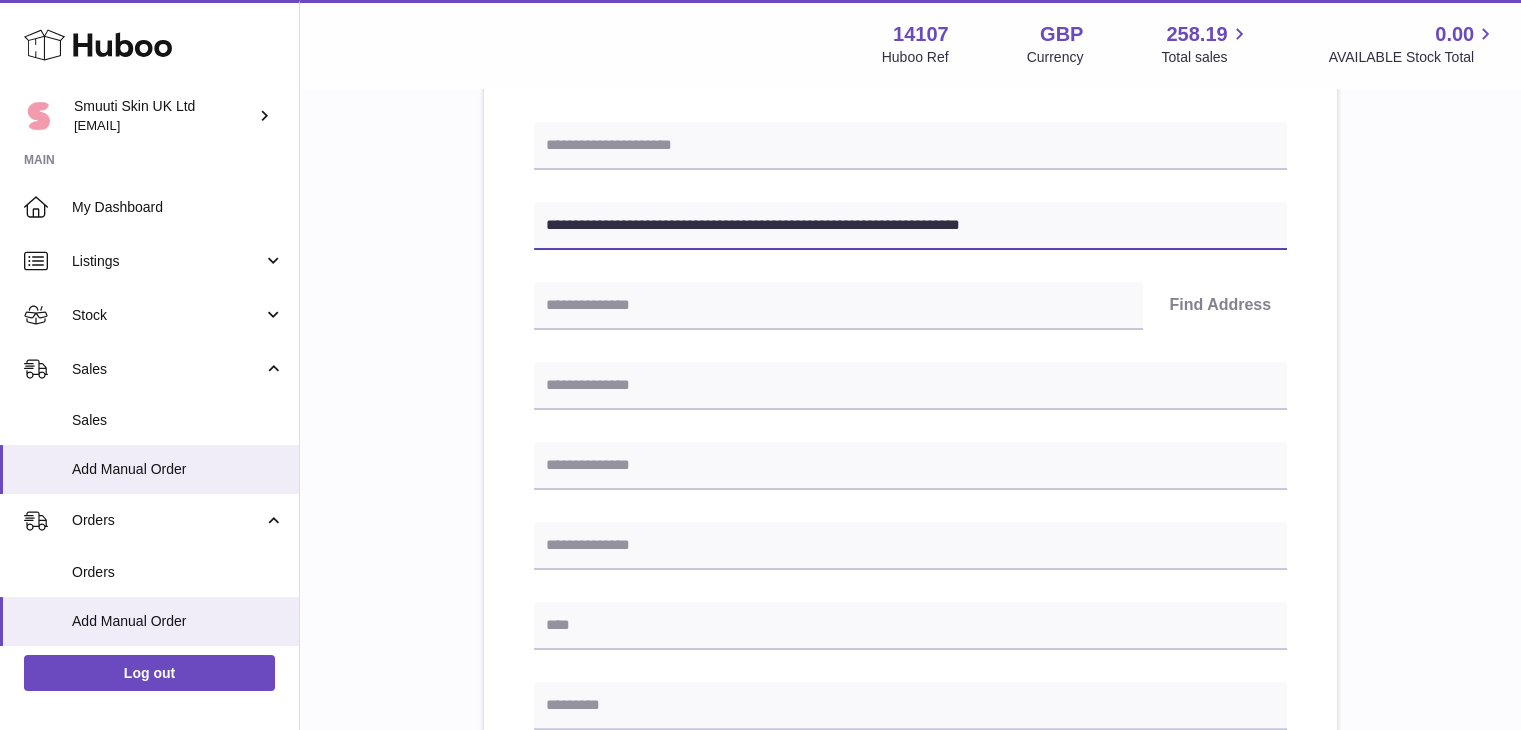 type on "**********" 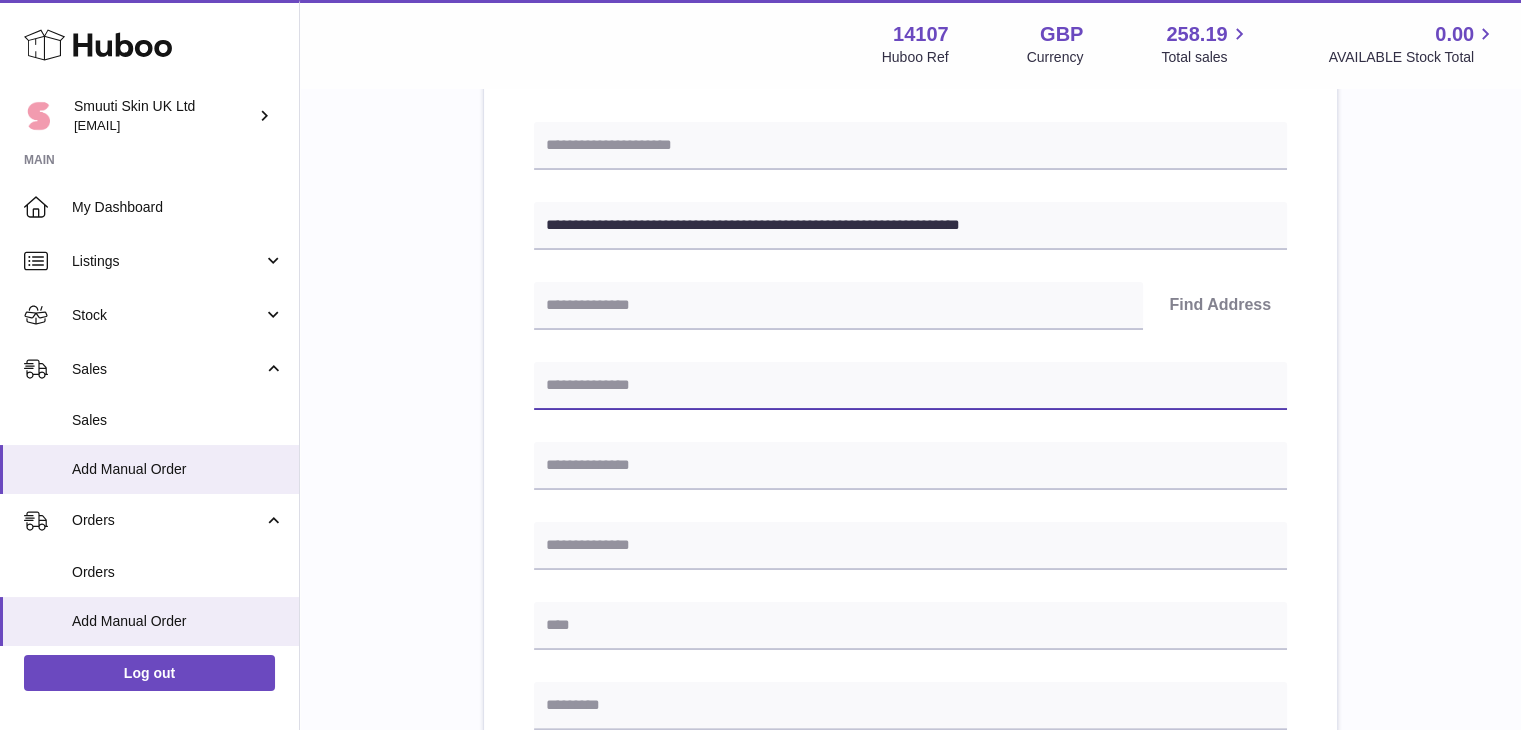 click at bounding box center (910, 386) 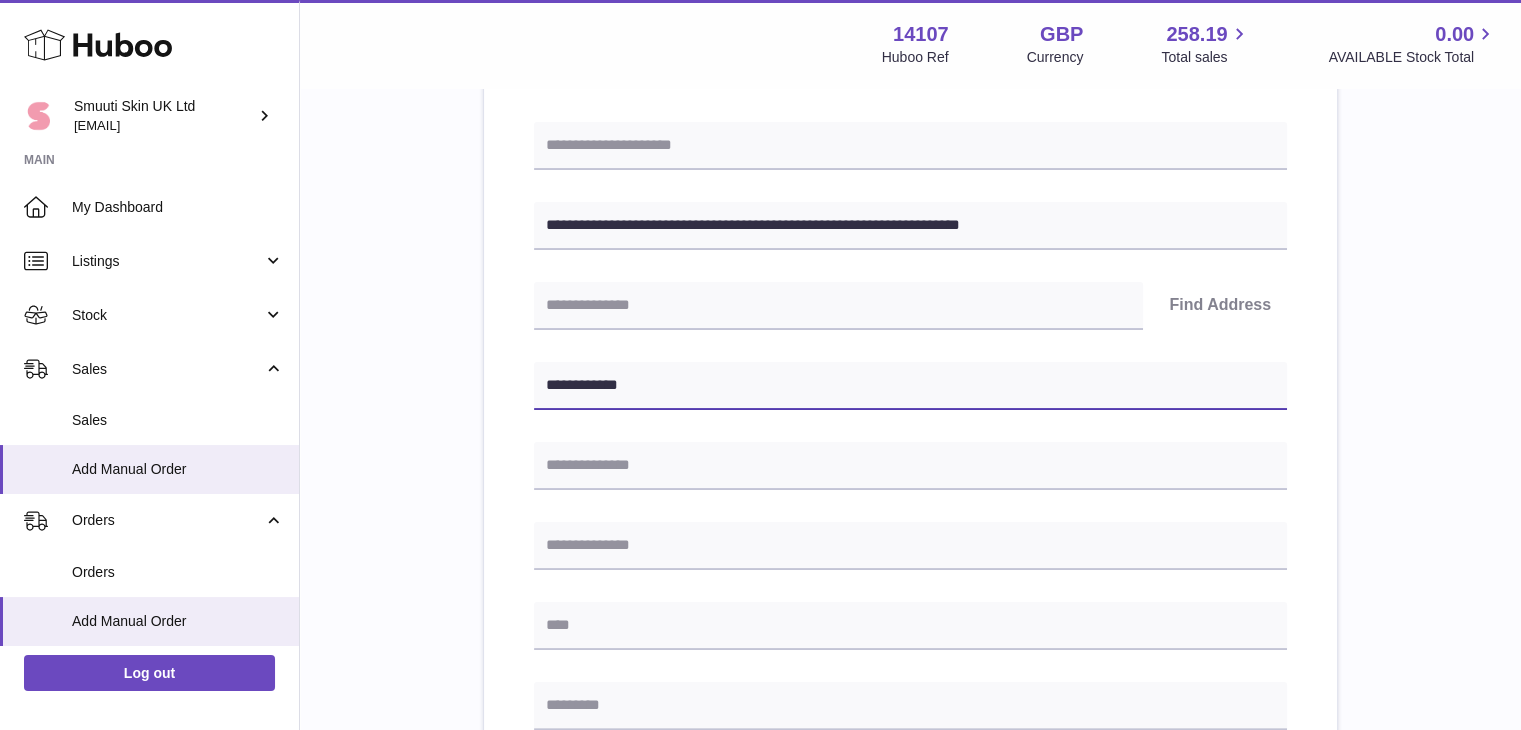 type on "**********" 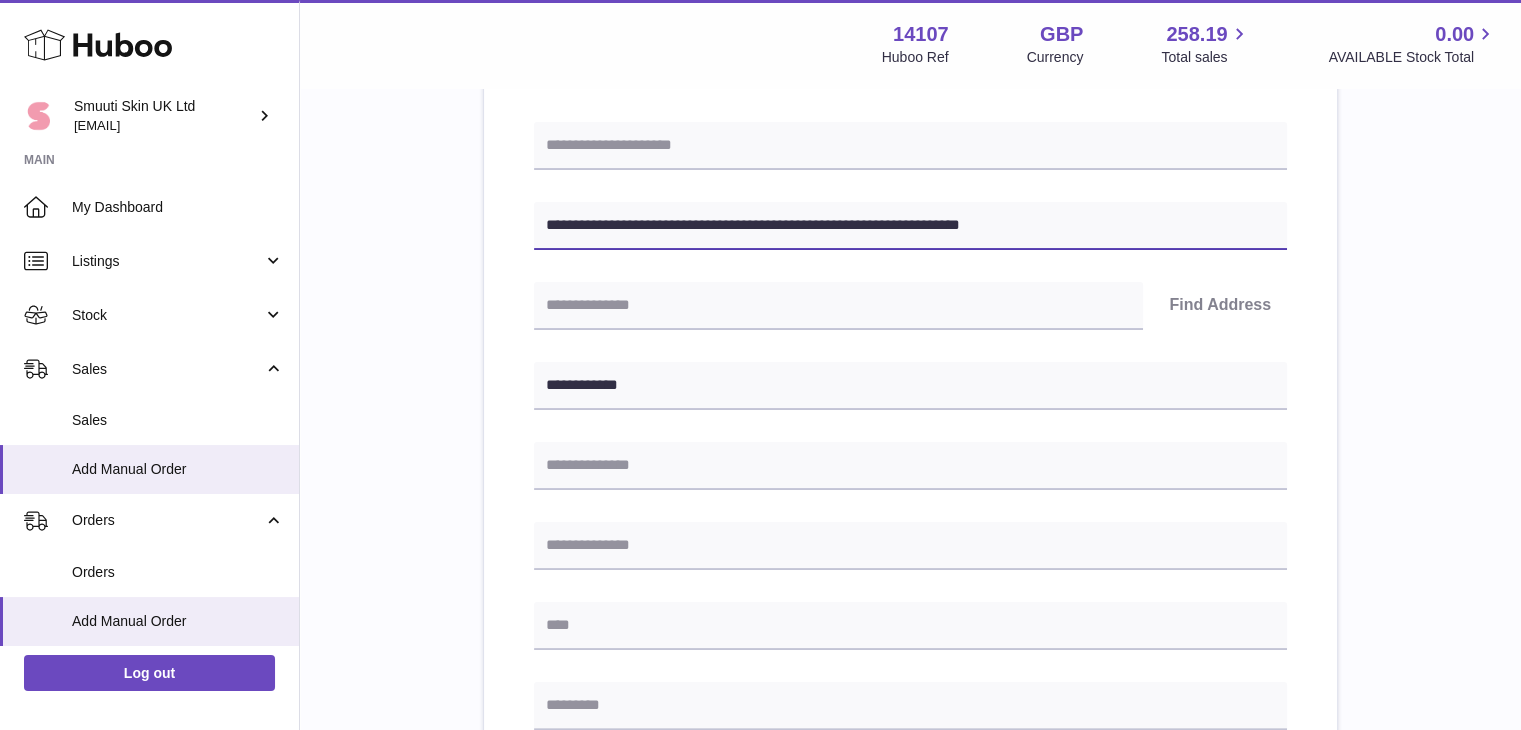 drag, startPoint x: 682, startPoint y: 225, endPoint x: 804, endPoint y: 219, distance: 122.14745 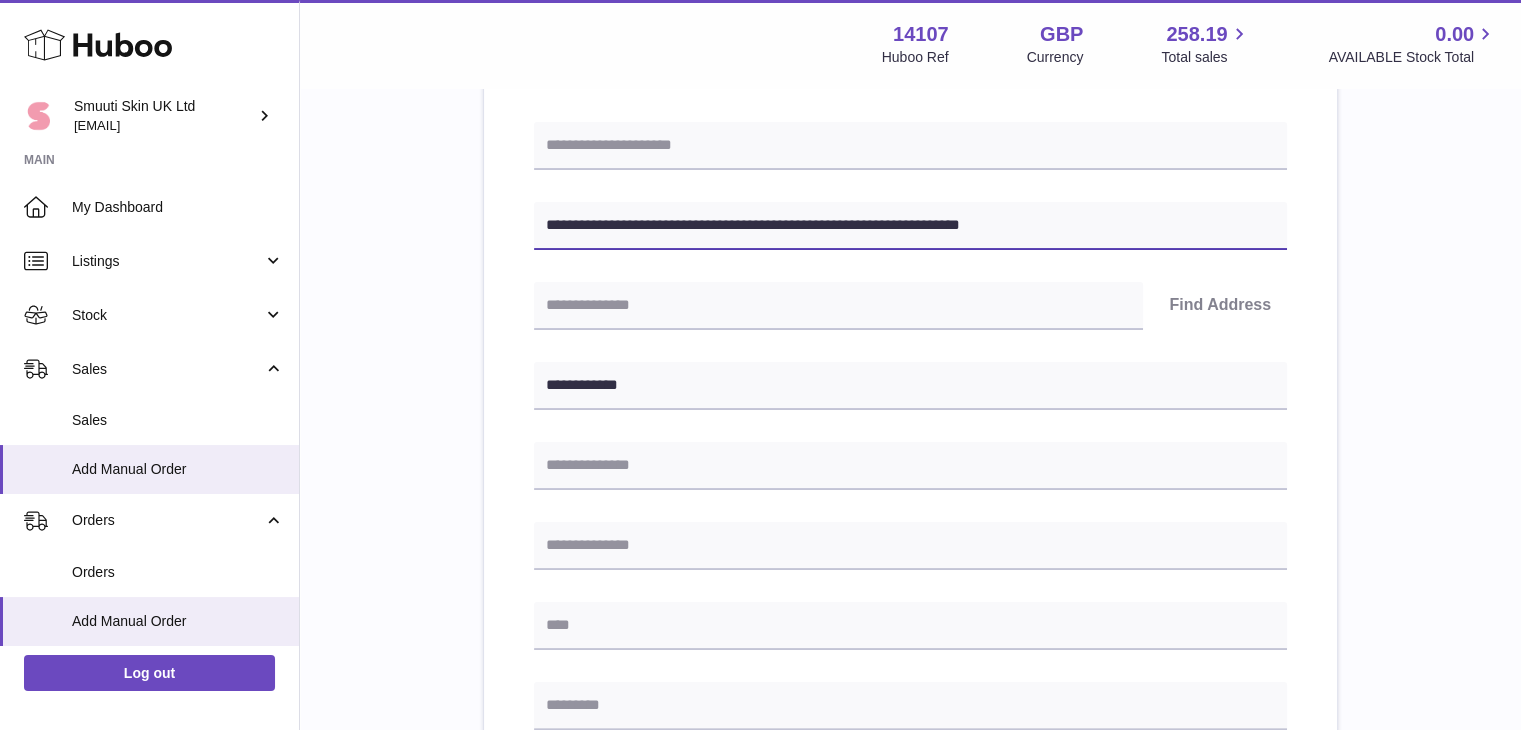 click on "**********" at bounding box center (910, 226) 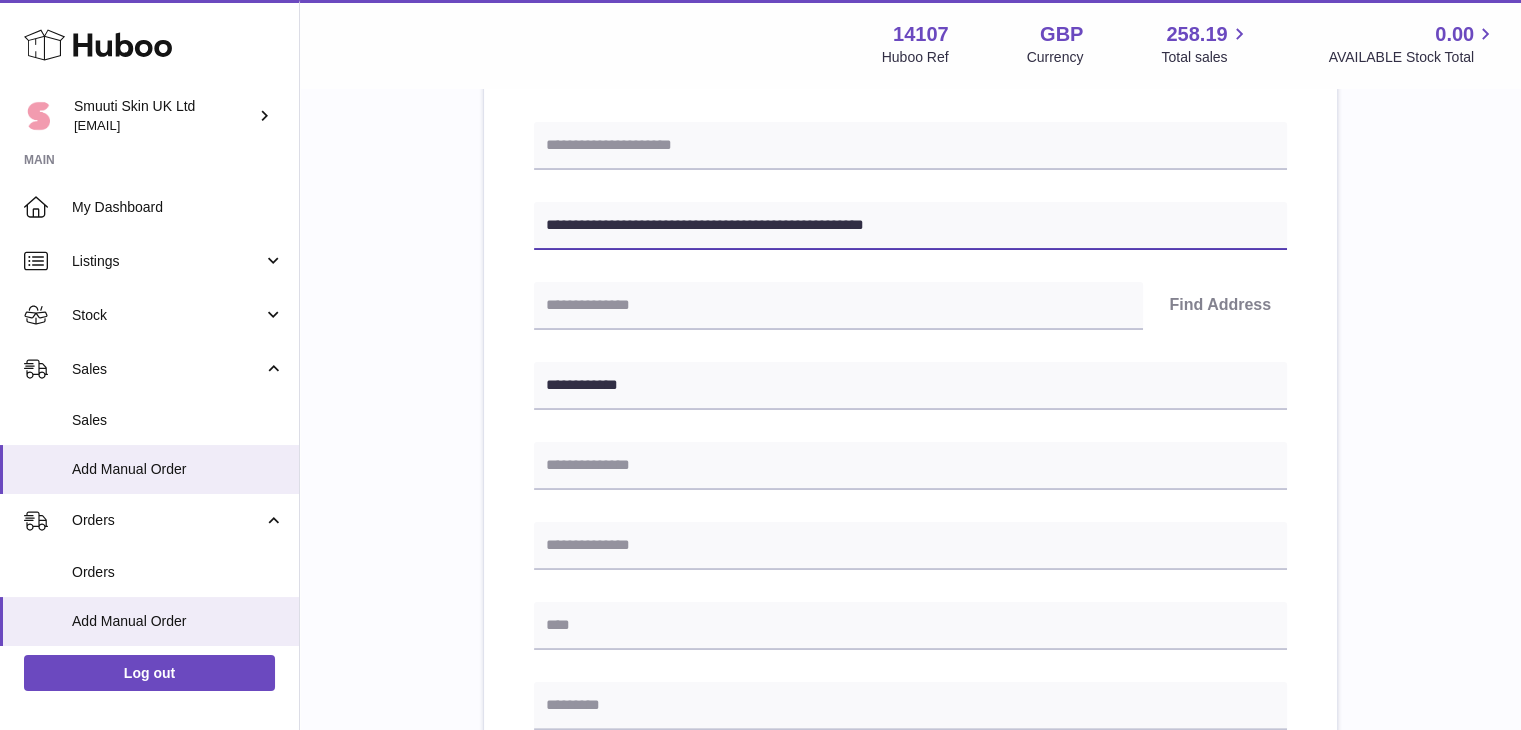 type on "**********" 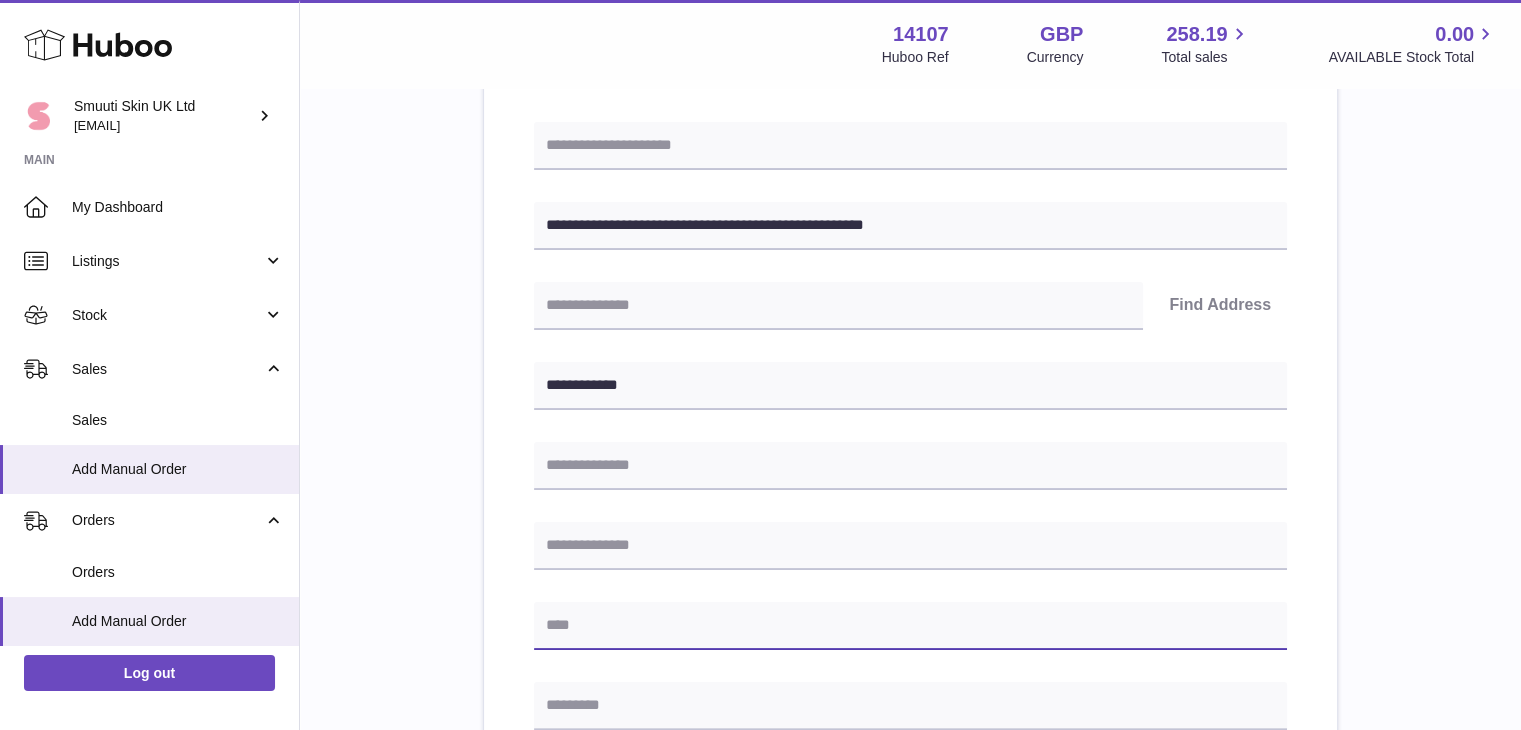 click at bounding box center (910, 626) 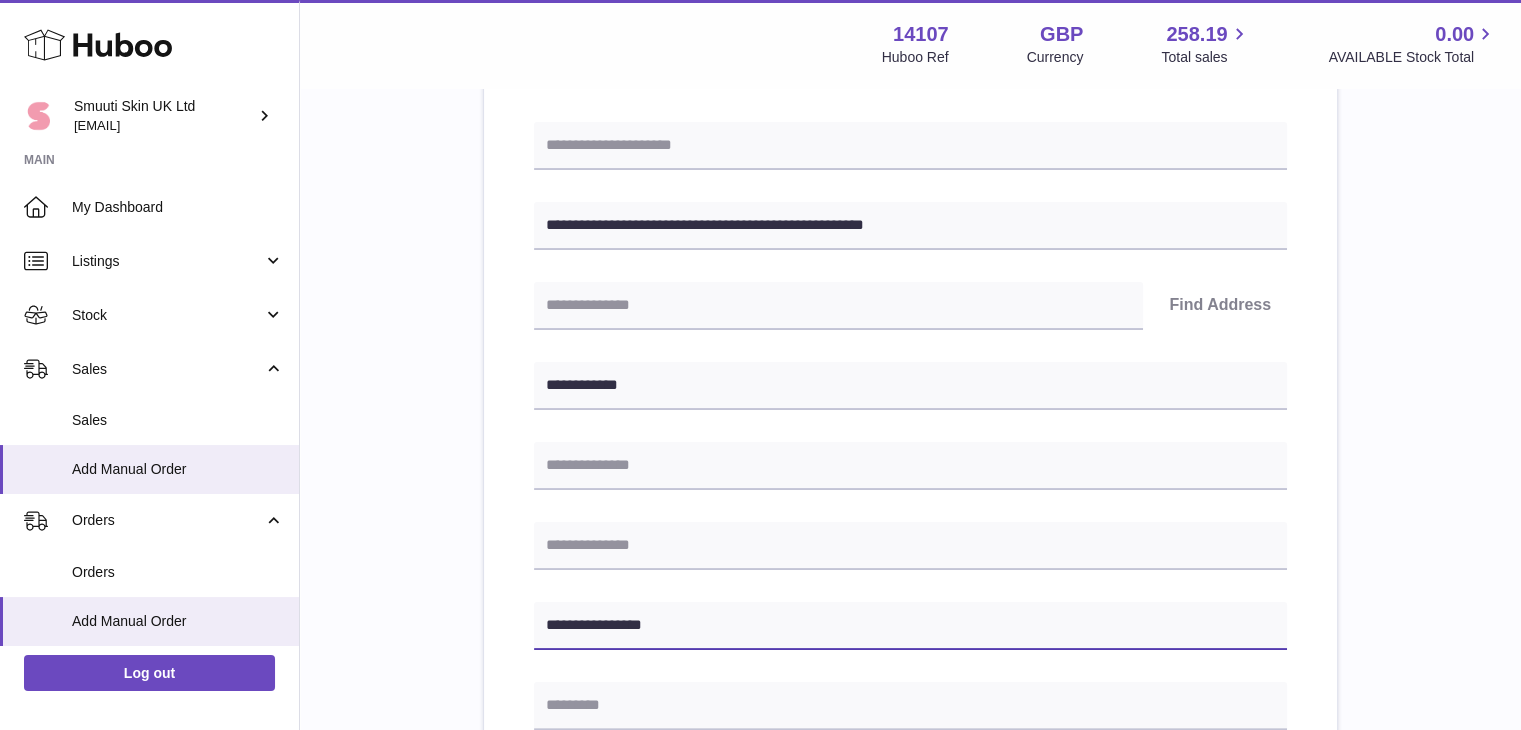 type on "**********" 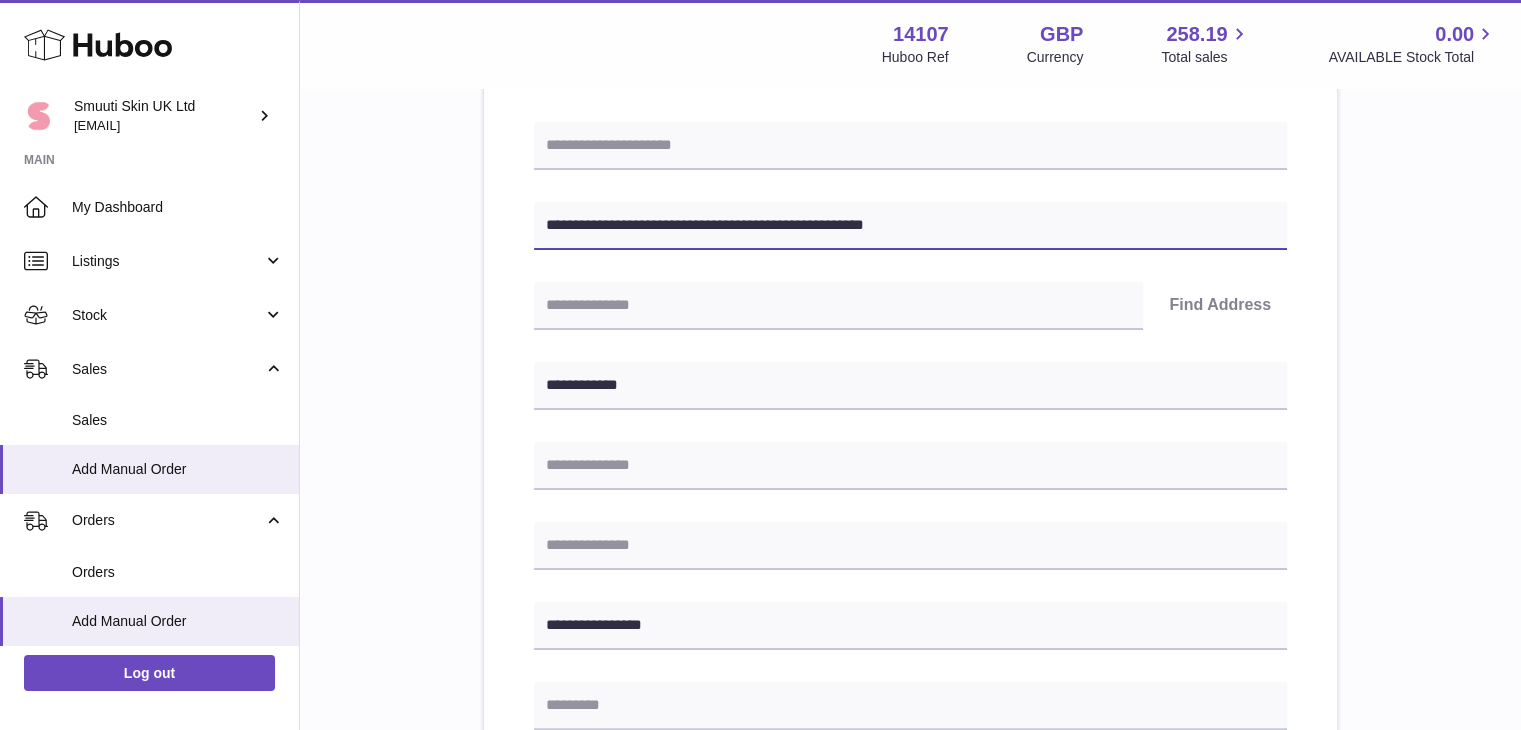 drag, startPoint x: 934, startPoint y: 223, endPoint x: 861, endPoint y: 218, distance: 73.171036 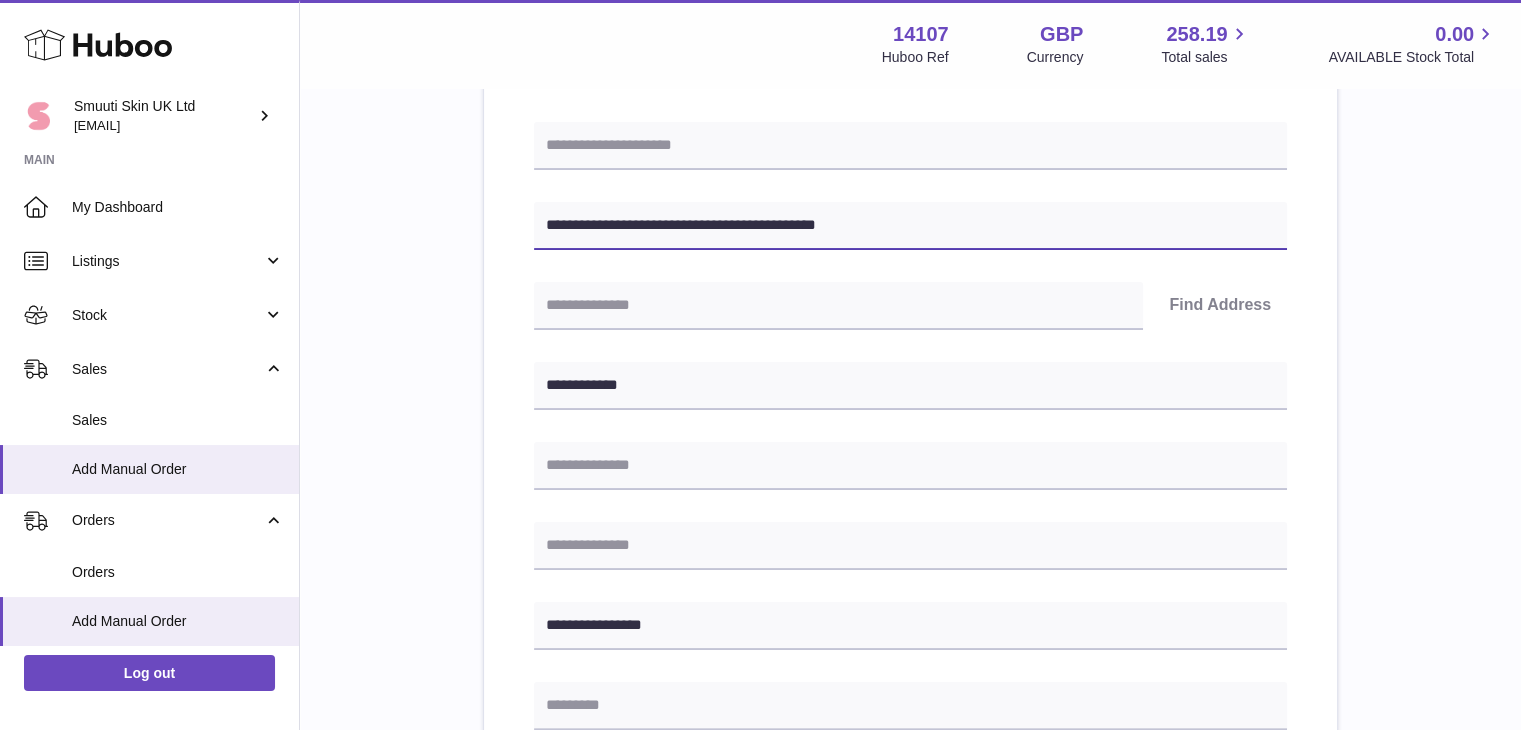 type on "**********" 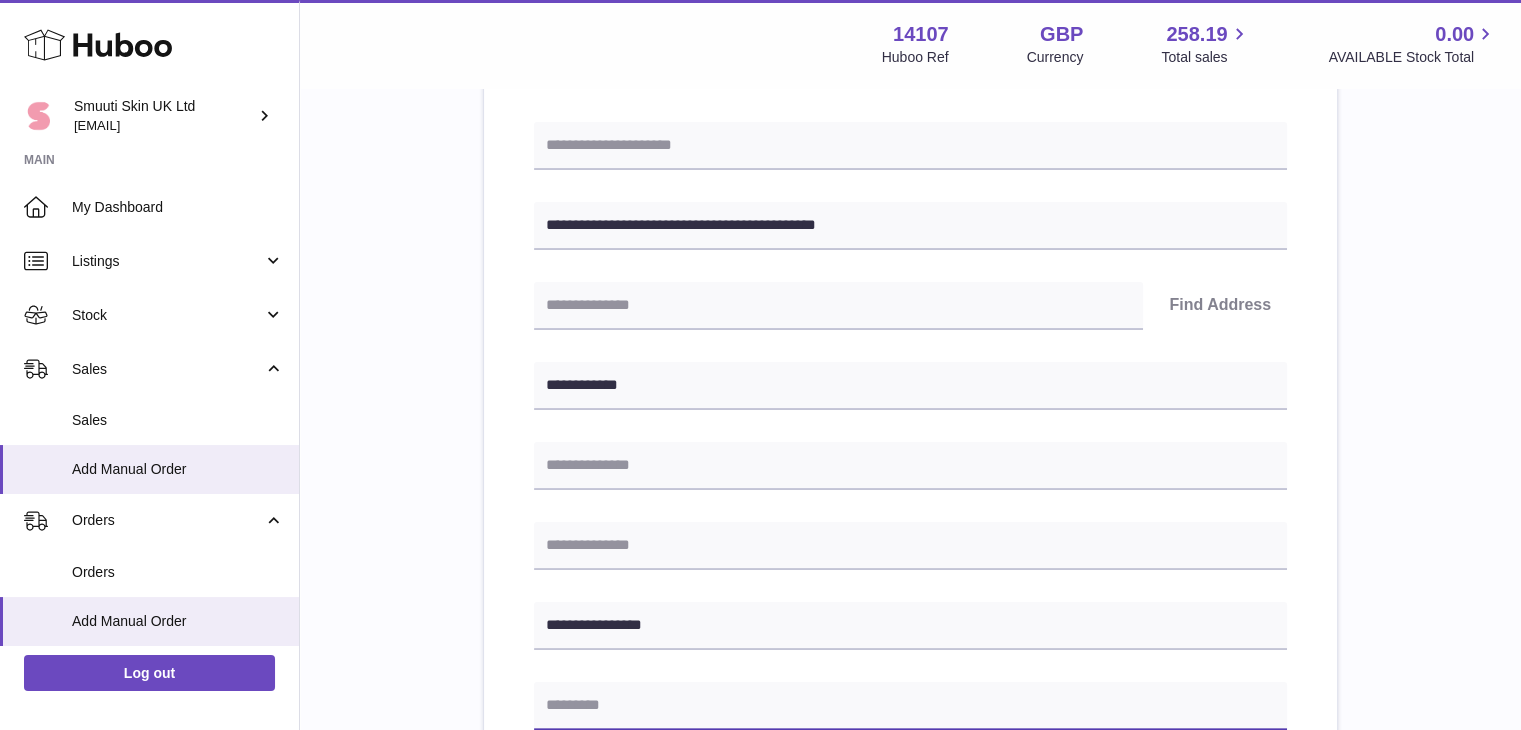 click at bounding box center (910, 706) 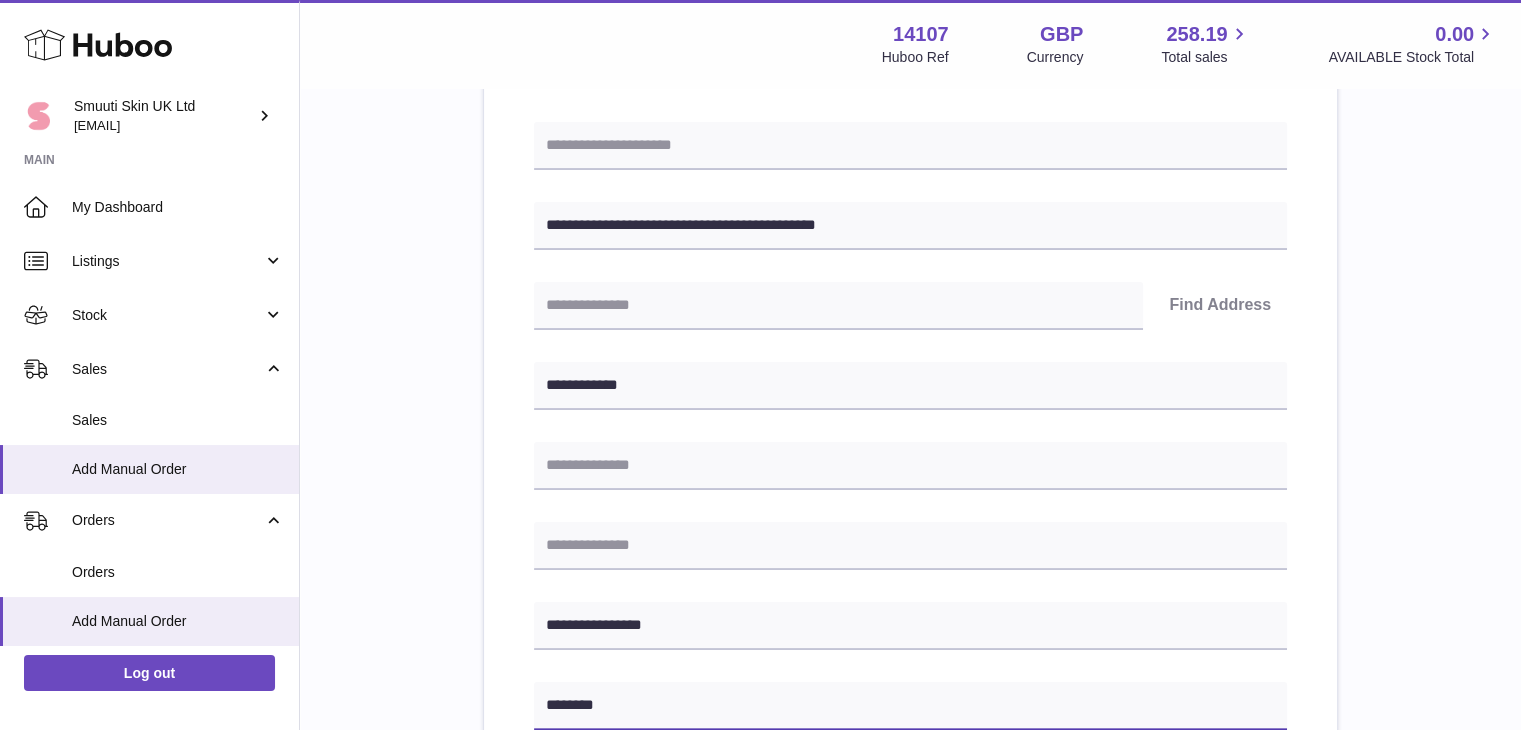 type on "********" 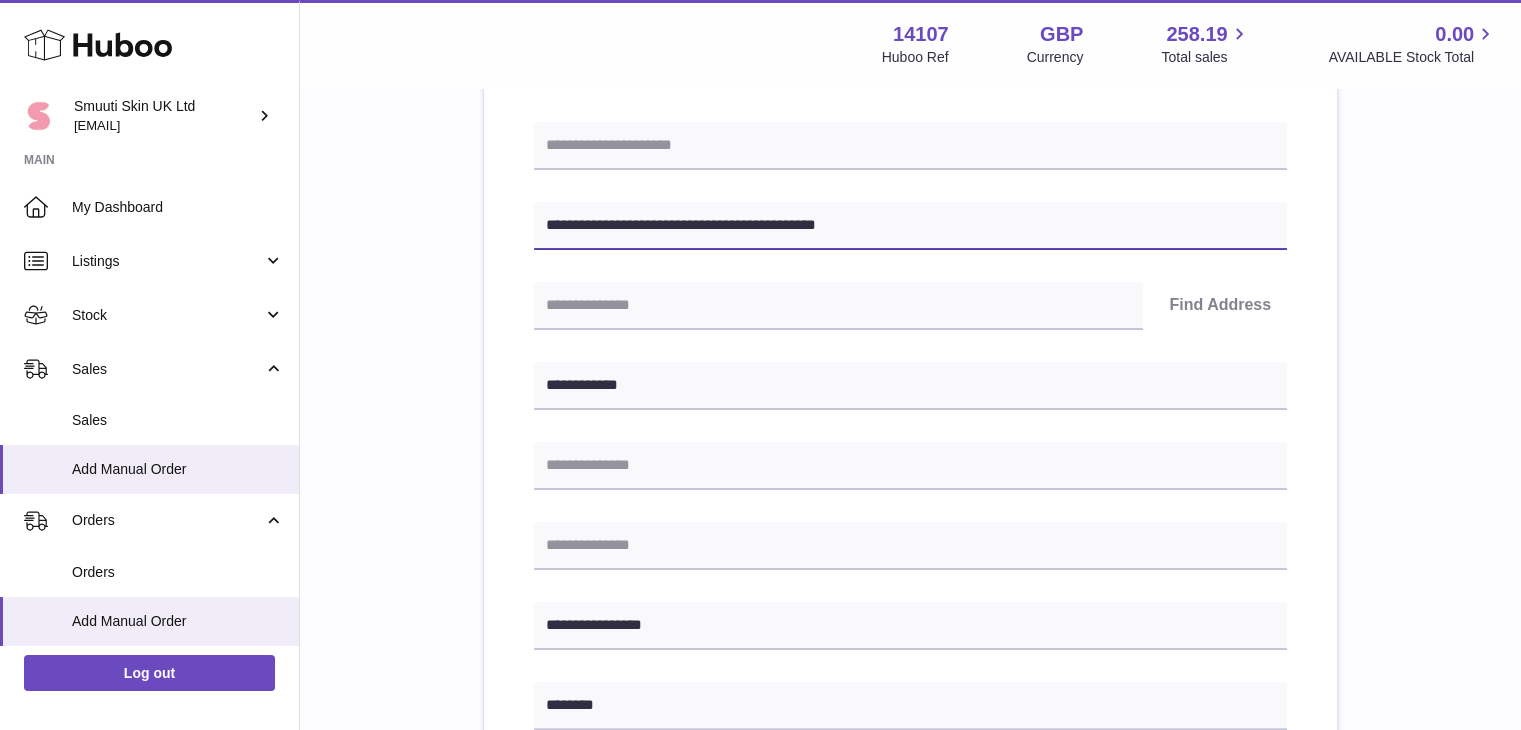 drag, startPoint x: 868, startPoint y: 225, endPoint x: 663, endPoint y: 220, distance: 205.06097 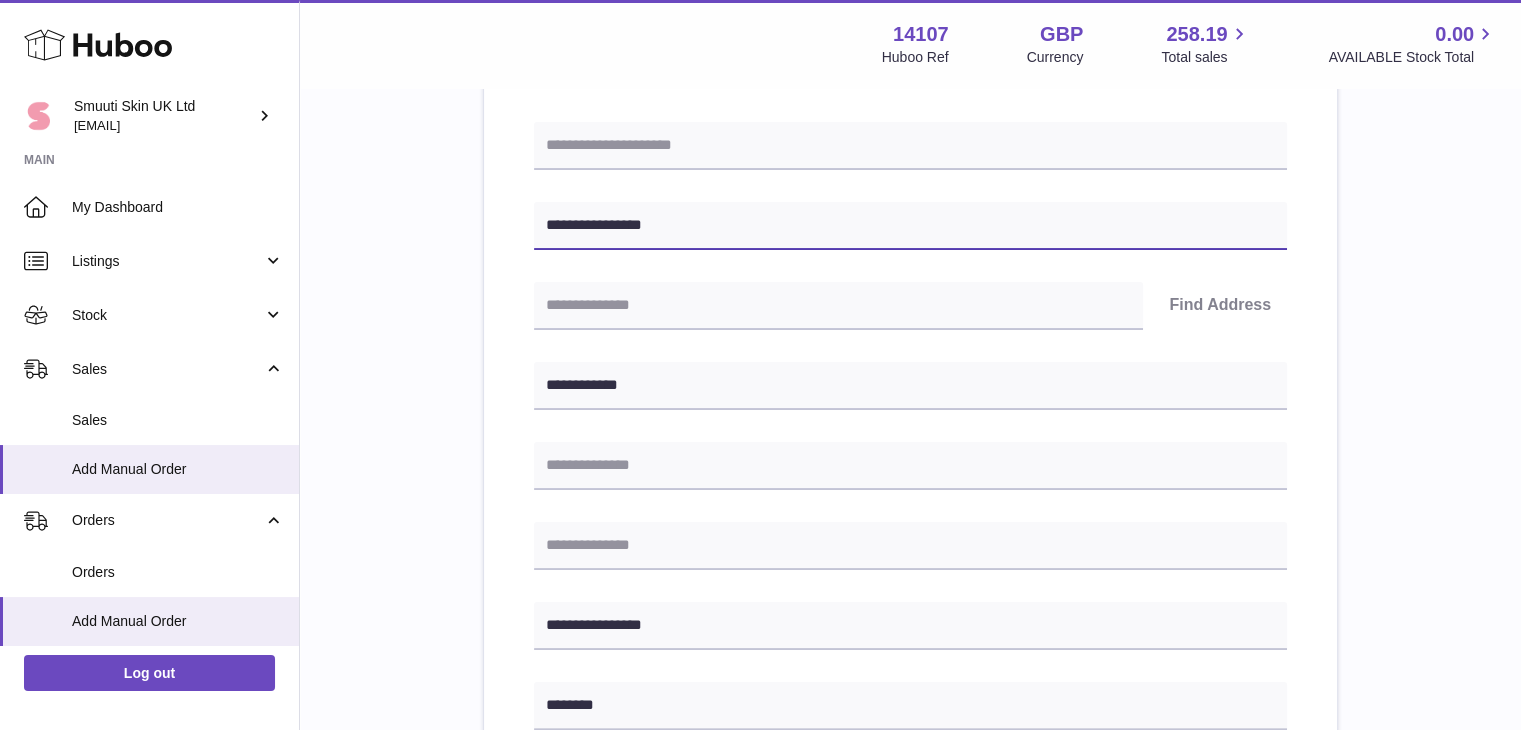 type on "**********" 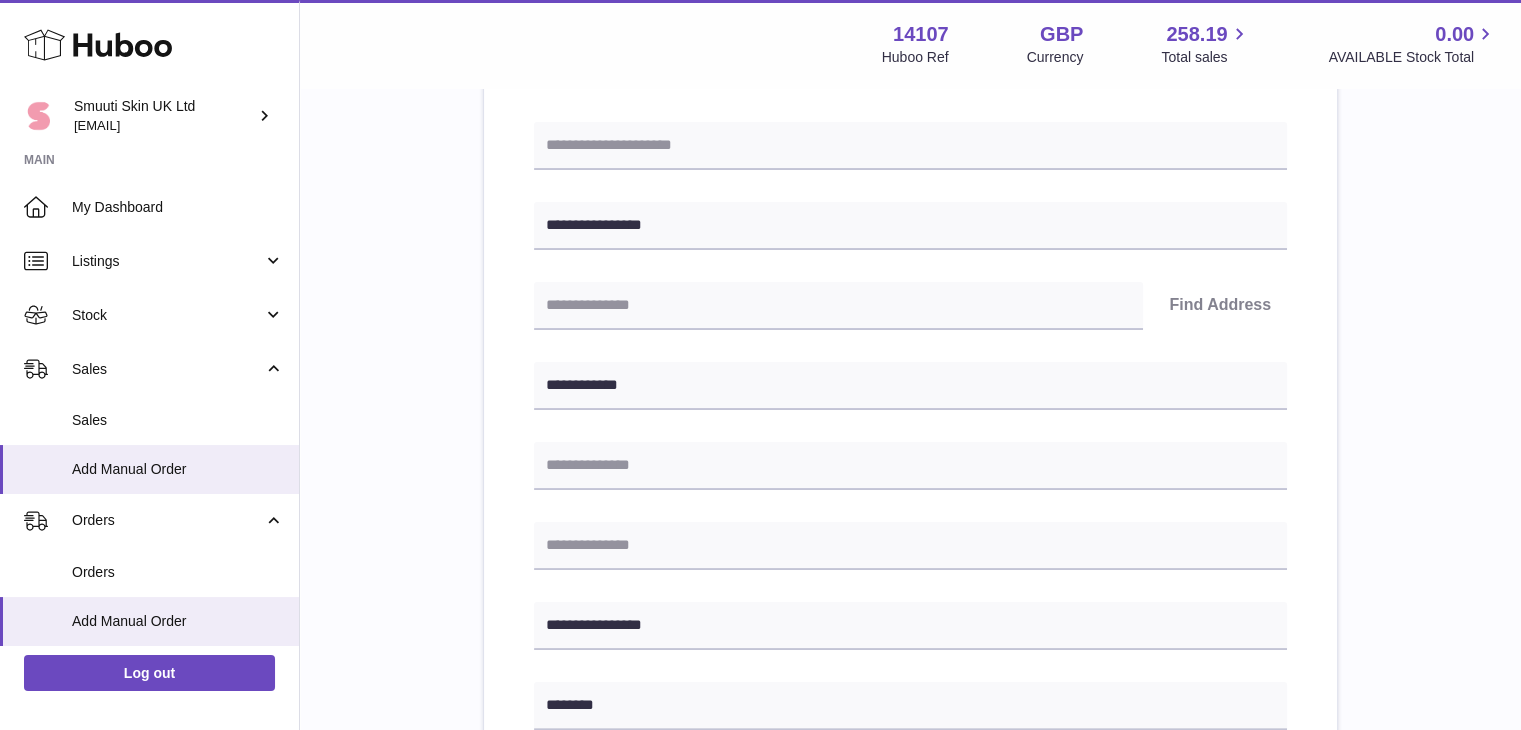 click on "**********" at bounding box center [910, 703] 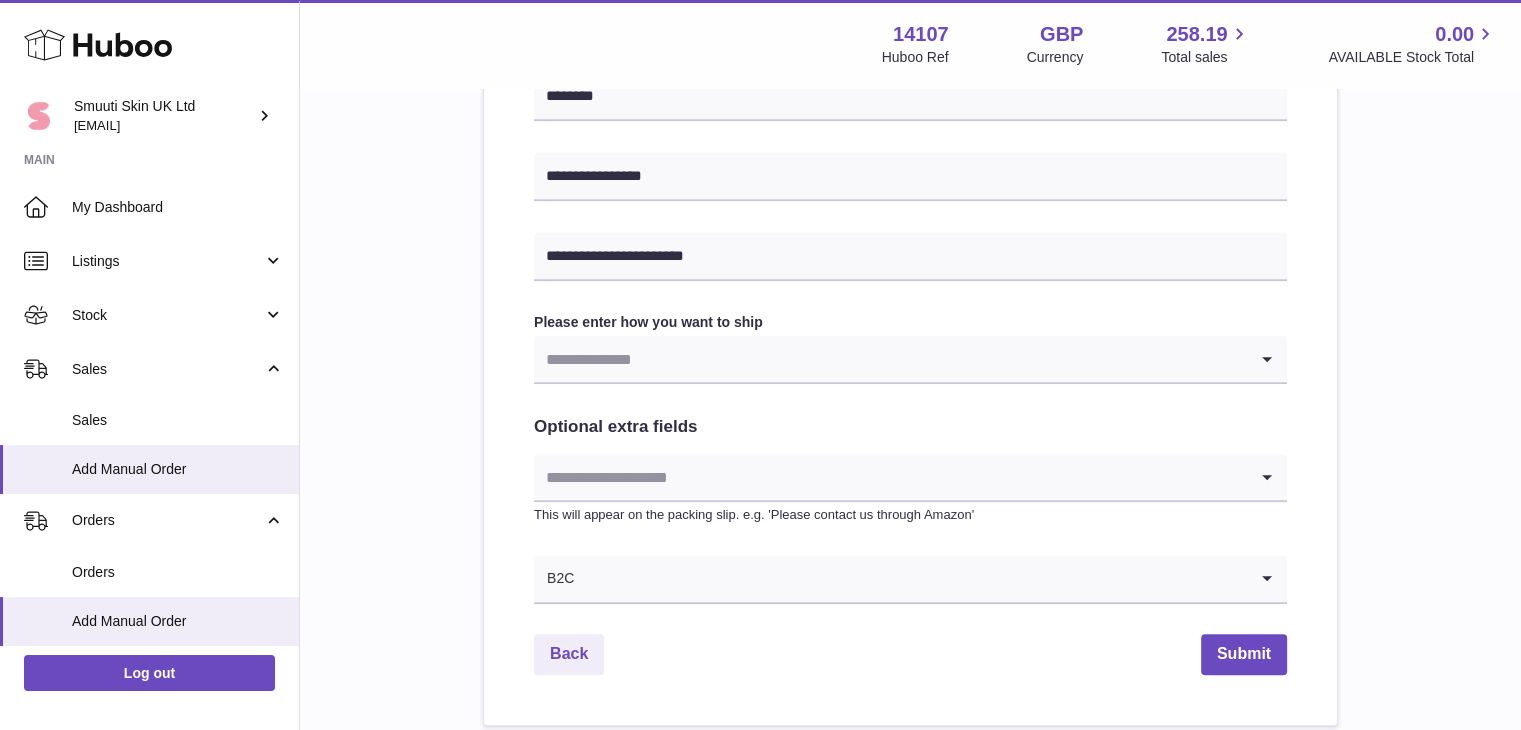 scroll, scrollTop: 871, scrollLeft: 0, axis: vertical 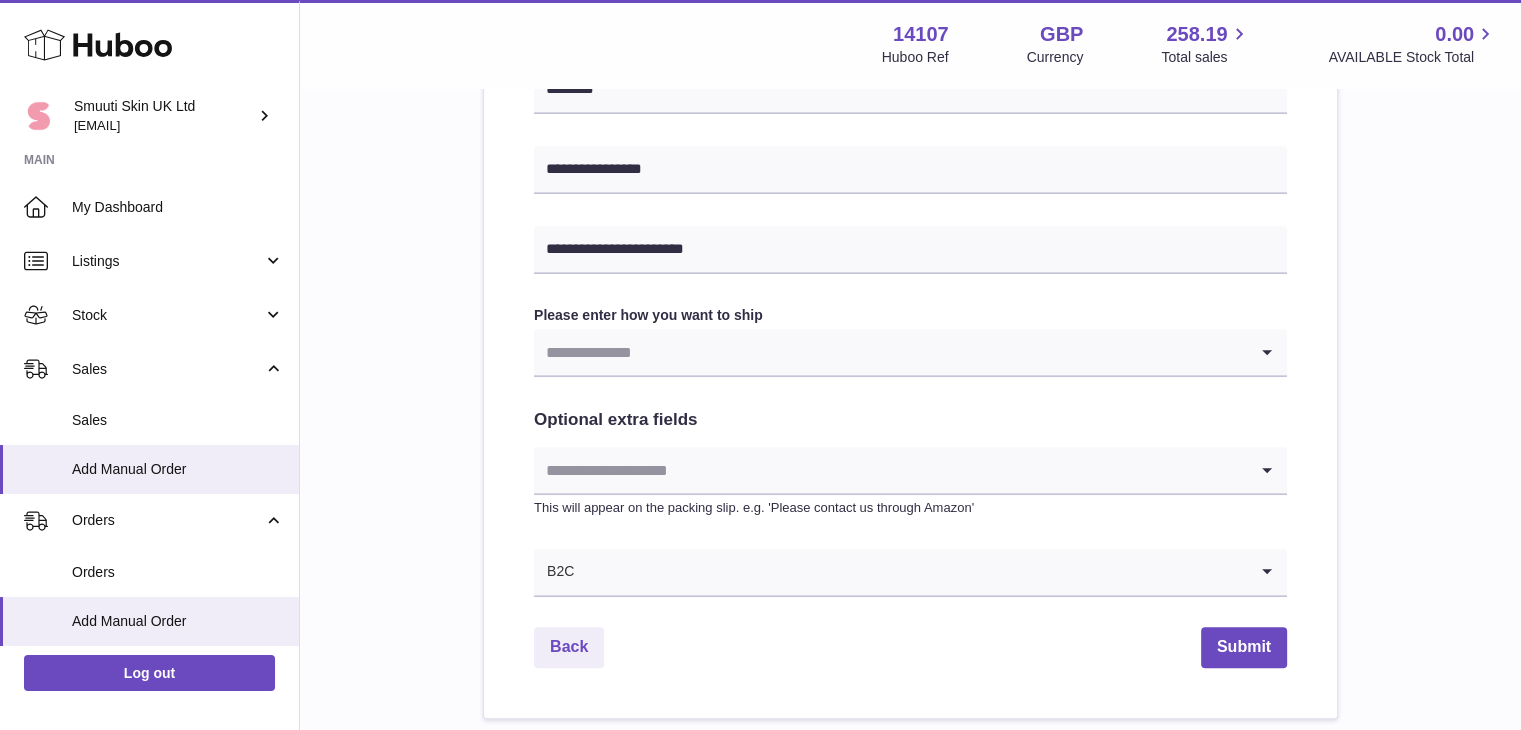 click 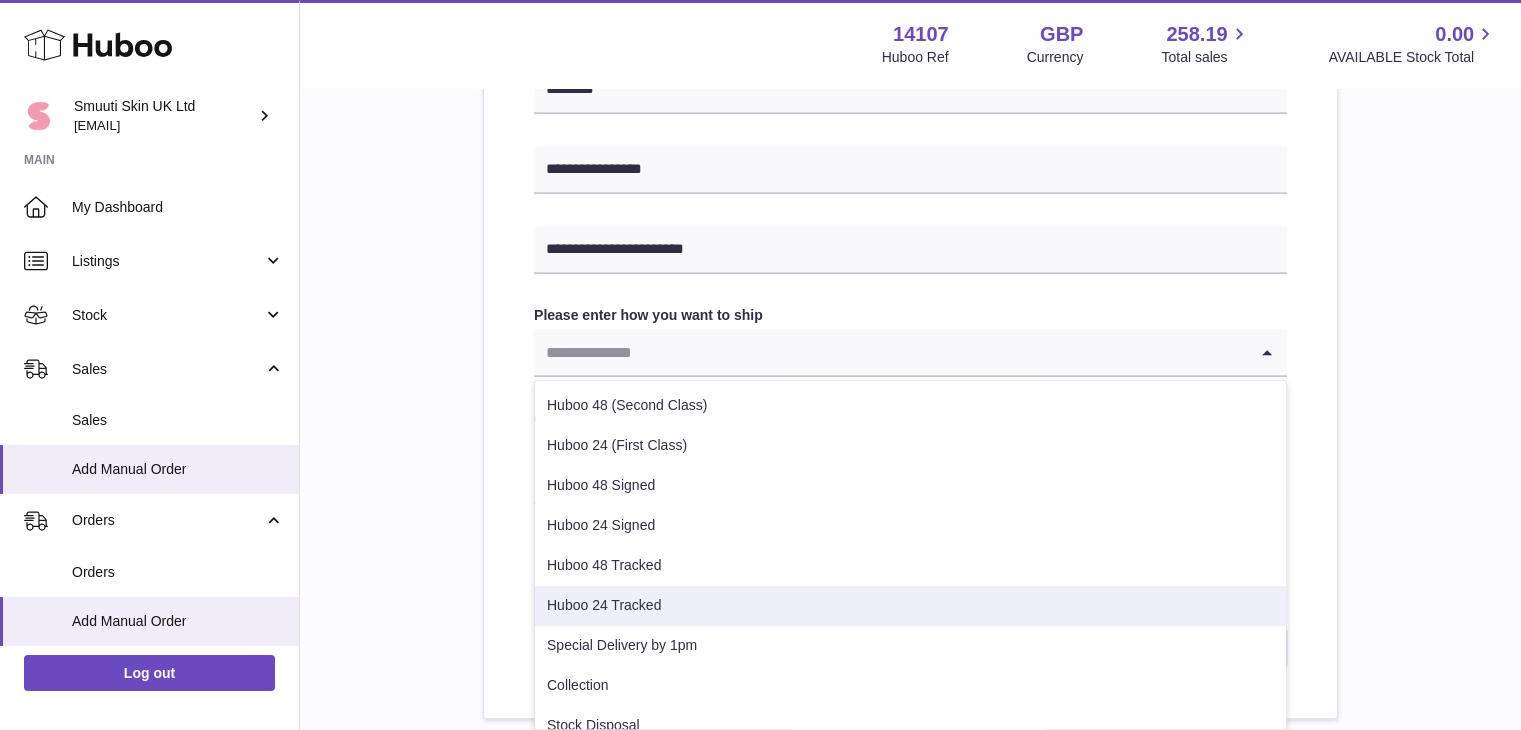 click on "Huboo 24 Tracked" at bounding box center [910, 606] 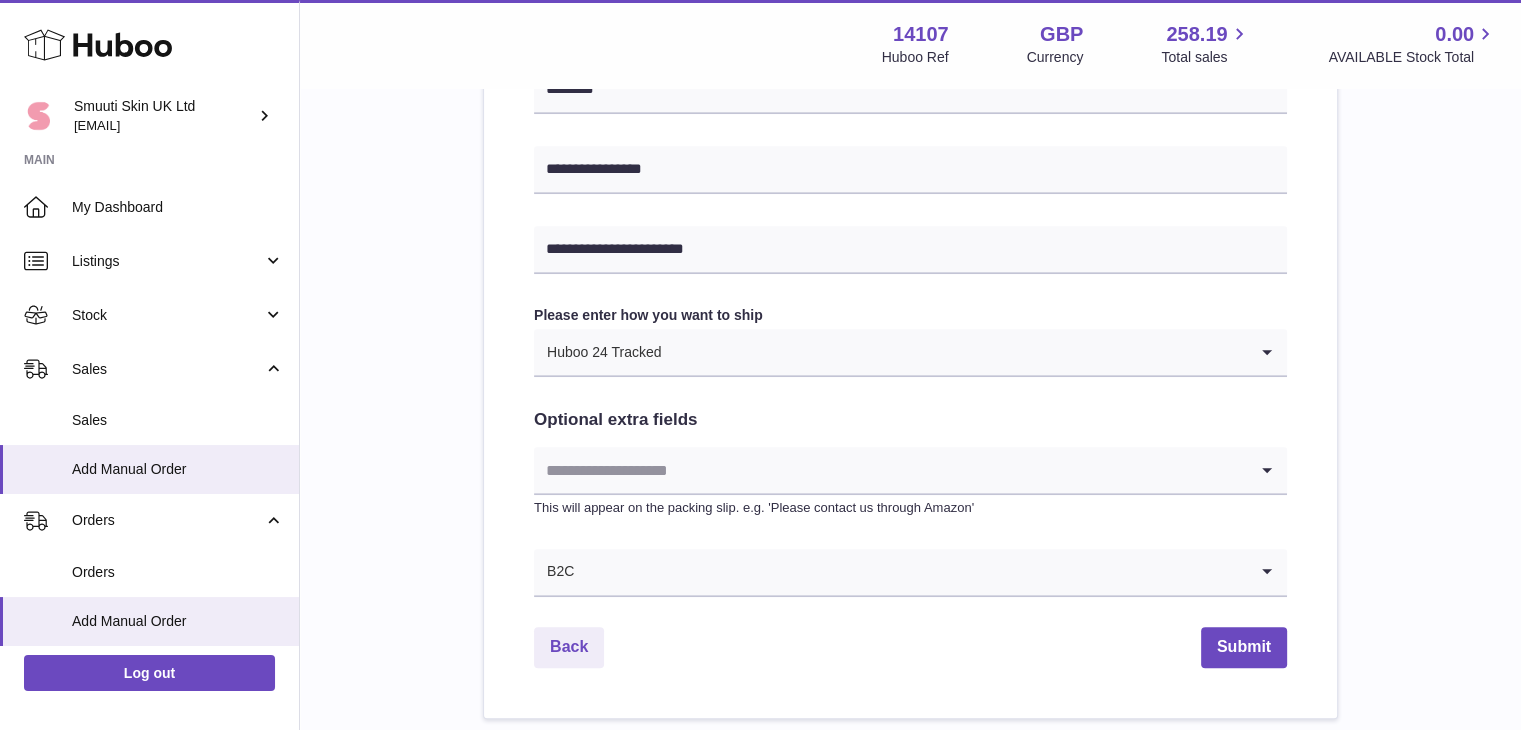 click on "Back
Submit" at bounding box center (910, 647) 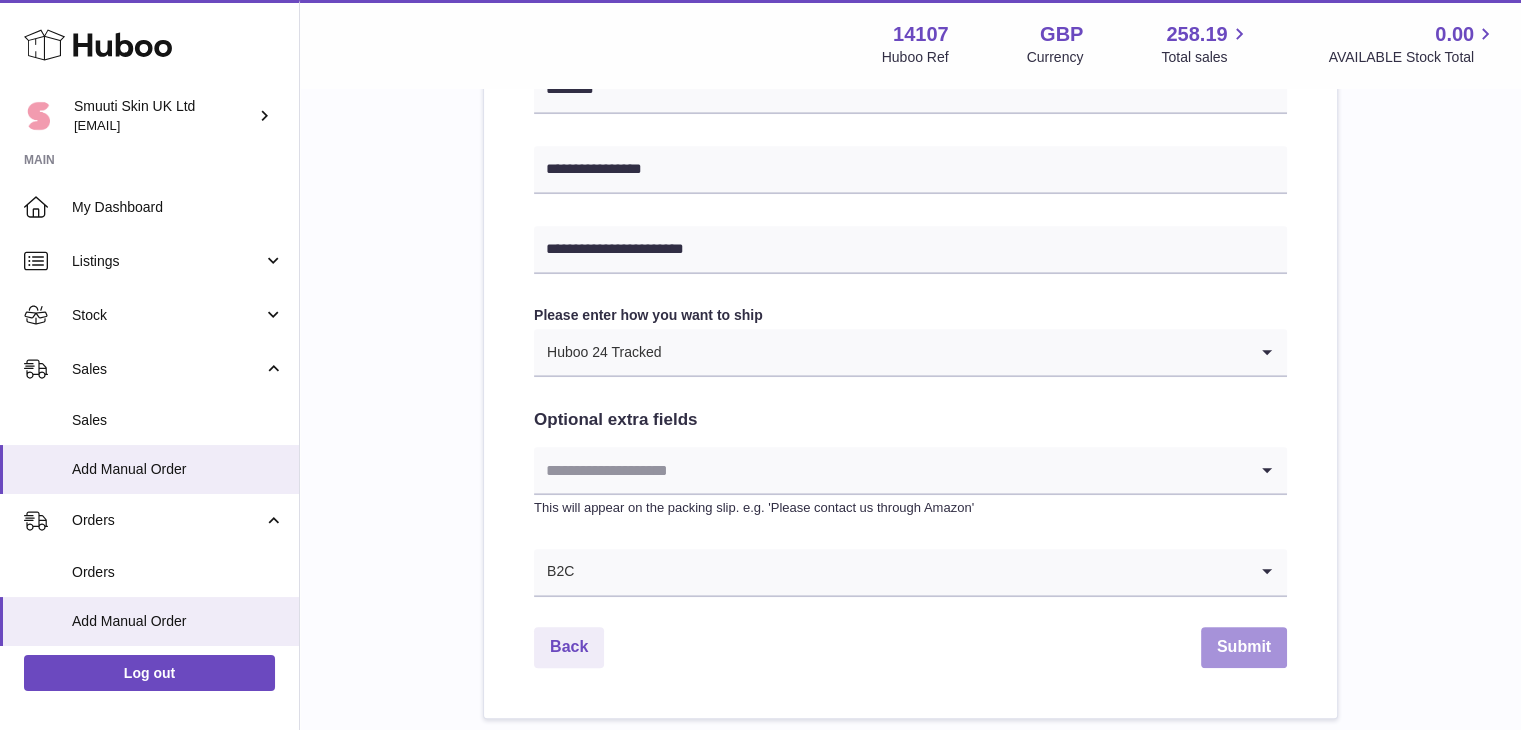 click on "Submit" at bounding box center [1244, 647] 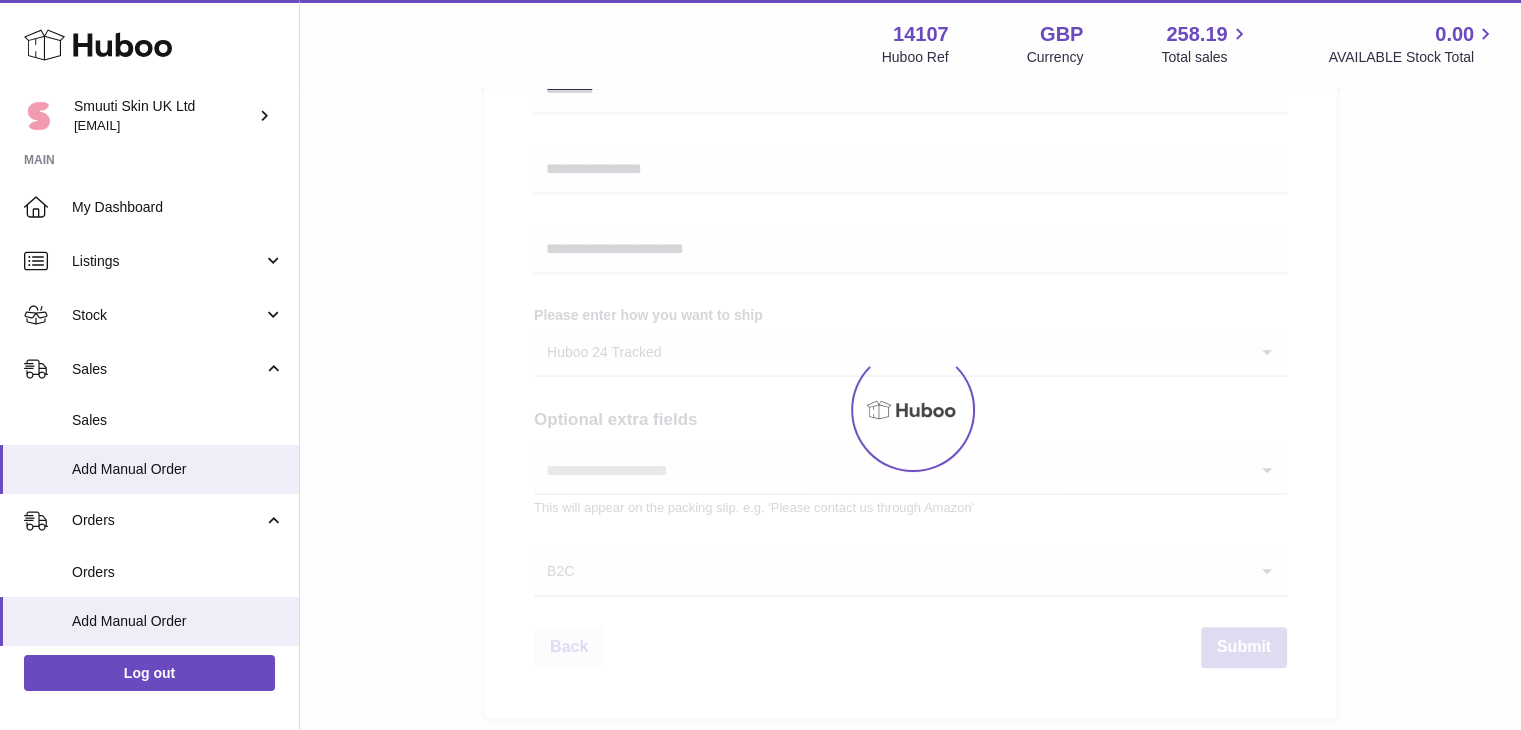 scroll, scrollTop: 0, scrollLeft: 0, axis: both 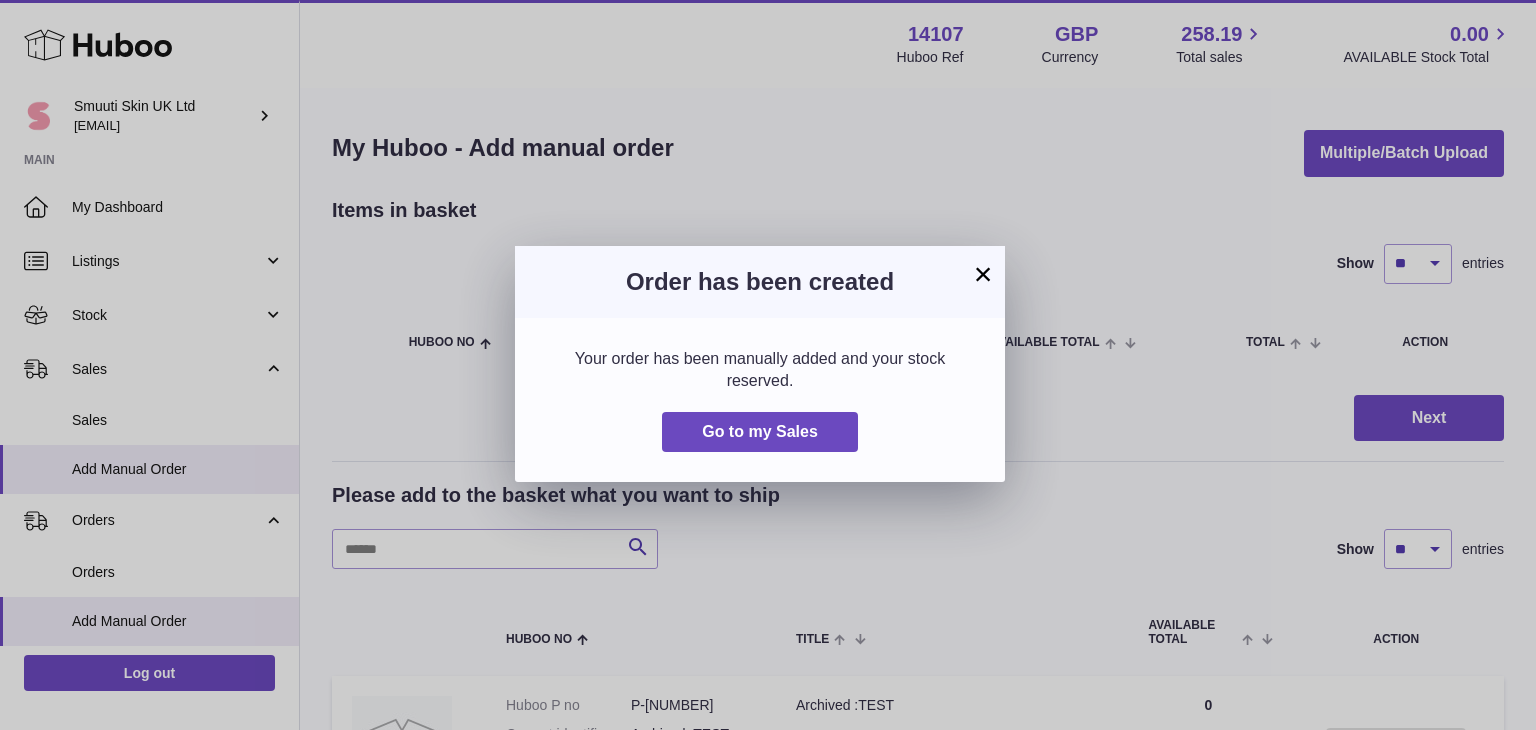 click on "×" at bounding box center [983, 274] 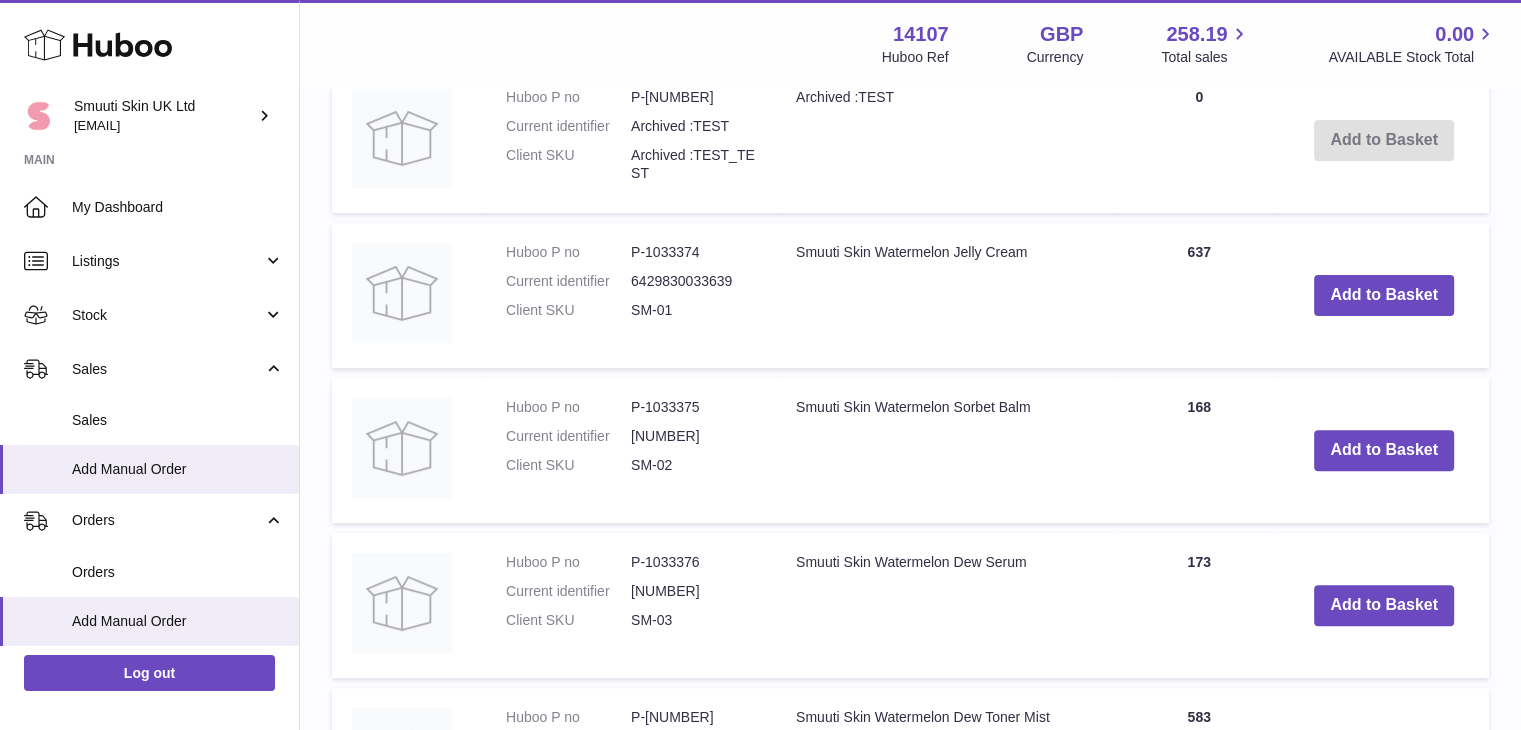 scroll, scrollTop: 610, scrollLeft: 0, axis: vertical 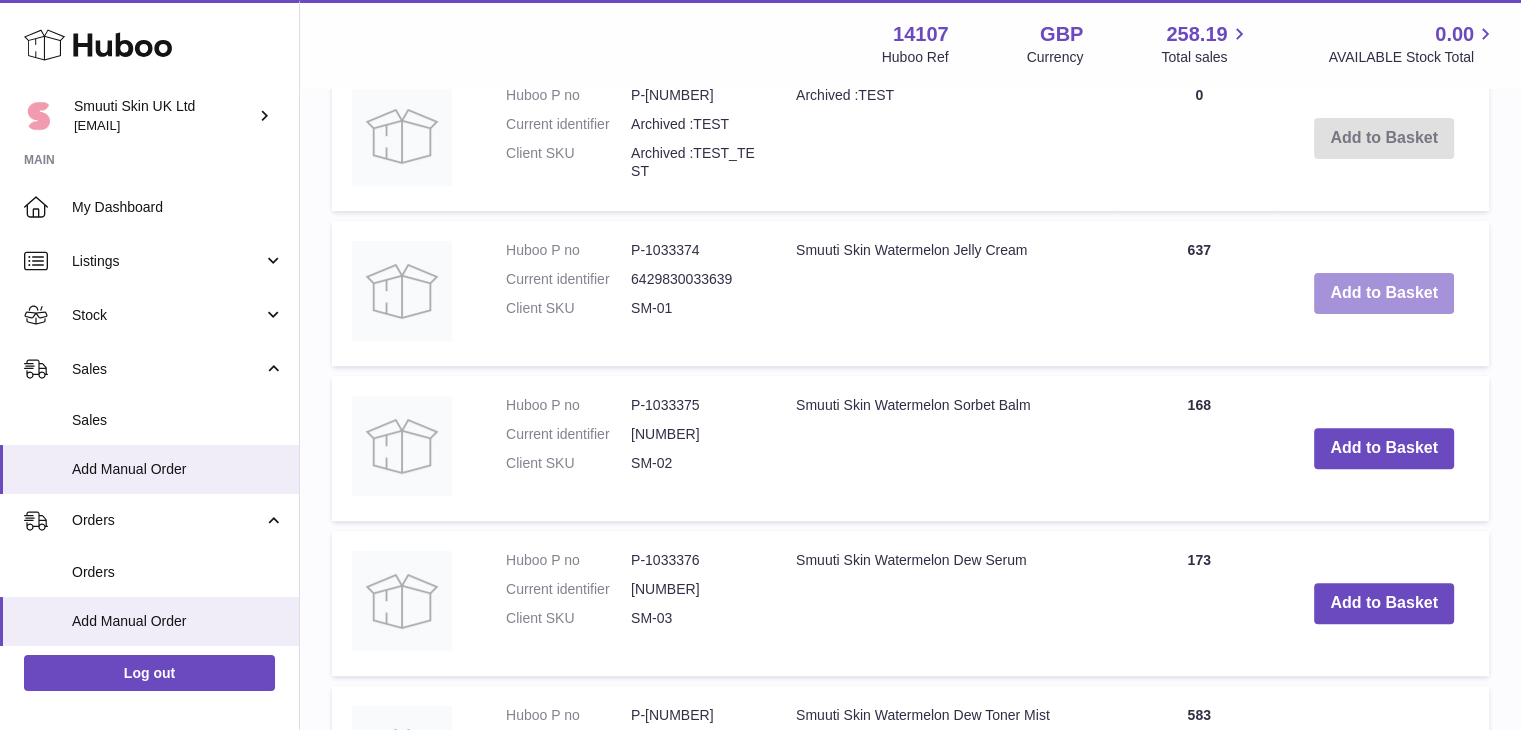 click on "Add to Basket" at bounding box center (1384, 293) 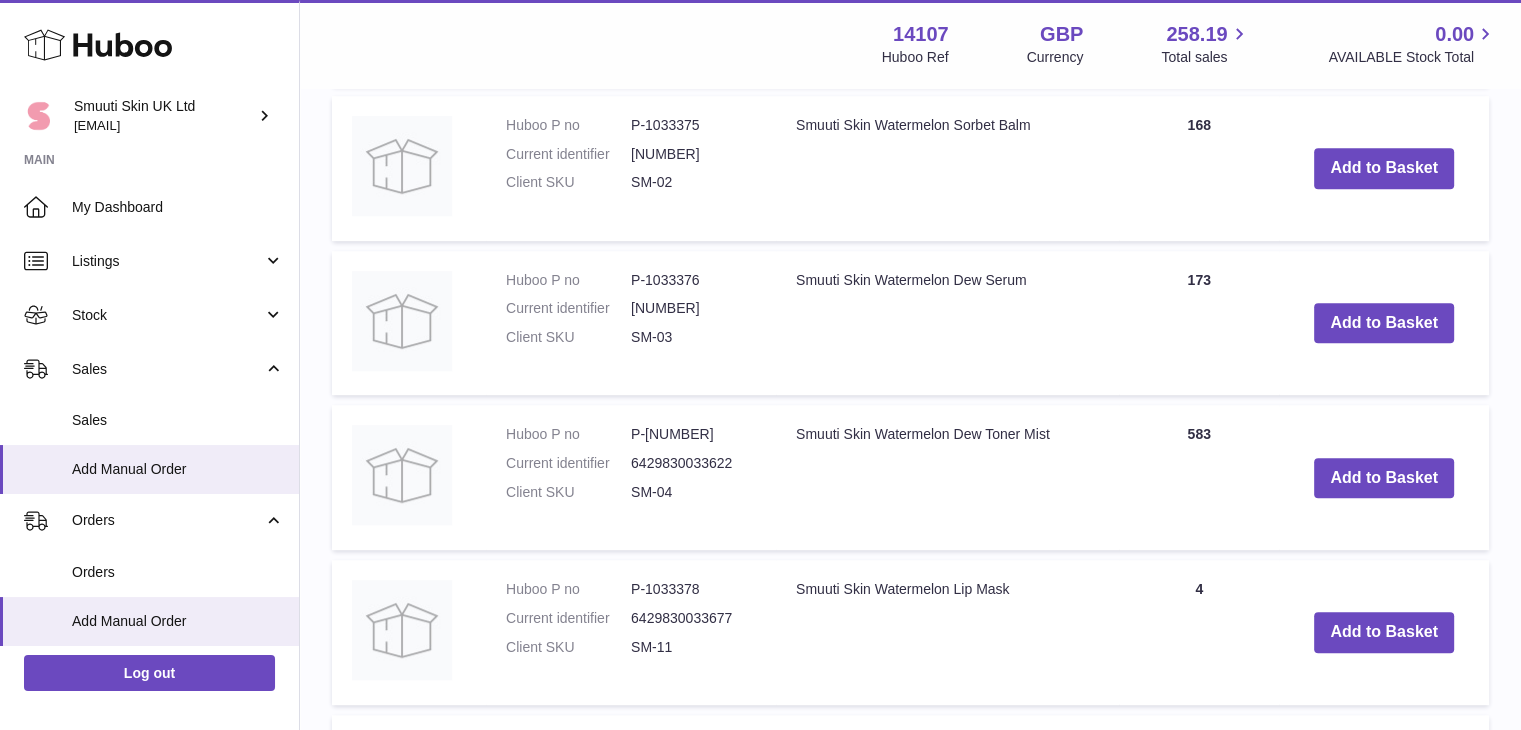 scroll, scrollTop: 1059, scrollLeft: 0, axis: vertical 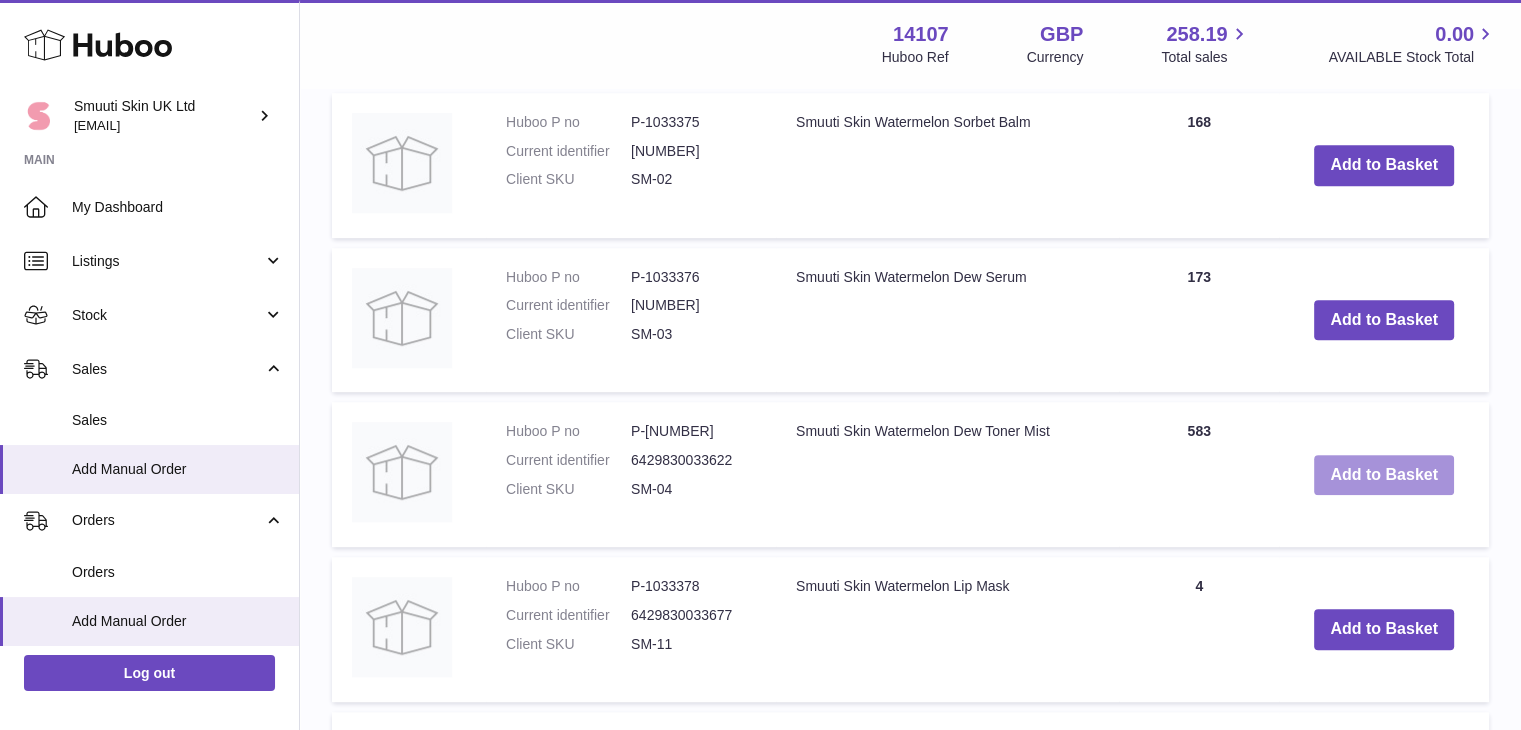 click on "Add to Basket" at bounding box center [1384, 475] 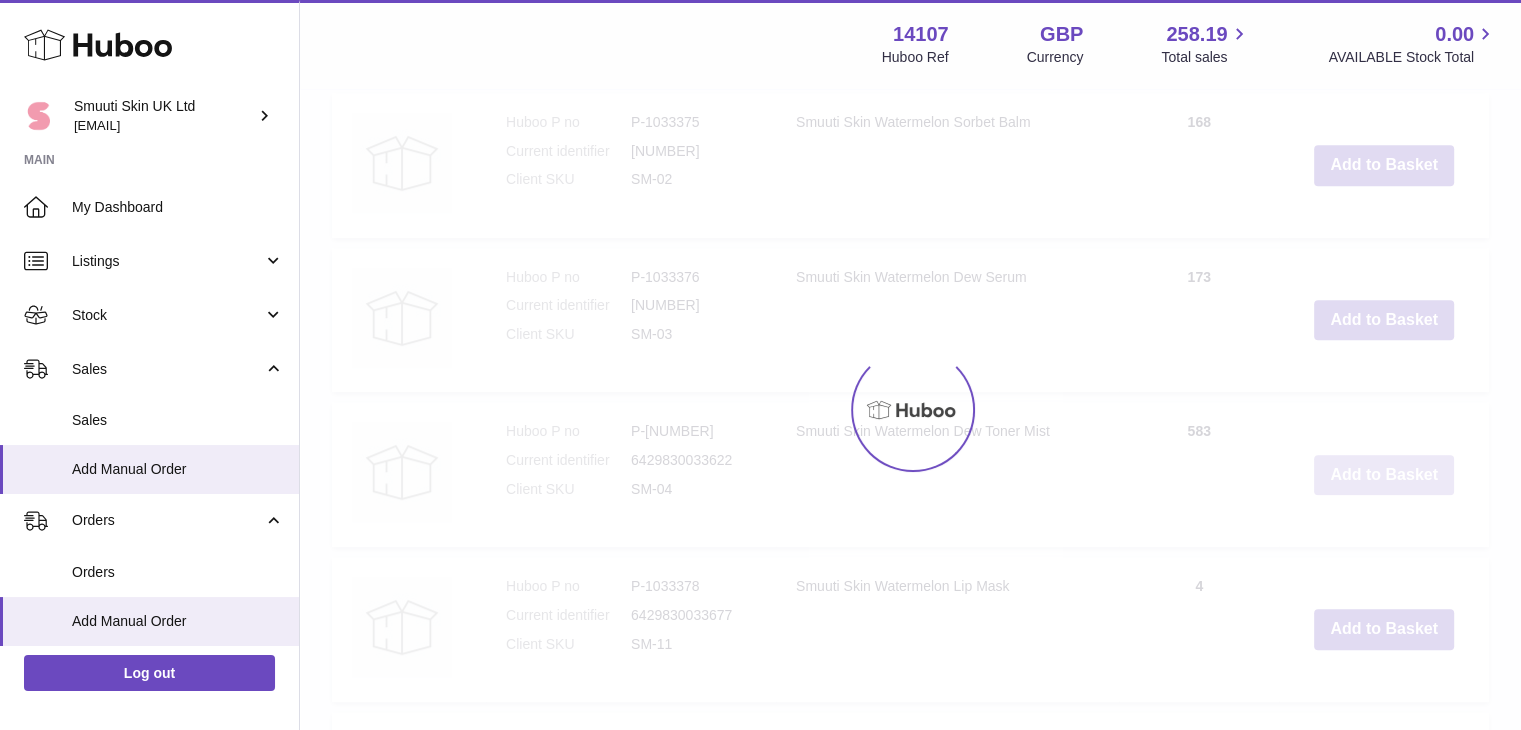 scroll, scrollTop: 1230, scrollLeft: 0, axis: vertical 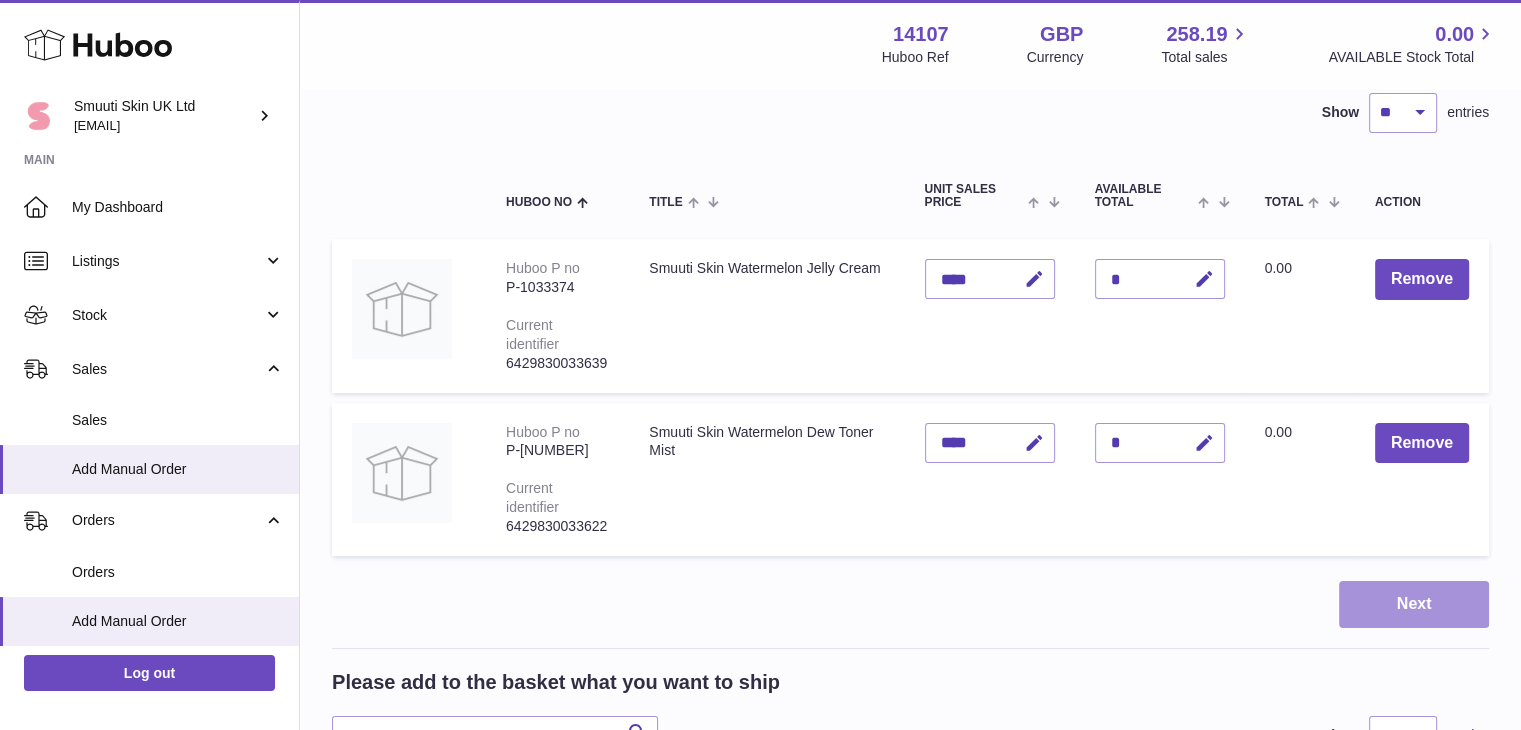 click on "Next" at bounding box center (1414, 604) 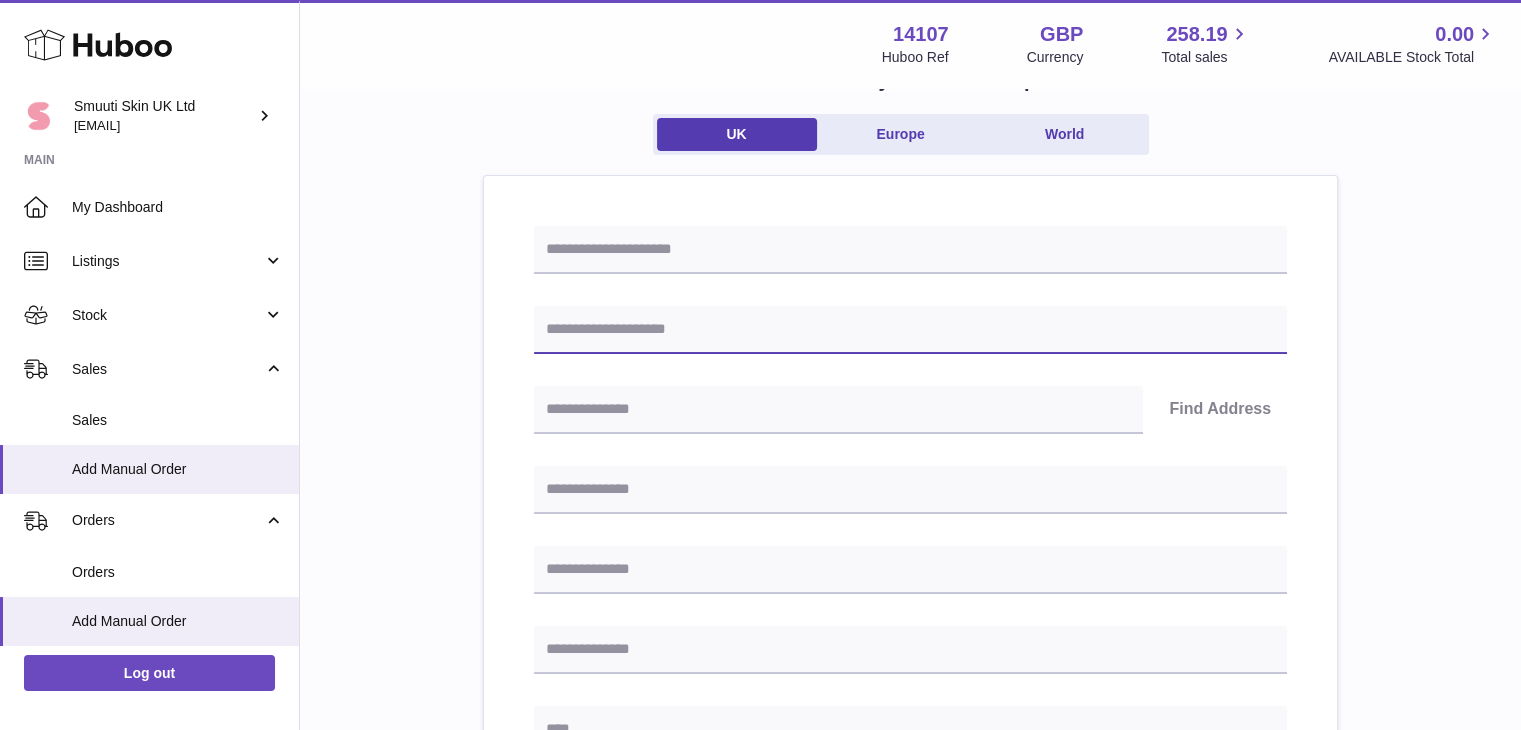 click at bounding box center [910, 330] 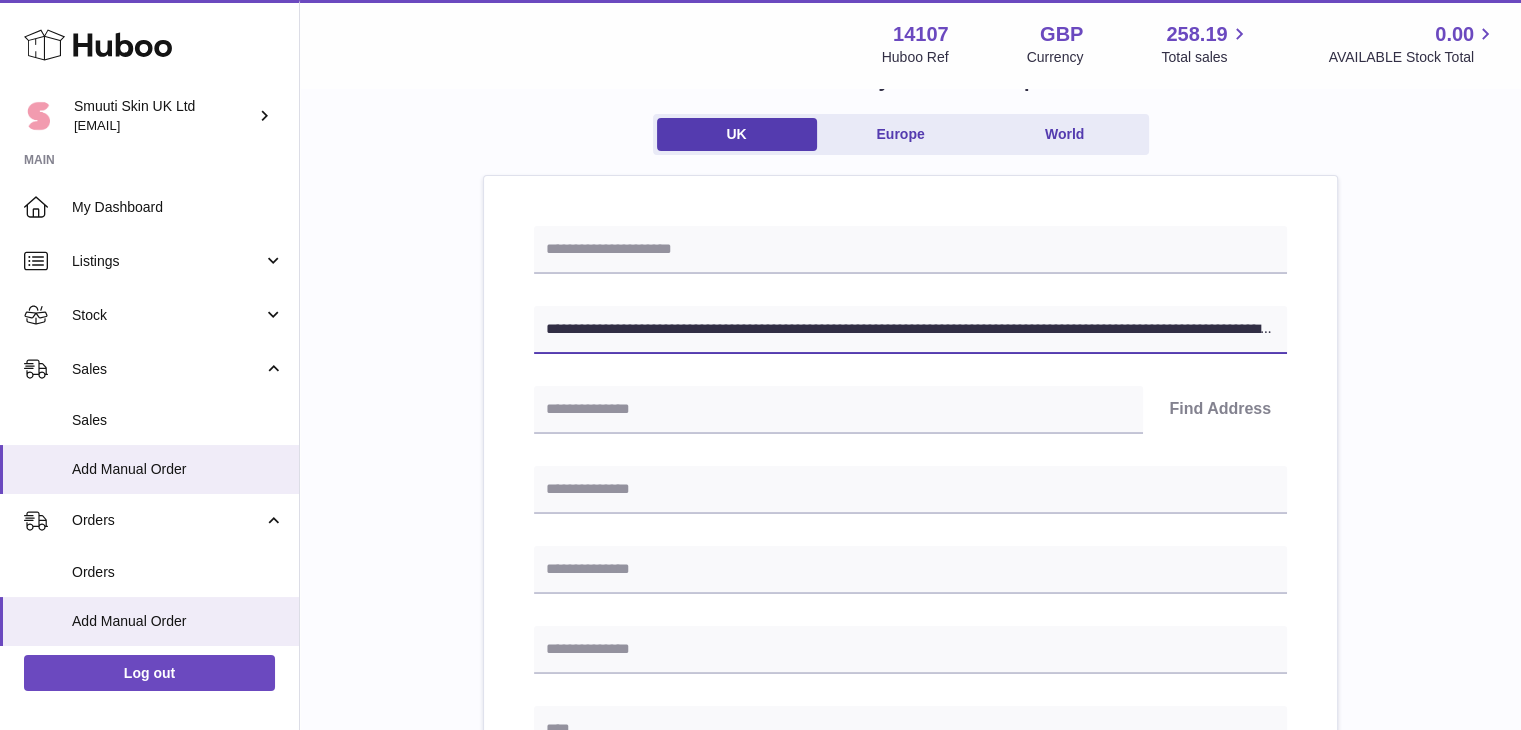 scroll, scrollTop: 0, scrollLeft: 207, axis: horizontal 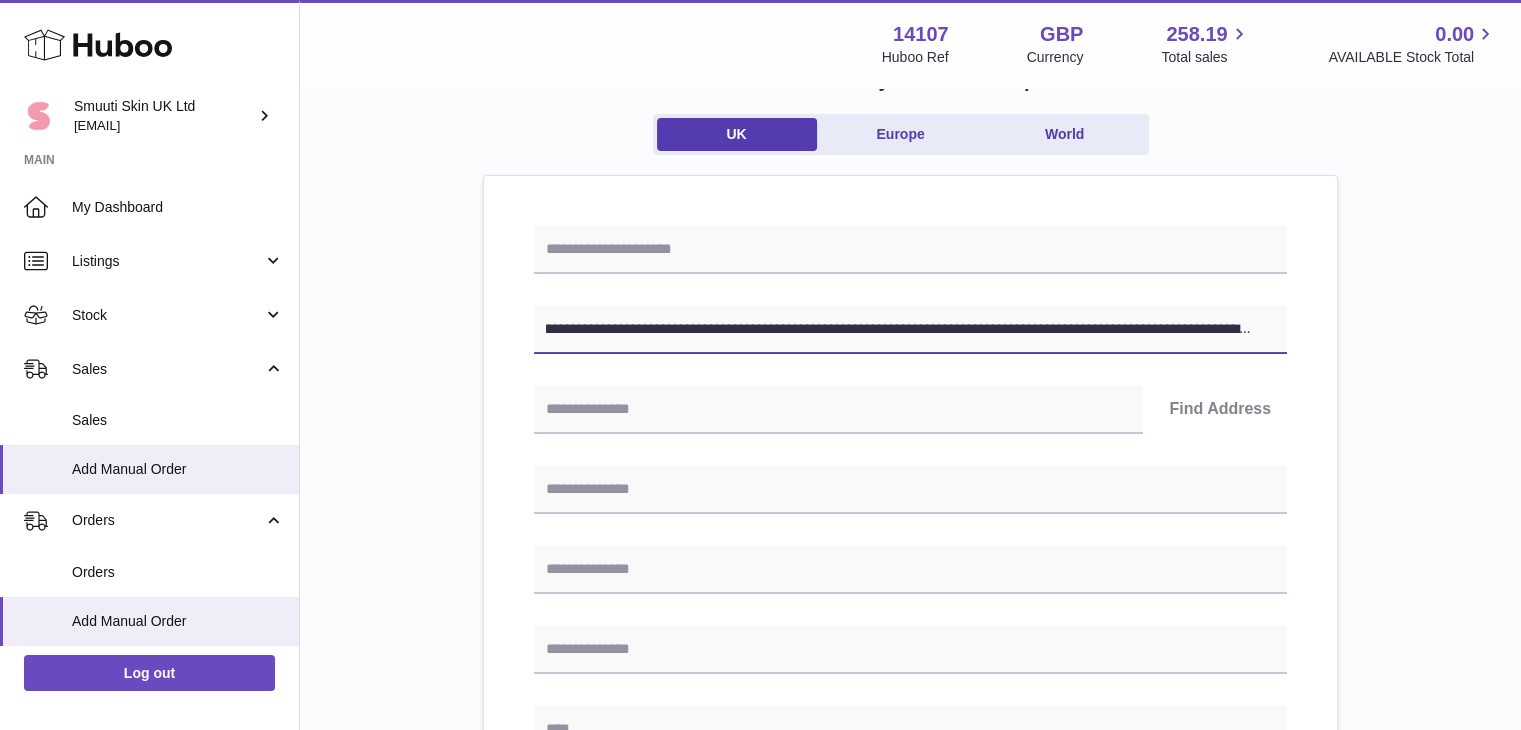 drag, startPoint x: 730, startPoint y: 331, endPoint x: 569, endPoint y: 323, distance: 161.19864 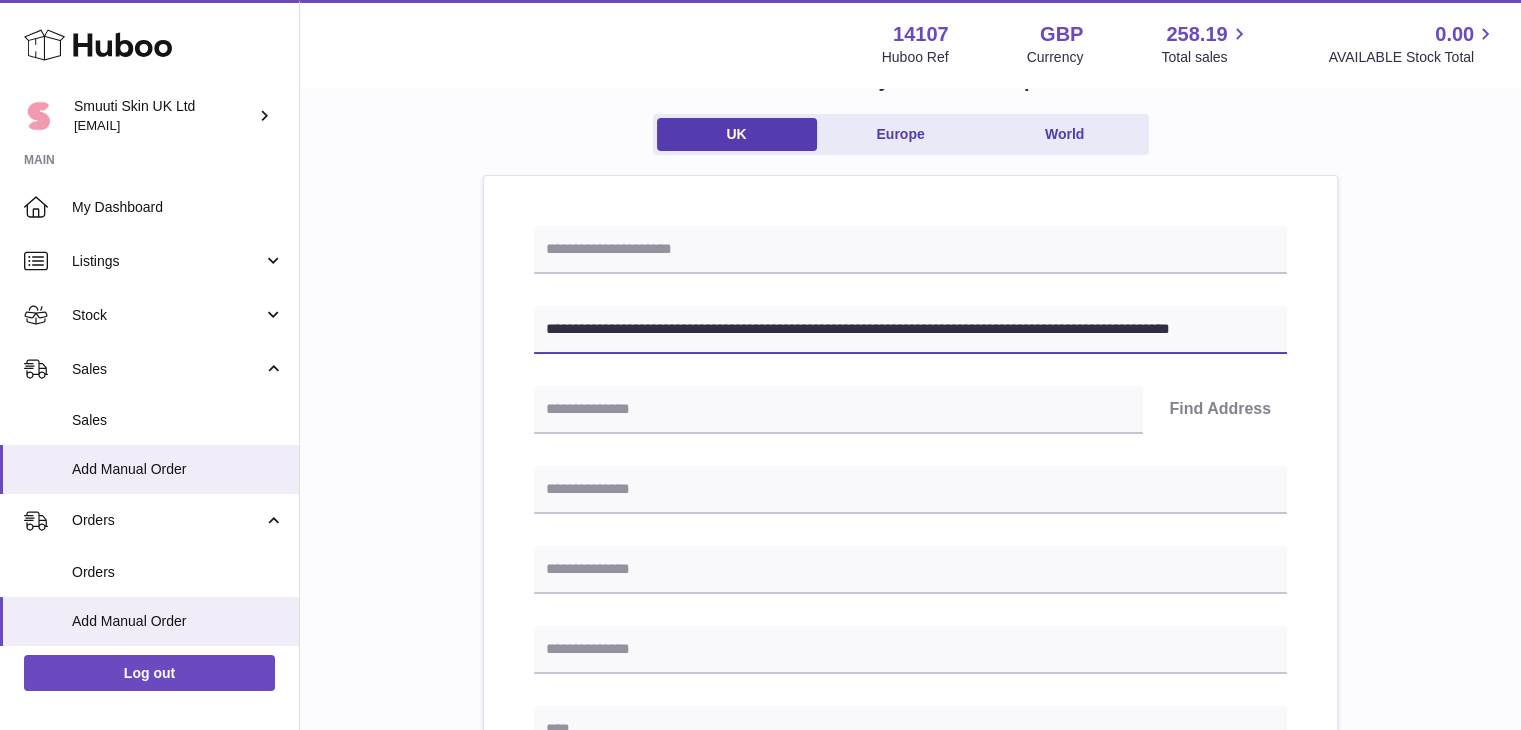 scroll, scrollTop: 0, scrollLeft: 38, axis: horizontal 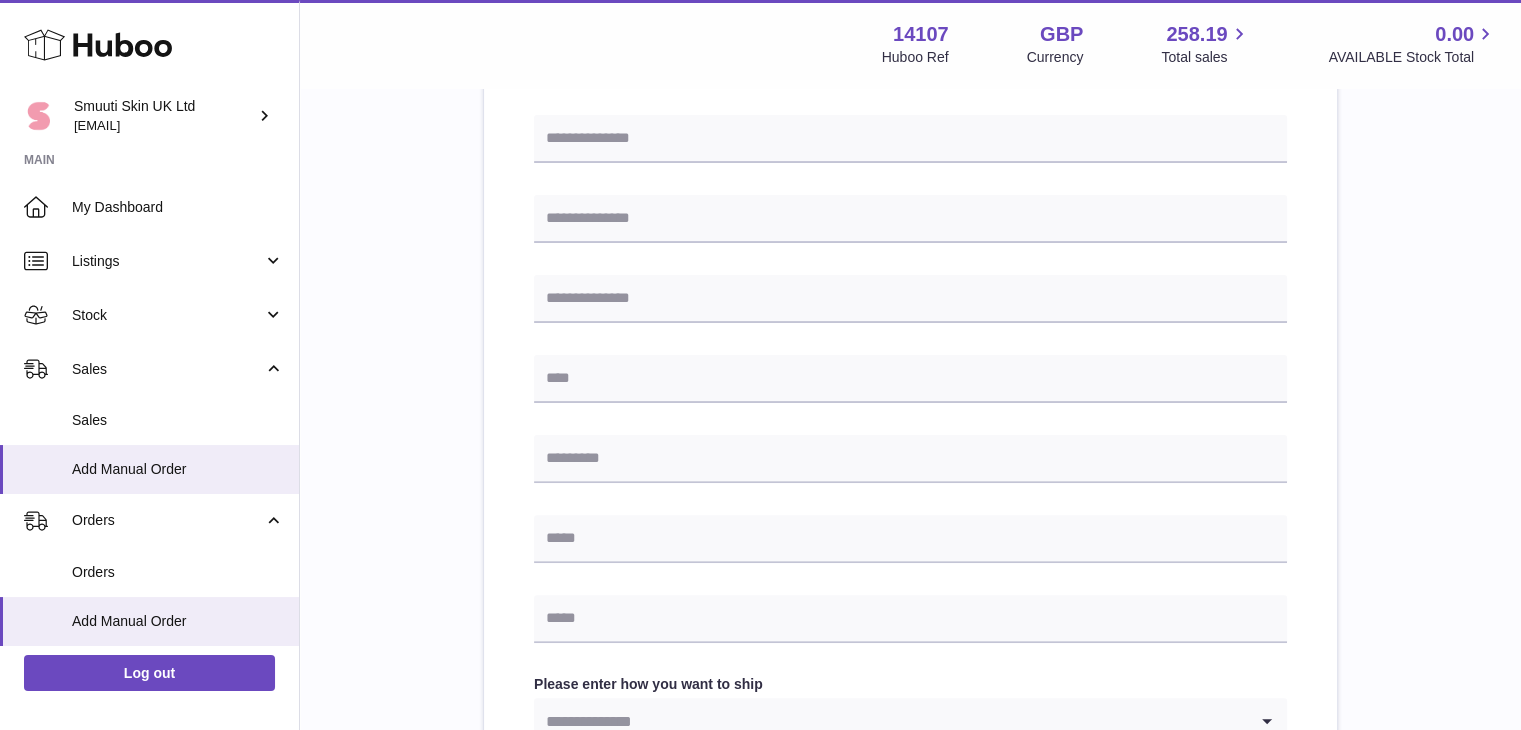 type on "**********" 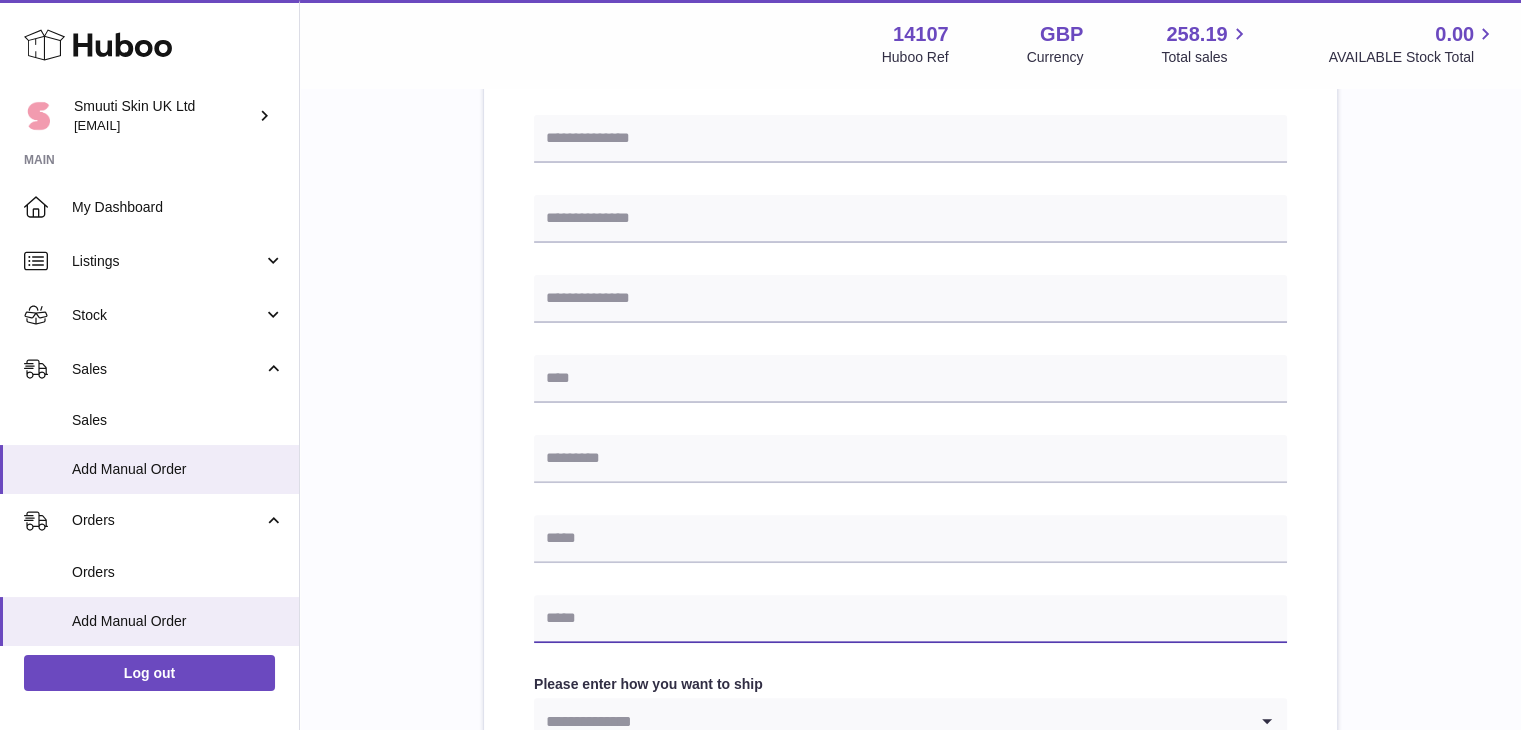 click at bounding box center [910, 619] 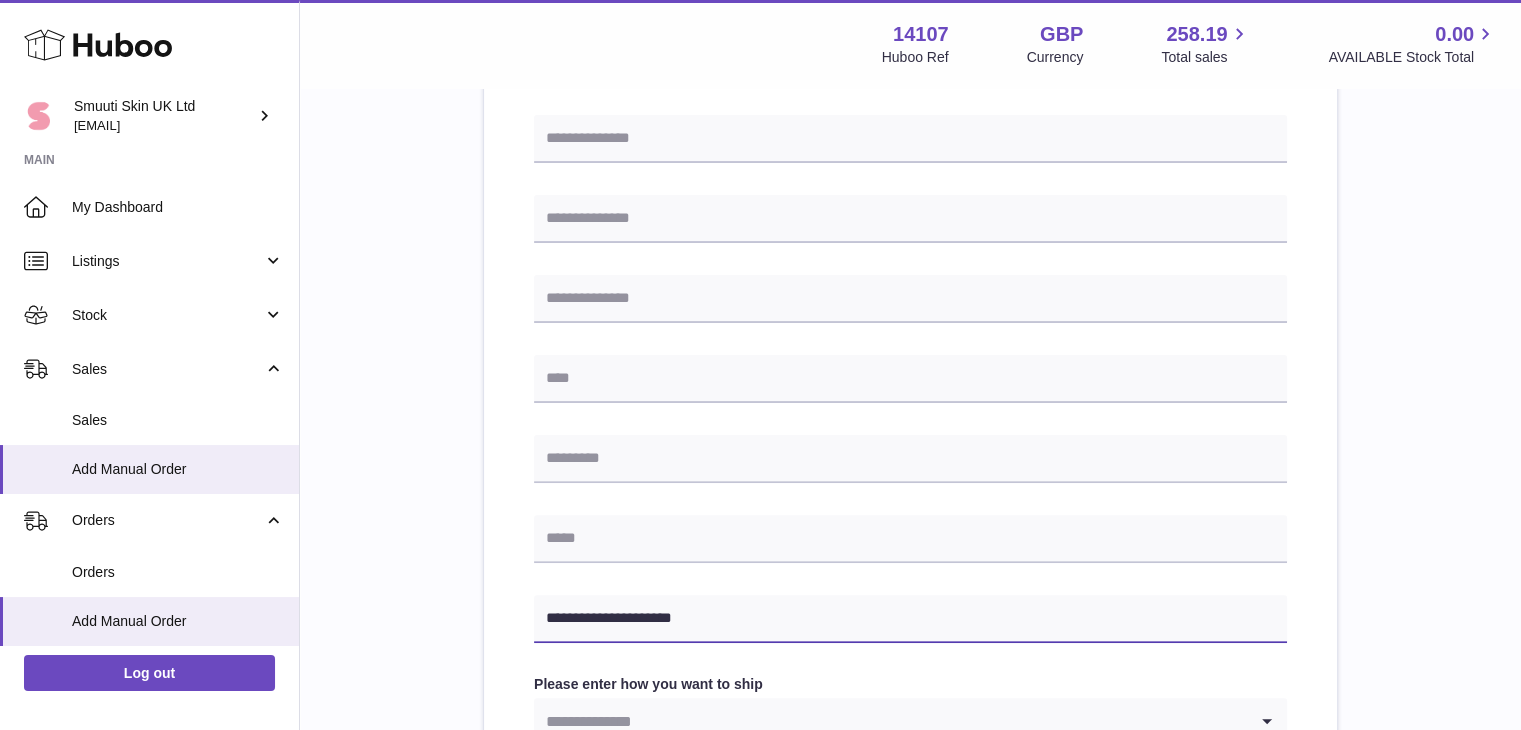 type on "**********" 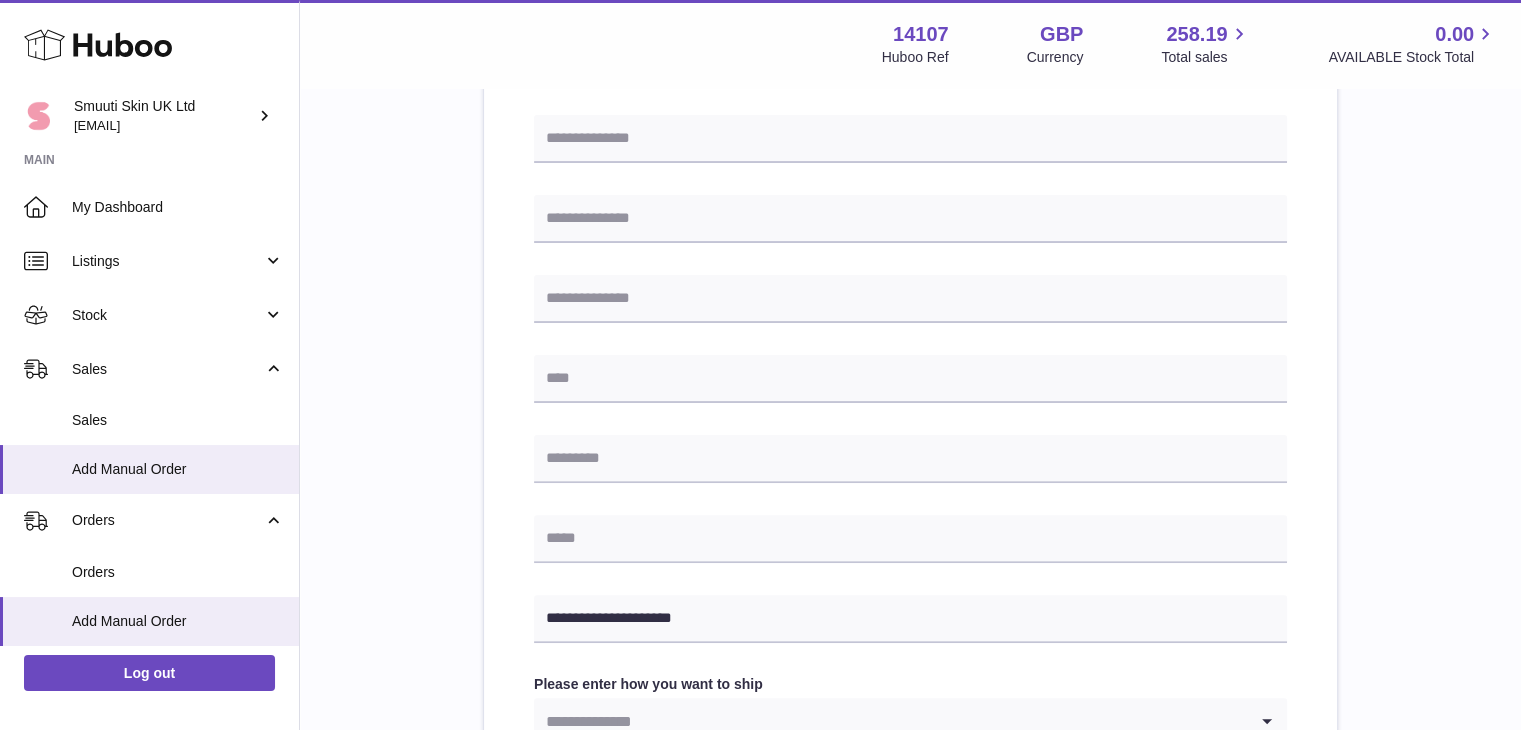 click on "**********" at bounding box center (910, 456) 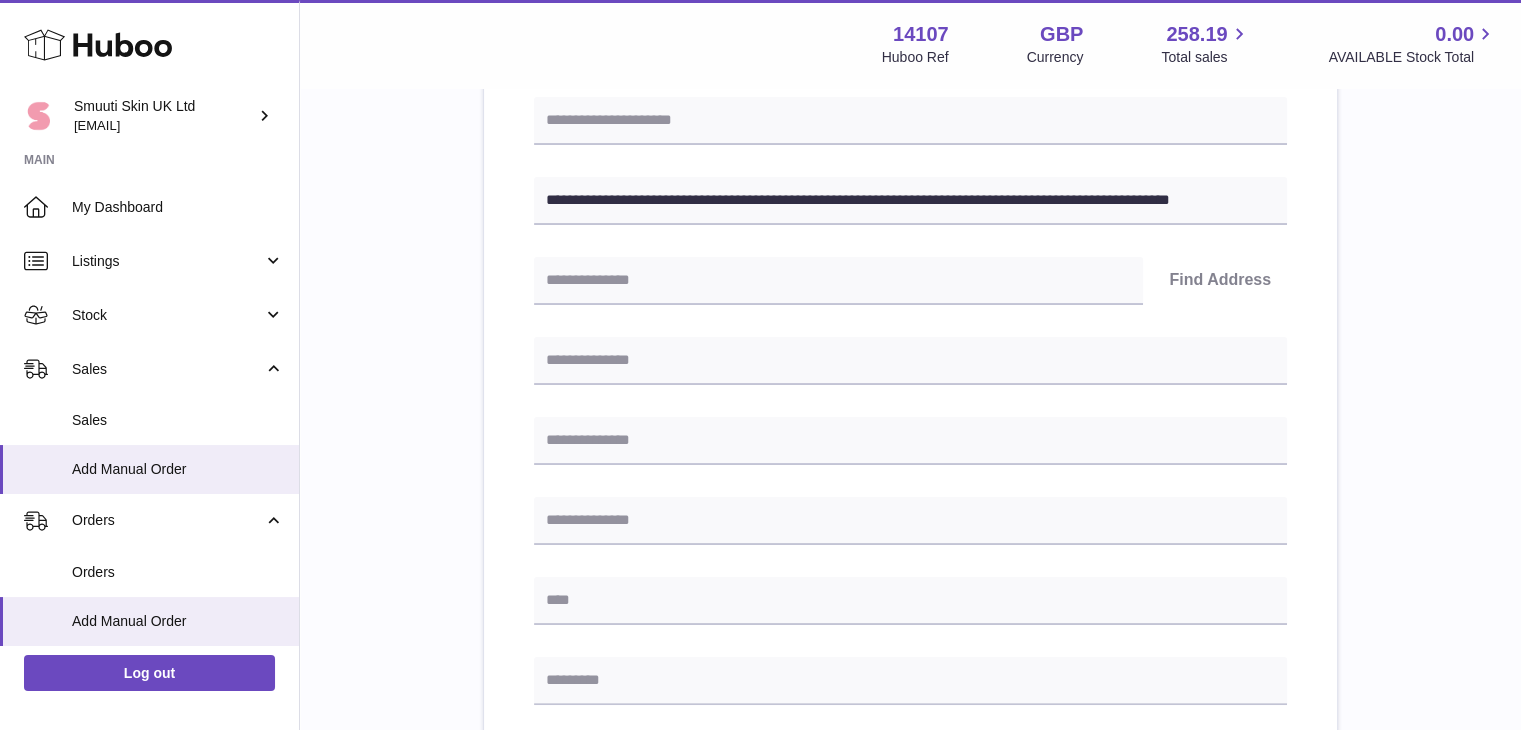 scroll, scrollTop: 272, scrollLeft: 0, axis: vertical 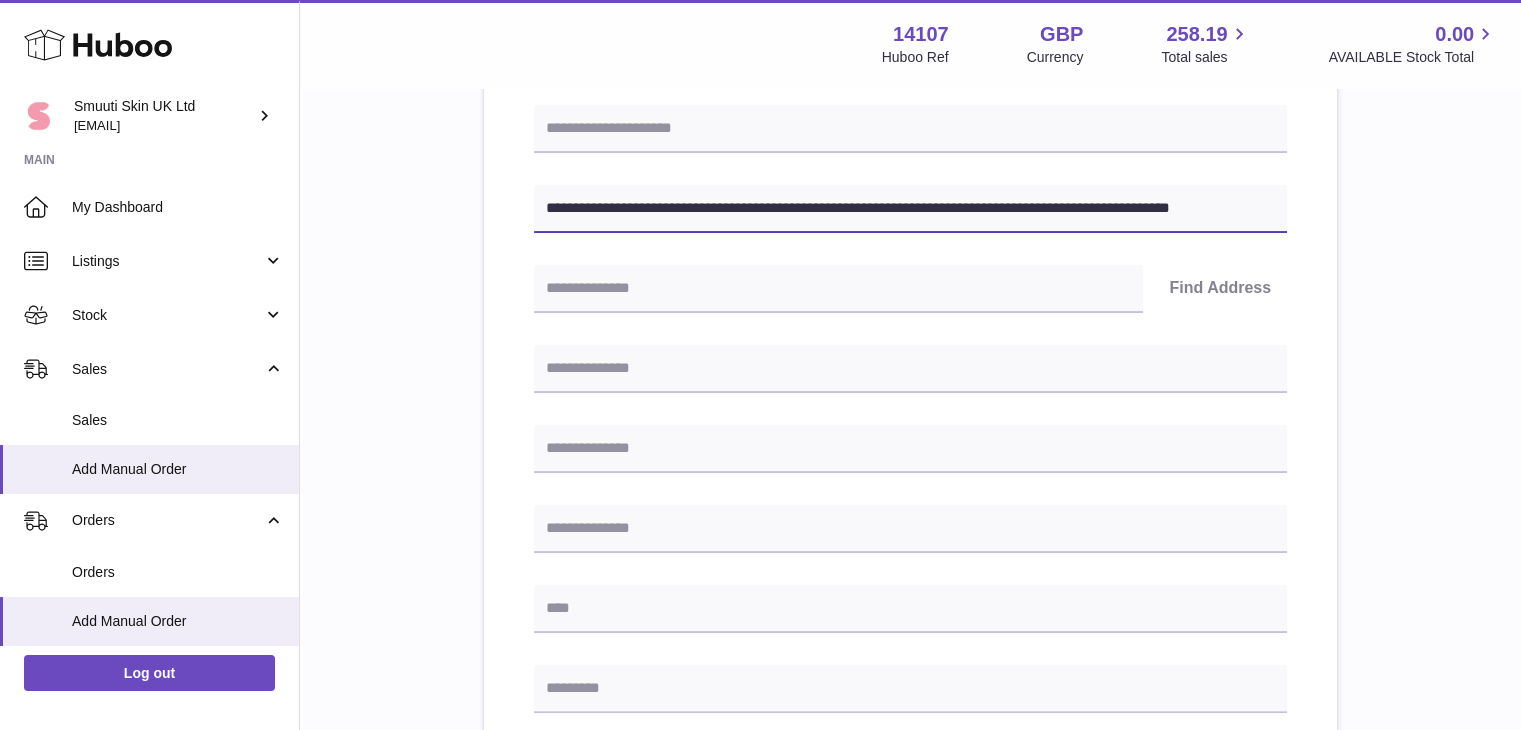 drag, startPoint x: 768, startPoint y: 207, endPoint x: 648, endPoint y: 209, distance: 120.01666 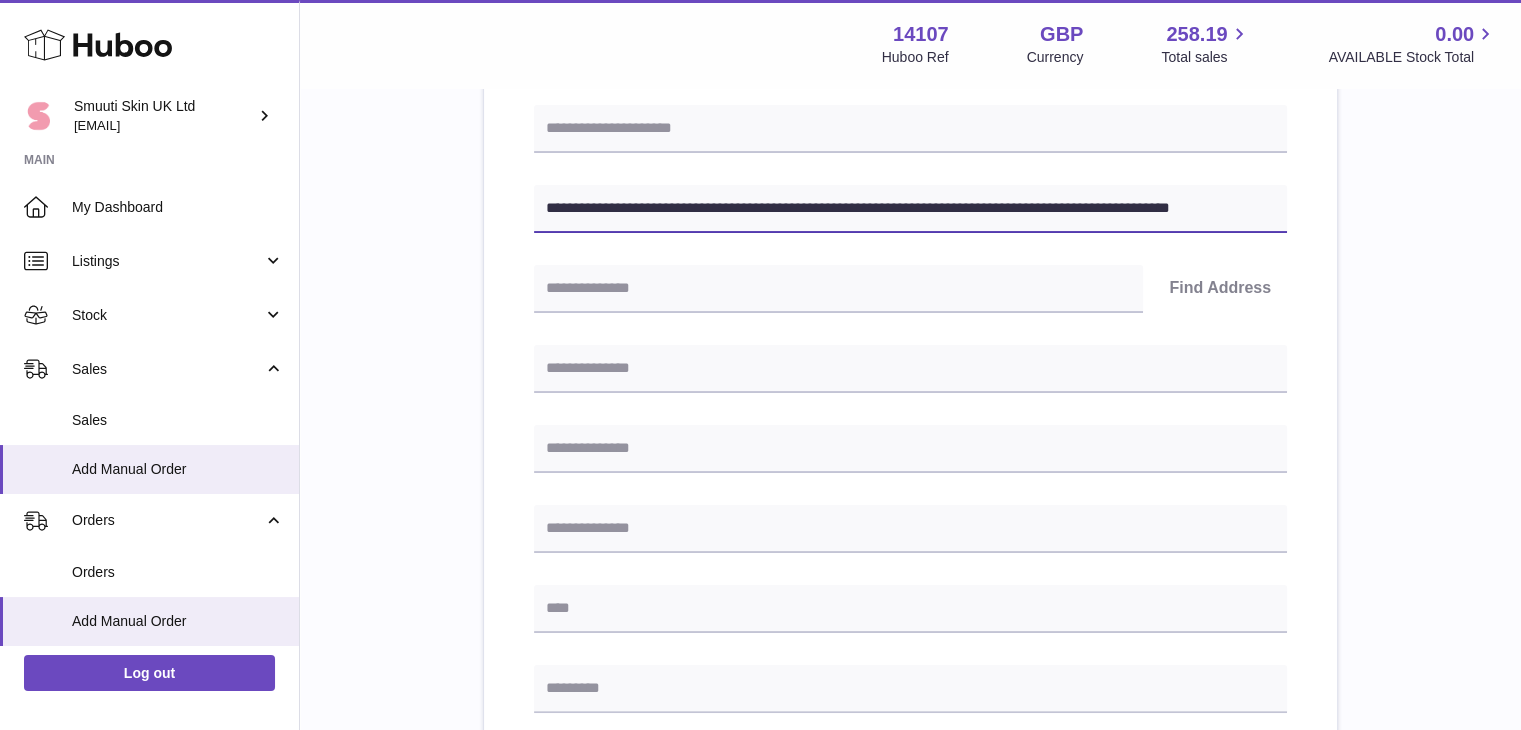 click on "**********" at bounding box center [910, 209] 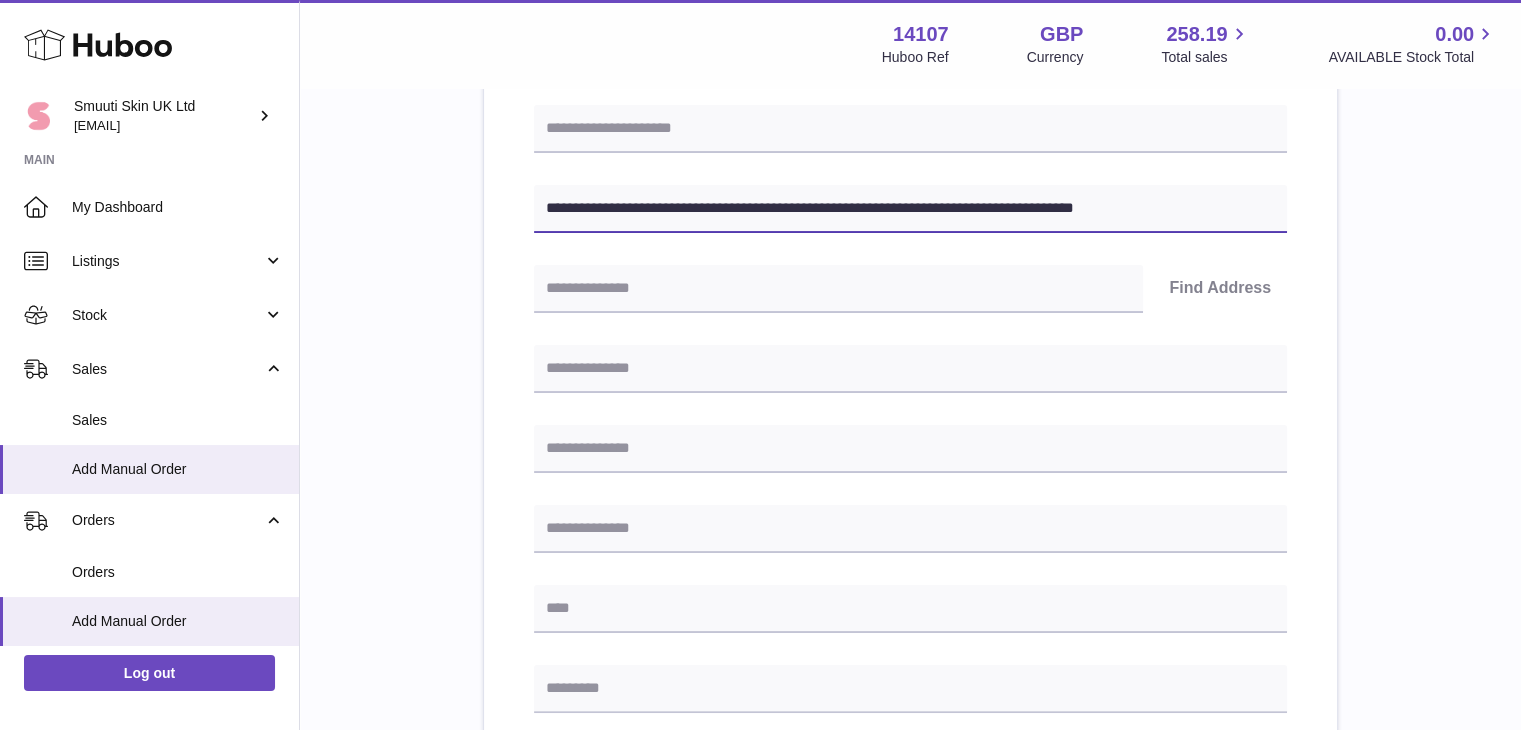 scroll, scrollTop: 0, scrollLeft: 0, axis: both 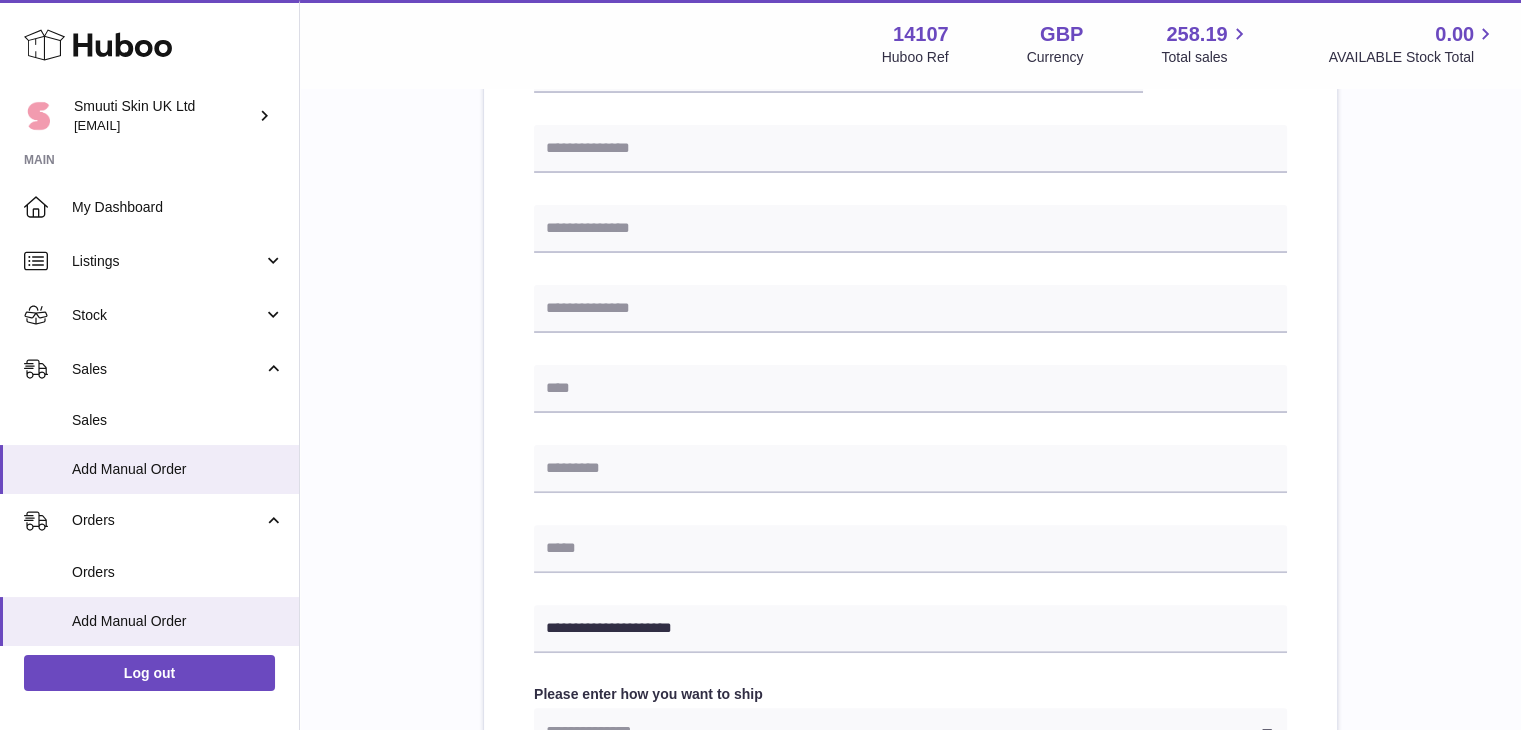 type on "**********" 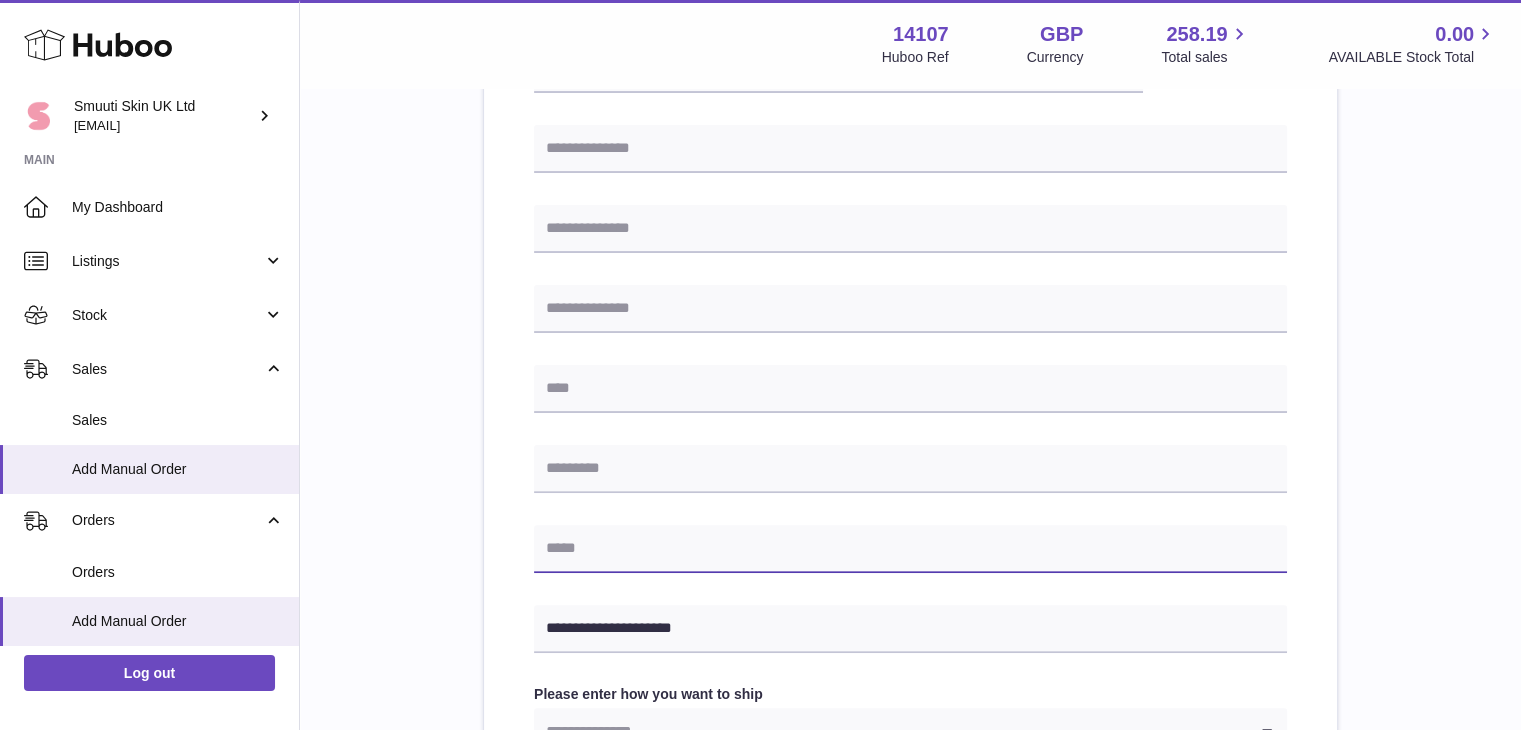 click at bounding box center (910, 549) 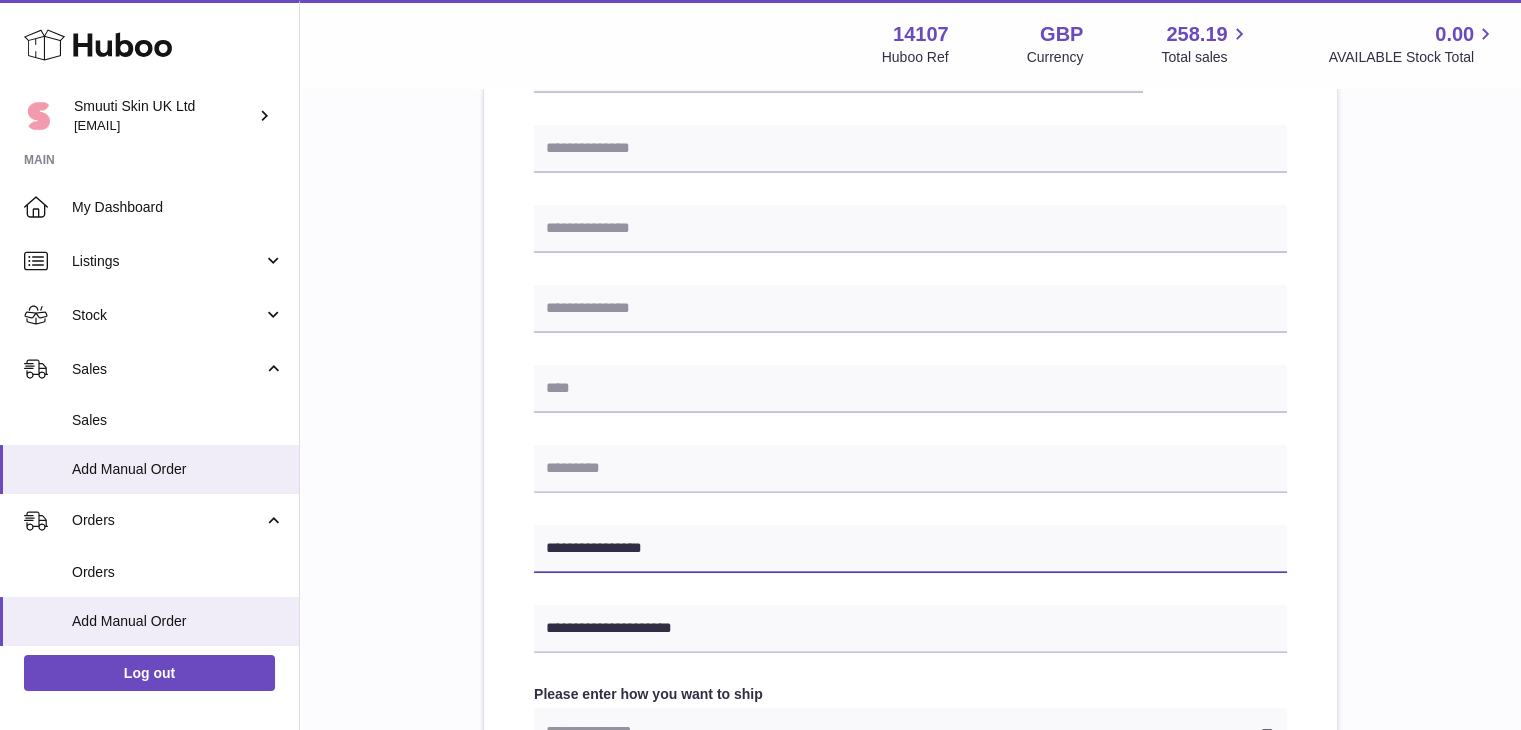 type on "**********" 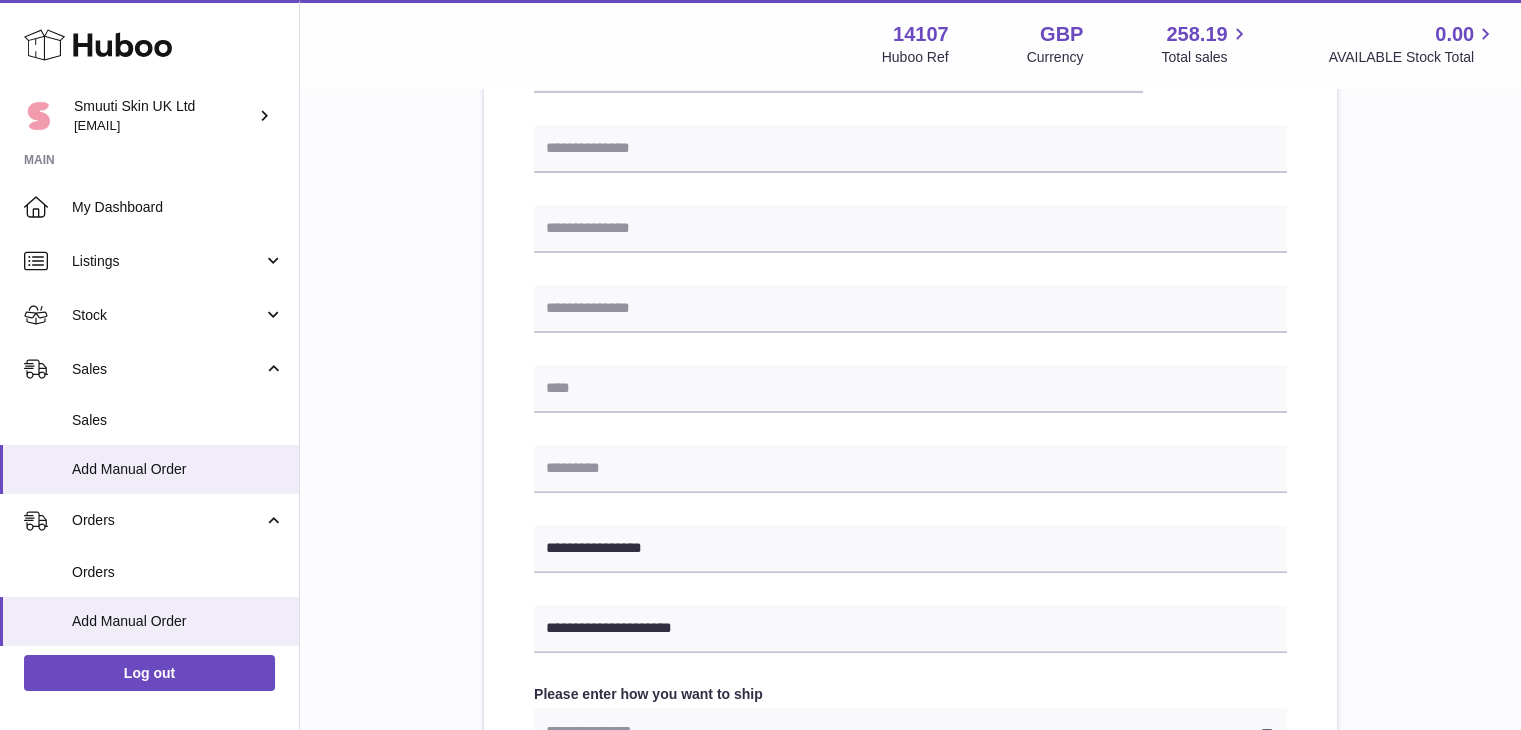 click on "**********" at bounding box center (910, 401) 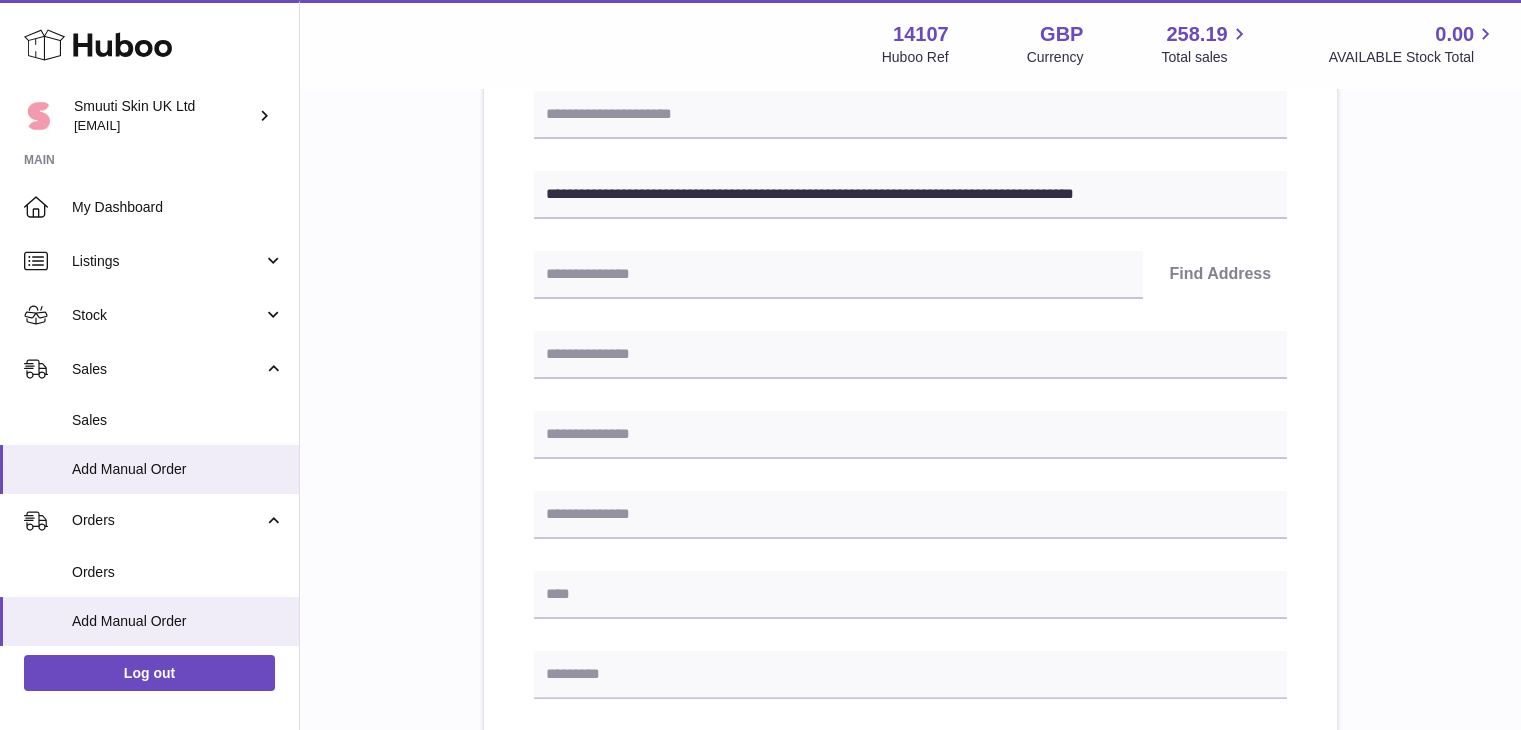 scroll, scrollTop: 280, scrollLeft: 0, axis: vertical 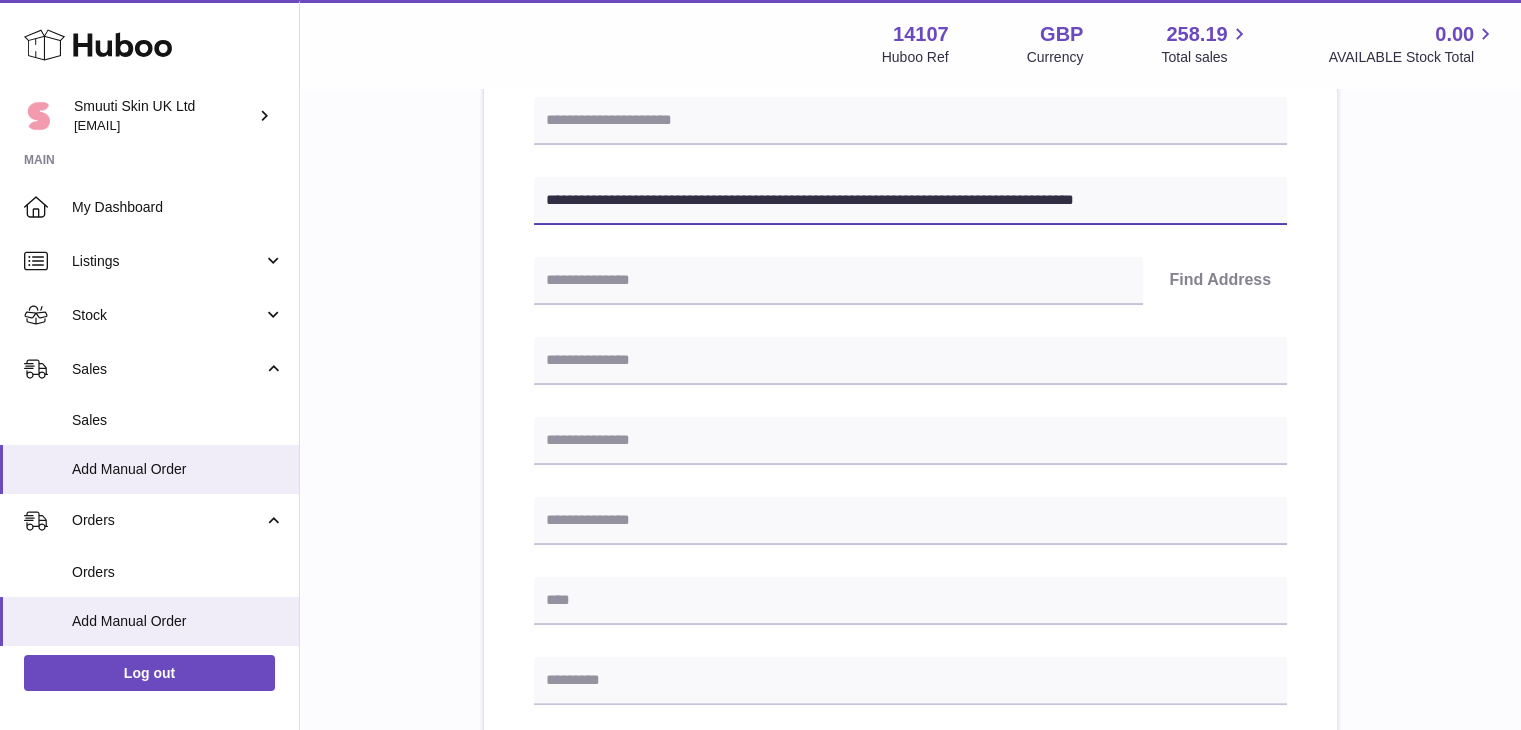 drag, startPoint x: 823, startPoint y: 199, endPoint x: 656, endPoint y: 200, distance: 167.00299 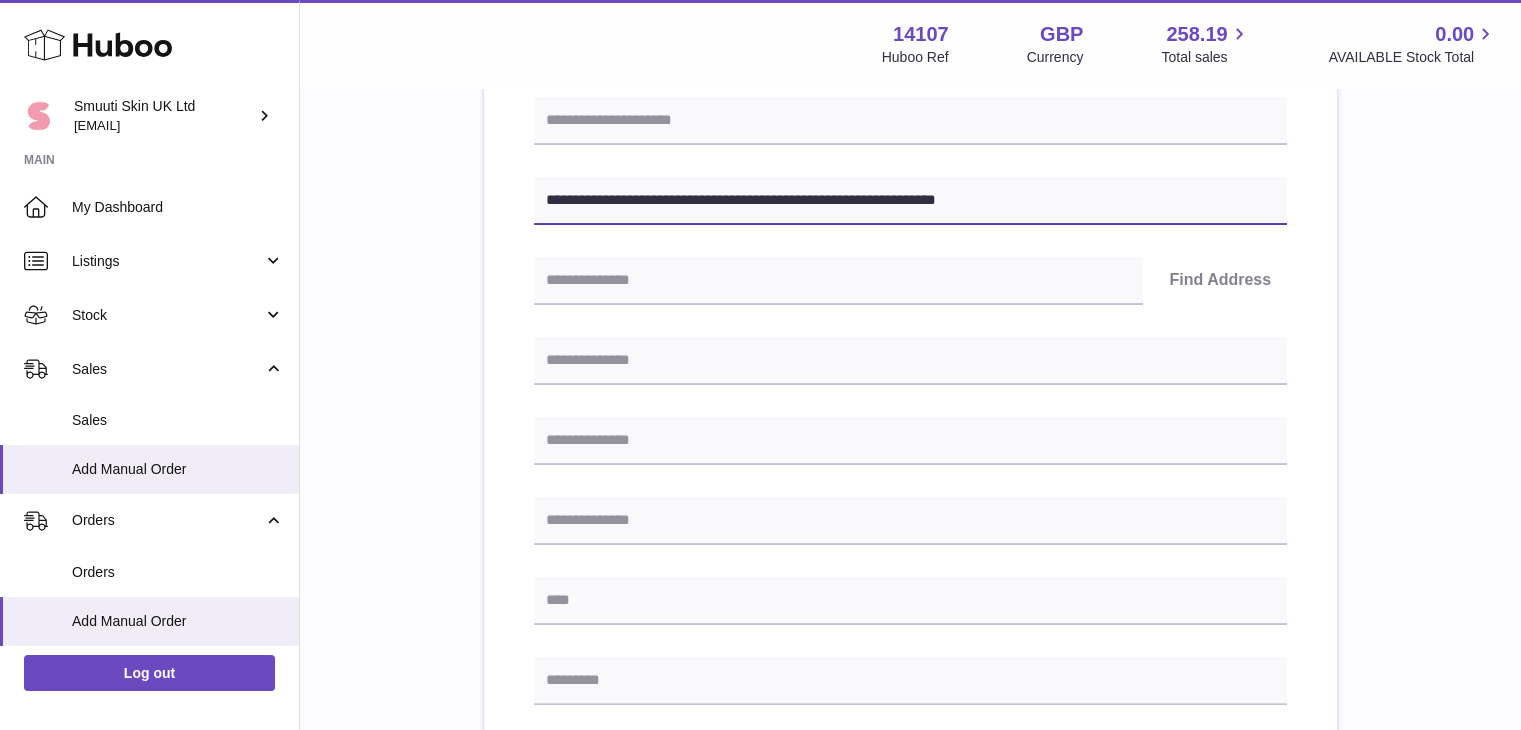 type on "**********" 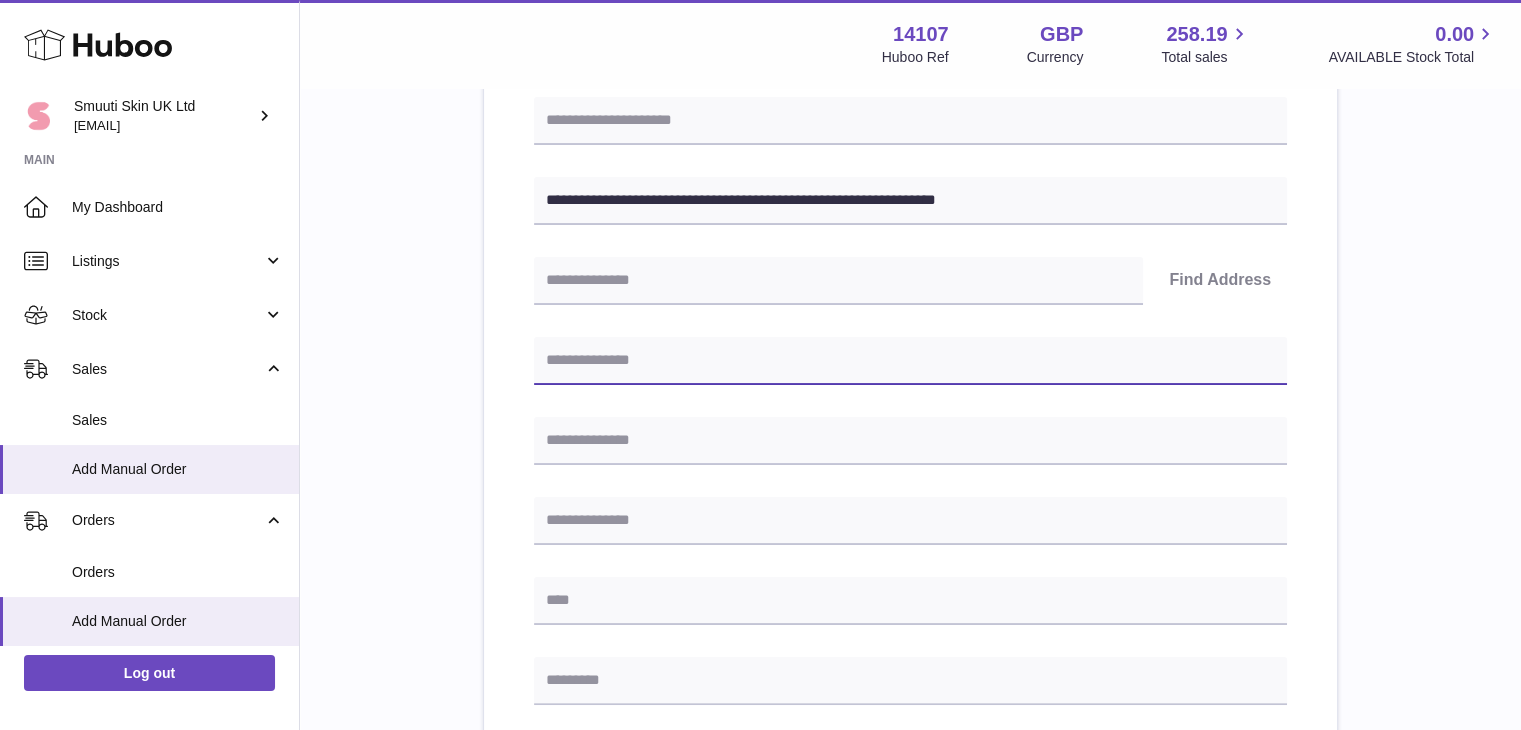 click at bounding box center [910, 361] 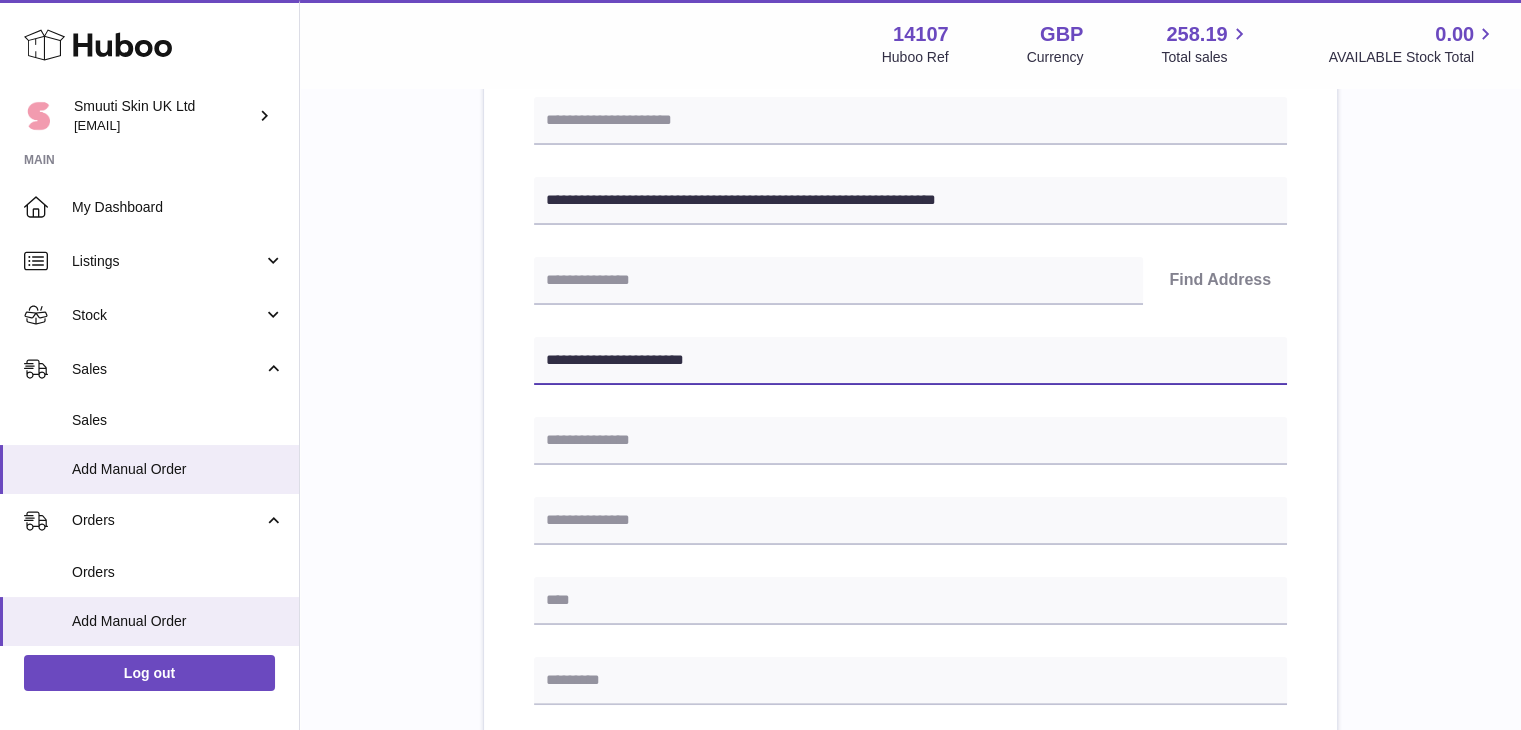 type on "**********" 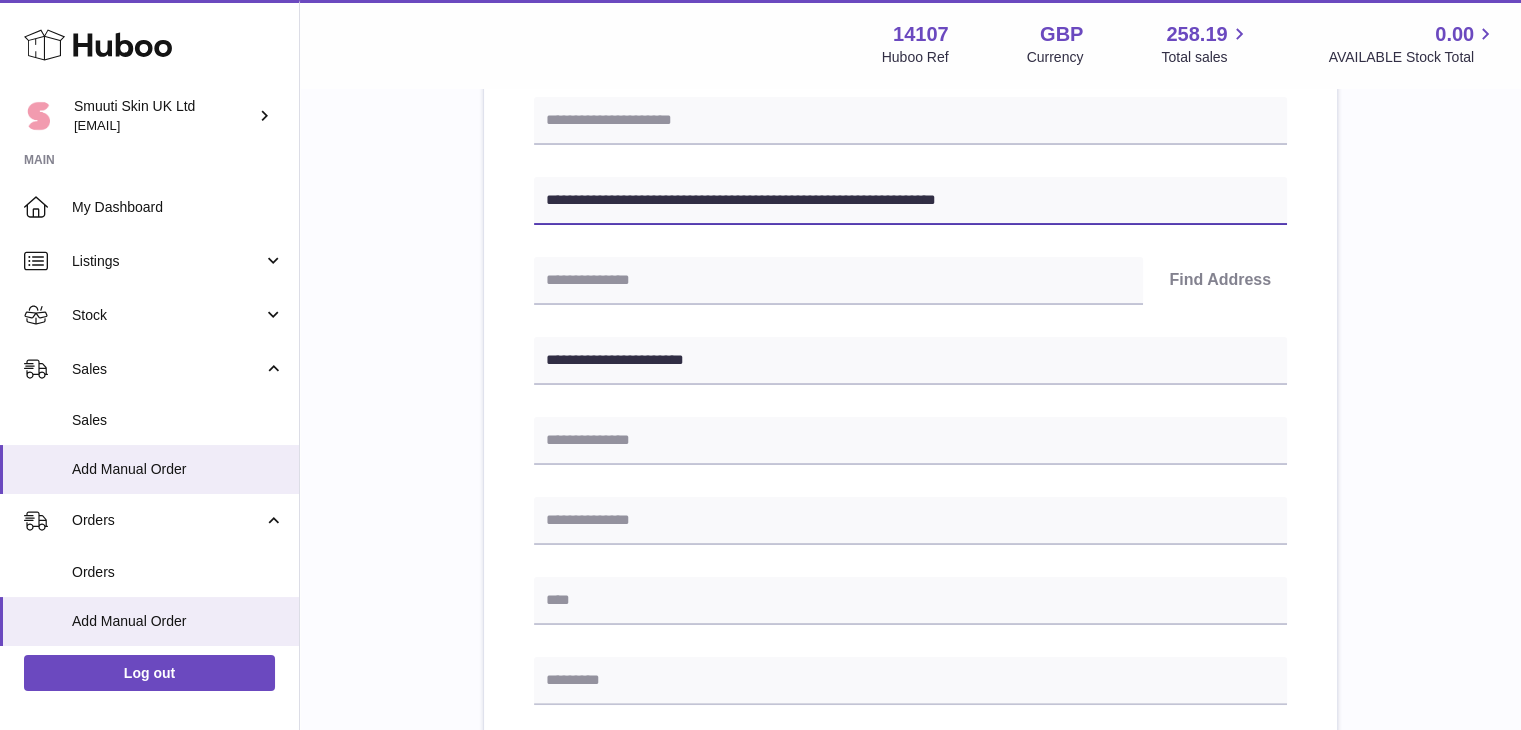 drag, startPoint x: 792, startPoint y: 197, endPoint x: 664, endPoint y: 198, distance: 128.0039 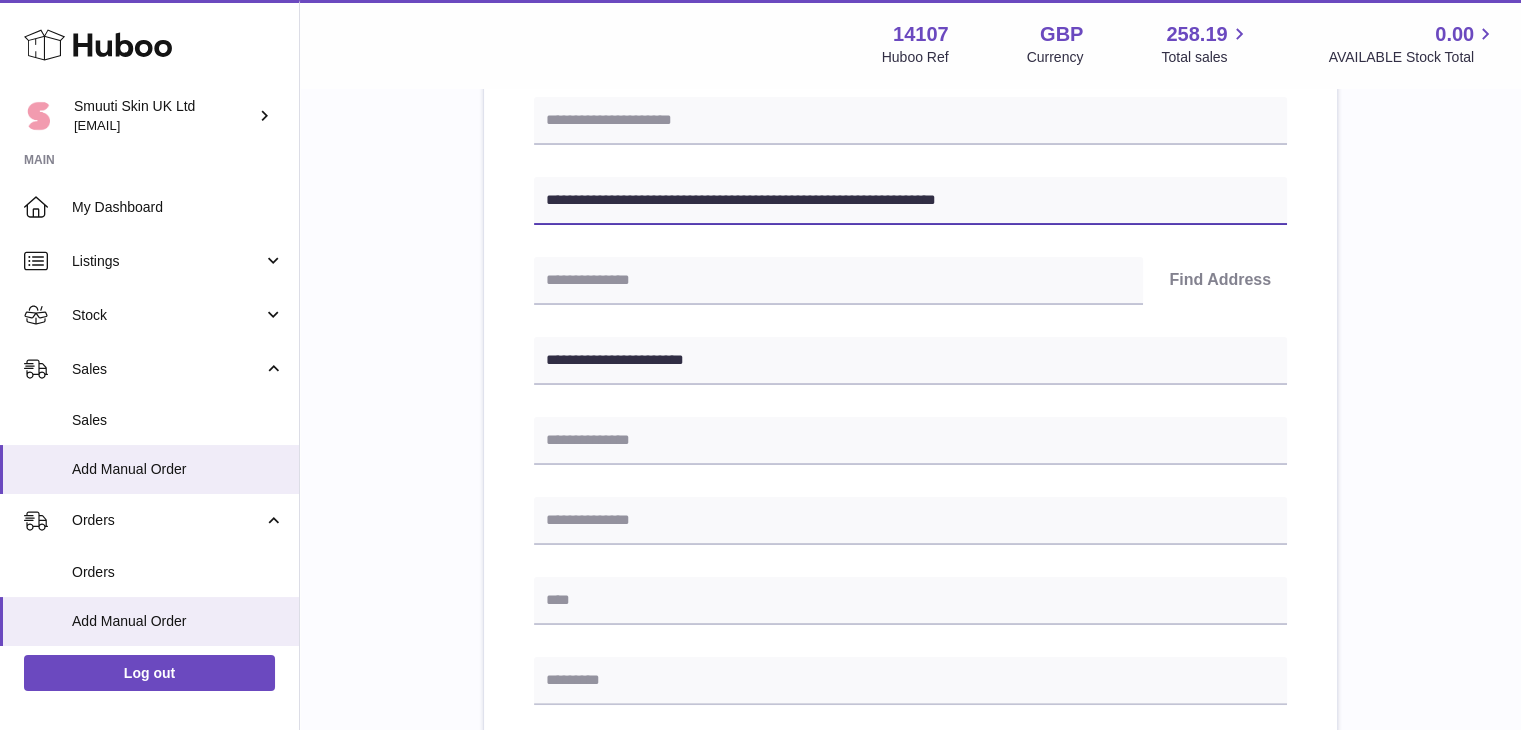 click on "**********" at bounding box center [910, 201] 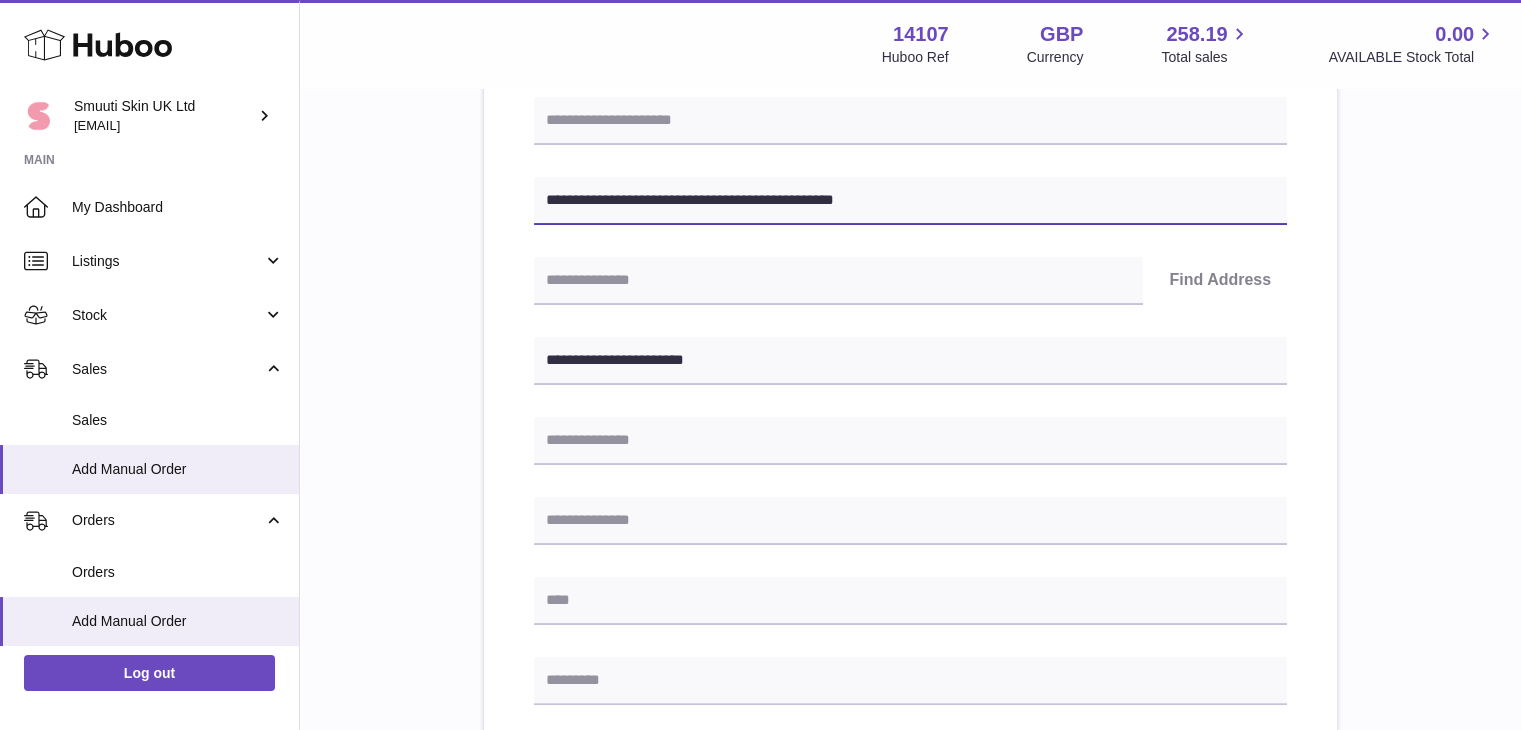 scroll, scrollTop: 488, scrollLeft: 0, axis: vertical 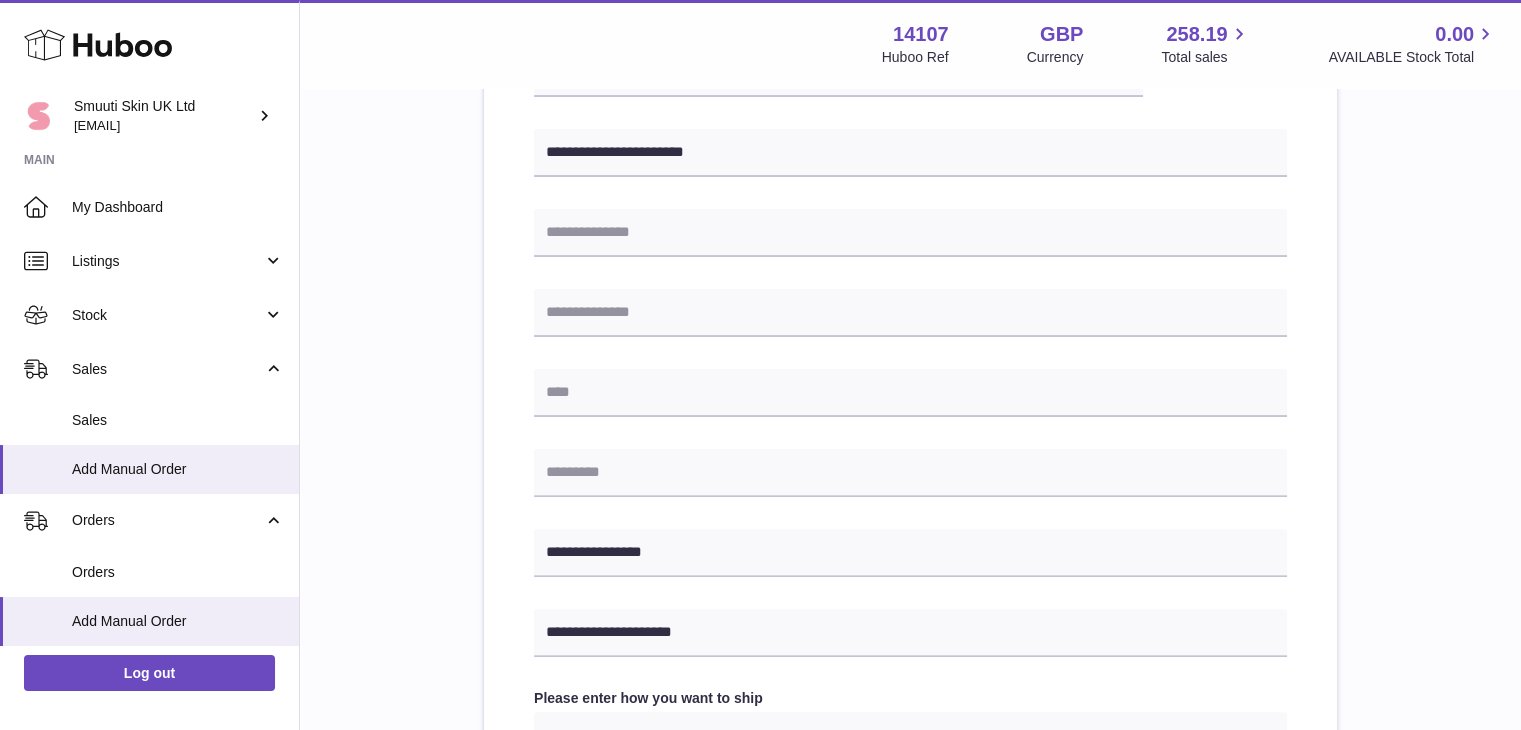type on "**********" 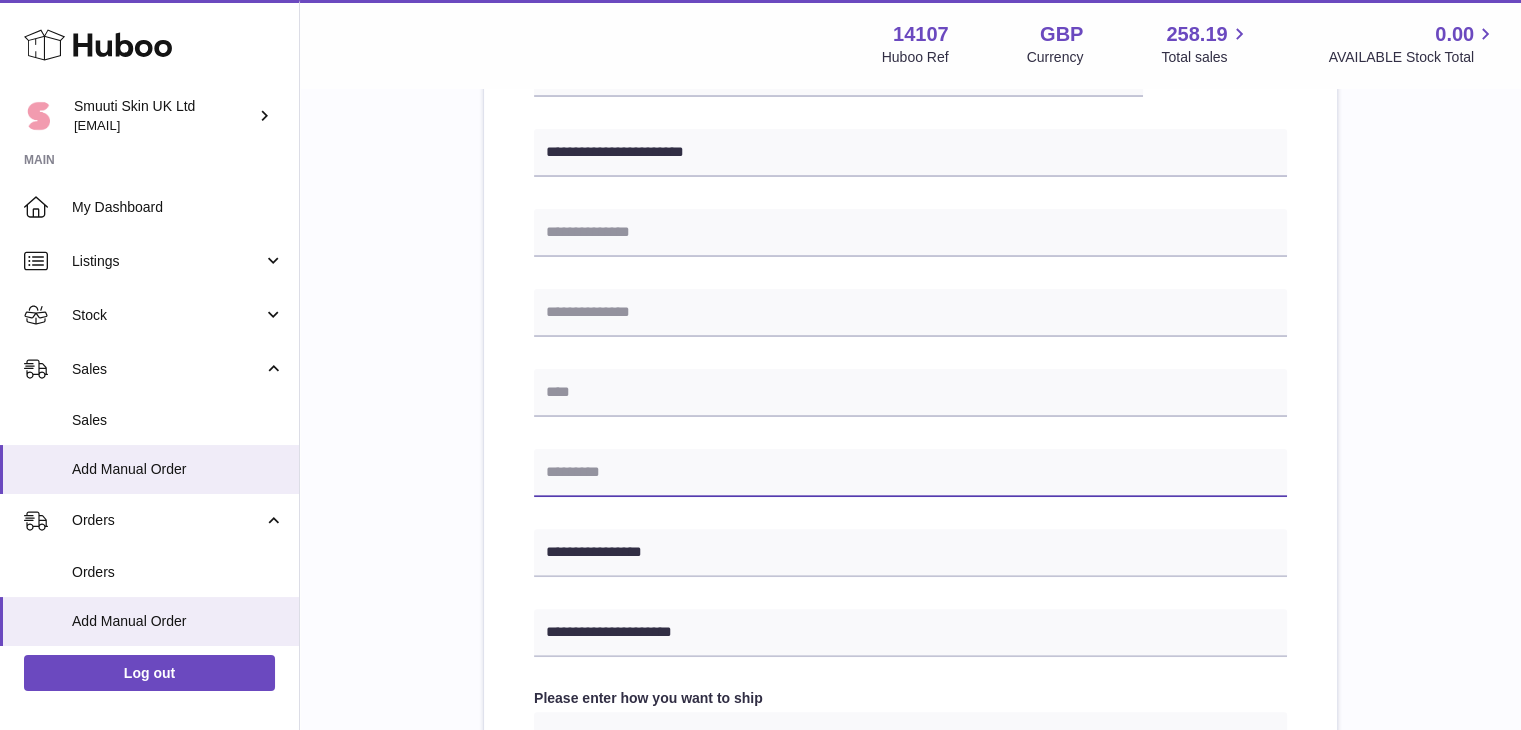 click at bounding box center (910, 473) 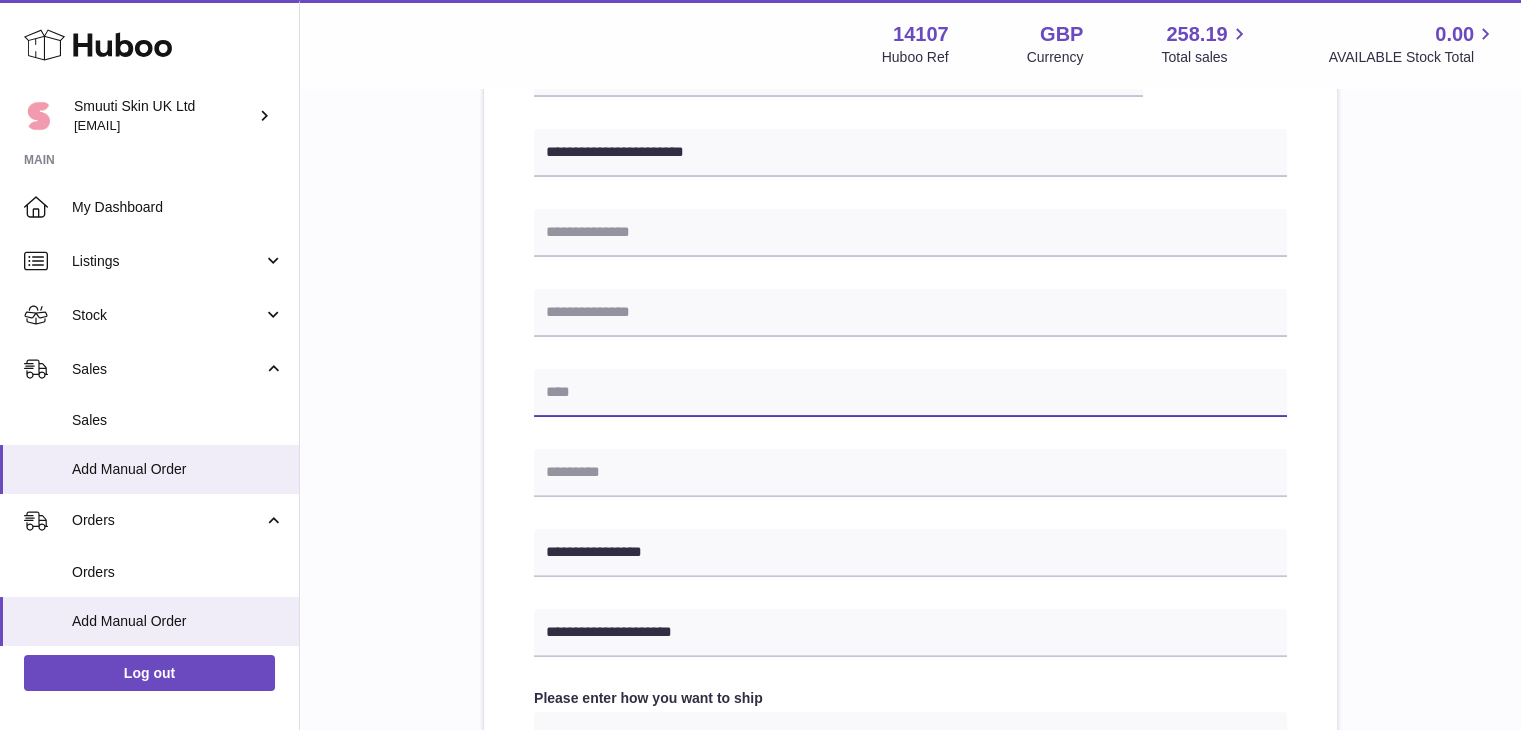 click at bounding box center [910, 393] 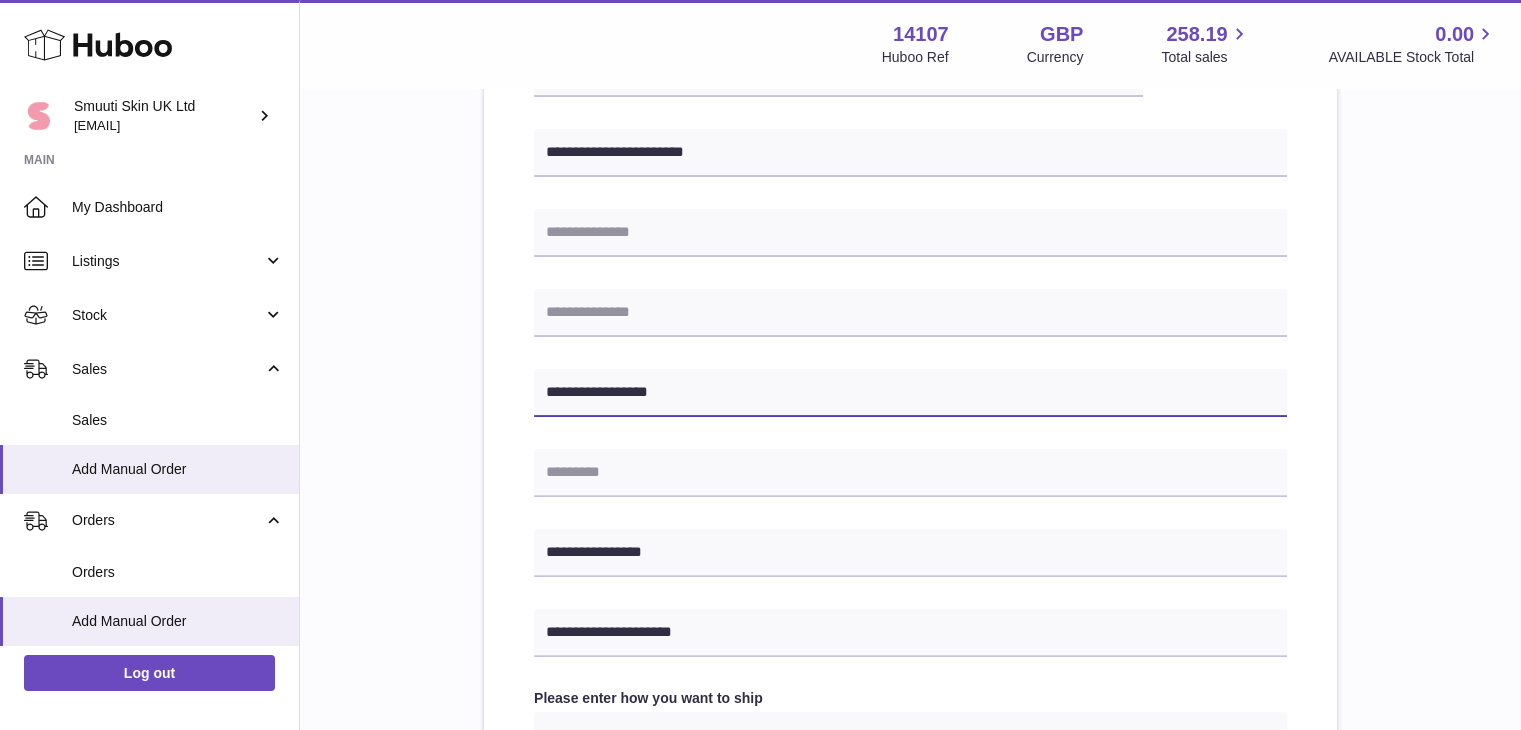 type on "**********" 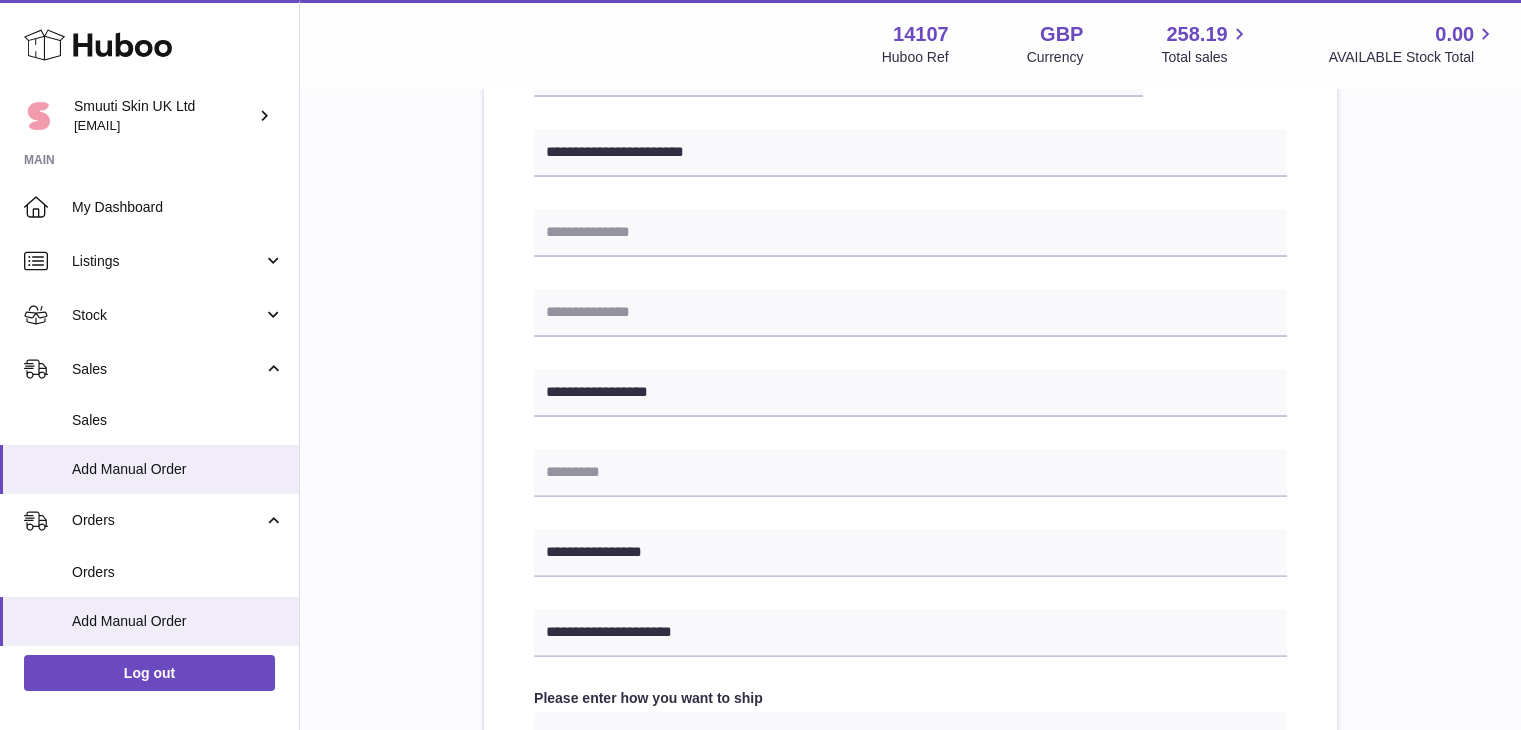 click on "**********" at bounding box center [910, 405] 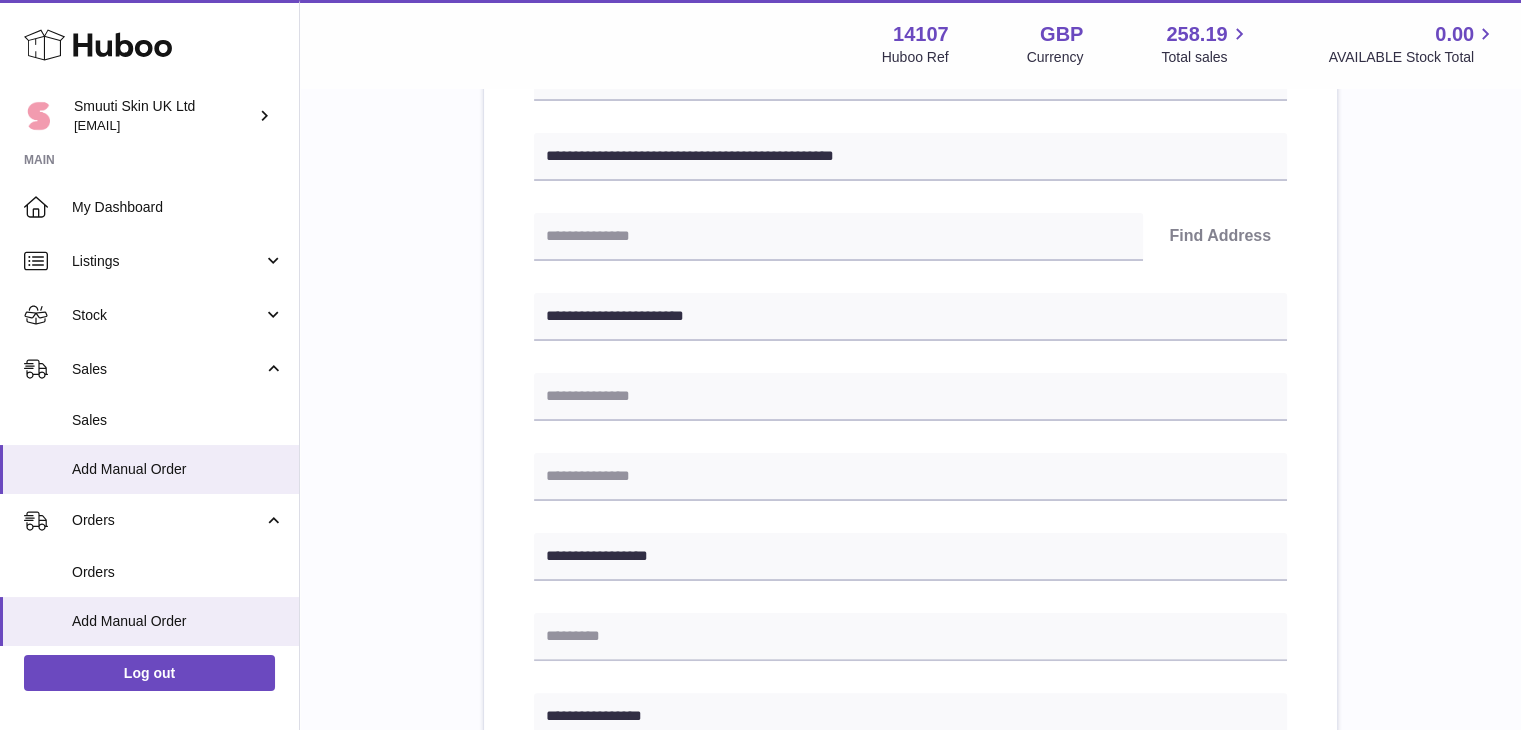 scroll, scrollTop: 320, scrollLeft: 0, axis: vertical 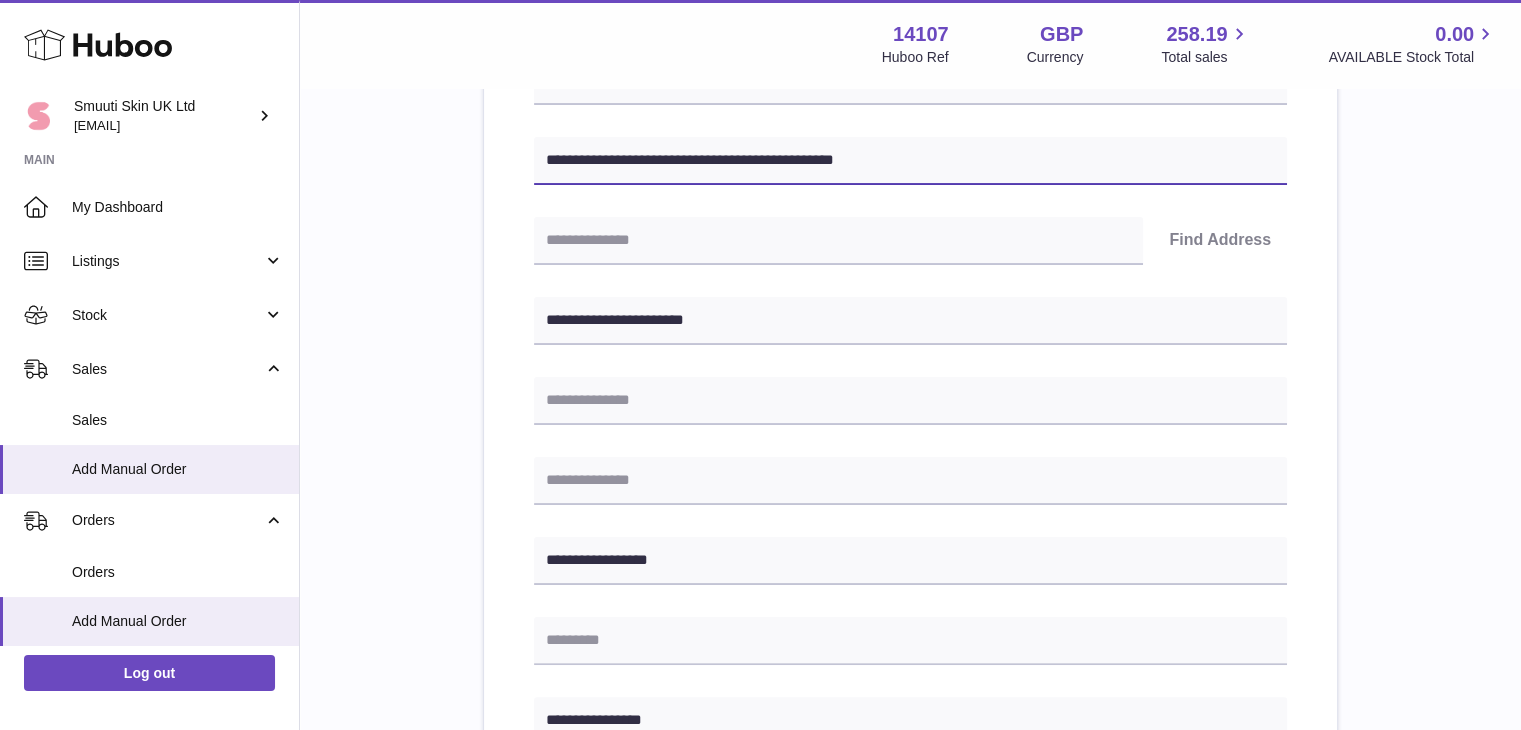 drag, startPoint x: 928, startPoint y: 160, endPoint x: 840, endPoint y: 155, distance: 88.14193 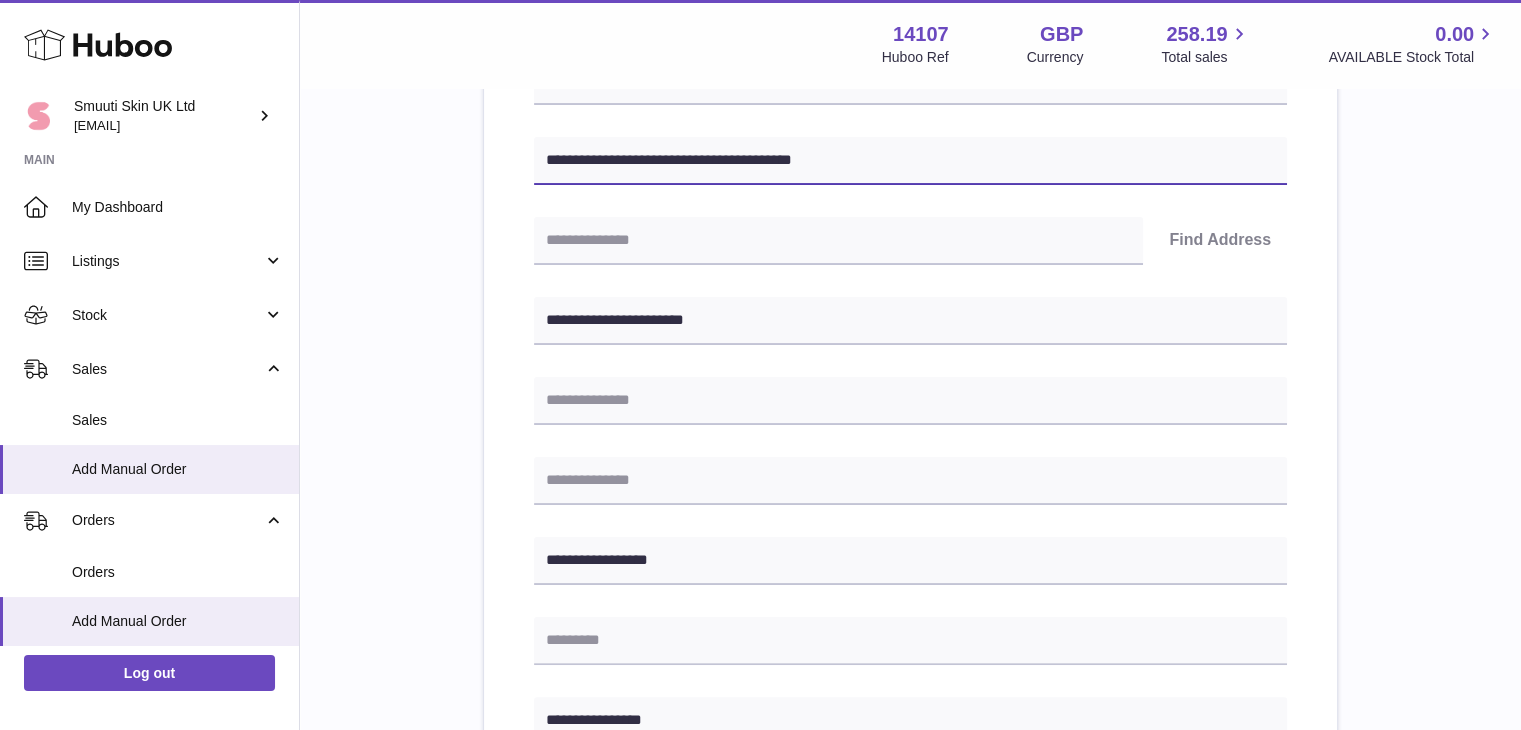 type on "**********" 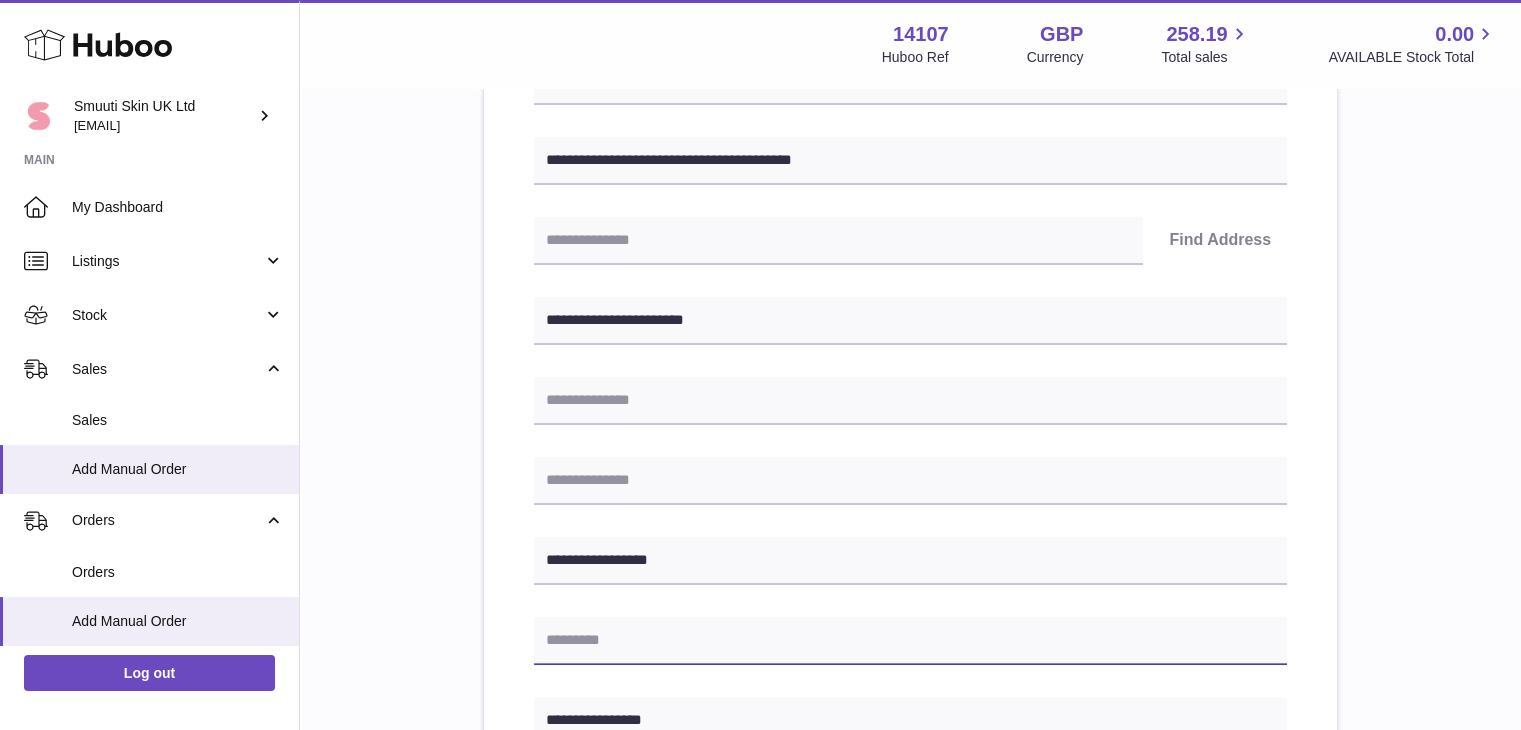 click at bounding box center (910, 641) 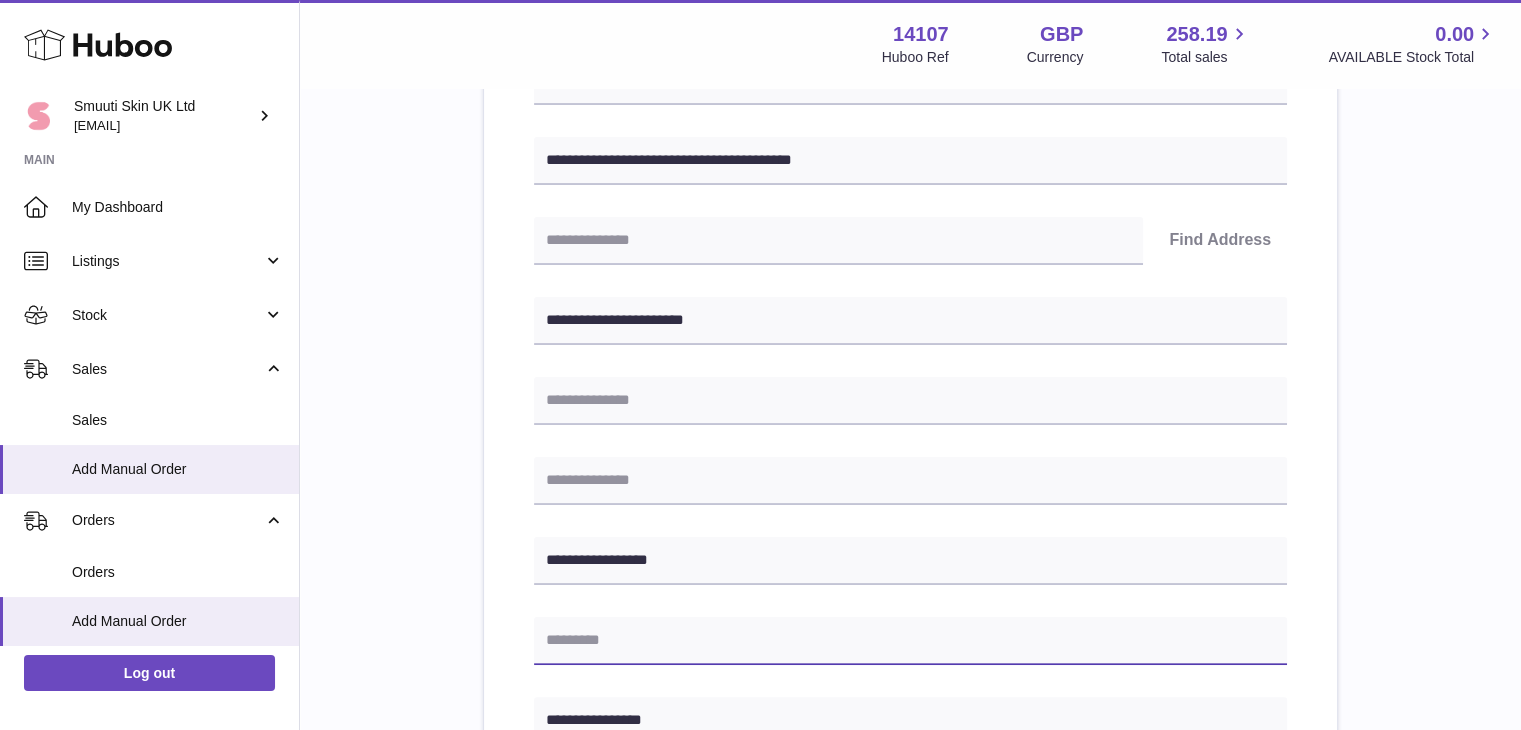paste on "*******" 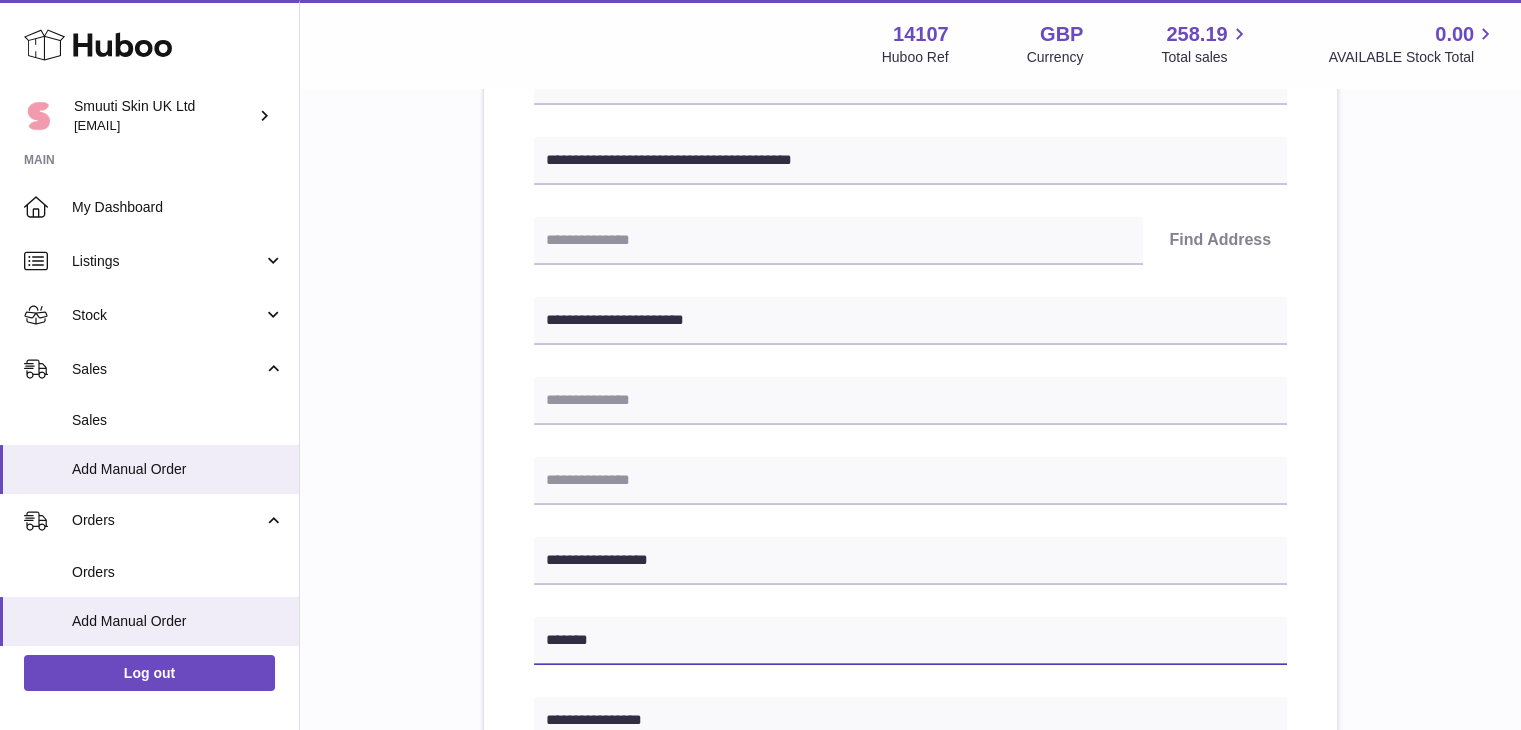 click on "*******" at bounding box center (910, 641) 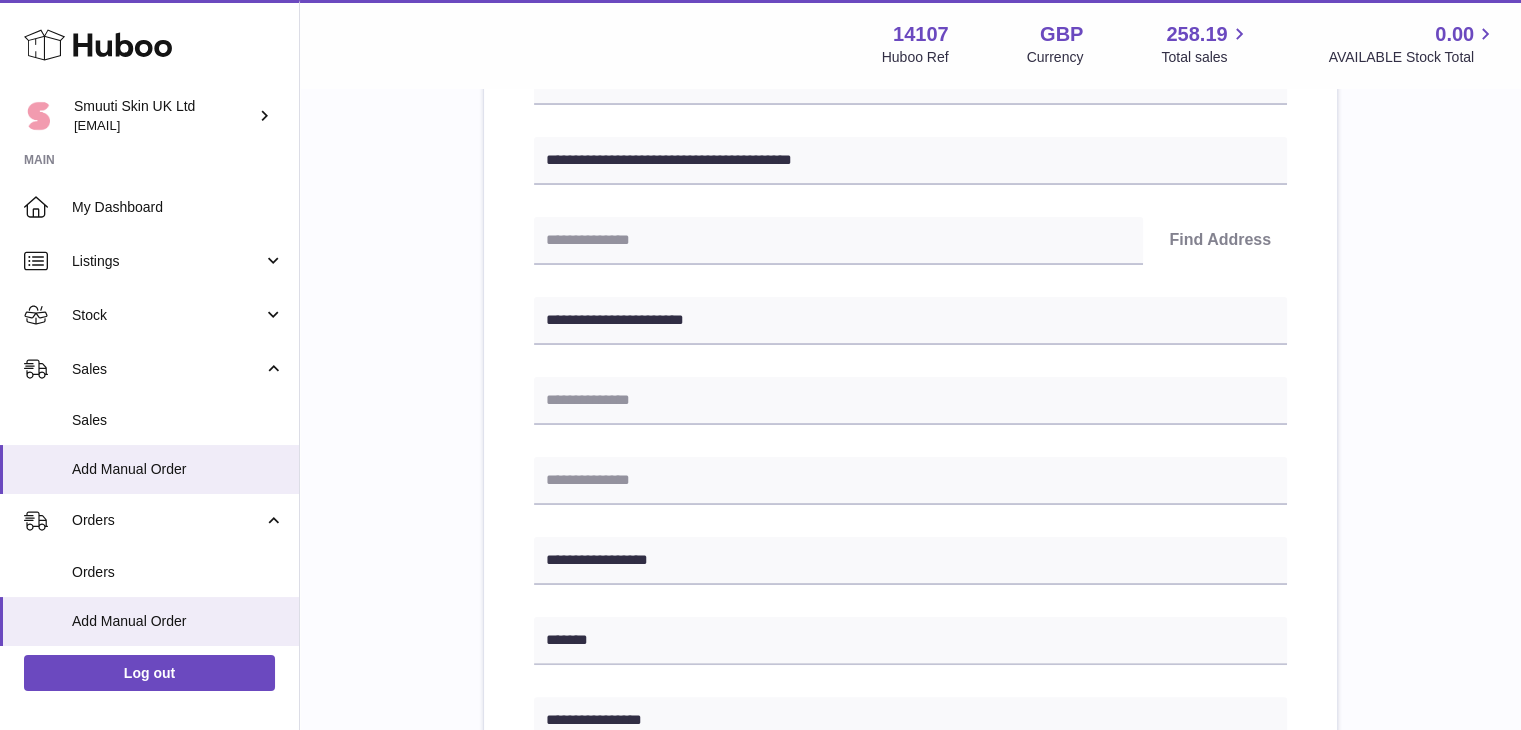 click on "**********" at bounding box center [910, 573] 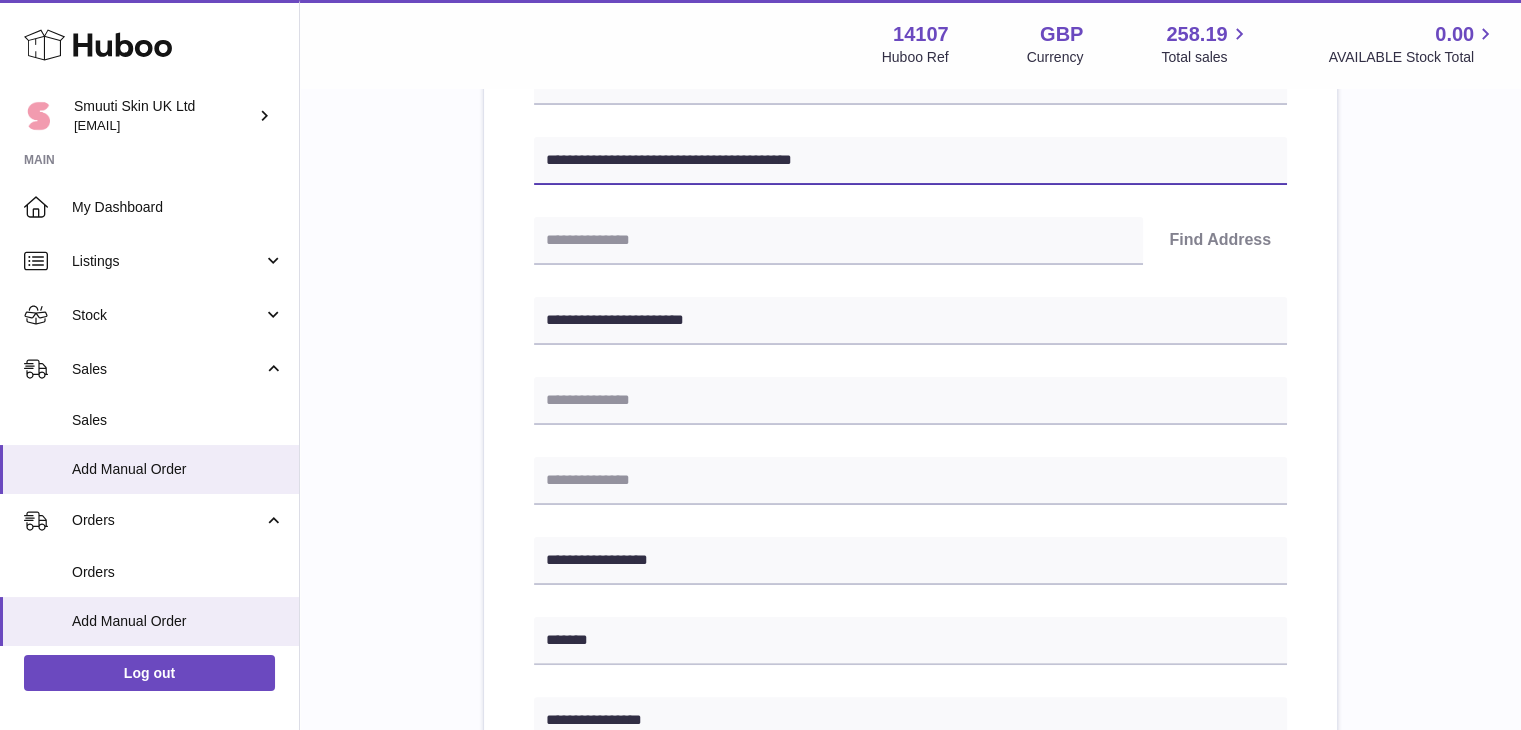 drag, startPoint x: 824, startPoint y: 162, endPoint x: 647, endPoint y: 165, distance: 177.02542 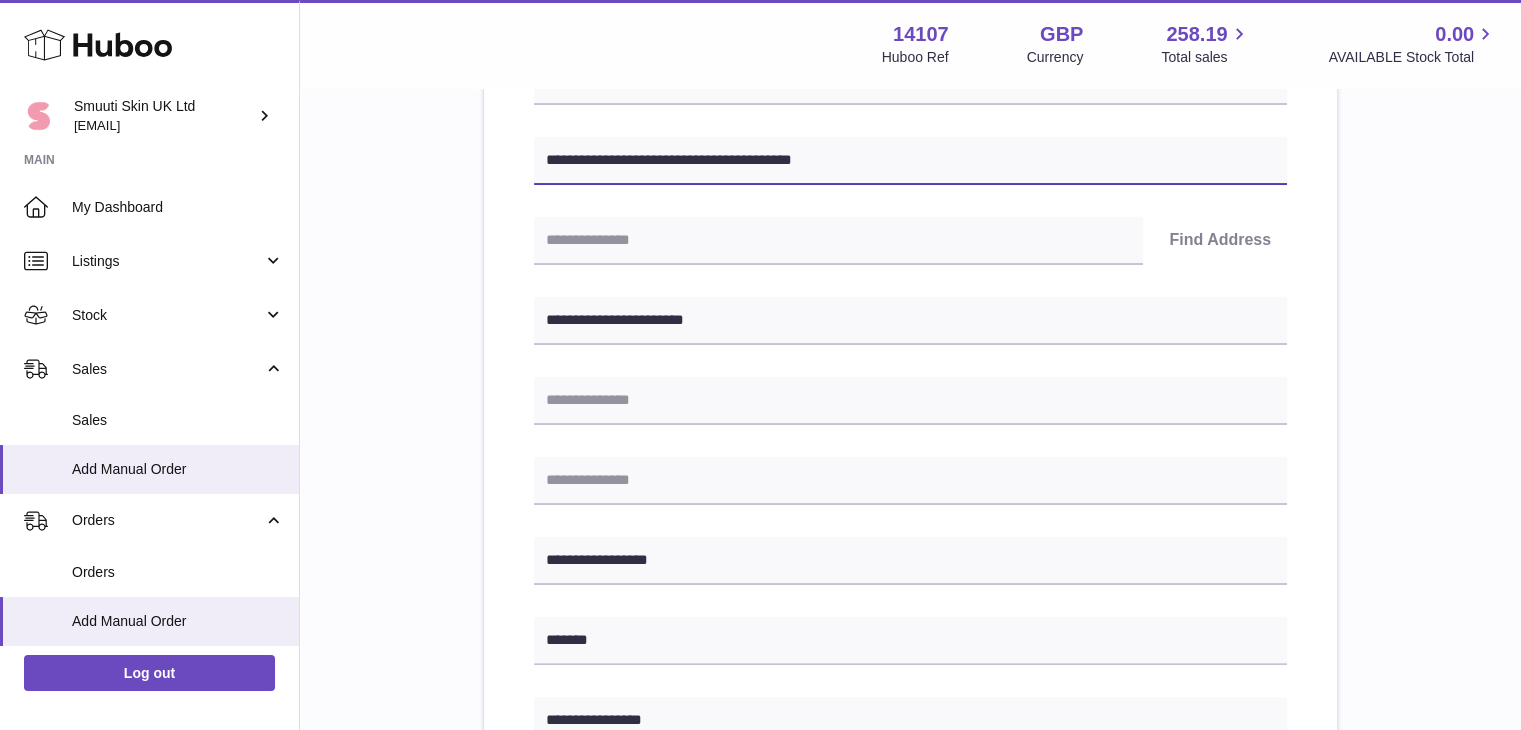 click on "**********" at bounding box center (910, 161) 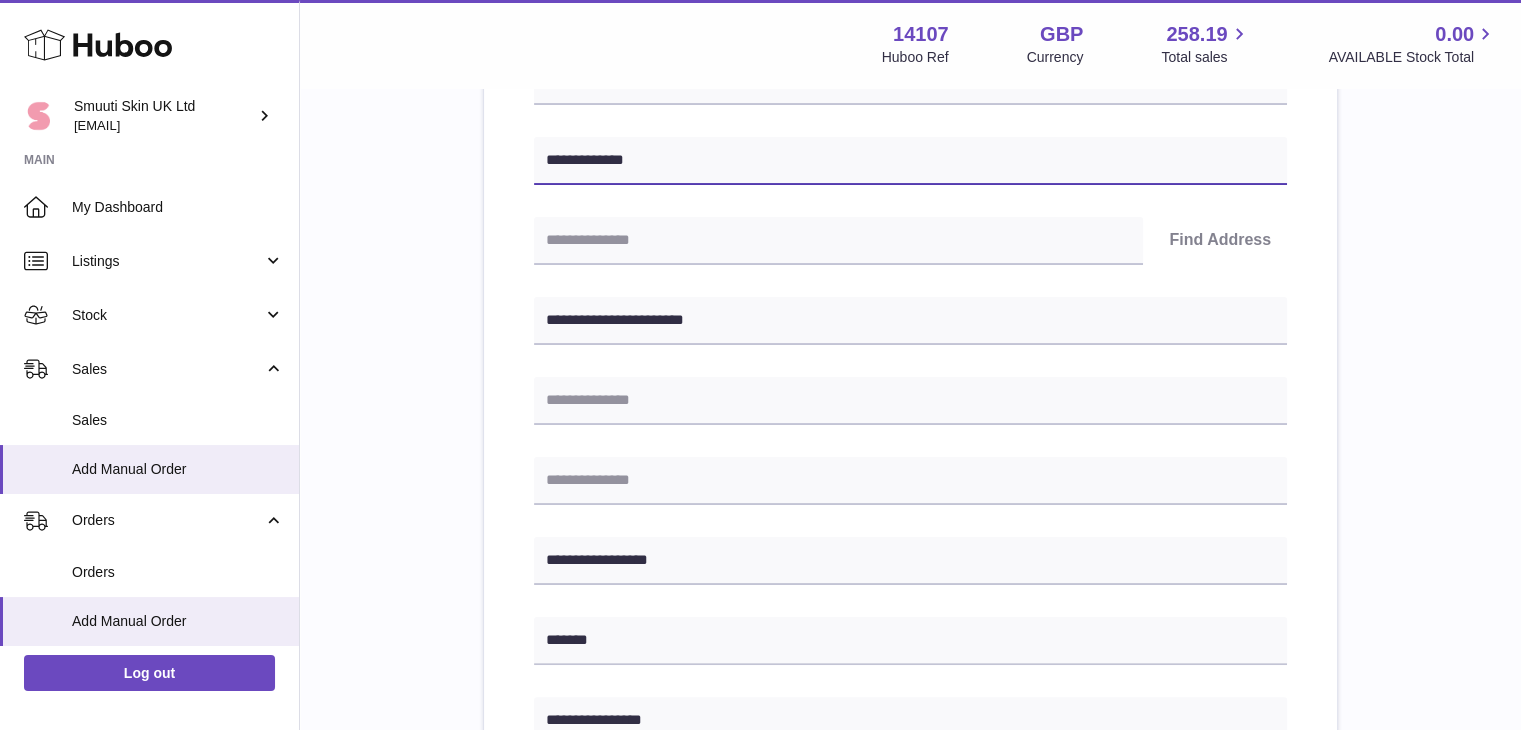 type on "**********" 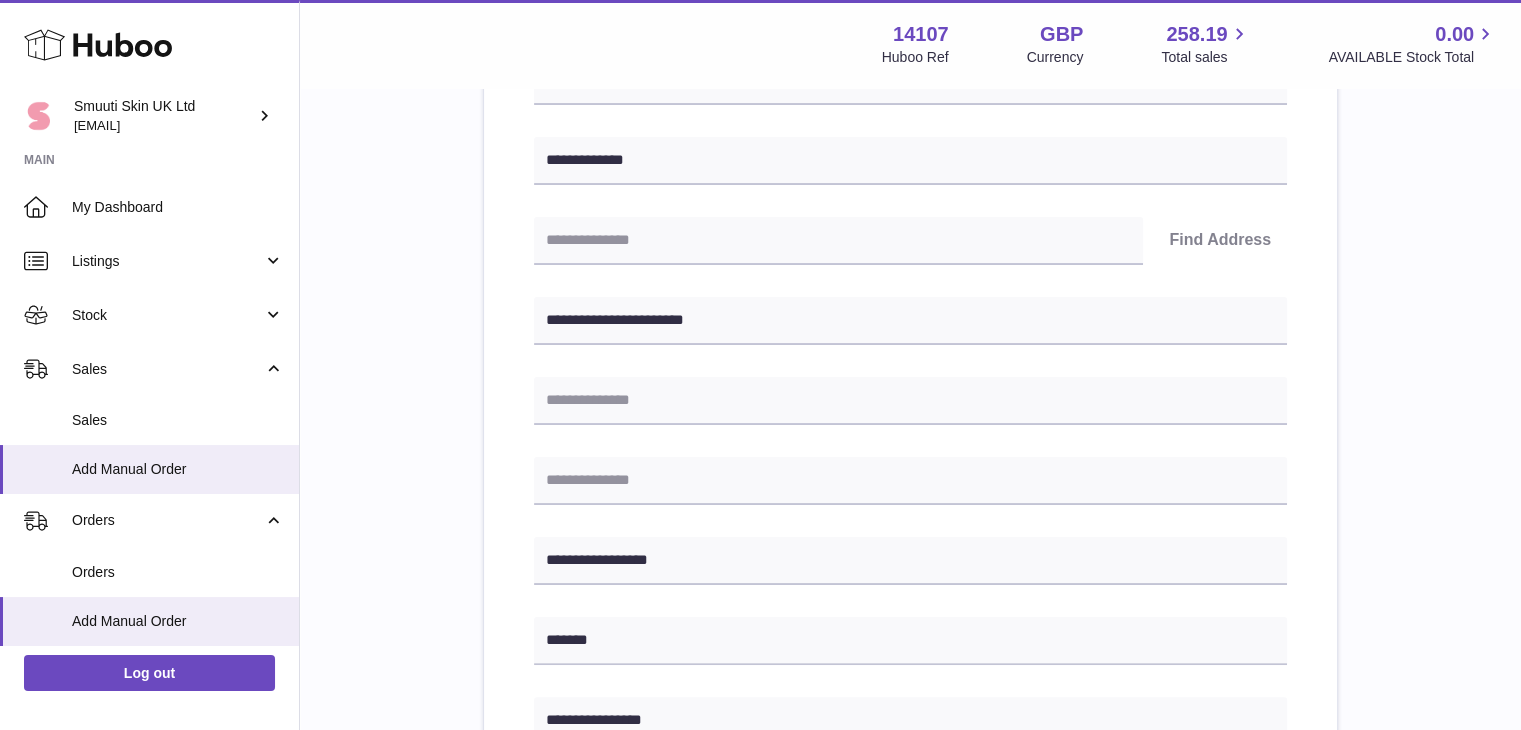 click on "**********" at bounding box center (910, 573) 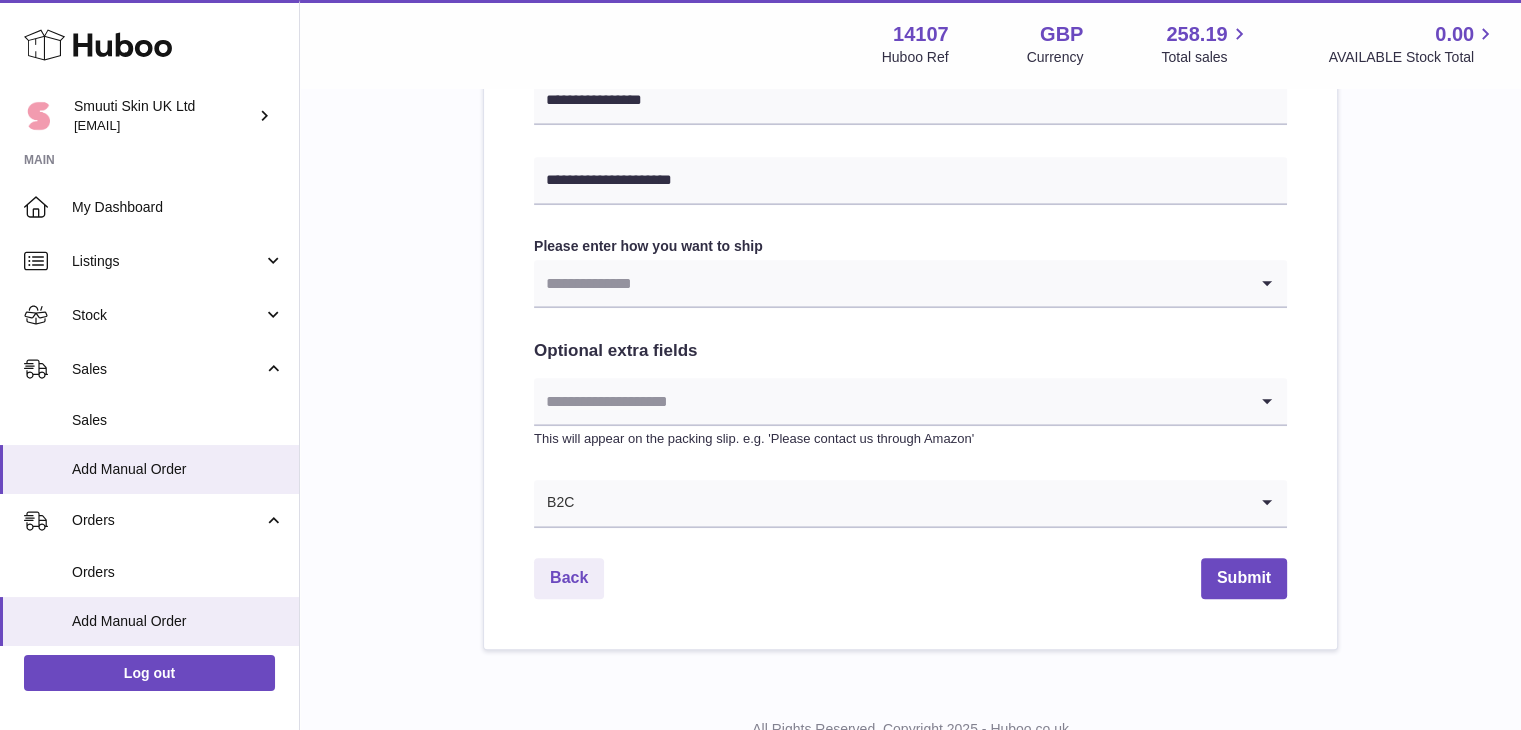 scroll, scrollTop: 942, scrollLeft: 0, axis: vertical 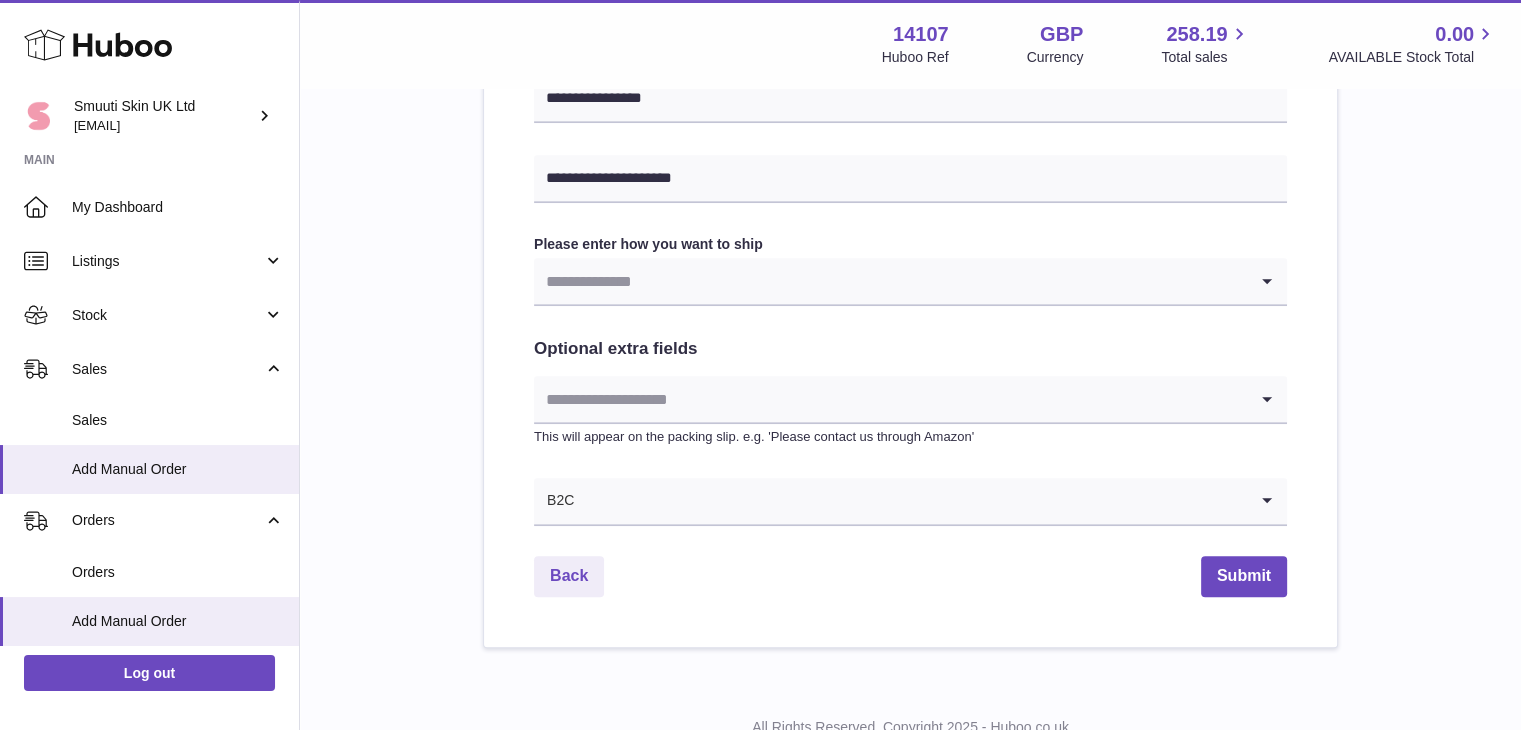 click 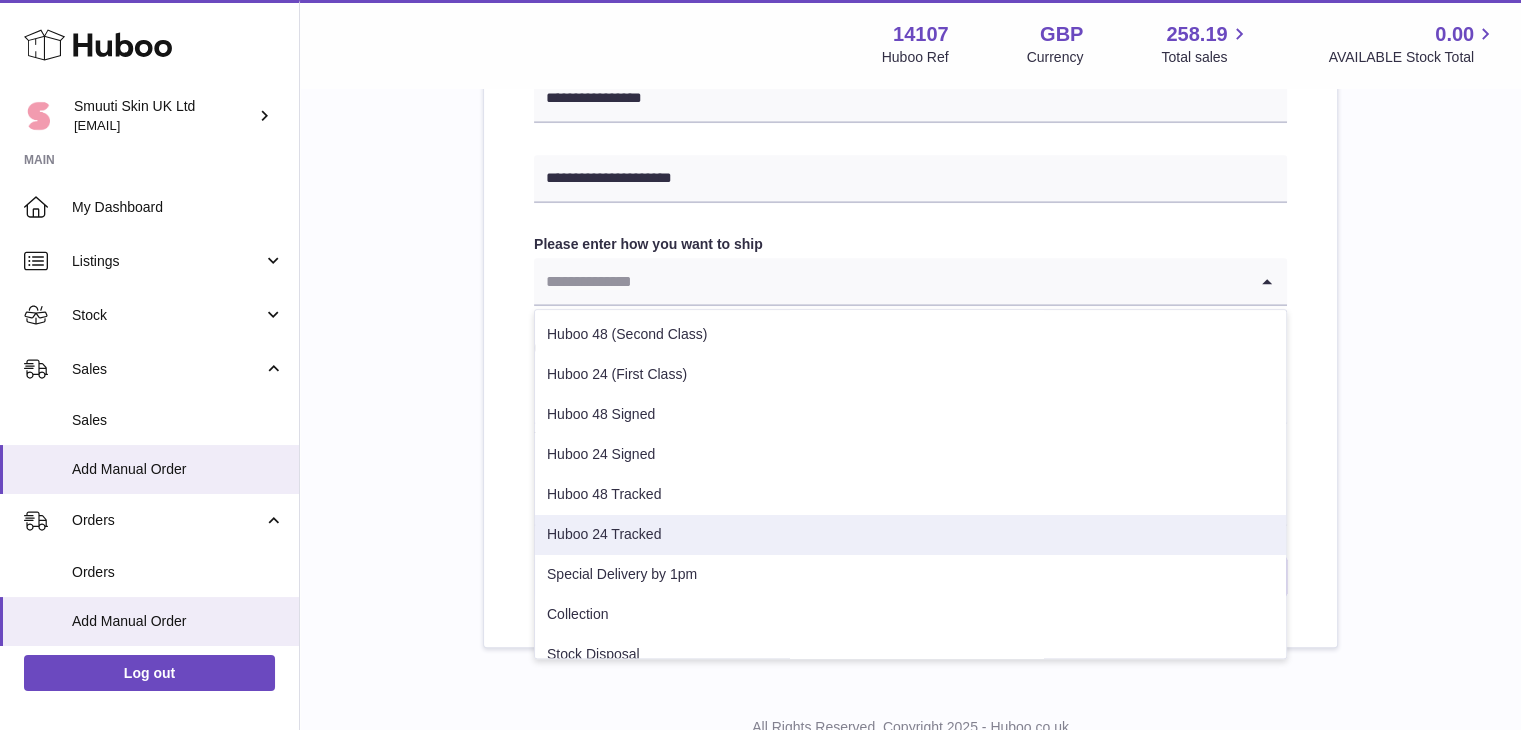 click on "Huboo 24 Tracked" at bounding box center [910, 535] 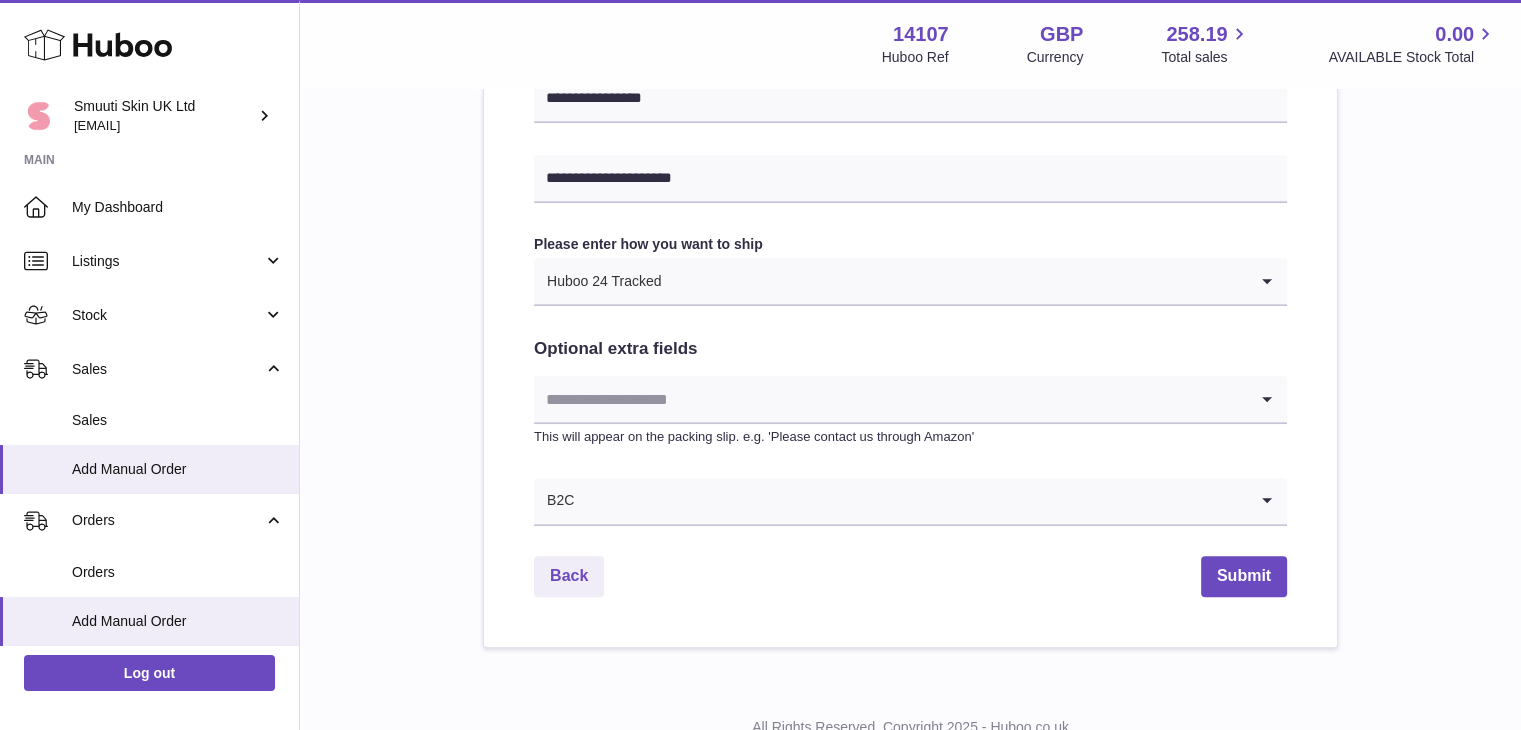 click on "**********" at bounding box center [910, -49] 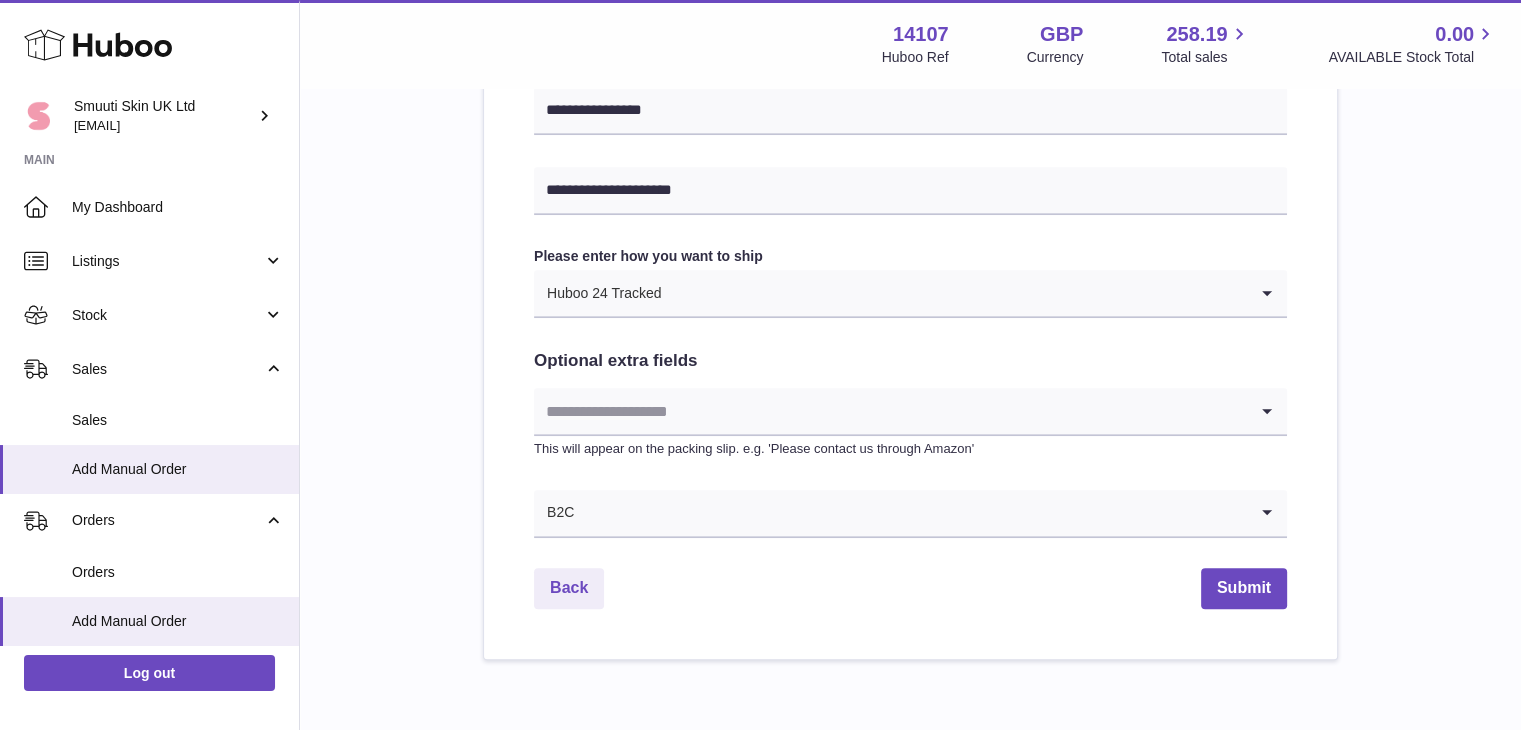scroll, scrollTop: 931, scrollLeft: 0, axis: vertical 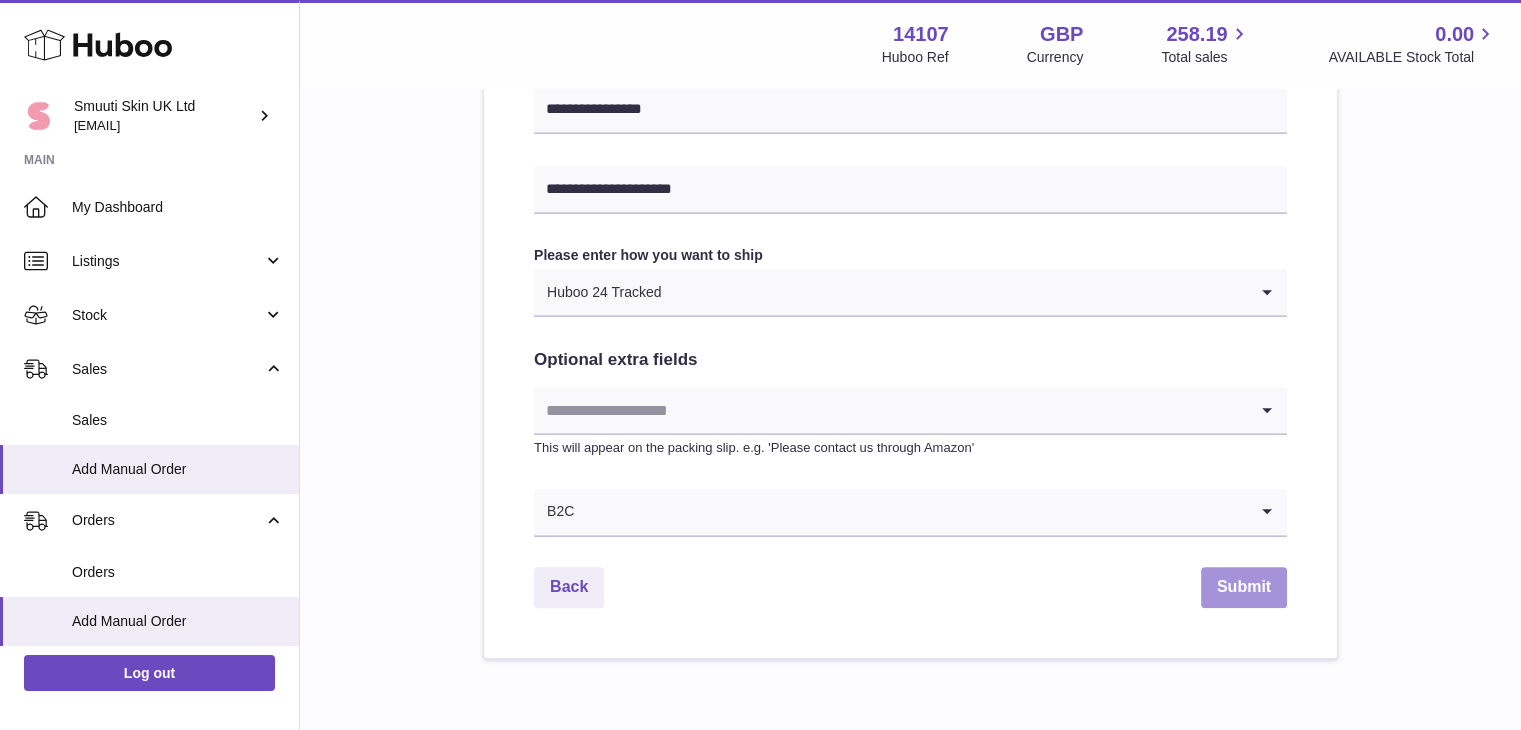 click on "Submit" at bounding box center (1244, 587) 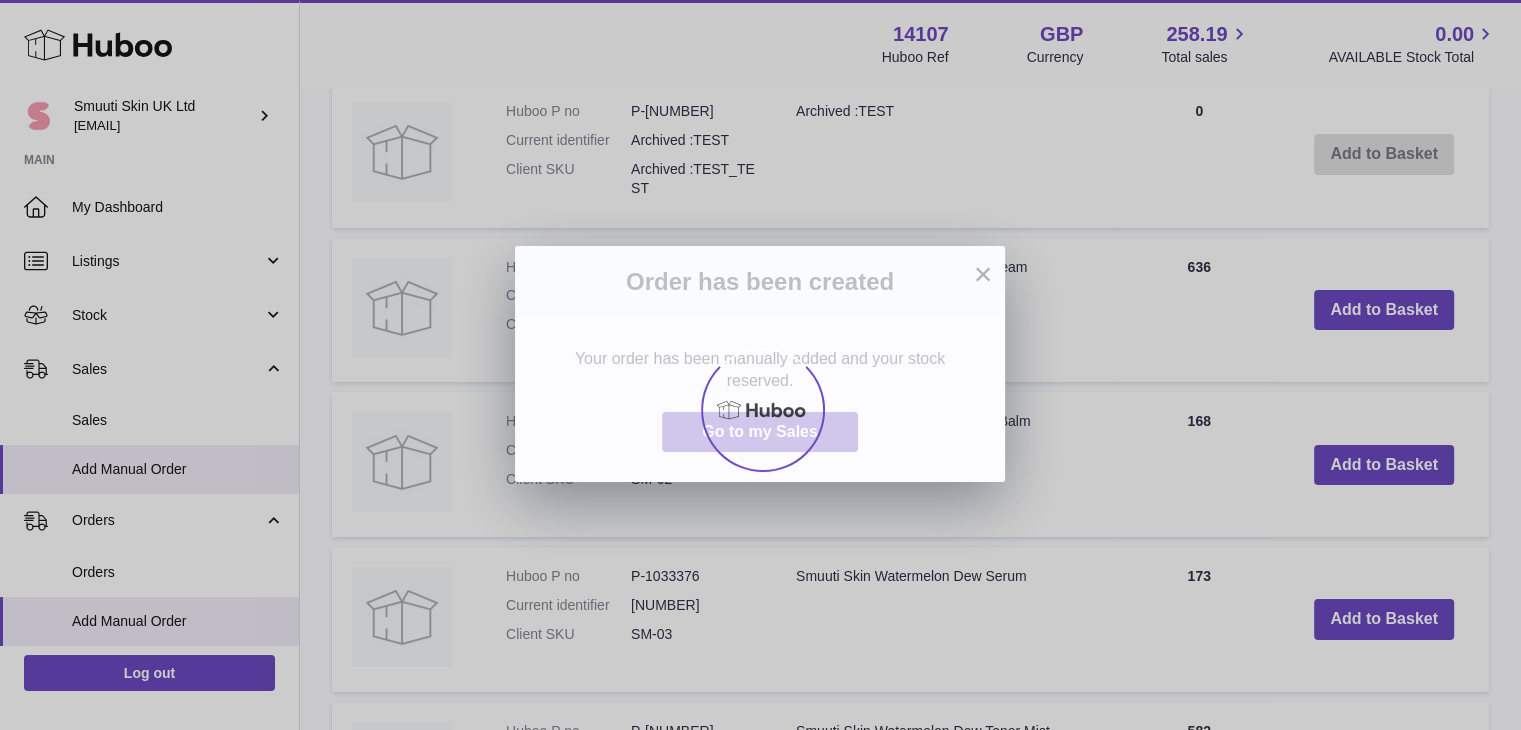 scroll, scrollTop: 0, scrollLeft: 0, axis: both 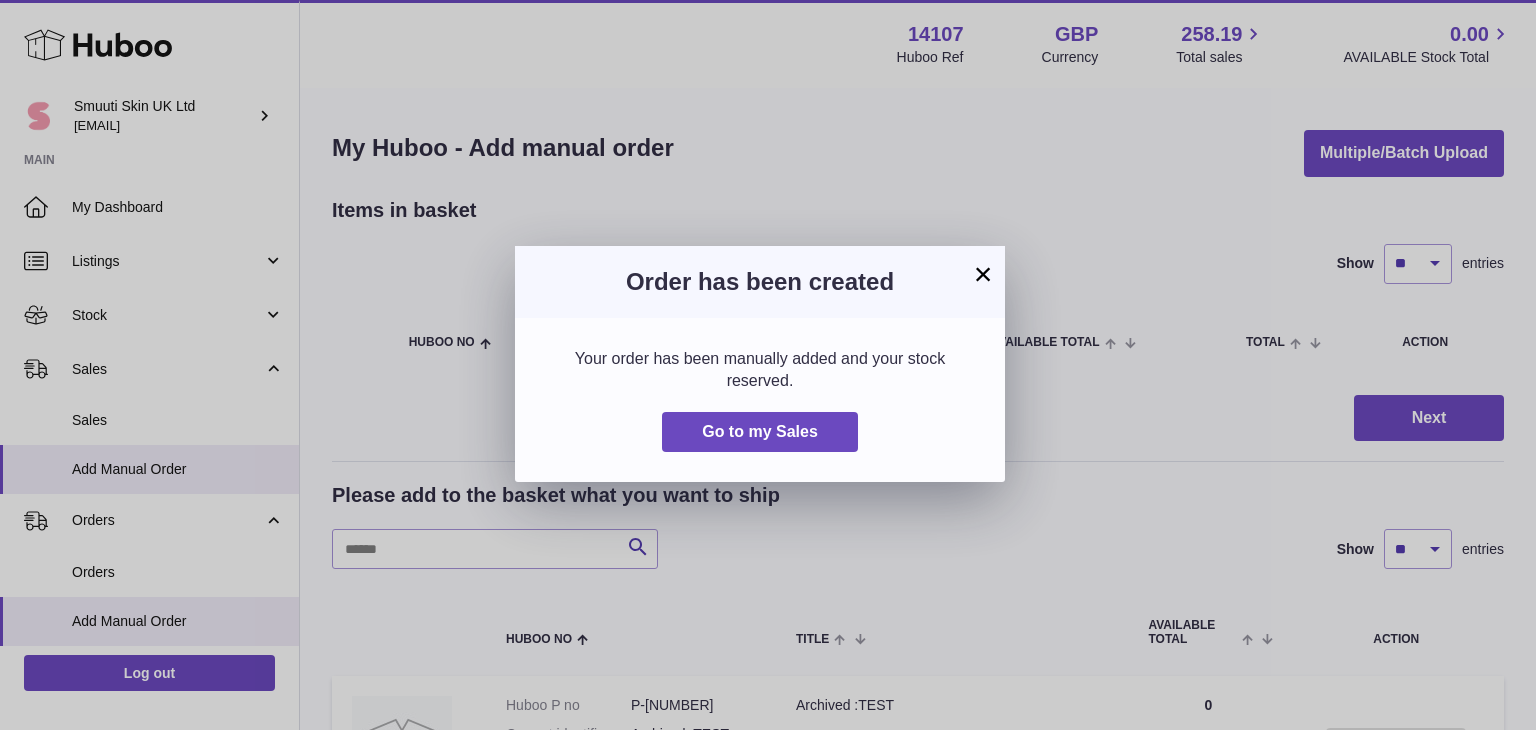 click on "×" at bounding box center (983, 274) 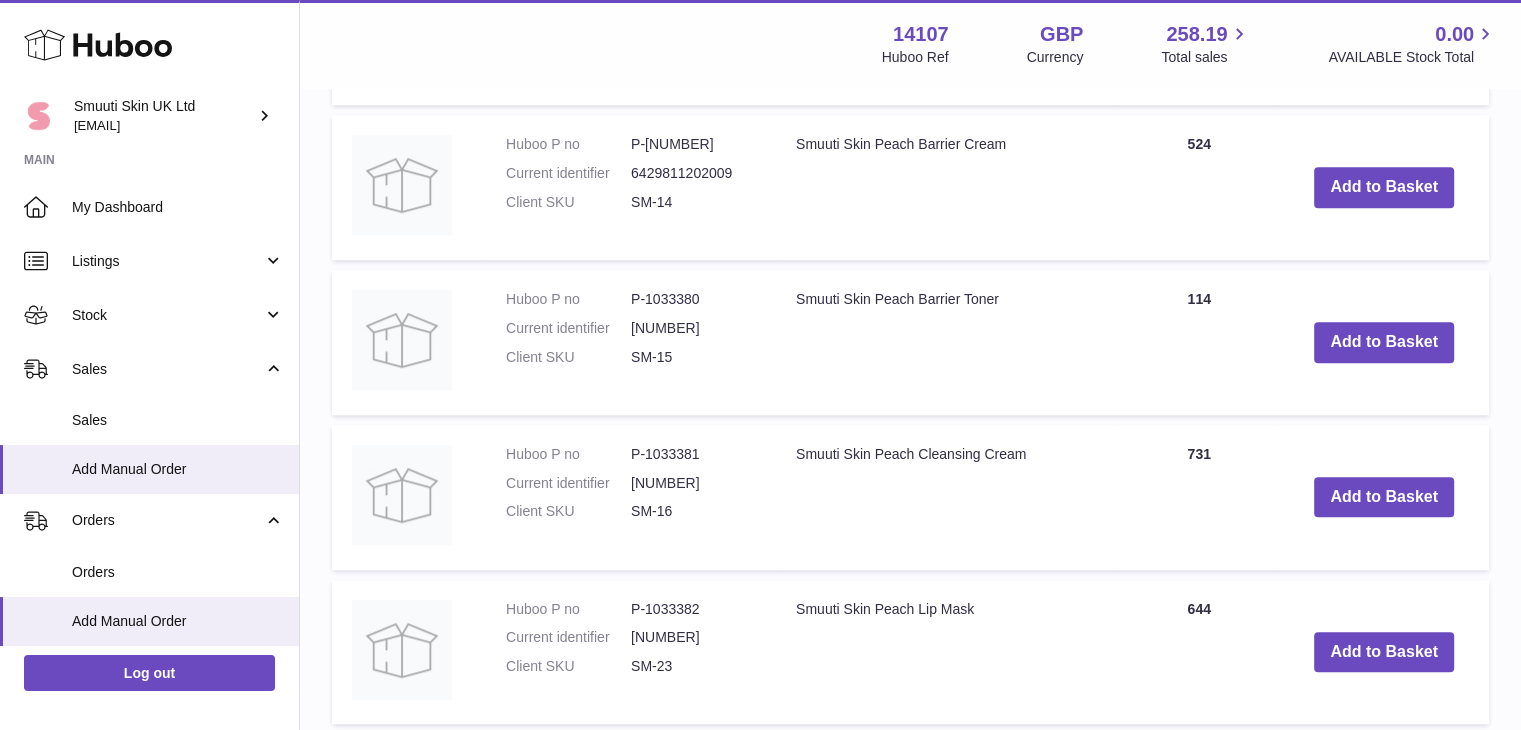scroll, scrollTop: 1749, scrollLeft: 0, axis: vertical 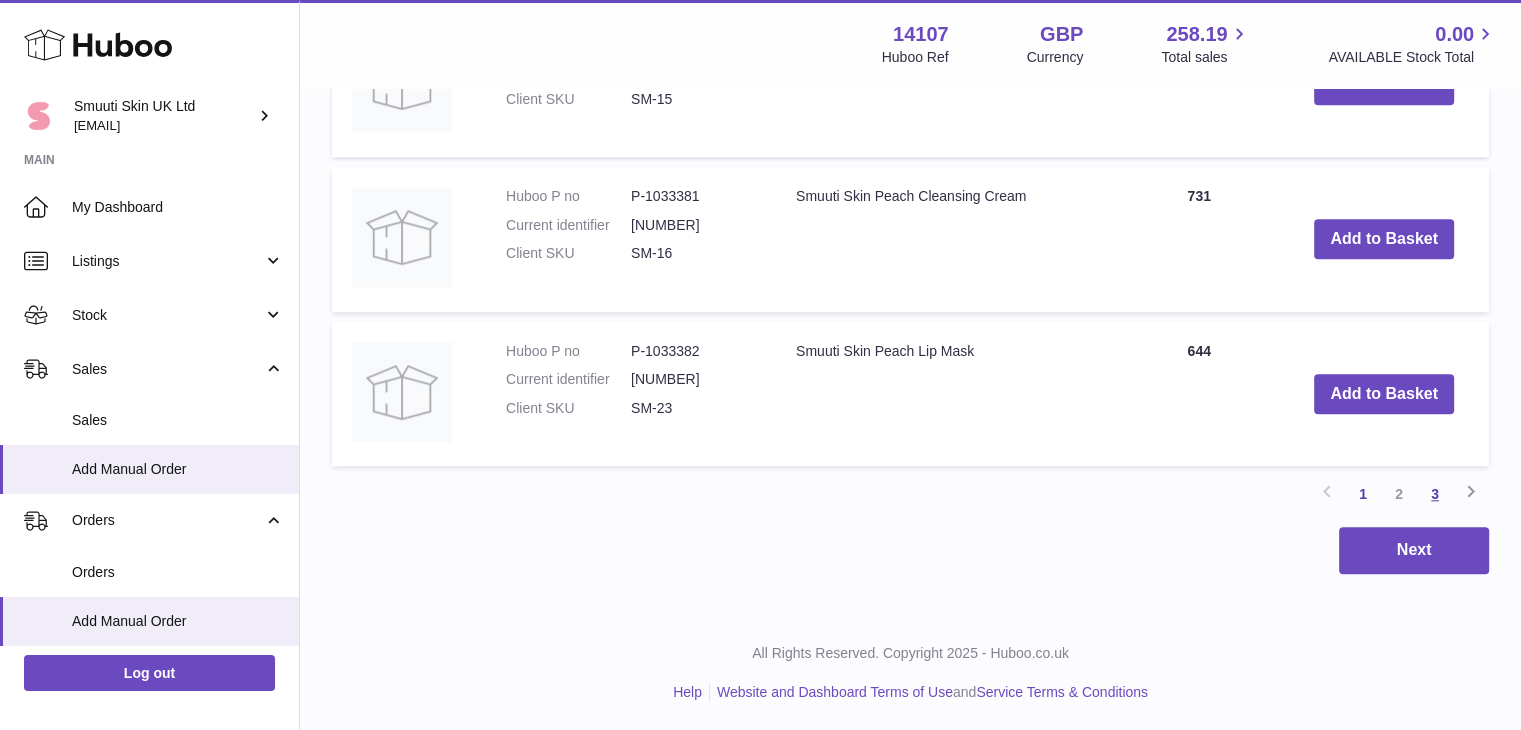 click on "3" at bounding box center (1435, 494) 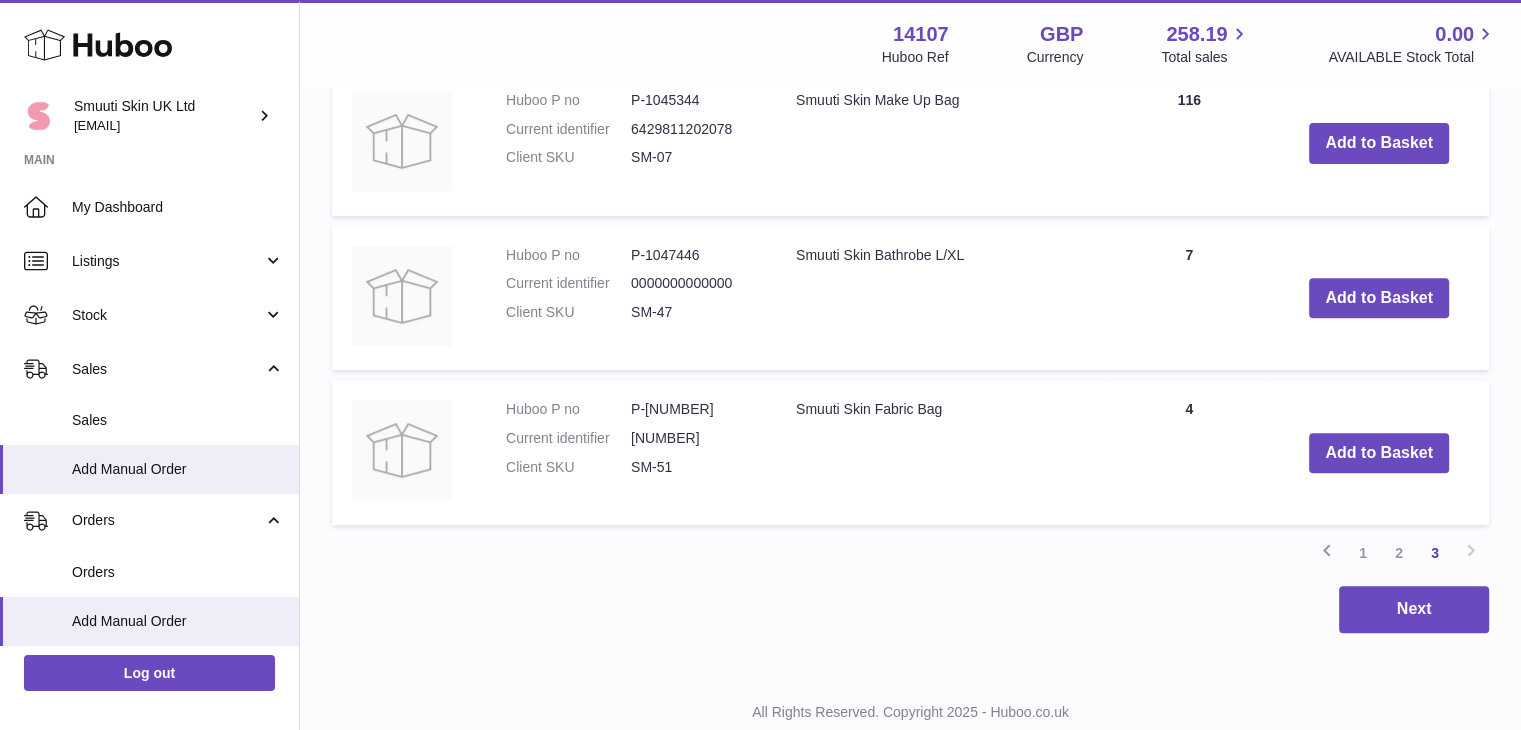 scroll, scrollTop: 668, scrollLeft: 0, axis: vertical 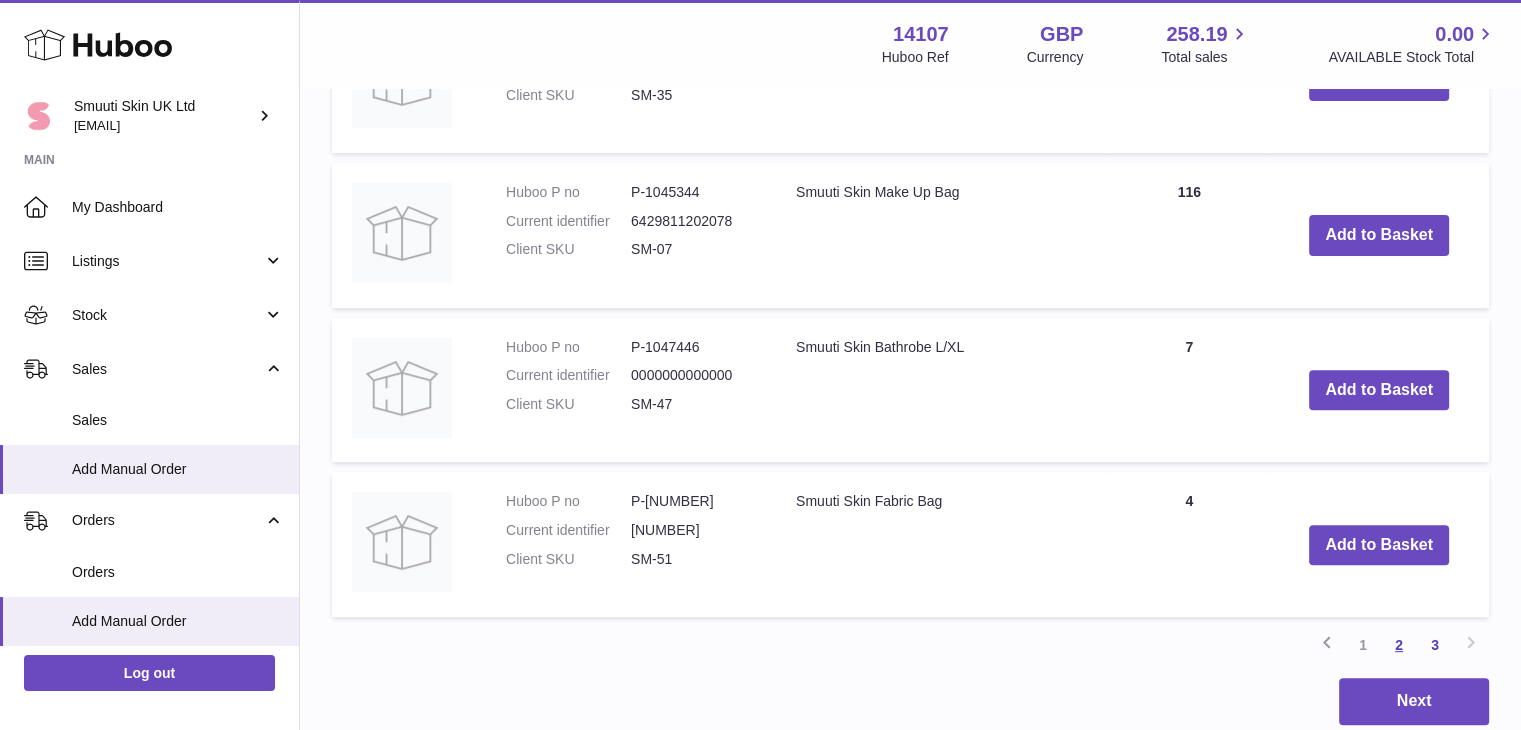 click on "2" at bounding box center (1399, 645) 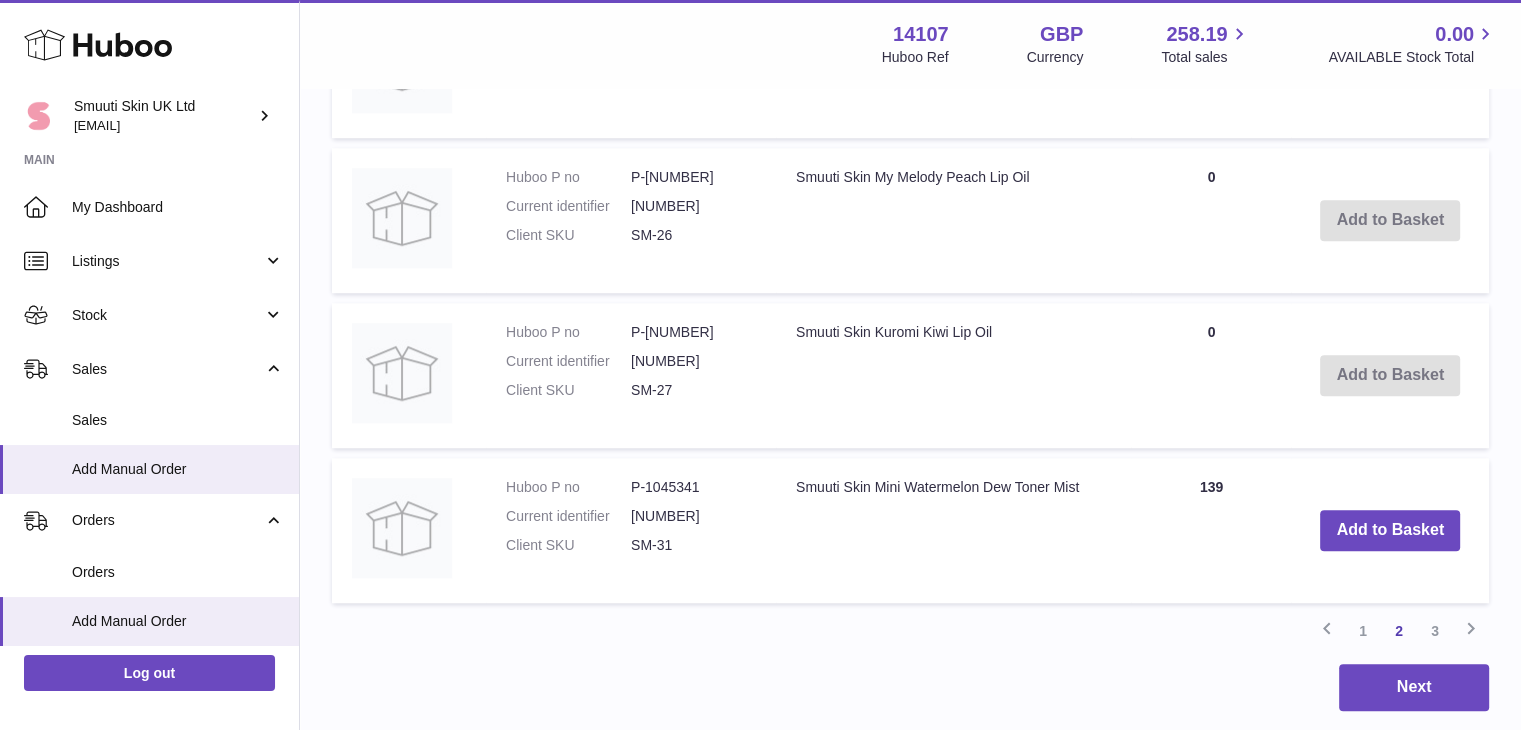 scroll, scrollTop: 1612, scrollLeft: 0, axis: vertical 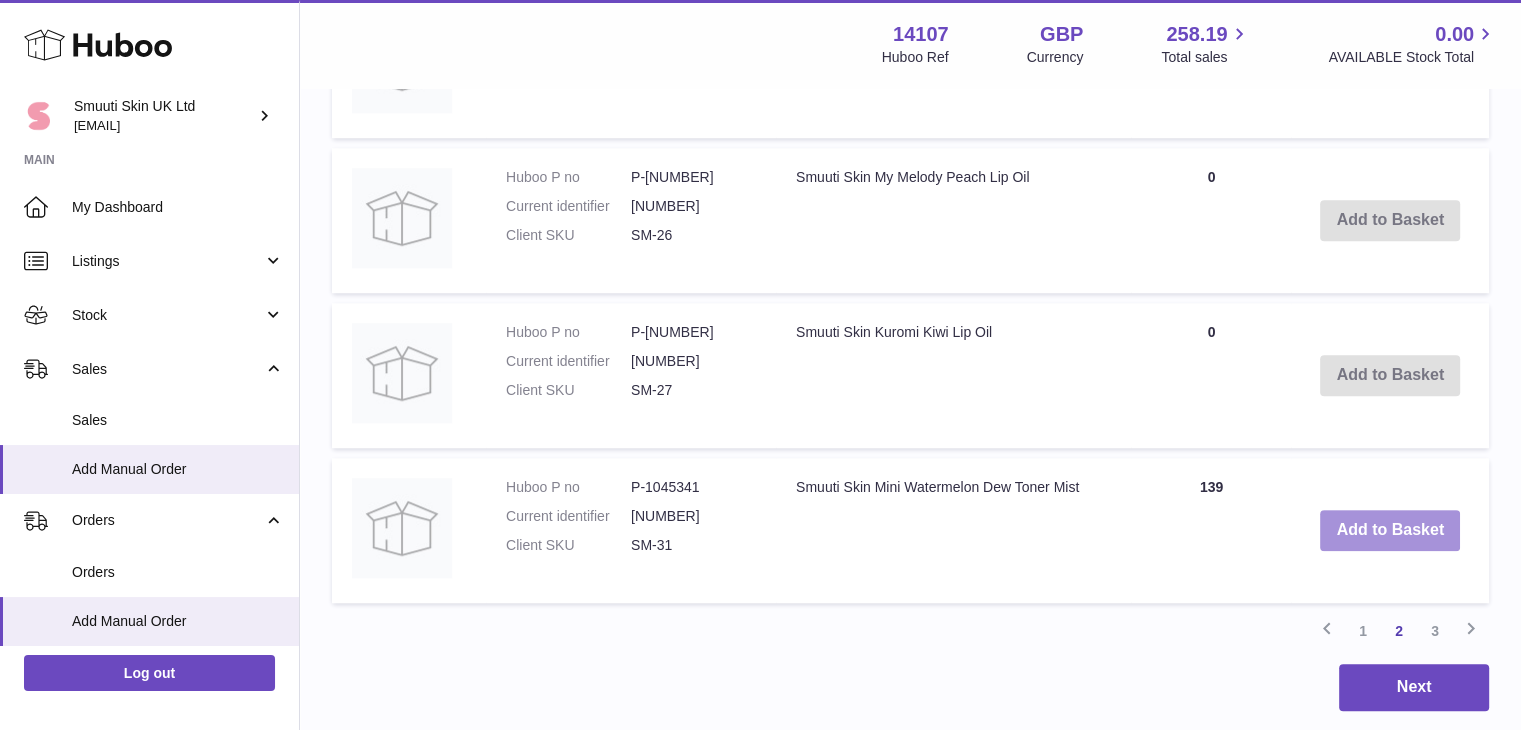 click on "Add to Basket" at bounding box center (1390, 530) 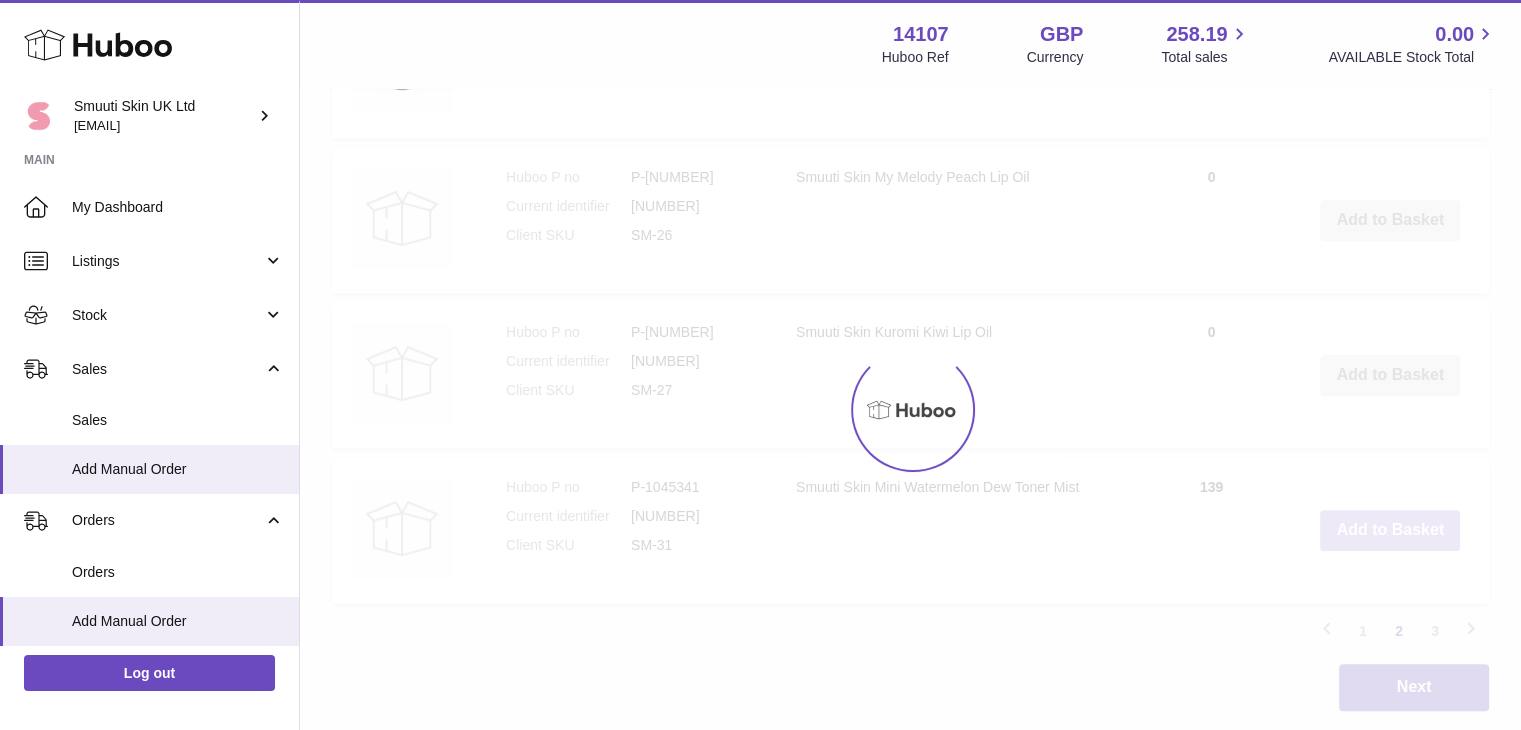 scroll, scrollTop: 1786, scrollLeft: 0, axis: vertical 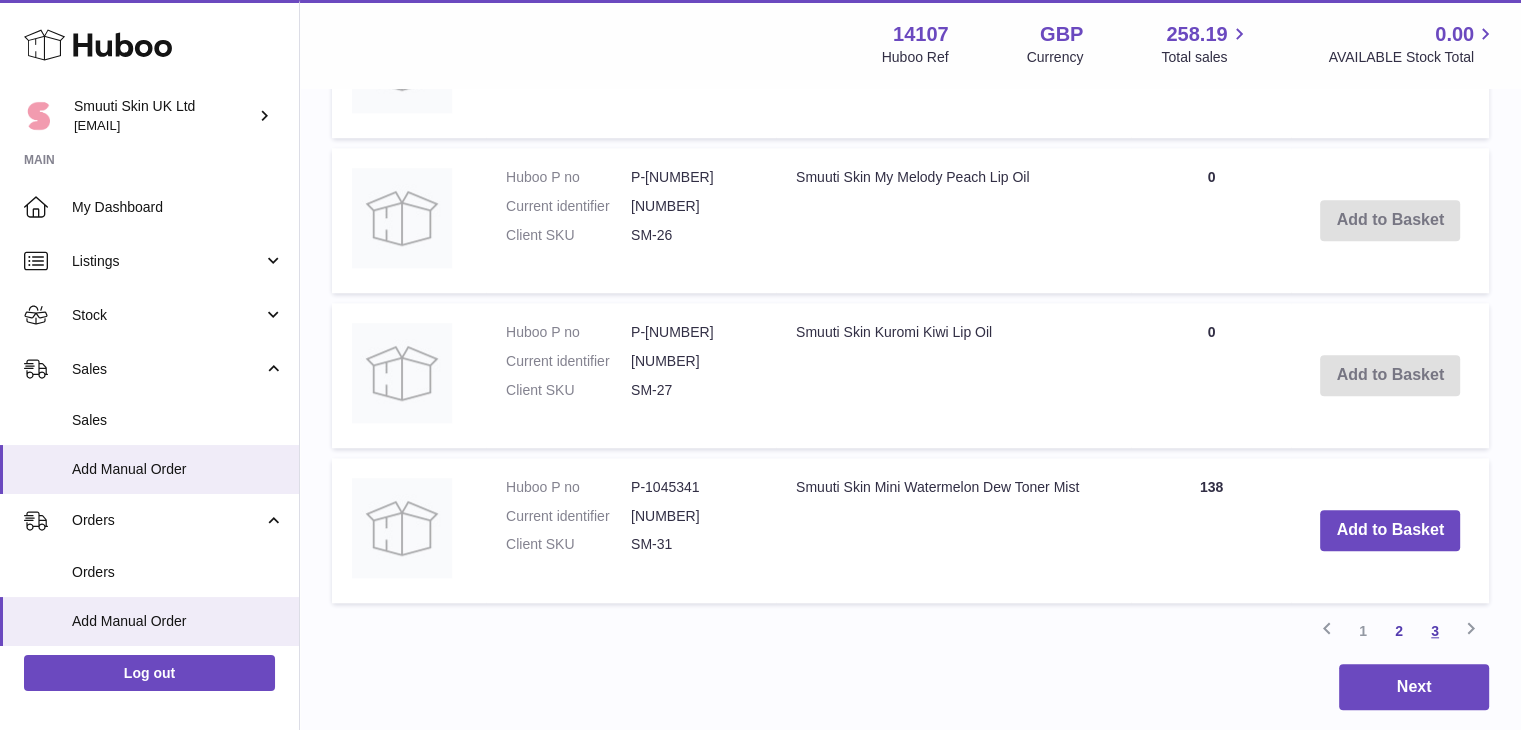 click on "3" at bounding box center [1435, 631] 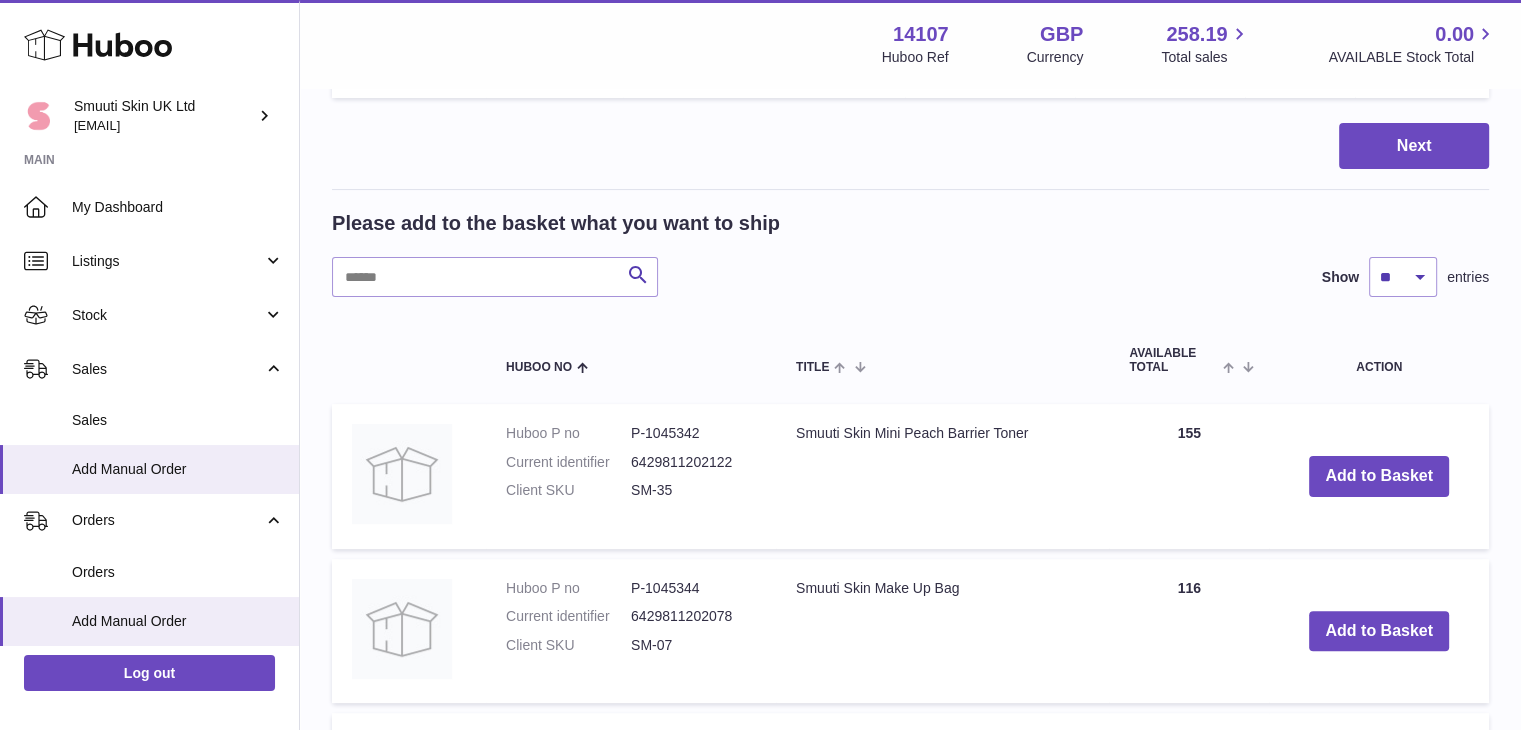 scroll, scrollTop: 449, scrollLeft: 0, axis: vertical 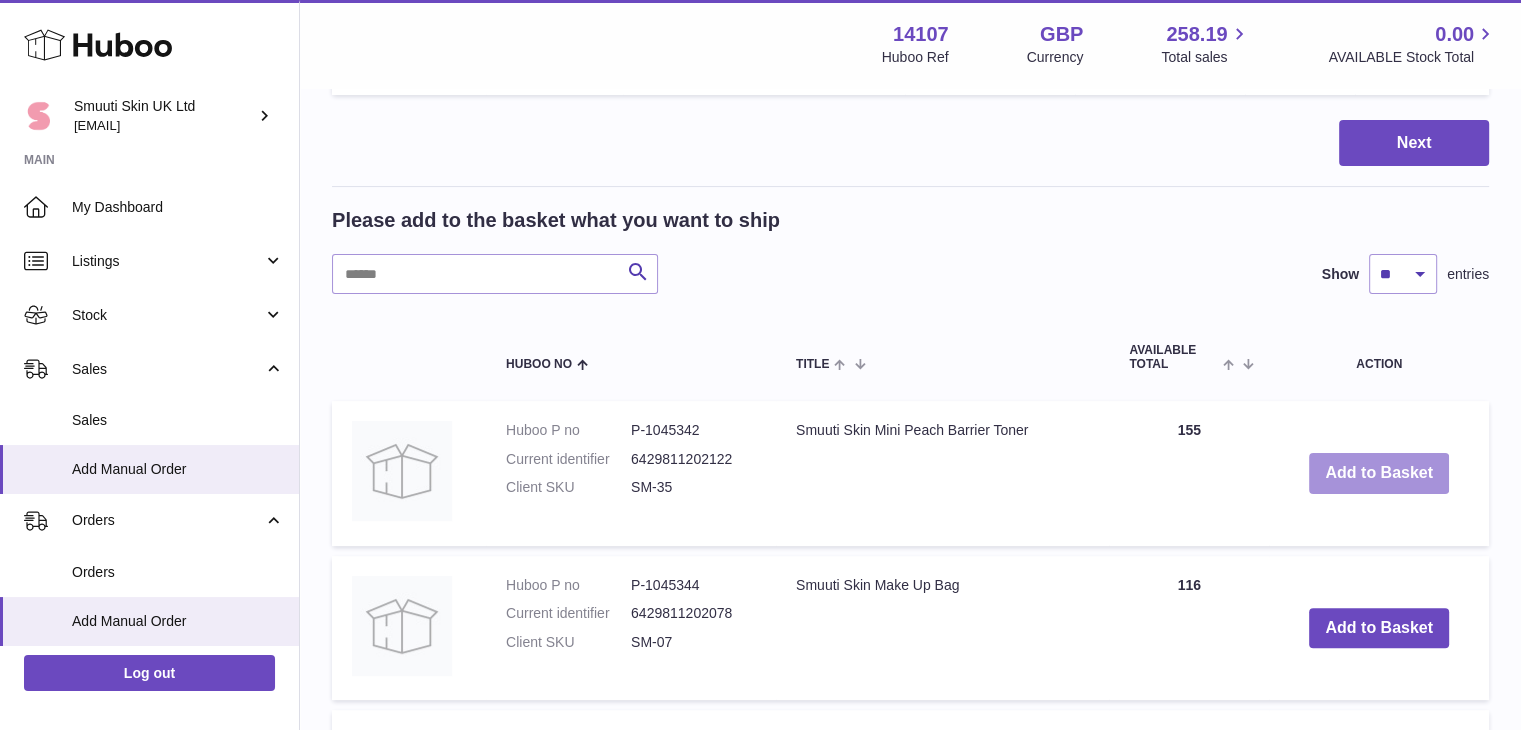 click on "Add to Basket" at bounding box center [1379, 473] 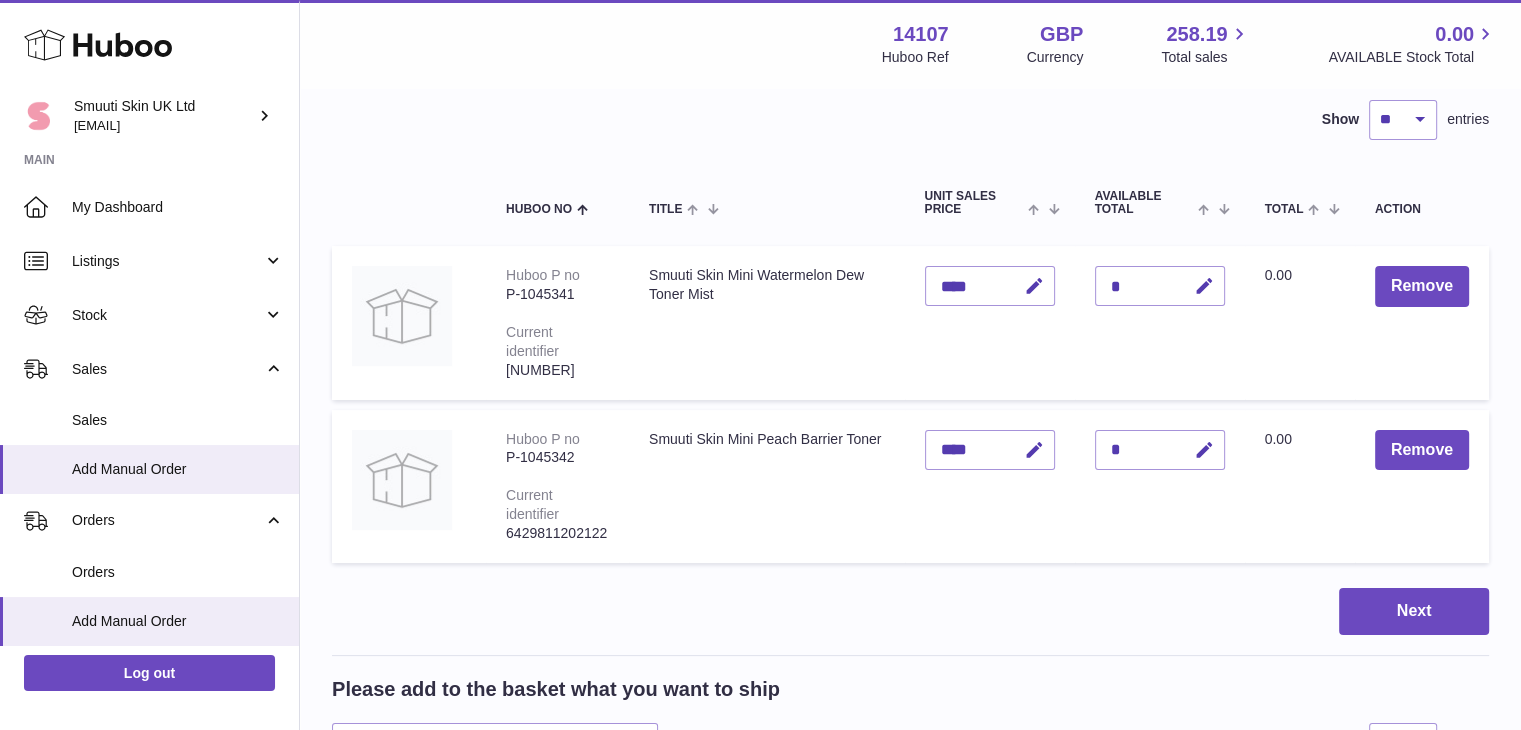 scroll, scrollTop: 155, scrollLeft: 0, axis: vertical 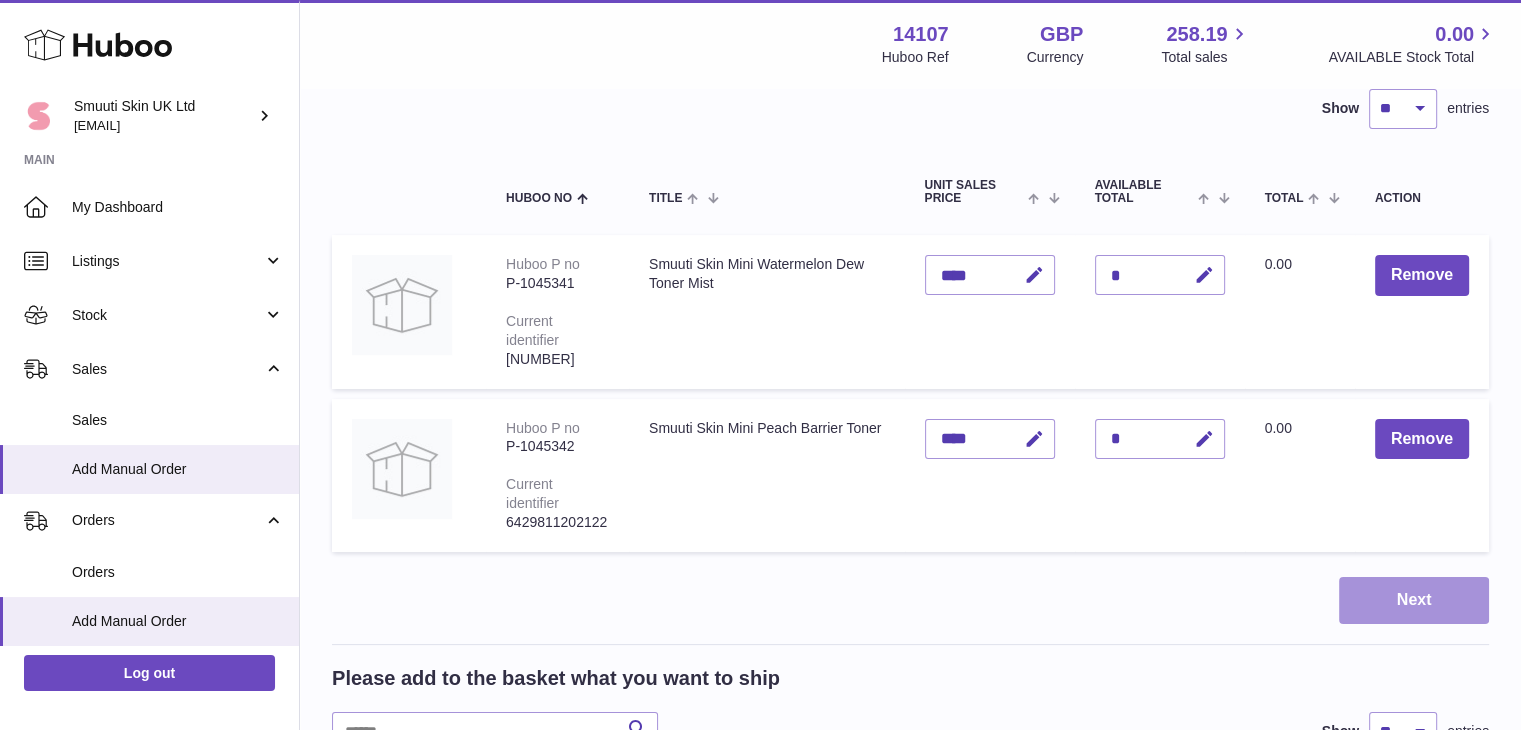 click on "Next" at bounding box center (1414, 600) 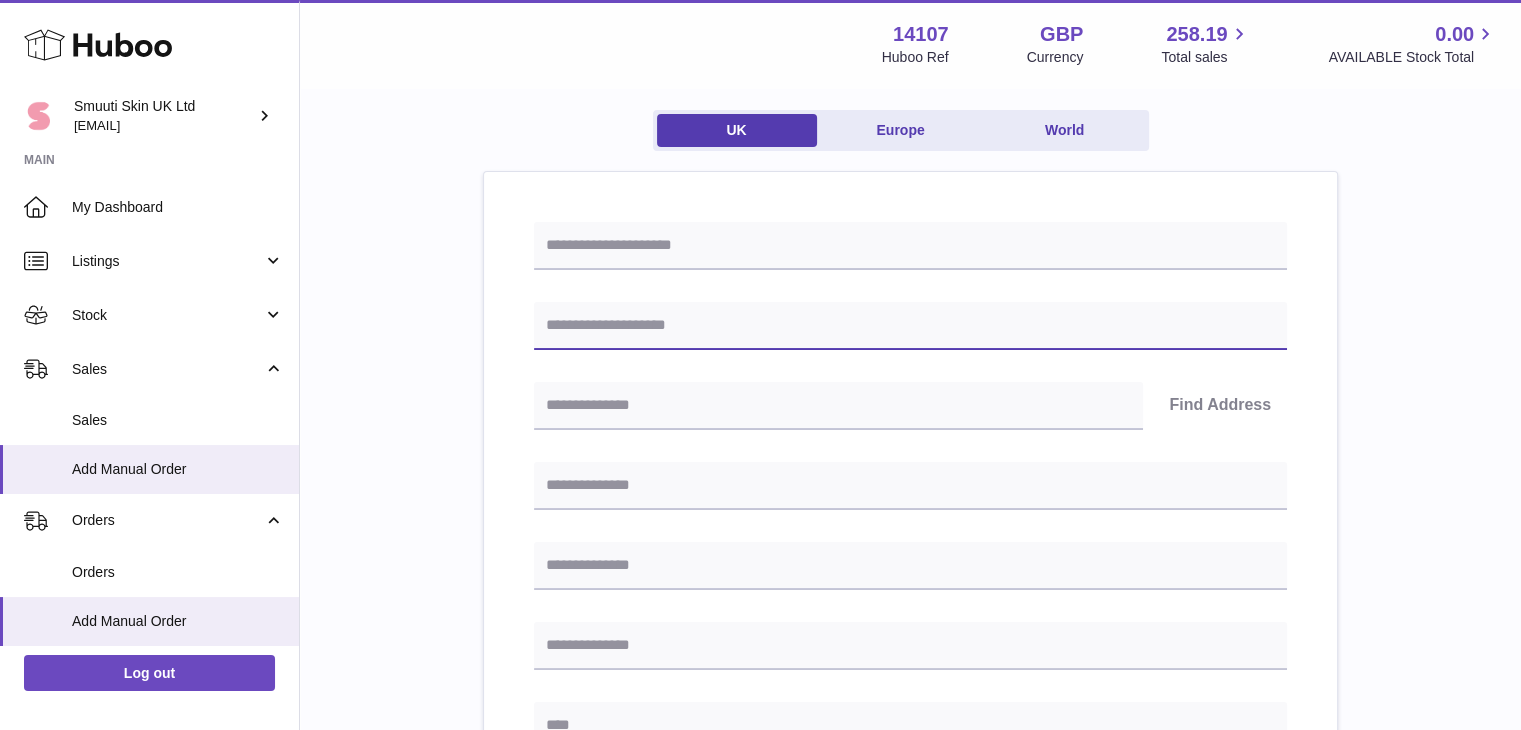click at bounding box center [910, 326] 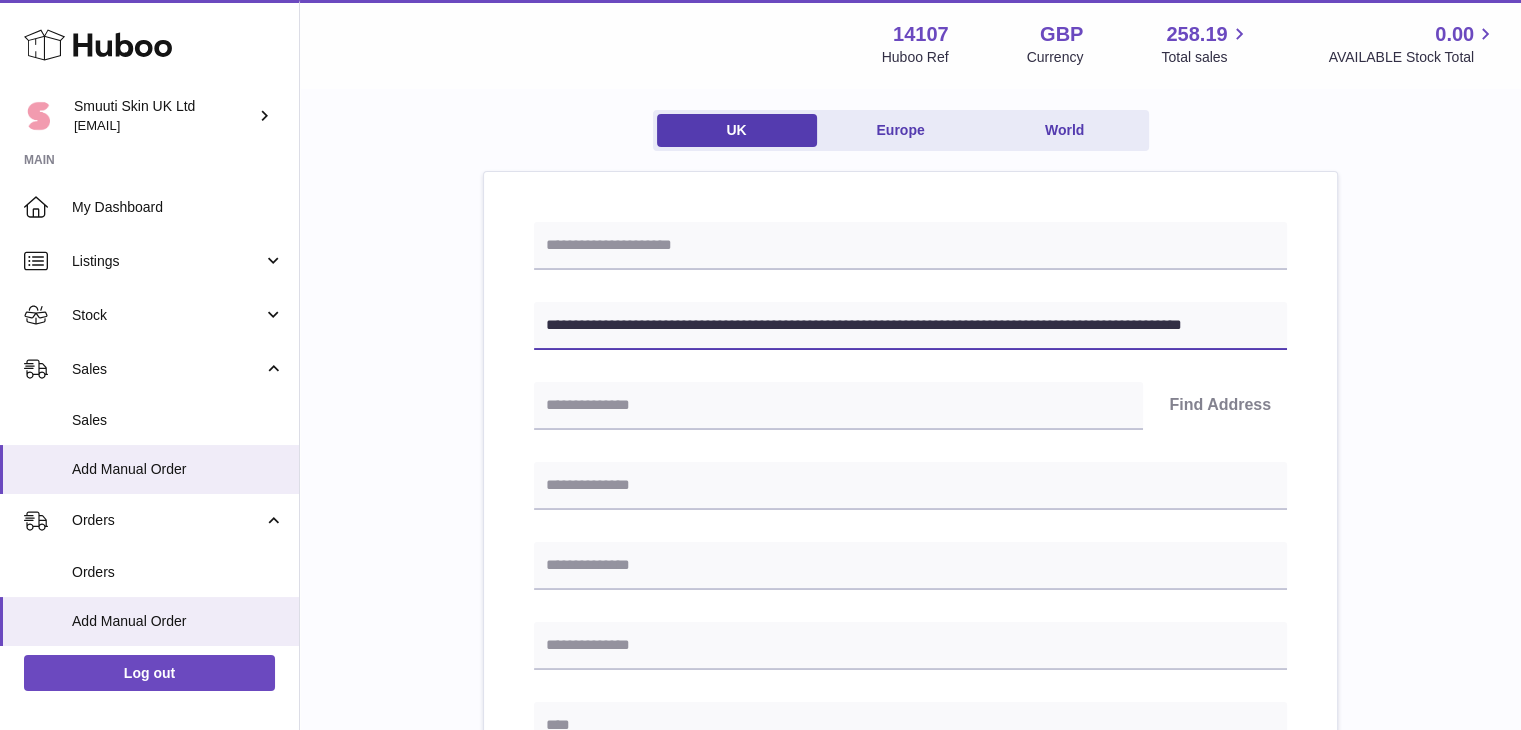 scroll, scrollTop: 0, scrollLeft: 79, axis: horizontal 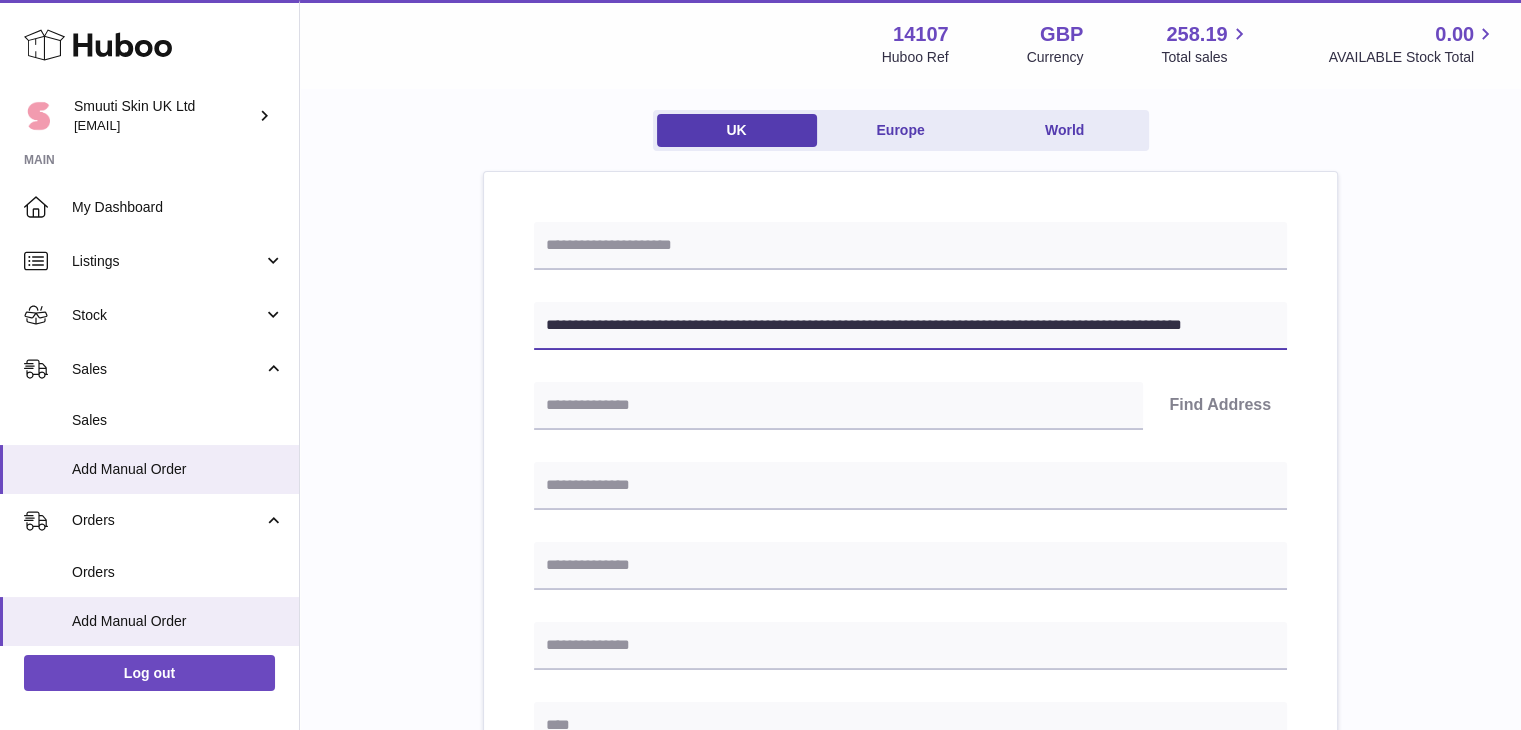 drag, startPoint x: 666, startPoint y: 321, endPoint x: 826, endPoint y: 318, distance: 160.02812 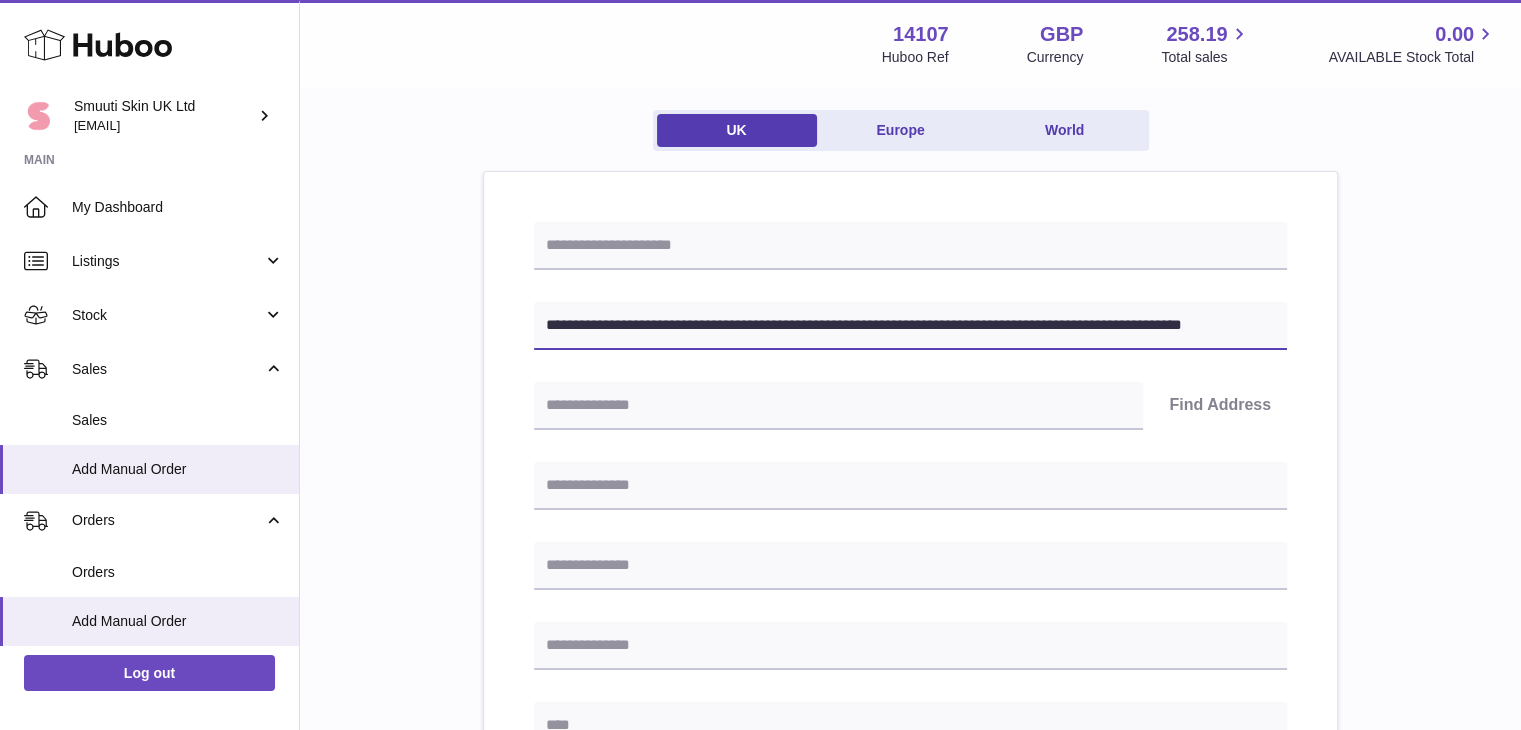 click on "**********" at bounding box center (910, 326) 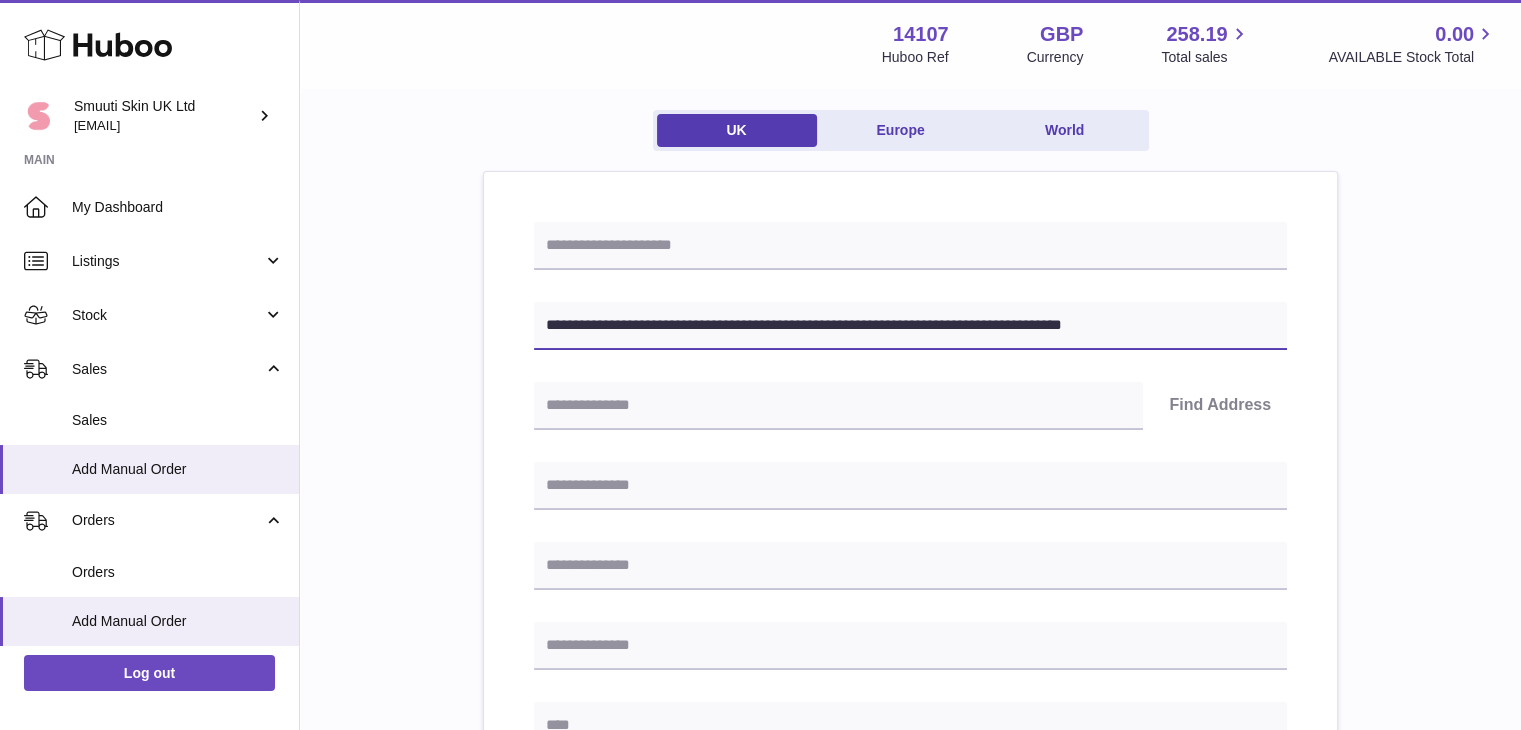 scroll, scrollTop: 0, scrollLeft: 0, axis: both 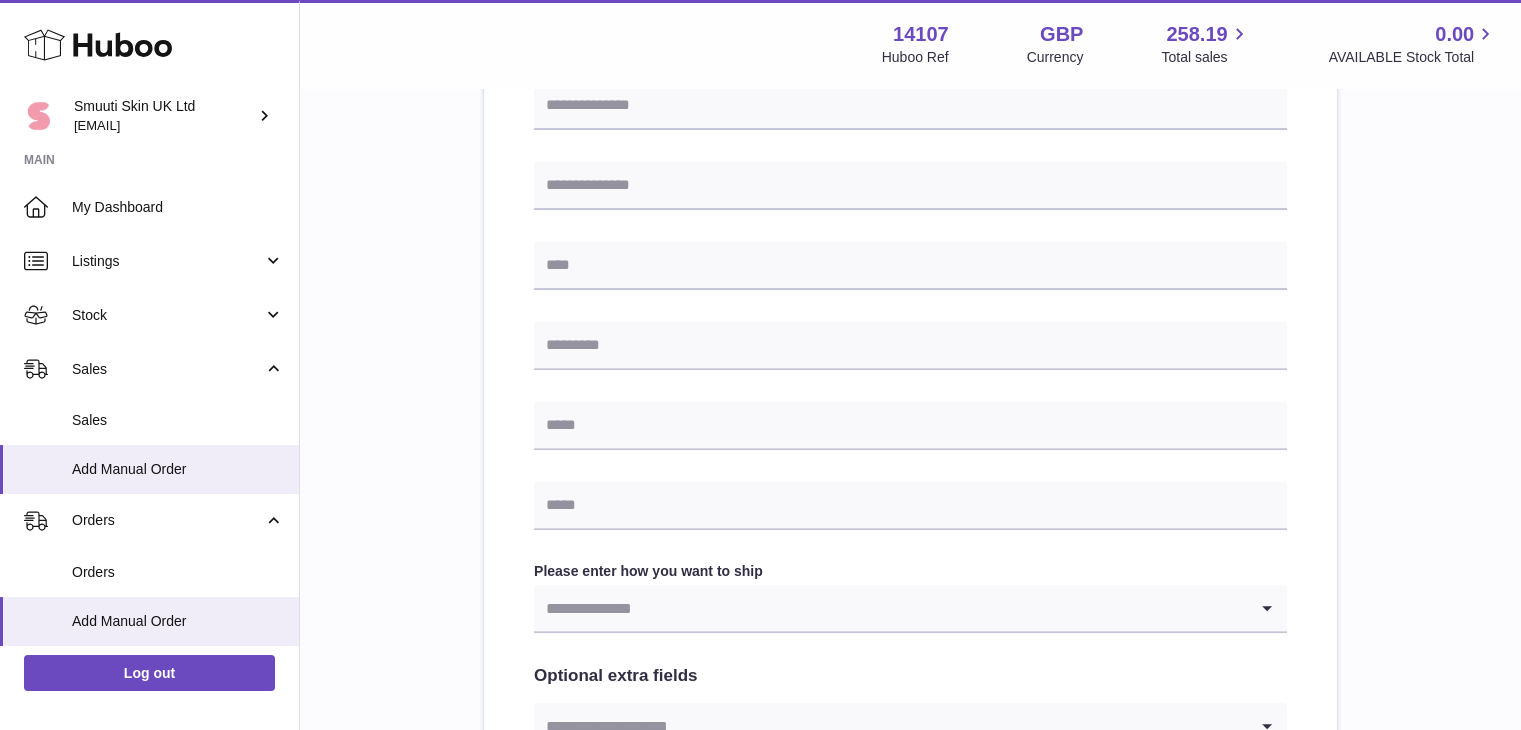 type on "**********" 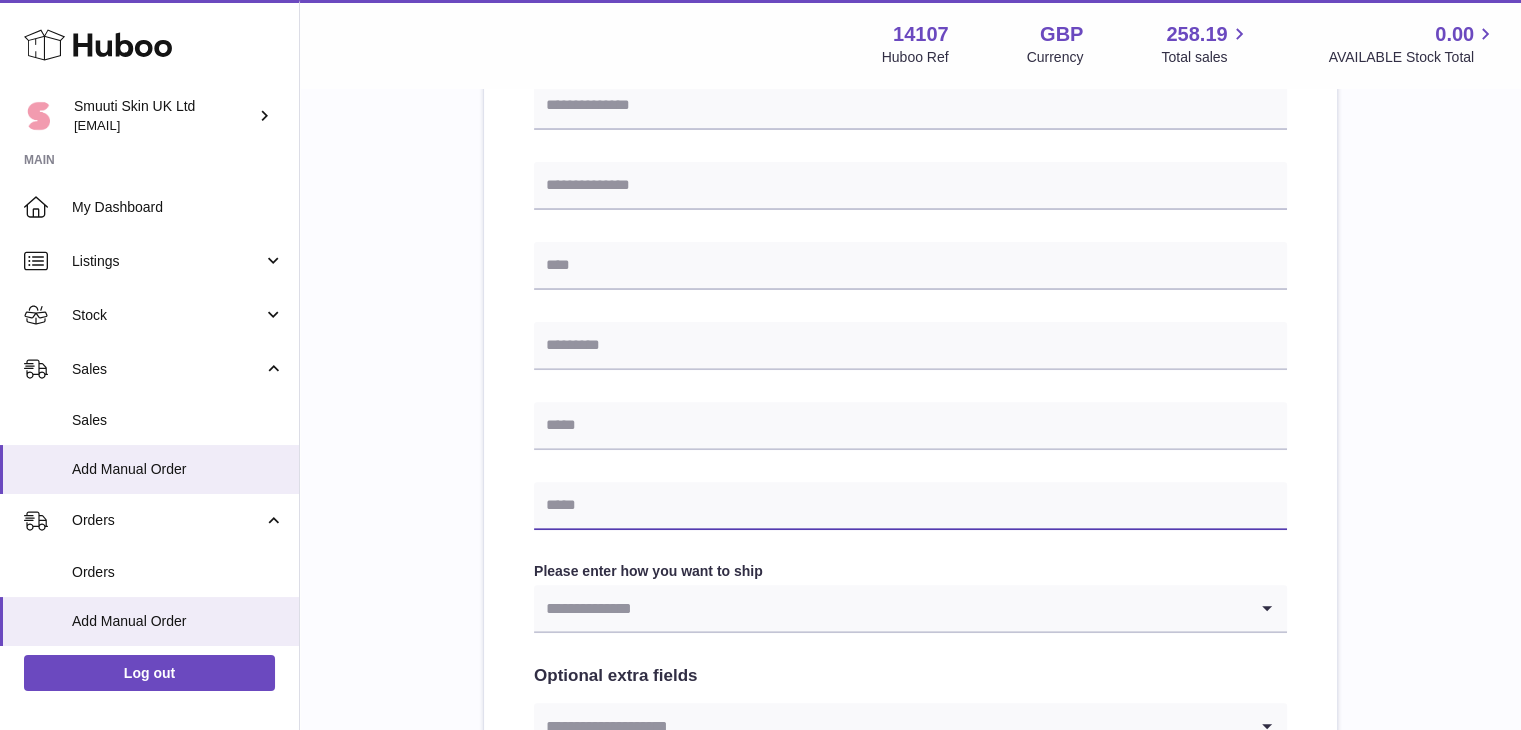 click at bounding box center (910, 506) 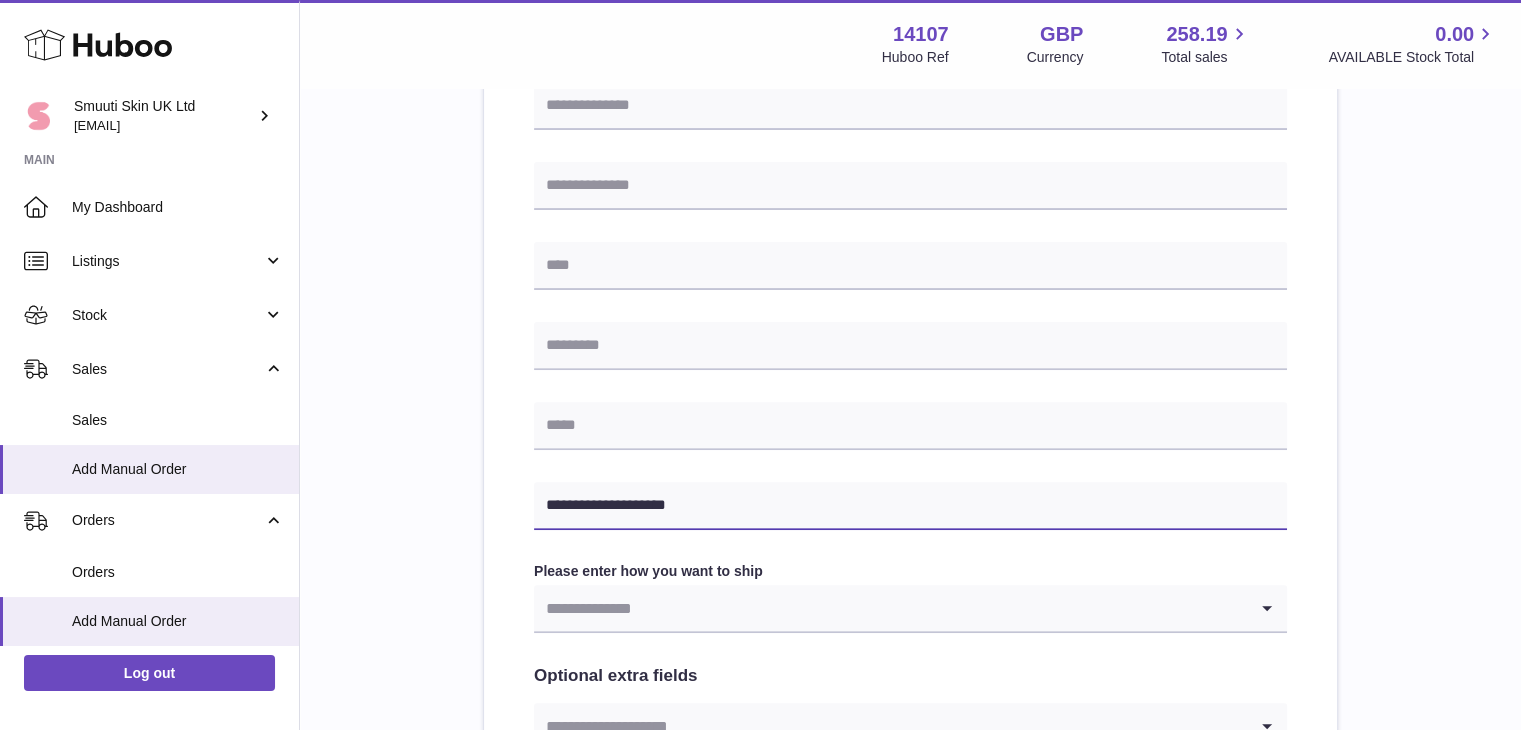 type on "**********" 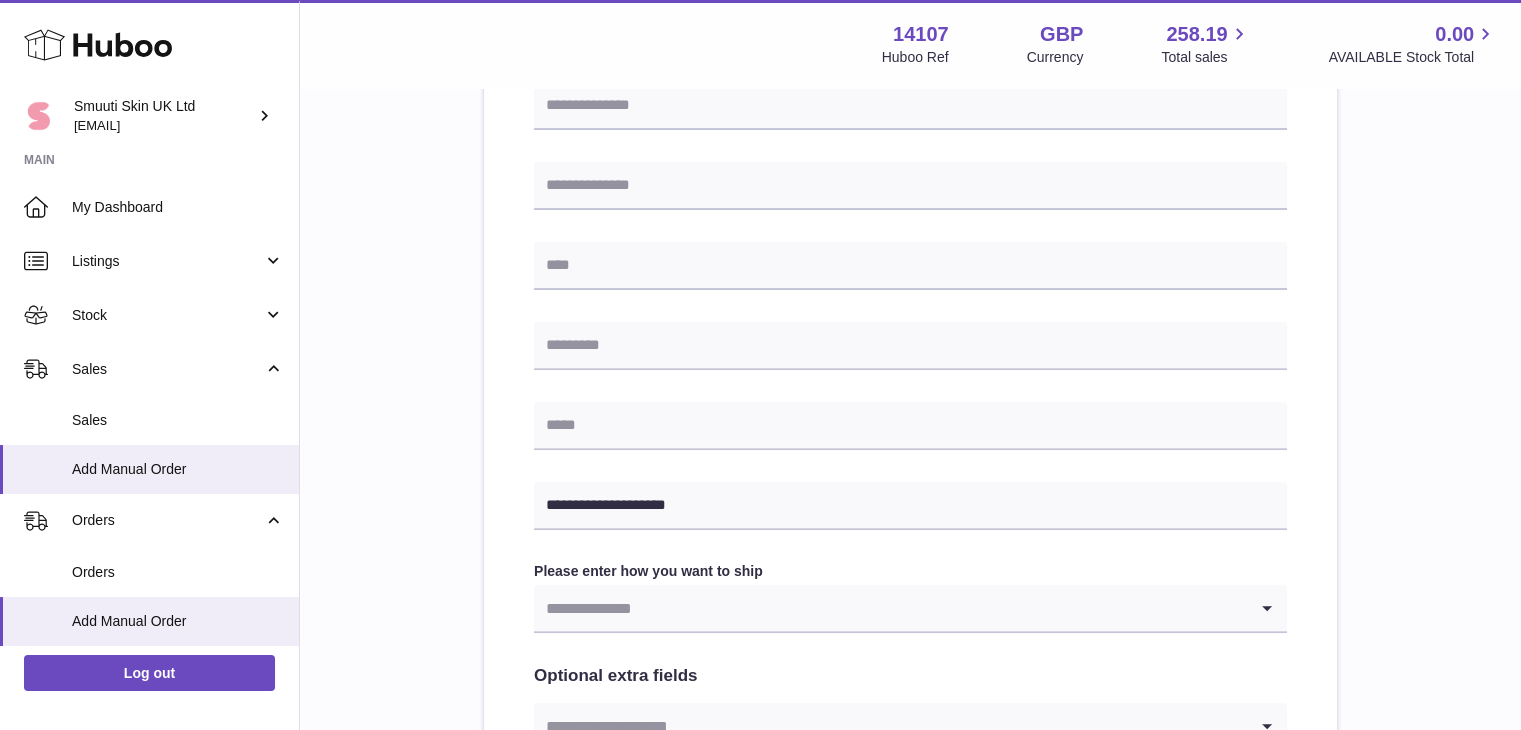 click on "**********" at bounding box center (910, 343) 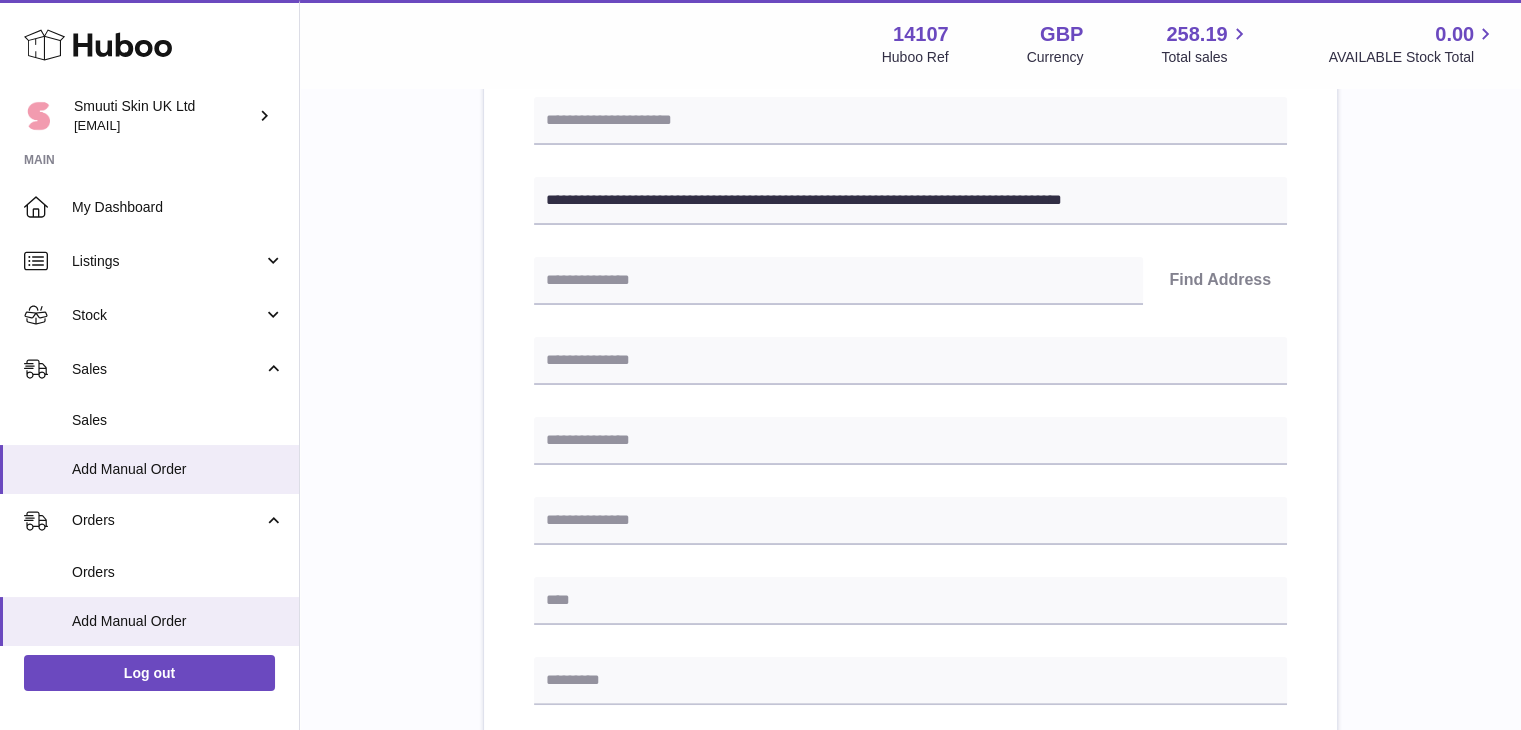 scroll, scrollTop: 279, scrollLeft: 0, axis: vertical 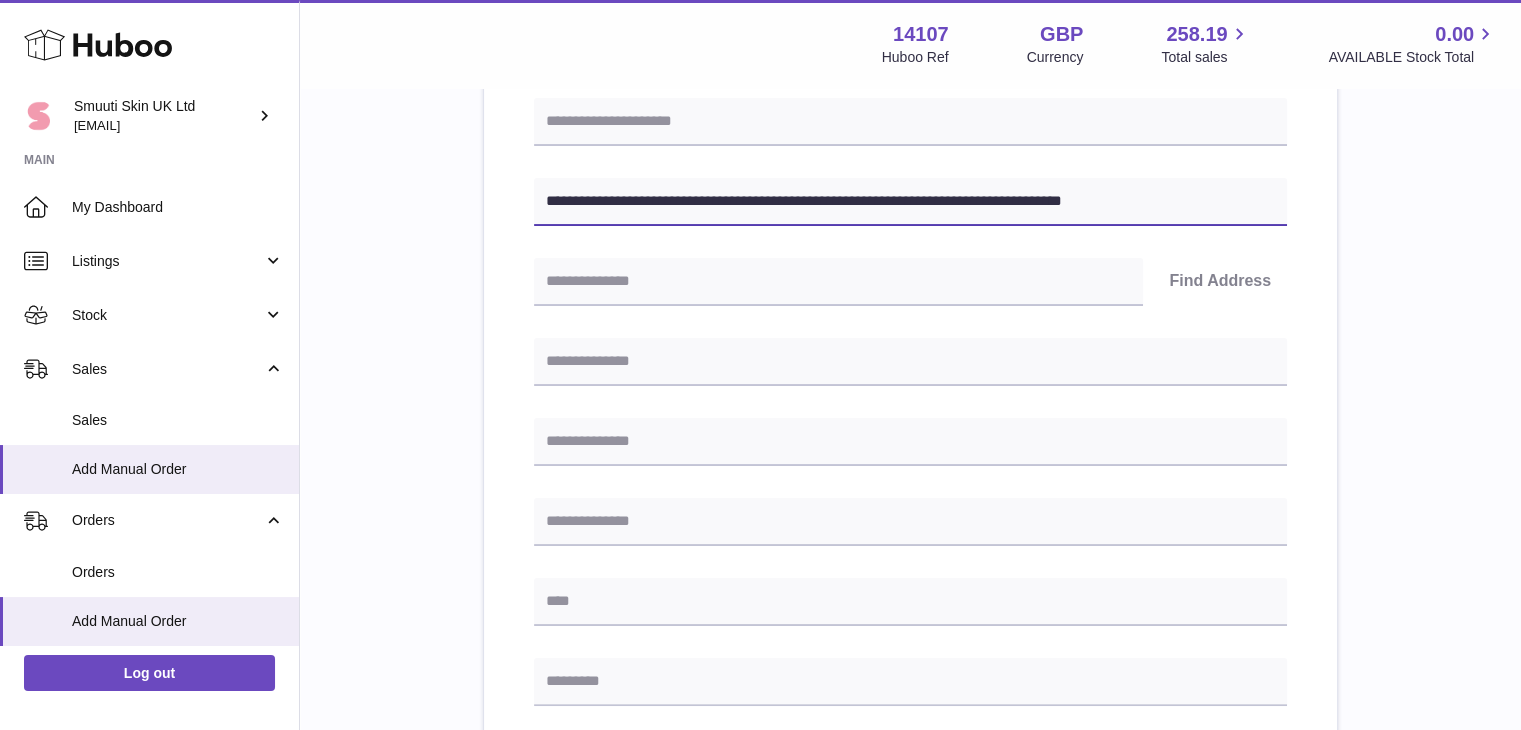 drag, startPoint x: 739, startPoint y: 195, endPoint x: 620, endPoint y: 197, distance: 119.01681 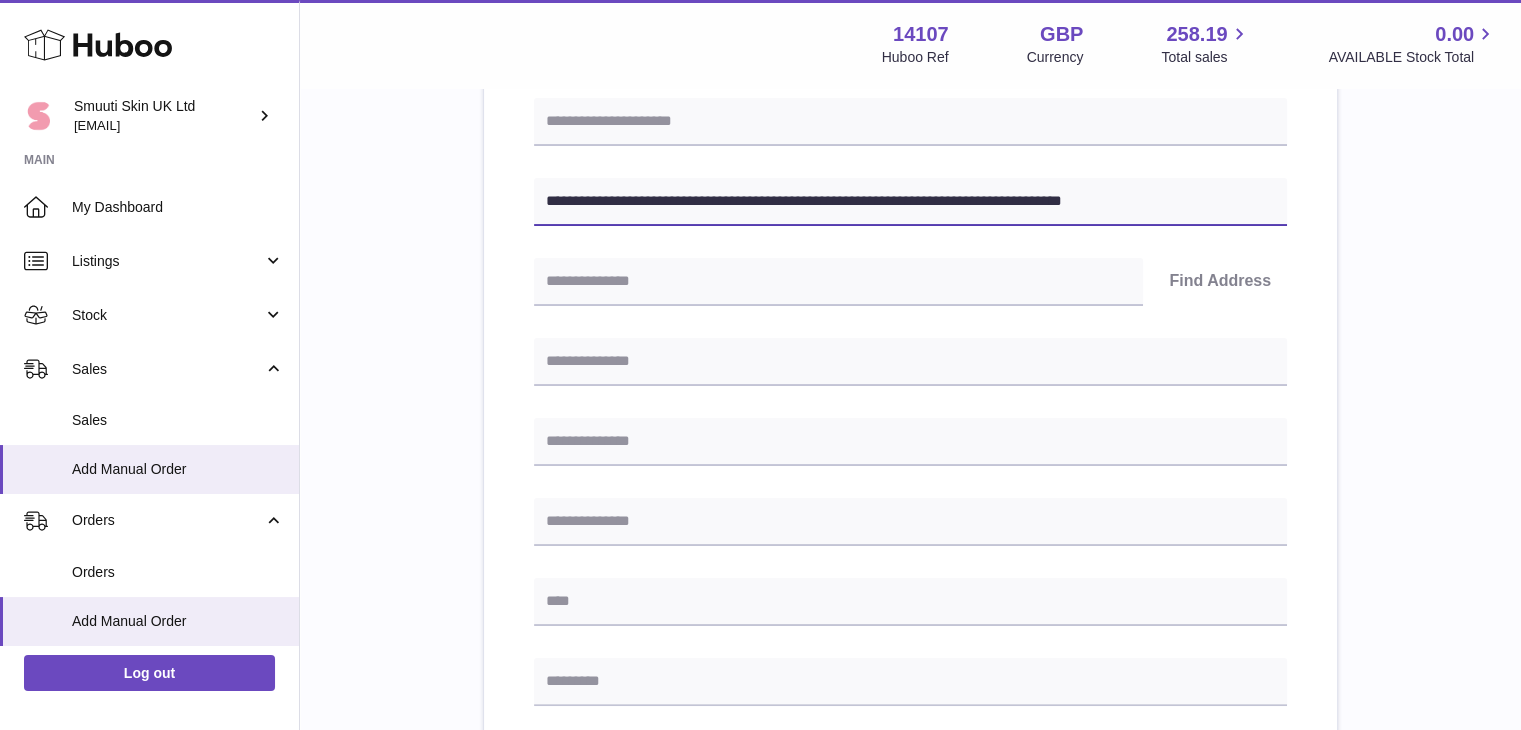 click on "**********" at bounding box center [910, 202] 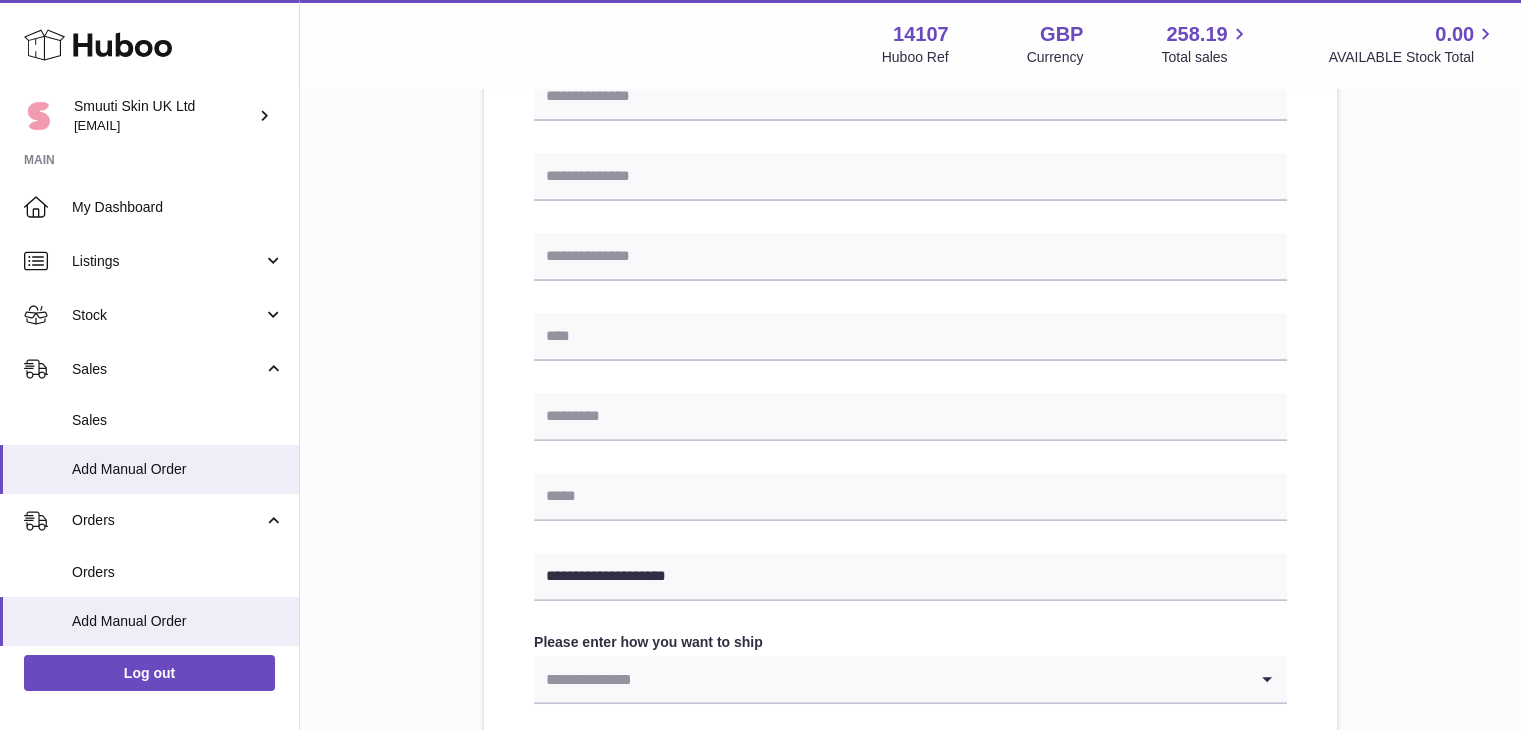 scroll, scrollTop: 566, scrollLeft: 0, axis: vertical 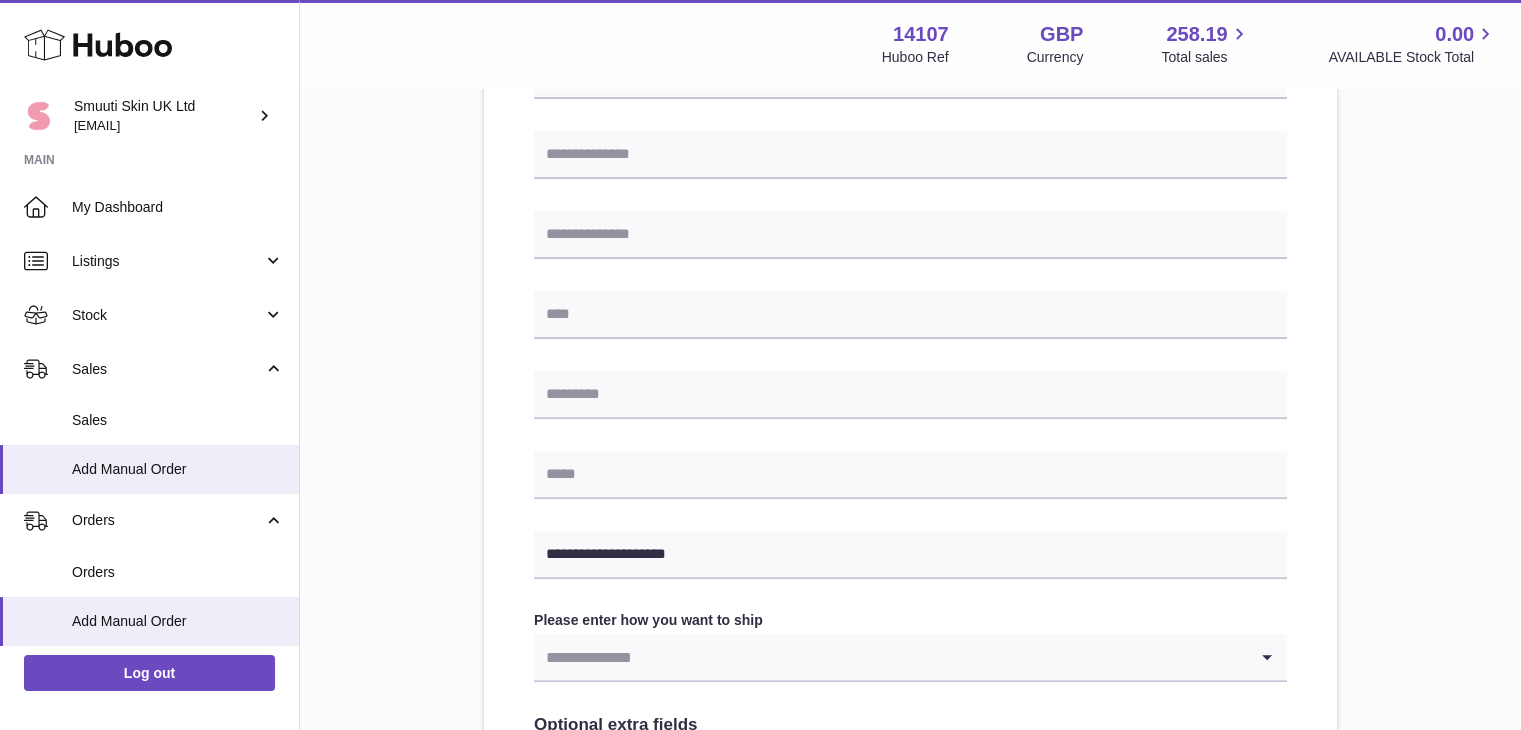 type on "**********" 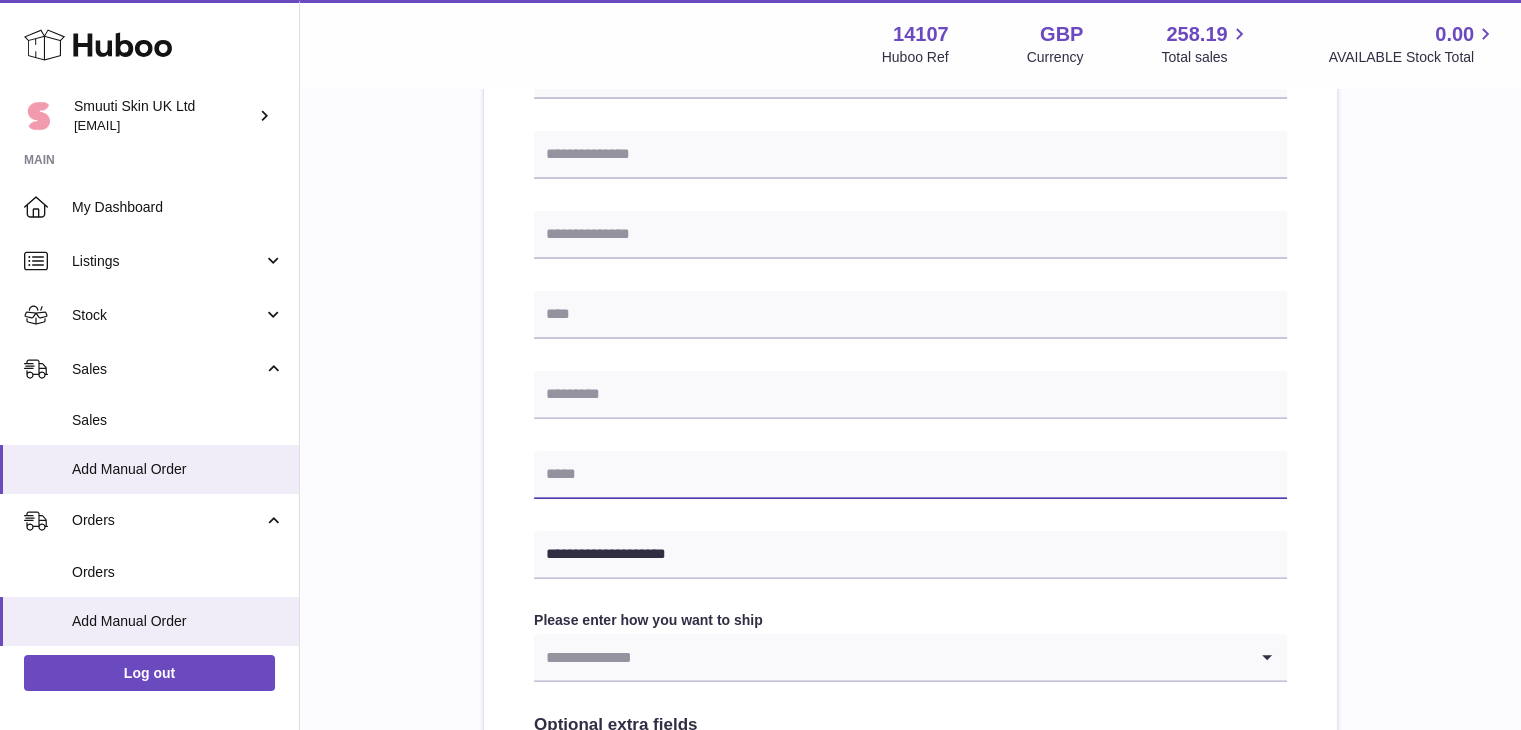 click at bounding box center (910, 475) 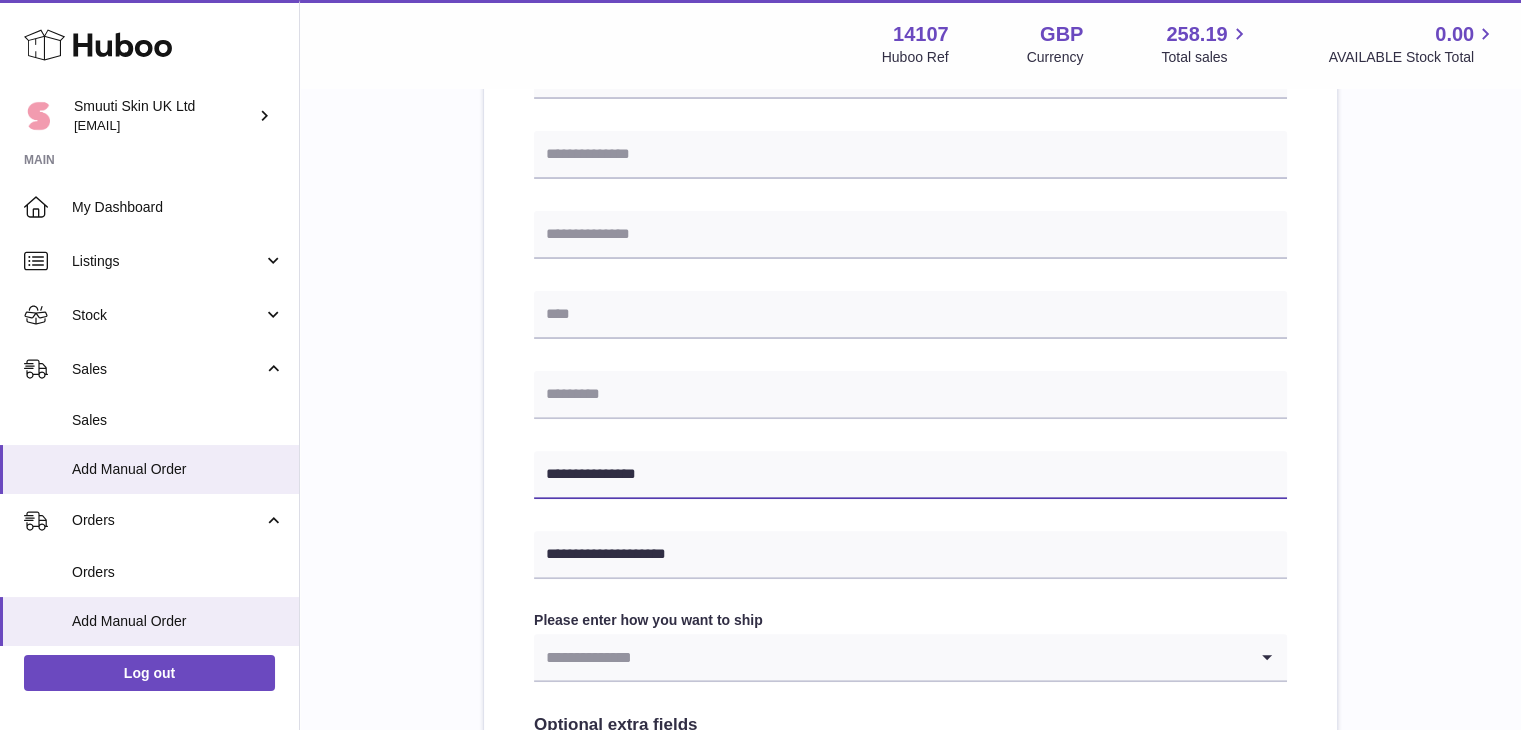 type on "**********" 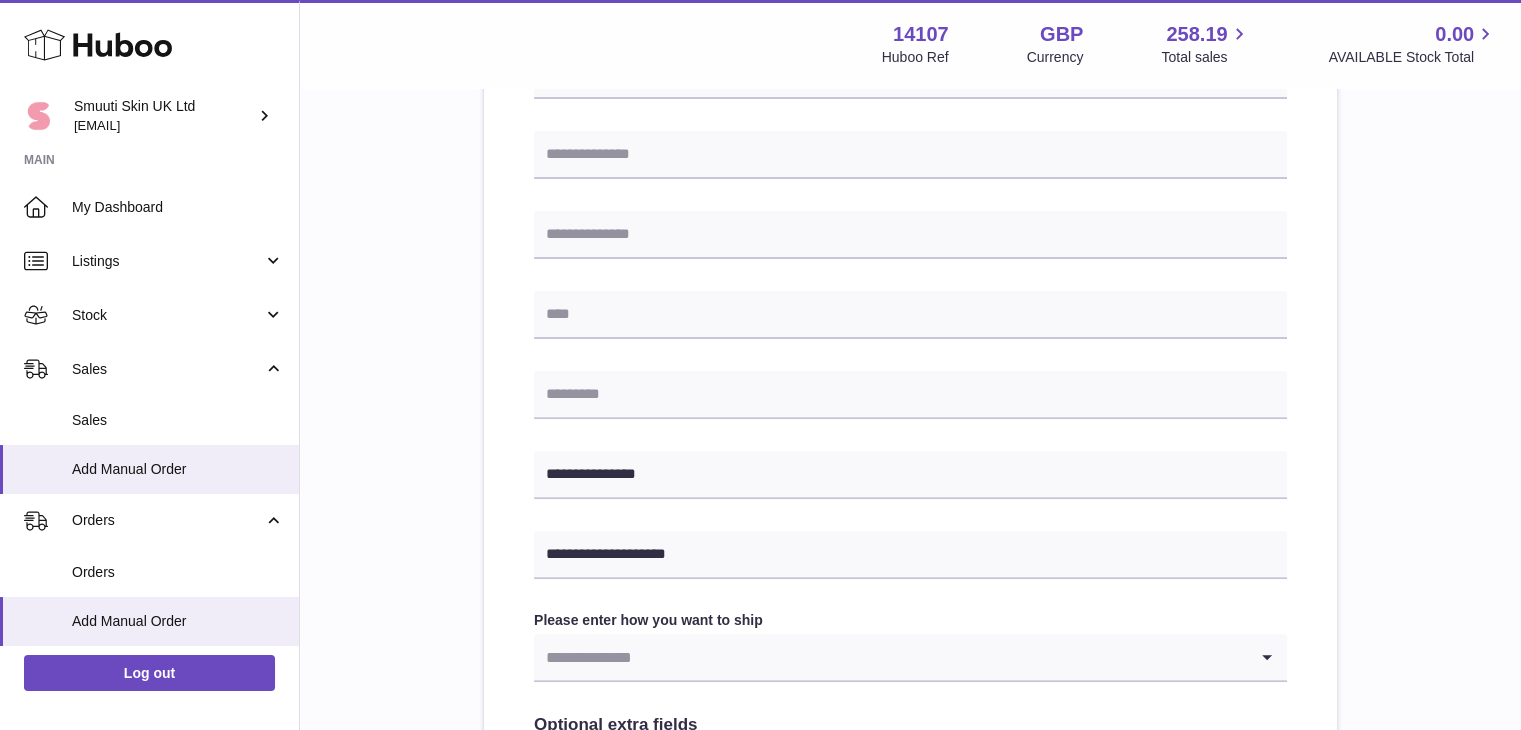 click on "**********" at bounding box center [910, 392] 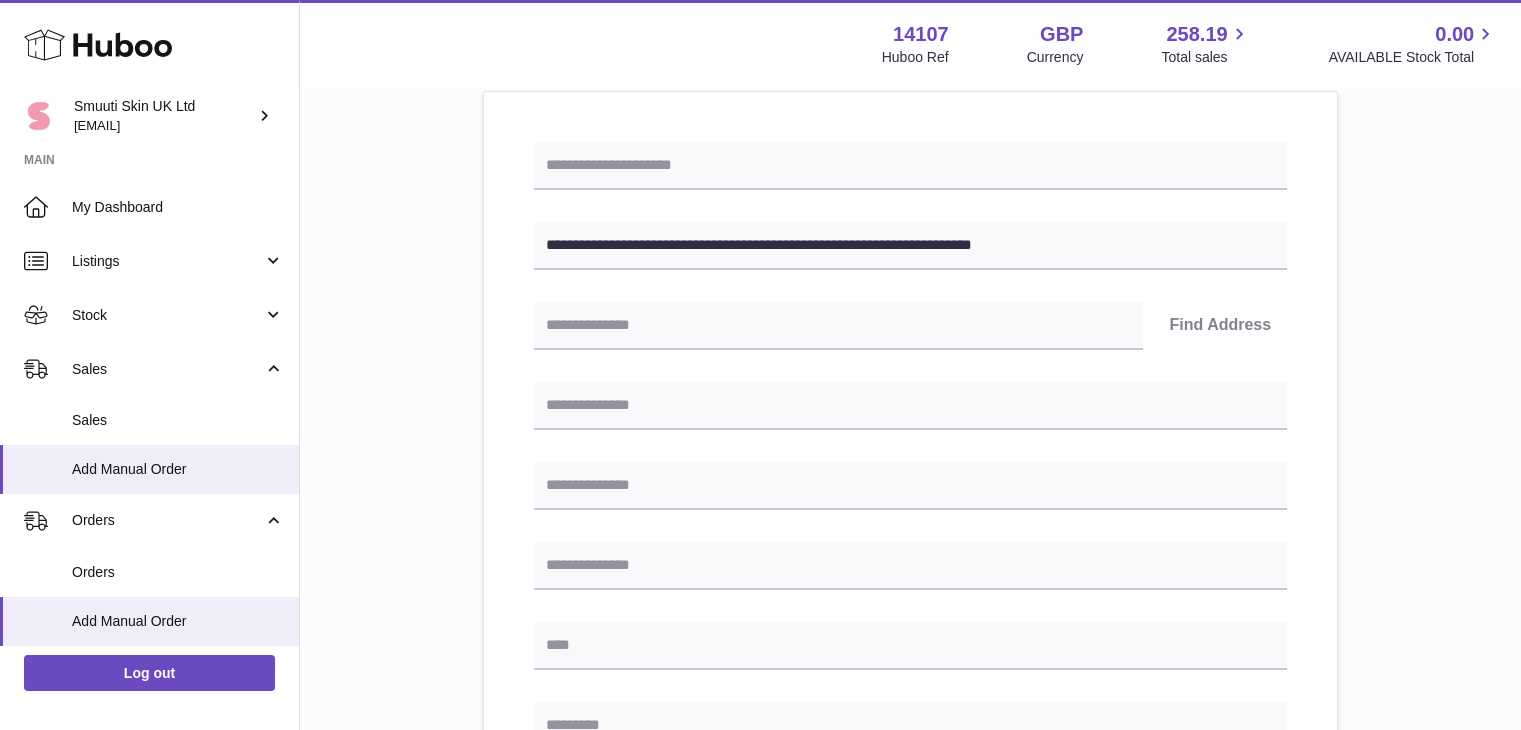 scroll, scrollTop: 234, scrollLeft: 0, axis: vertical 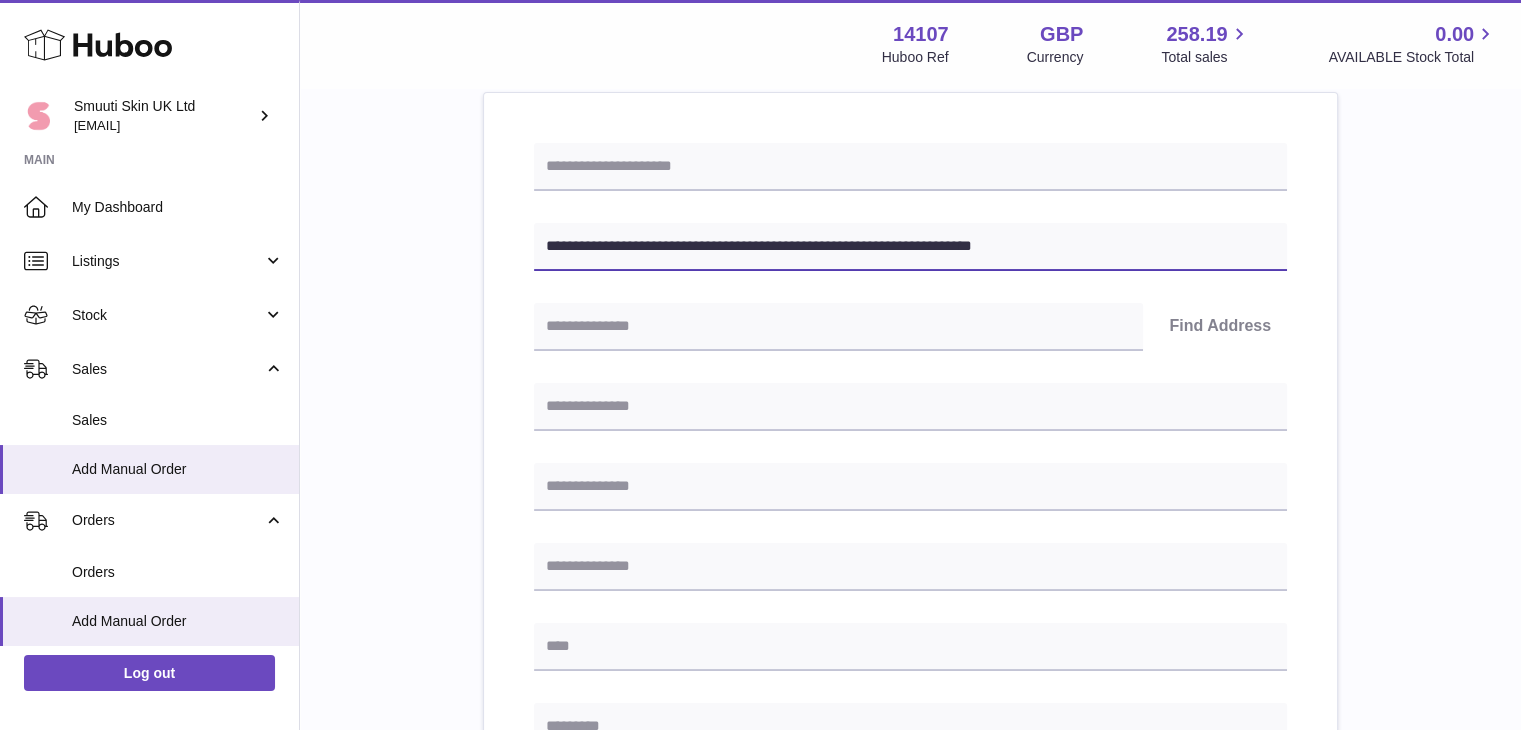 drag, startPoint x: 1069, startPoint y: 243, endPoint x: 999, endPoint y: 241, distance: 70.028564 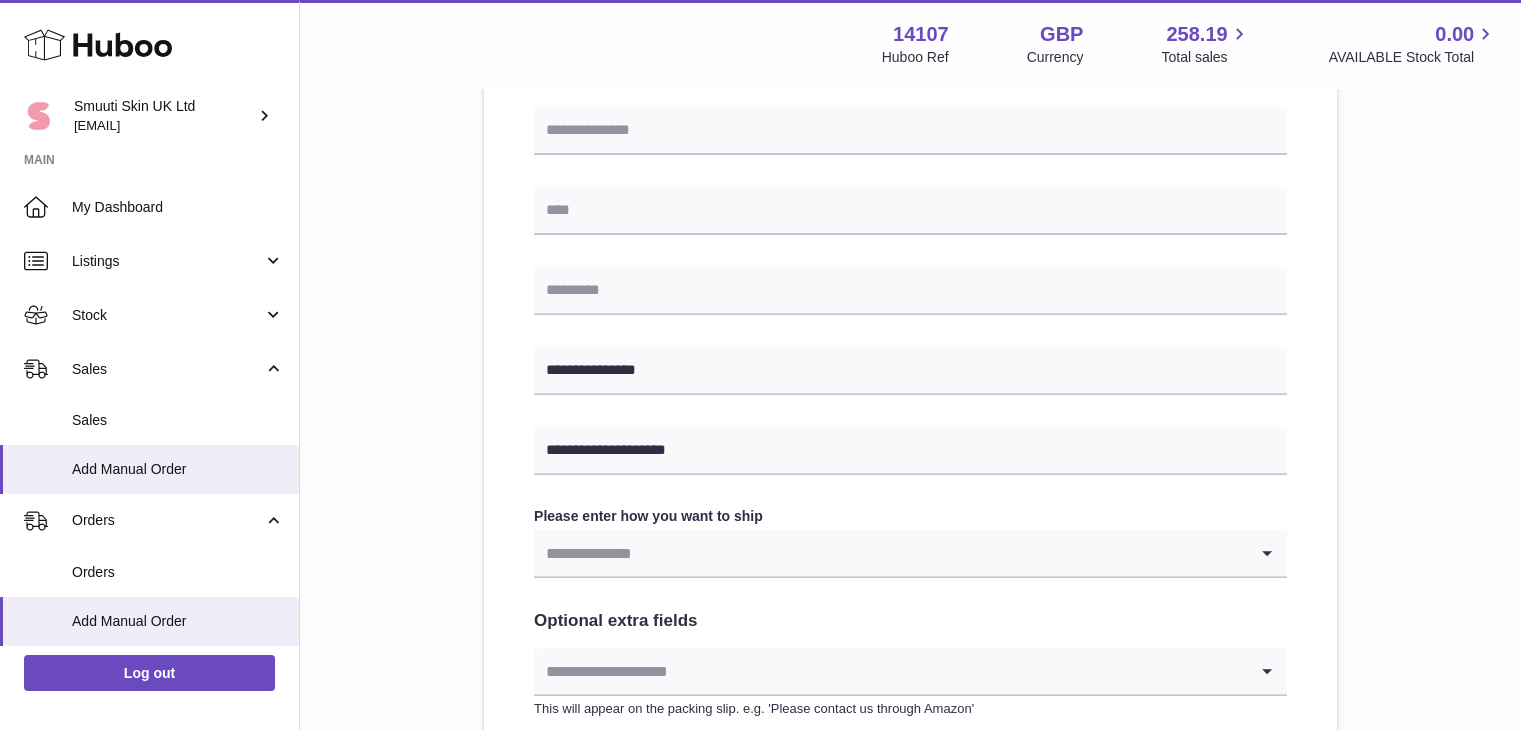 scroll, scrollTop: 672, scrollLeft: 0, axis: vertical 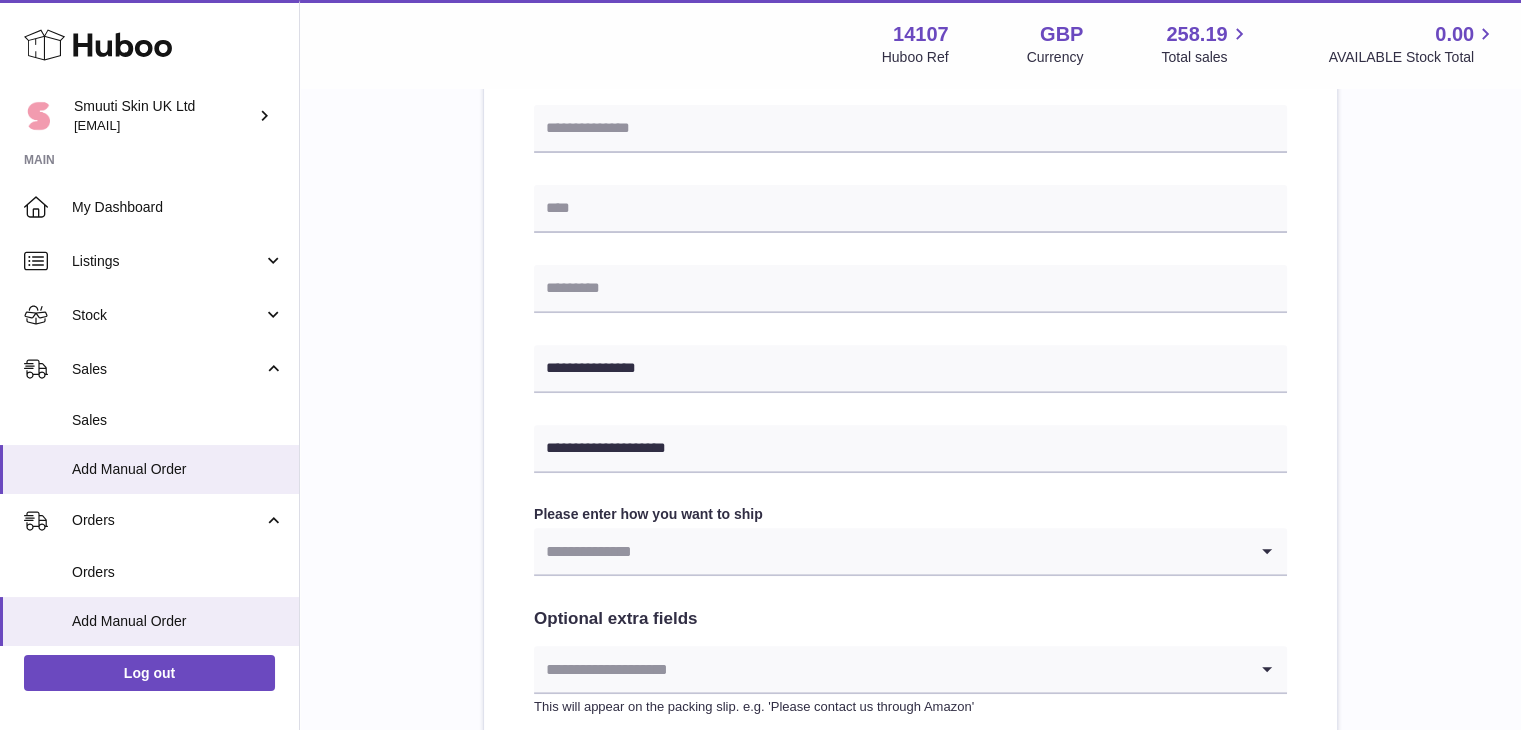 type on "**********" 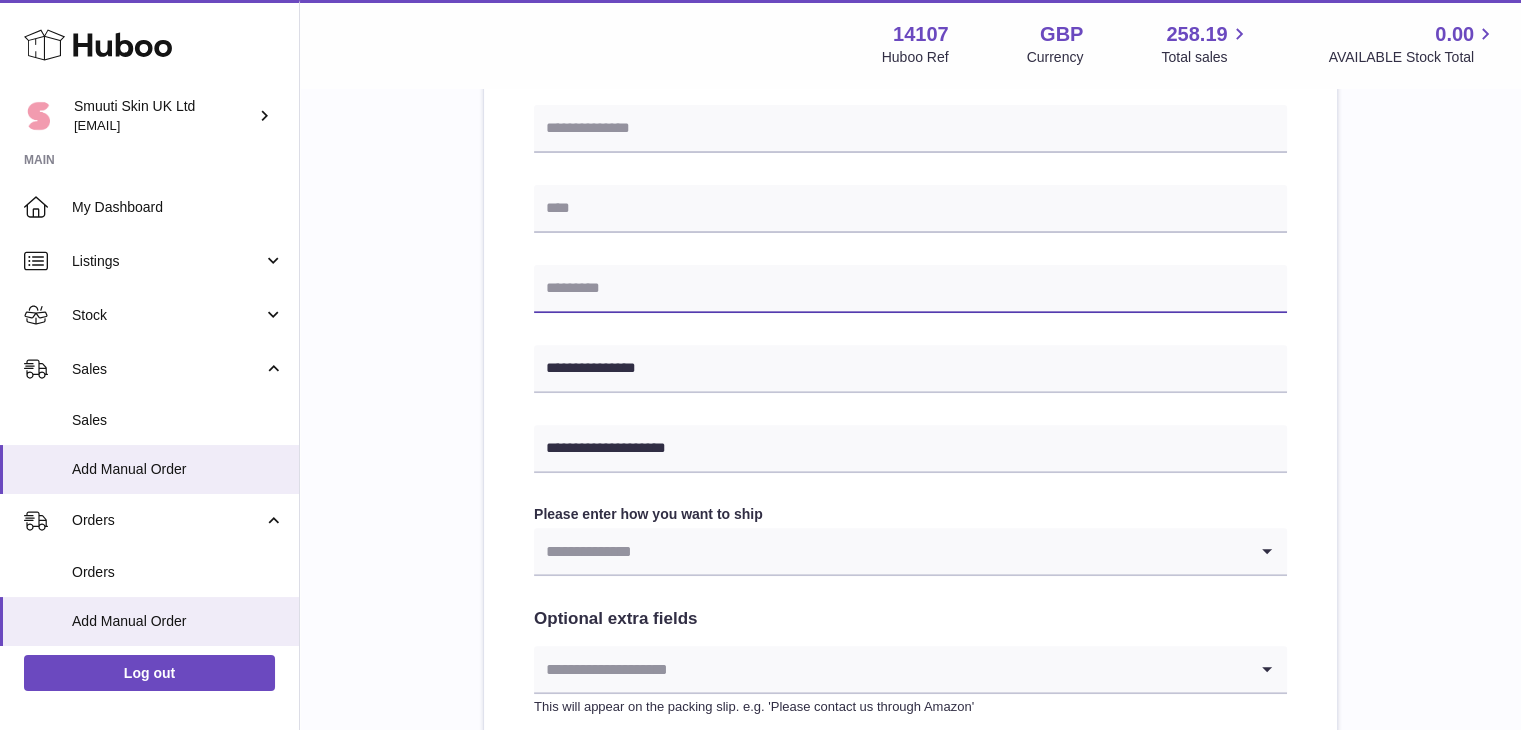click at bounding box center [910, 289] 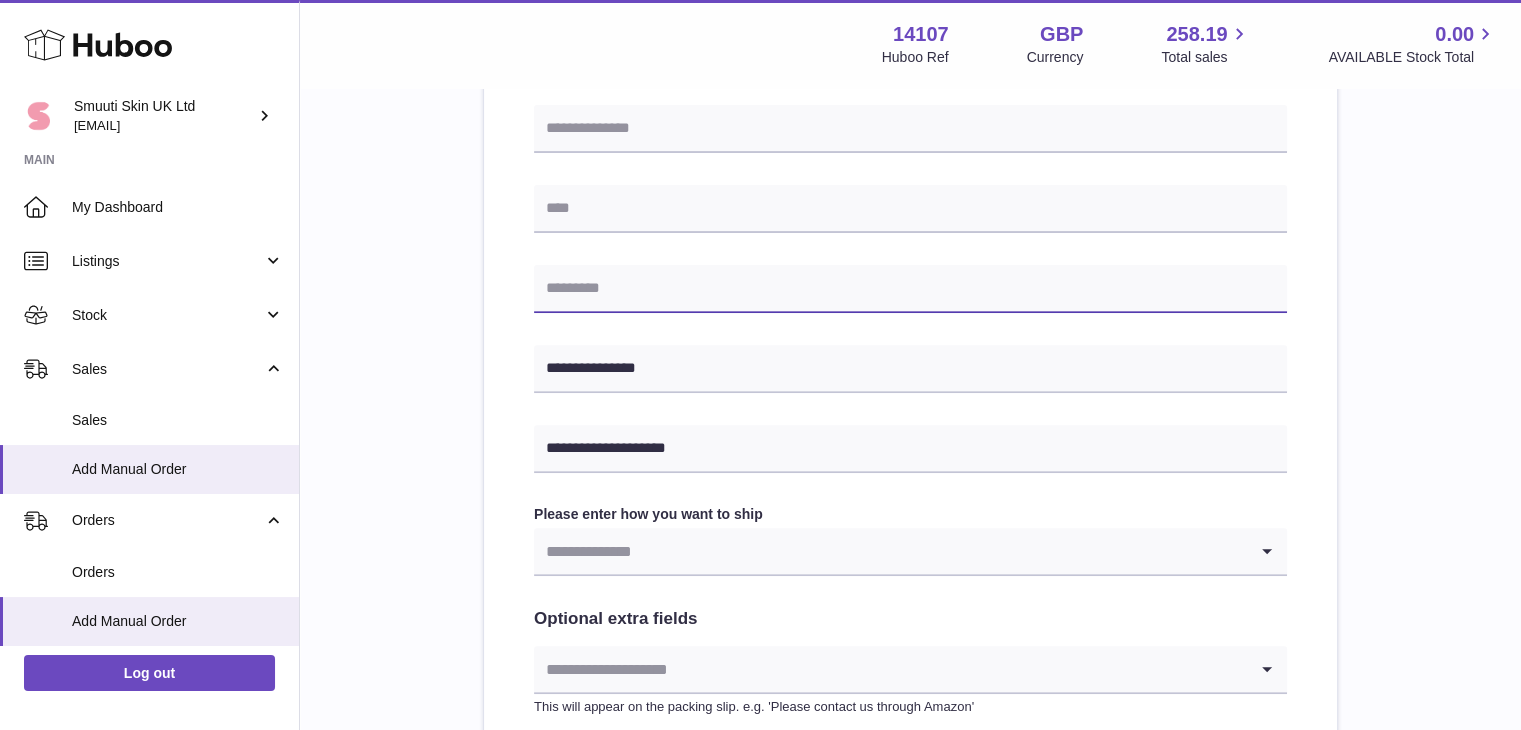 paste on "********" 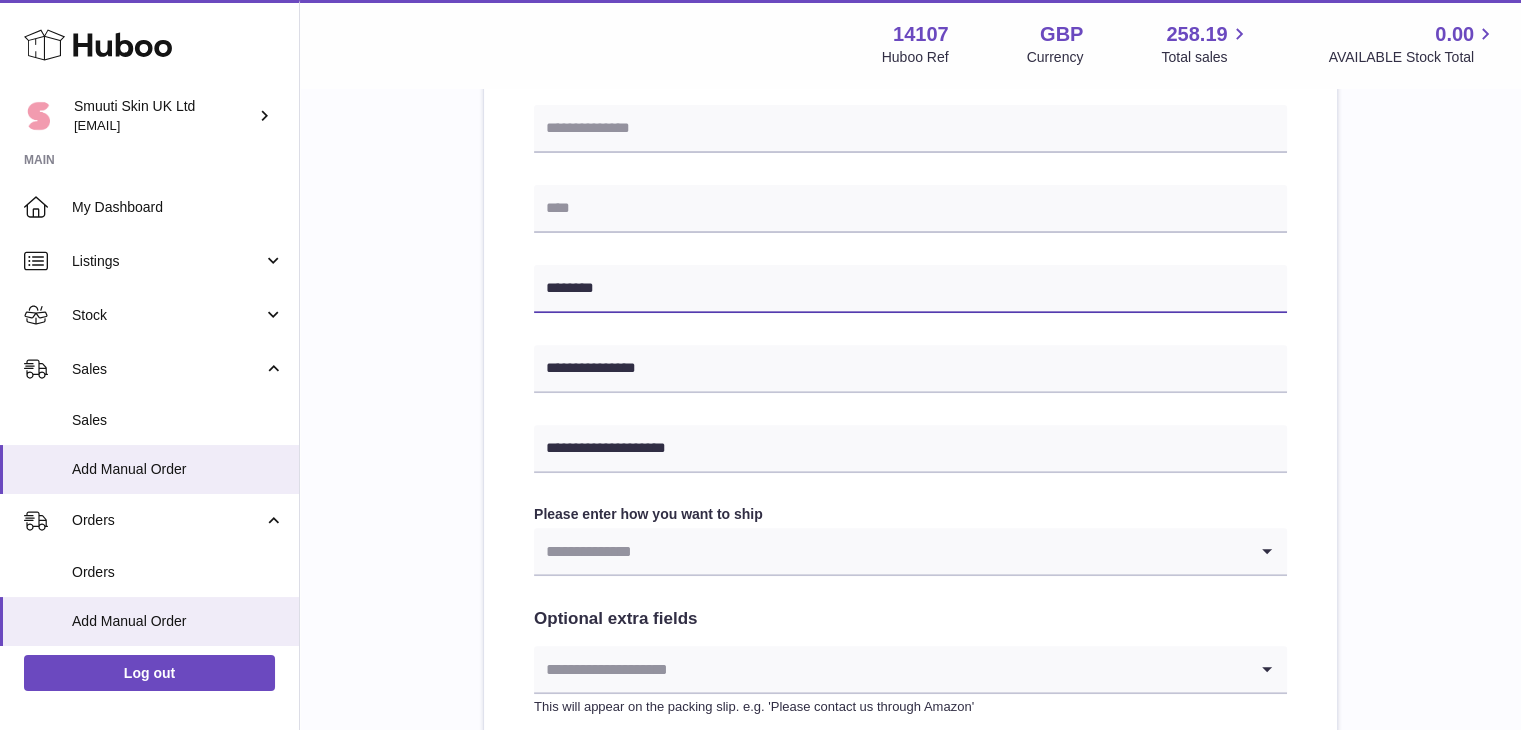 type on "********" 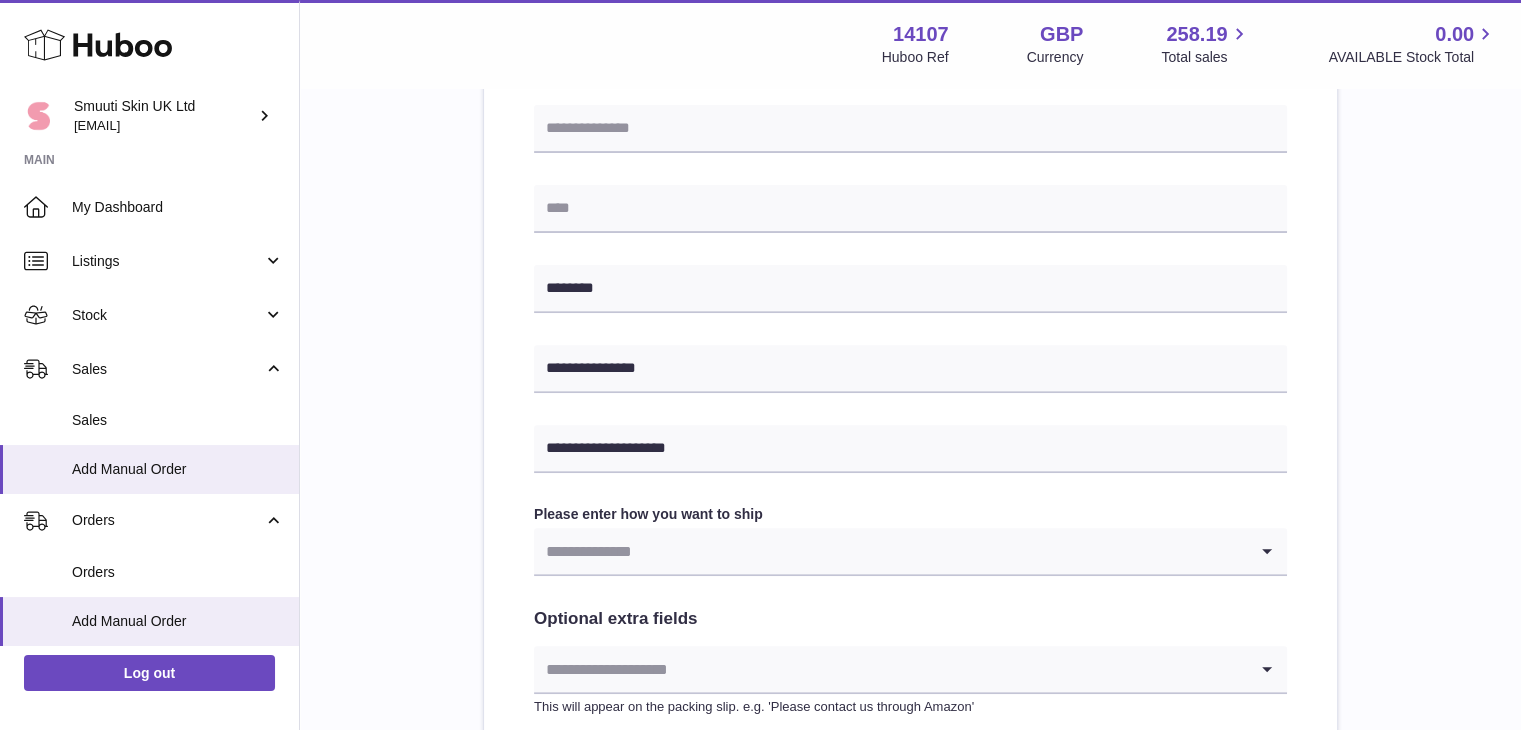 click on "**********" at bounding box center [910, 286] 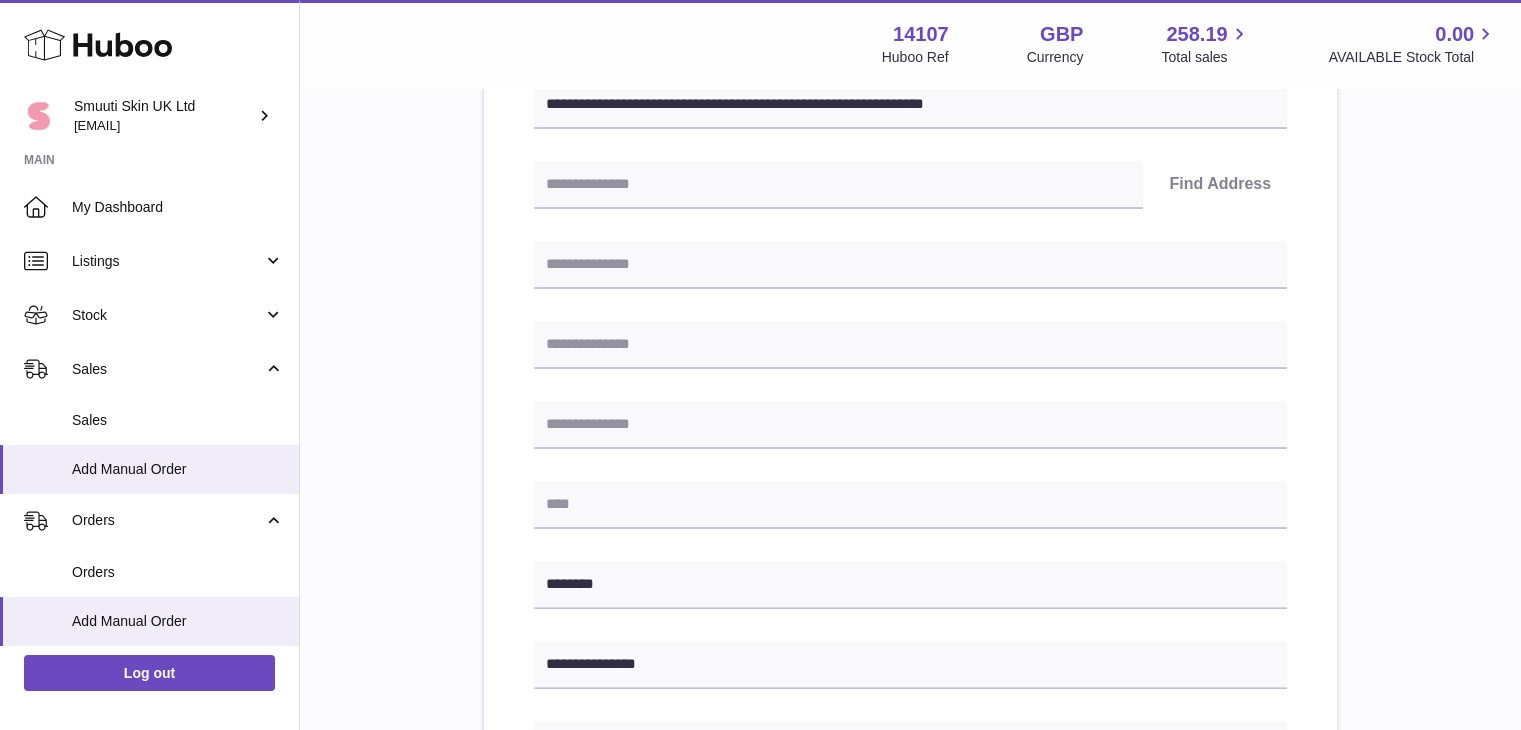 scroll, scrollTop: 374, scrollLeft: 0, axis: vertical 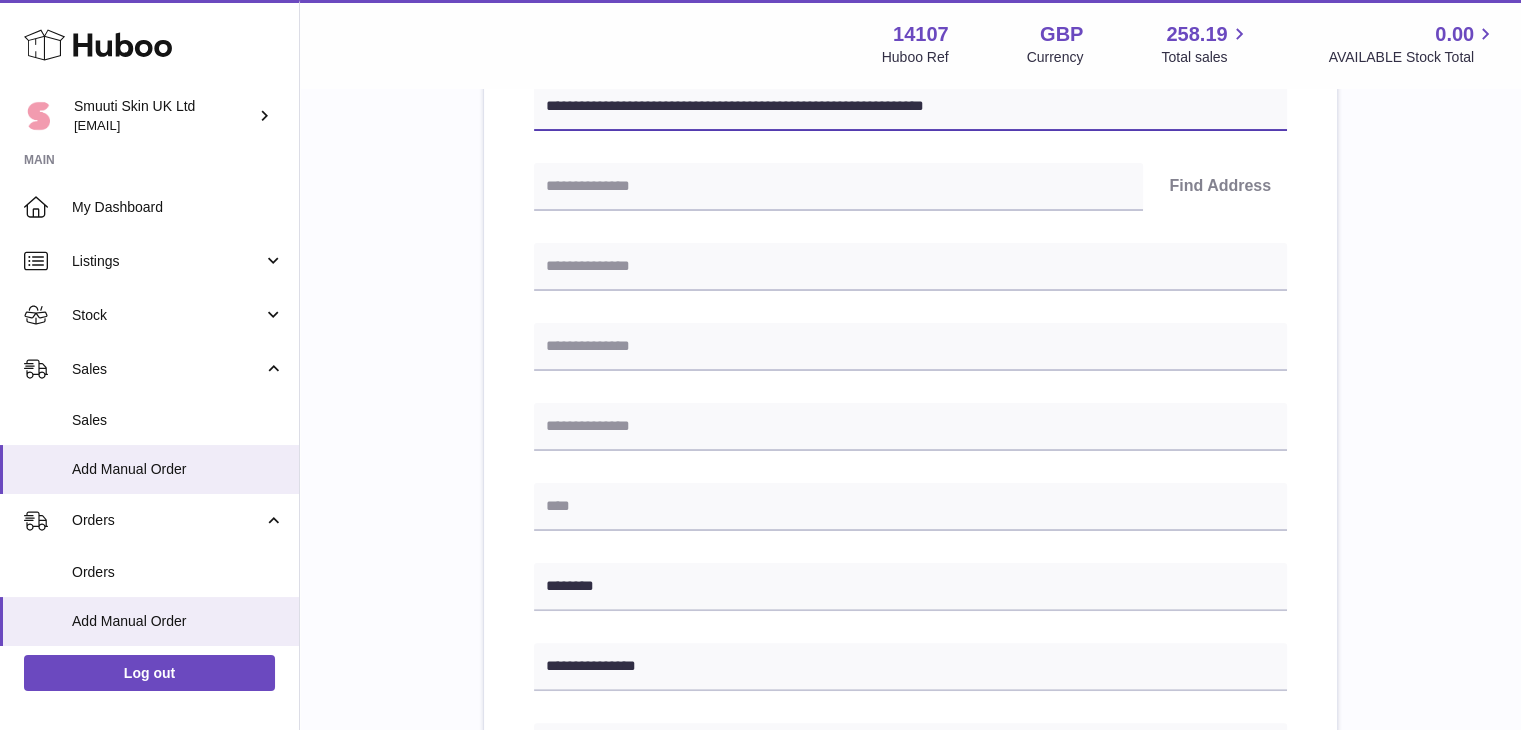 drag, startPoint x: 632, startPoint y: 103, endPoint x: 741, endPoint y: 103, distance: 109 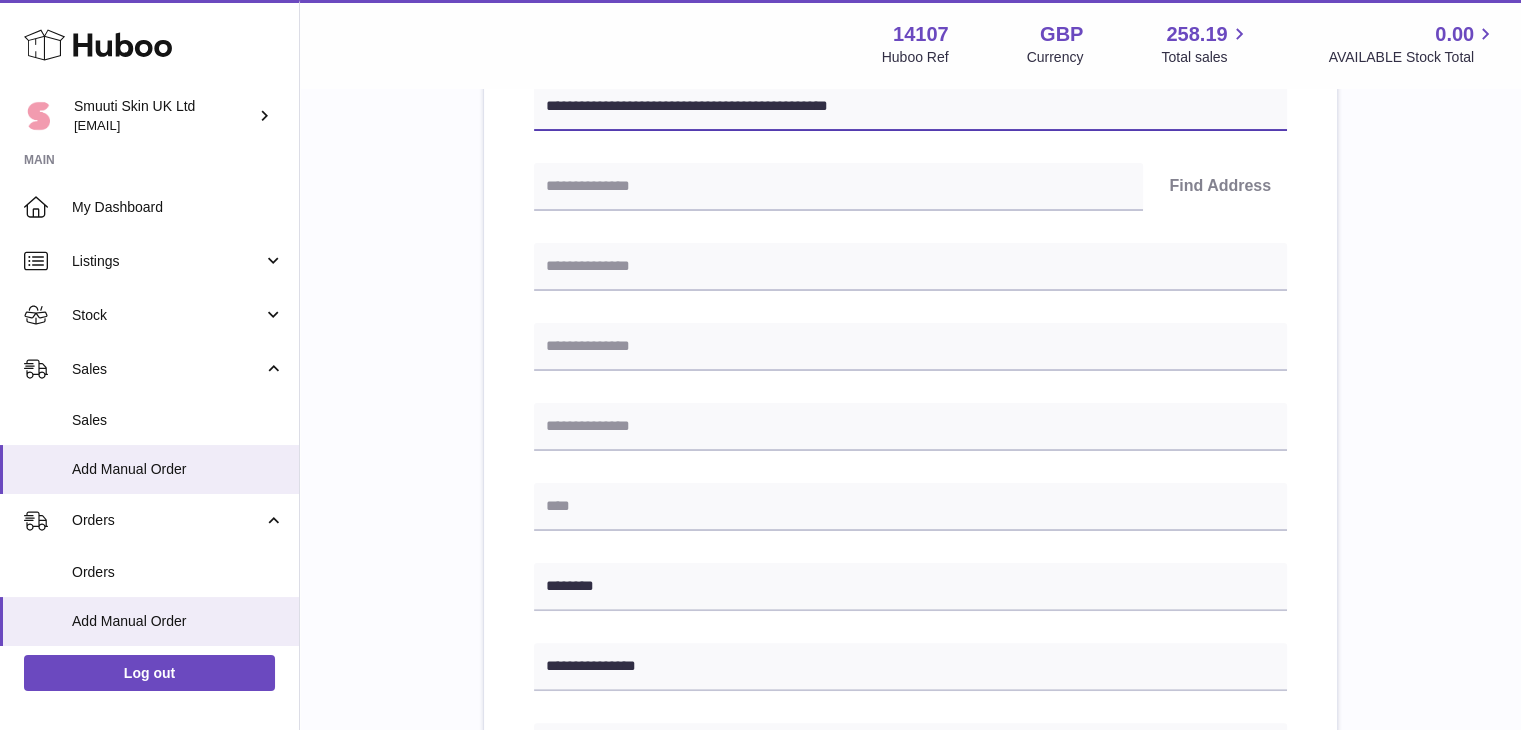 type on "**********" 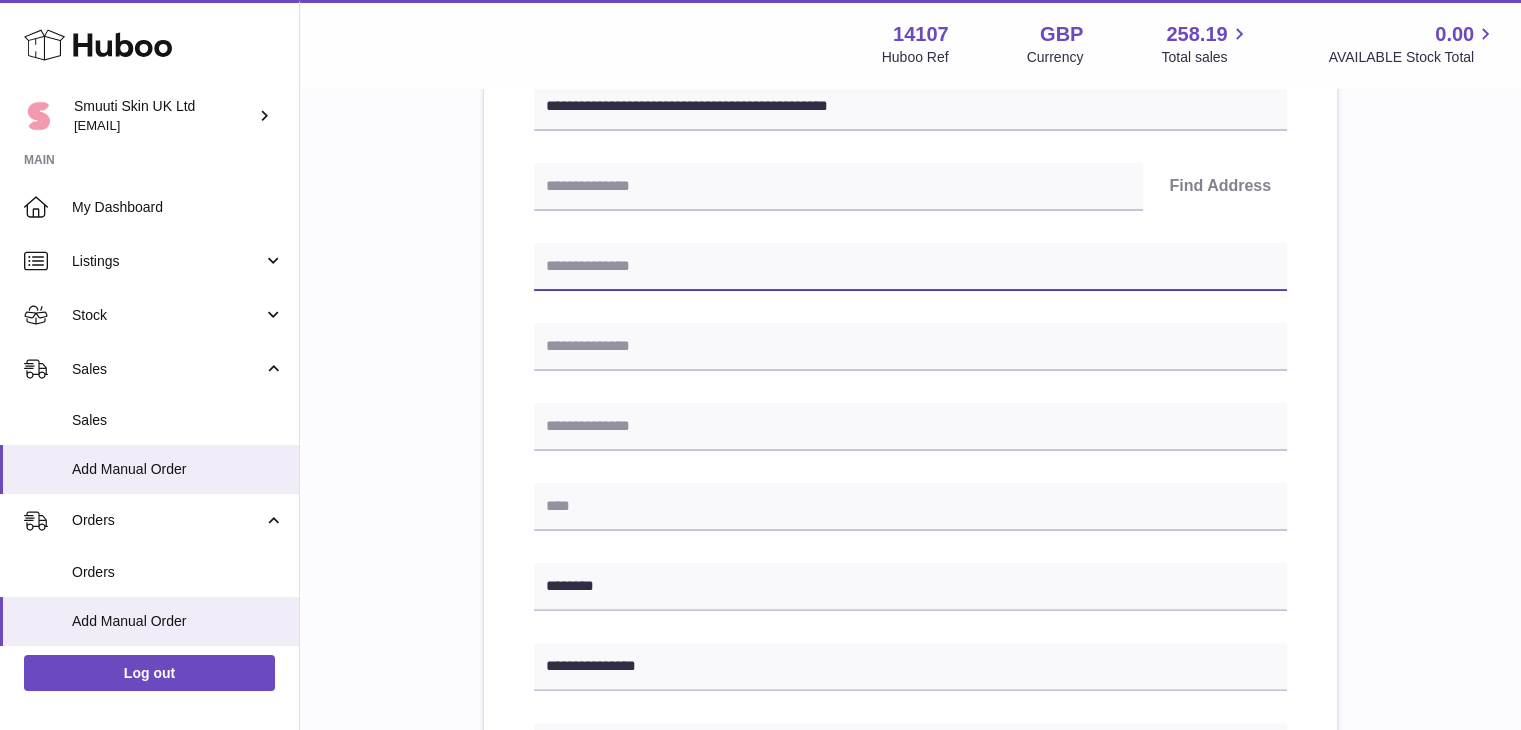 click at bounding box center [910, 267] 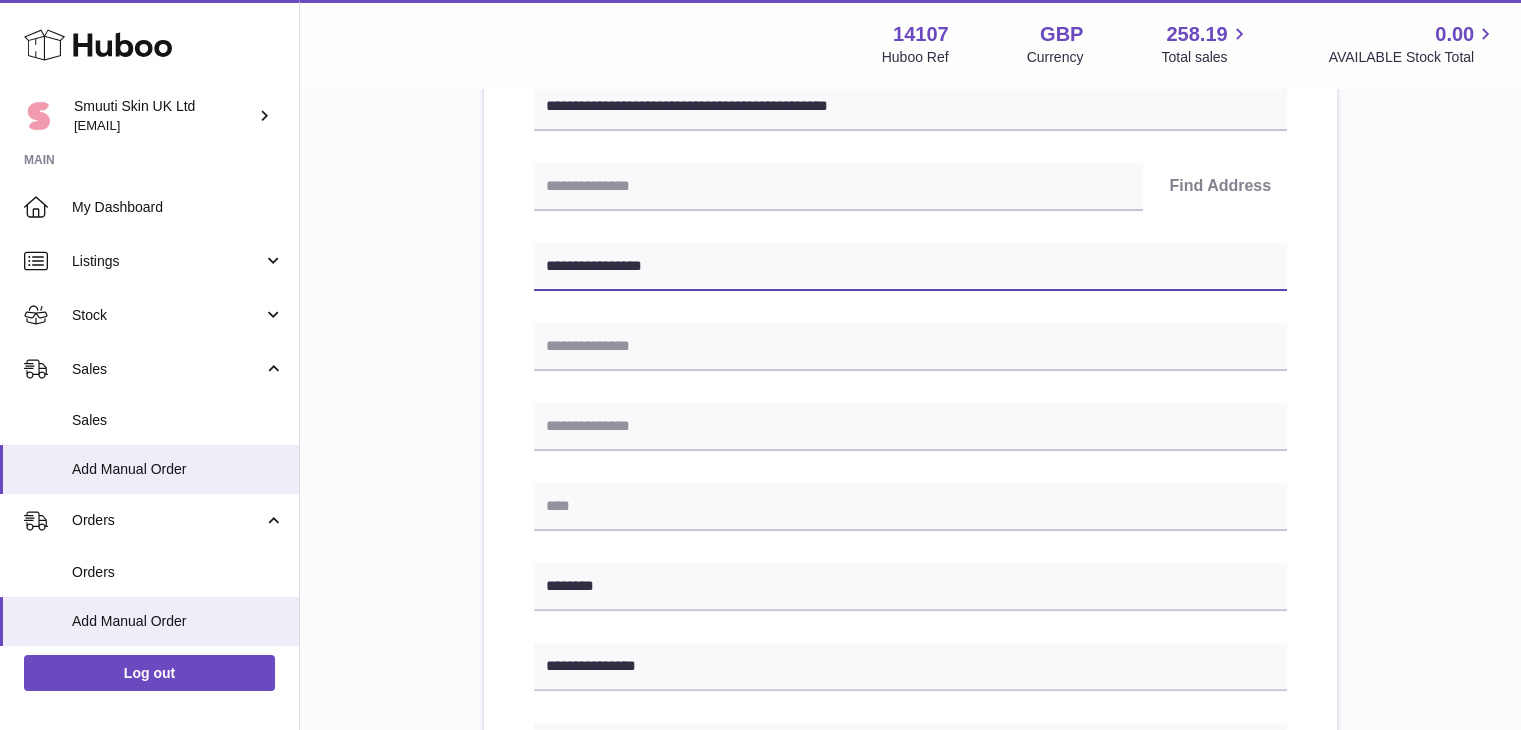 type on "**********" 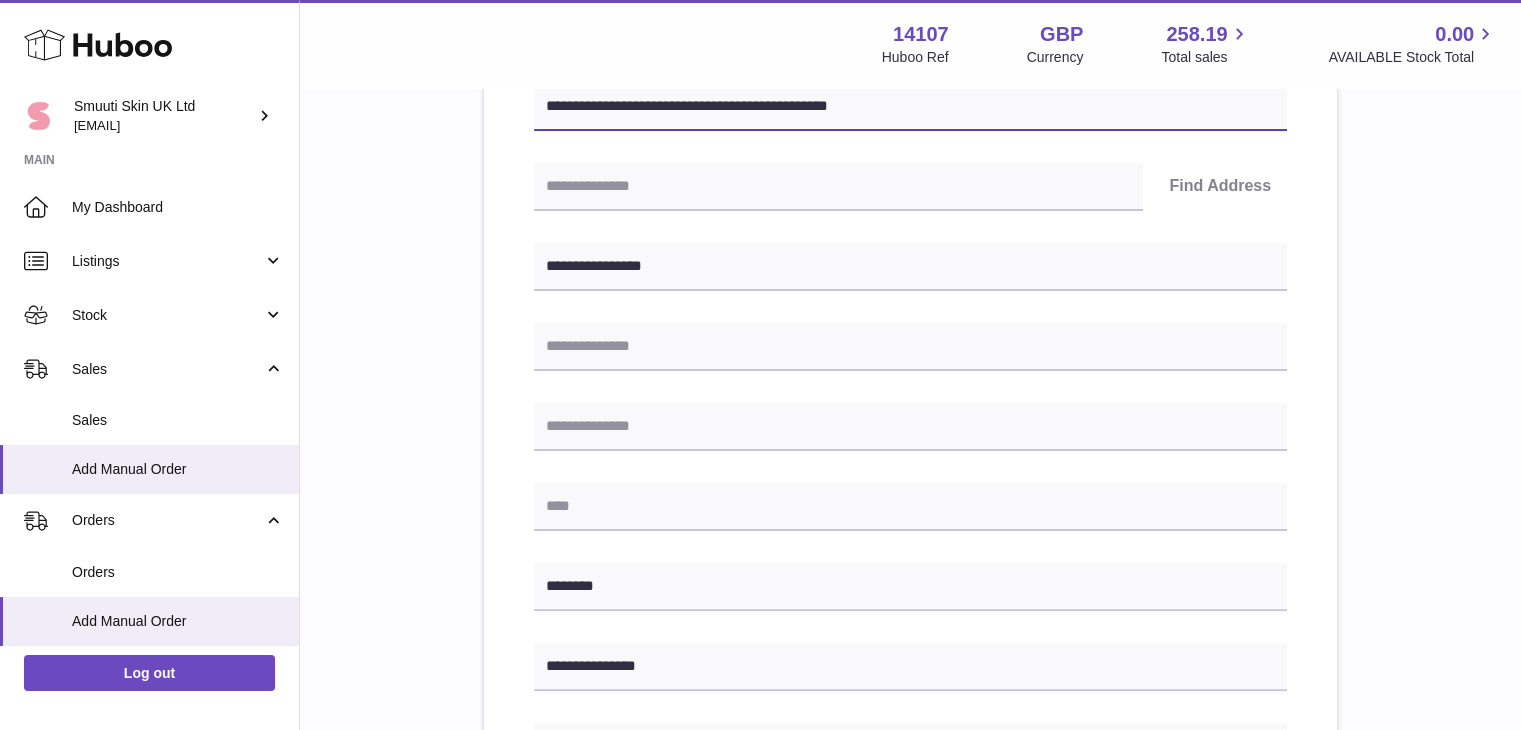 drag, startPoint x: 705, startPoint y: 105, endPoint x: 636, endPoint y: 106, distance: 69.00725 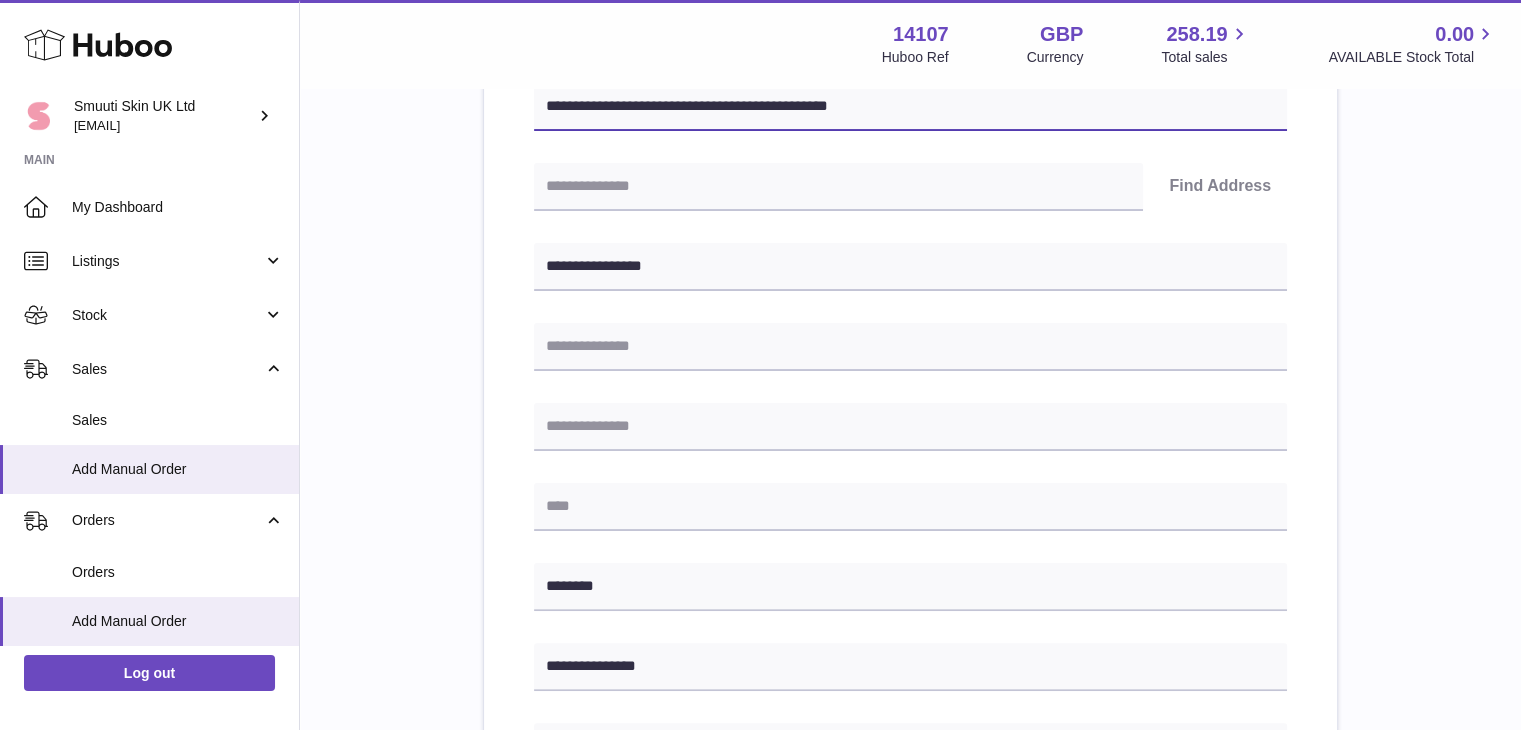 click on "**********" at bounding box center (910, 107) 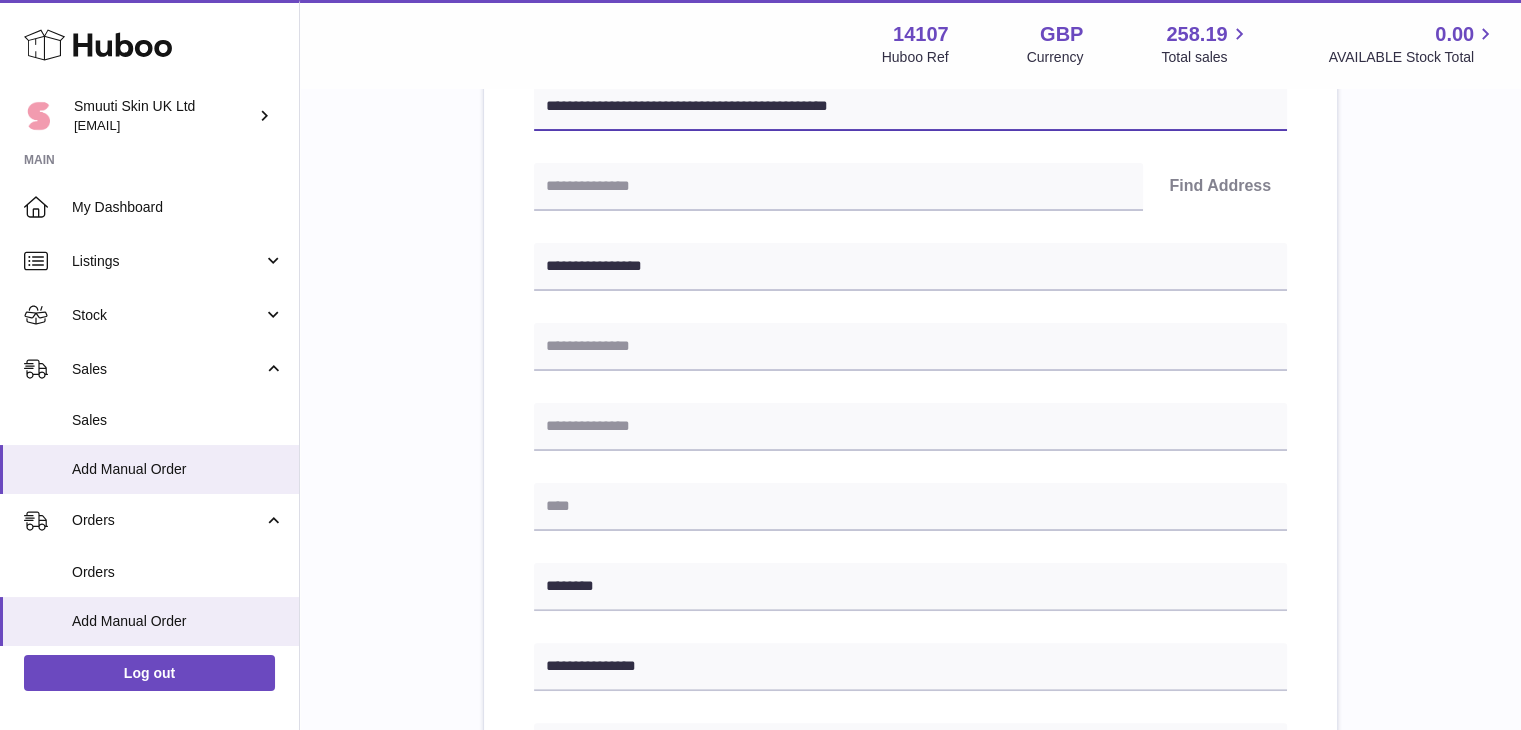 drag, startPoint x: 710, startPoint y: 108, endPoint x: 638, endPoint y: 102, distance: 72.249565 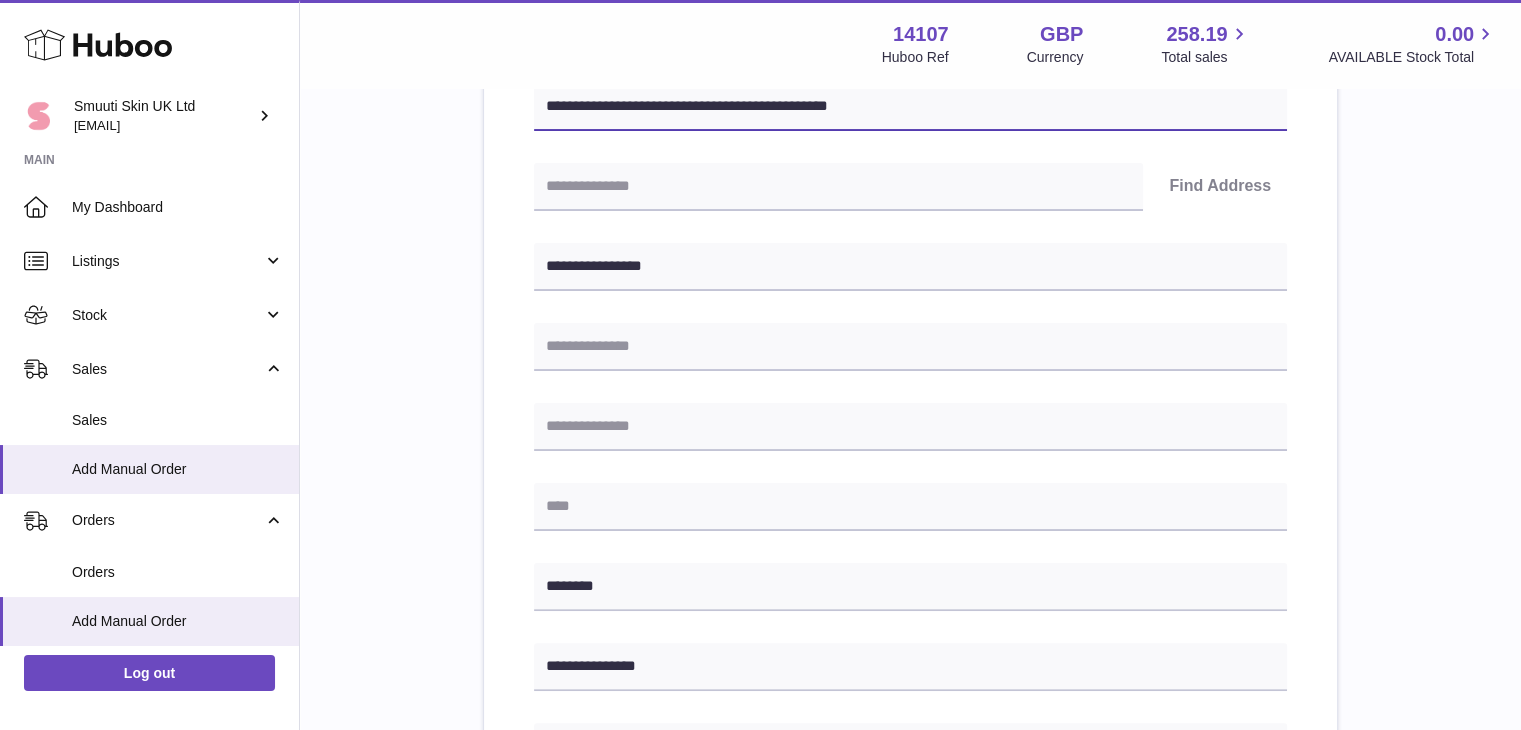 click on "**********" at bounding box center [910, 107] 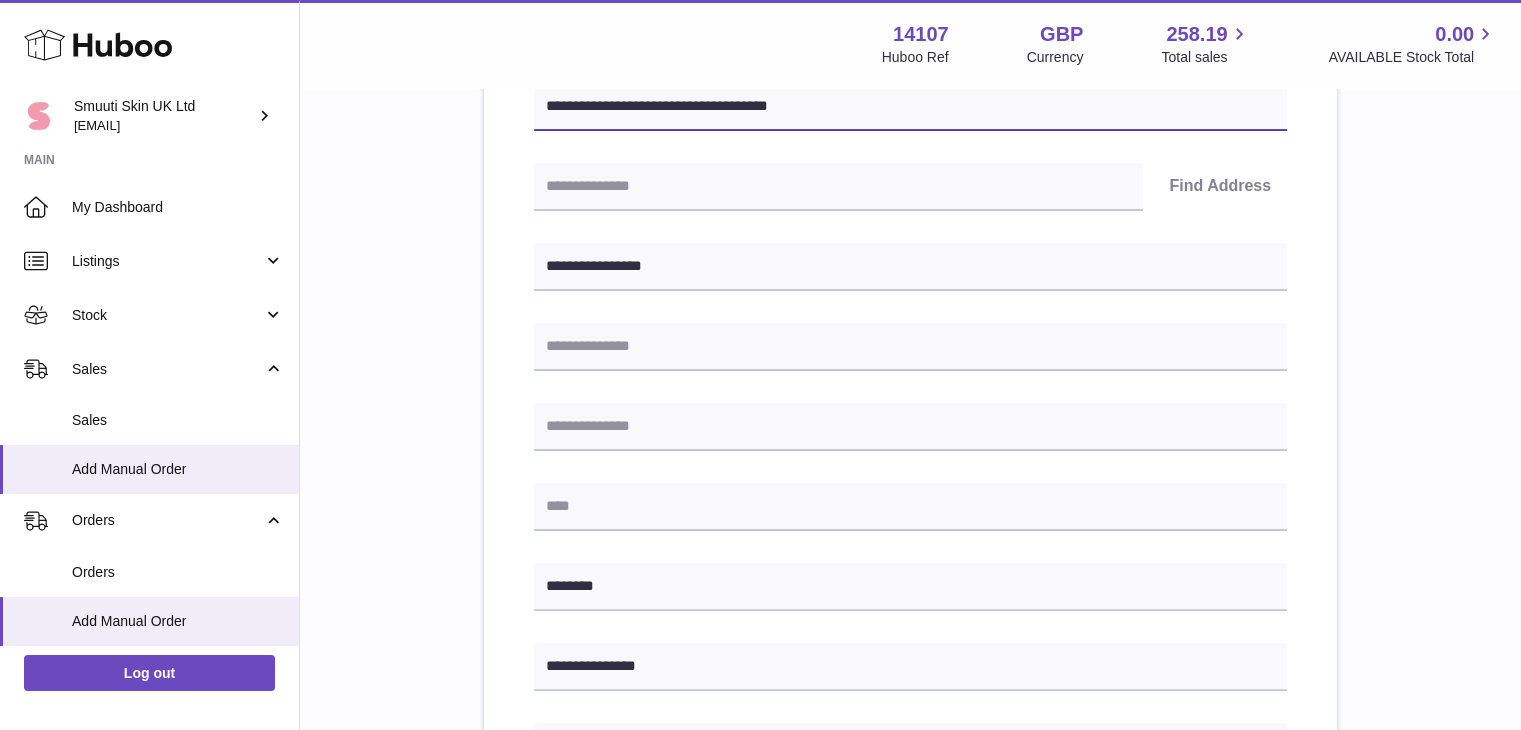 type on "**********" 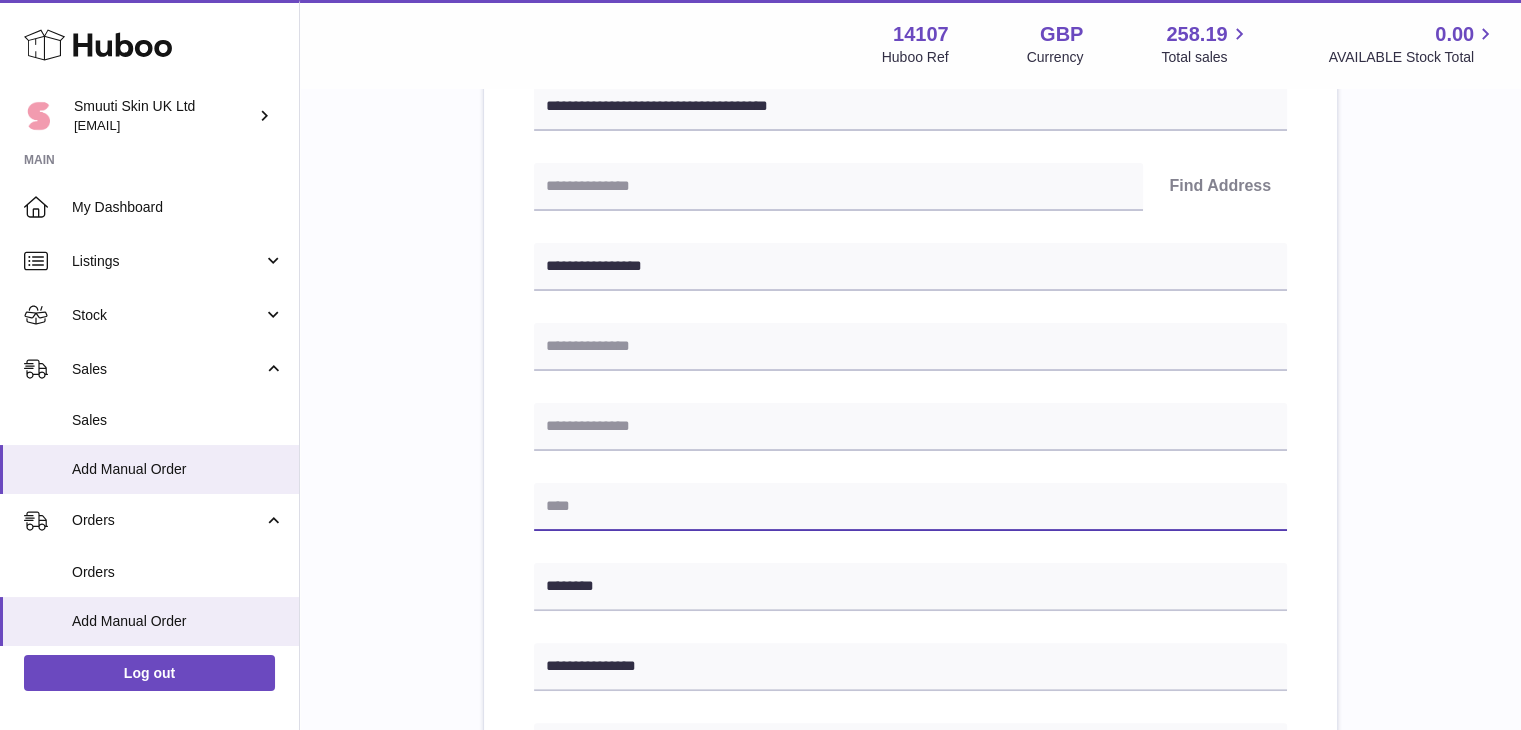 click at bounding box center [910, 507] 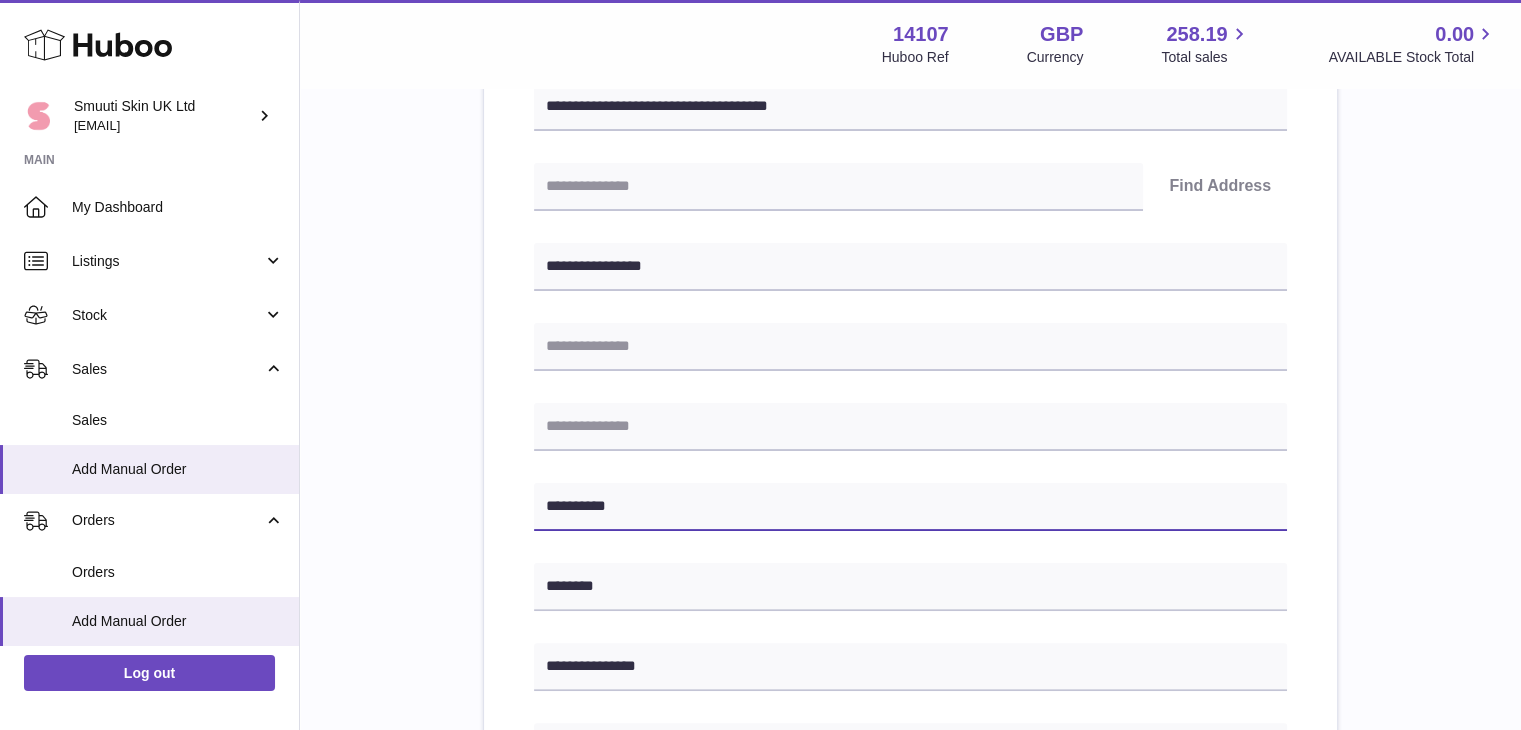 type on "**********" 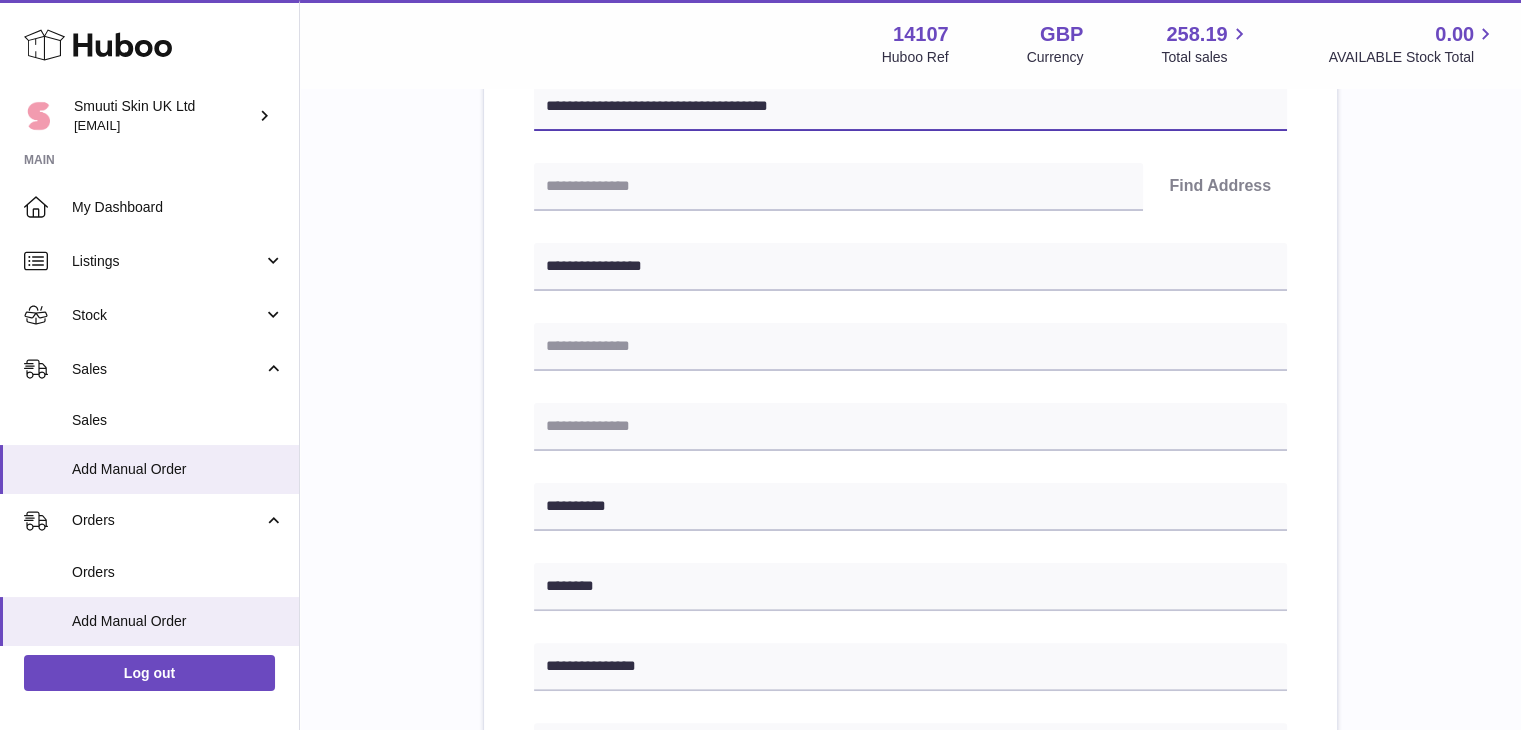 drag, startPoint x: 836, startPoint y: 102, endPoint x: 628, endPoint y: 110, distance: 208.1538 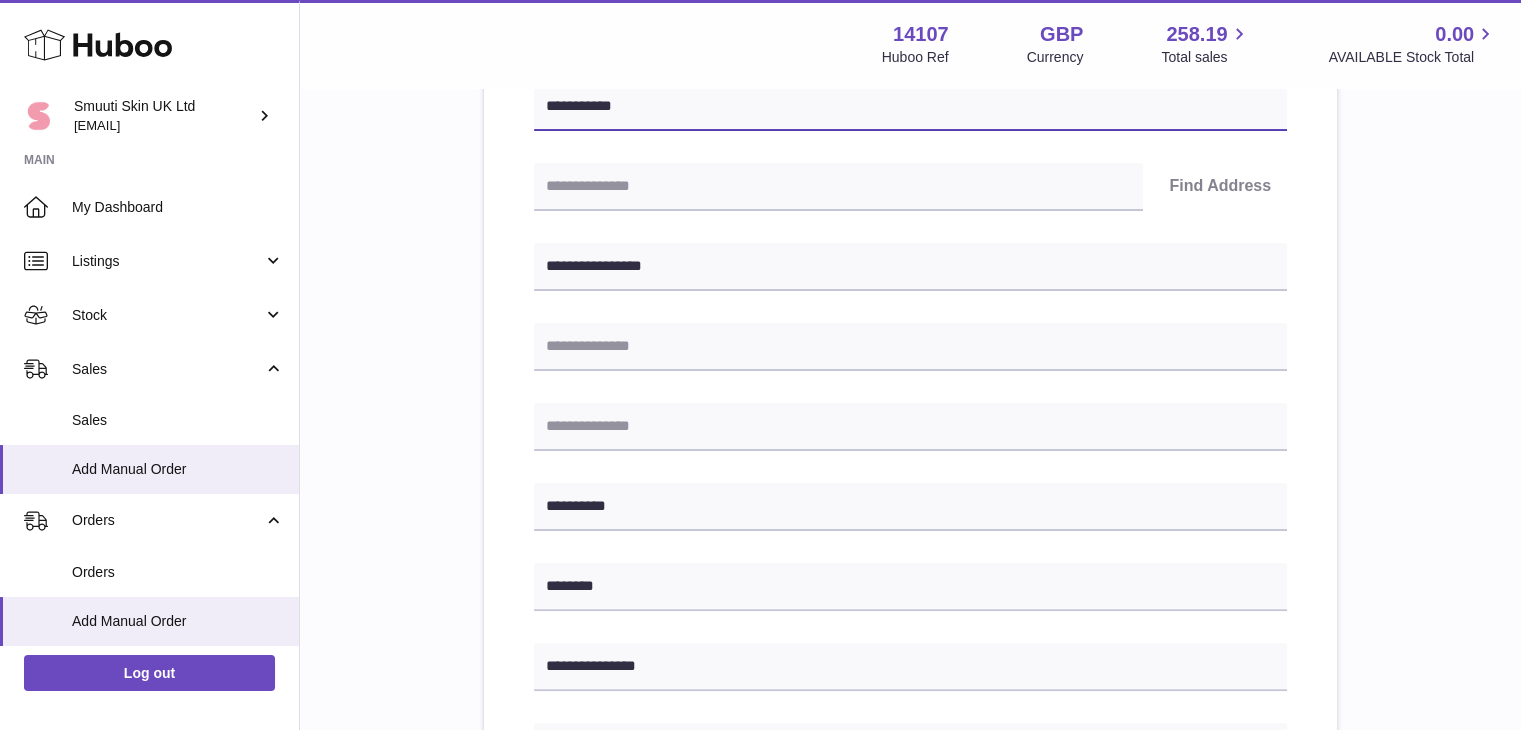 type on "*********" 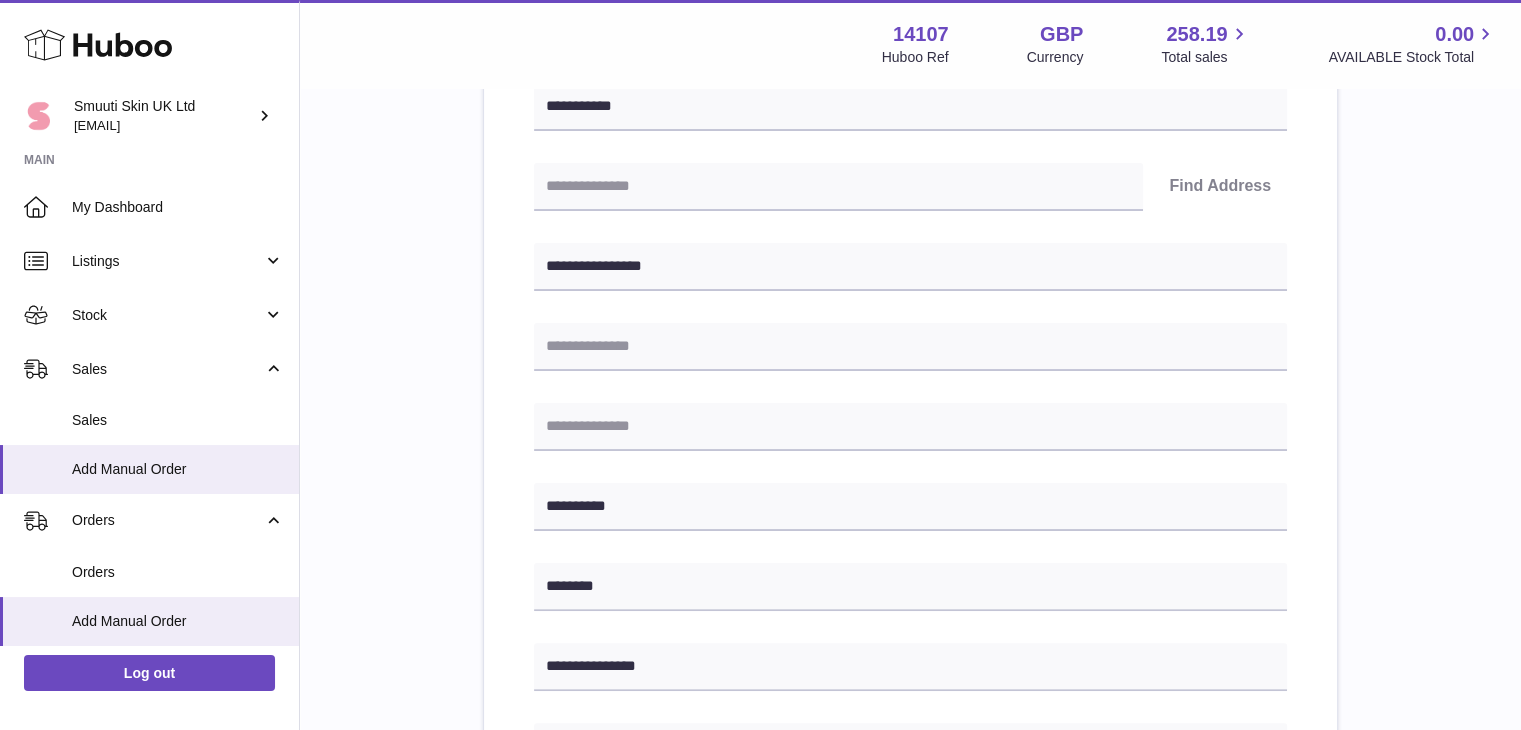click on "**********" at bounding box center (910, 584) 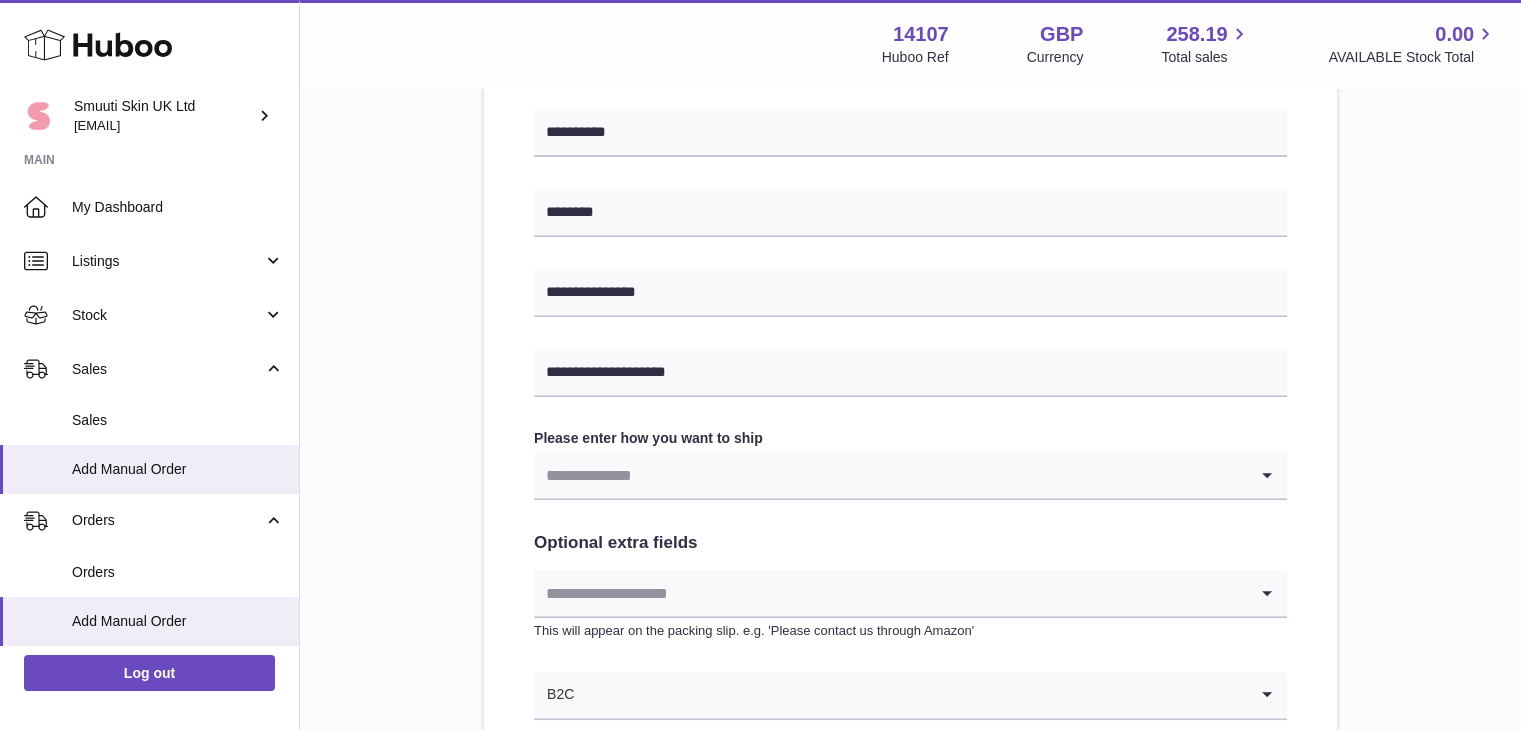 scroll, scrollTop: 760, scrollLeft: 0, axis: vertical 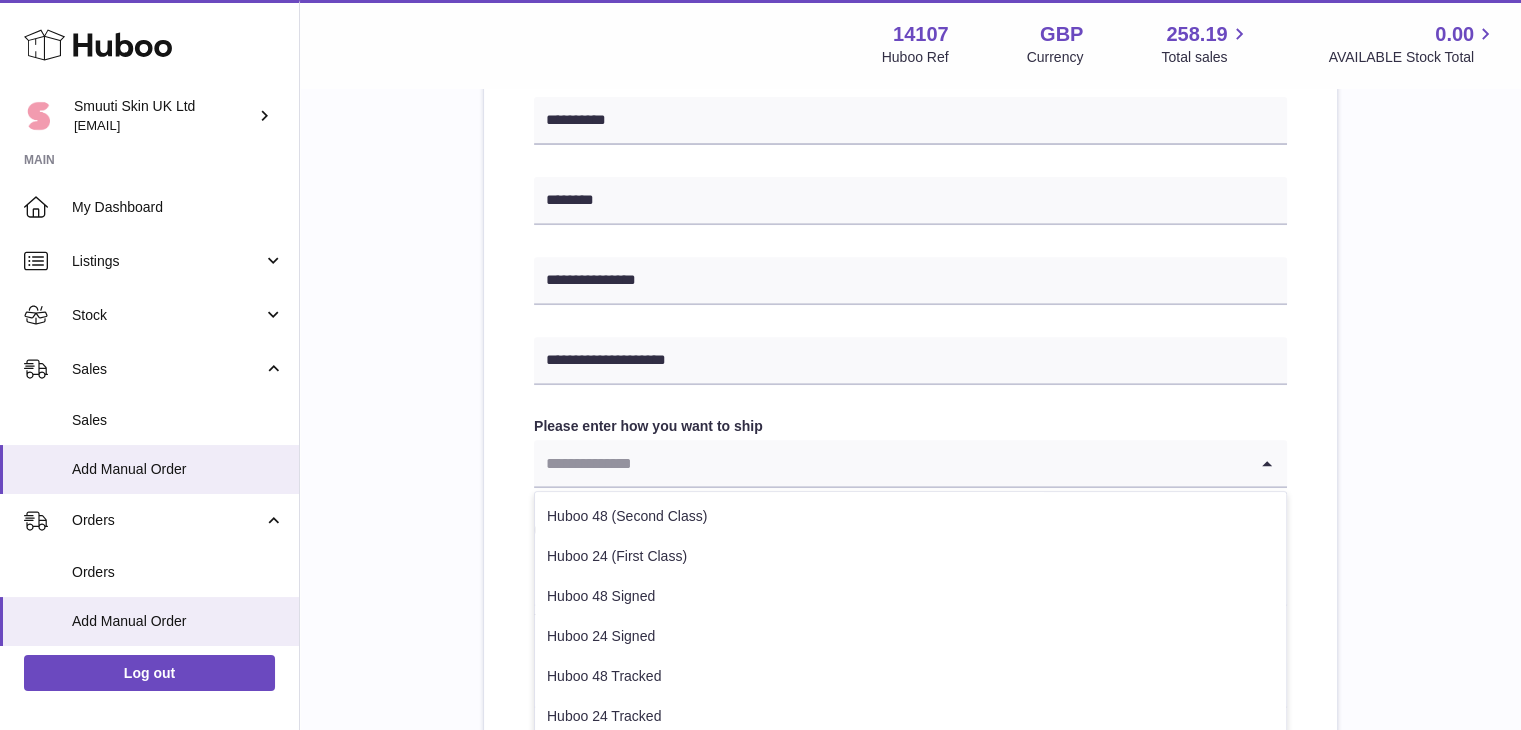click 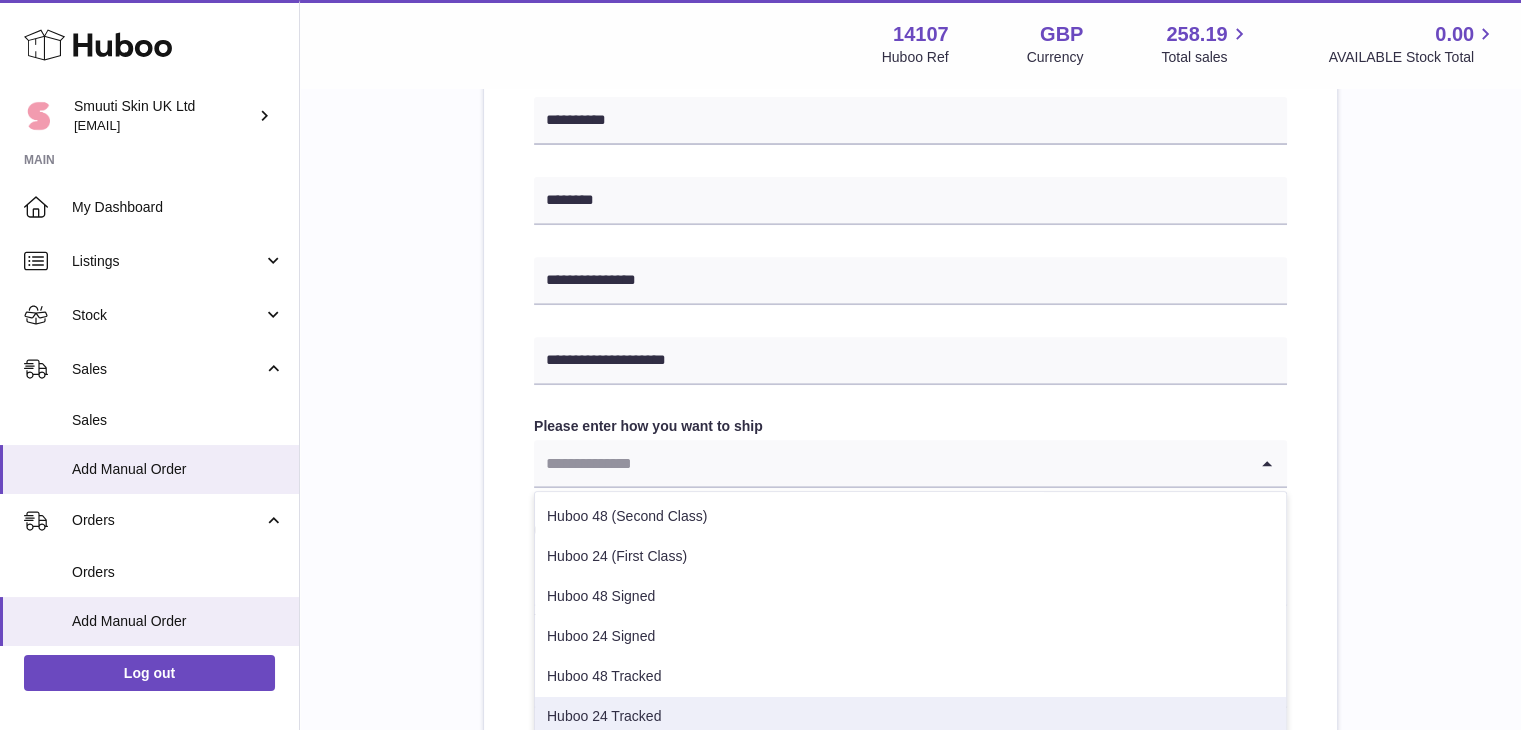 click on "Huboo 24 Tracked" at bounding box center [910, 717] 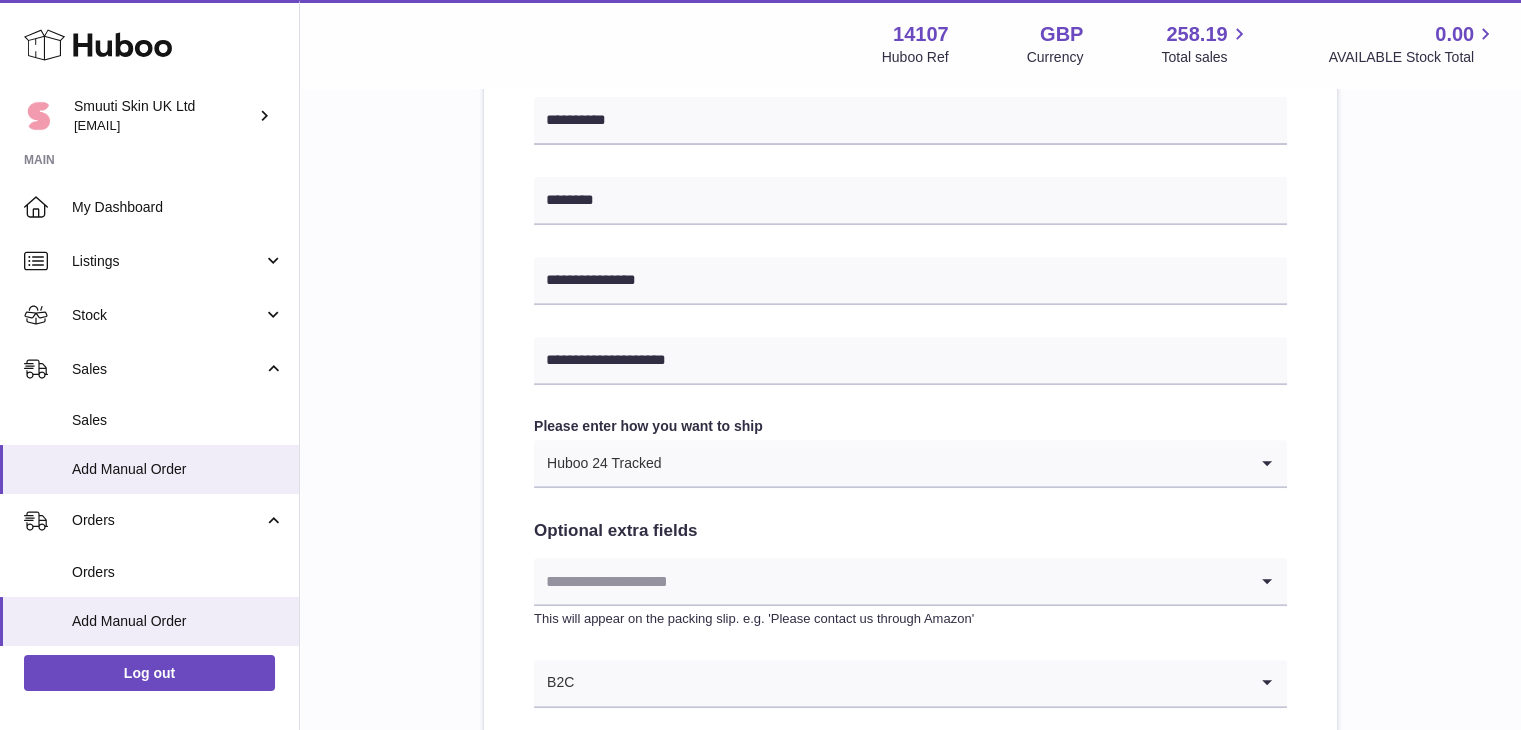 click on "**********" at bounding box center (910, 198) 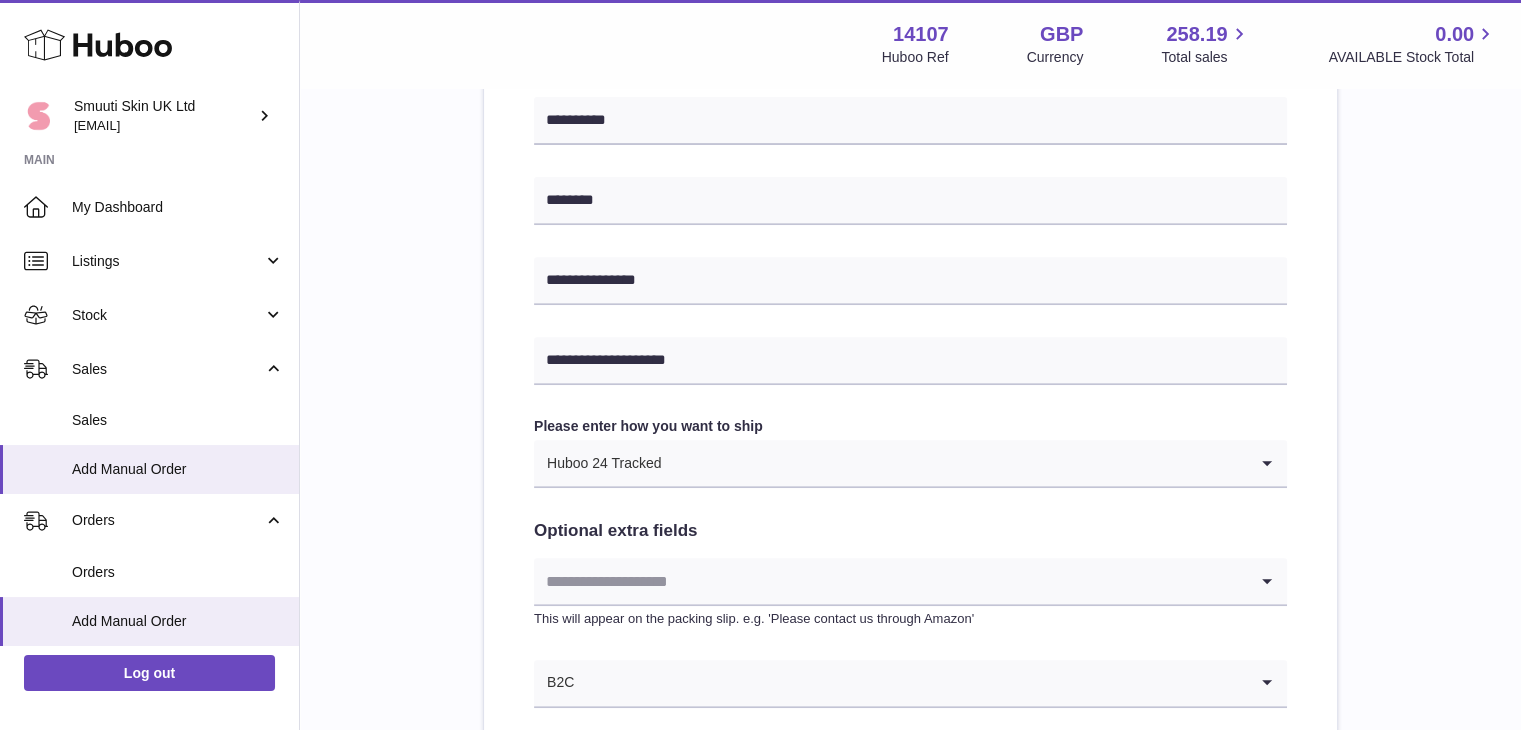 scroll, scrollTop: 1017, scrollLeft: 0, axis: vertical 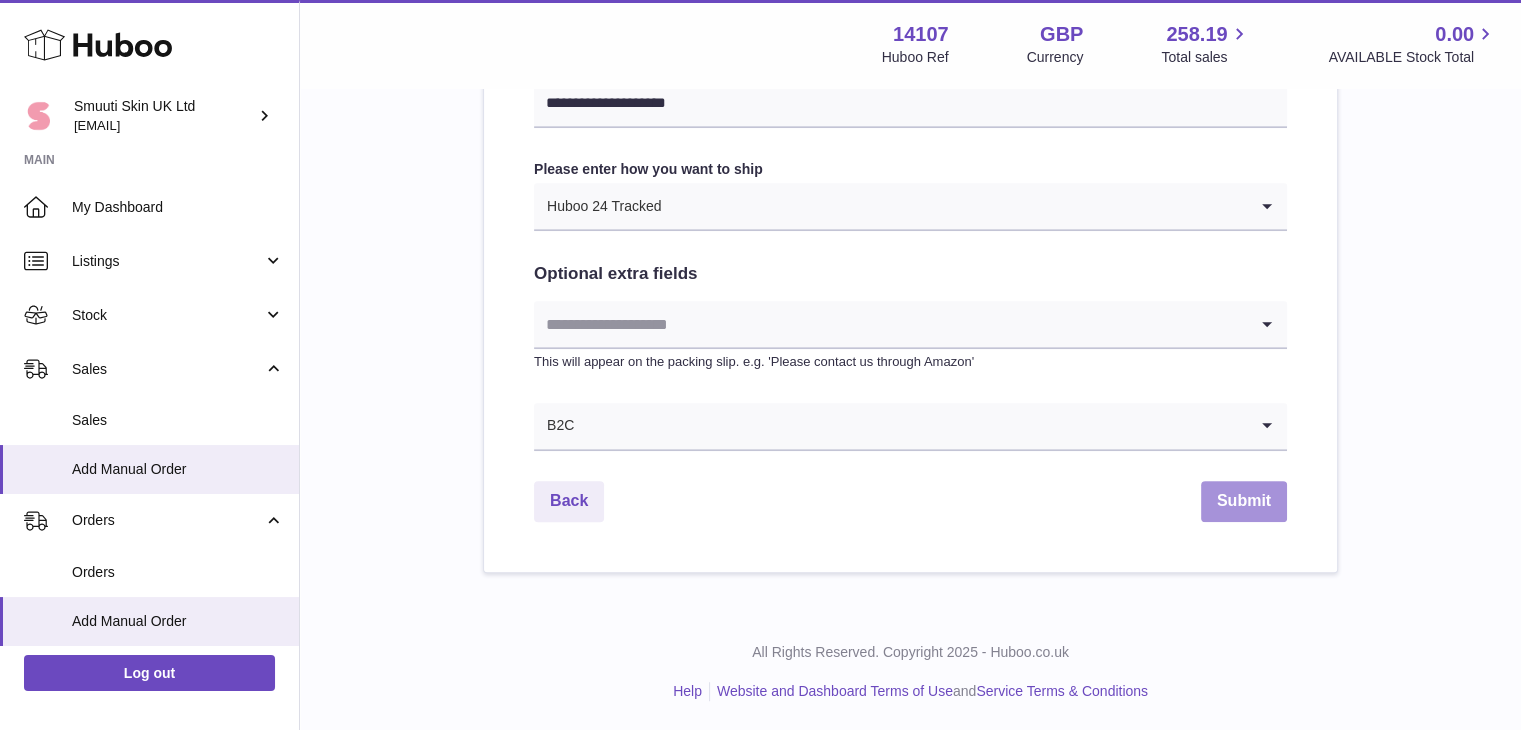 click on "Submit" at bounding box center (1244, 501) 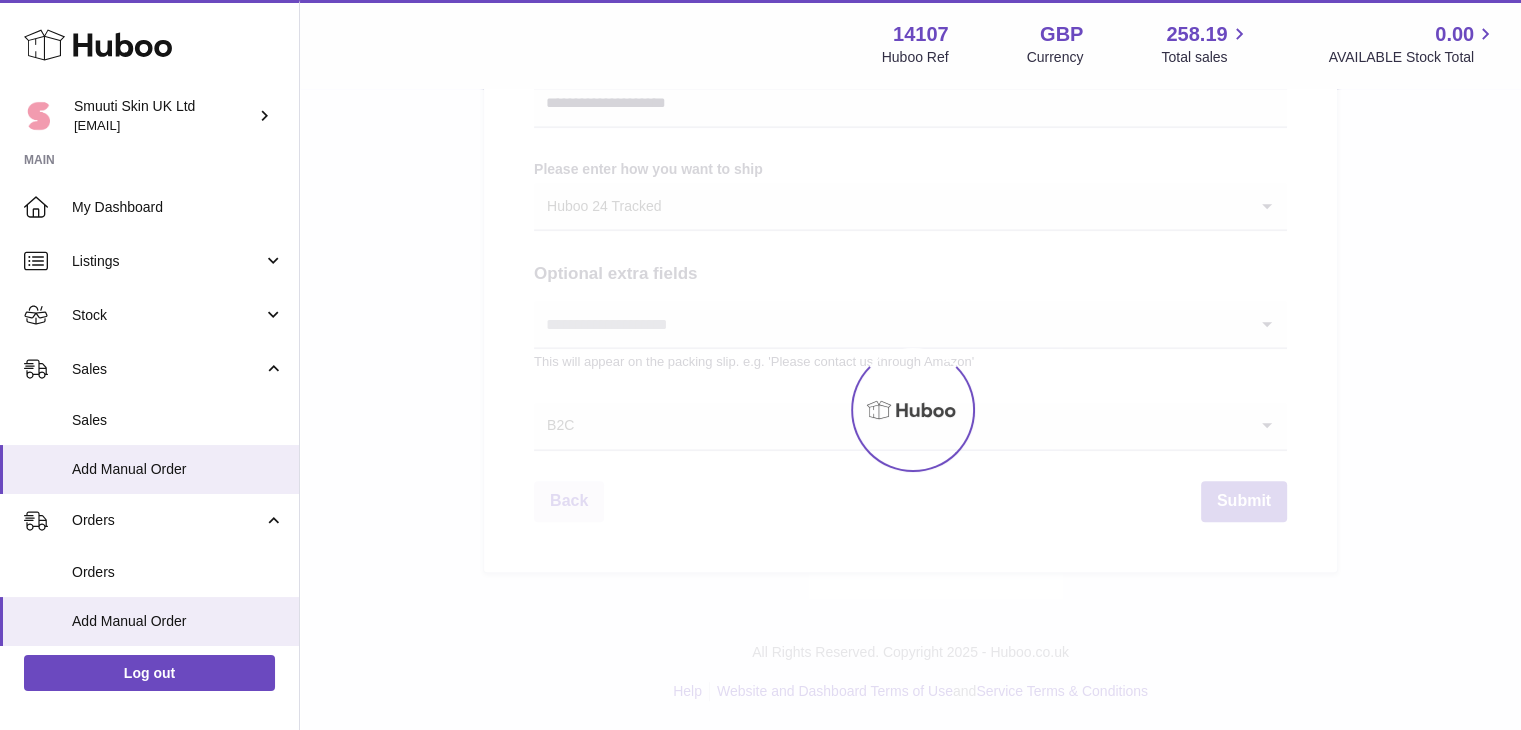 scroll, scrollTop: 0, scrollLeft: 0, axis: both 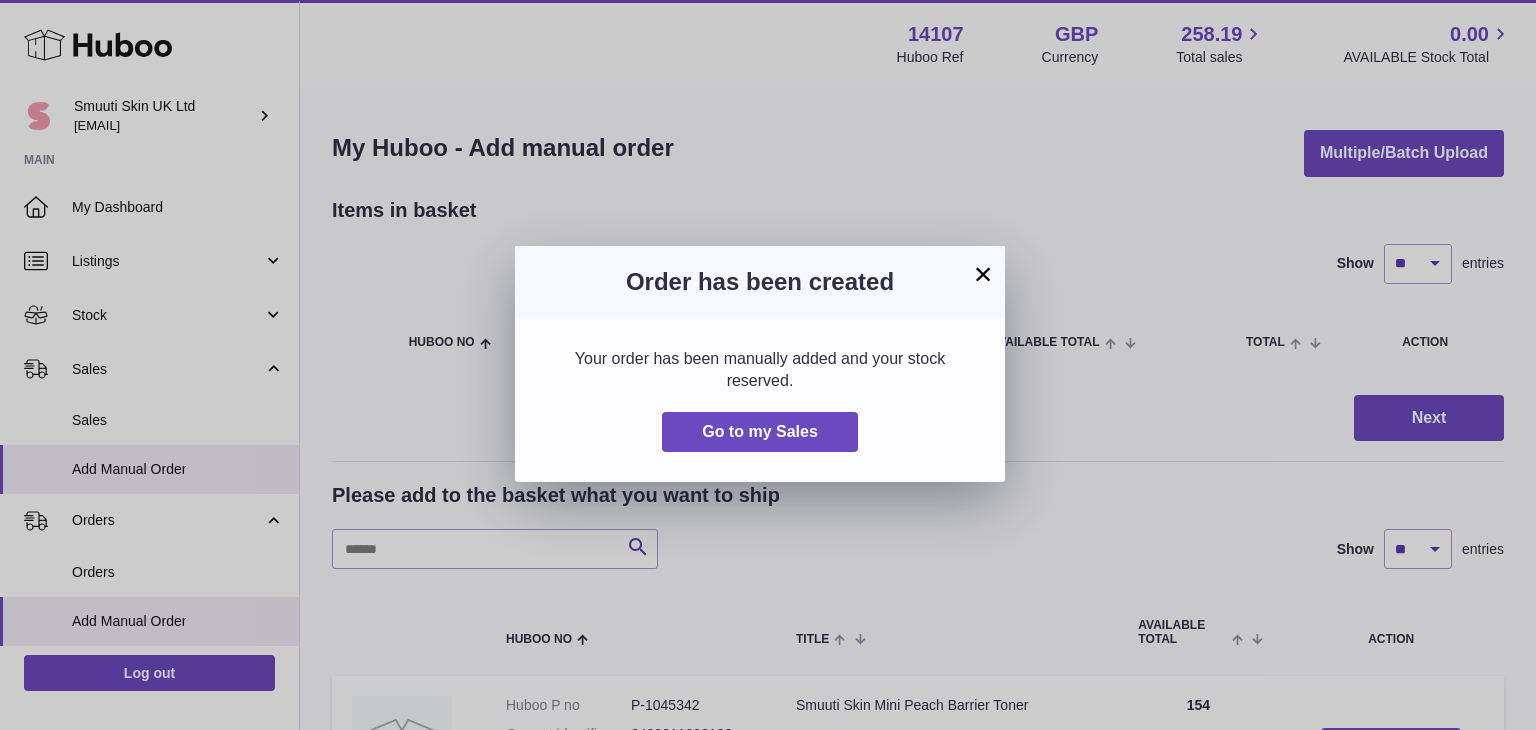 click on "×" at bounding box center [983, 274] 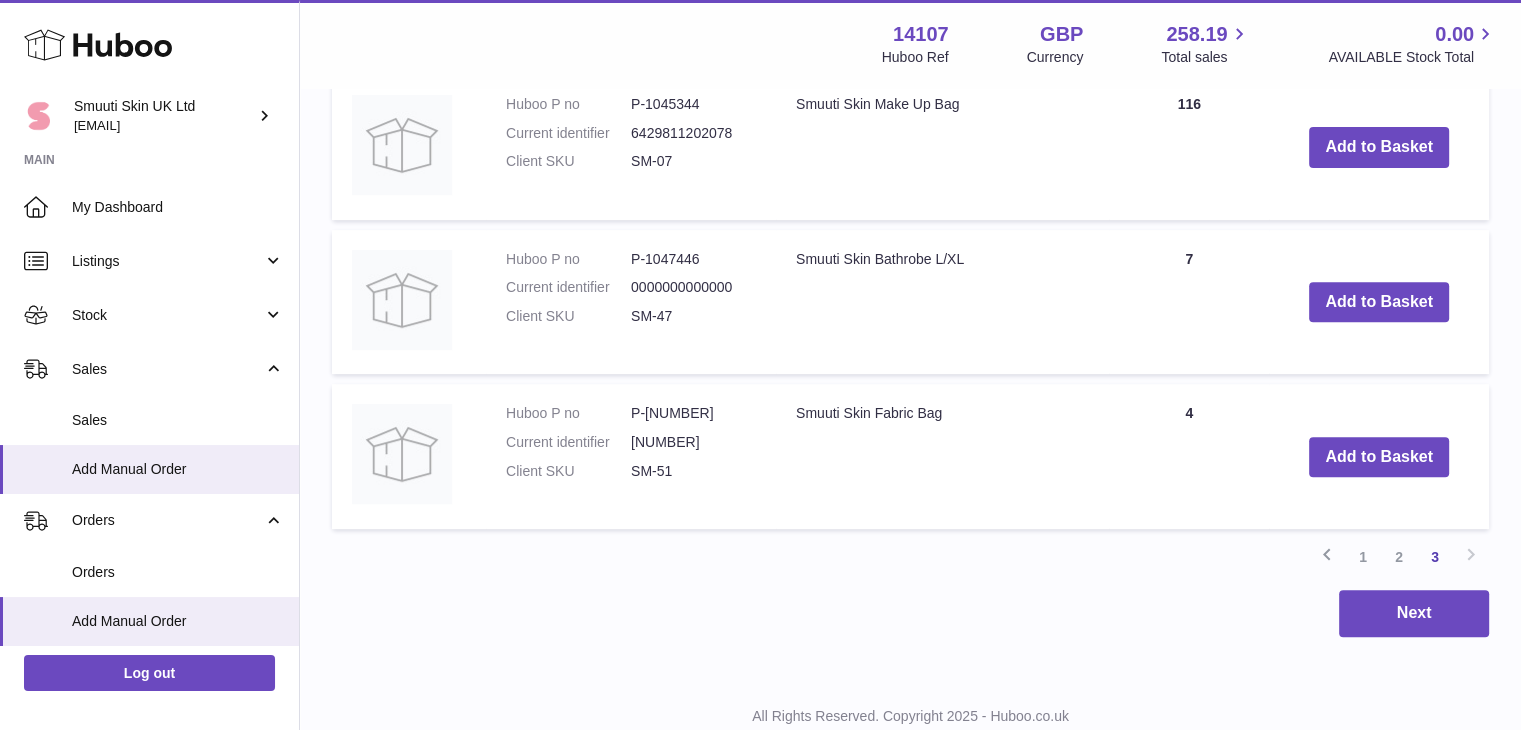 scroll, scrollTop: 820, scrollLeft: 0, axis: vertical 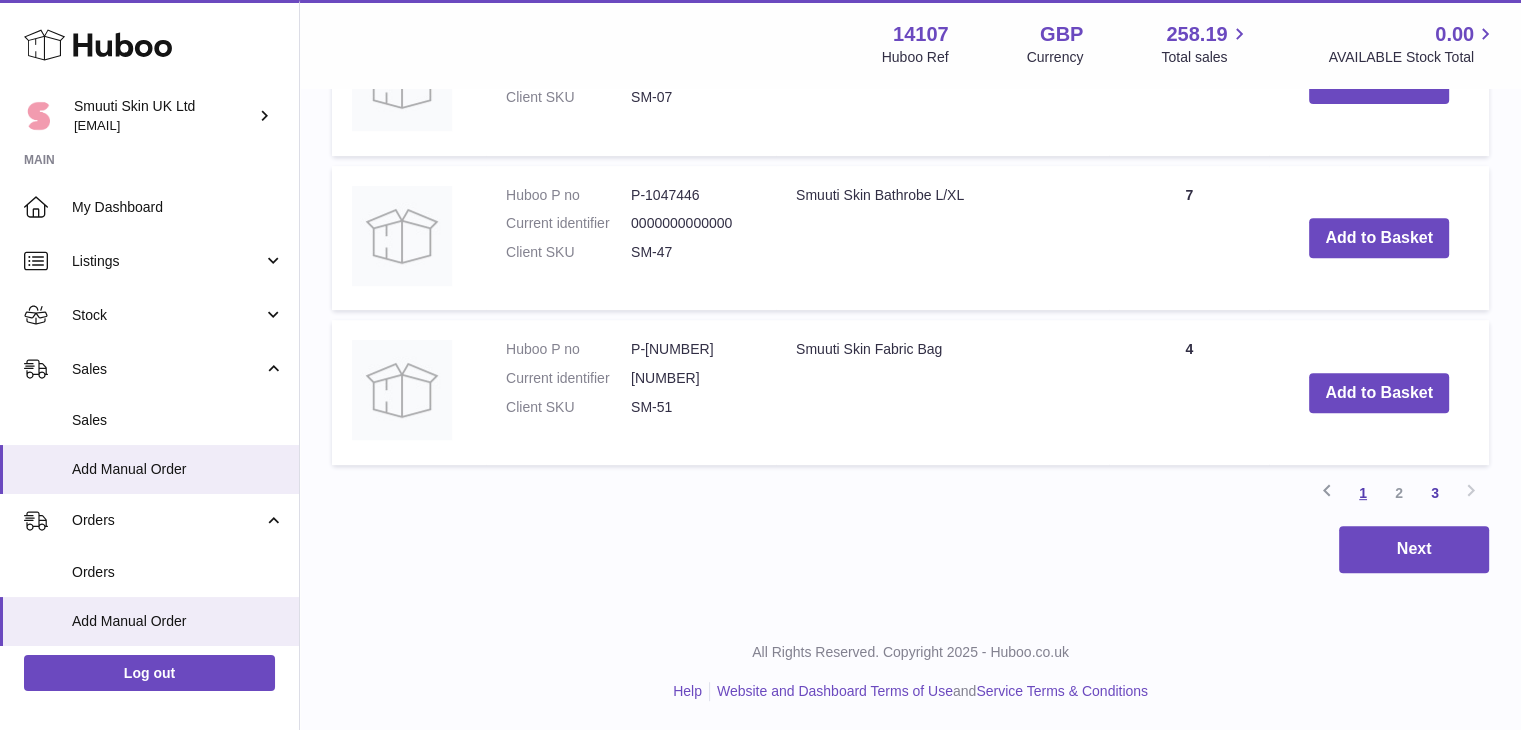click on "1" at bounding box center (1363, 493) 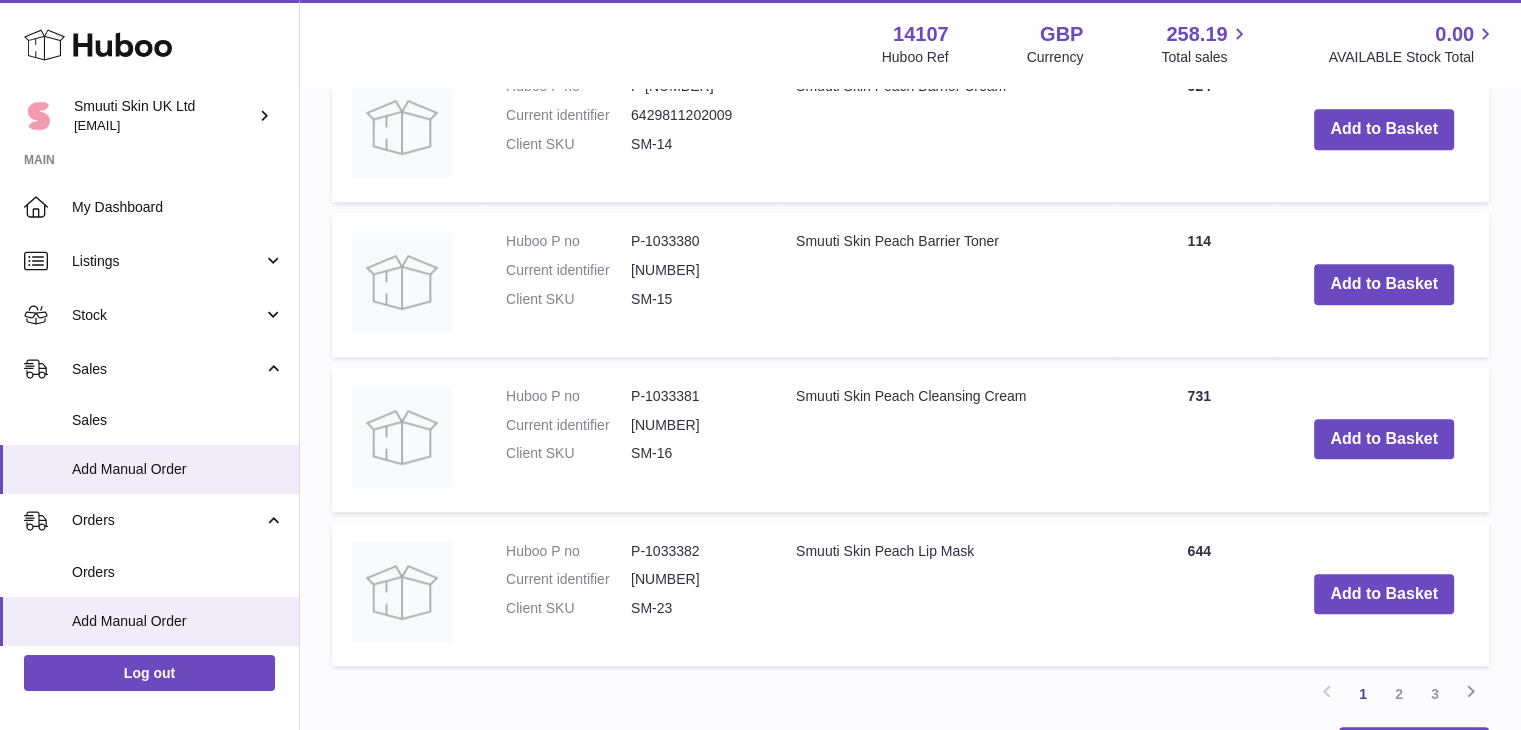 scroll, scrollTop: 1552, scrollLeft: 0, axis: vertical 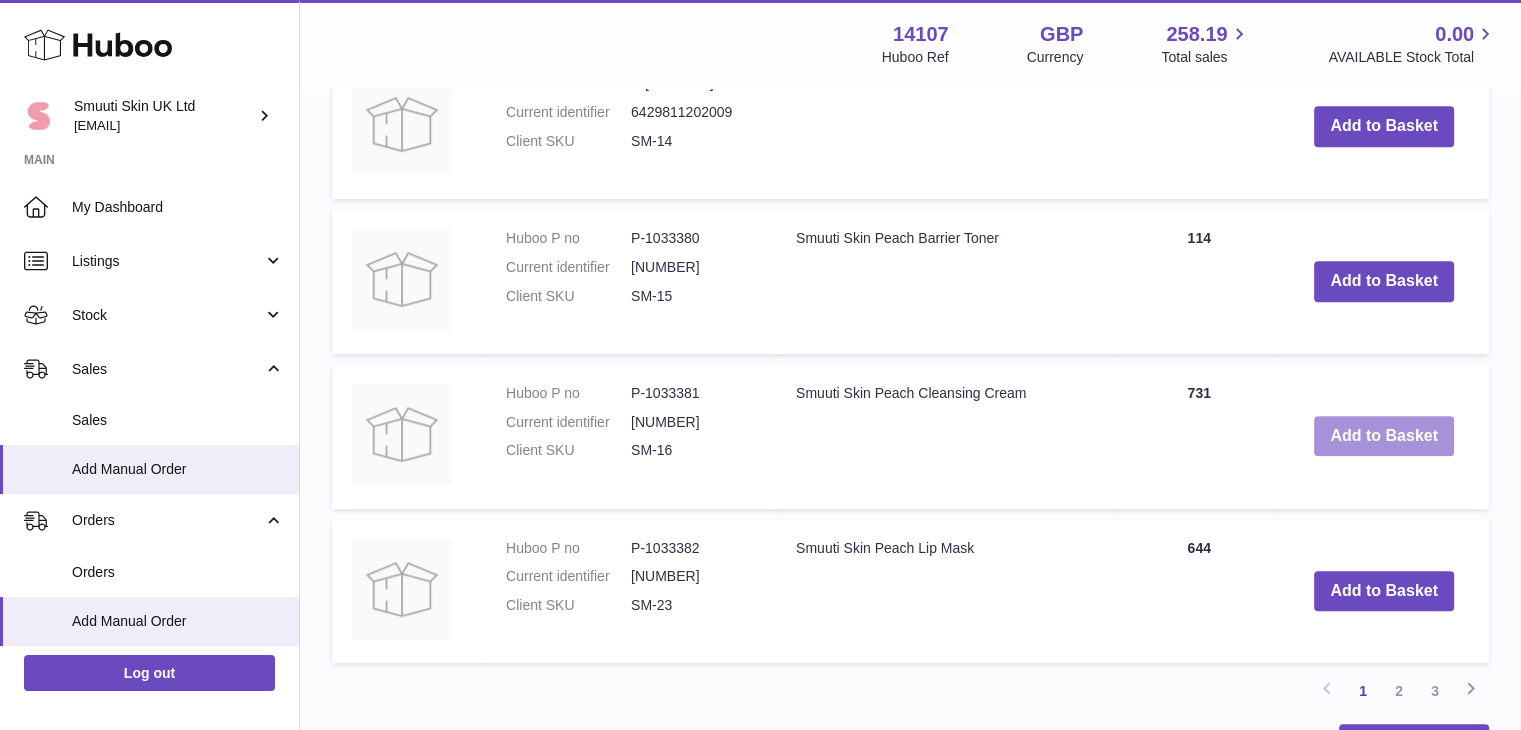 click on "Add to Basket" at bounding box center [1384, 436] 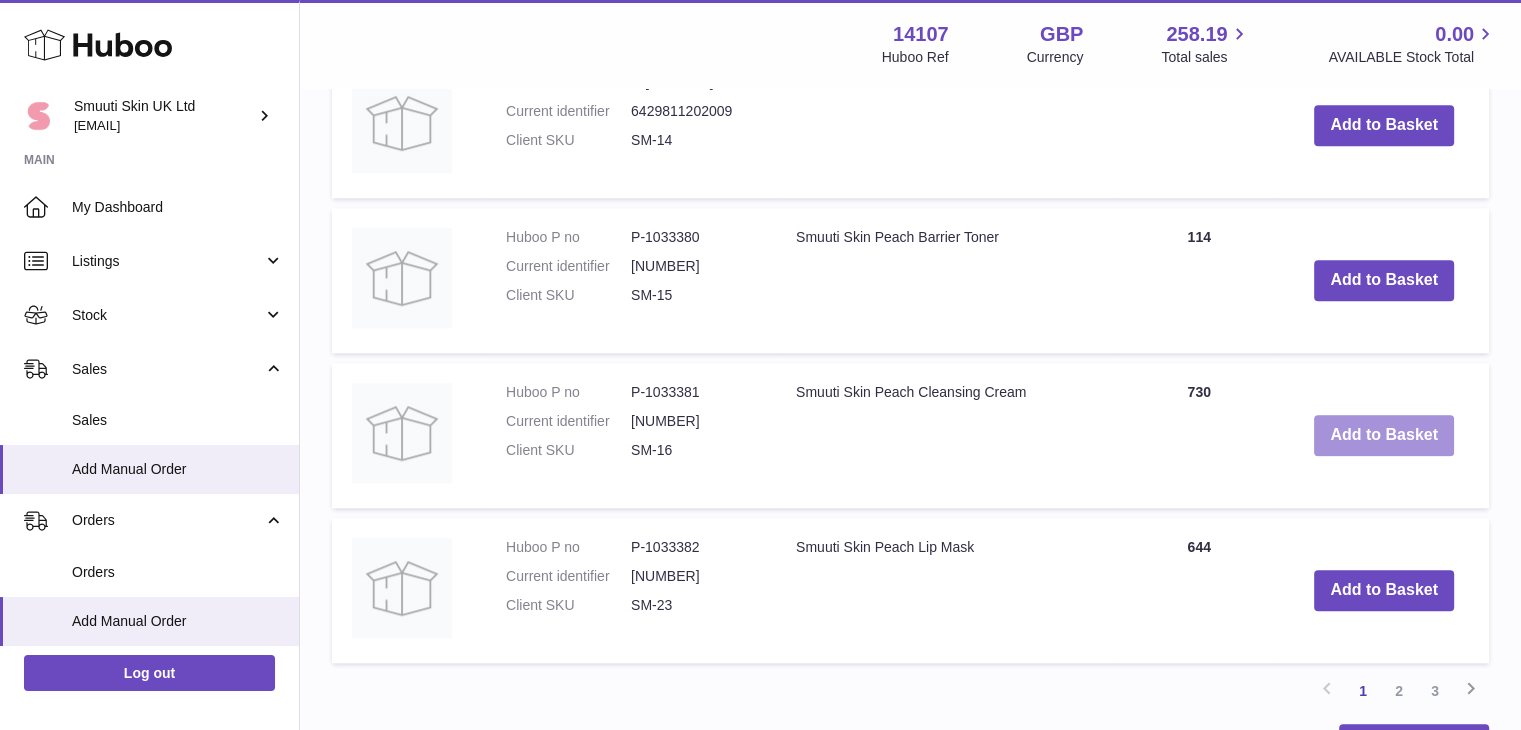 scroll, scrollTop: 1915, scrollLeft: 0, axis: vertical 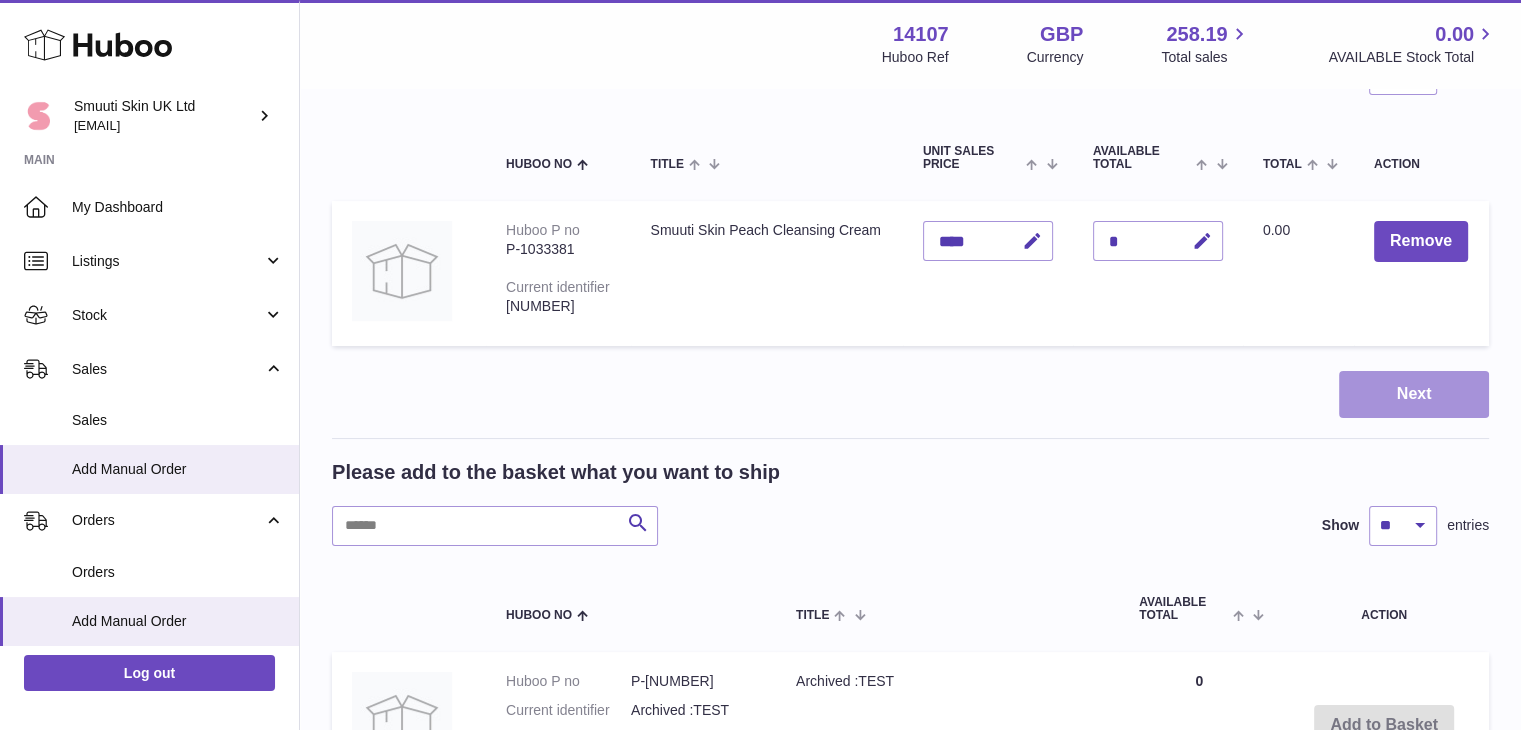 click on "Next" at bounding box center (1414, 394) 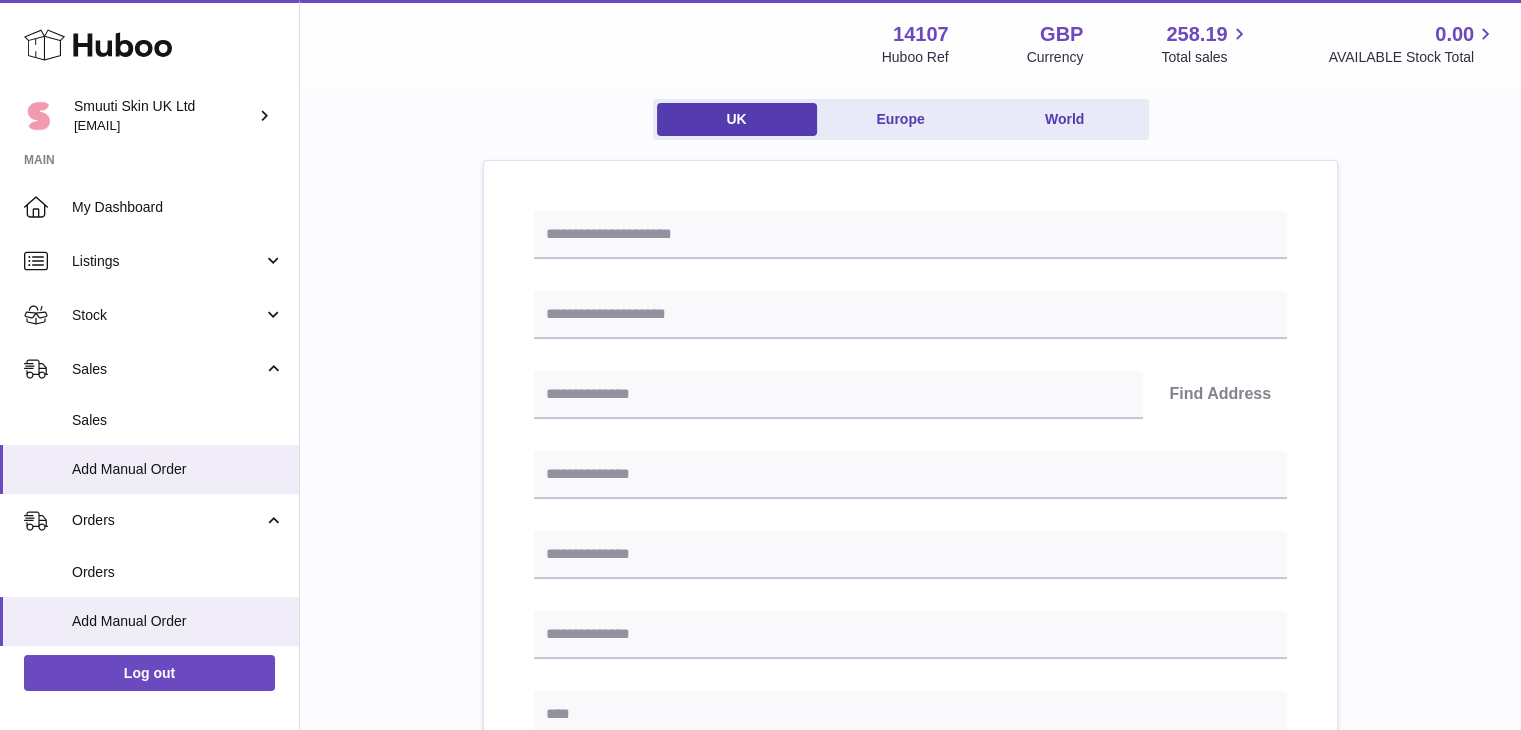 scroll, scrollTop: 147, scrollLeft: 0, axis: vertical 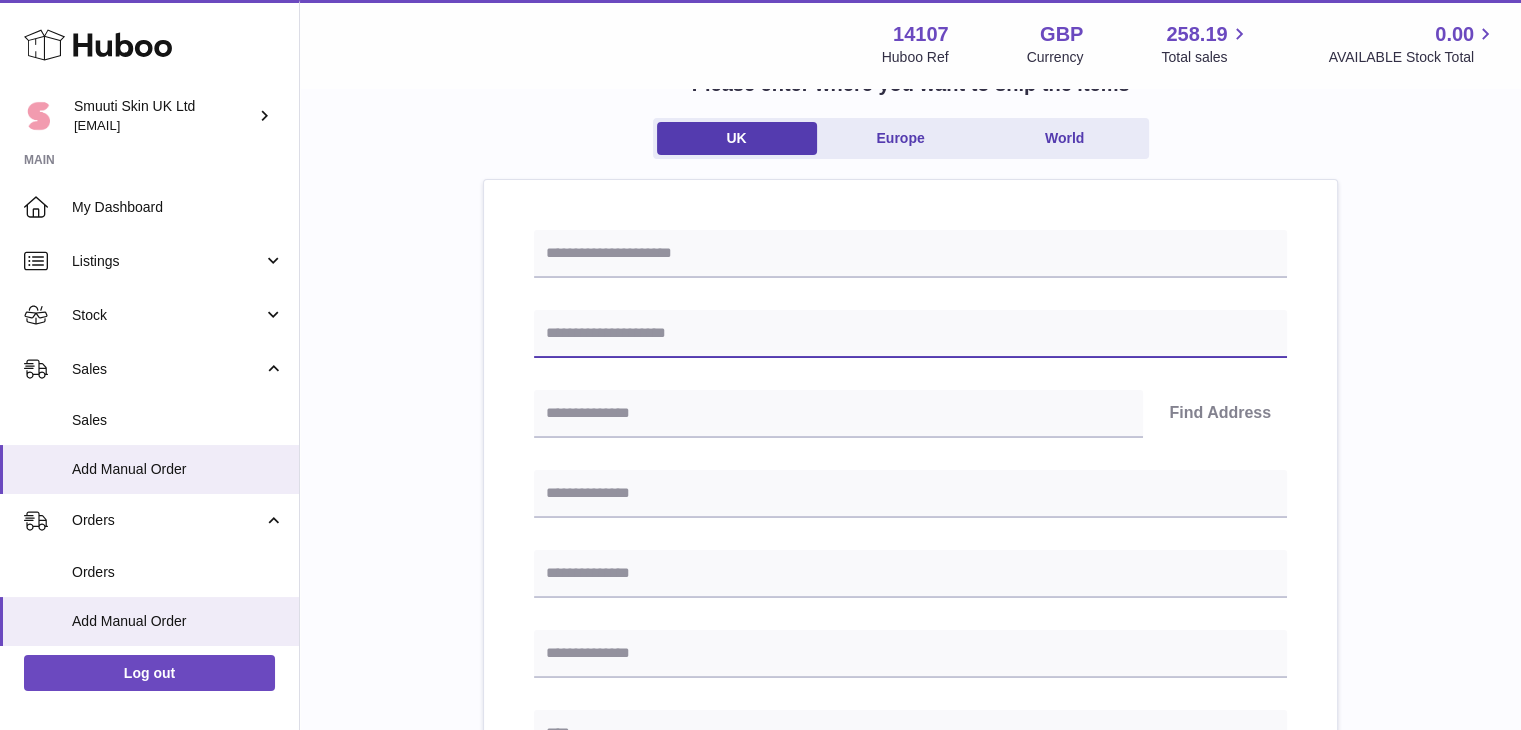 click at bounding box center (910, 334) 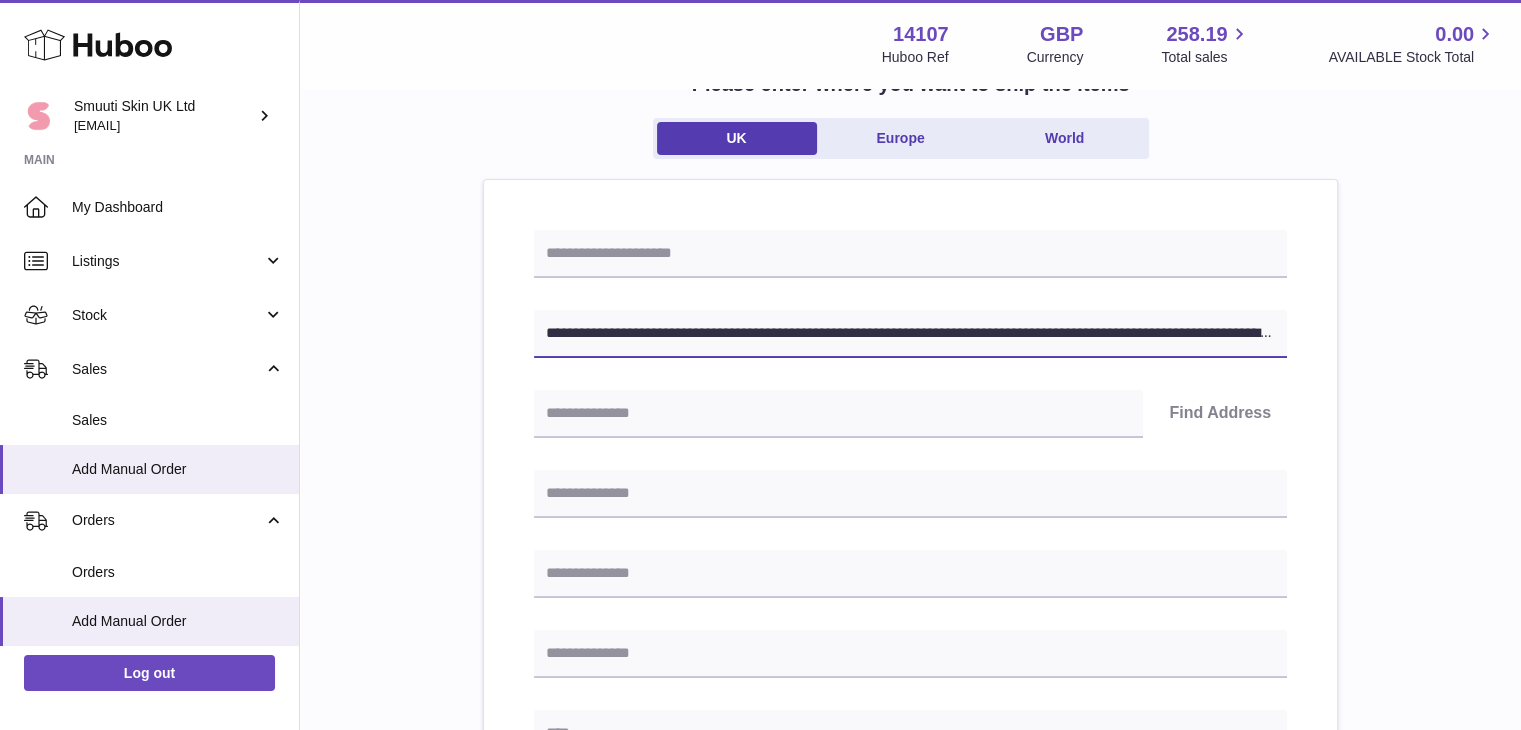 scroll, scrollTop: 0, scrollLeft: 235, axis: horizontal 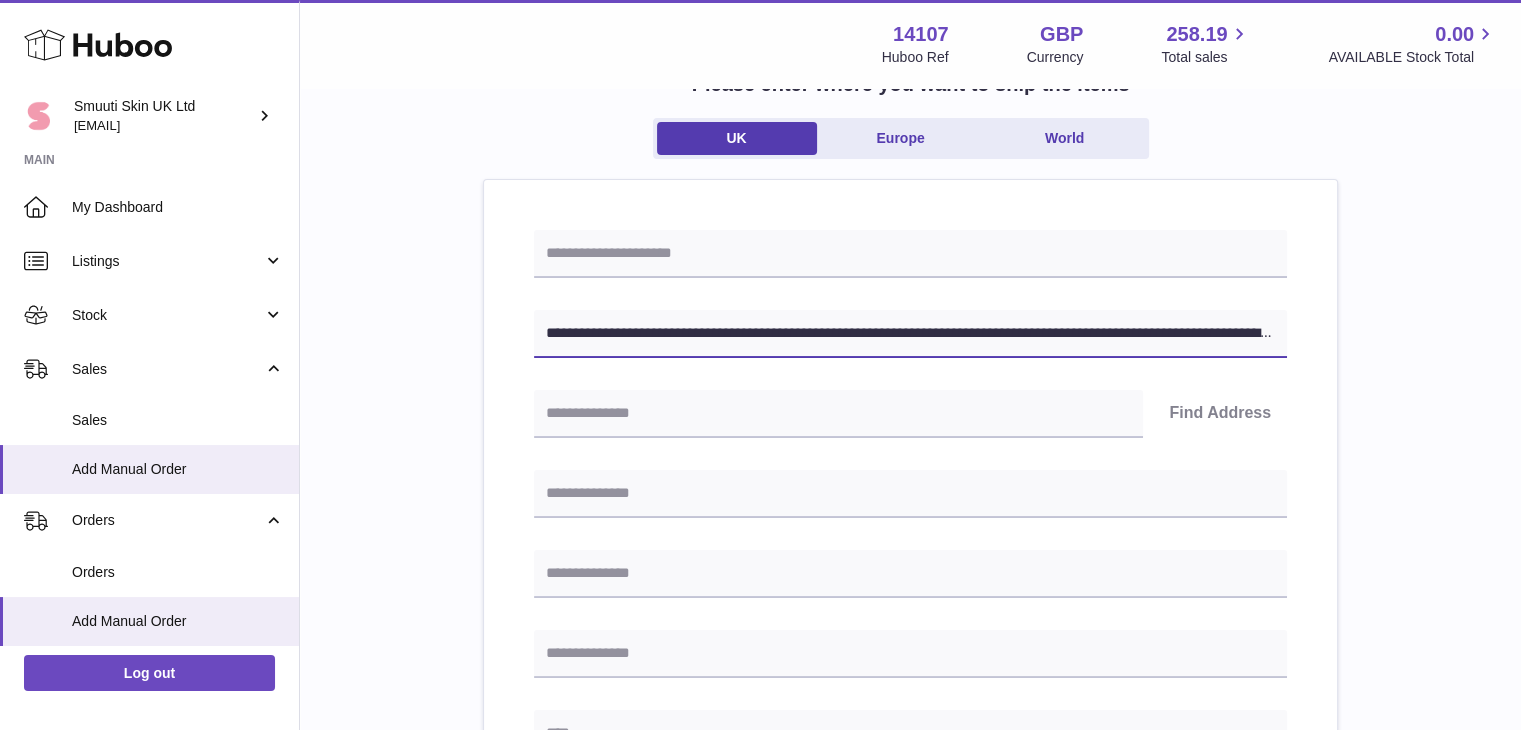 drag, startPoint x: 684, startPoint y: 335, endPoint x: 754, endPoint y: 314, distance: 73.082146 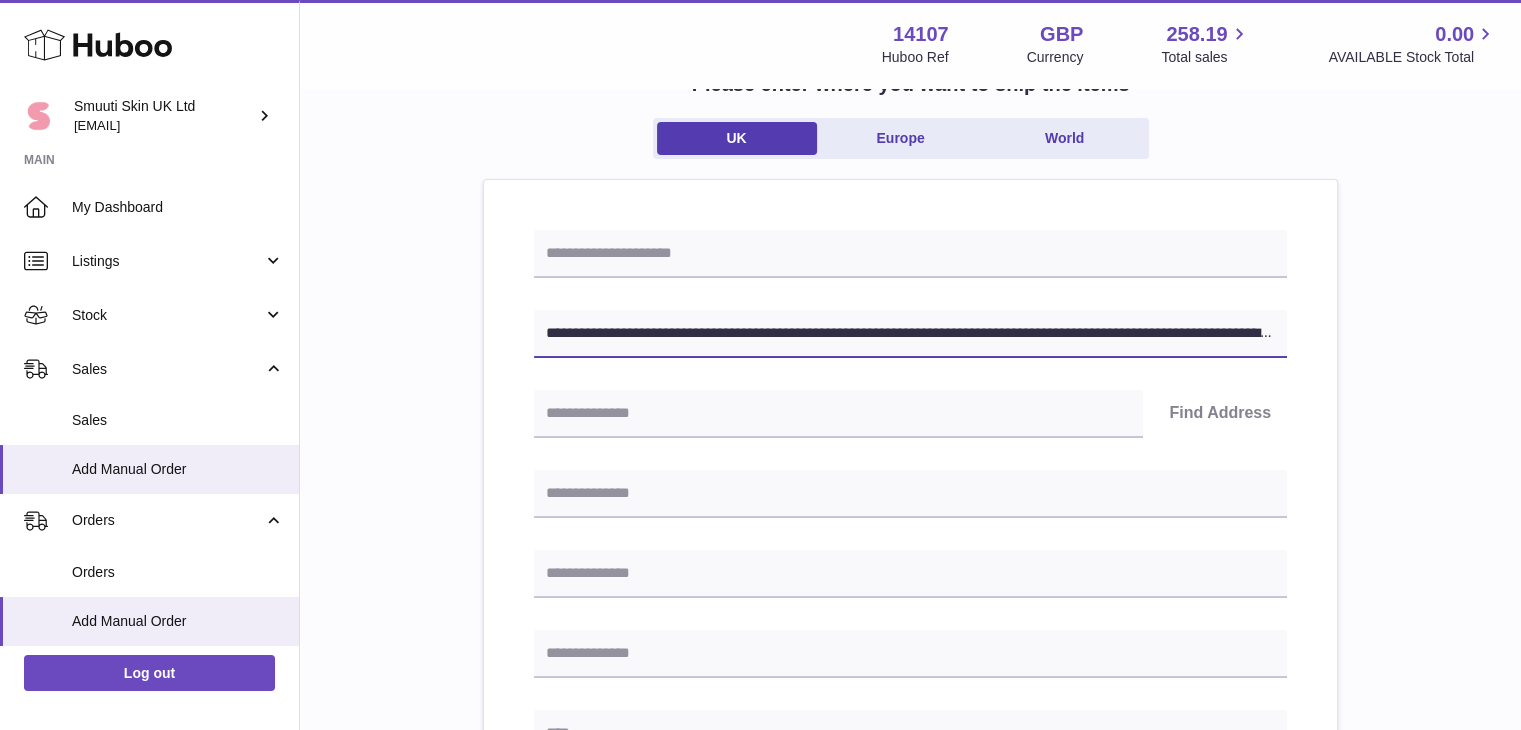 click on "**********" at bounding box center [910, 334] 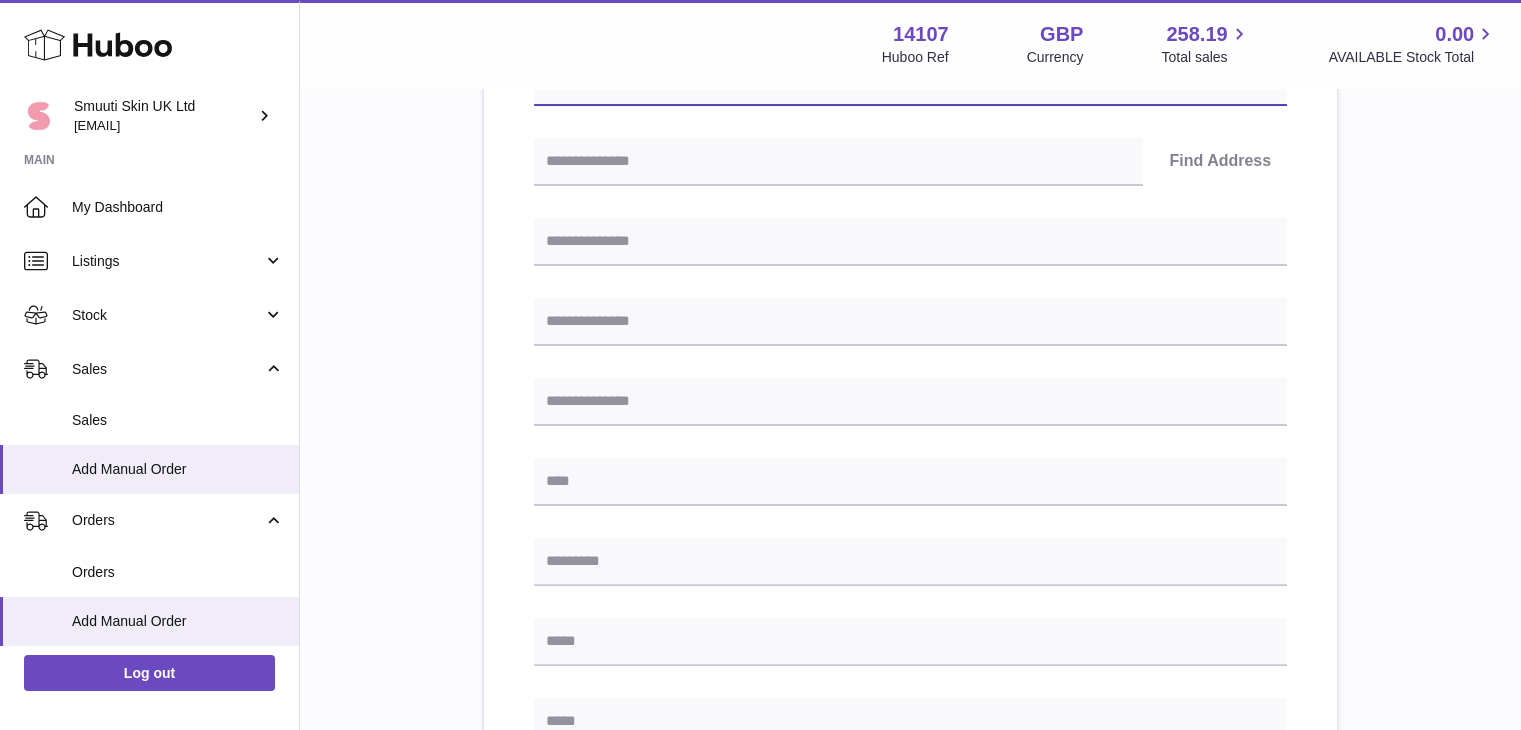 scroll, scrollTop: 403, scrollLeft: 0, axis: vertical 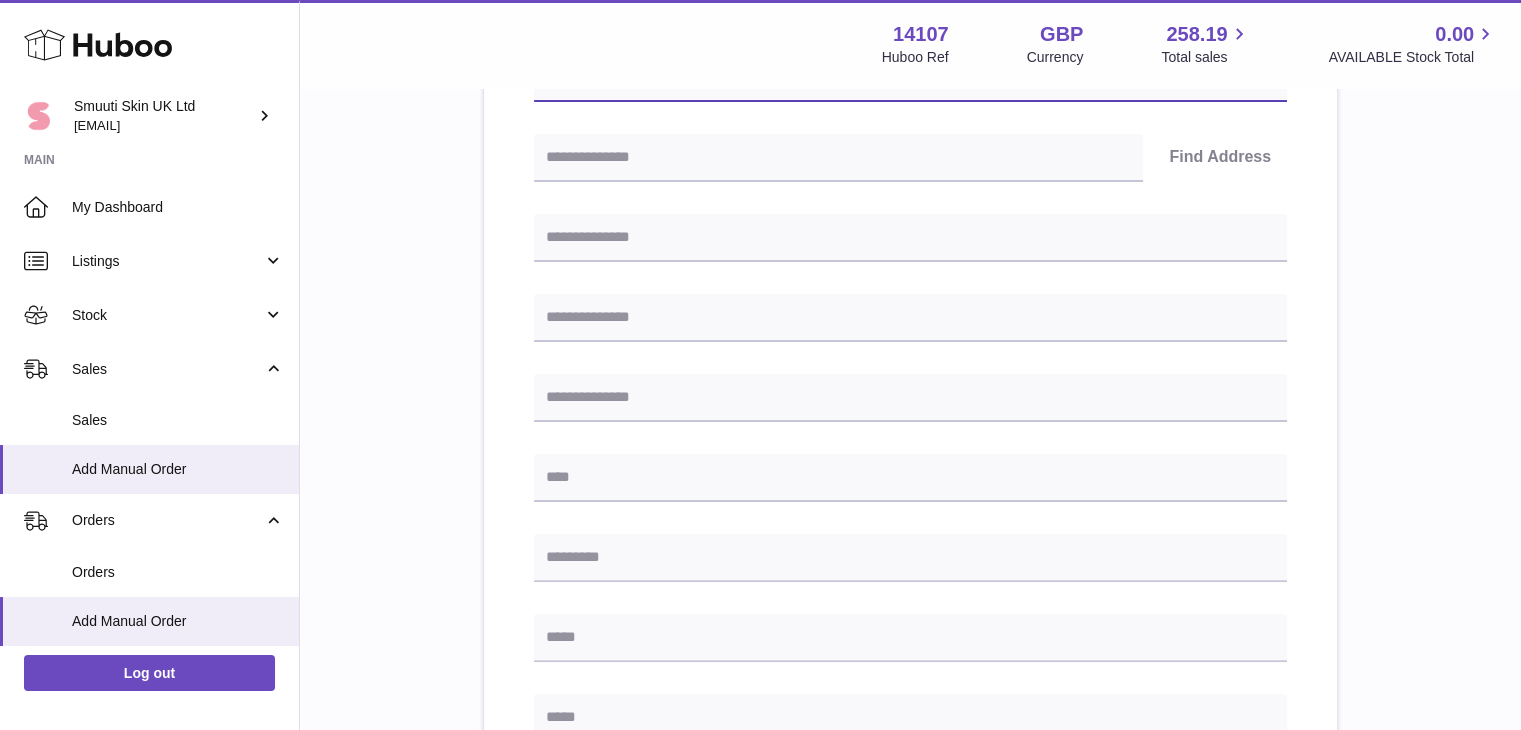 type on "**********" 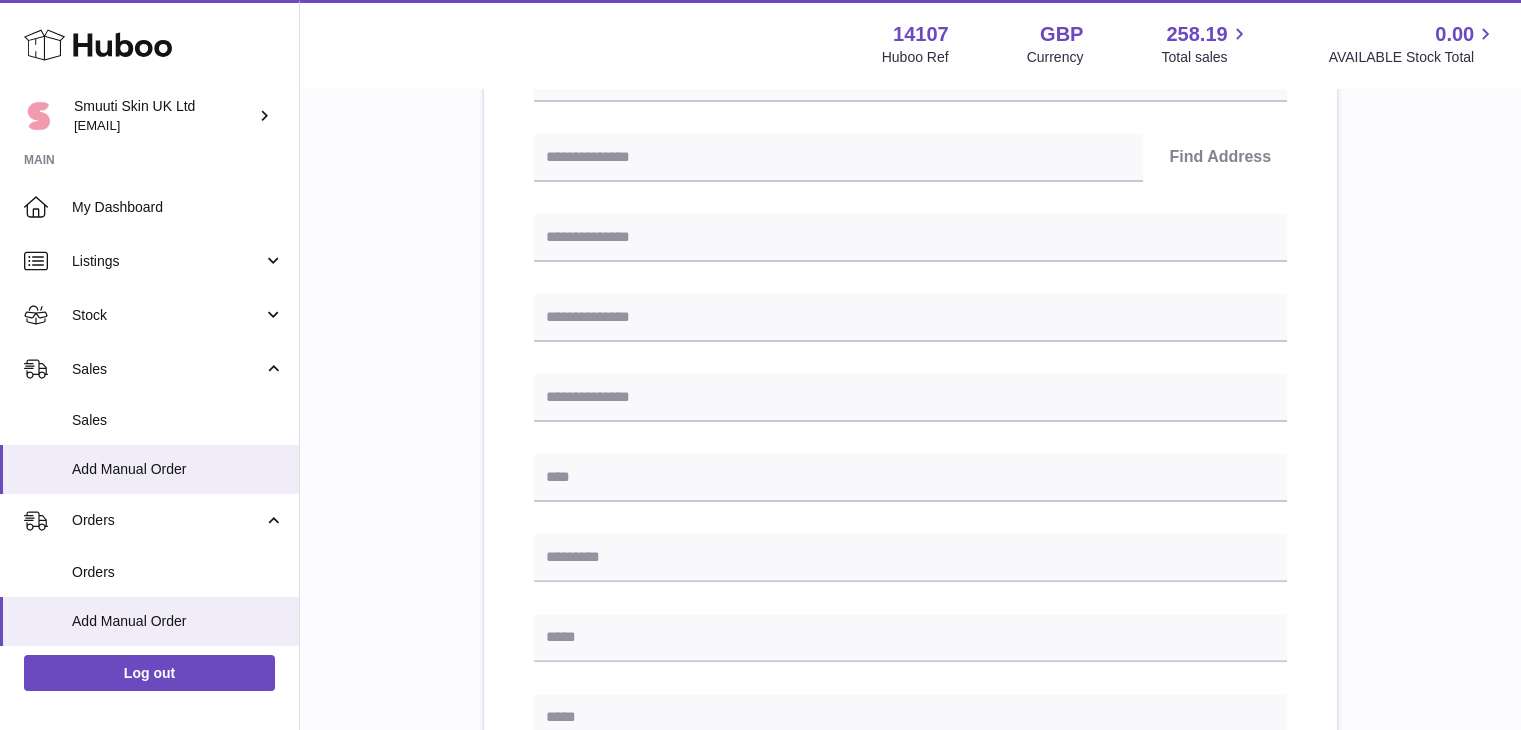click at bounding box center [910, 718] 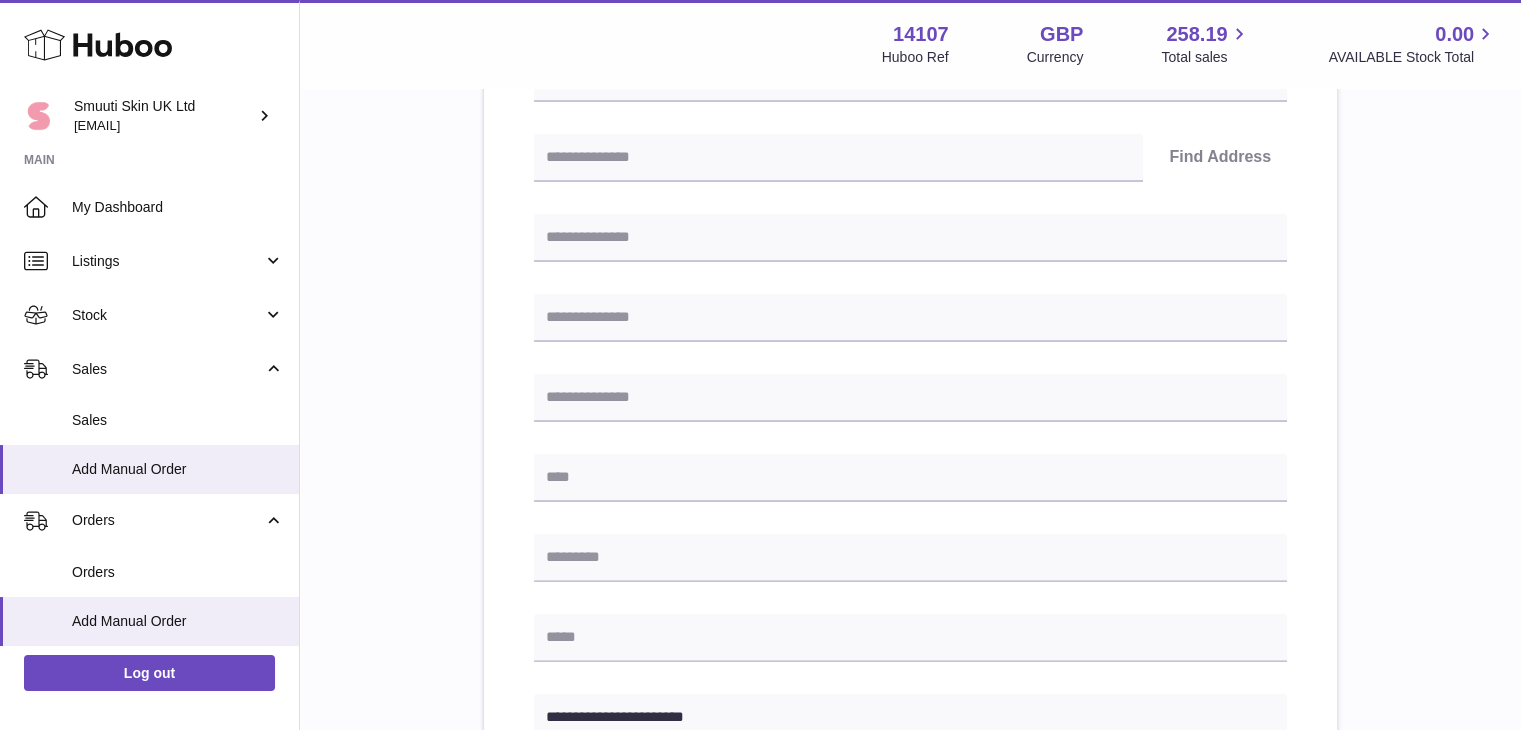 type on "**********" 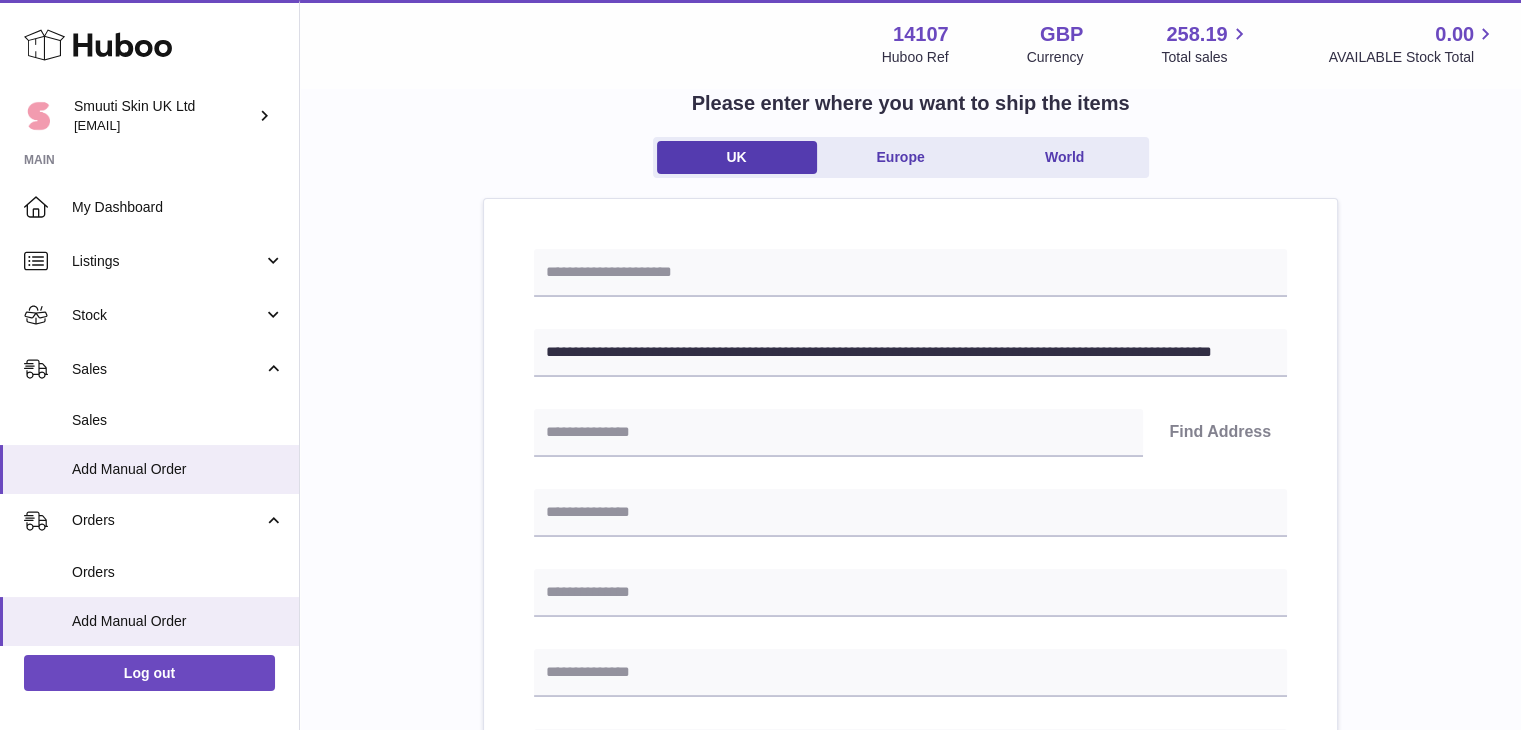 scroll, scrollTop: 127, scrollLeft: 0, axis: vertical 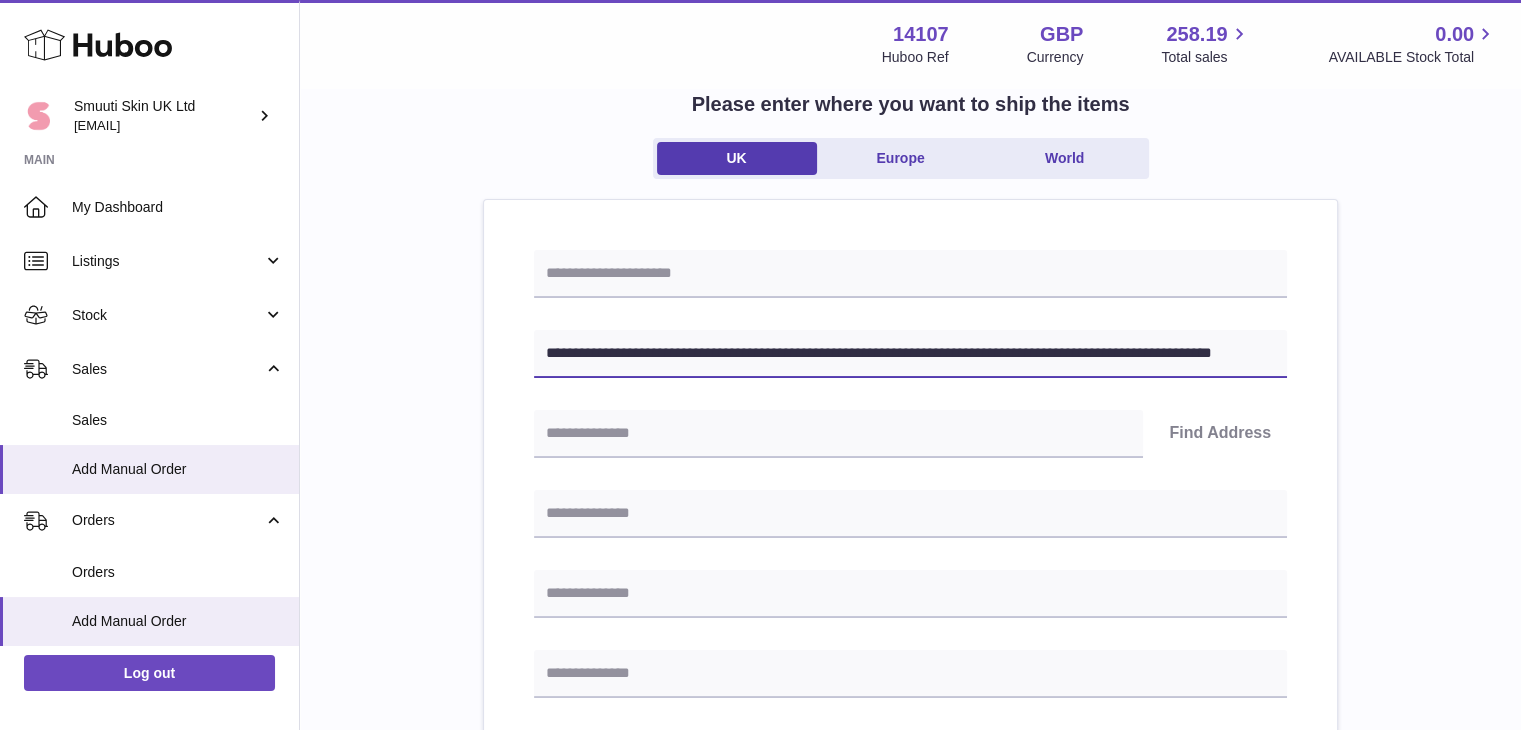 drag, startPoint x: 743, startPoint y: 349, endPoint x: 622, endPoint y: 360, distance: 121.49897 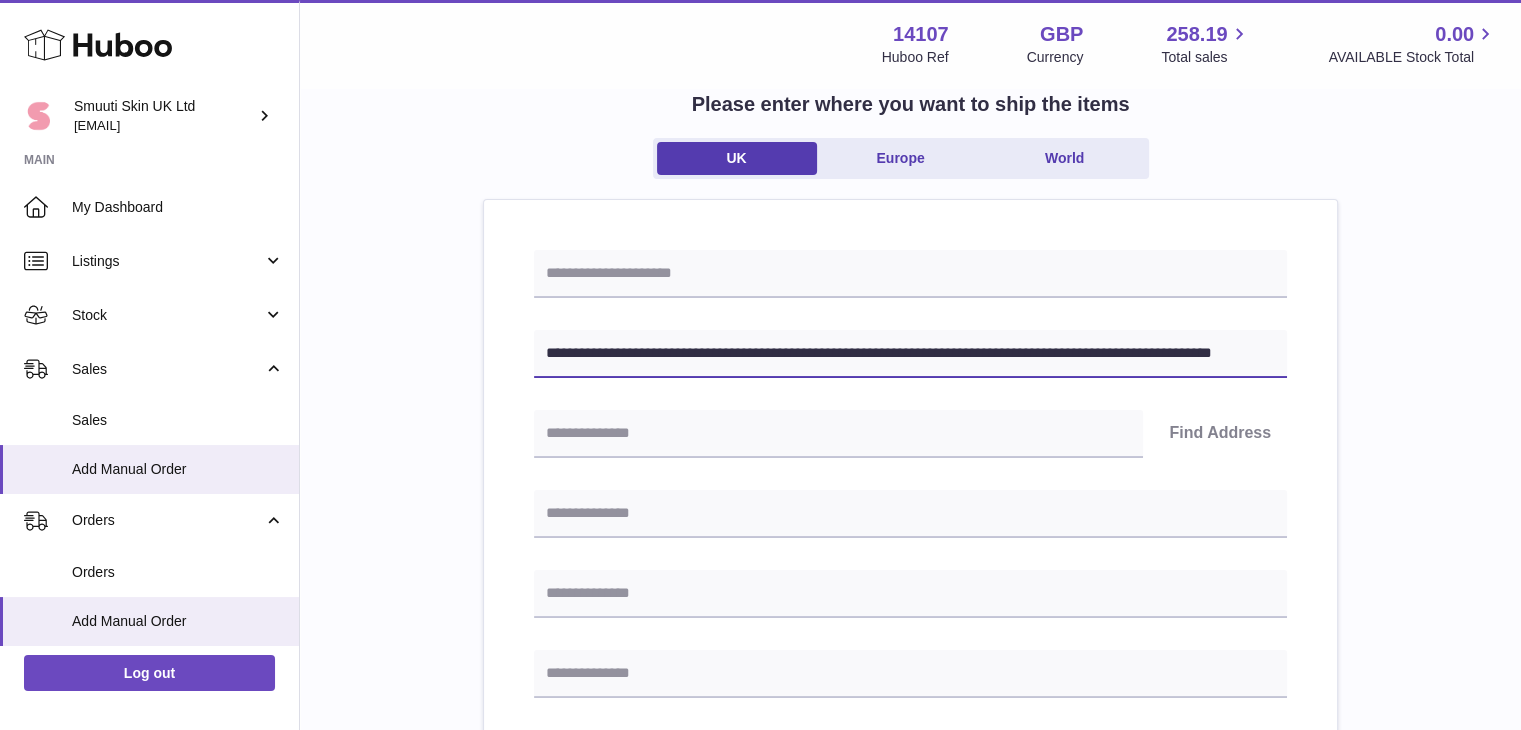click on "**********" at bounding box center [910, 354] 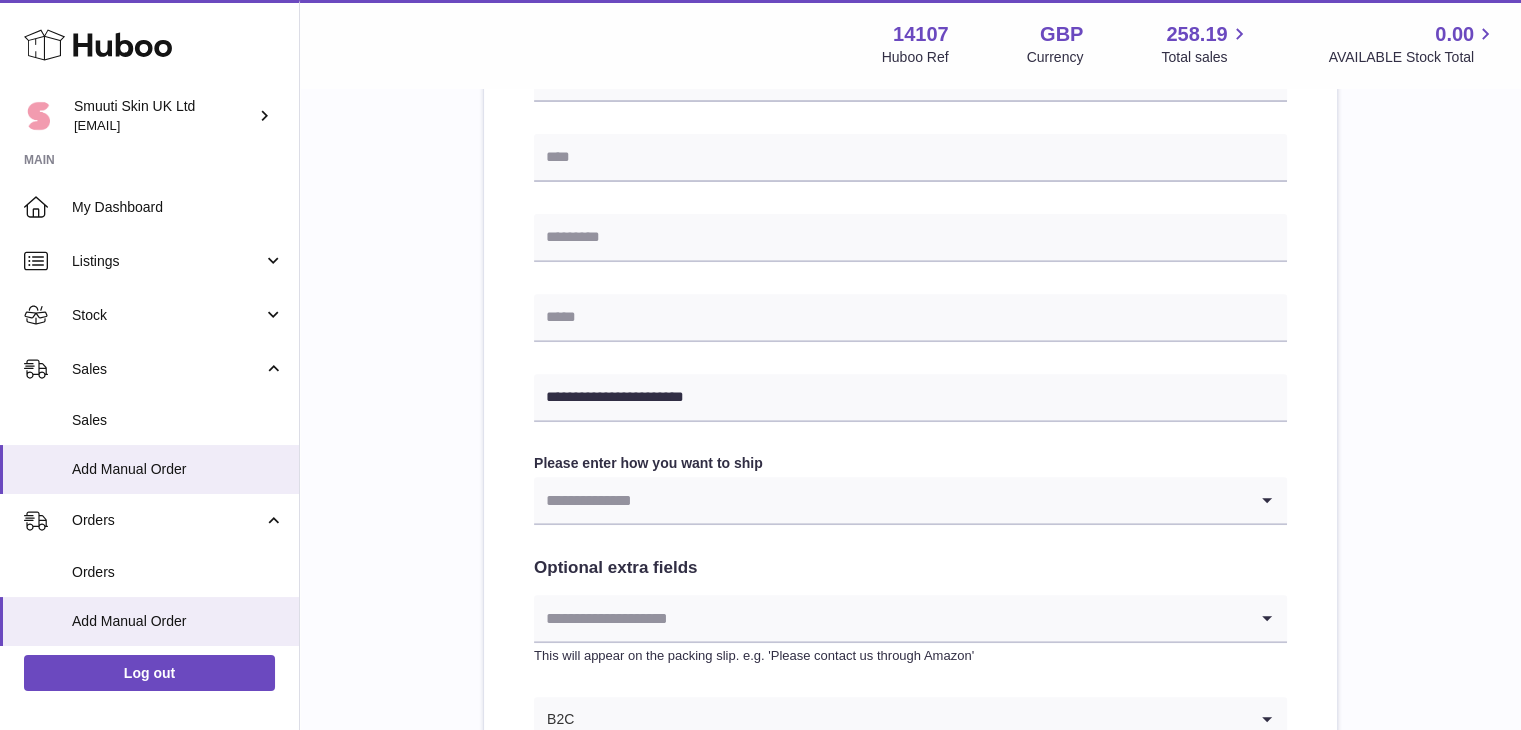 scroll, scrollTop: 735, scrollLeft: 0, axis: vertical 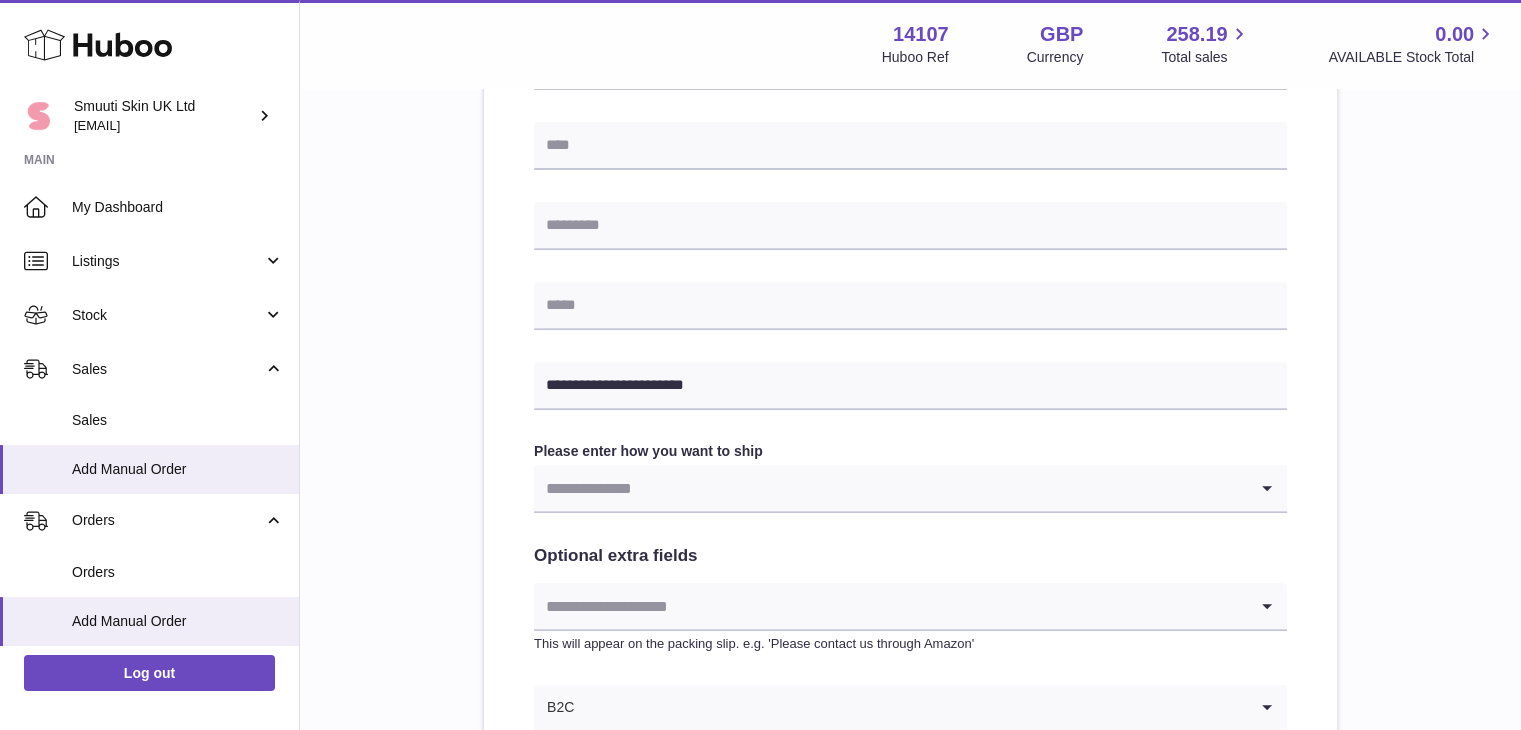 type on "**********" 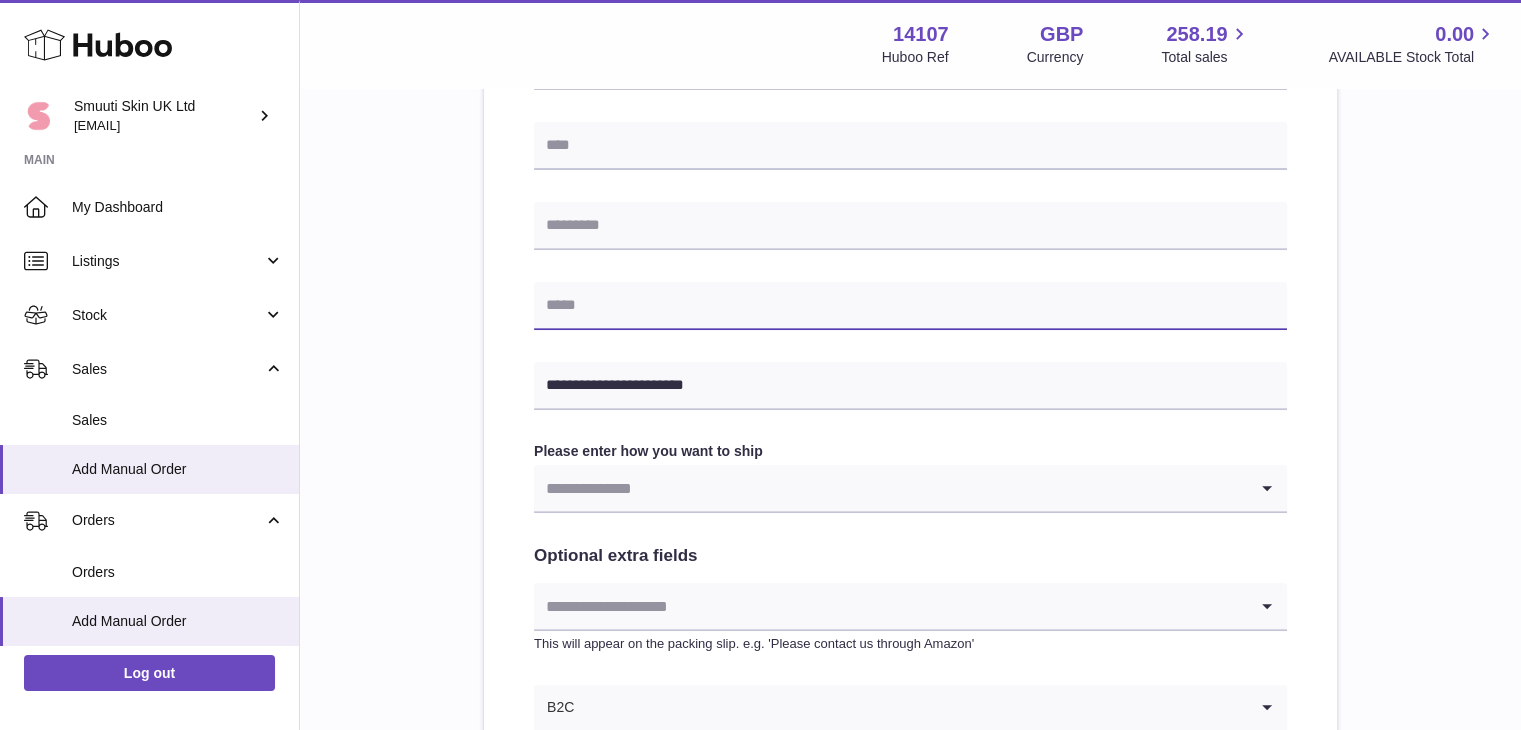 click at bounding box center (910, 306) 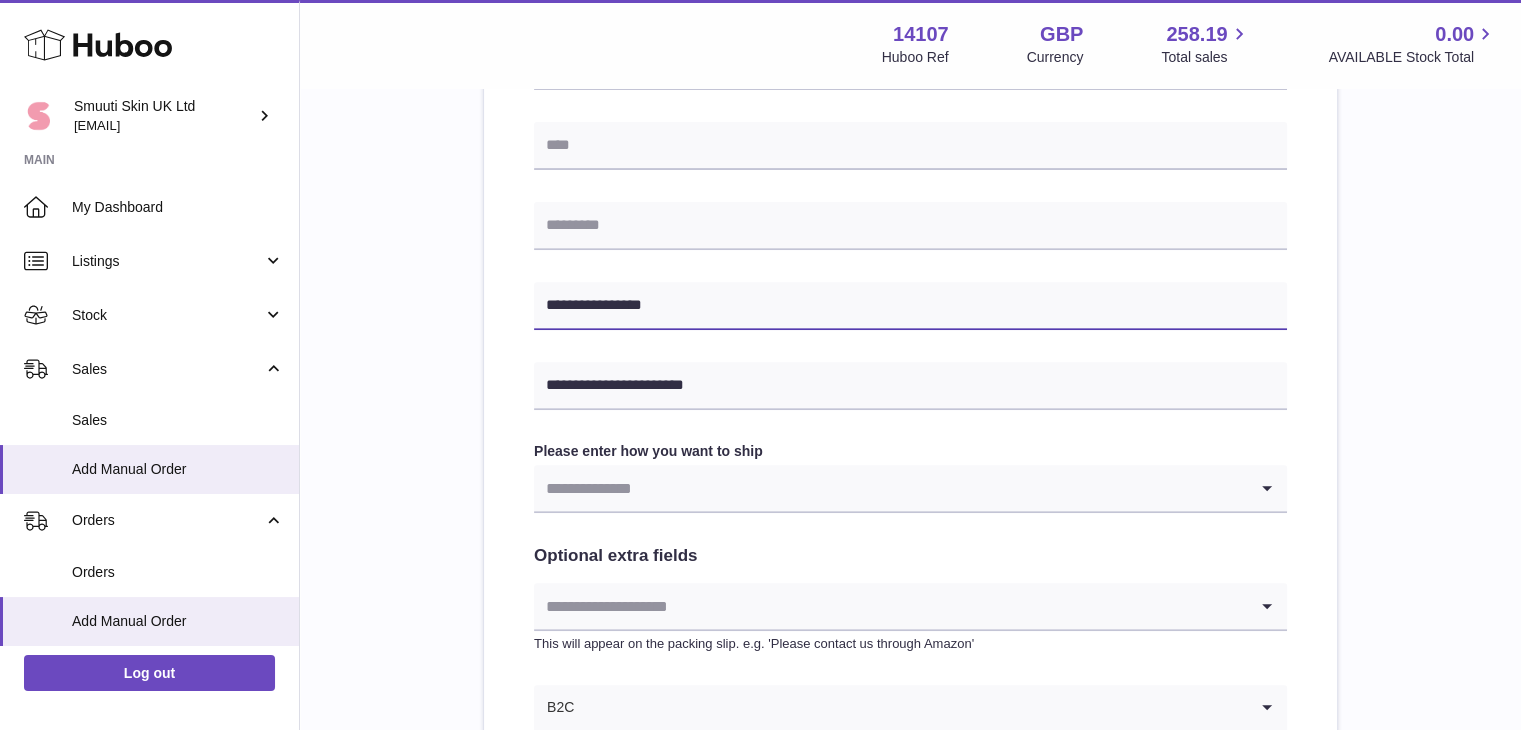 type on "**********" 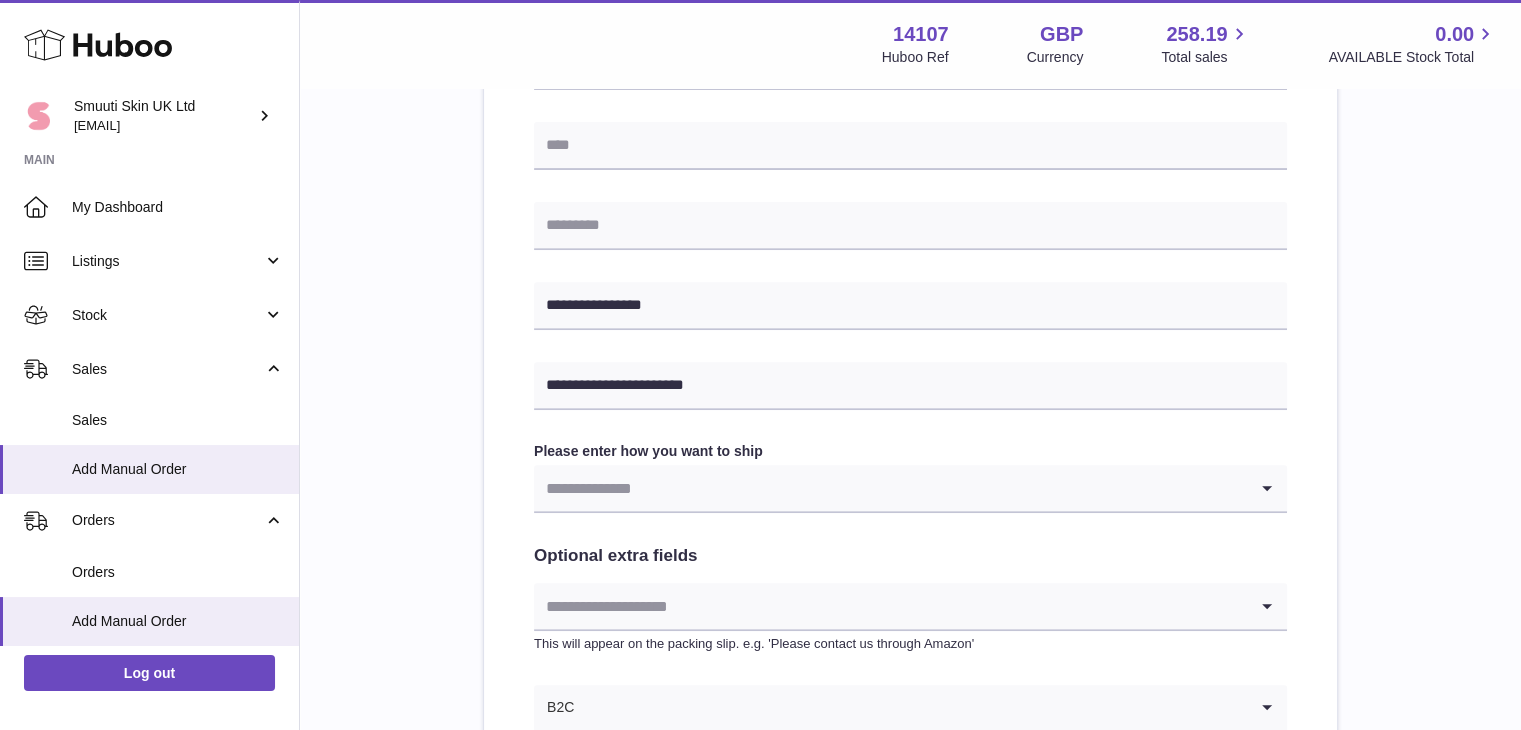 click on "**********" at bounding box center (910, 223) 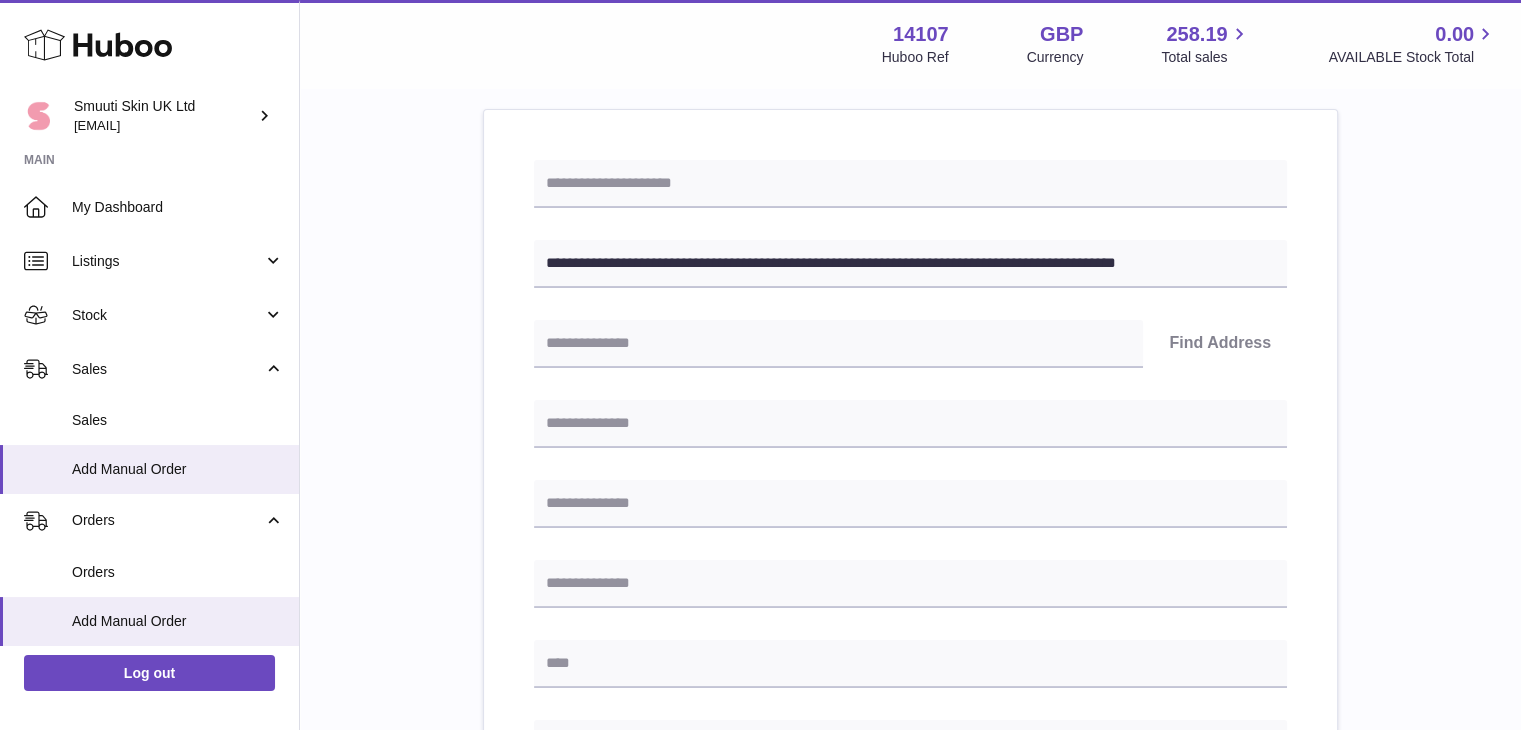 scroll, scrollTop: 207, scrollLeft: 0, axis: vertical 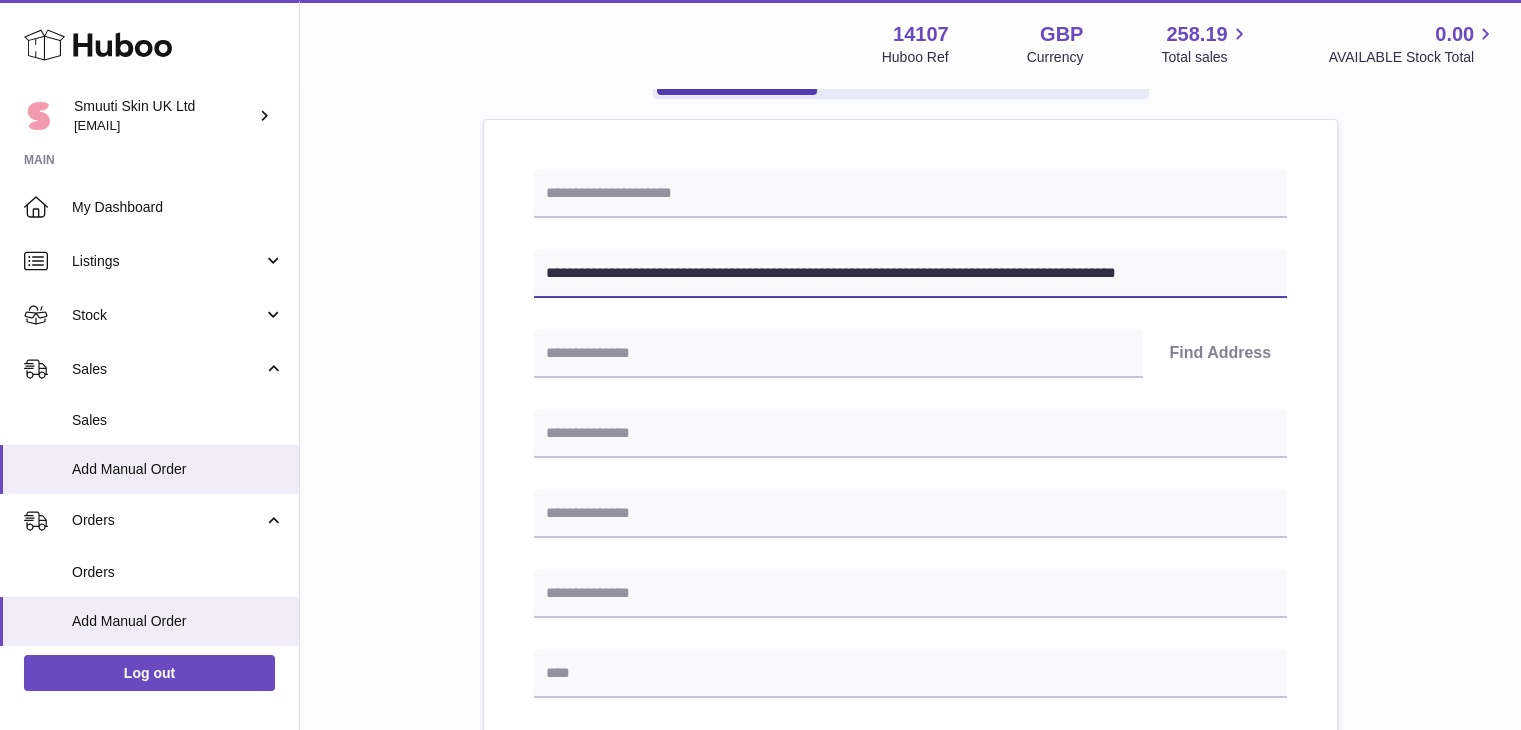 drag, startPoint x: 632, startPoint y: 273, endPoint x: 752, endPoint y: 276, distance: 120.03749 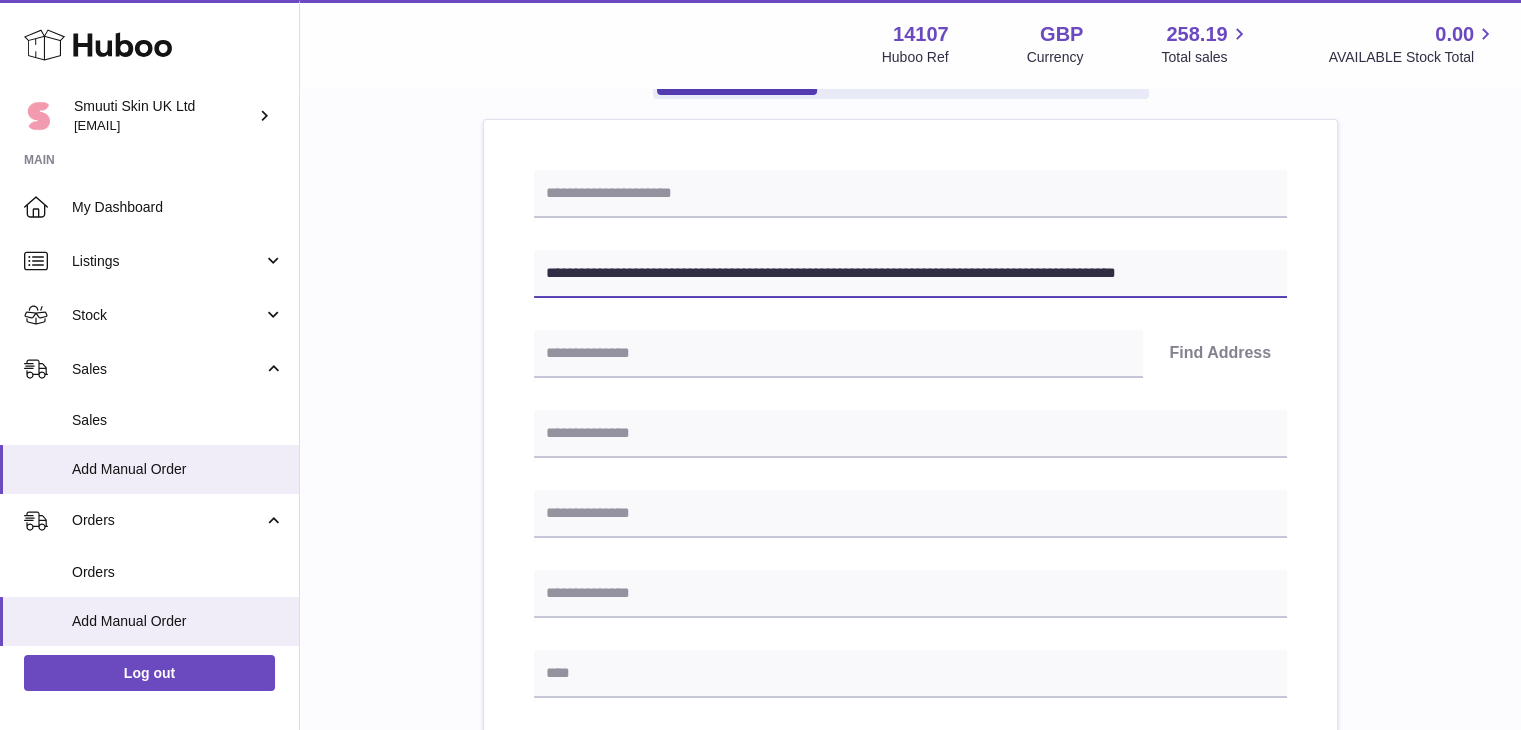 click on "**********" at bounding box center (910, 274) 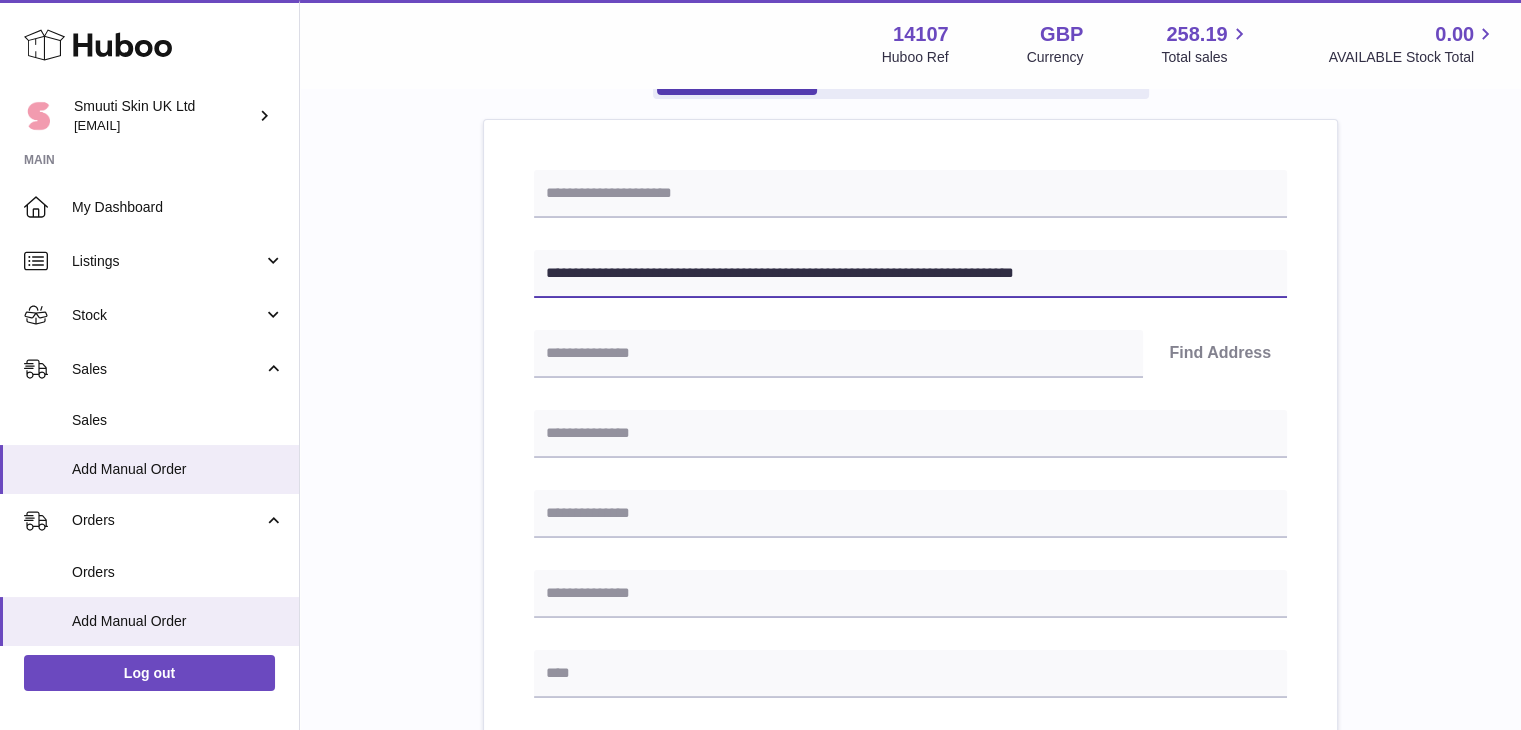 type on "**********" 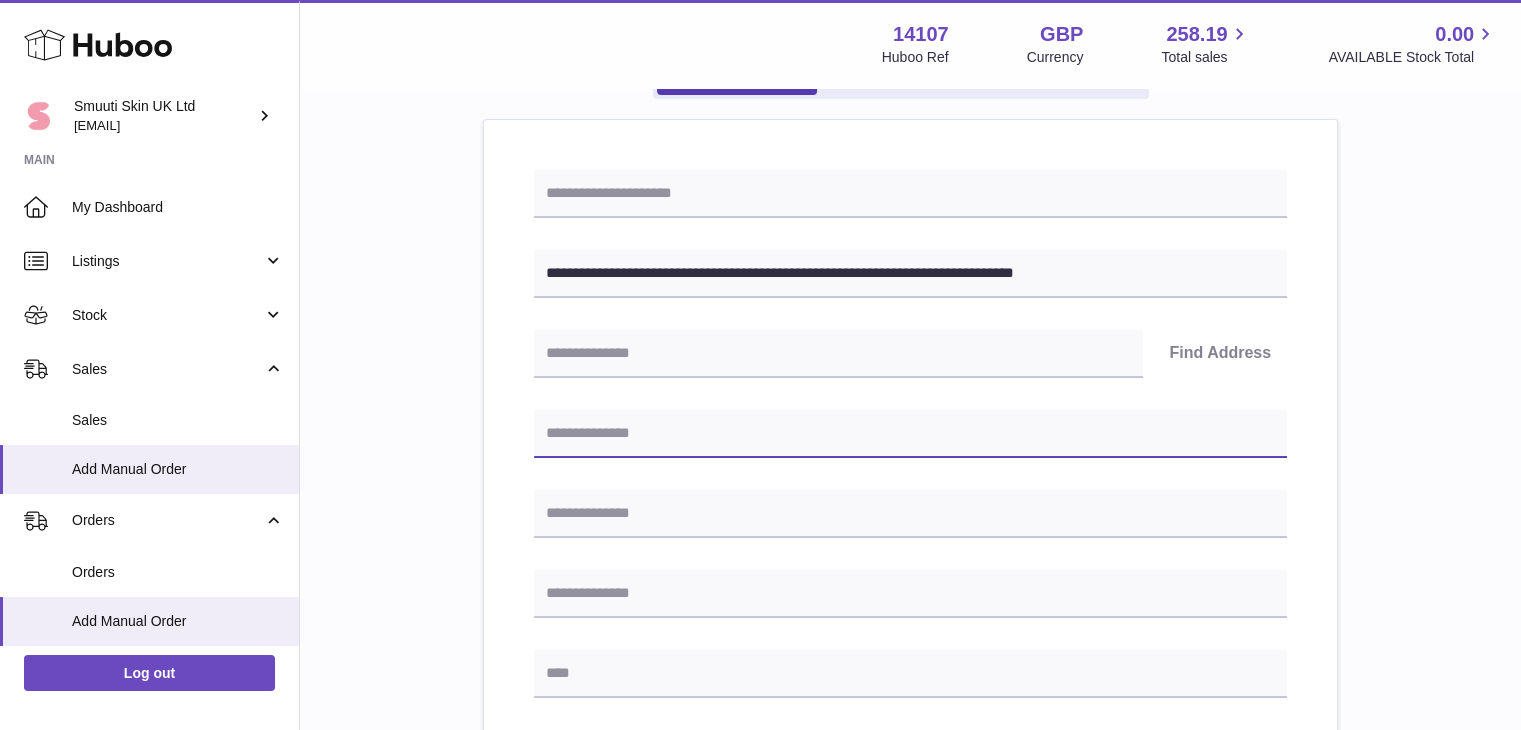 click at bounding box center [910, 434] 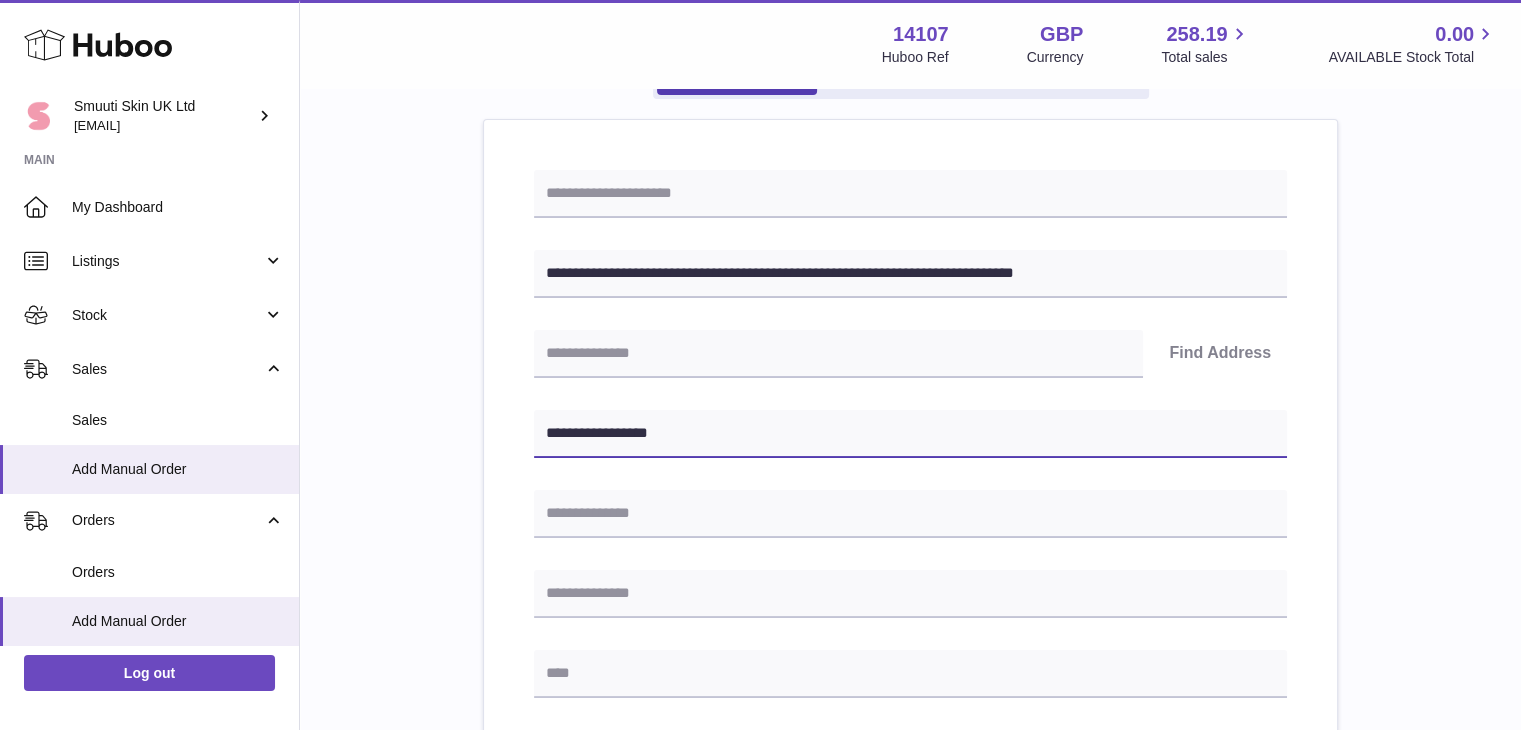 type on "**********" 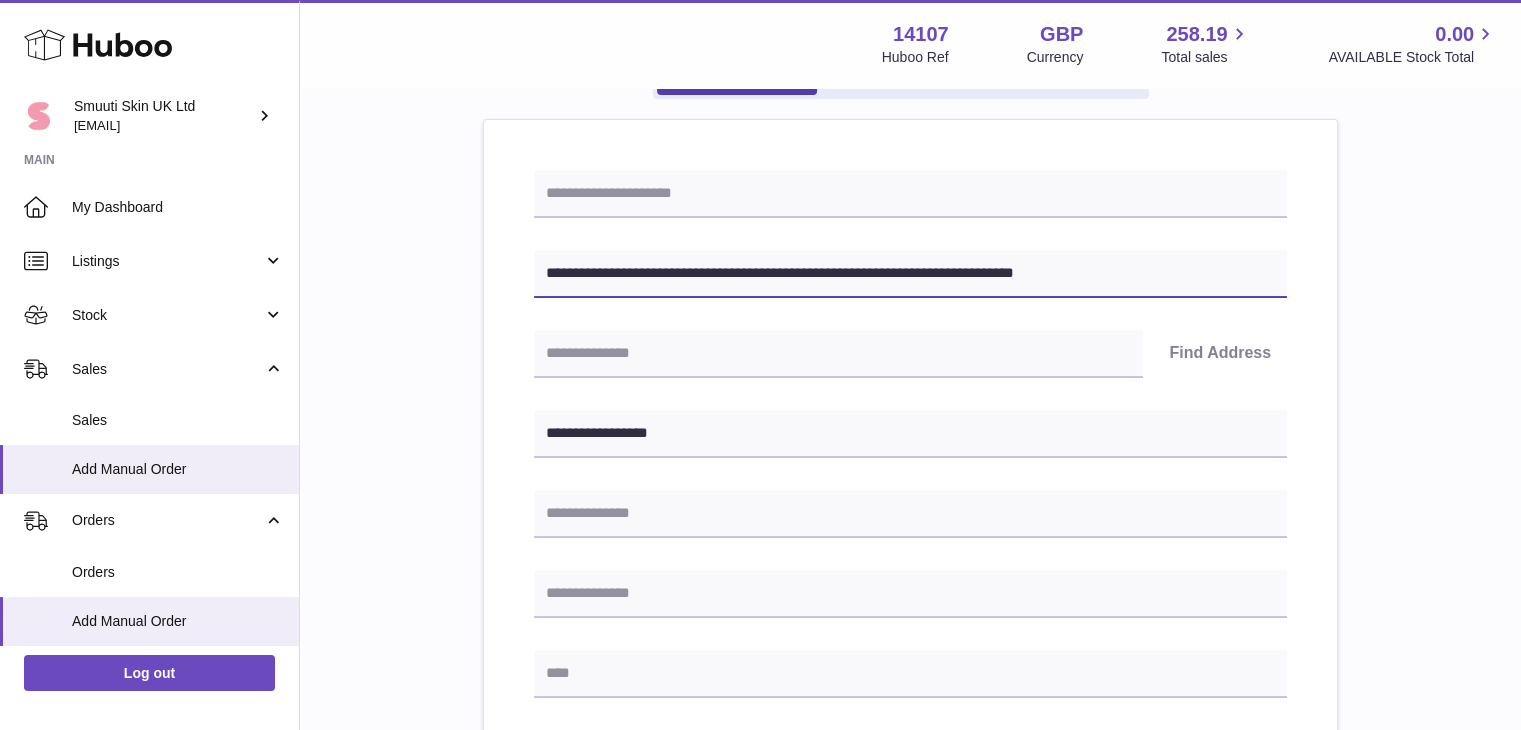 drag, startPoint x: 629, startPoint y: 274, endPoint x: 724, endPoint y: 273, distance: 95.005264 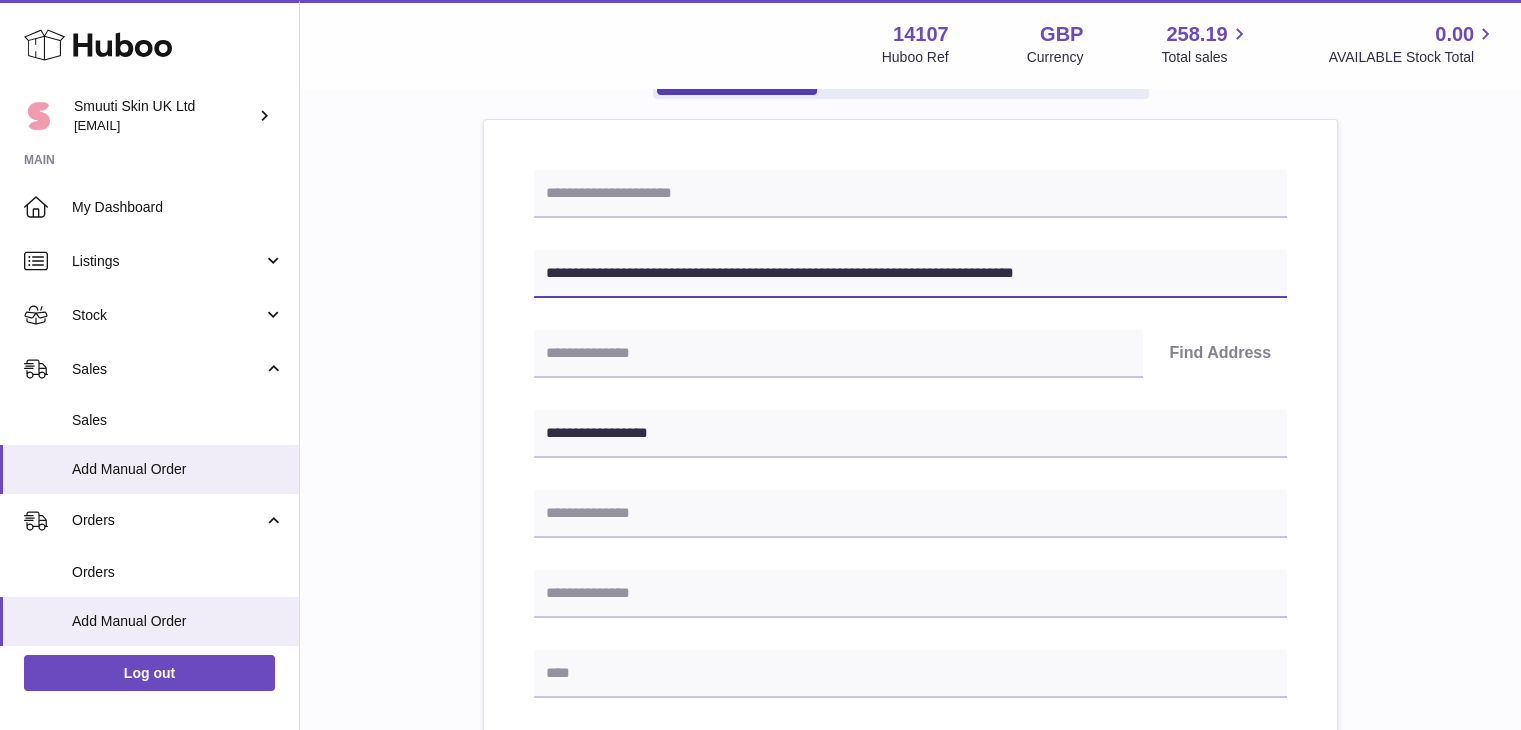 click on "**********" at bounding box center (910, 274) 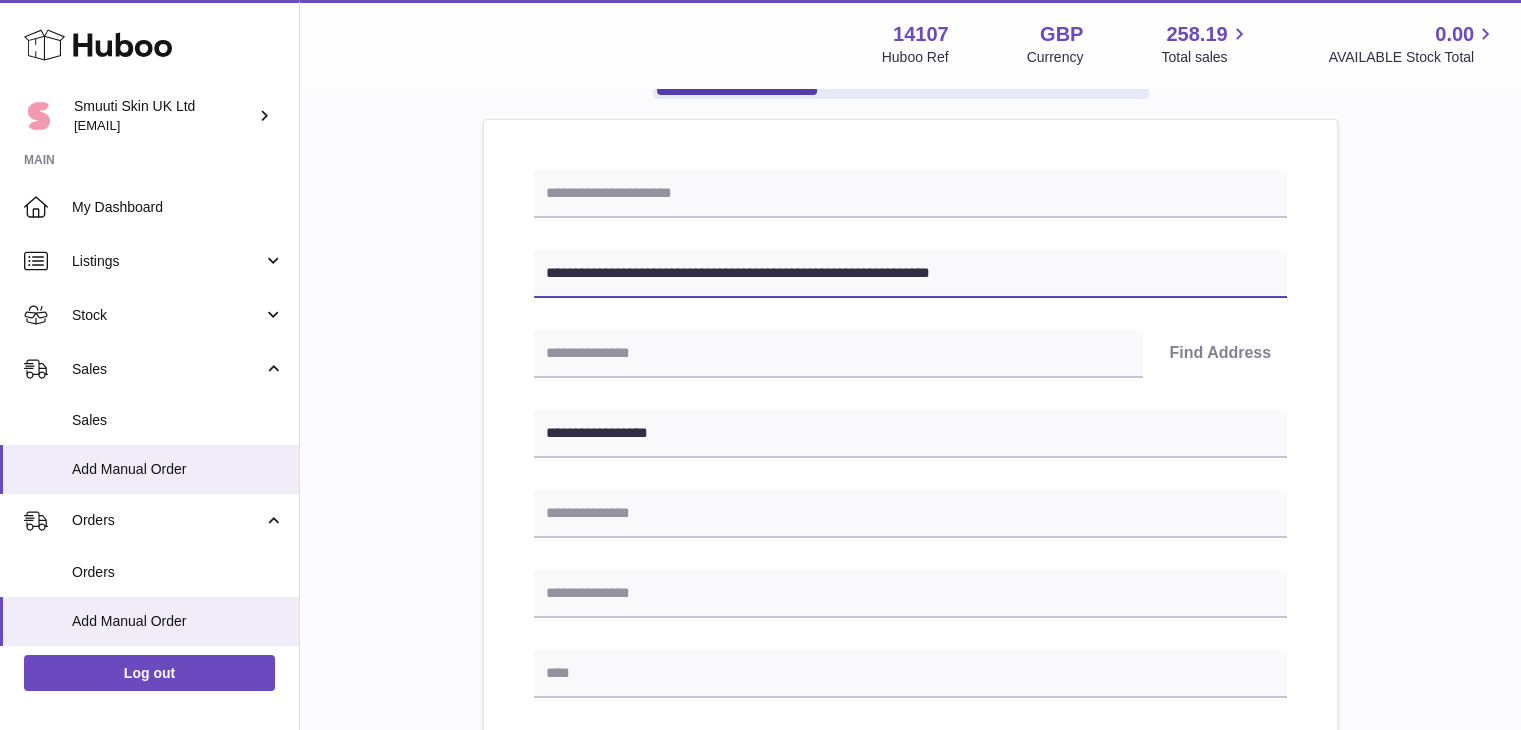 type on "**********" 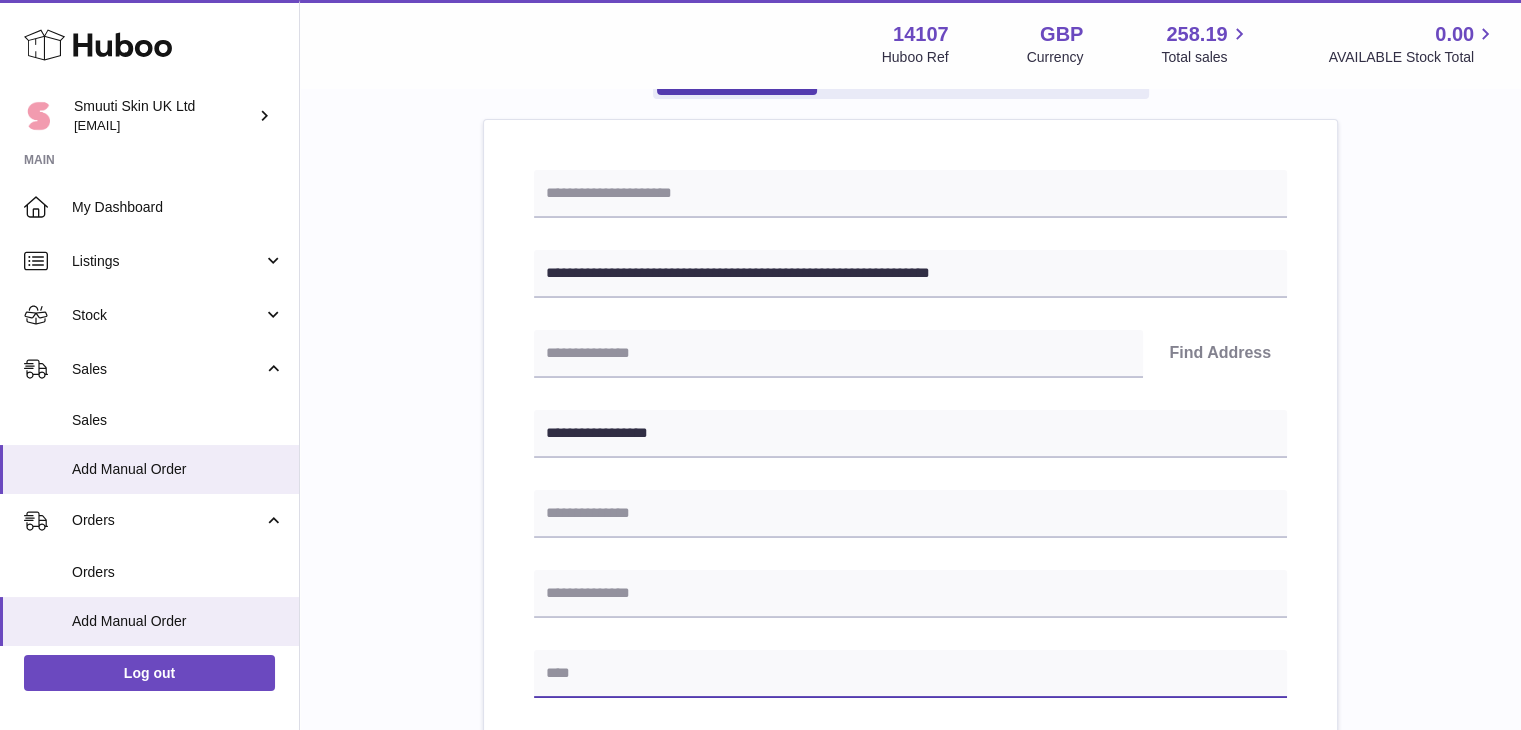 click at bounding box center (910, 674) 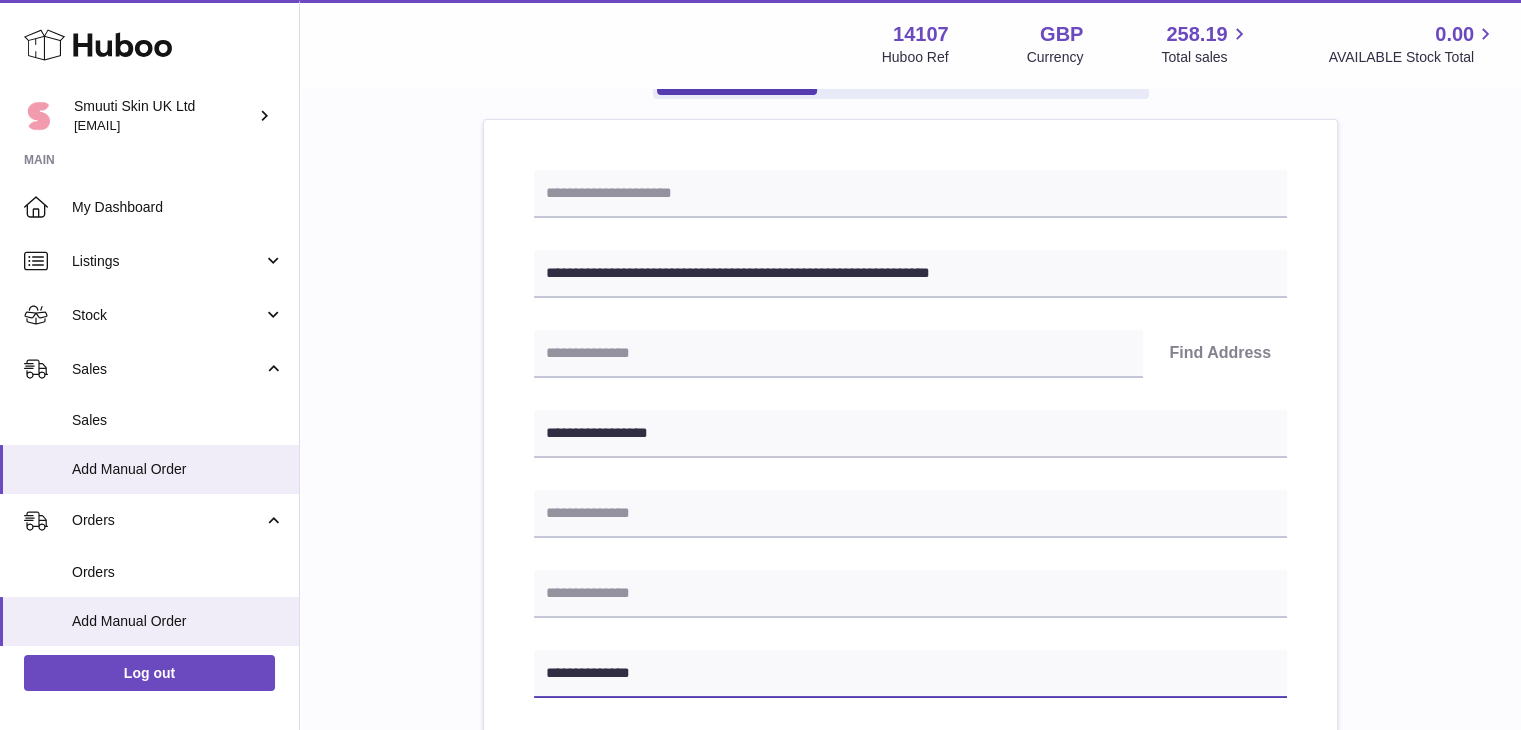 type on "**********" 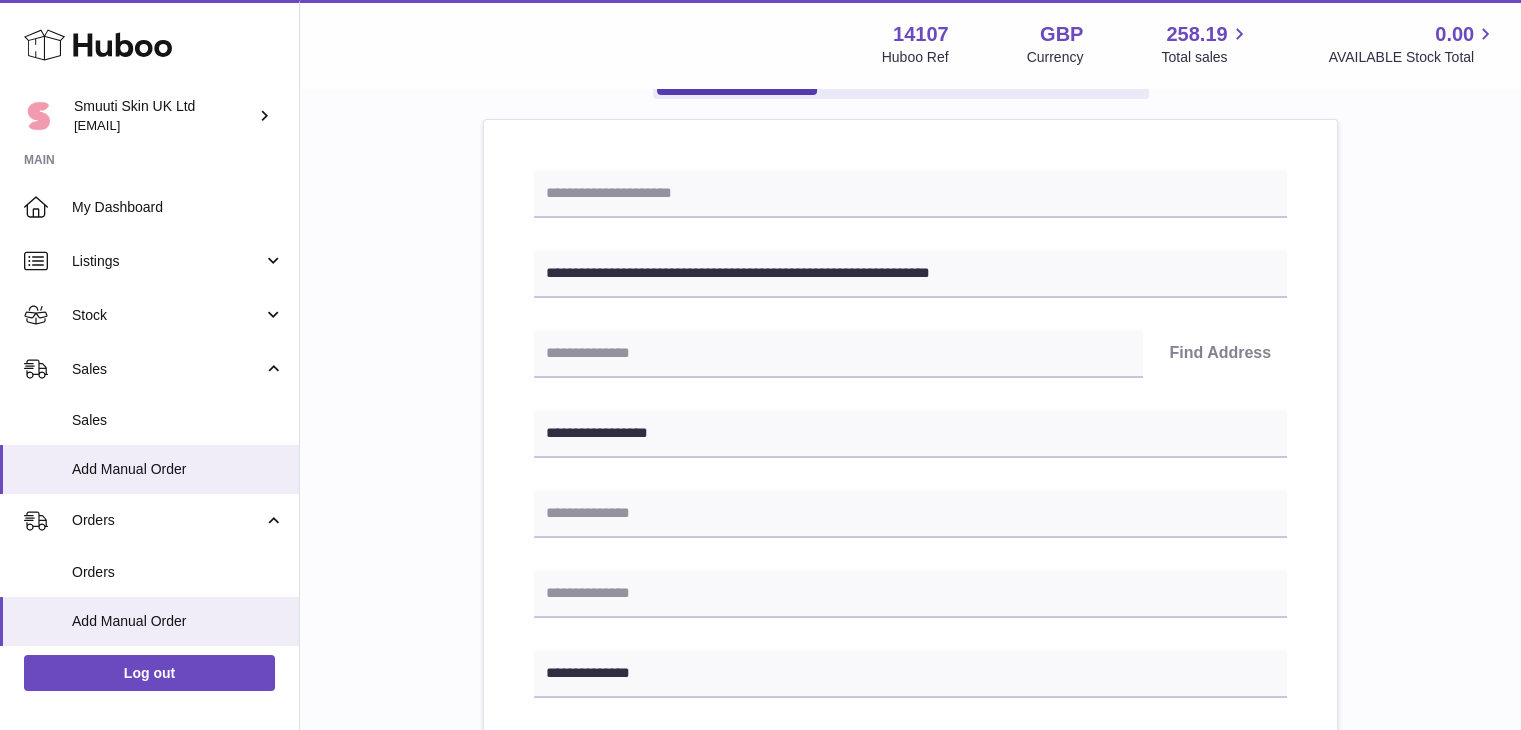 click on "**********" at bounding box center (910, 686) 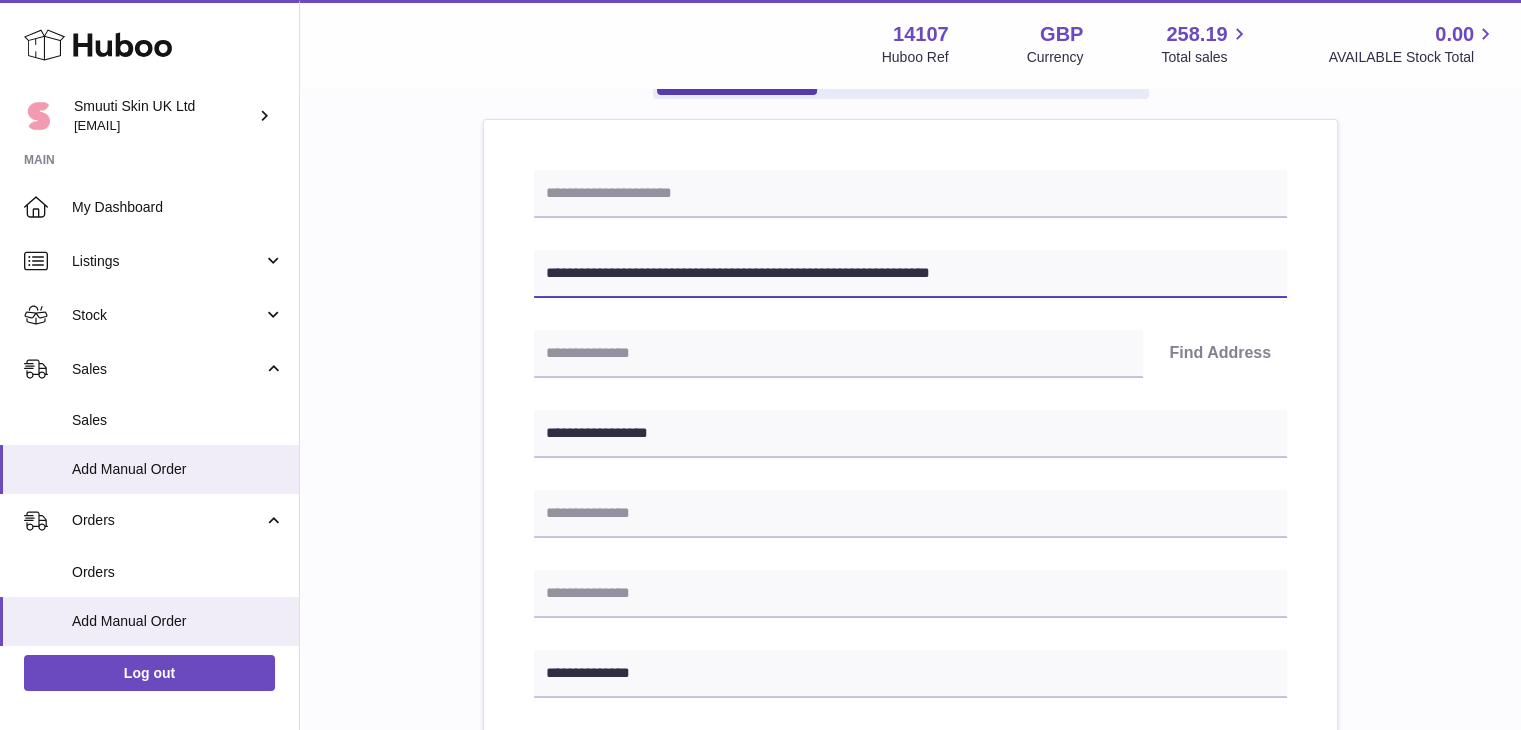 drag, startPoint x: 637, startPoint y: 271, endPoint x: 760, endPoint y: 269, distance: 123.01626 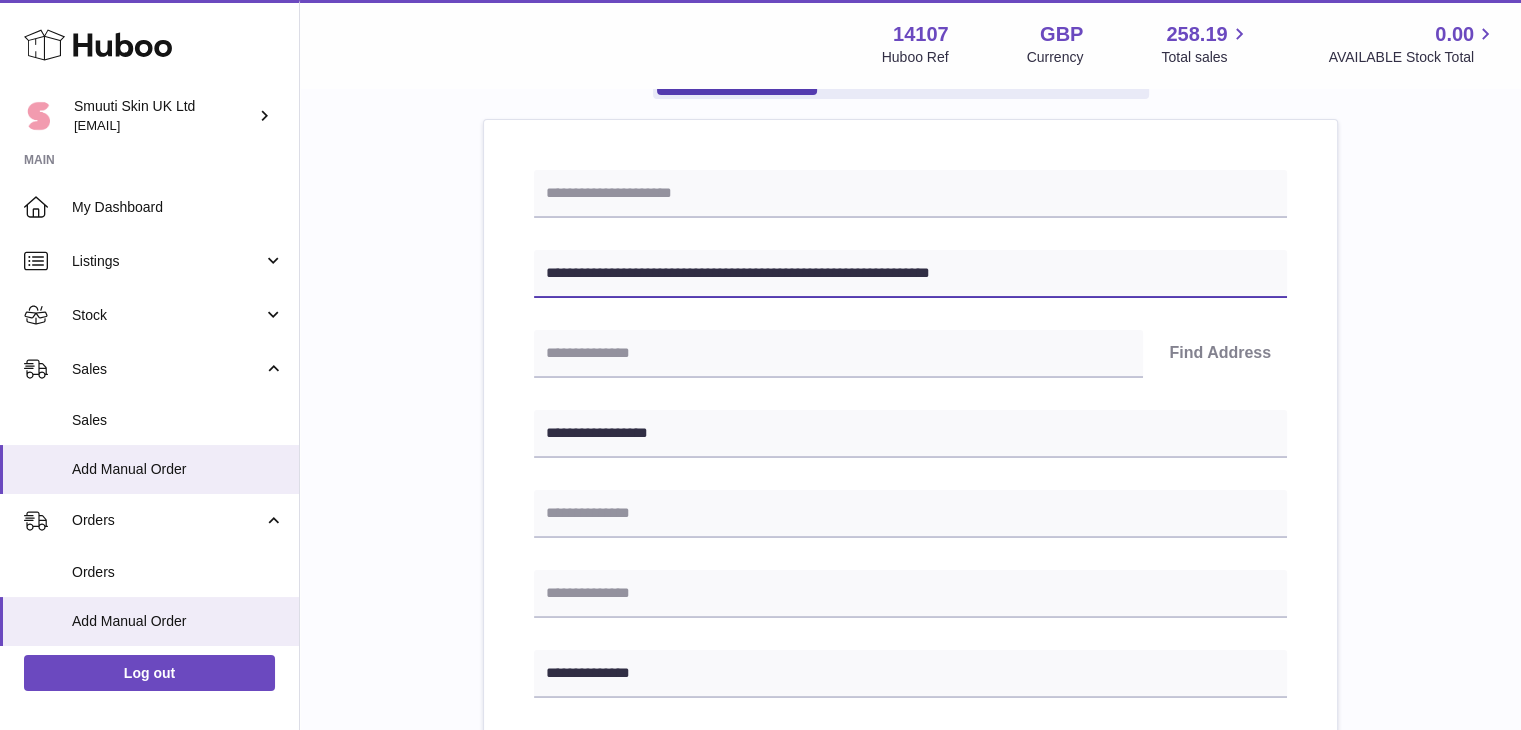 click on "**********" at bounding box center [910, 274] 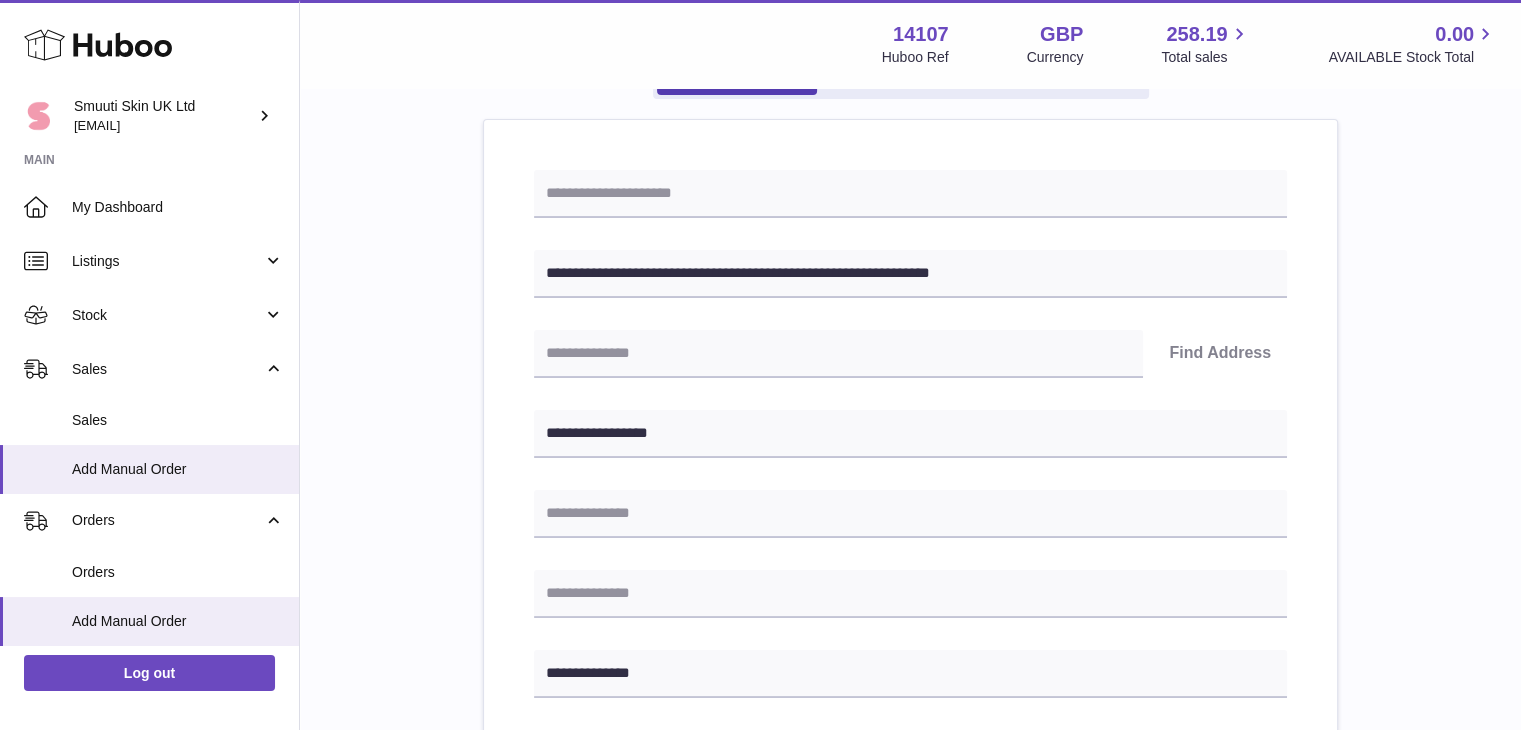click on "**********" at bounding box center [910, 715] 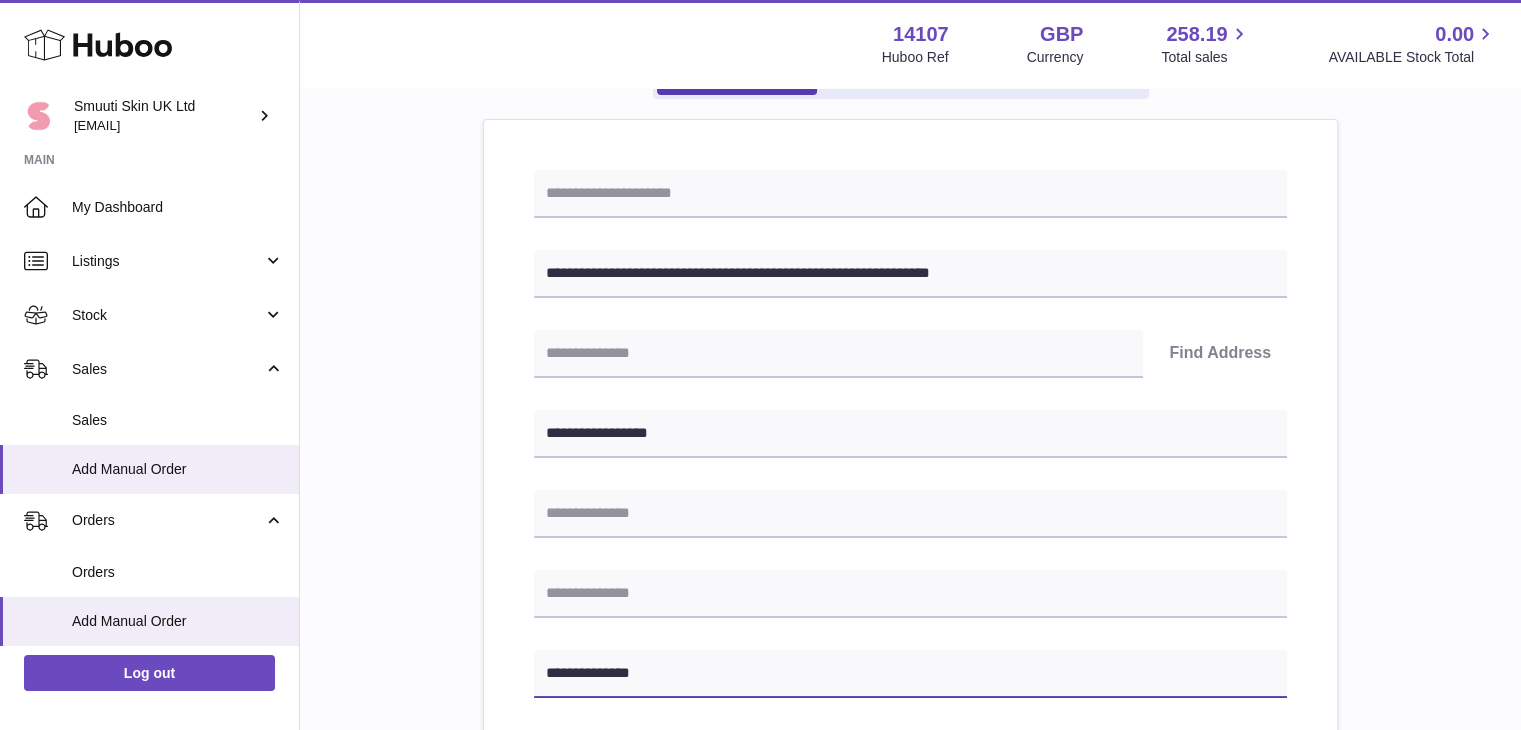 drag, startPoint x: 665, startPoint y: 670, endPoint x: 516, endPoint y: 669, distance: 149.00336 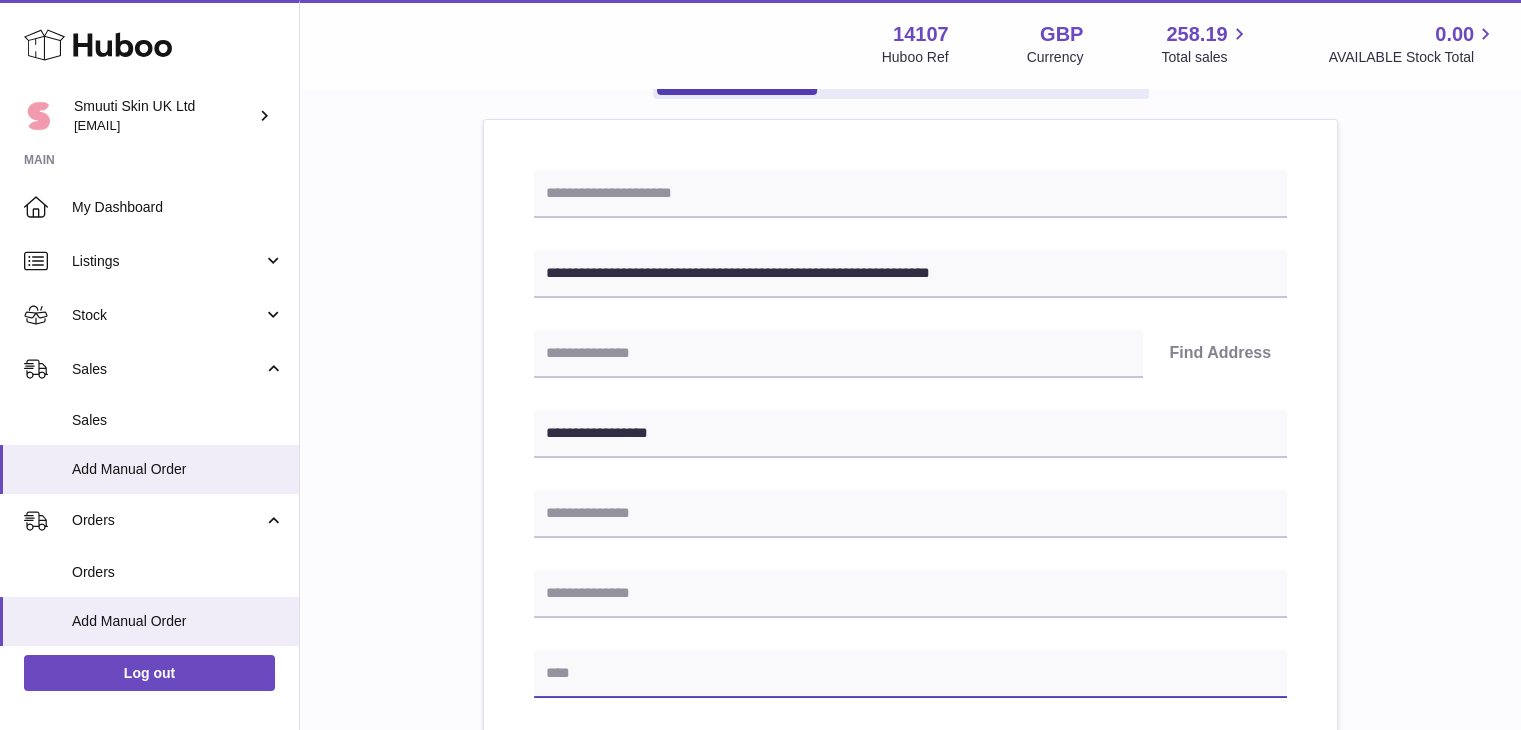 type 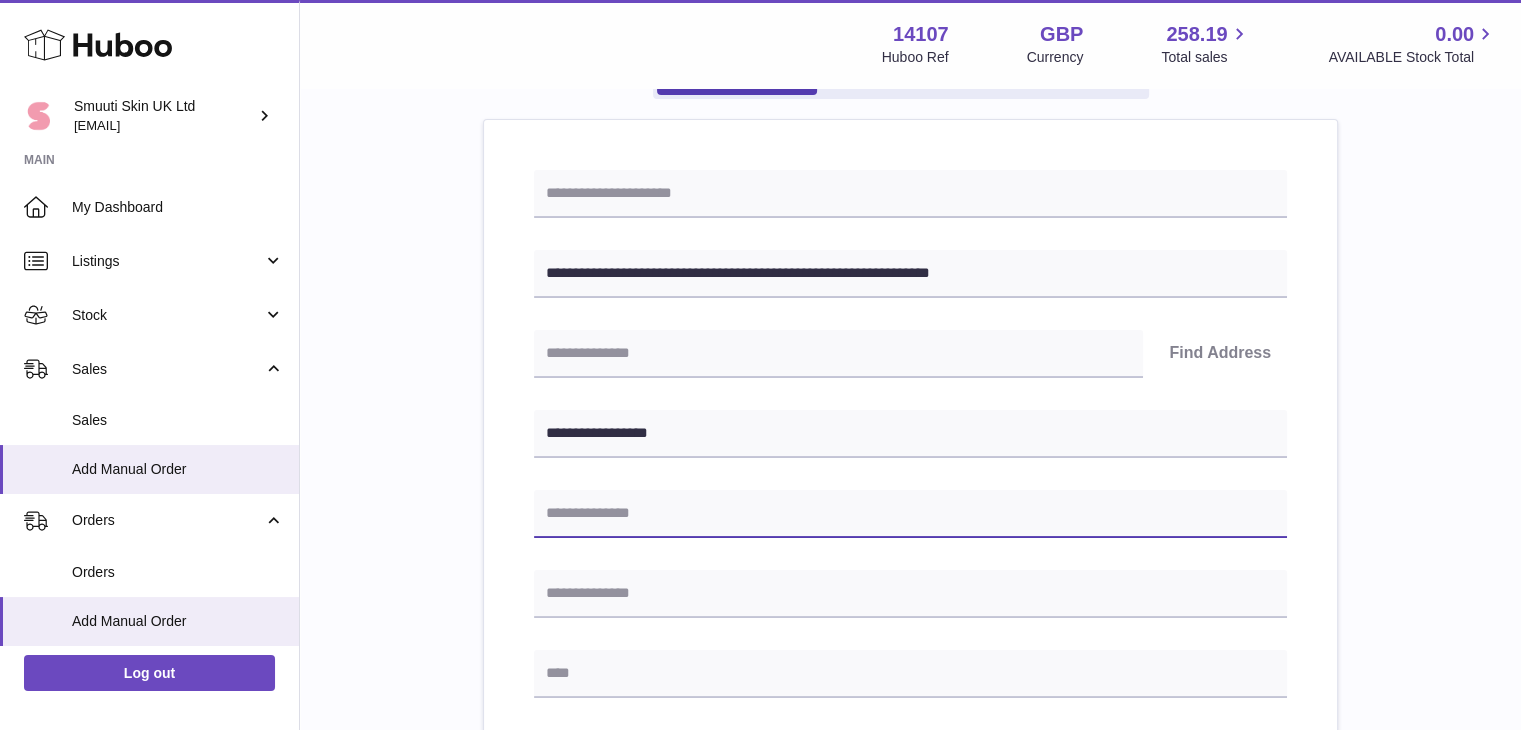 click at bounding box center [910, 514] 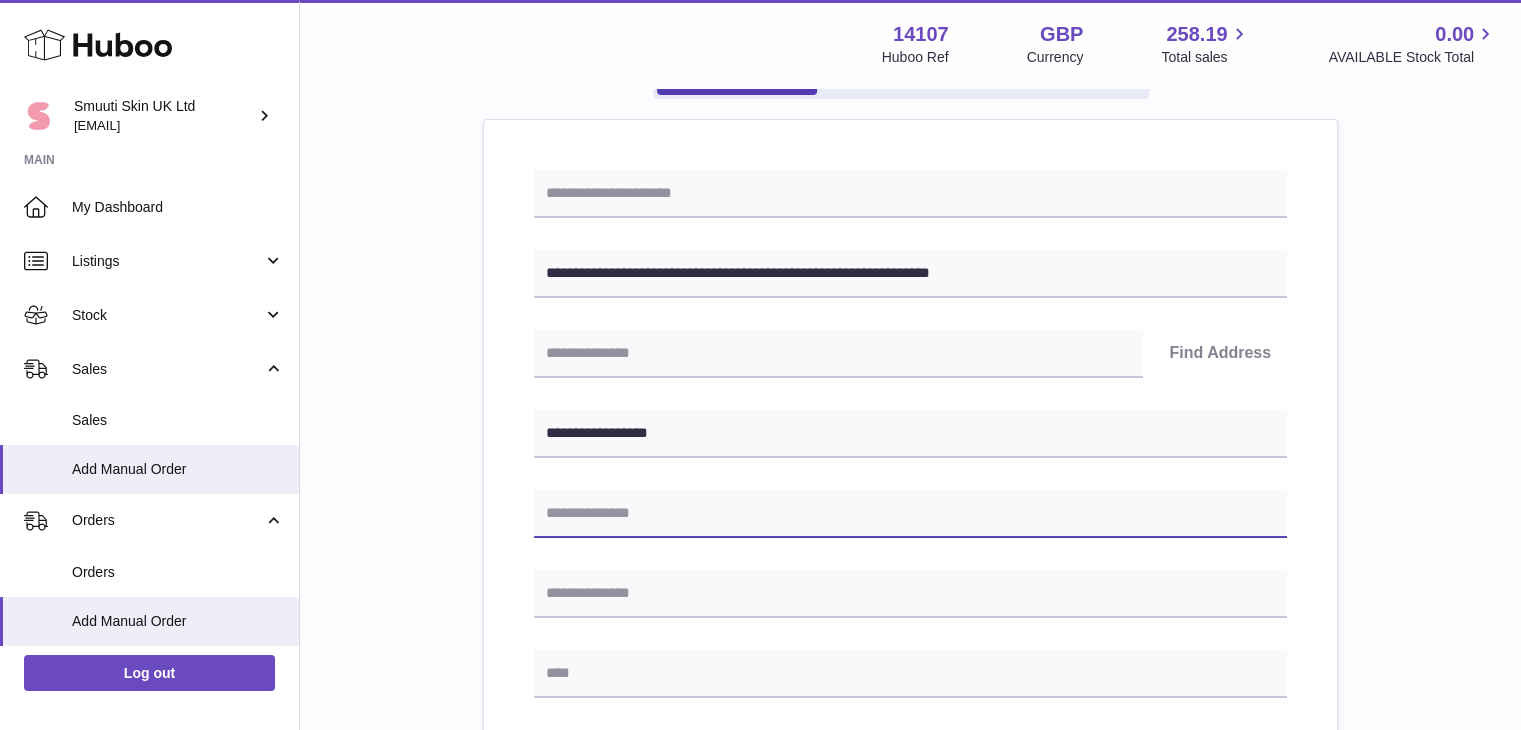 paste on "**********" 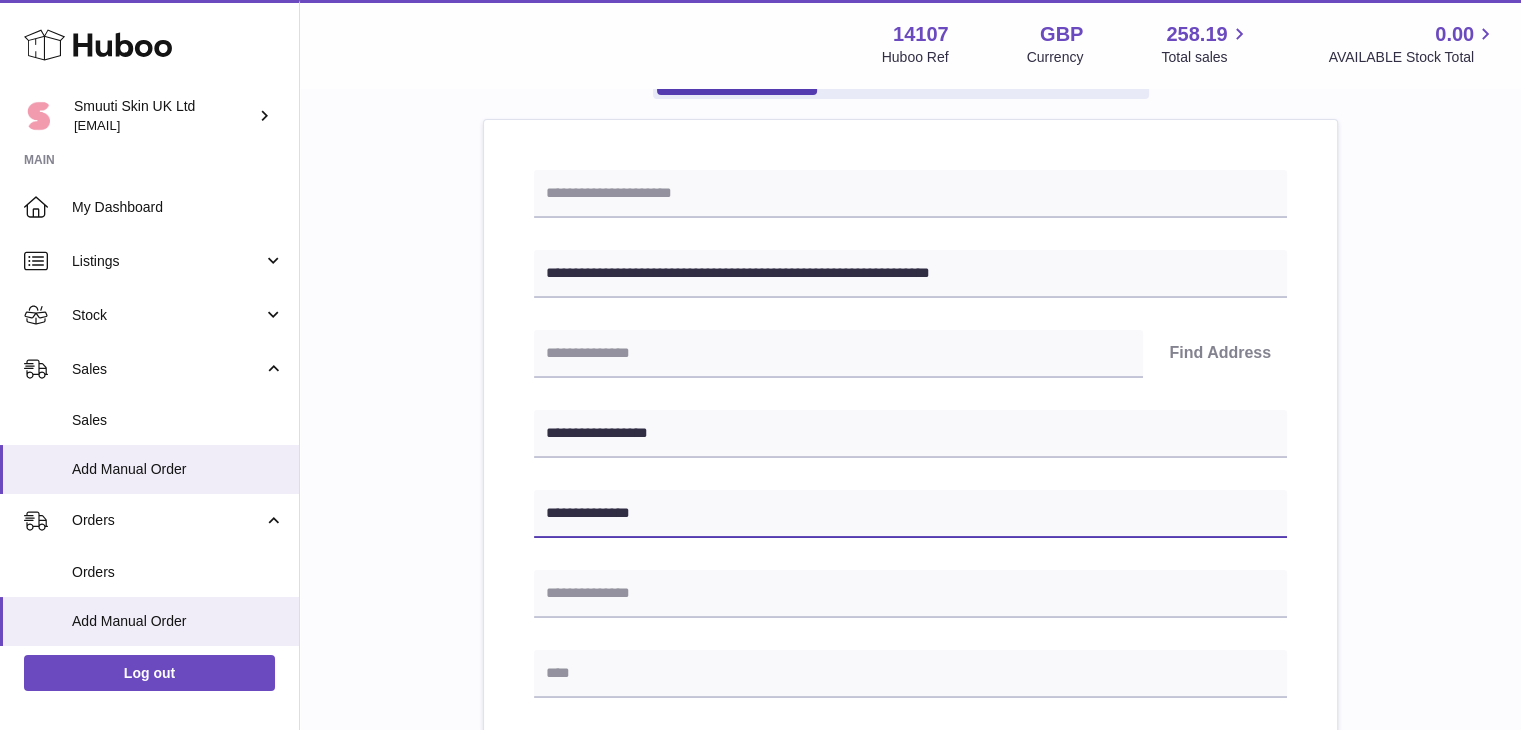type on "**********" 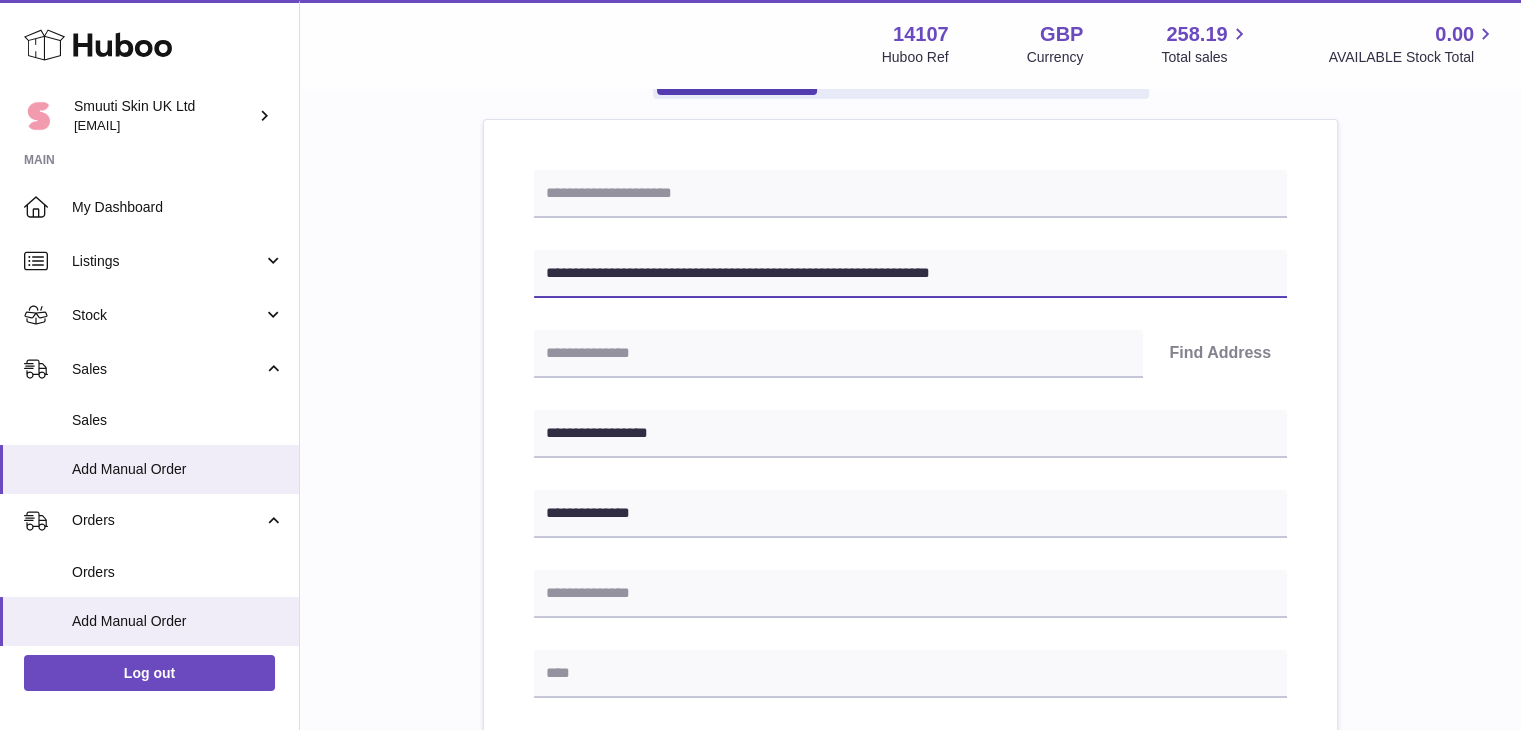drag, startPoint x: 757, startPoint y: 271, endPoint x: 638, endPoint y: 266, distance: 119.104996 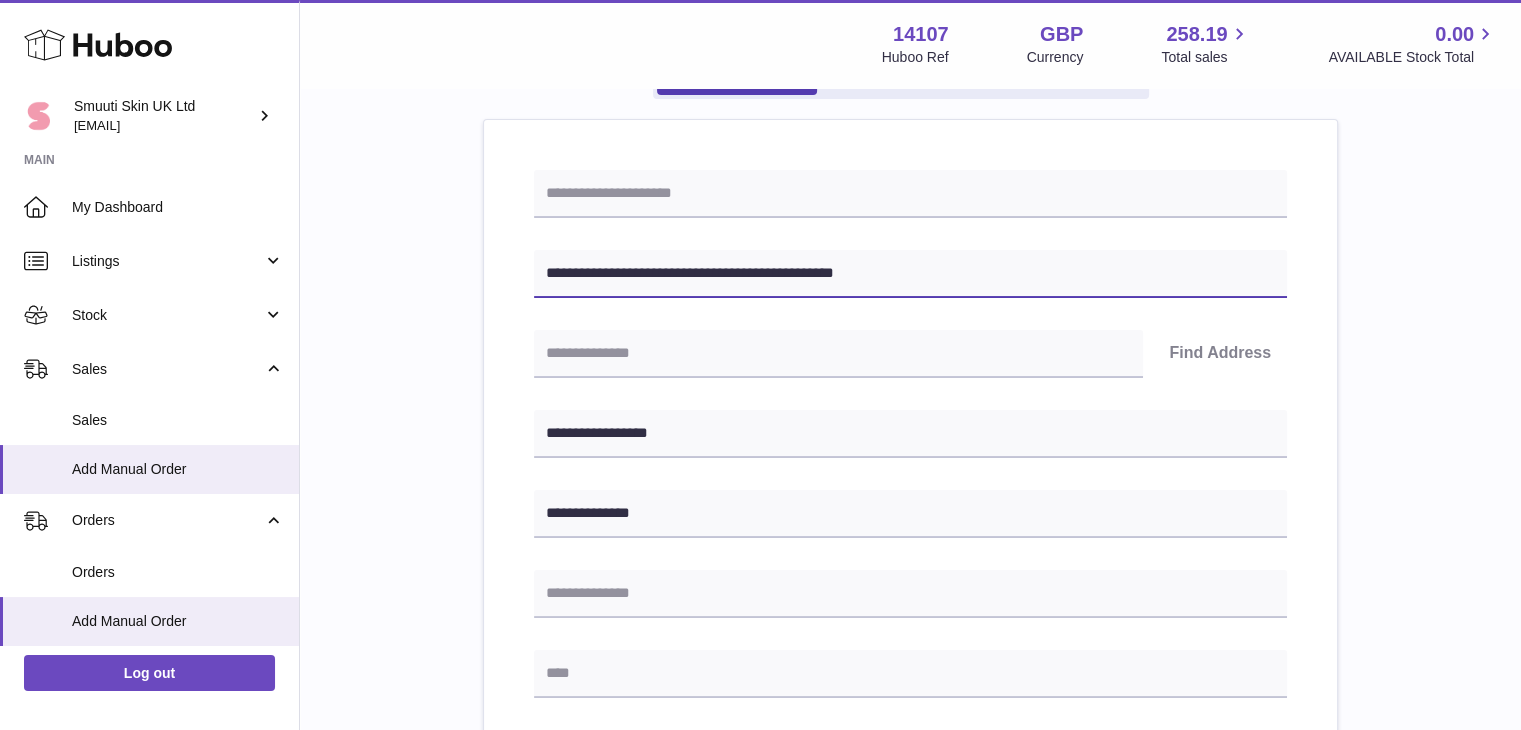 type on "**********" 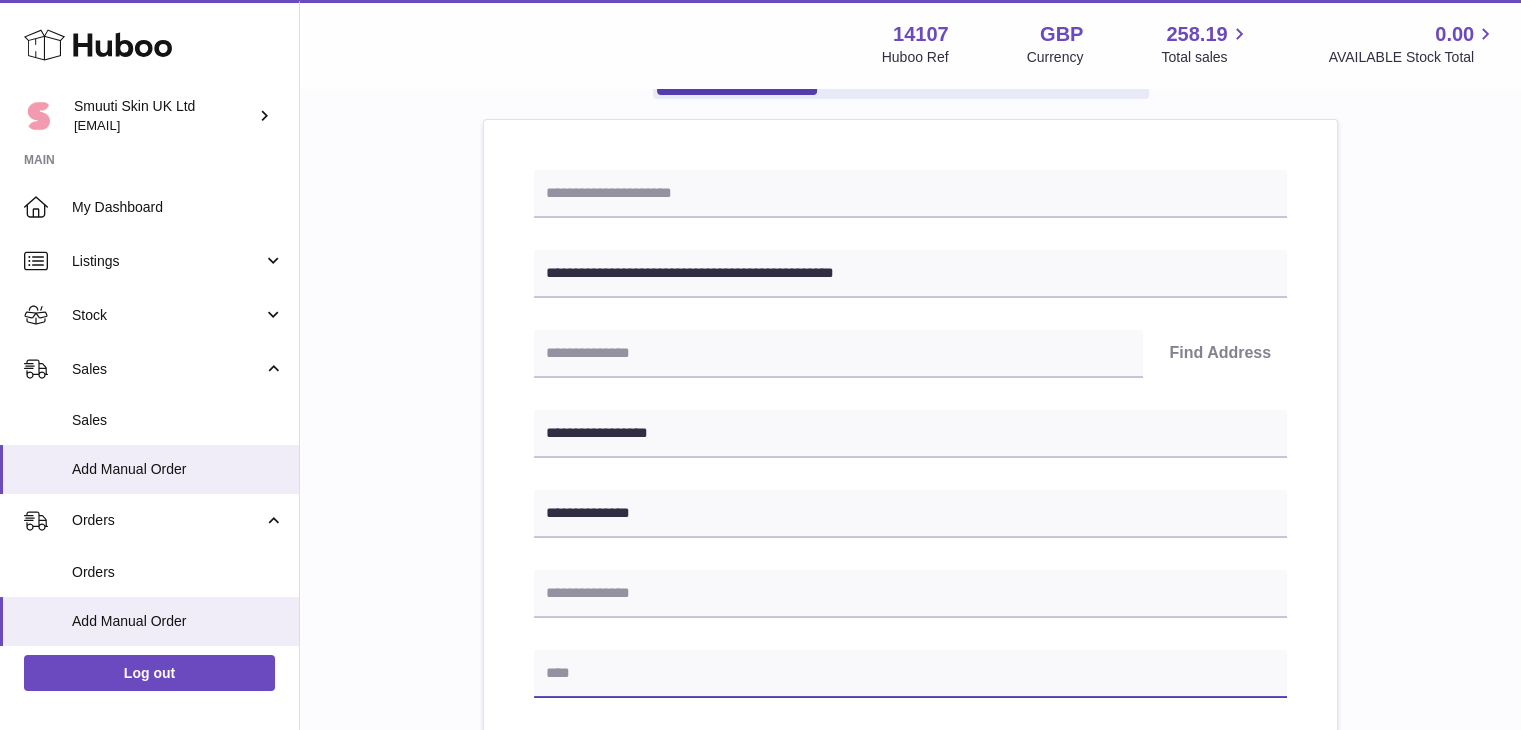 click at bounding box center [910, 674] 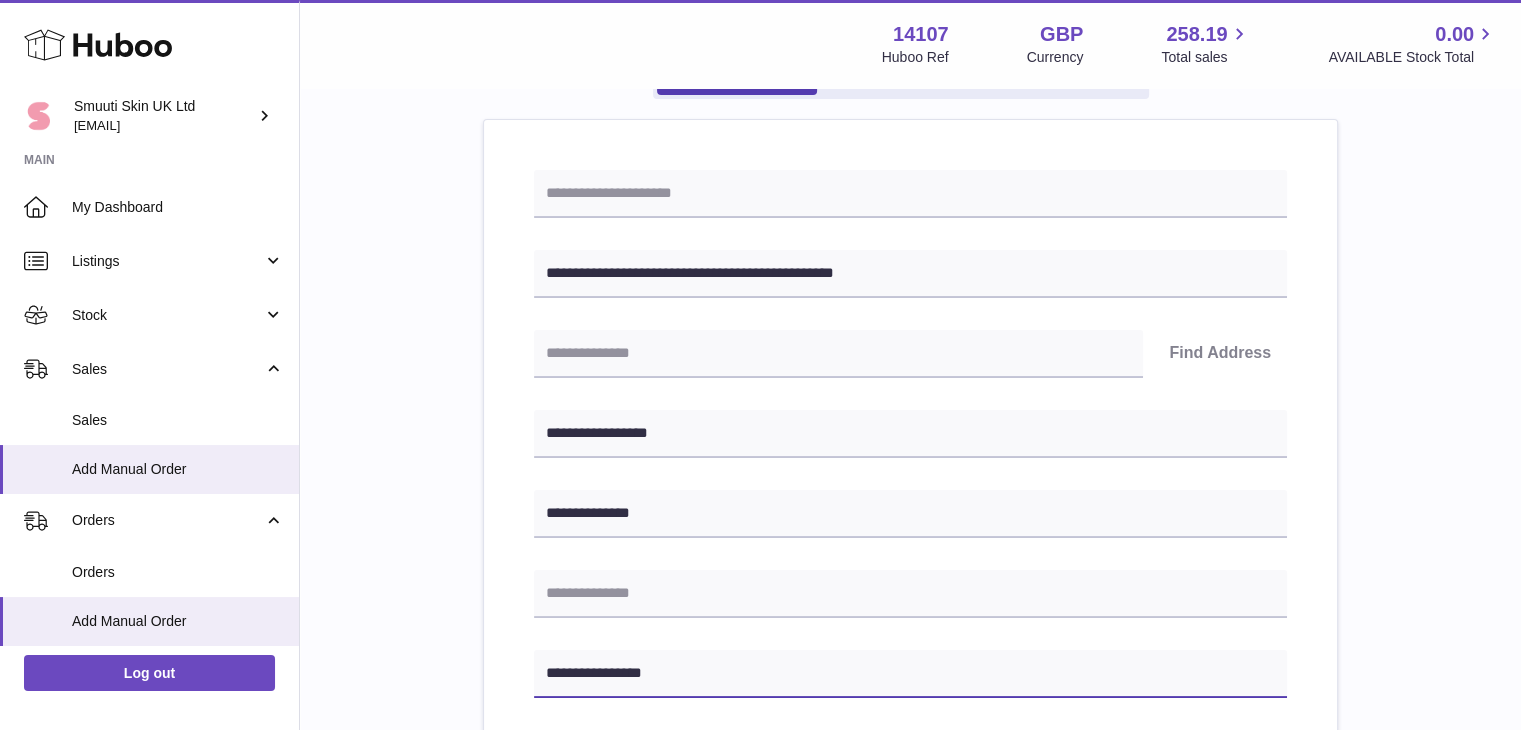 type on "**********" 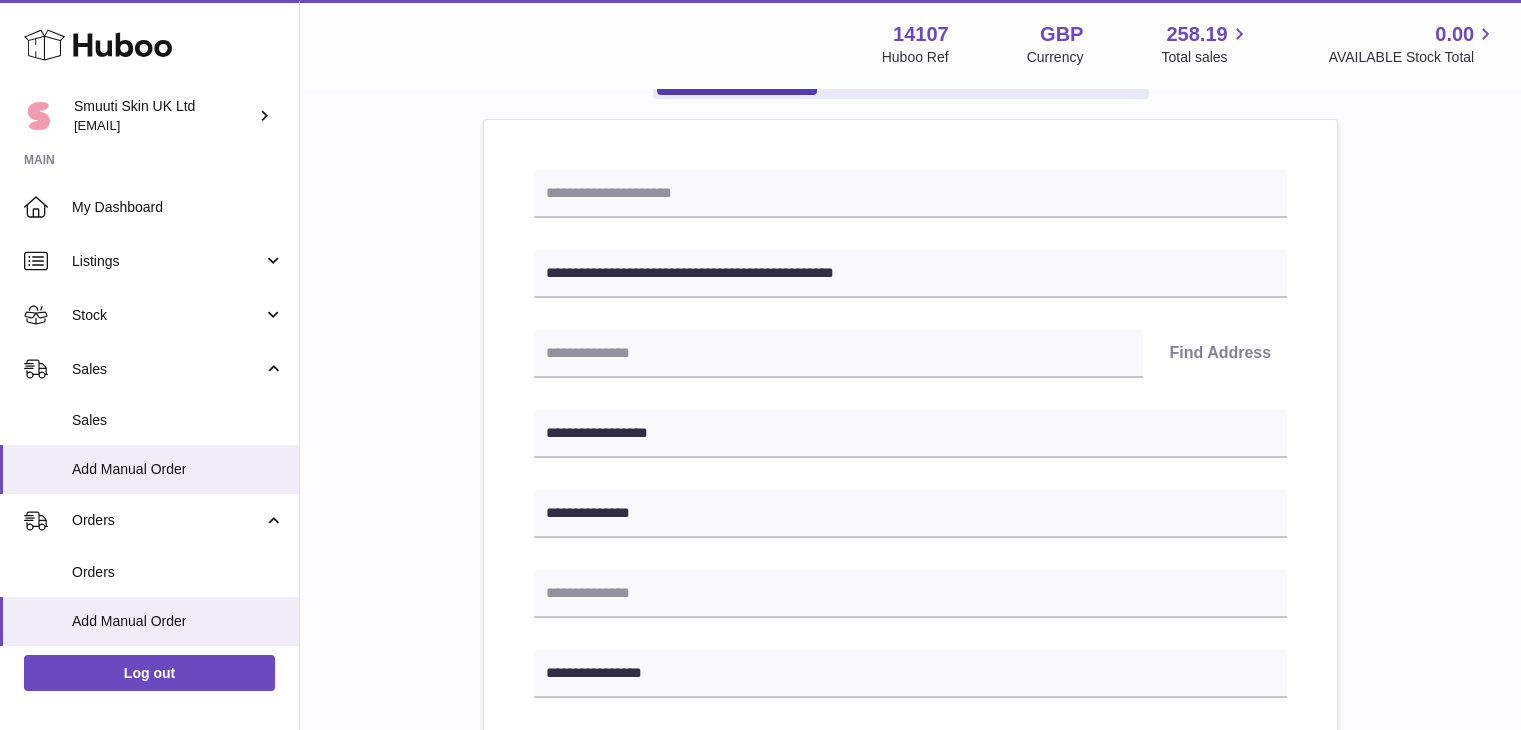 click on "**********" at bounding box center [910, 751] 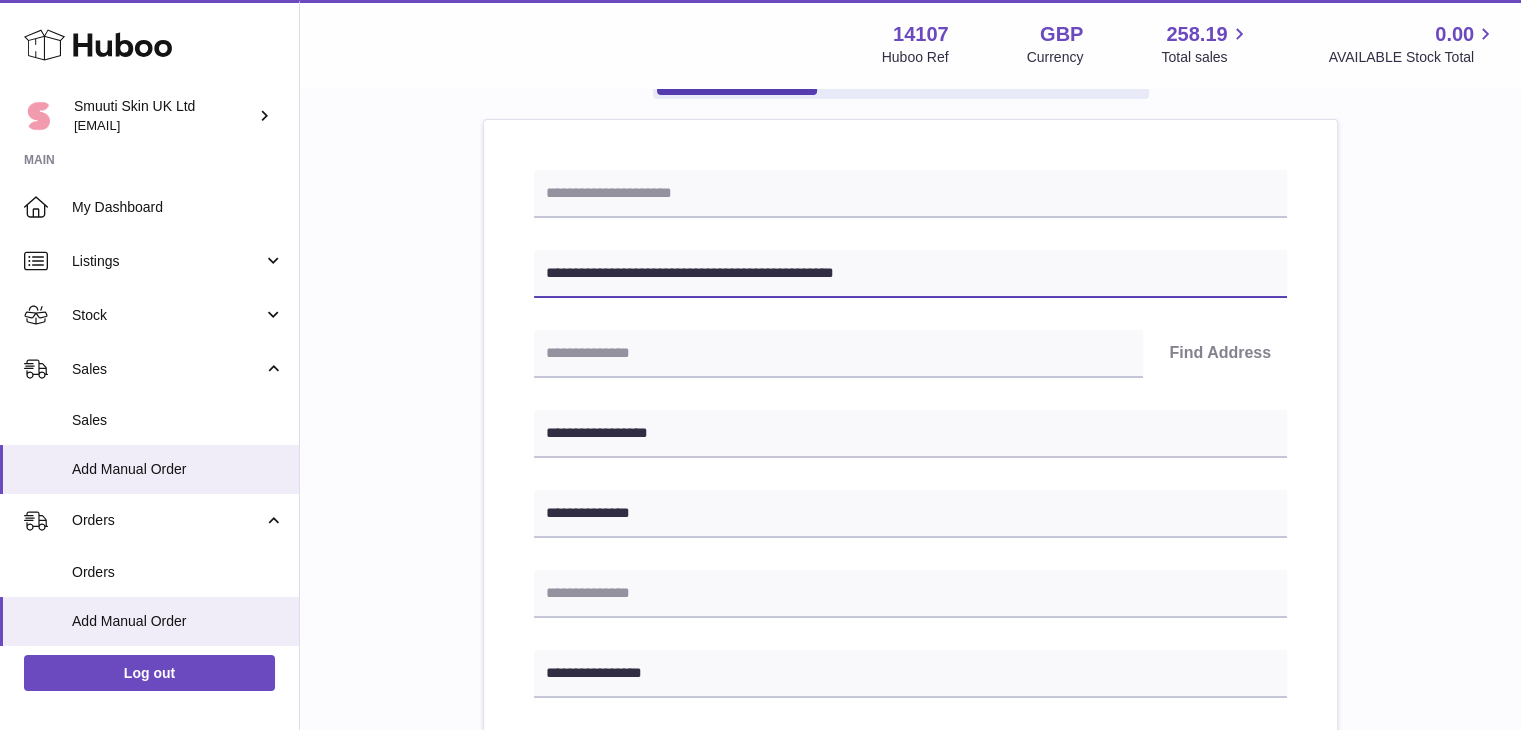 drag, startPoint x: 882, startPoint y: 271, endPoint x: 816, endPoint y: 268, distance: 66.068146 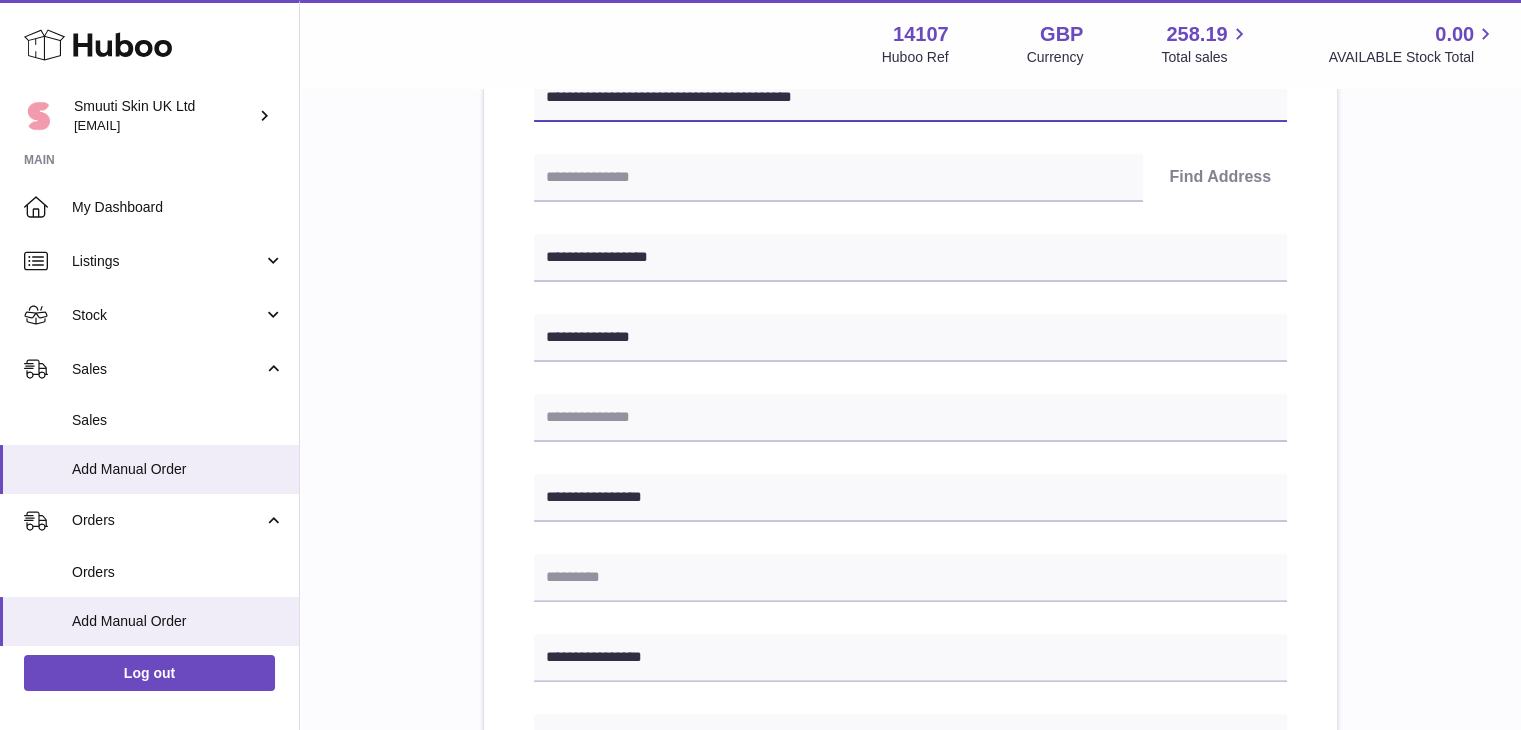 scroll, scrollTop: 384, scrollLeft: 0, axis: vertical 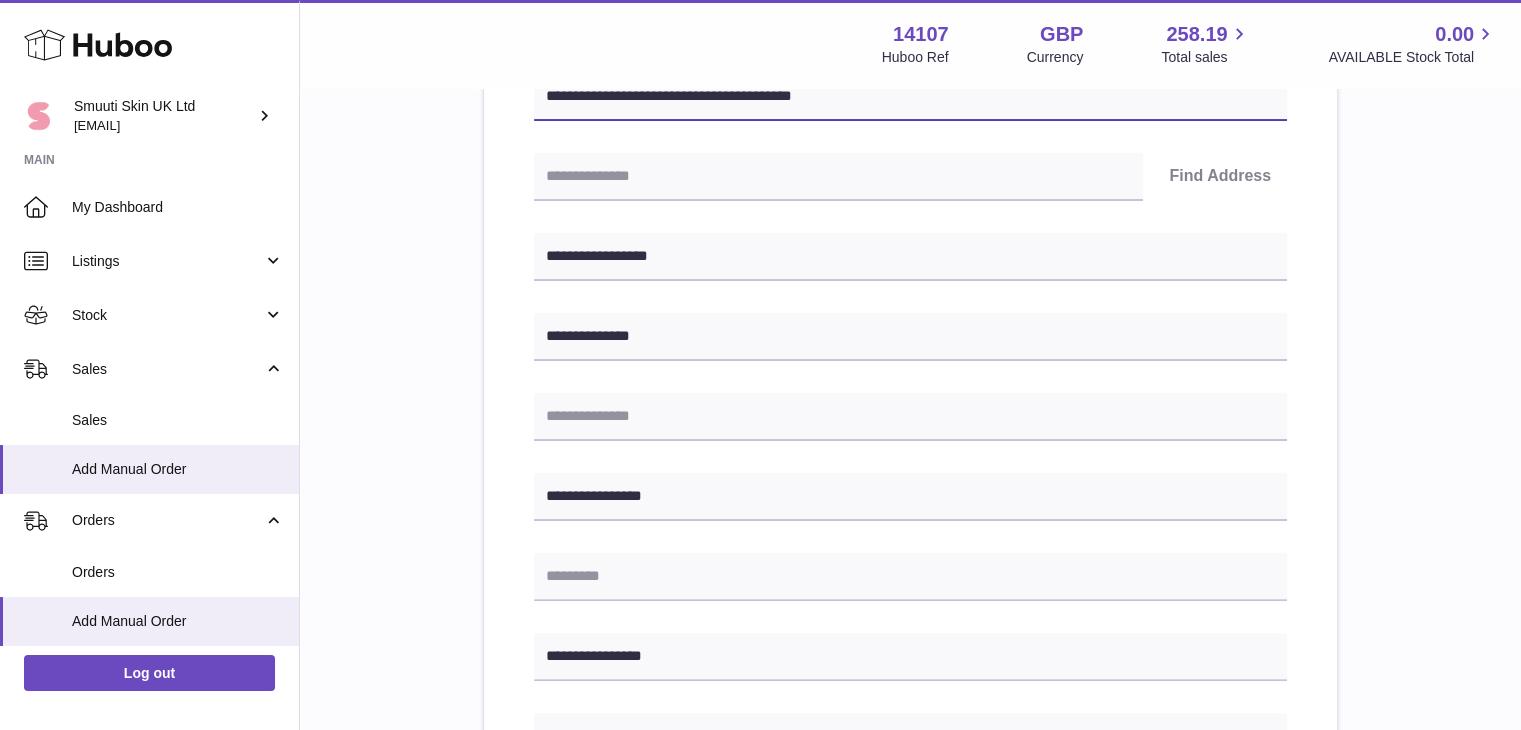 type on "**********" 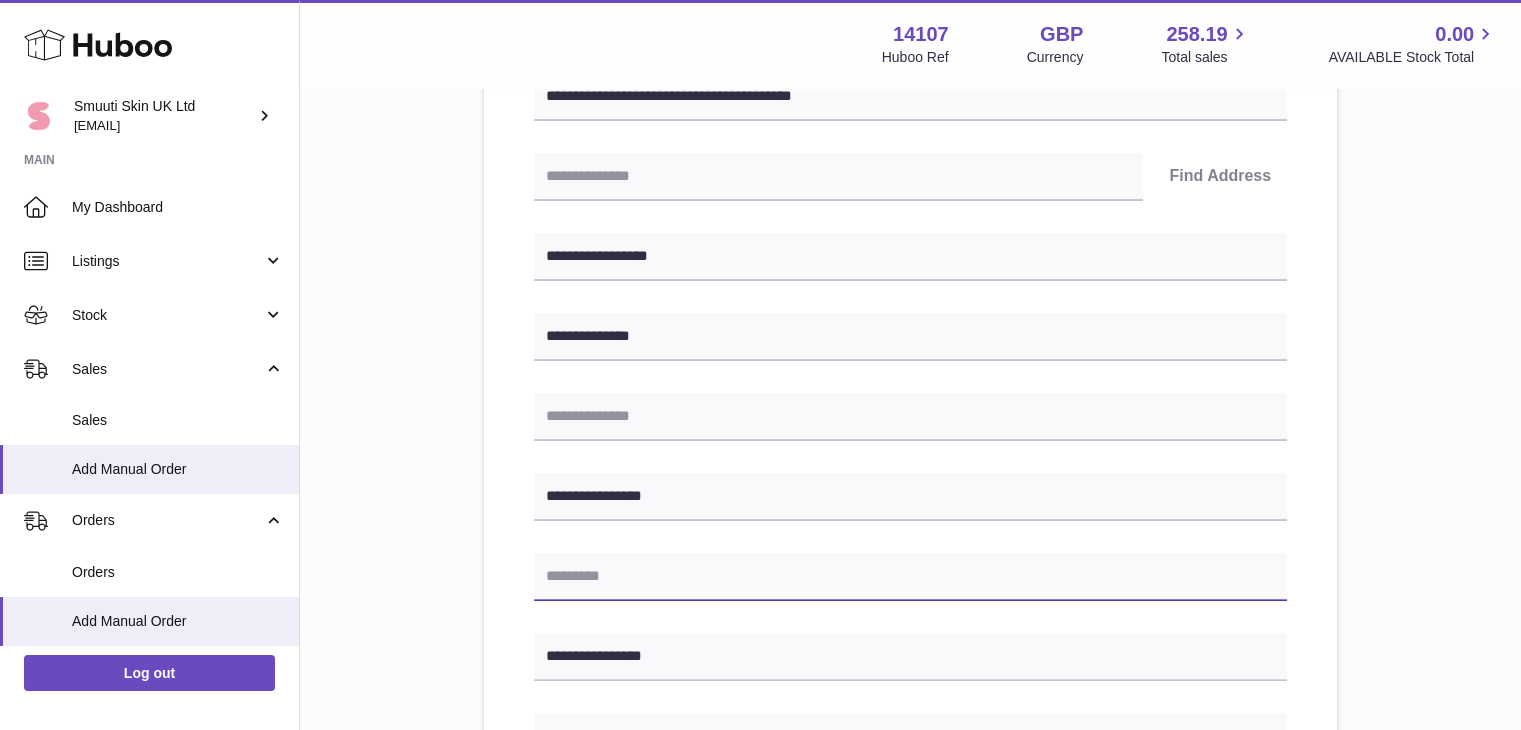 click at bounding box center [910, 577] 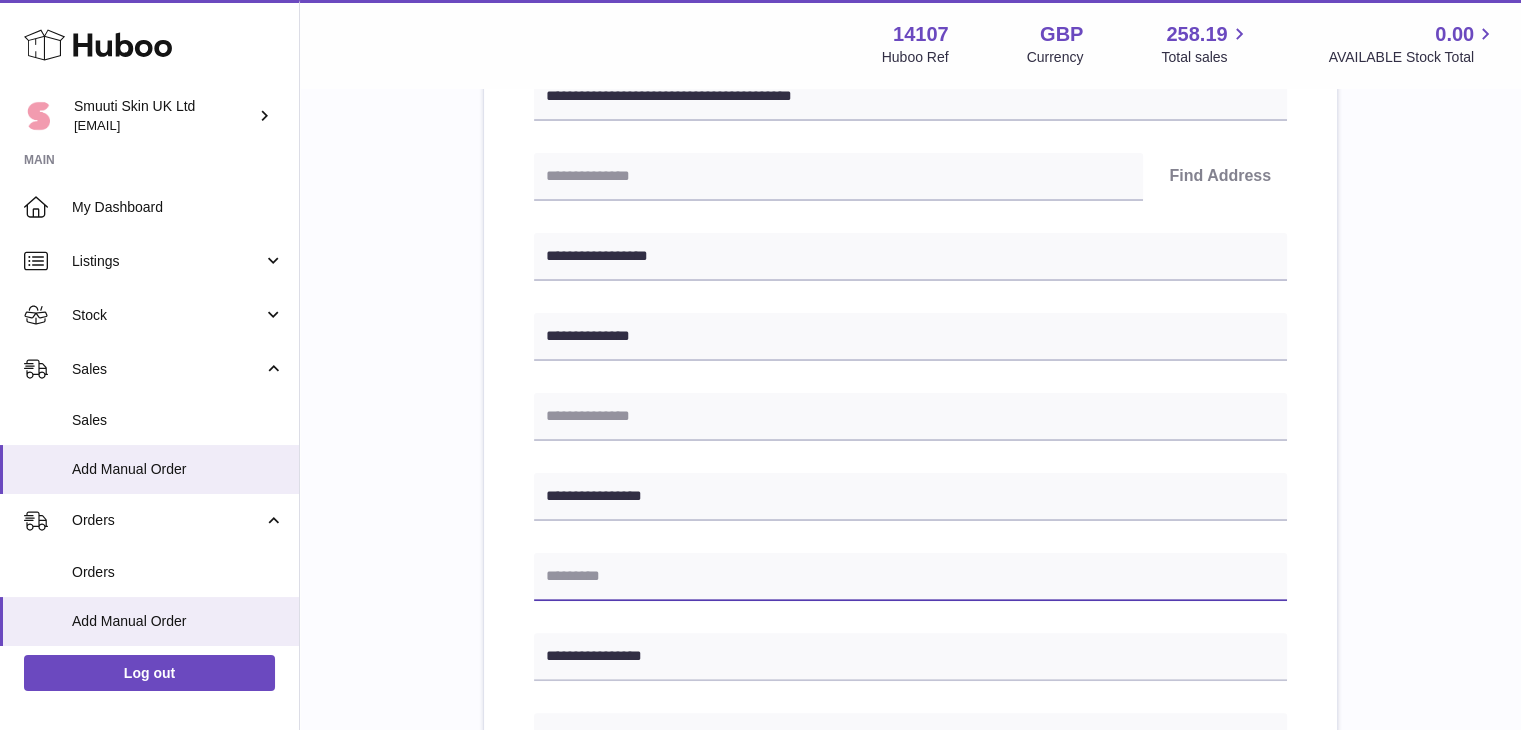 paste on "*******" 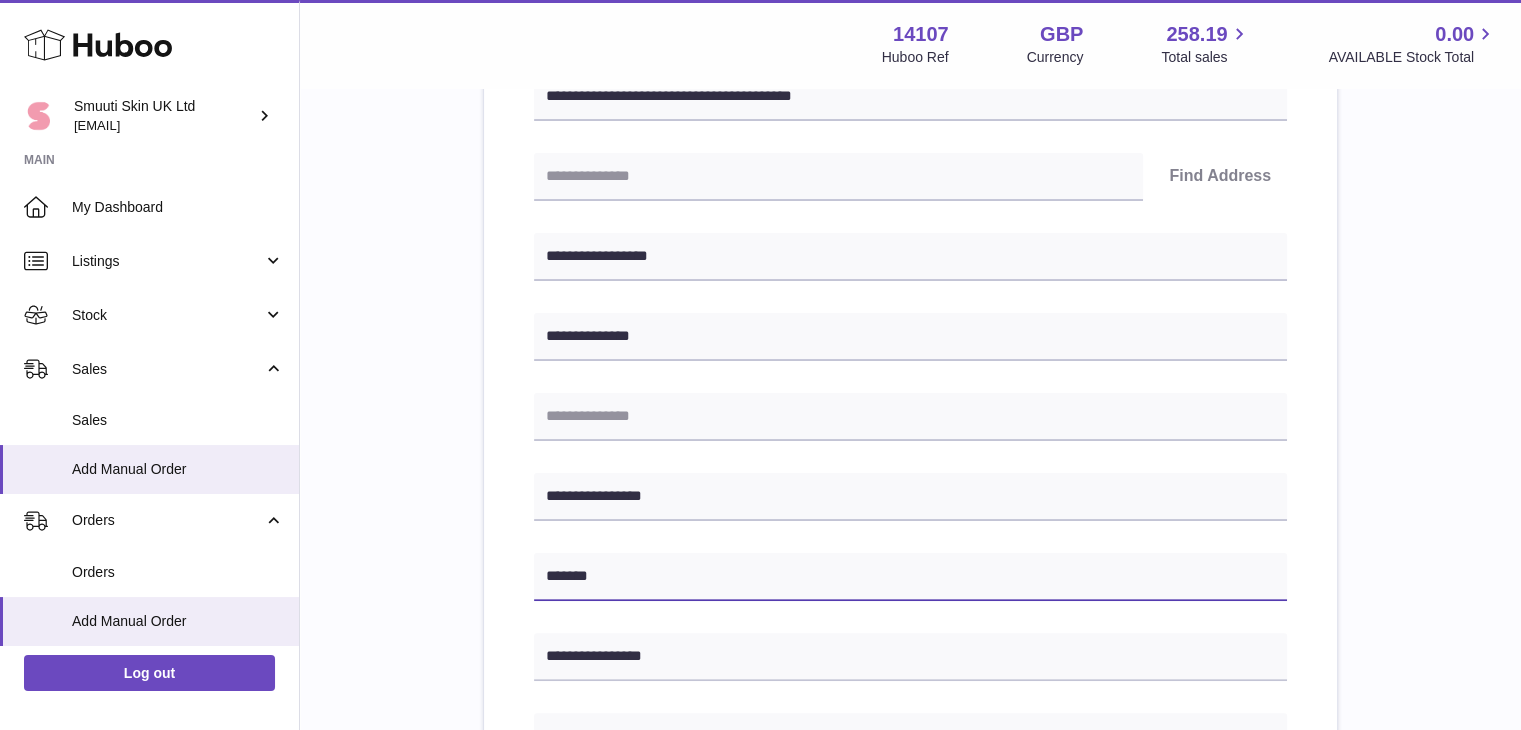type on "*******" 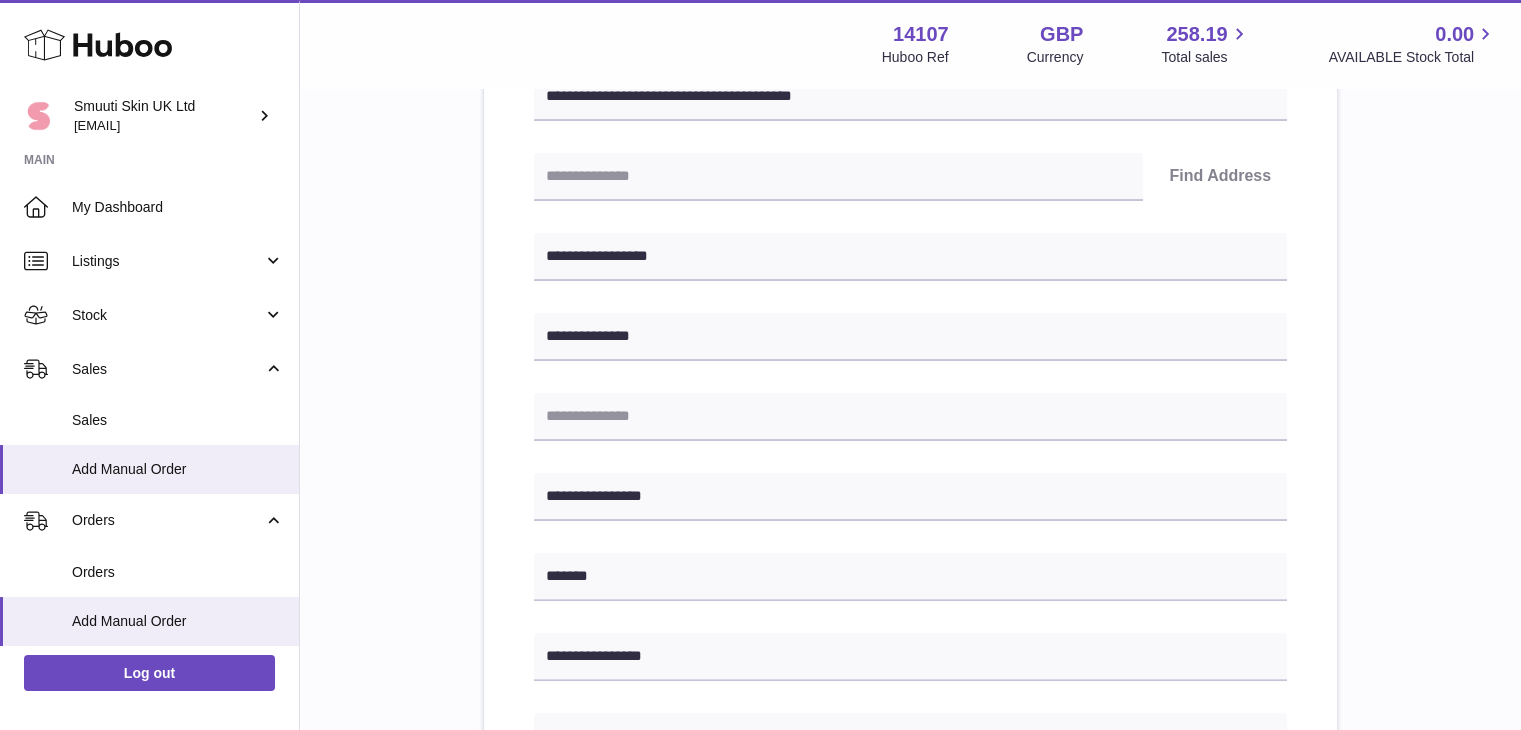 click on "**********" at bounding box center (910, 574) 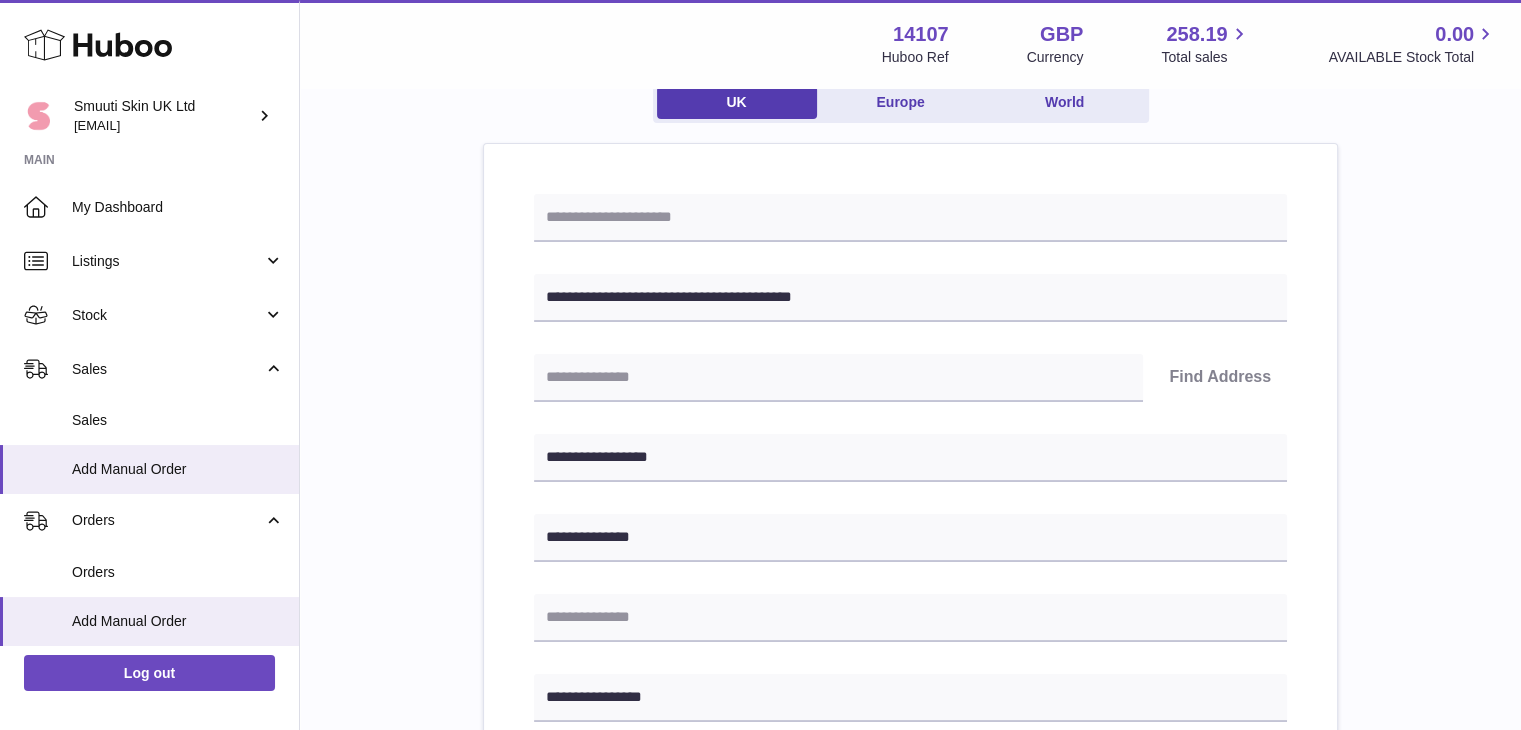 scroll, scrollTop: 131, scrollLeft: 0, axis: vertical 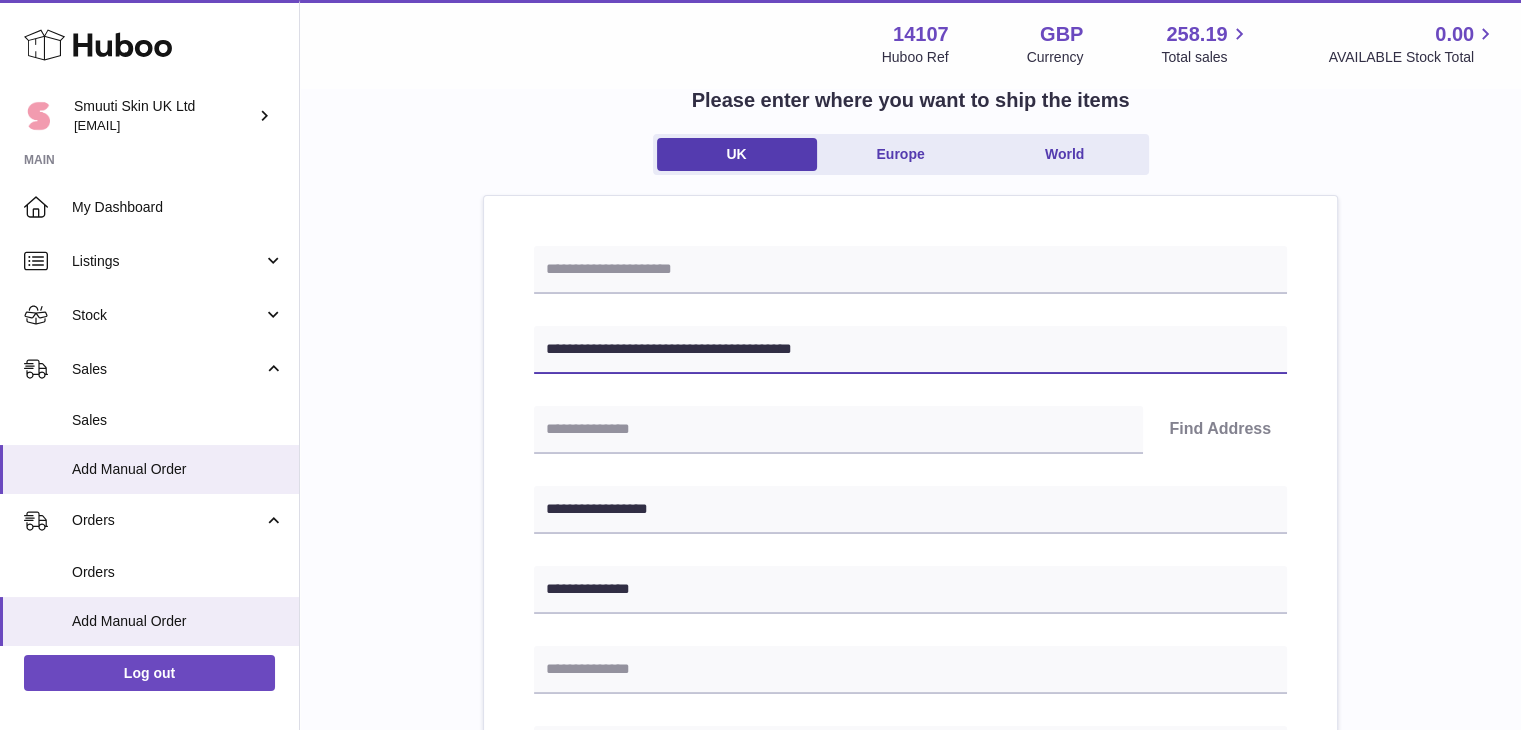 drag, startPoint x: 805, startPoint y: 358, endPoint x: 619, endPoint y: 353, distance: 186.0672 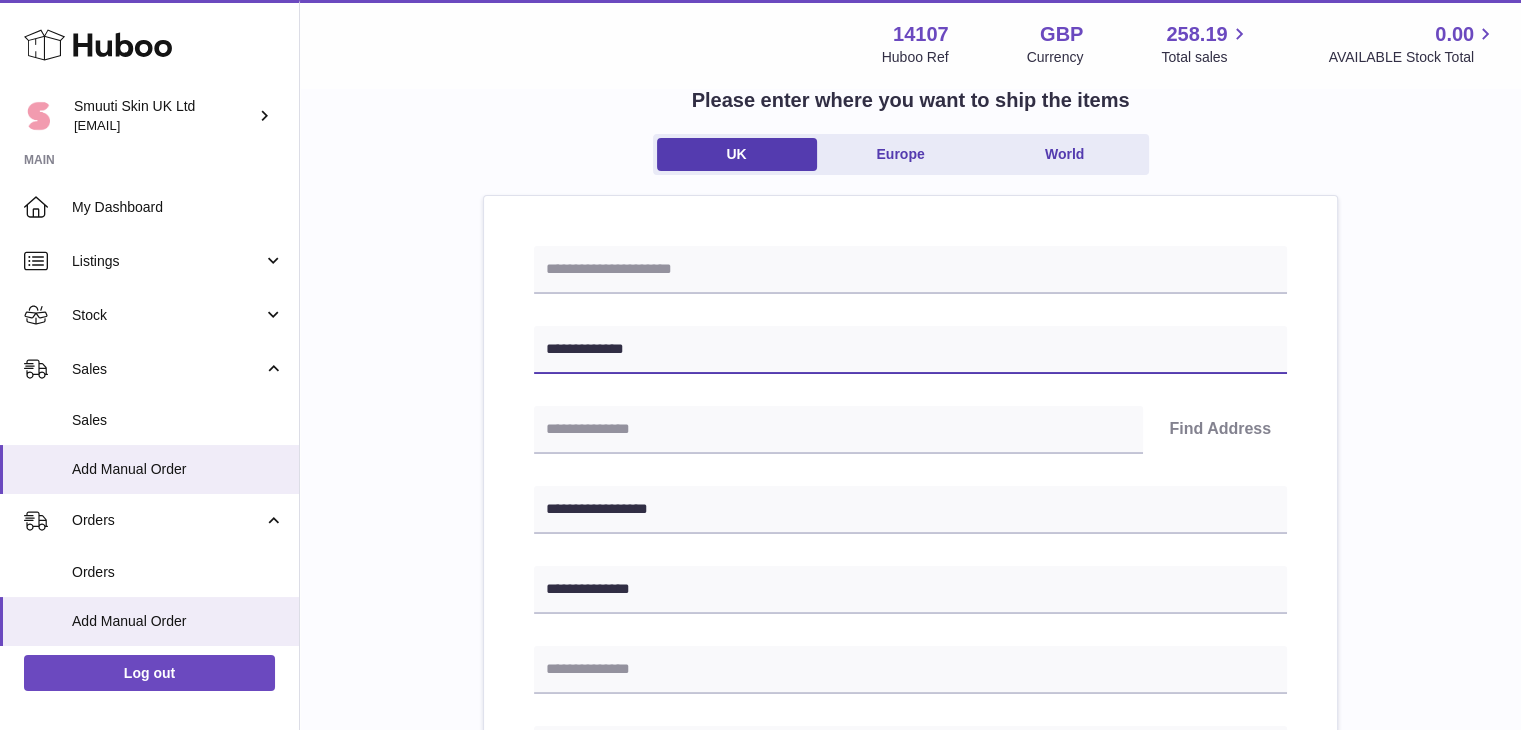 type on "**********" 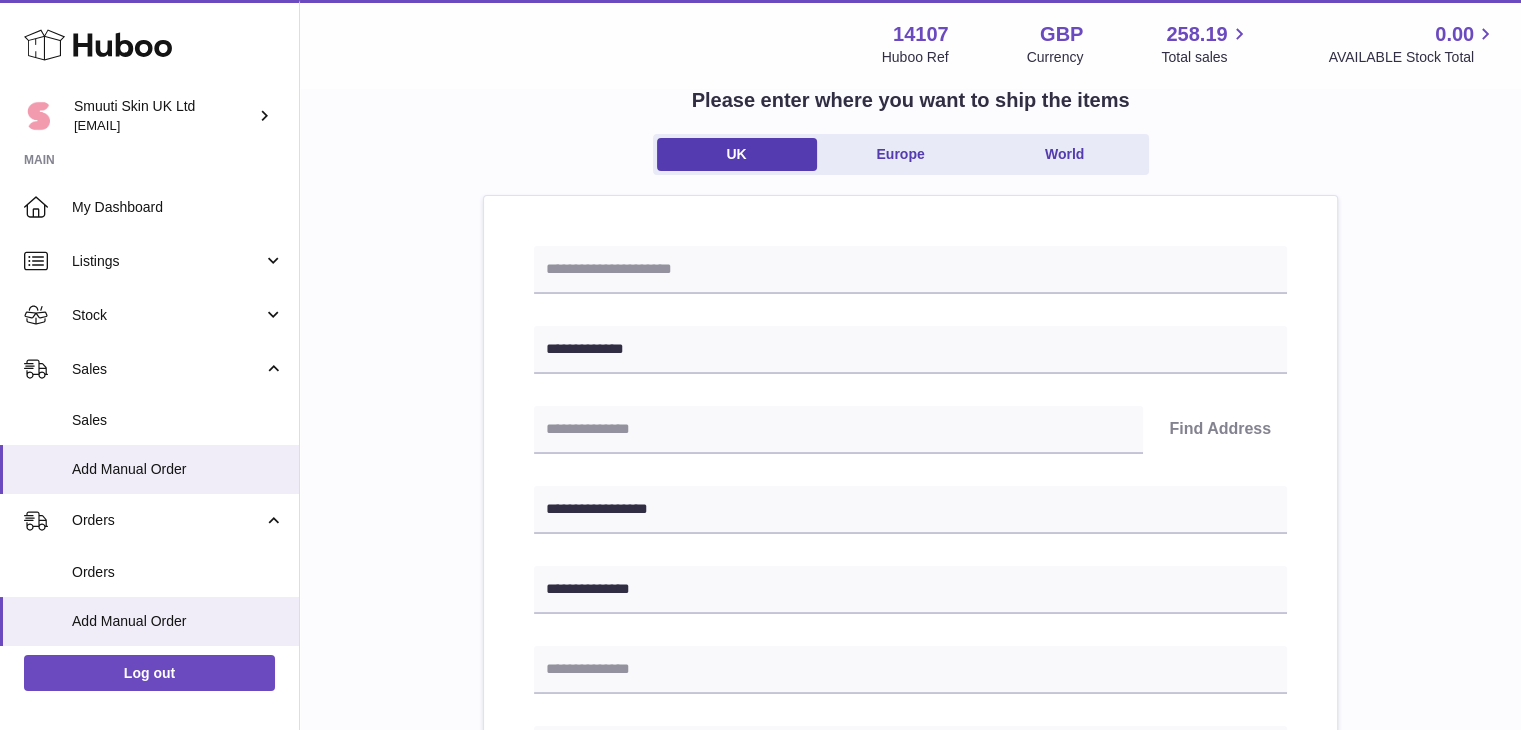 click on "**********" at bounding box center (910, 827) 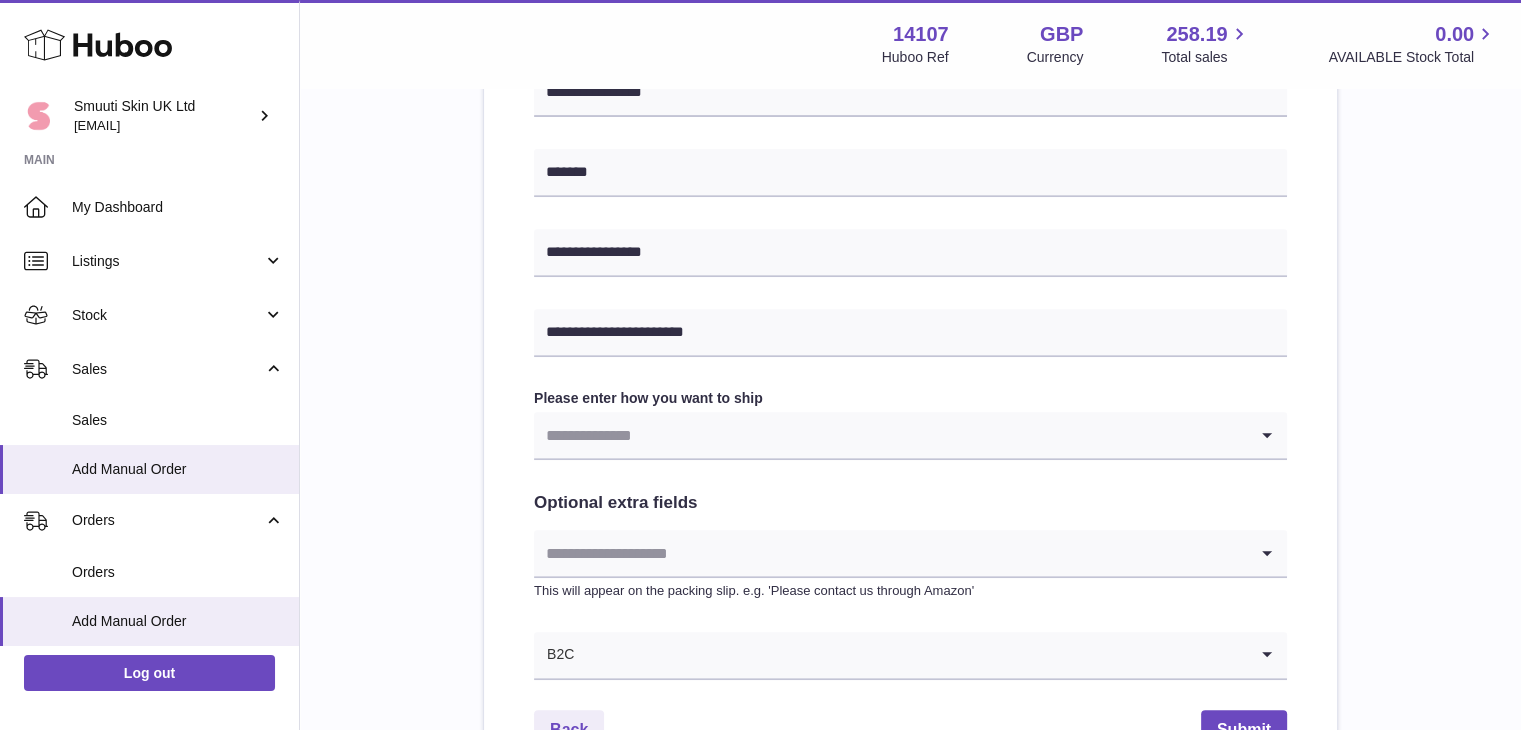 scroll, scrollTop: 804, scrollLeft: 0, axis: vertical 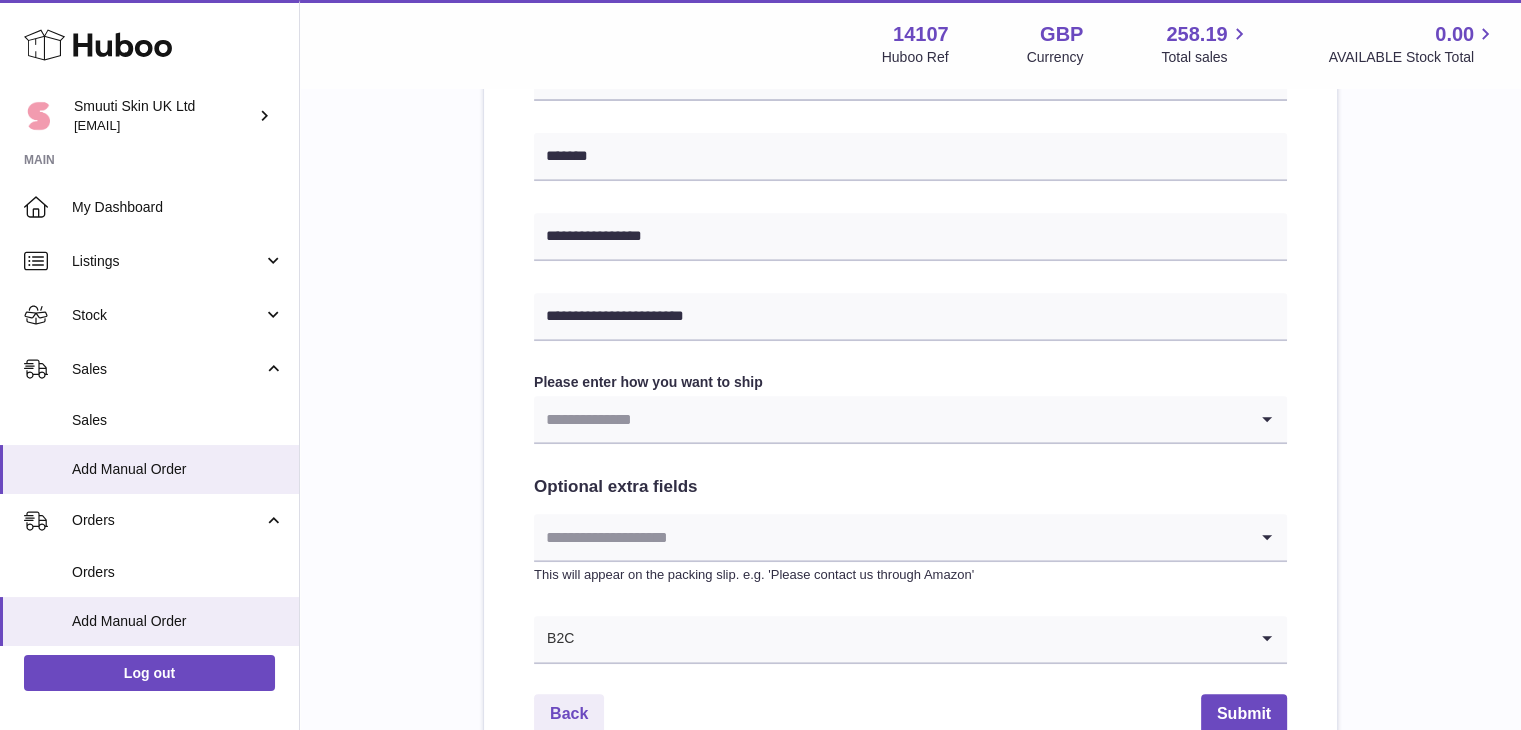 click 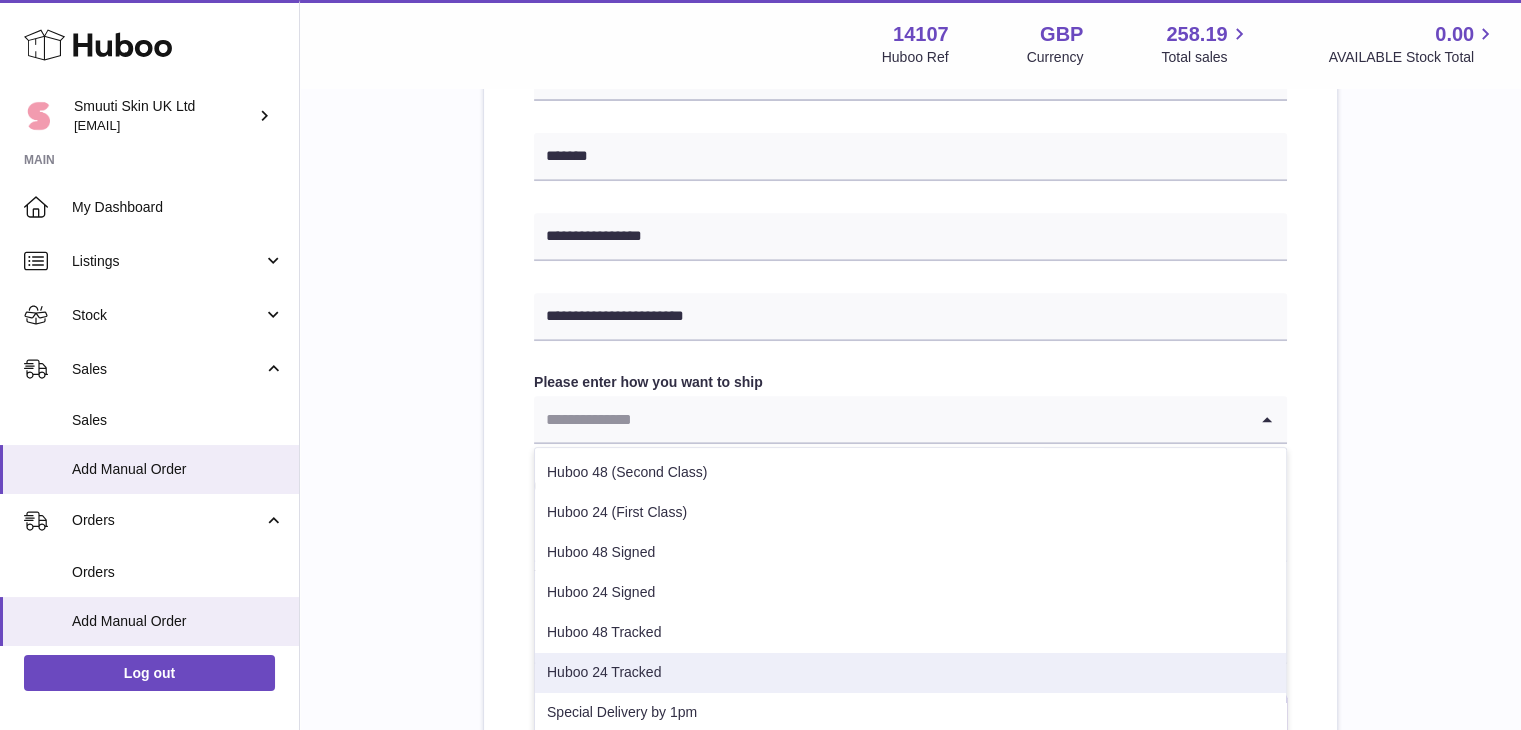 click on "Huboo 24 Tracked" at bounding box center (910, 673) 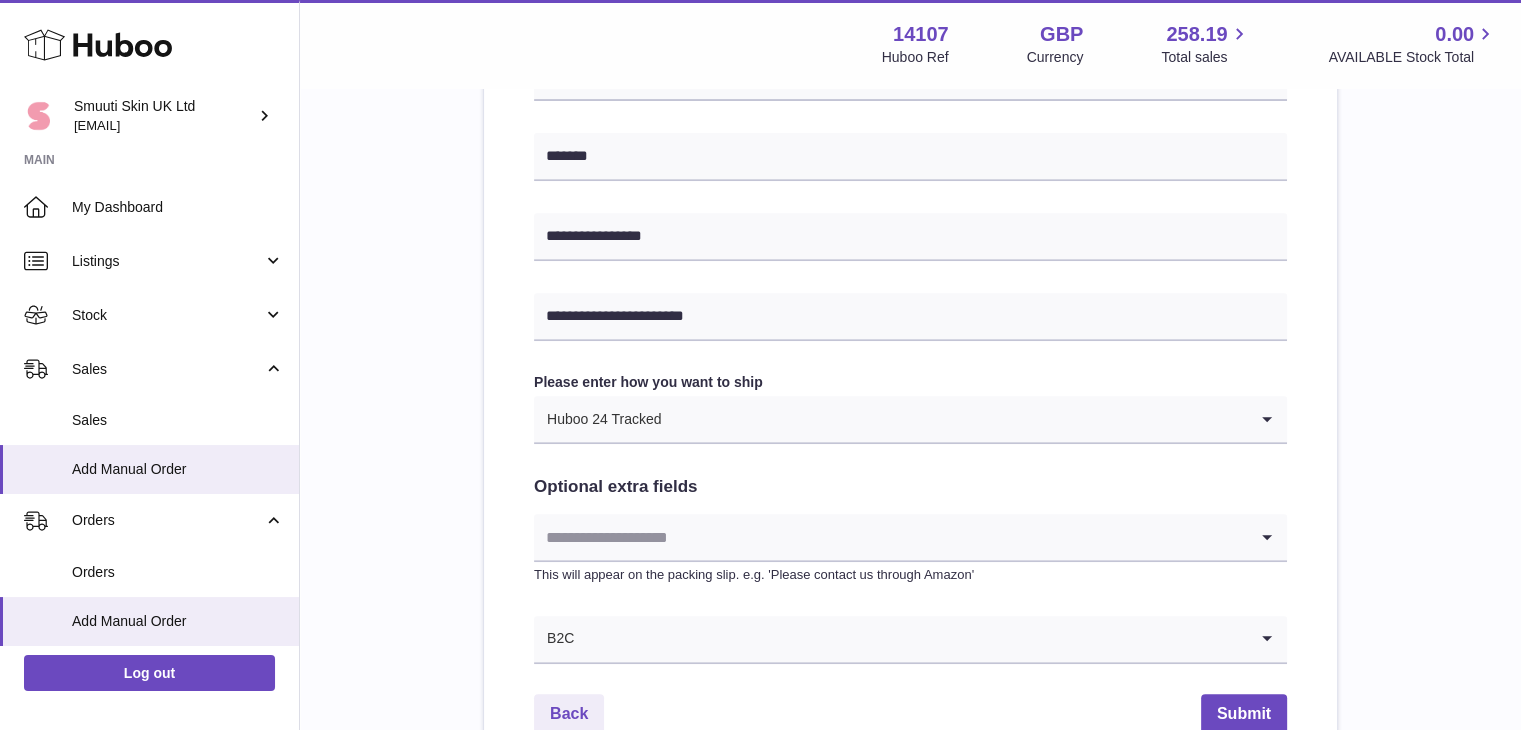 click on "**********" at bounding box center [910, 89] 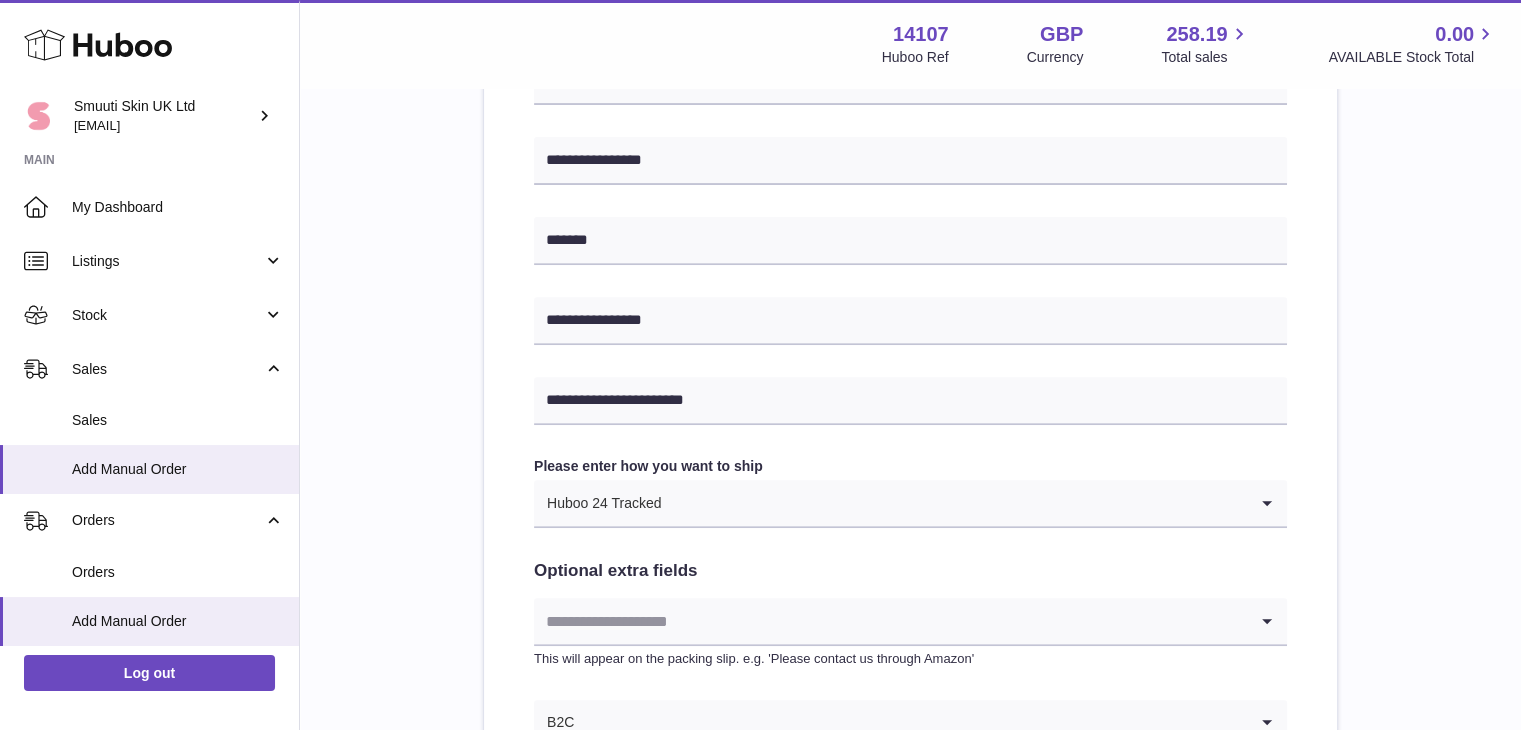 scroll, scrollTop: 1017, scrollLeft: 0, axis: vertical 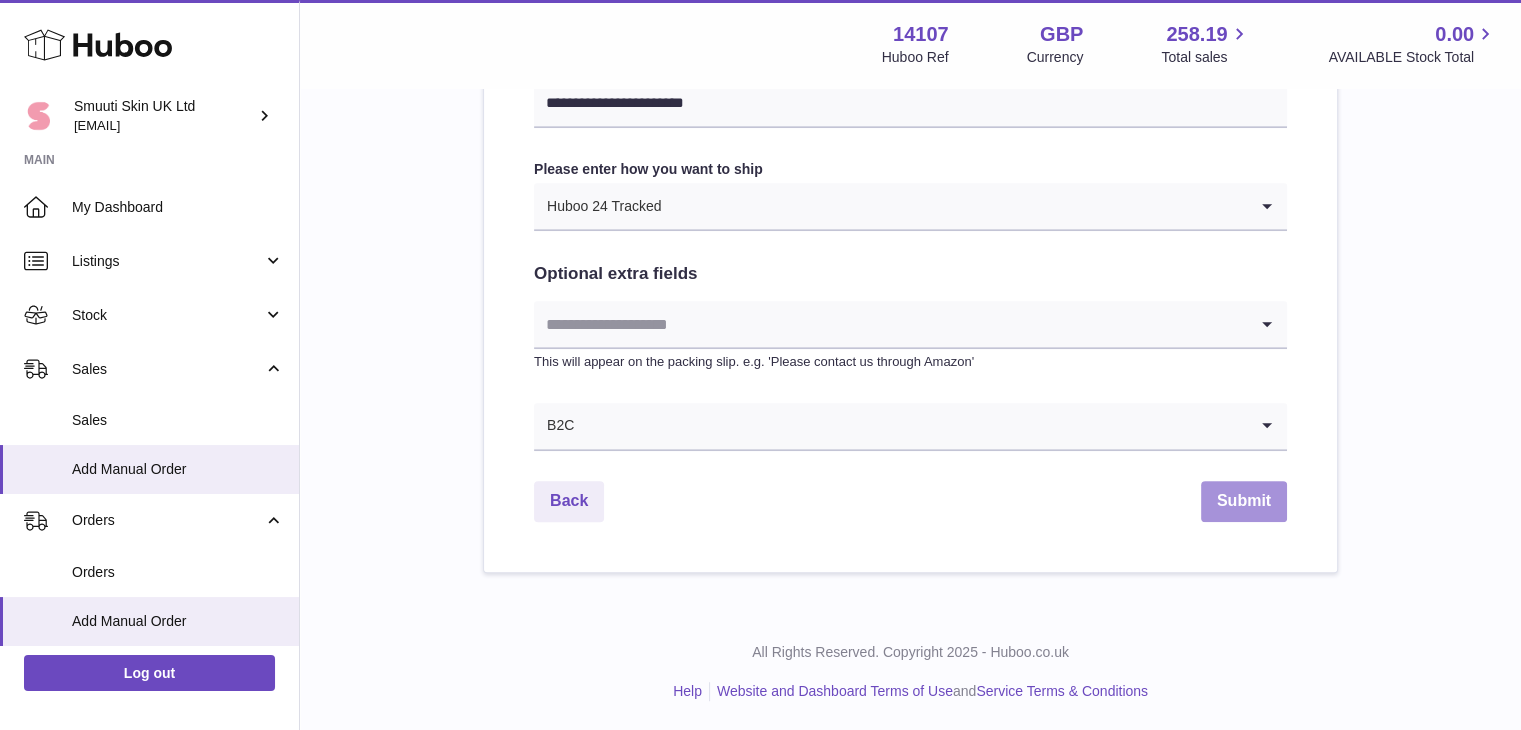 click on "Submit" at bounding box center [1244, 501] 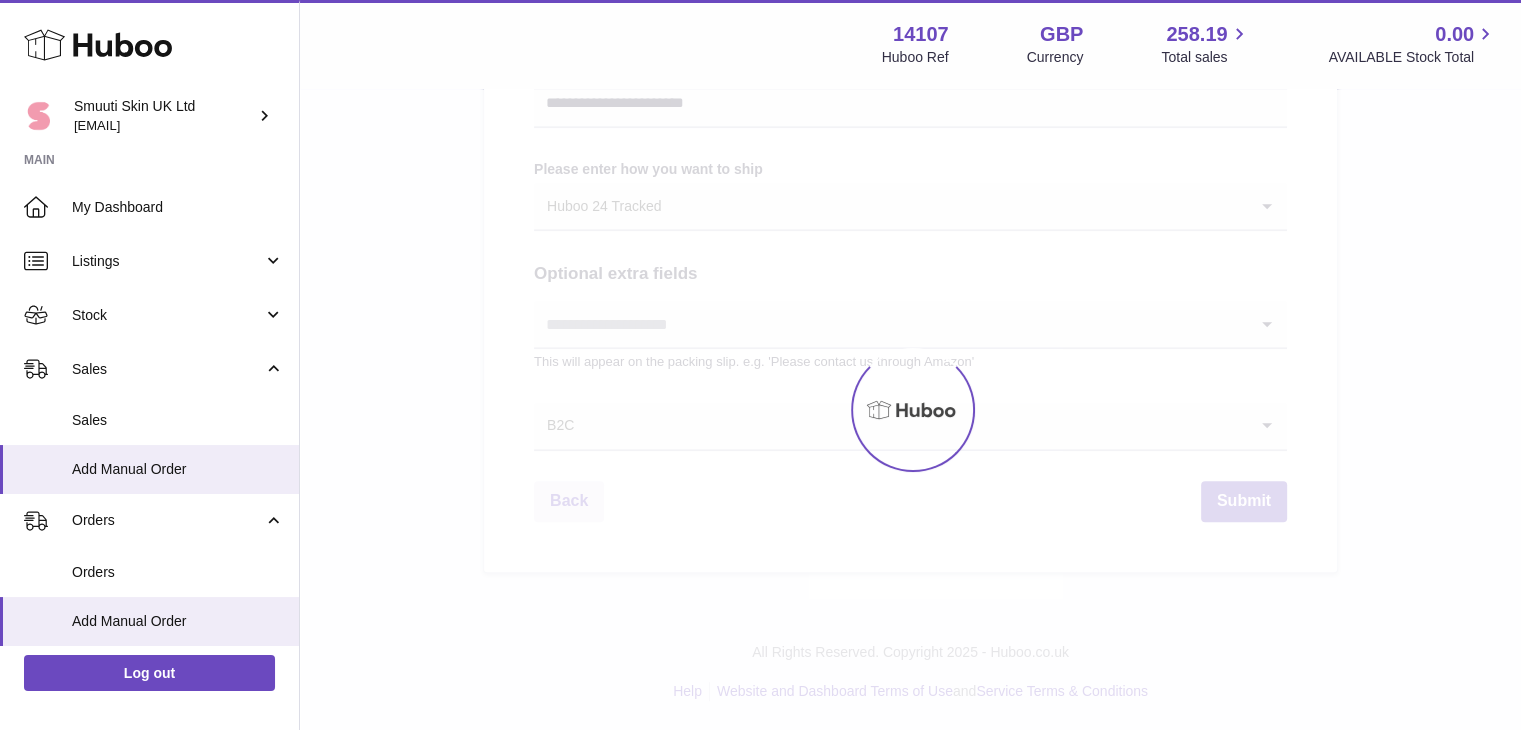 scroll, scrollTop: 0, scrollLeft: 0, axis: both 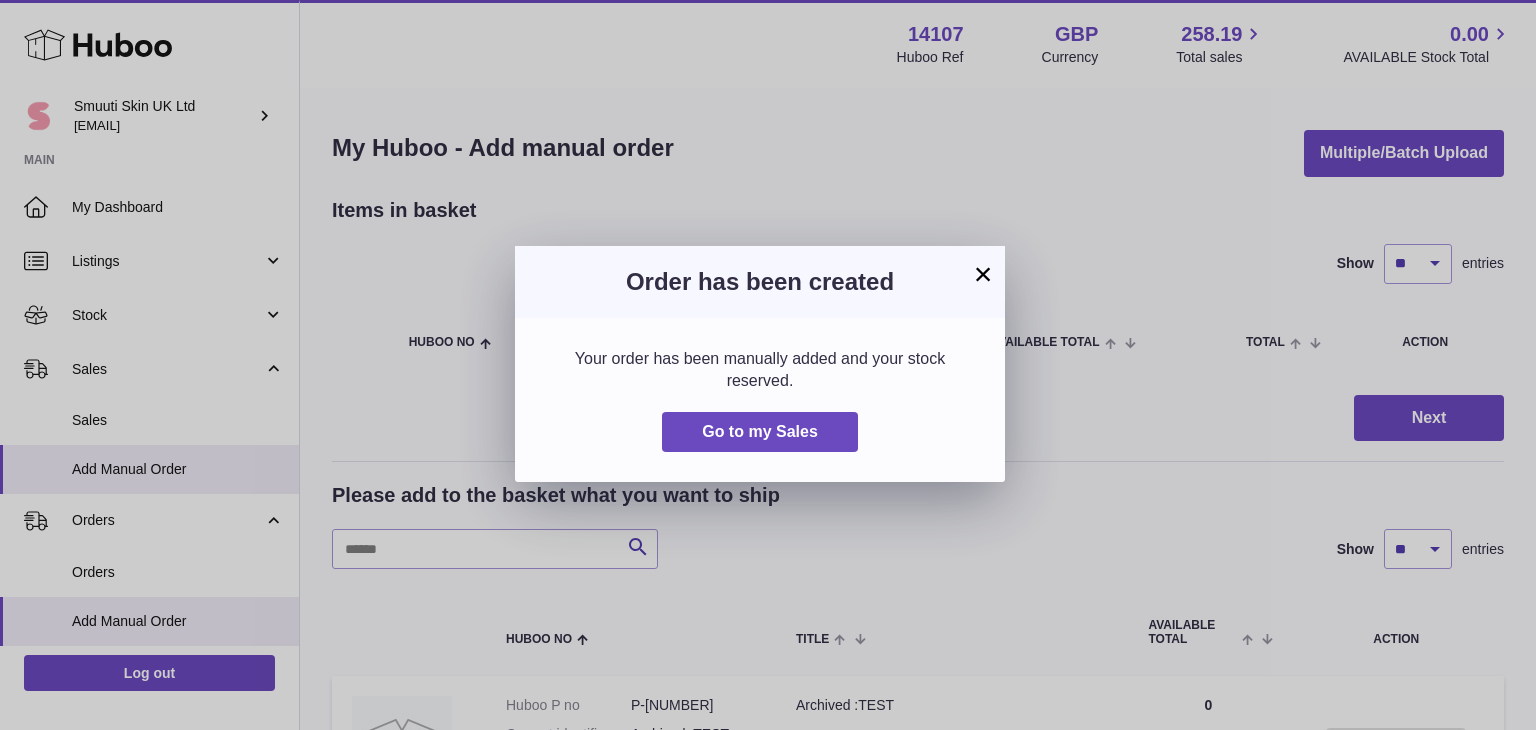 click on "×" at bounding box center [983, 274] 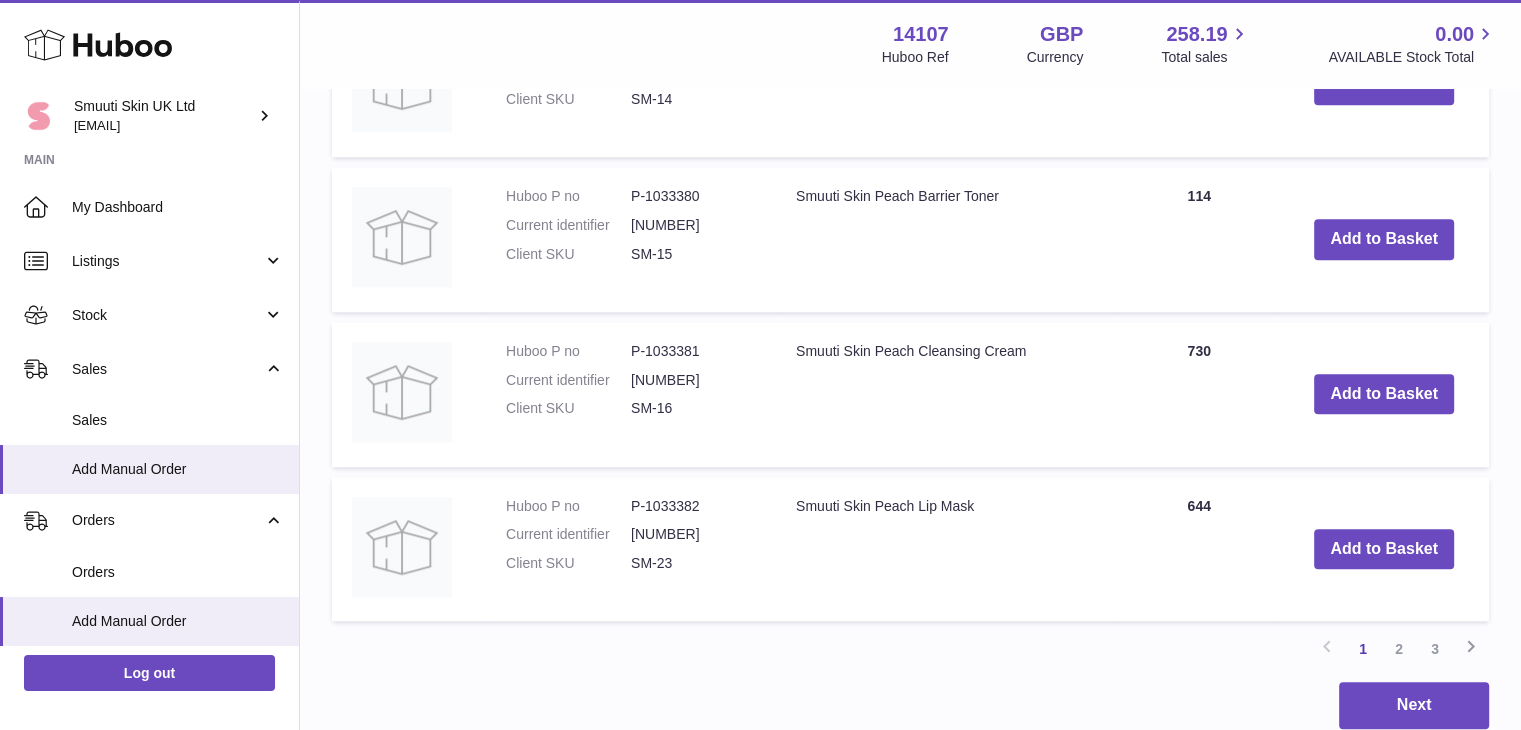 scroll, scrollTop: 1595, scrollLeft: 0, axis: vertical 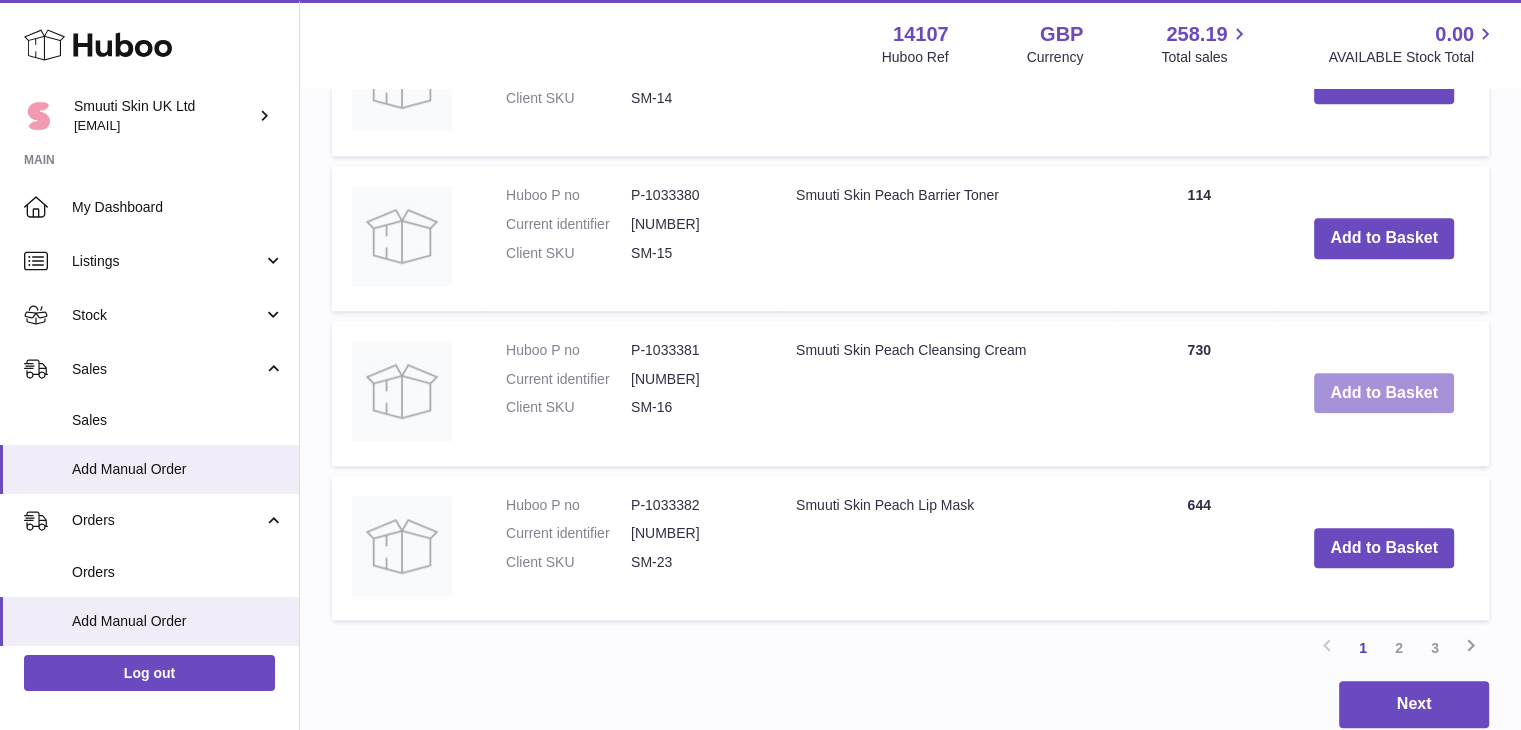 click on "Add to Basket" at bounding box center (1384, 393) 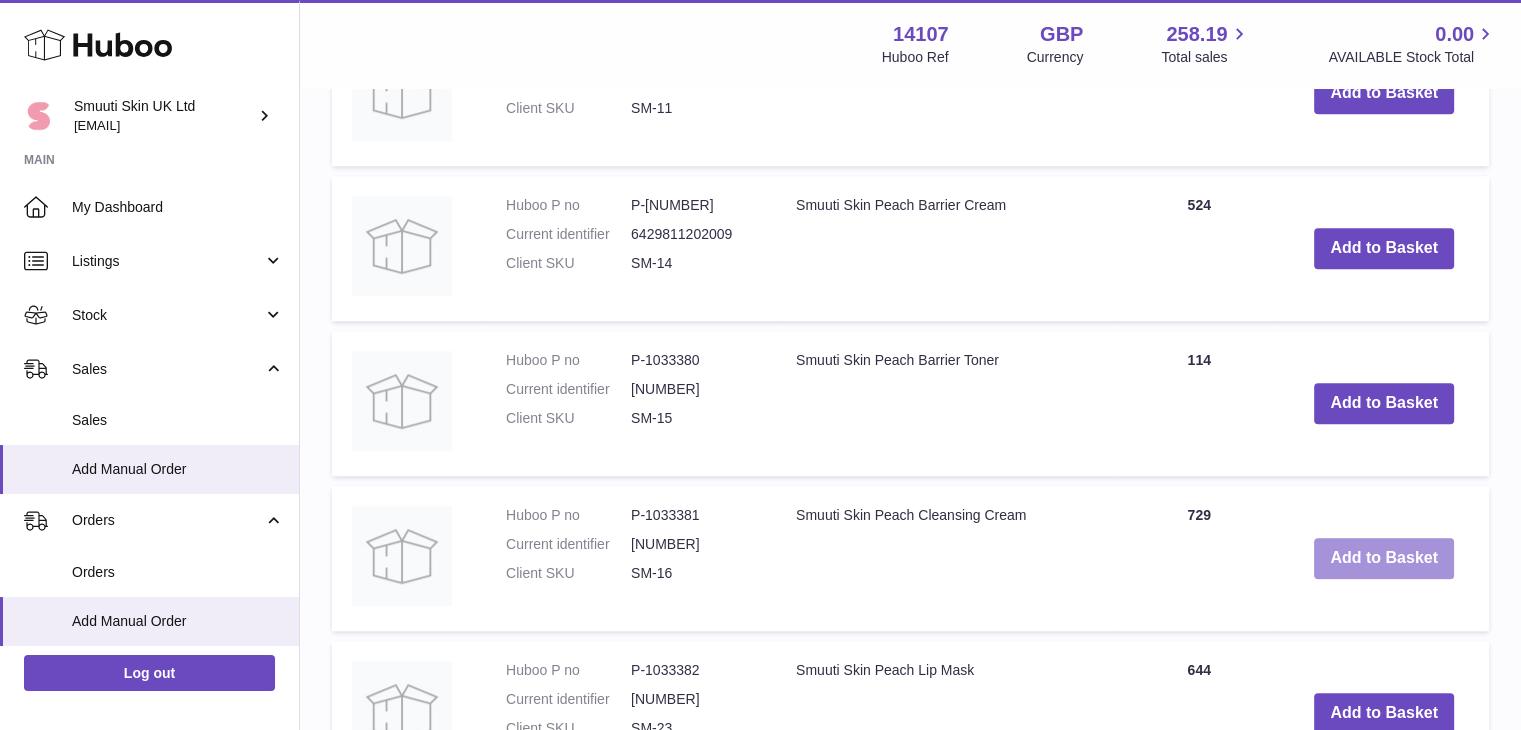 scroll, scrollTop: 1760, scrollLeft: 0, axis: vertical 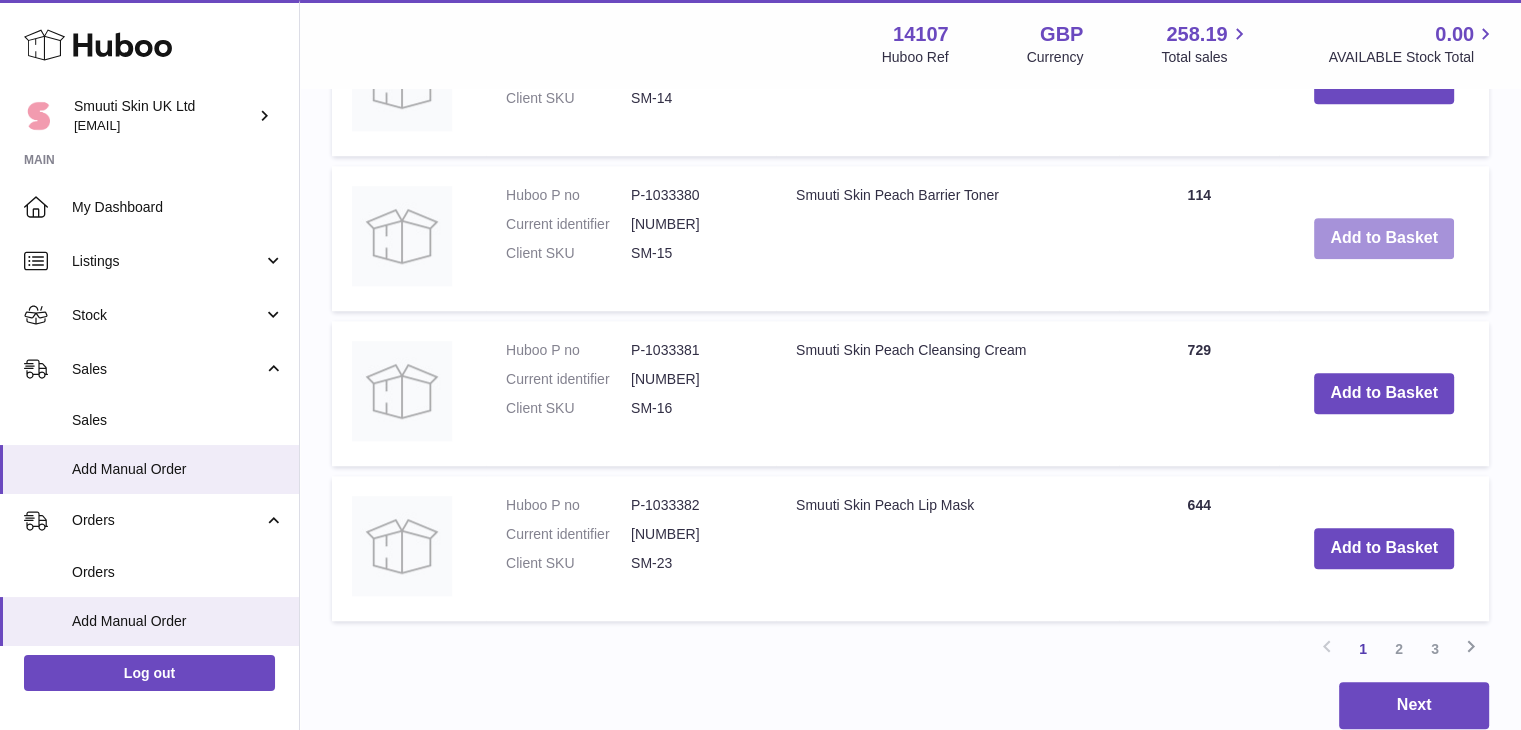 click on "Add to Basket" at bounding box center [1384, 238] 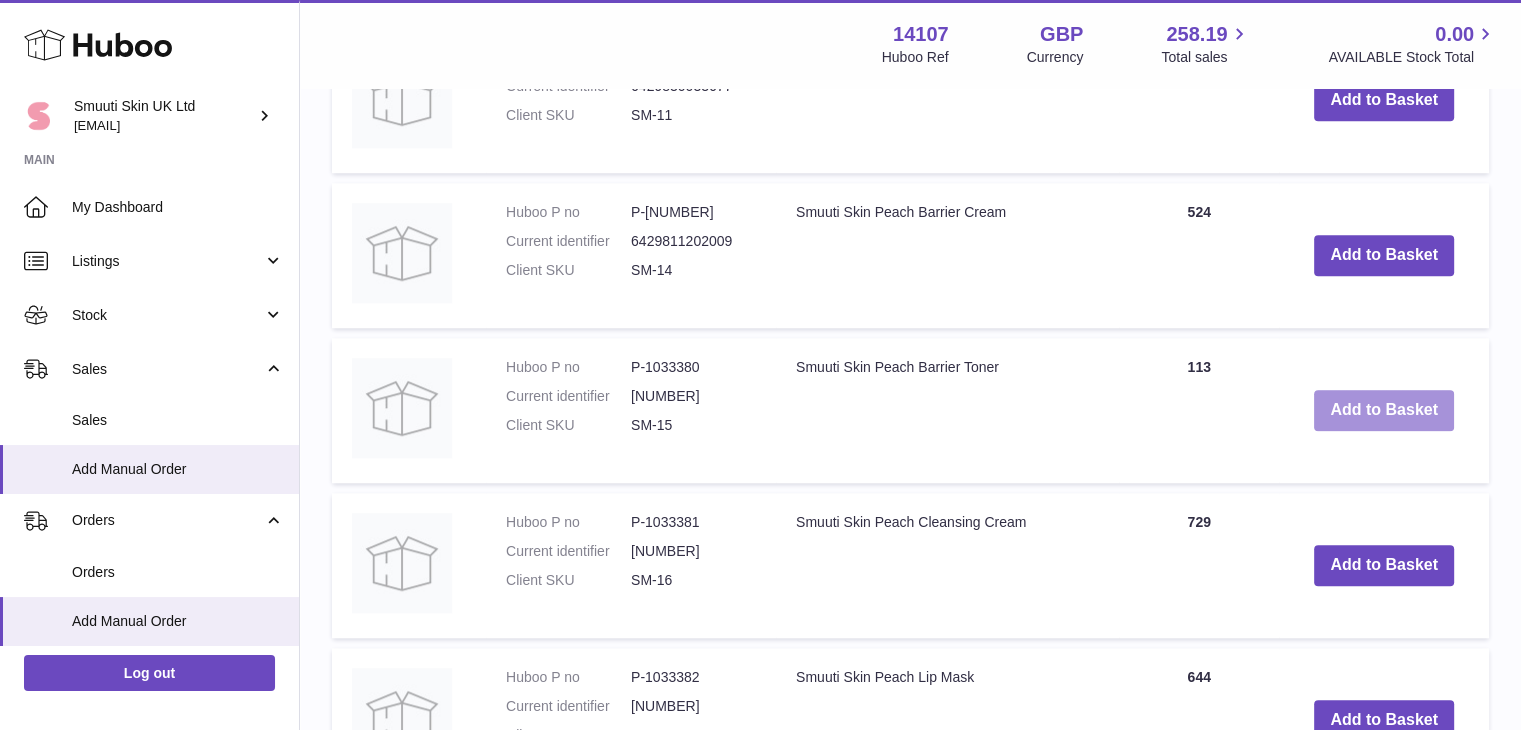 scroll, scrollTop: 1723, scrollLeft: 0, axis: vertical 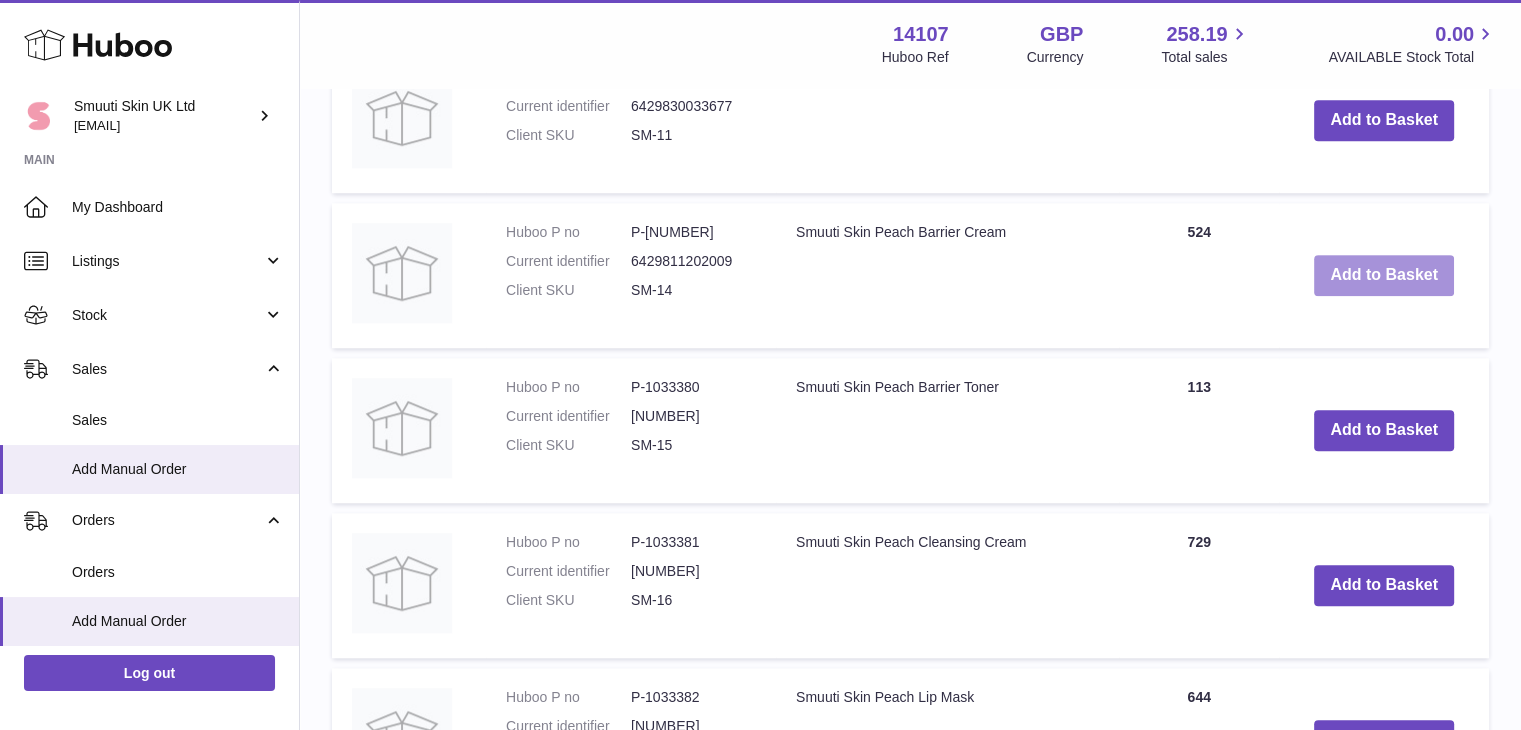 click on "Add to Basket" at bounding box center (1384, 275) 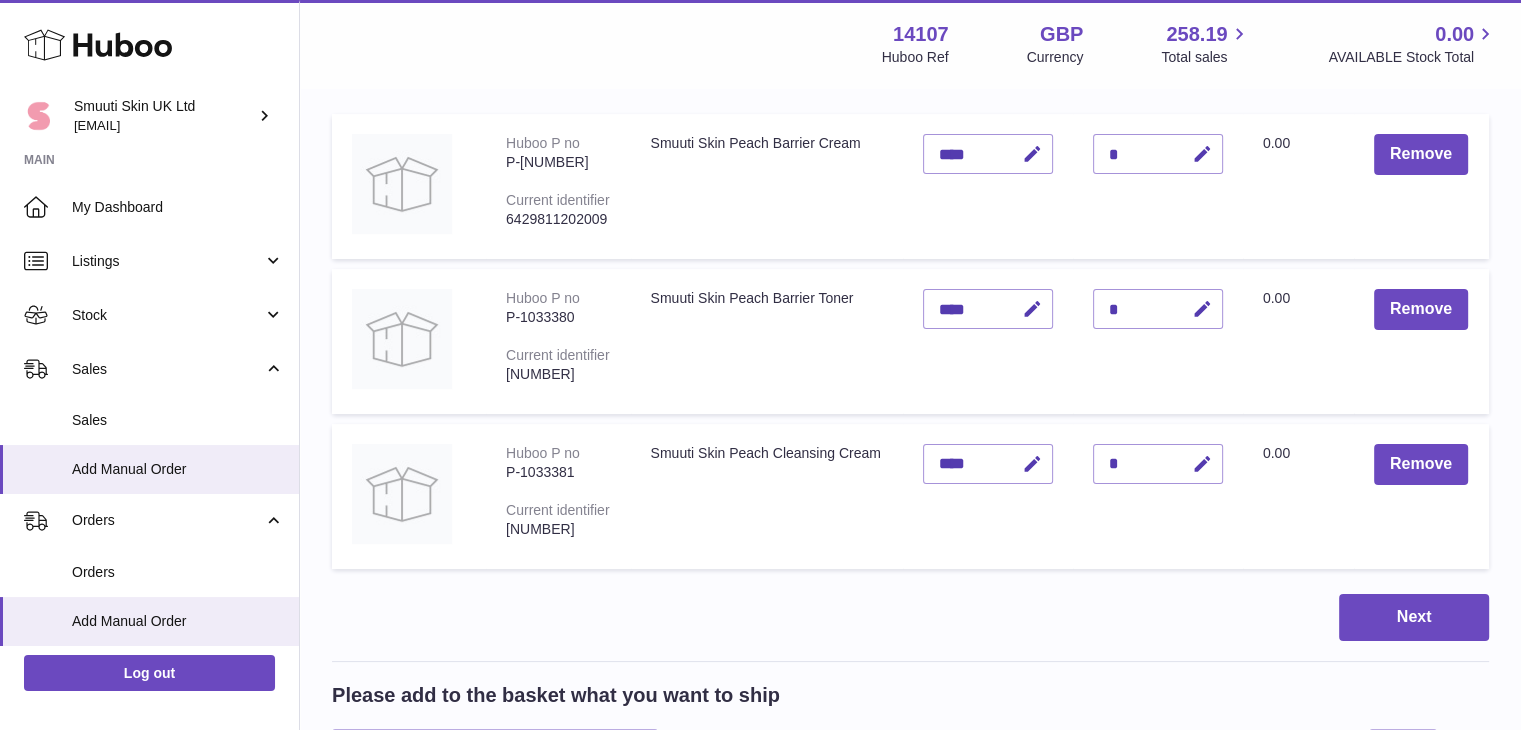 scroll, scrollTop: 277, scrollLeft: 0, axis: vertical 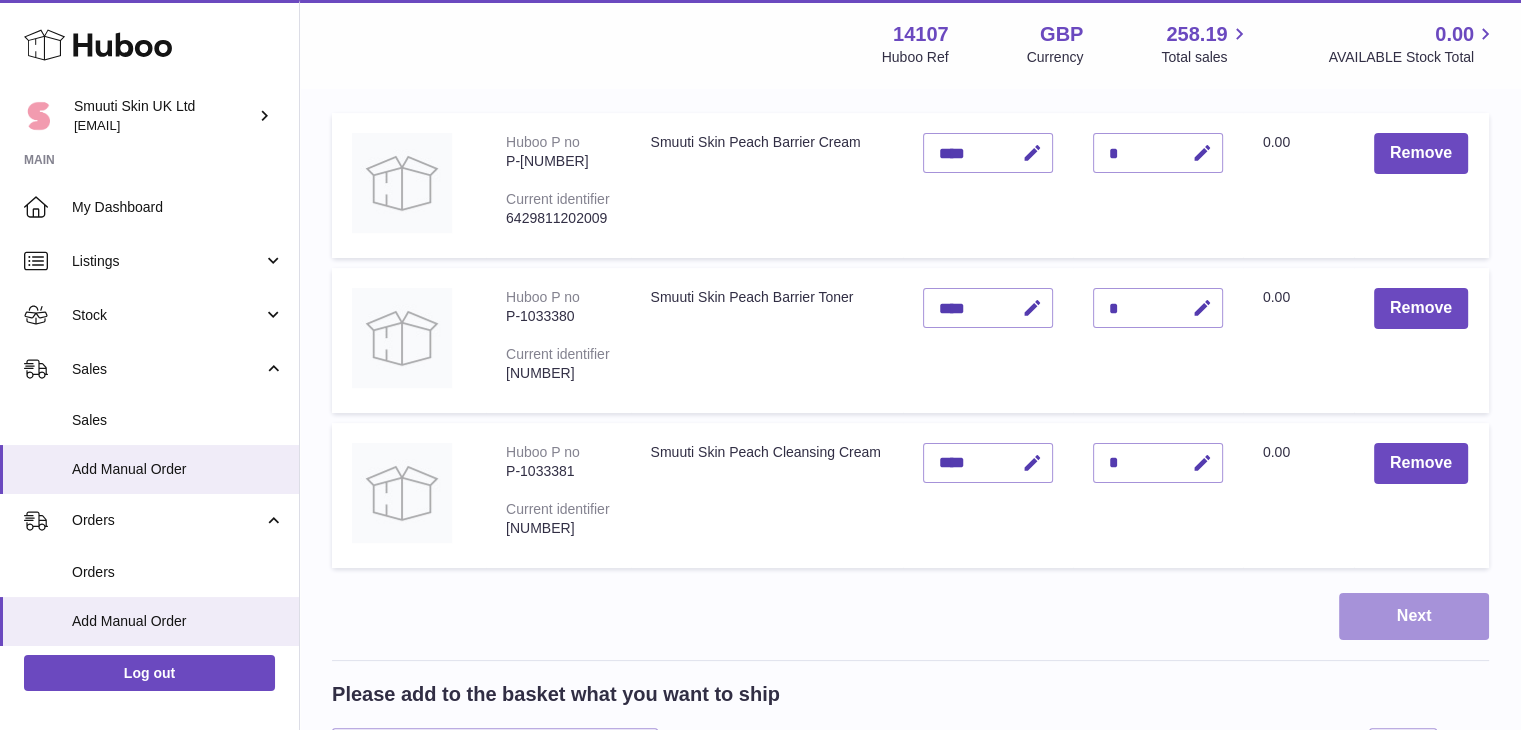 click on "Next" at bounding box center (1414, 616) 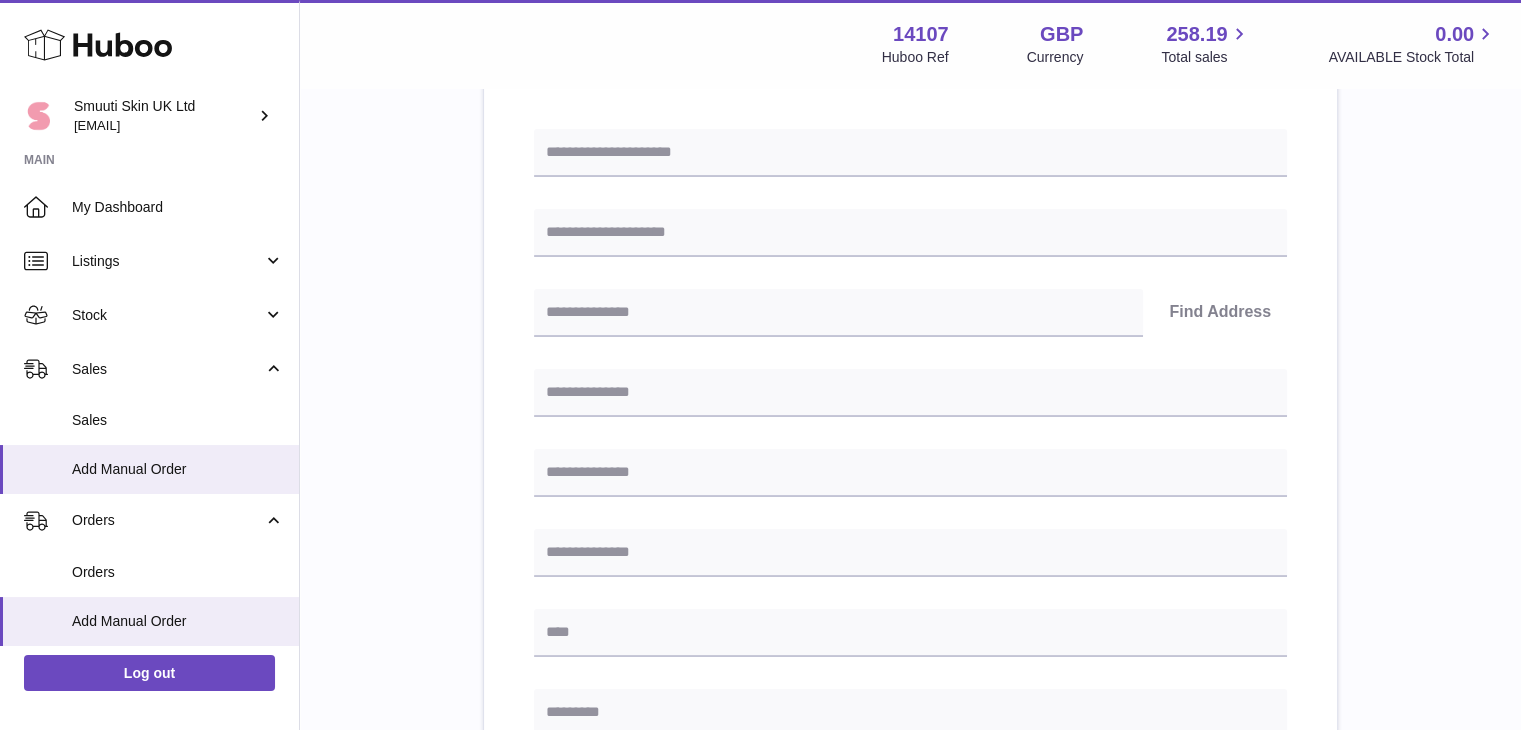scroll, scrollTop: 252, scrollLeft: 0, axis: vertical 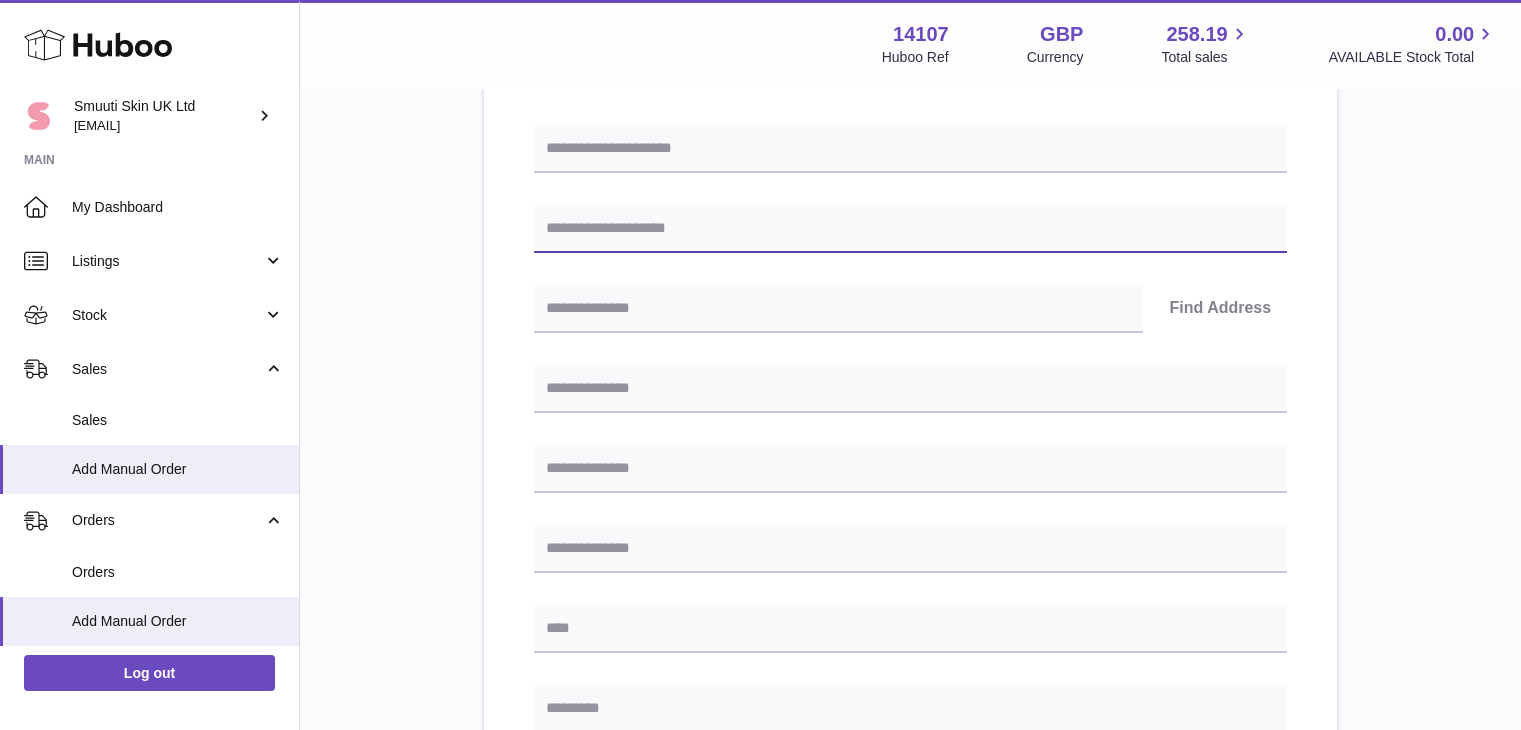 click at bounding box center (910, 229) 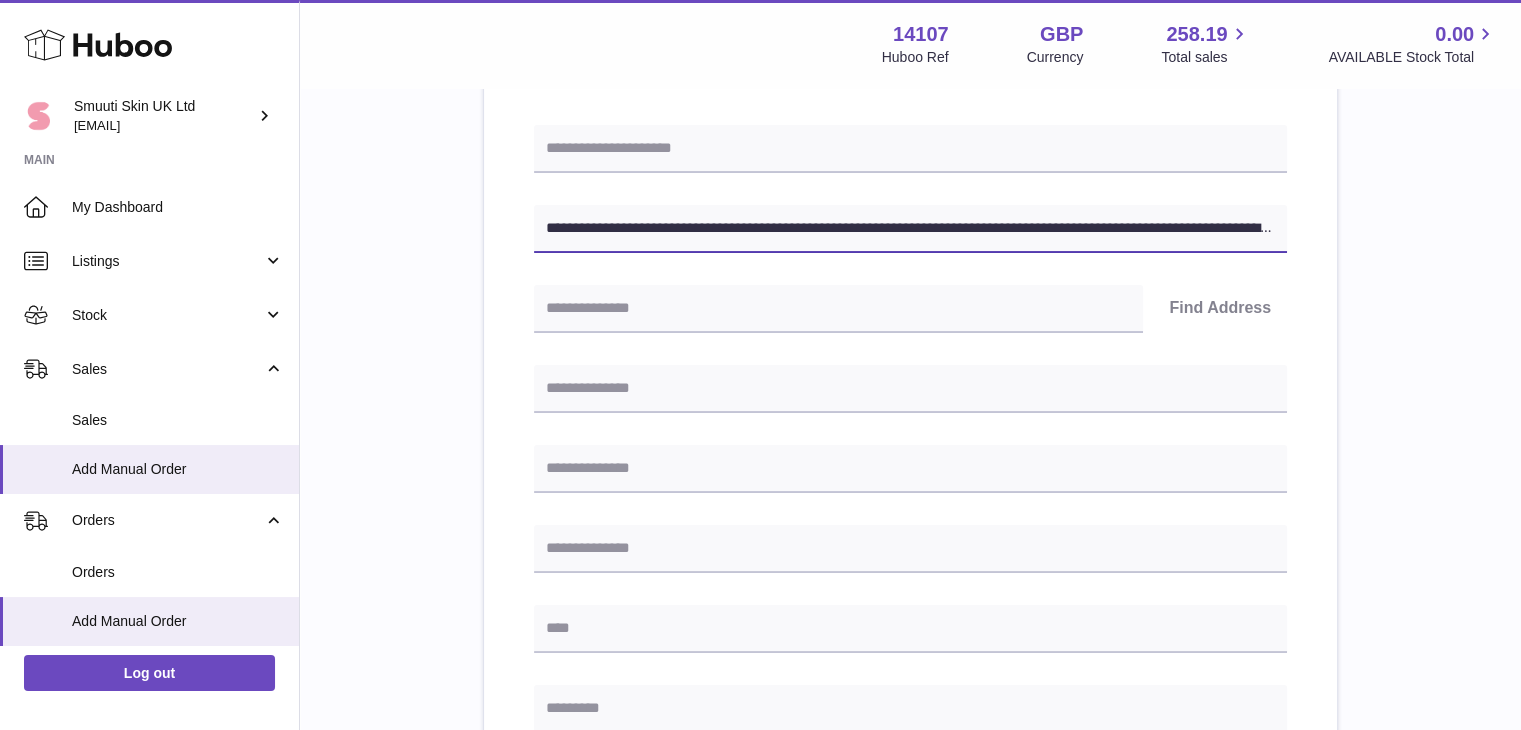 scroll, scrollTop: 0, scrollLeft: 196, axis: horizontal 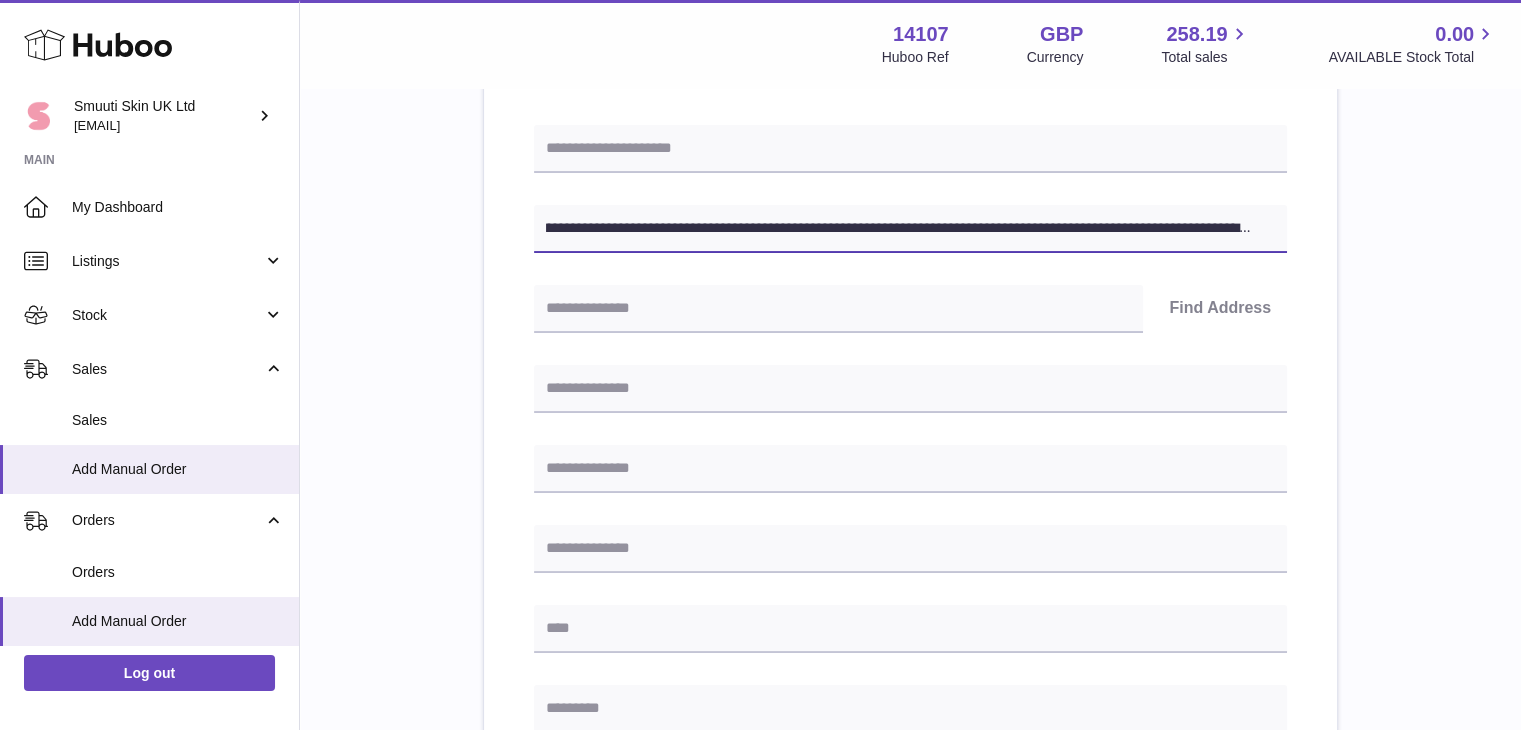drag, startPoint x: 751, startPoint y: 229, endPoint x: 560, endPoint y: 224, distance: 191.06543 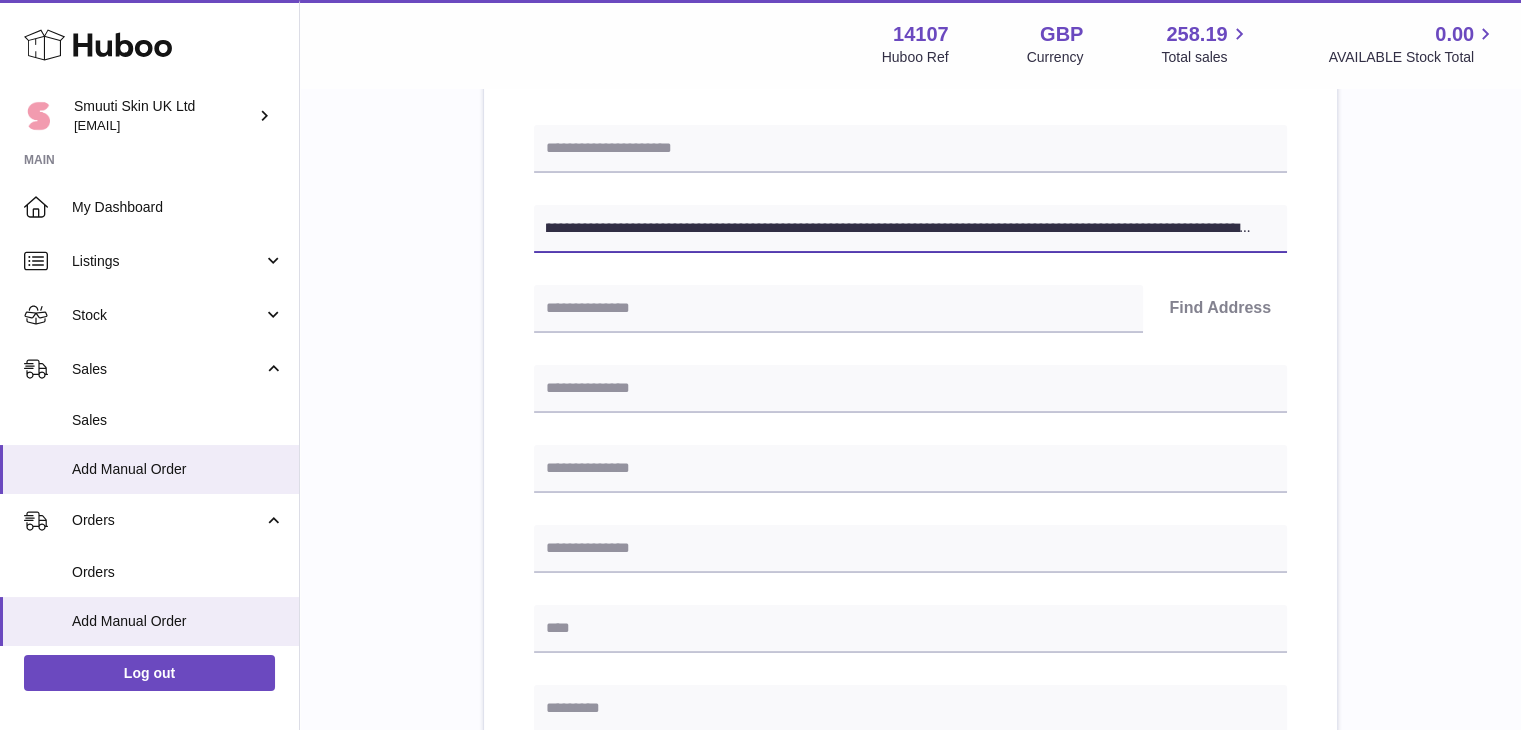 click on "**********" at bounding box center (910, 229) 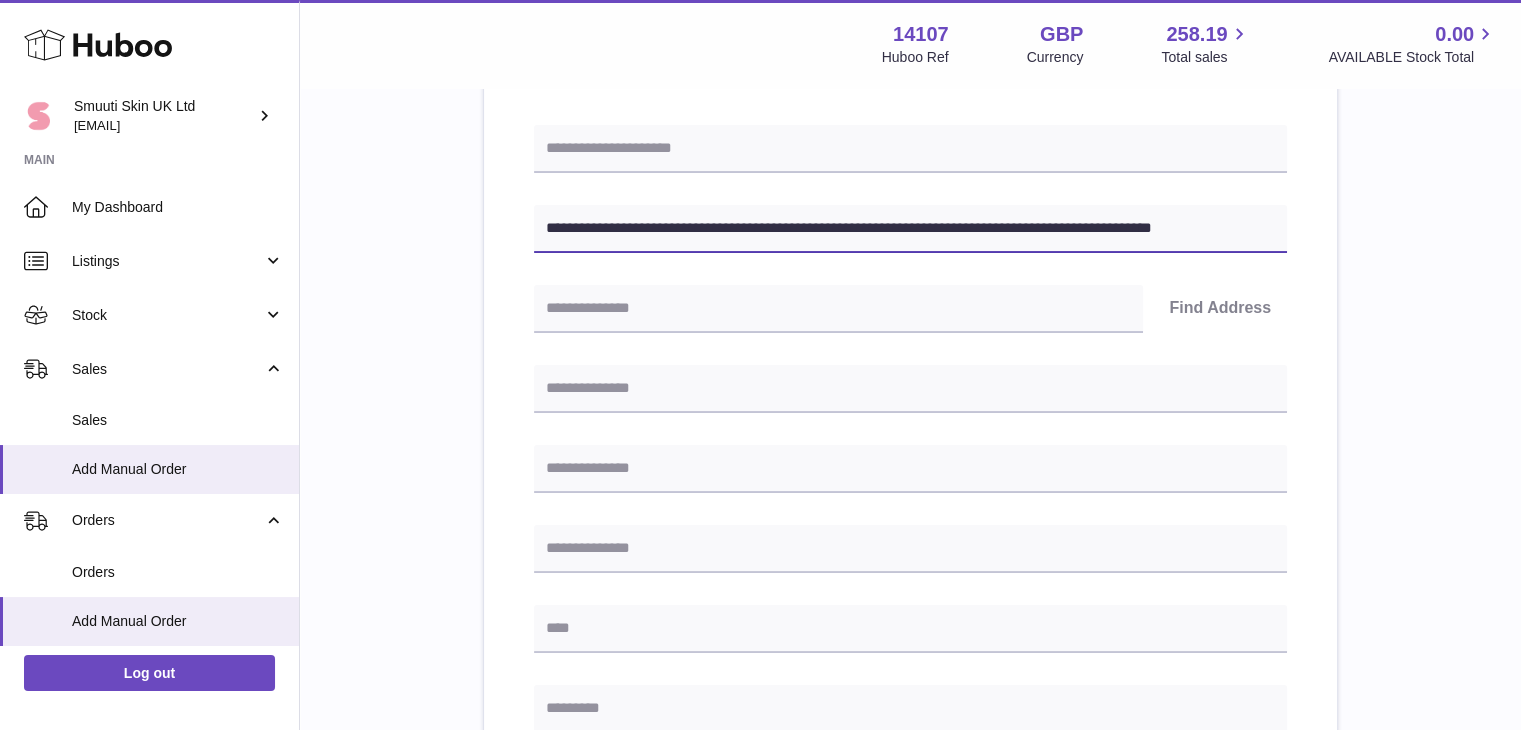 scroll, scrollTop: 0, scrollLeft: 0, axis: both 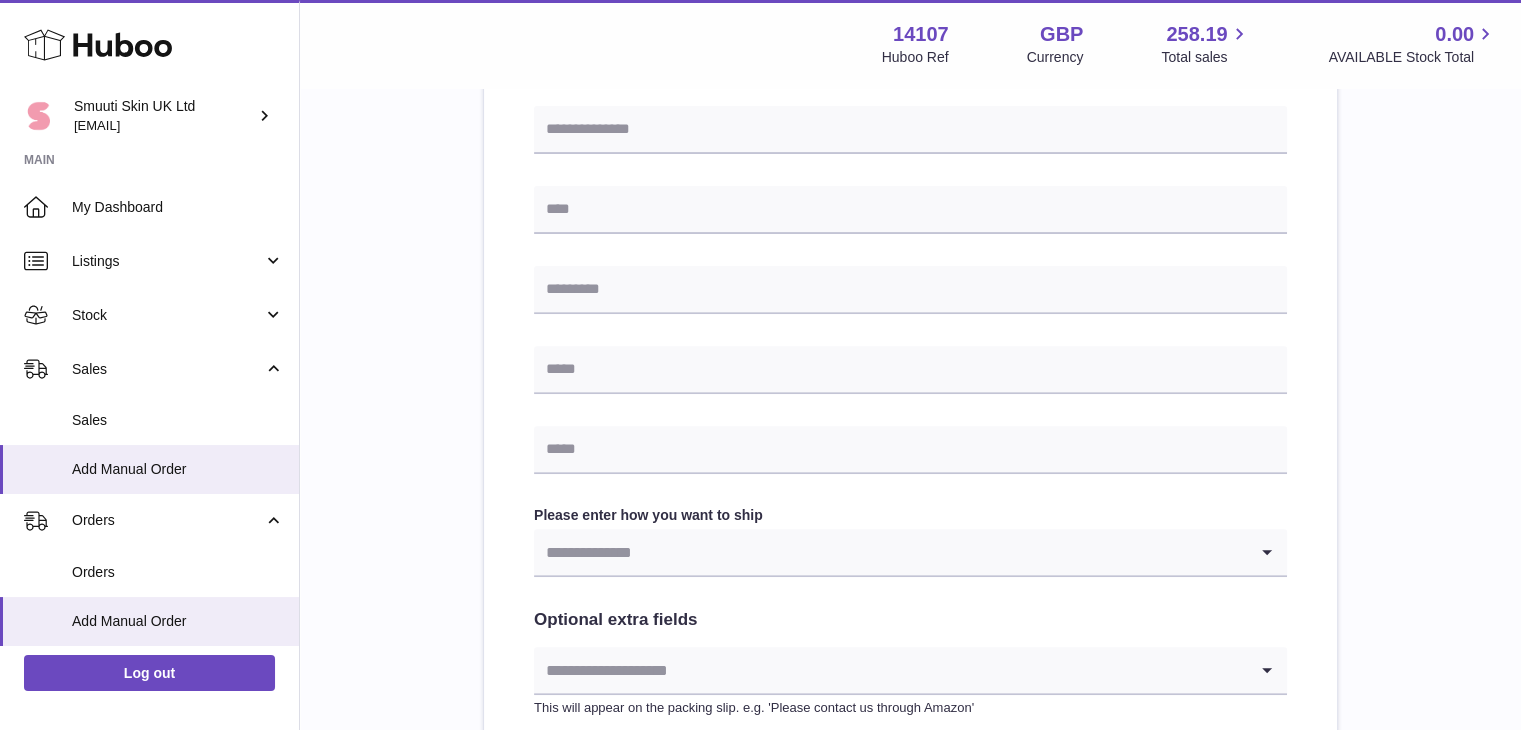 type on "**********" 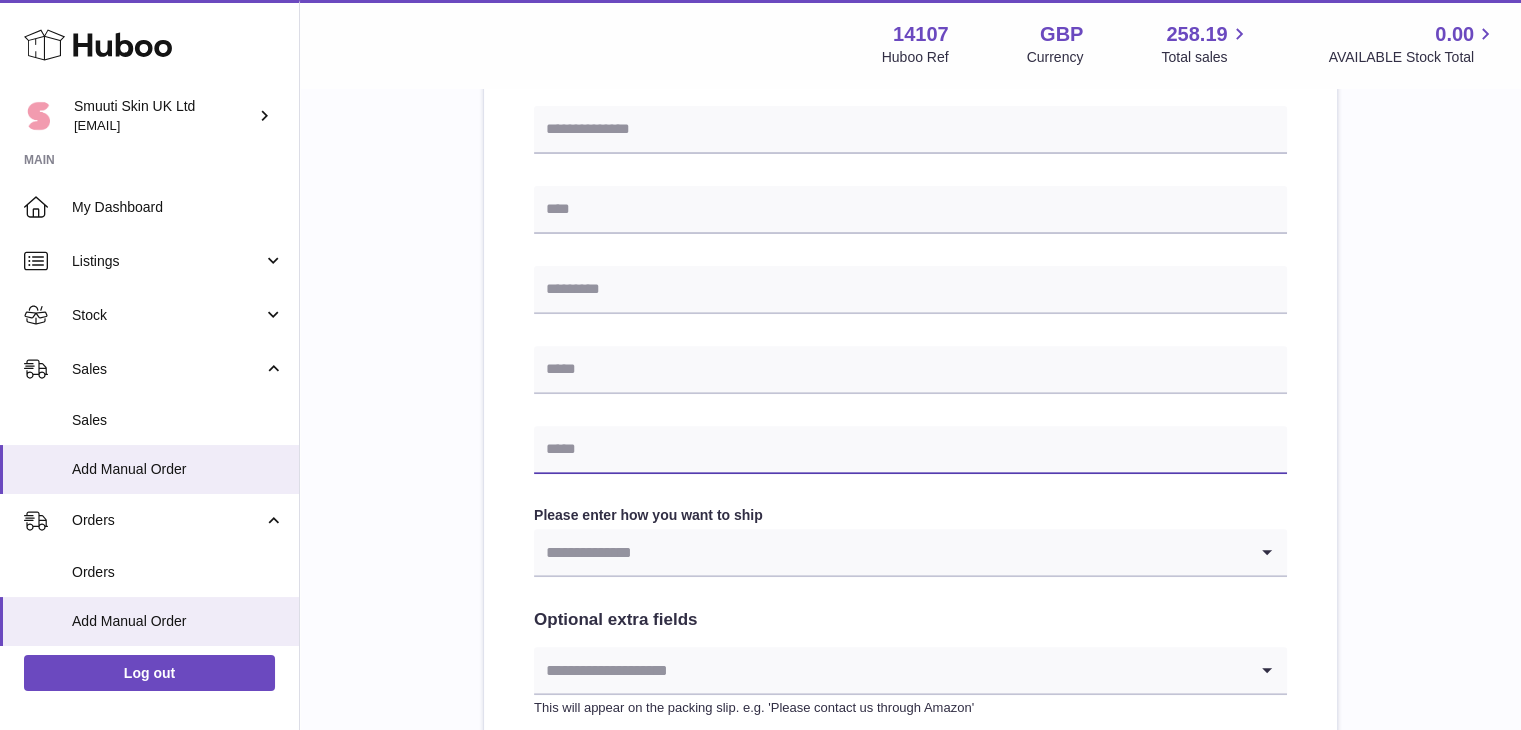 click at bounding box center [910, 450] 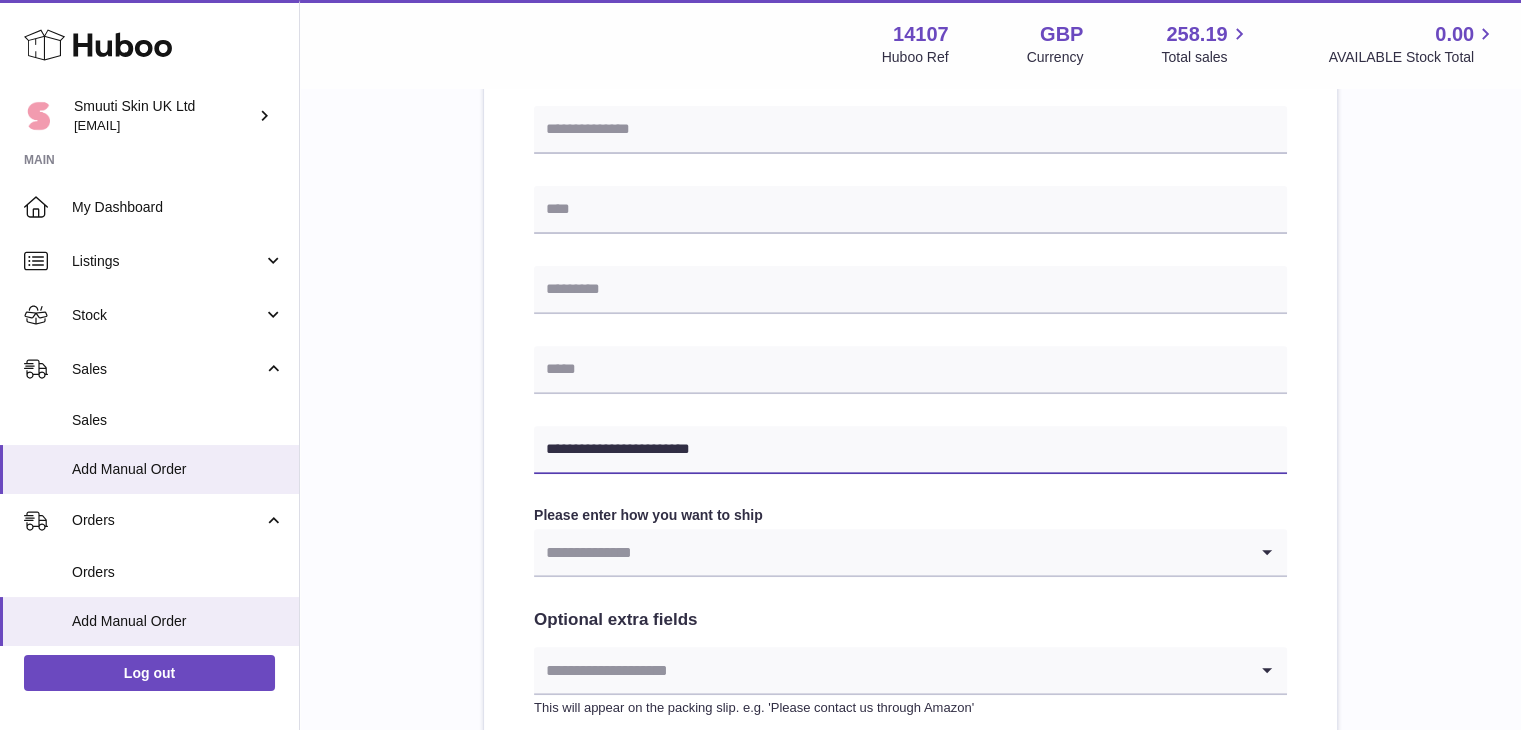 type on "**********" 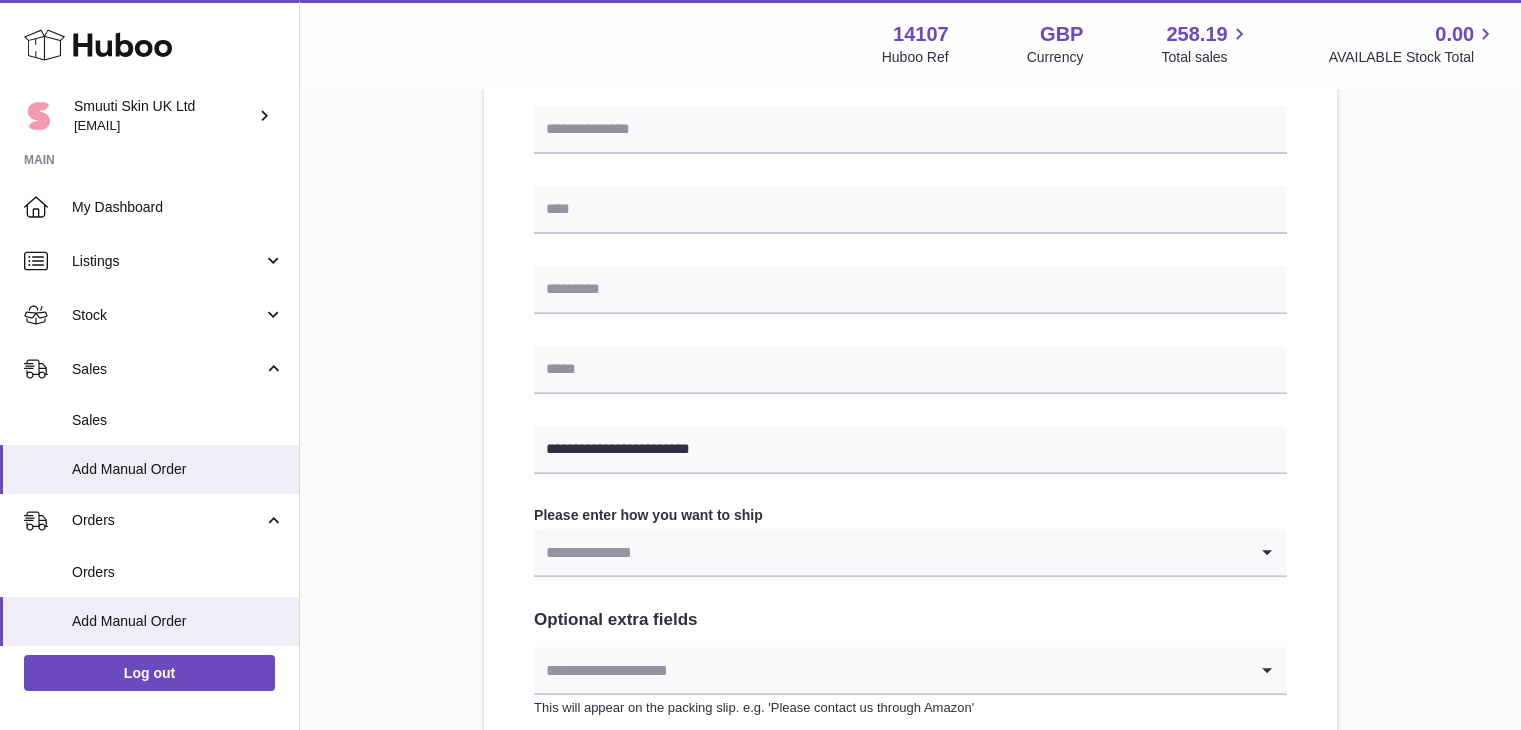 click on "**********" at bounding box center [910, 222] 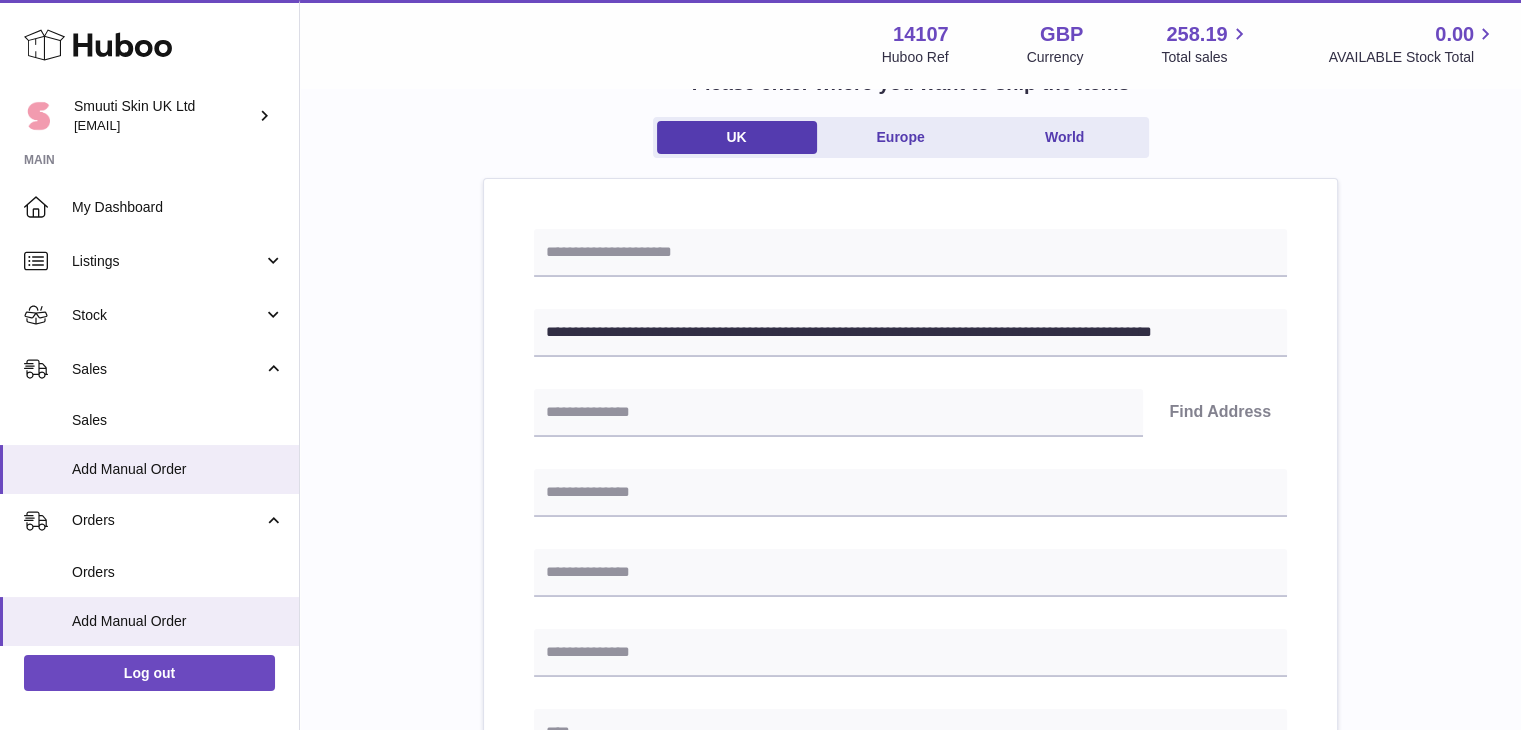 scroll, scrollTop: 136, scrollLeft: 0, axis: vertical 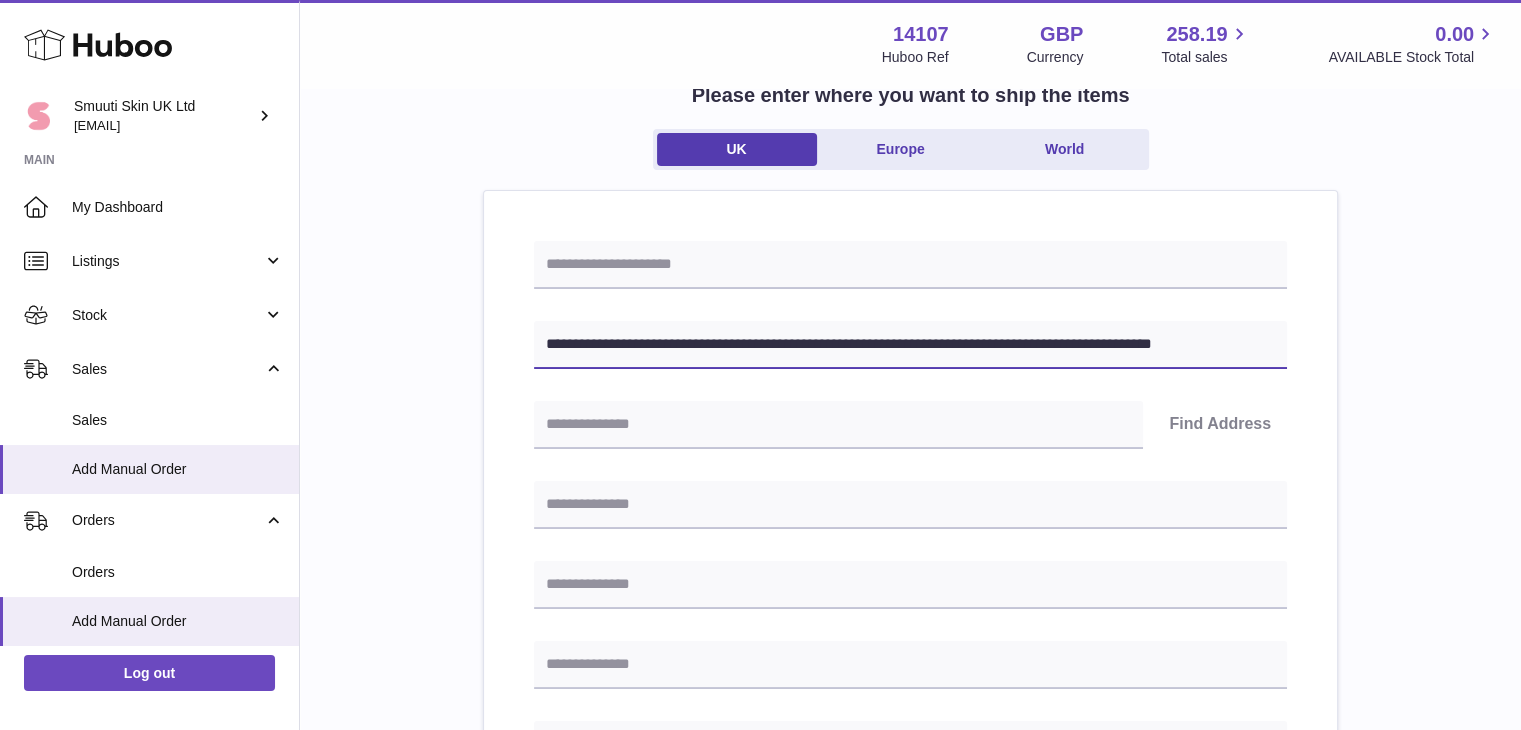 drag, startPoint x: 750, startPoint y: 345, endPoint x: 633, endPoint y: 345, distance: 117 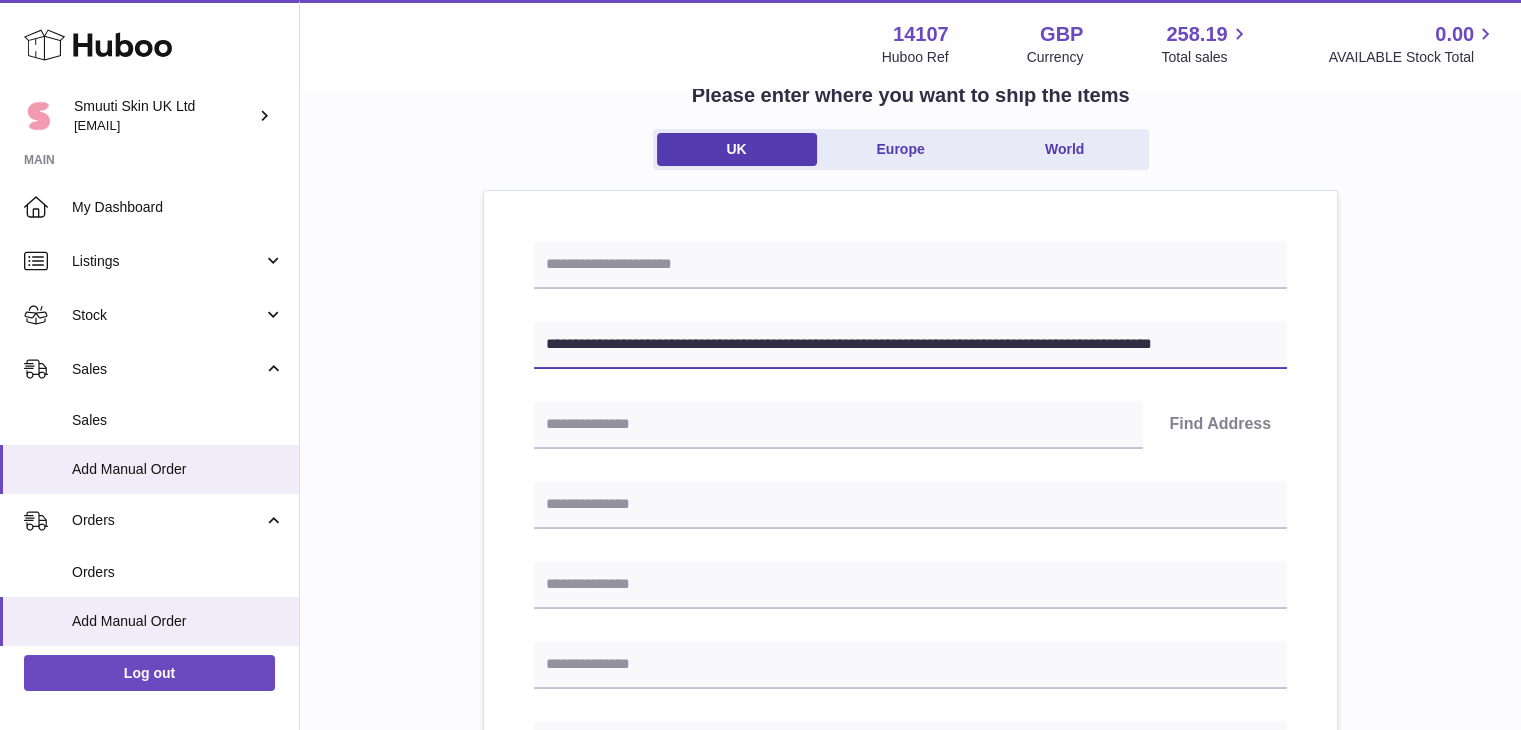 click on "**********" at bounding box center [910, 345] 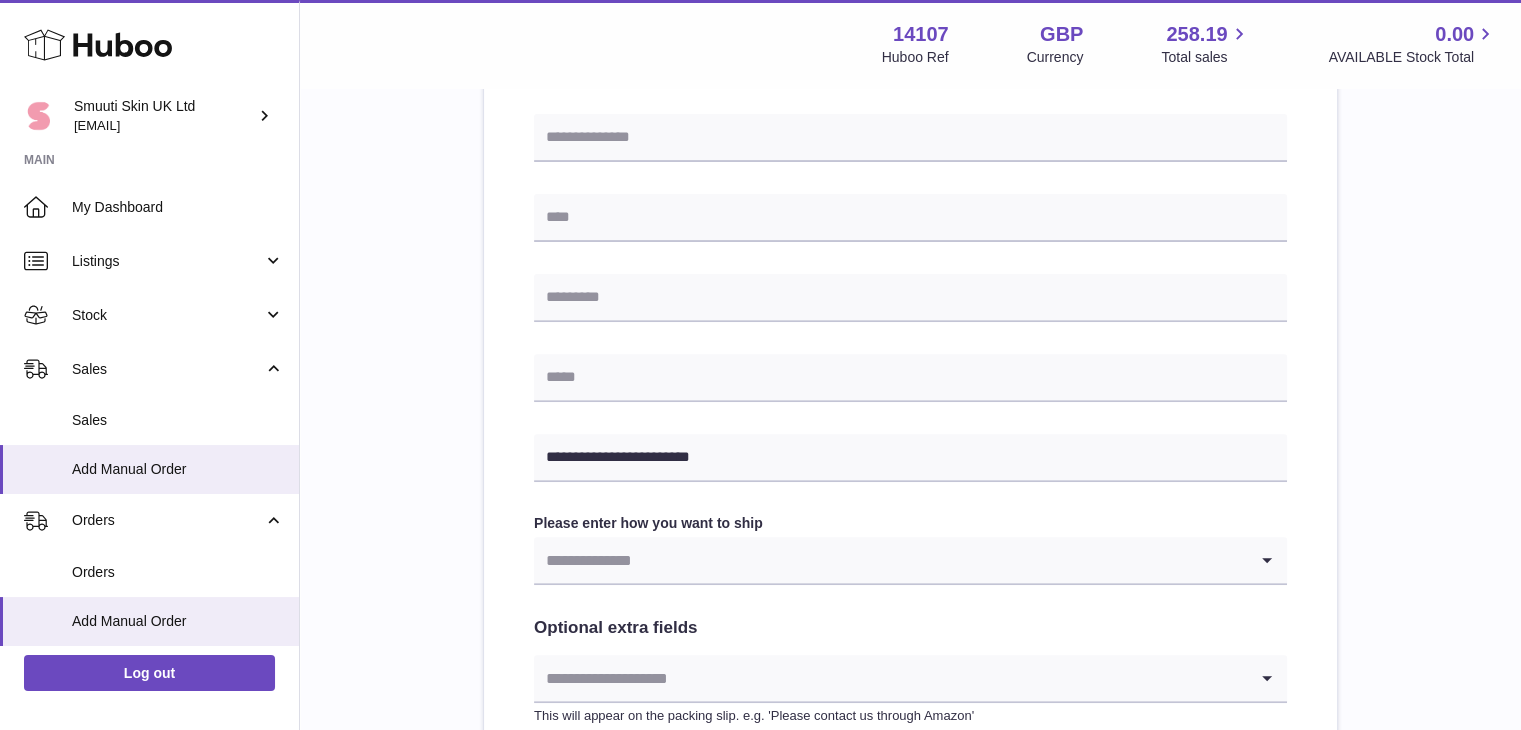 scroll, scrollTop: 672, scrollLeft: 0, axis: vertical 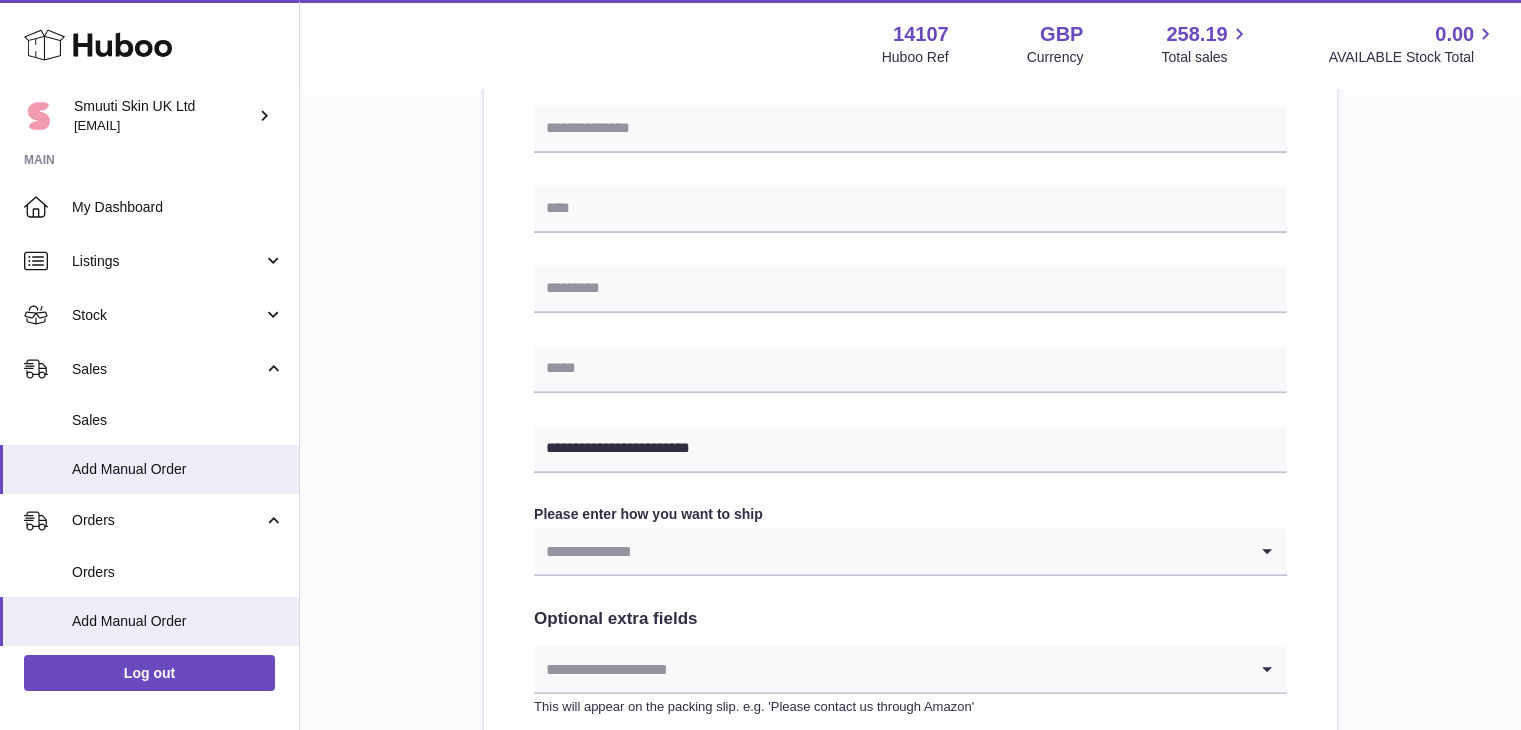type on "**********" 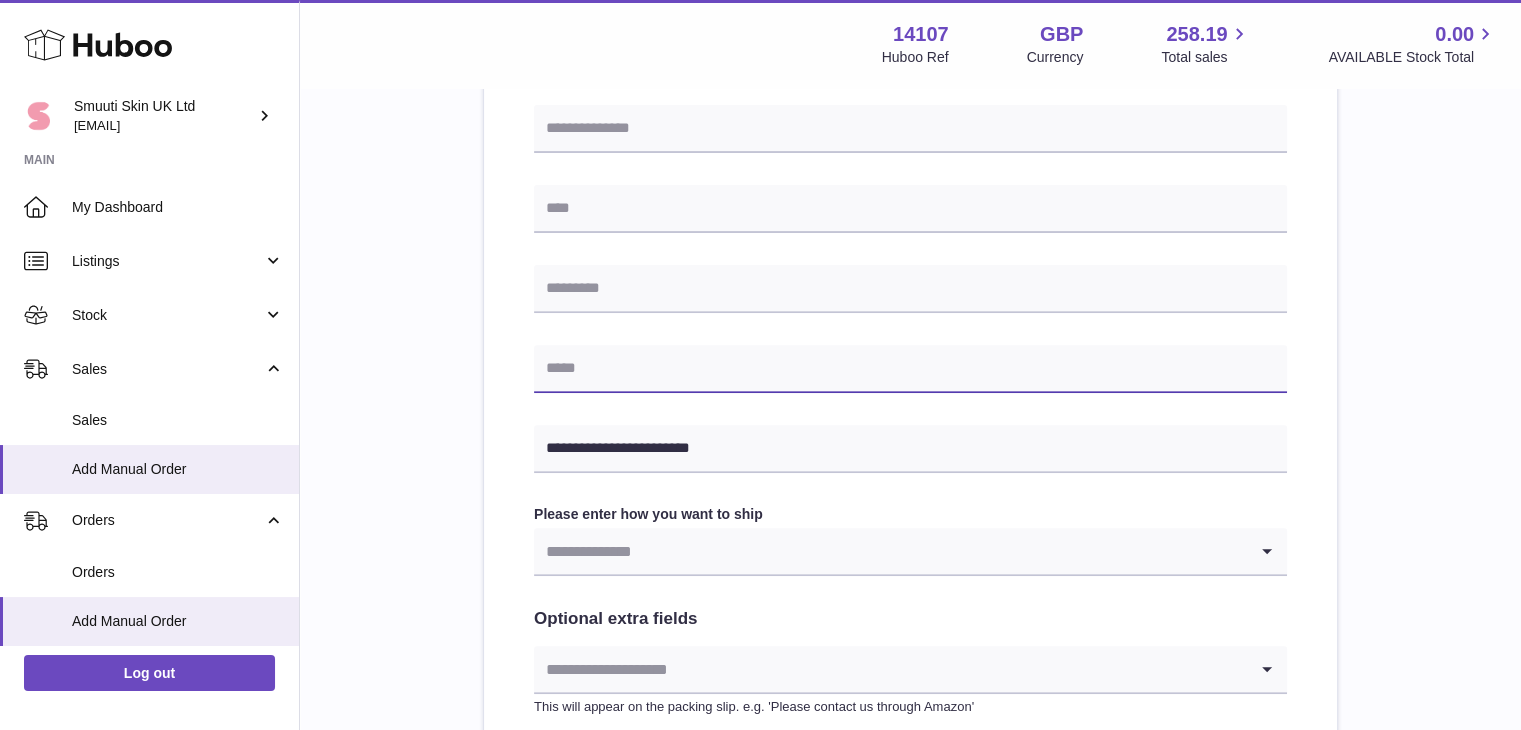 click at bounding box center [910, 369] 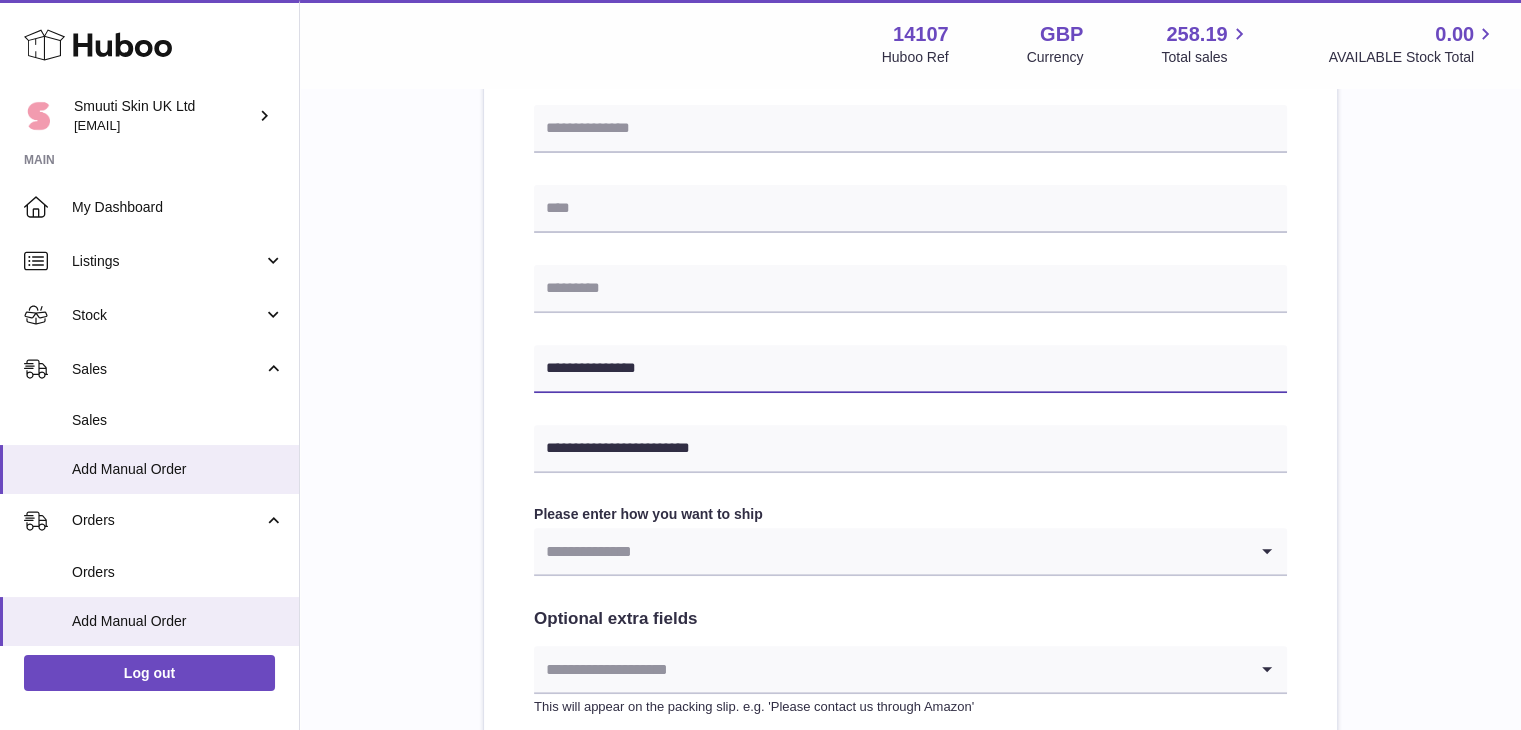 type on "**********" 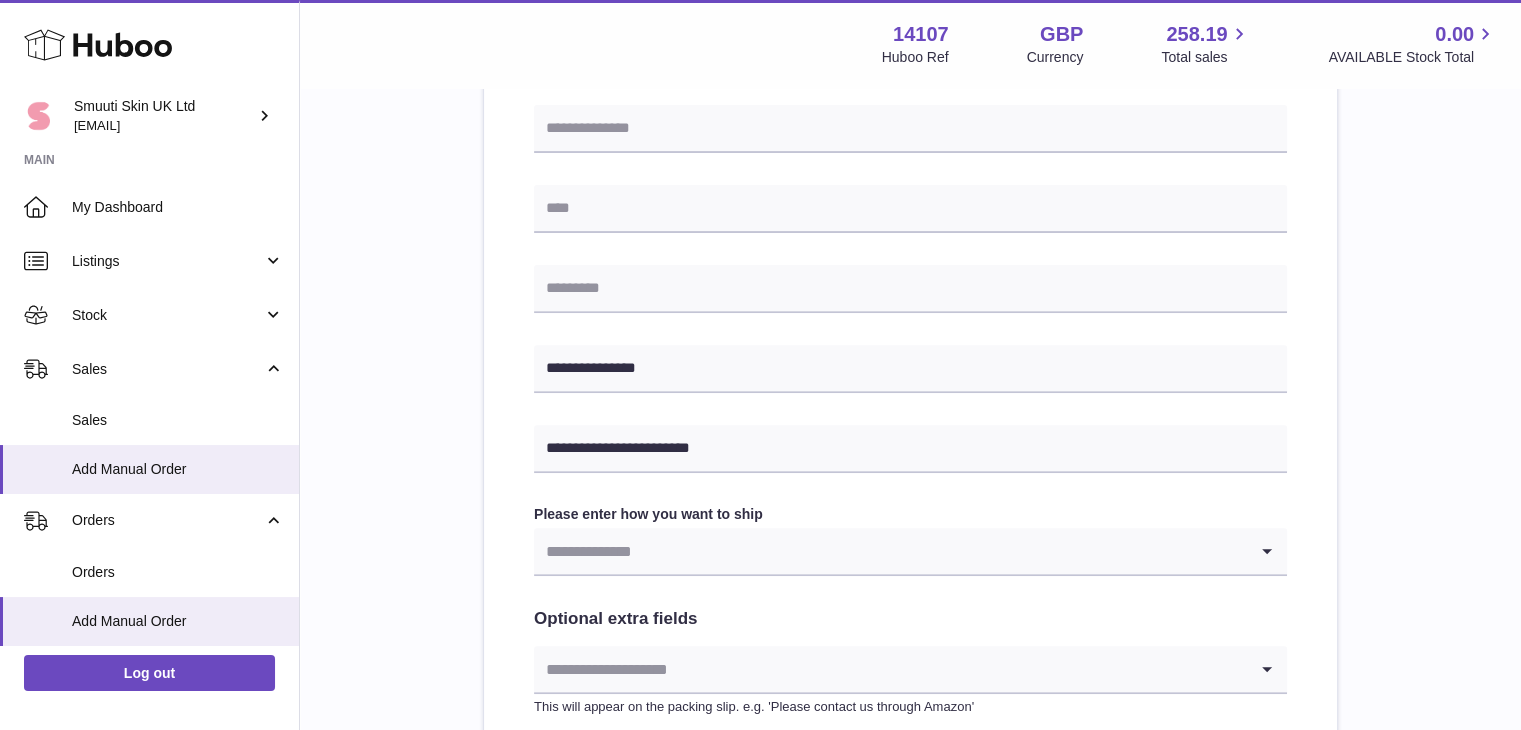 click on "**********" at bounding box center [910, 286] 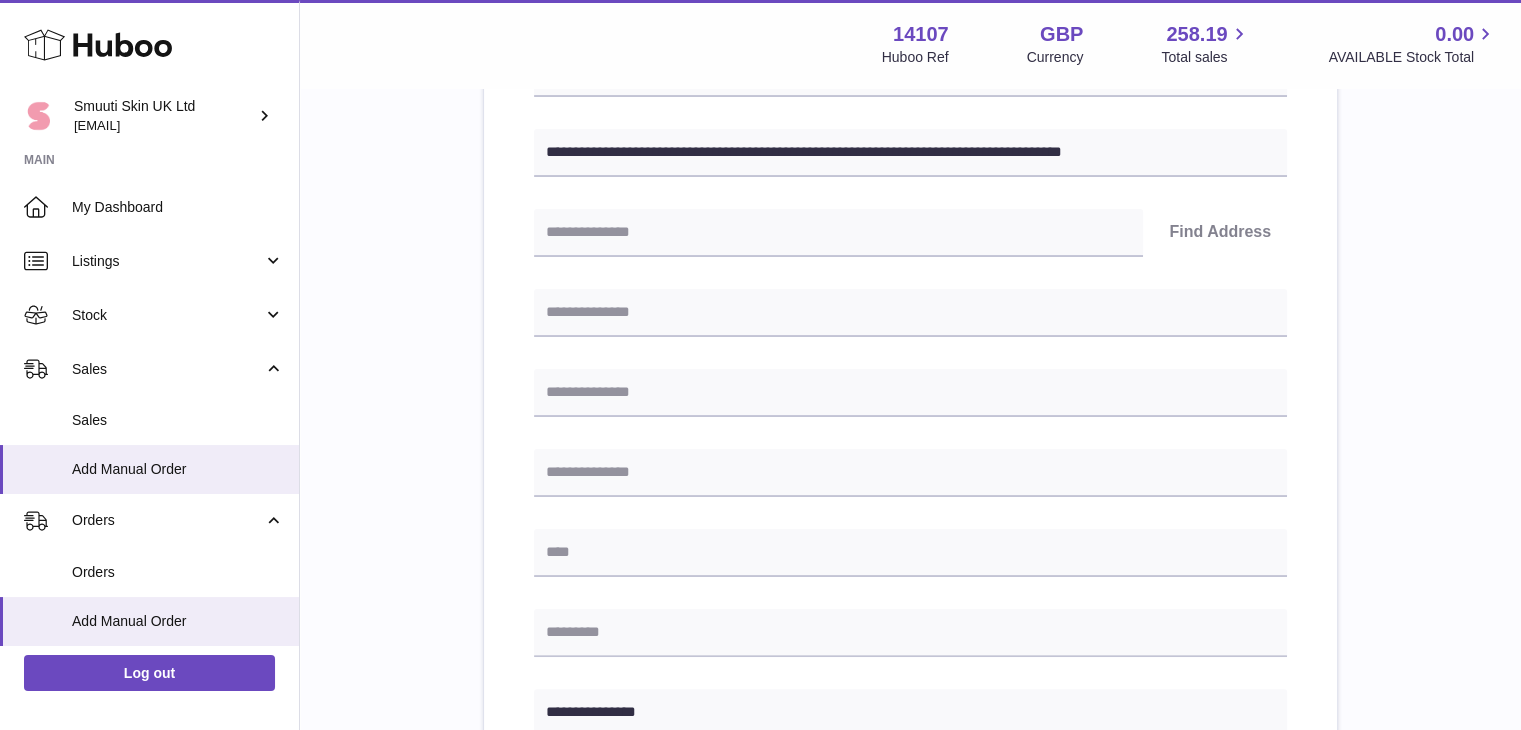 scroll, scrollTop: 328, scrollLeft: 0, axis: vertical 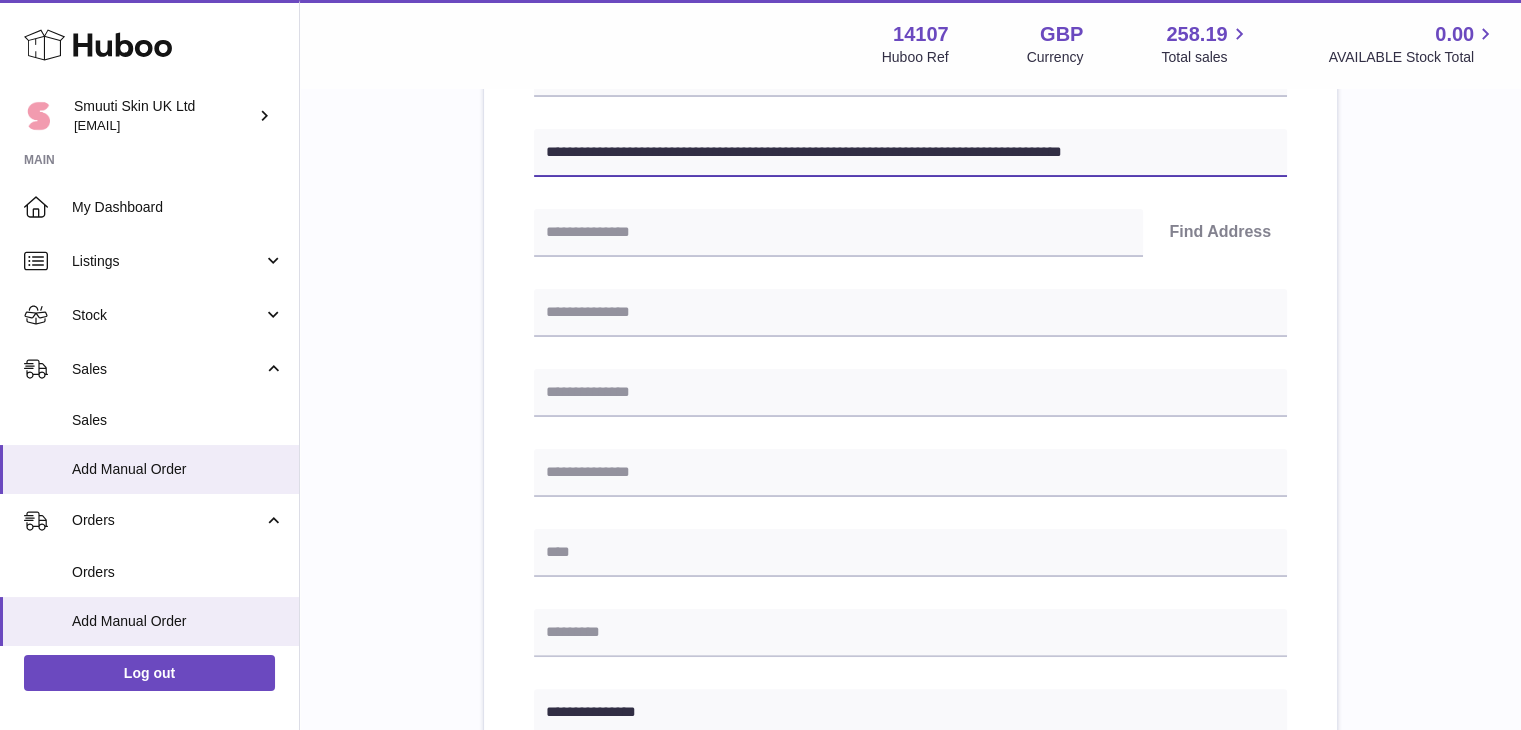 drag, startPoint x: 765, startPoint y: 152, endPoint x: 643, endPoint y: 147, distance: 122.10242 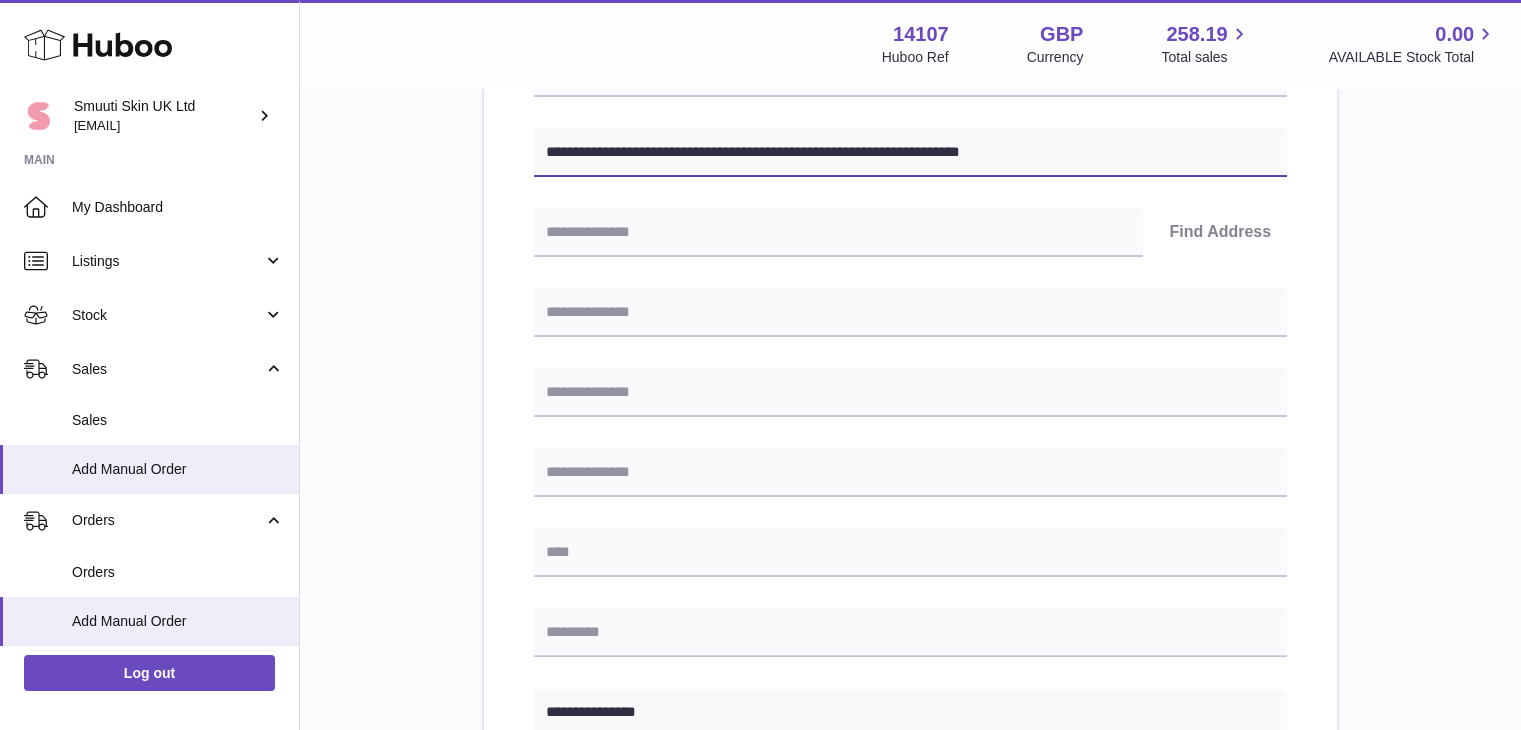 type on "**********" 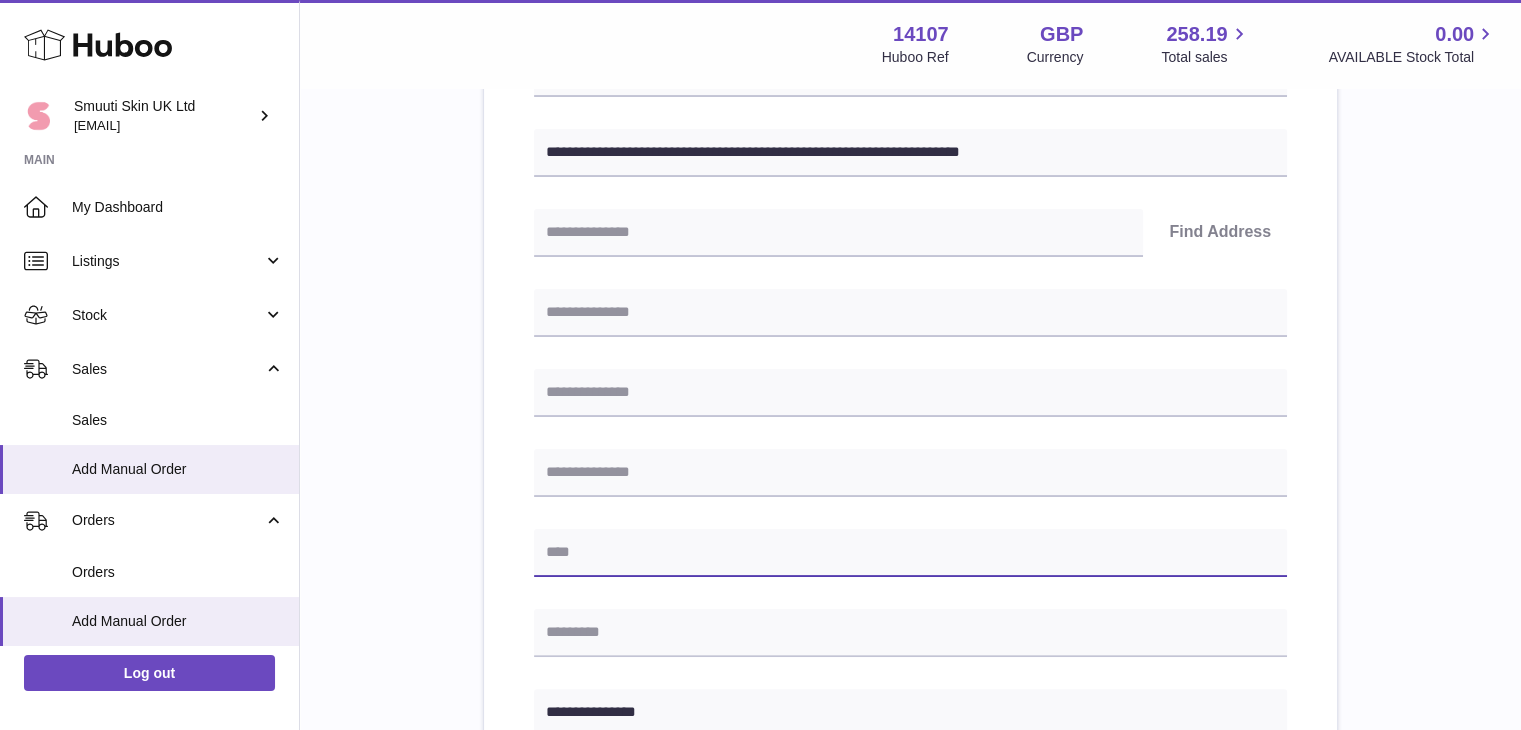 click at bounding box center [910, 553] 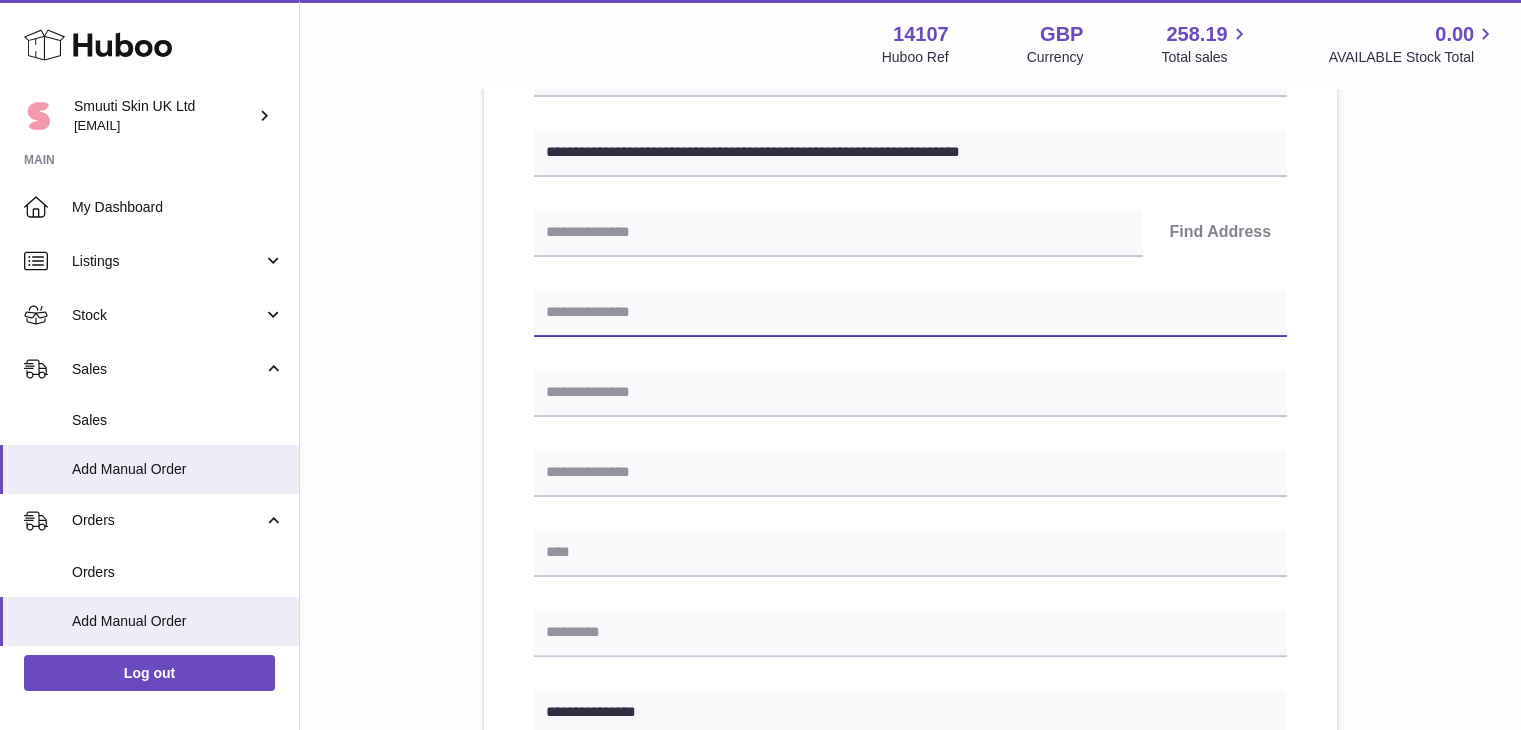 click at bounding box center [910, 313] 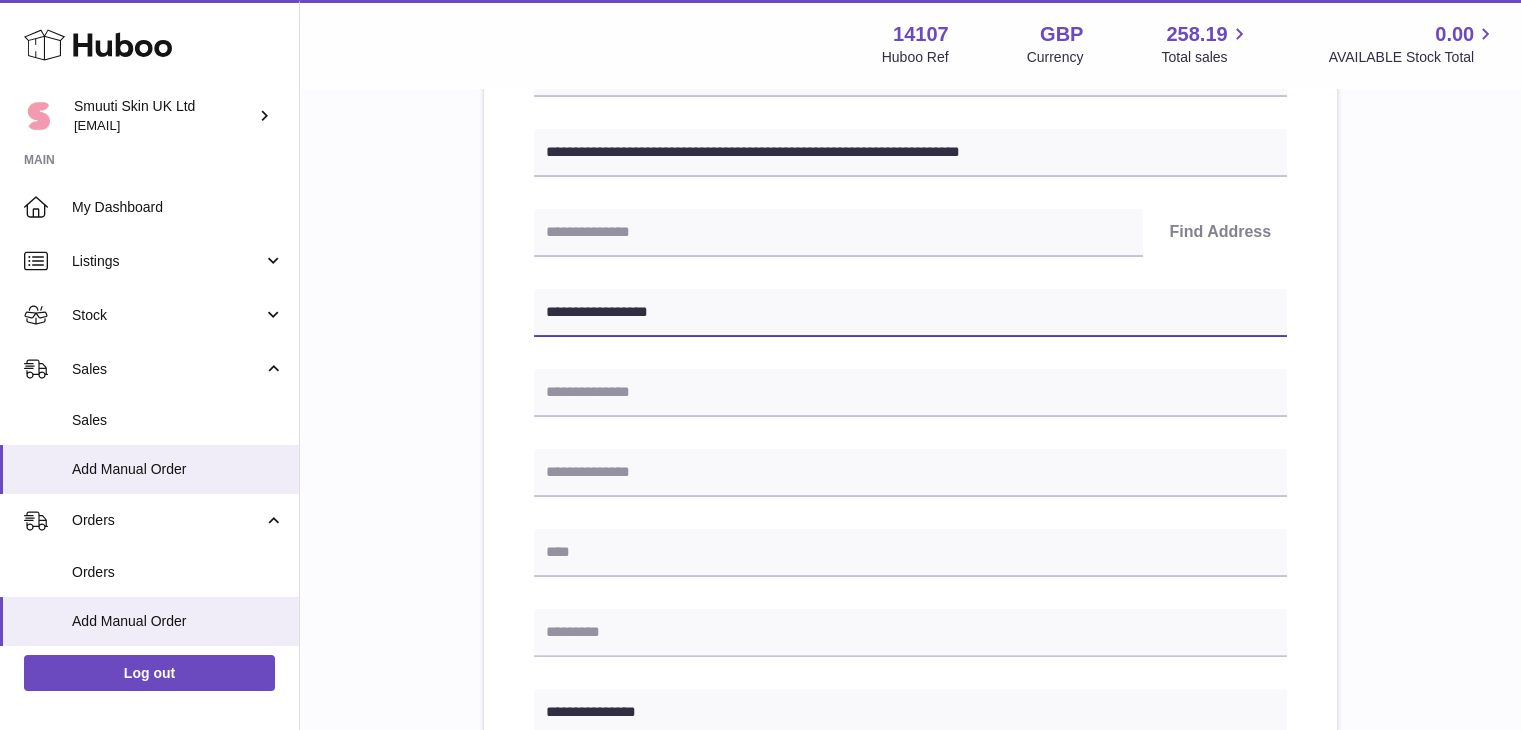 type on "**********" 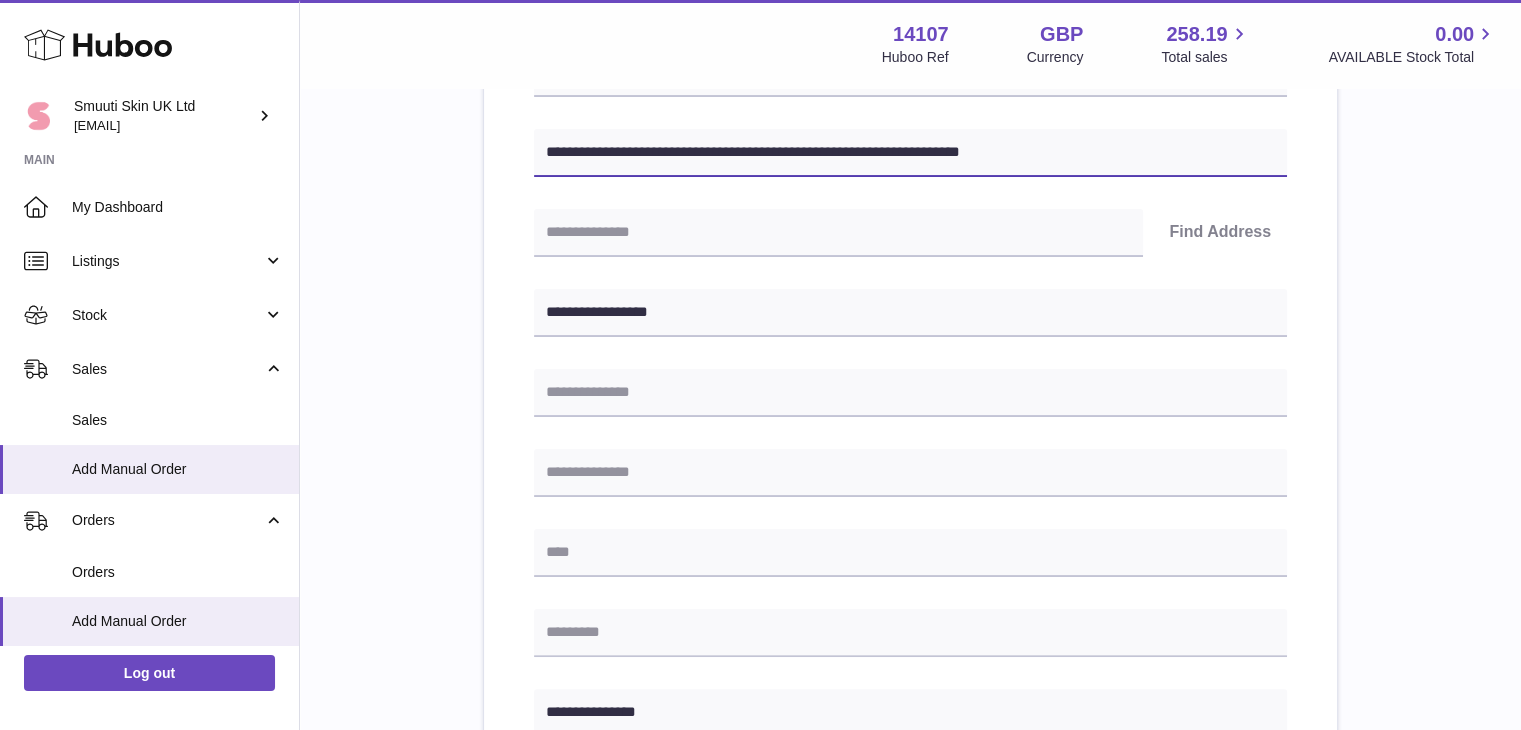 drag, startPoint x: 1044, startPoint y: 153, endPoint x: 972, endPoint y: 149, distance: 72.11102 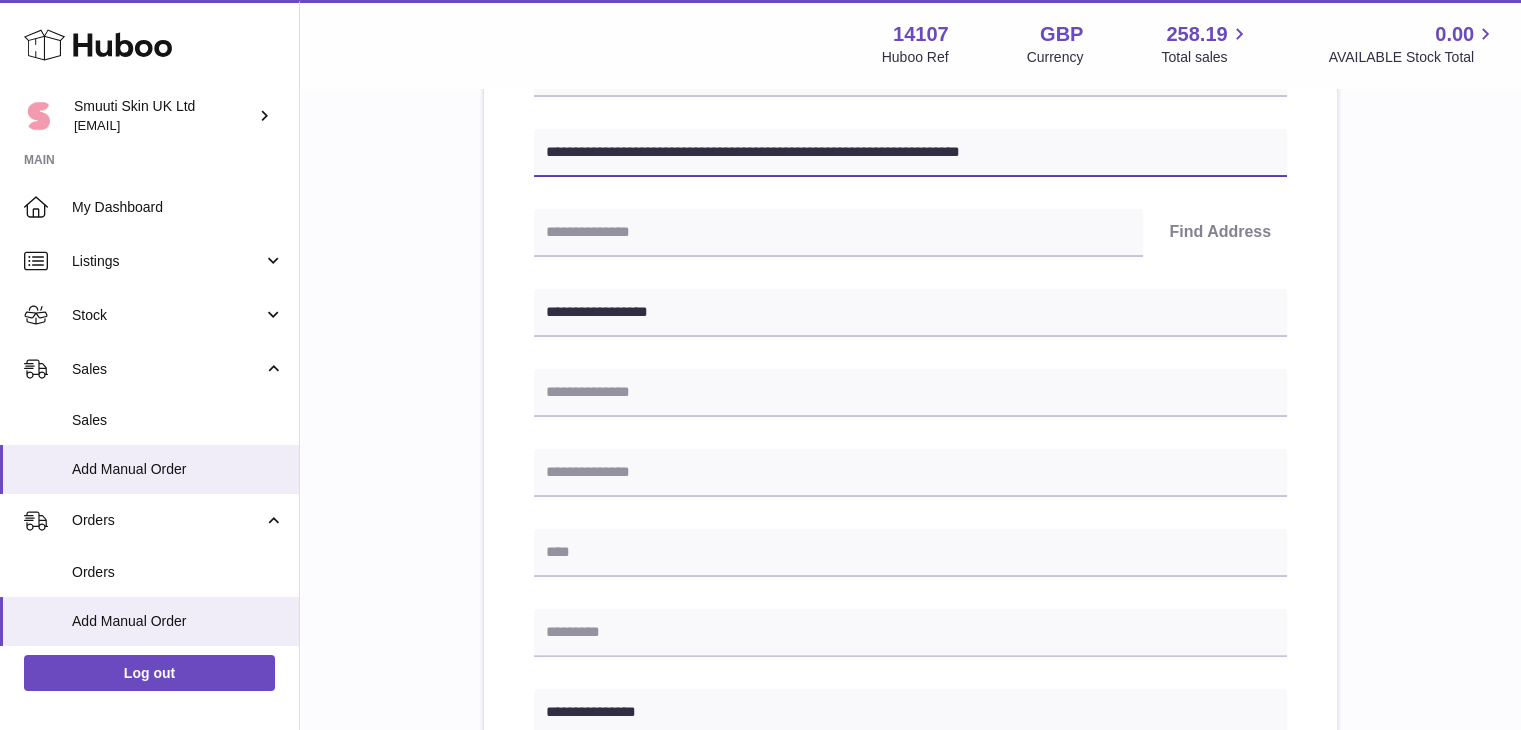 click on "**********" at bounding box center (910, 153) 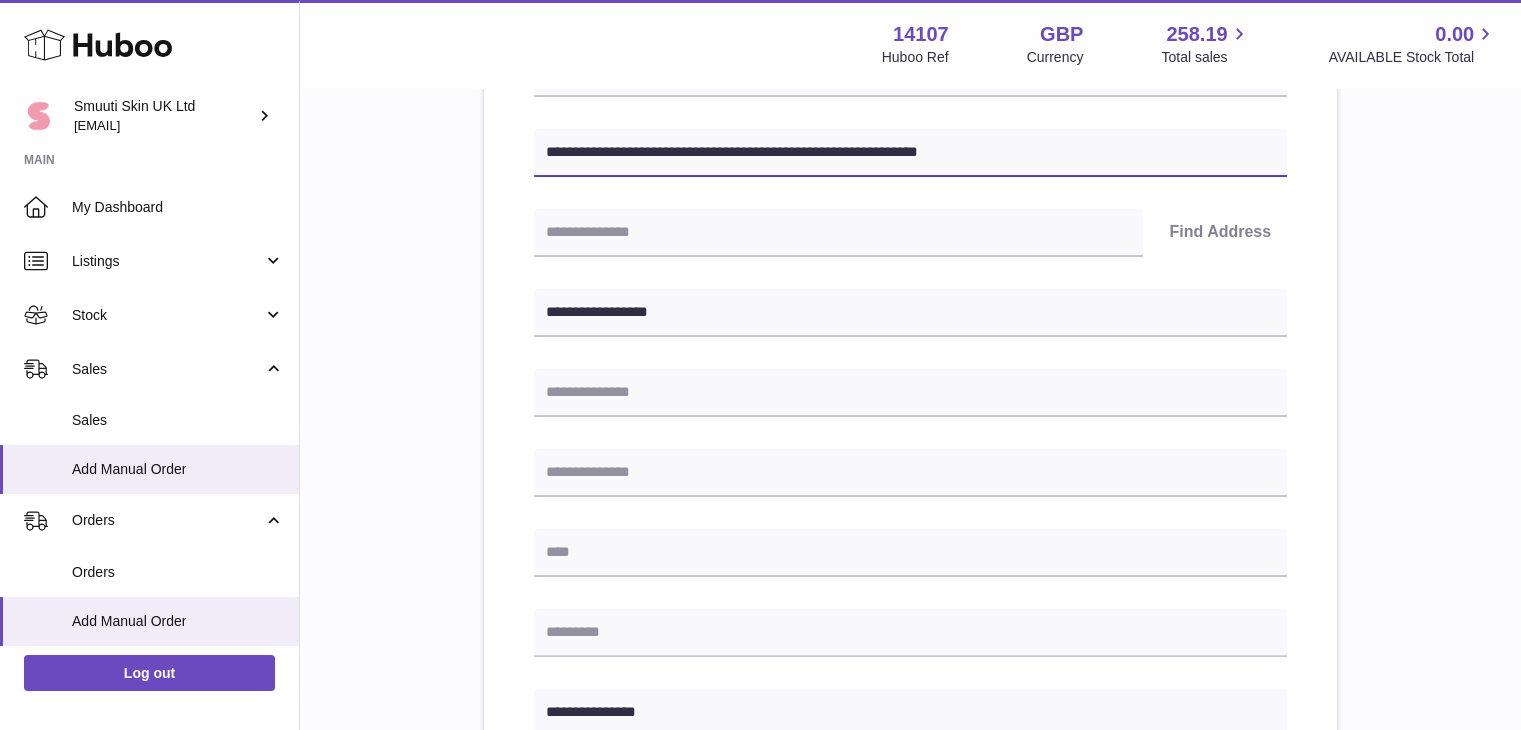 type on "**********" 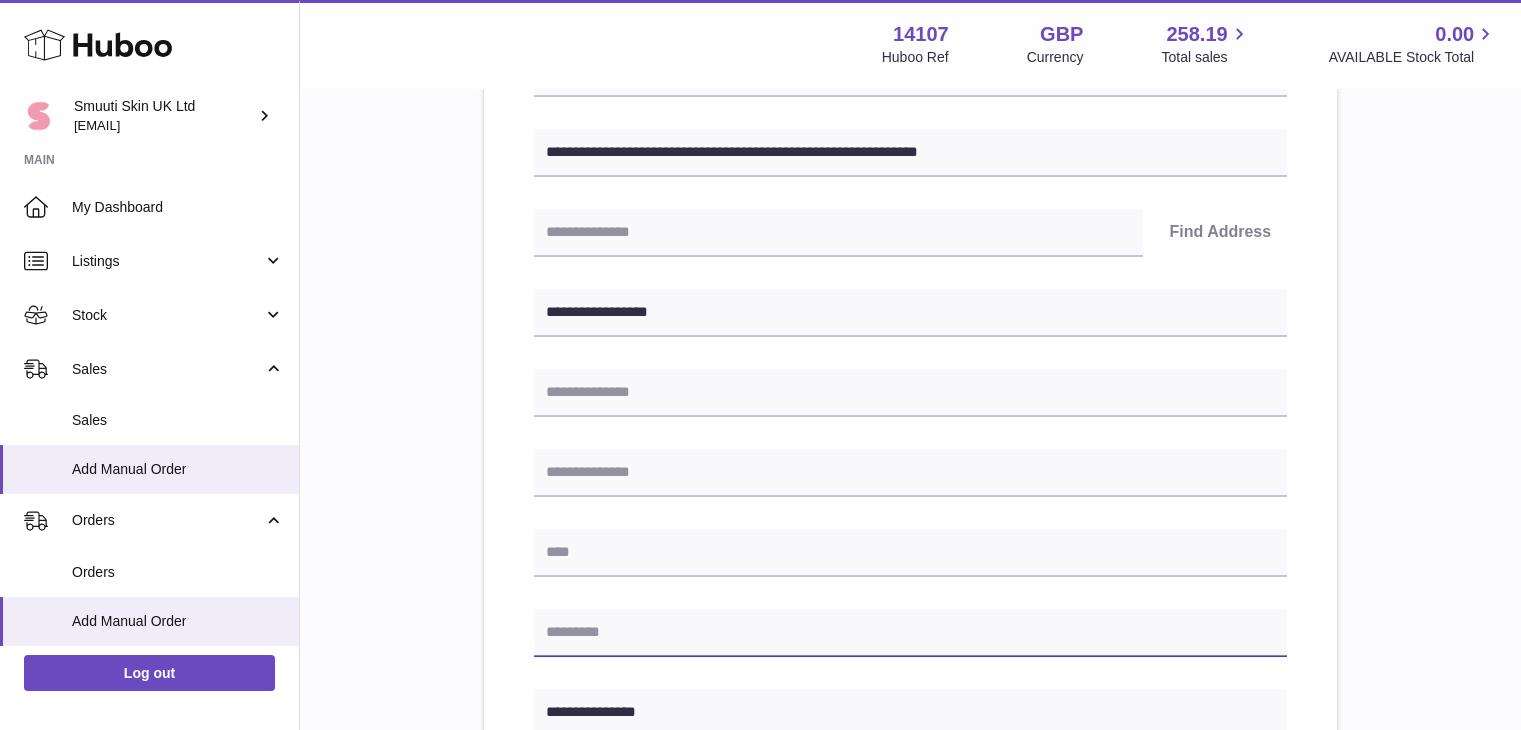 click at bounding box center [910, 633] 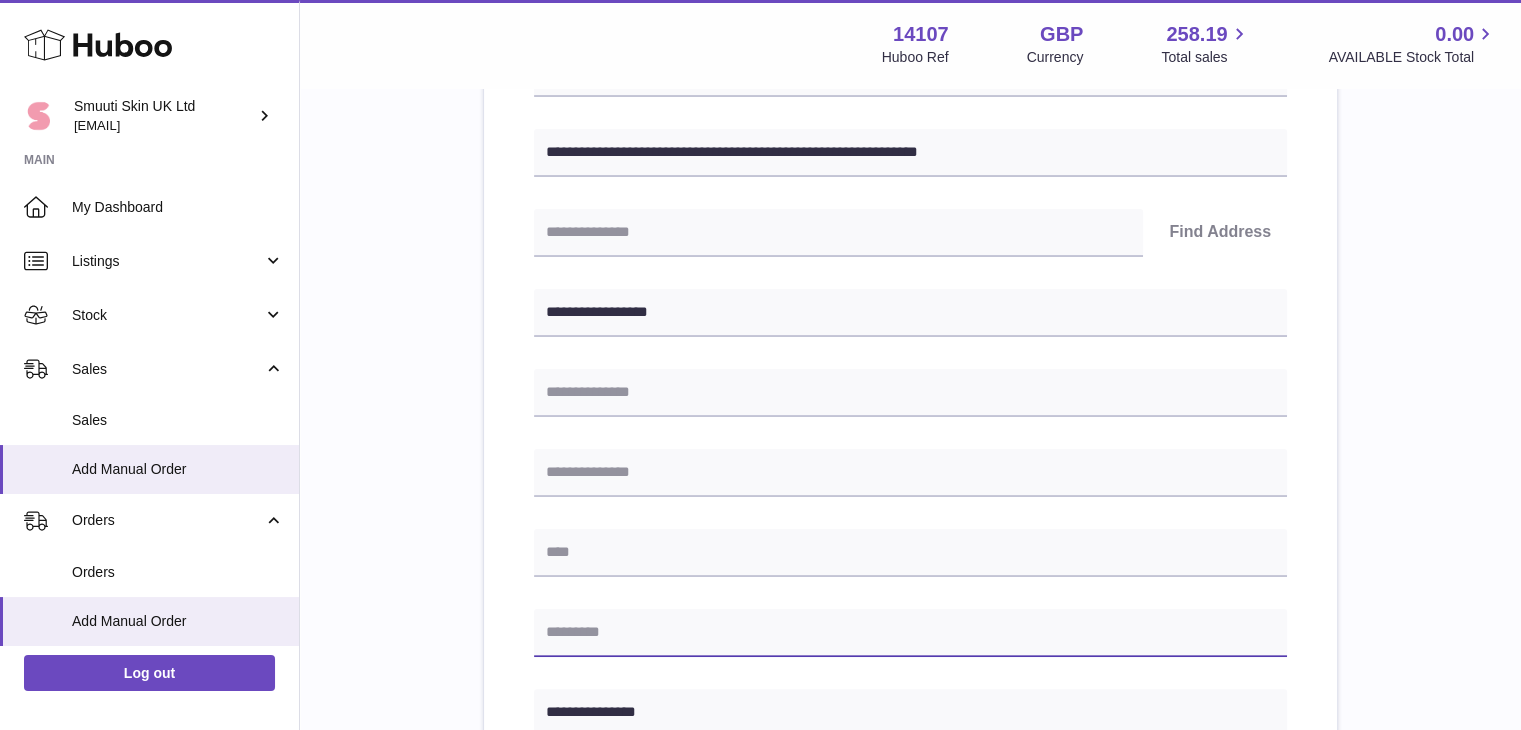 paste on "*******" 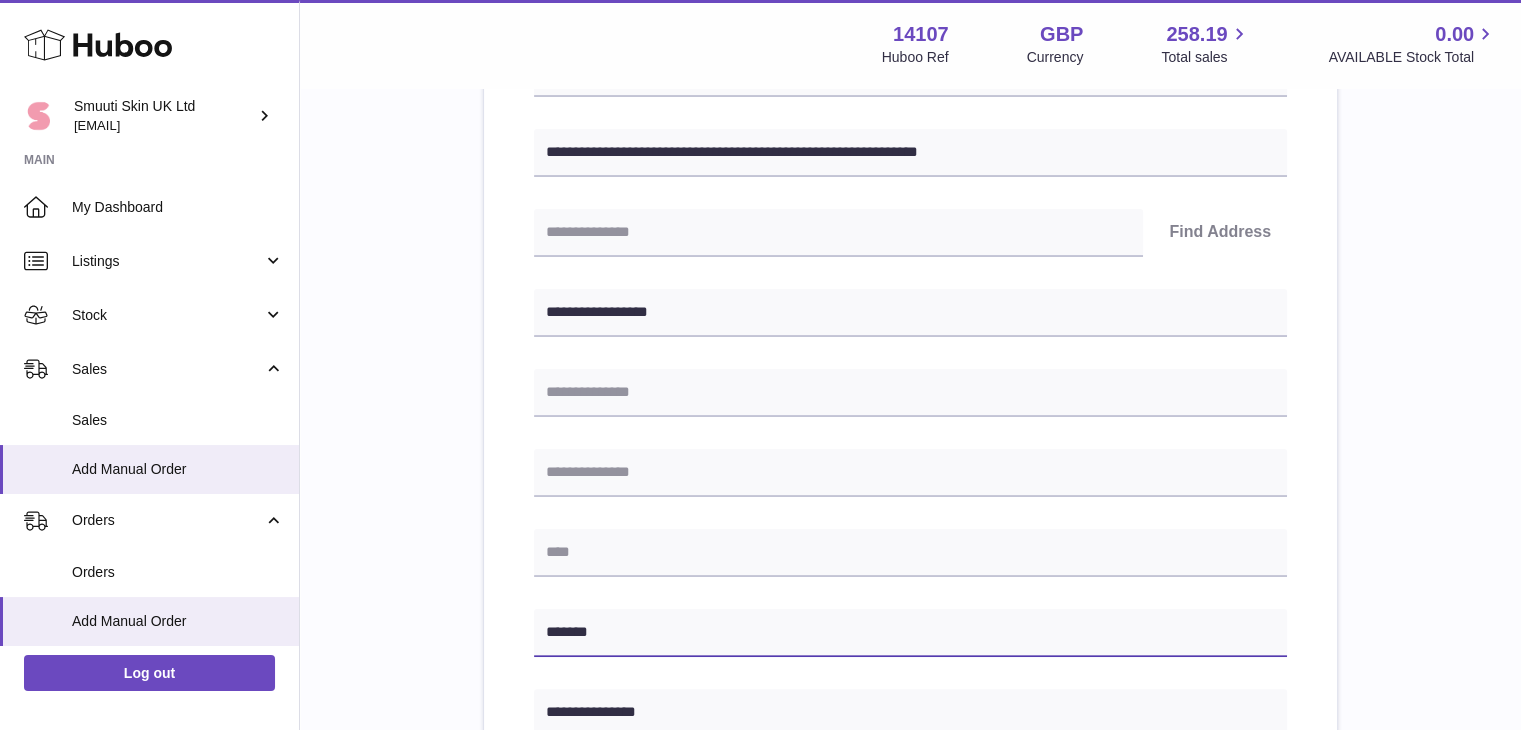 type on "*******" 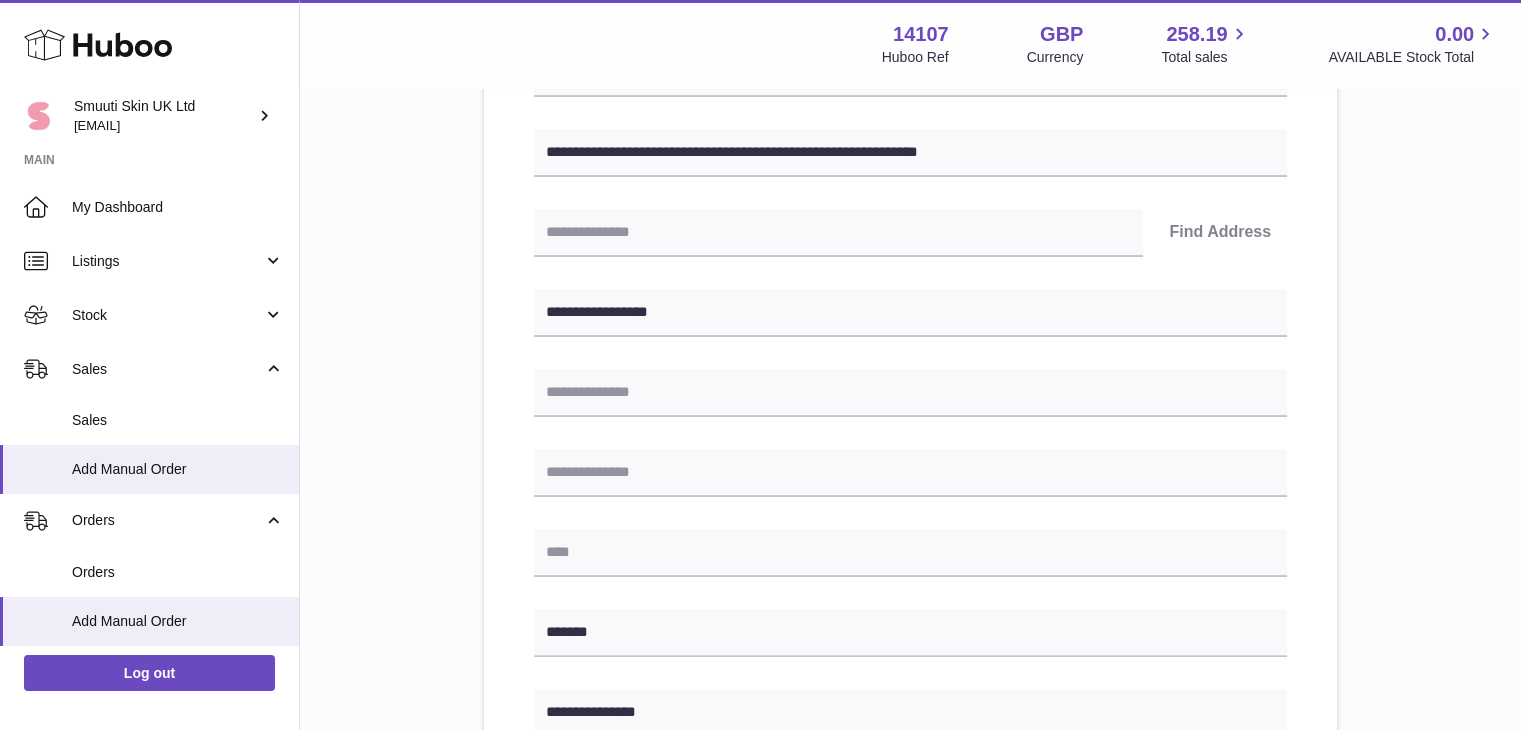 click on "**********" at bounding box center (910, 630) 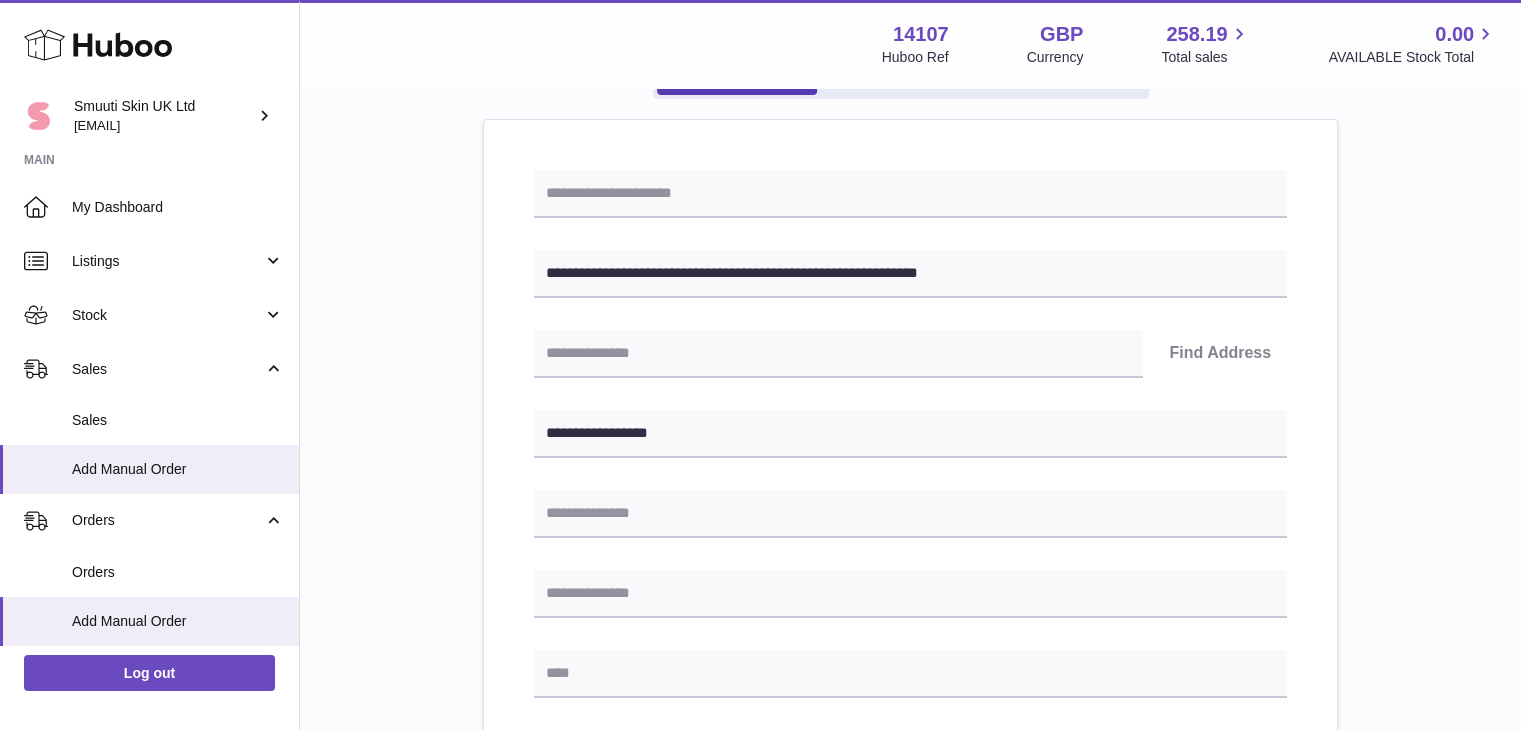 scroll, scrollTop: 204, scrollLeft: 0, axis: vertical 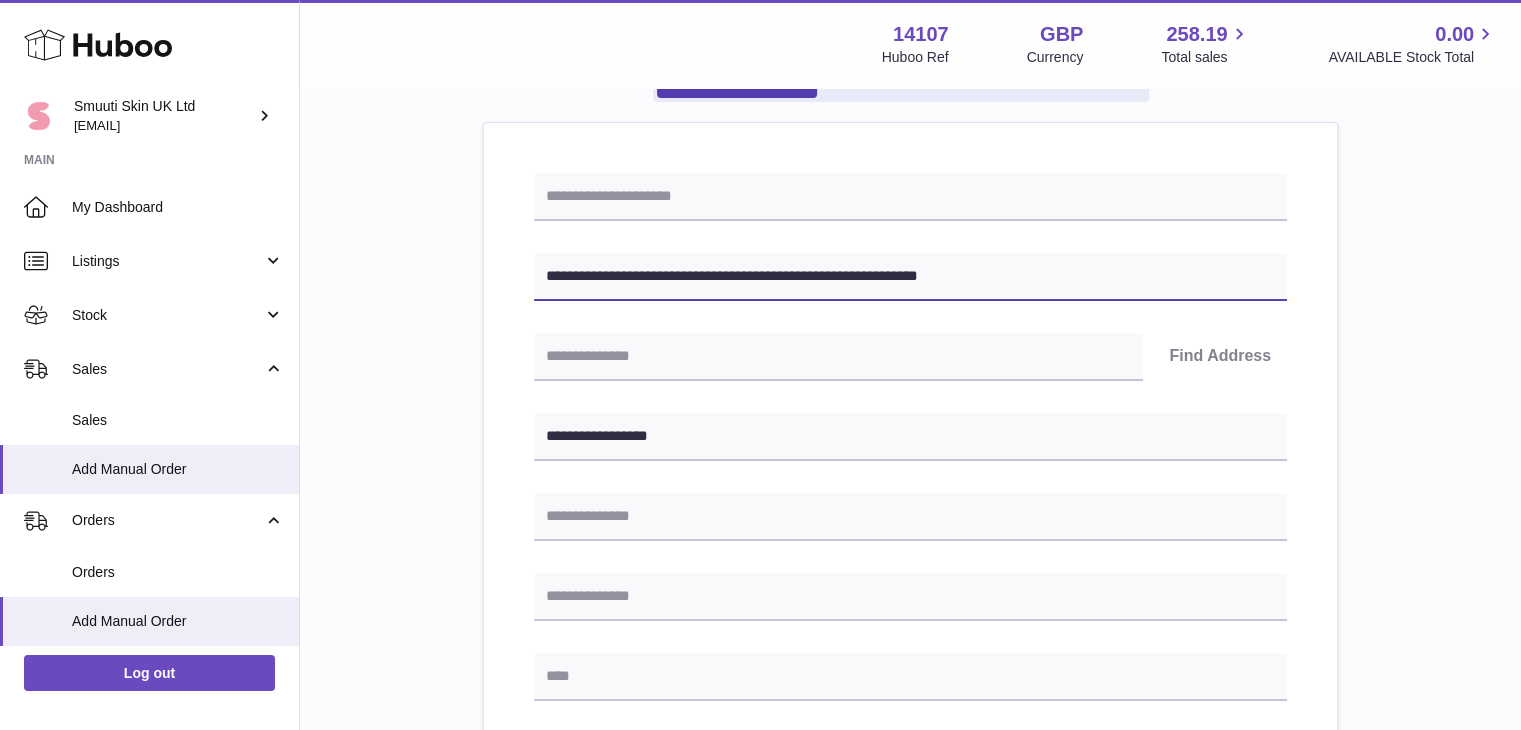 drag, startPoint x: 798, startPoint y: 280, endPoint x: 730, endPoint y: 275, distance: 68.18358 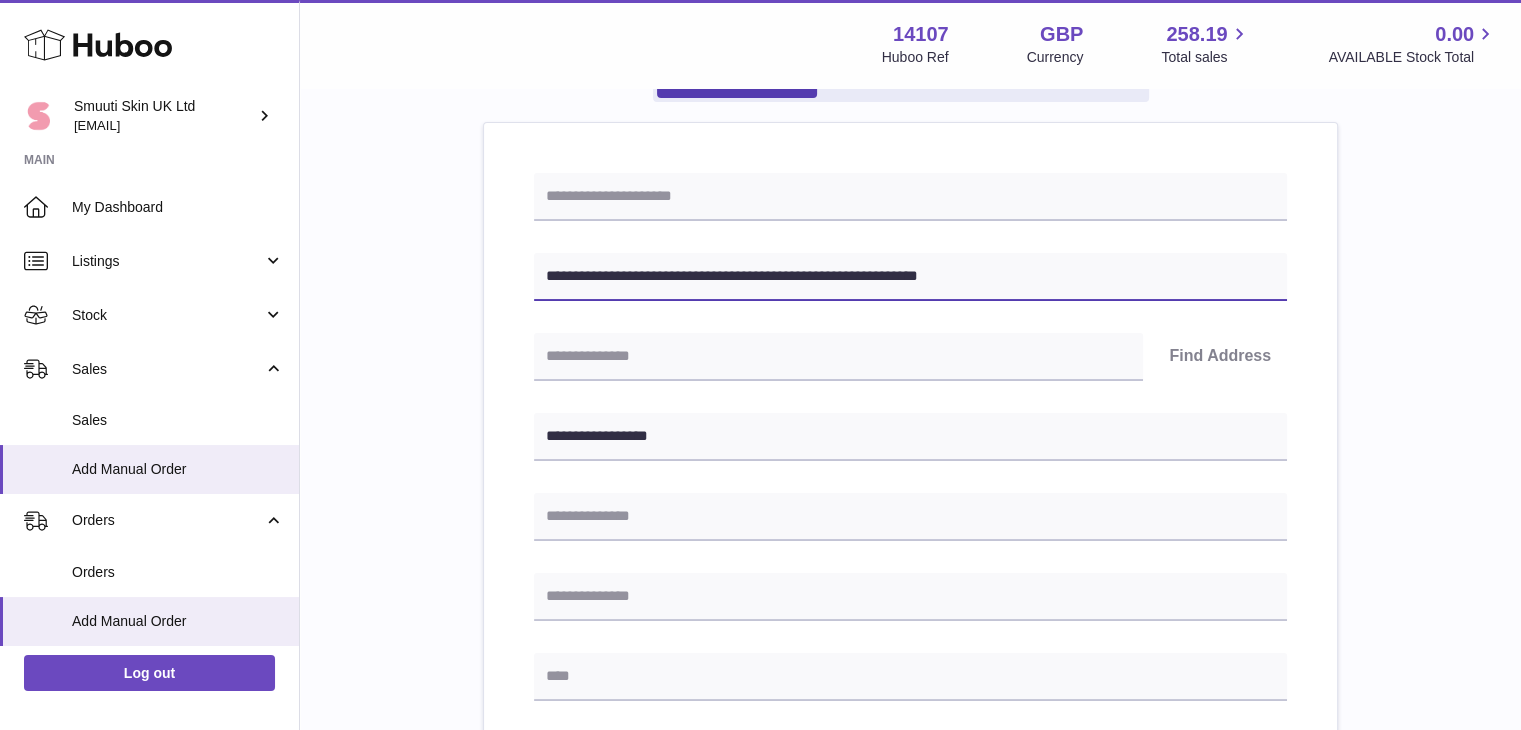 click on "**********" at bounding box center (910, 277) 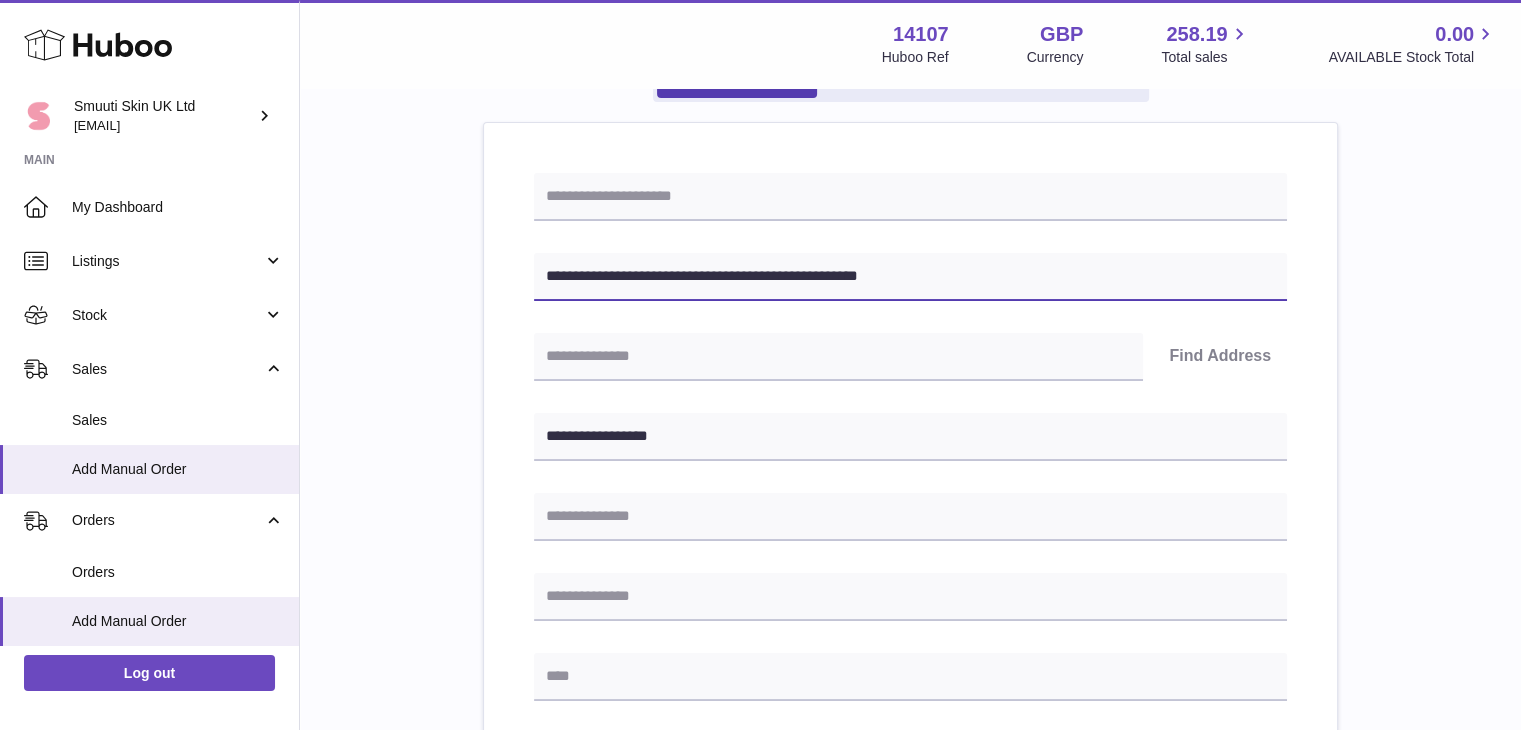 type on "**********" 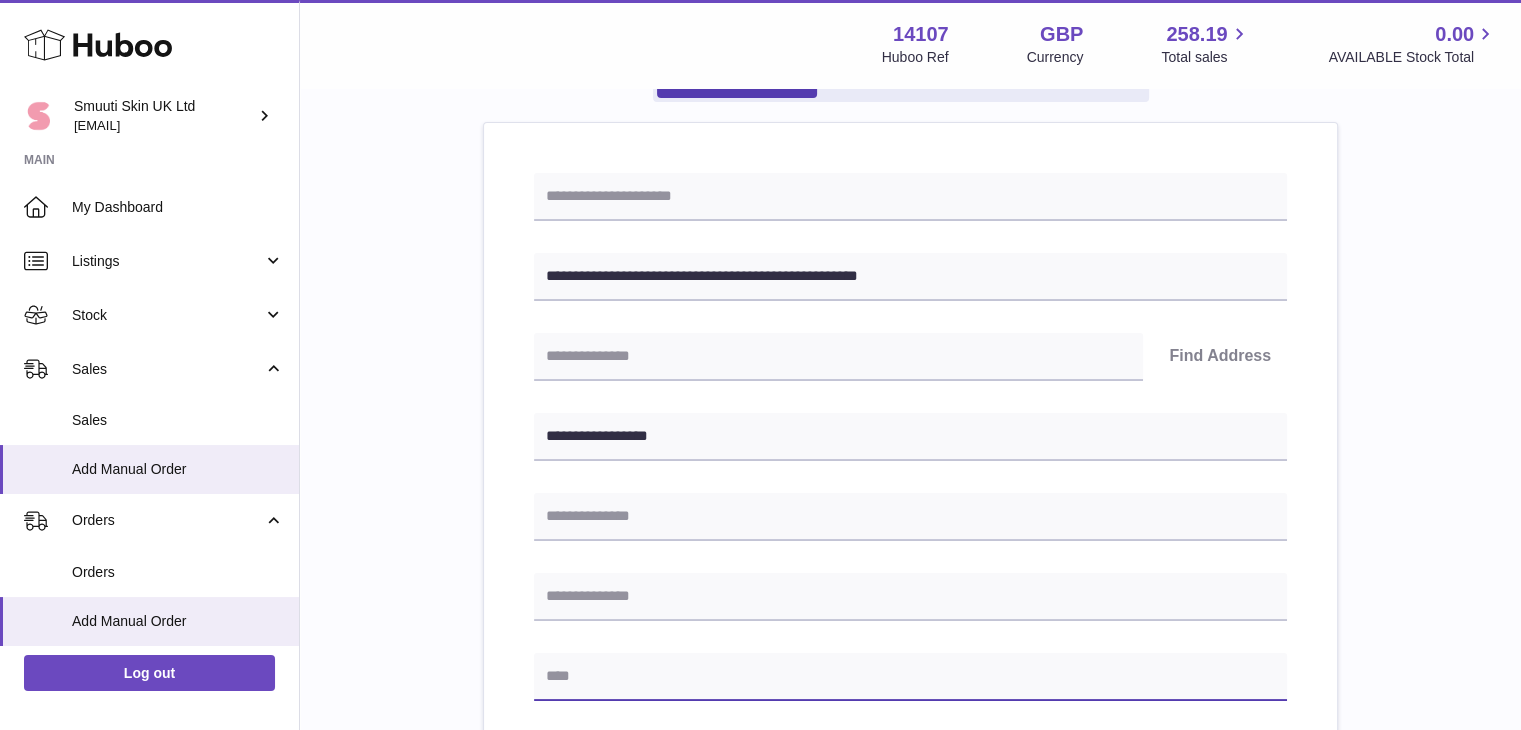 click at bounding box center (910, 677) 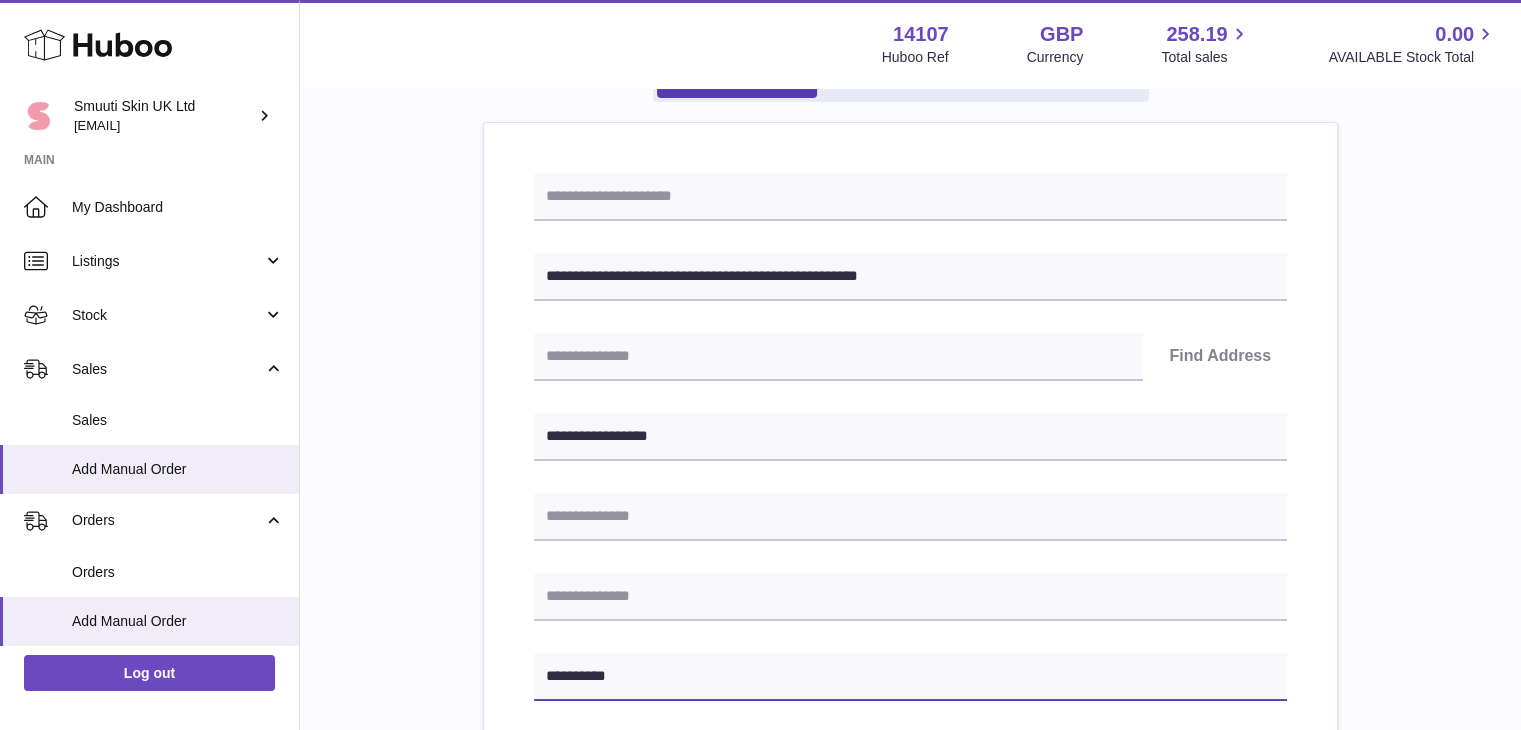 type on "**********" 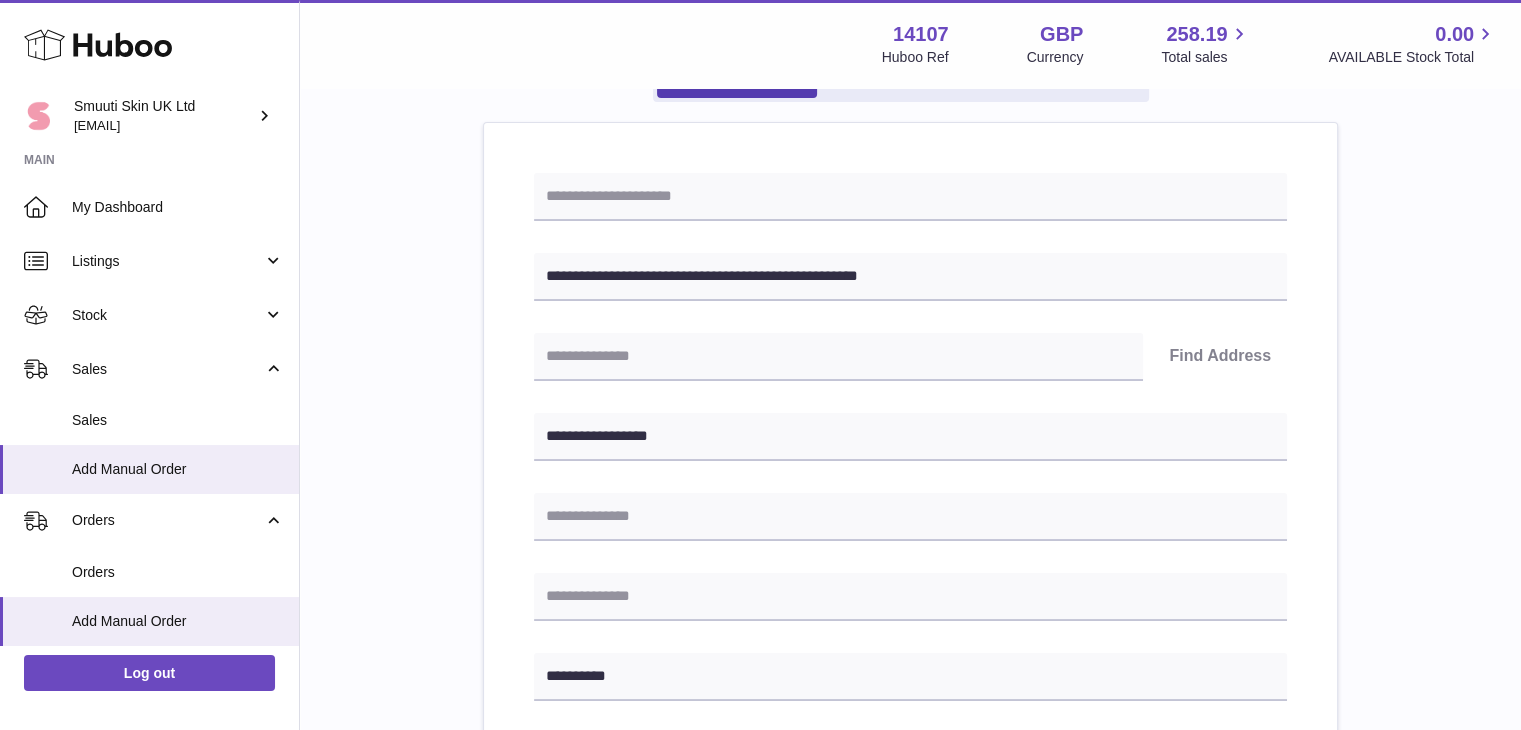 click on "**********" at bounding box center [910, 754] 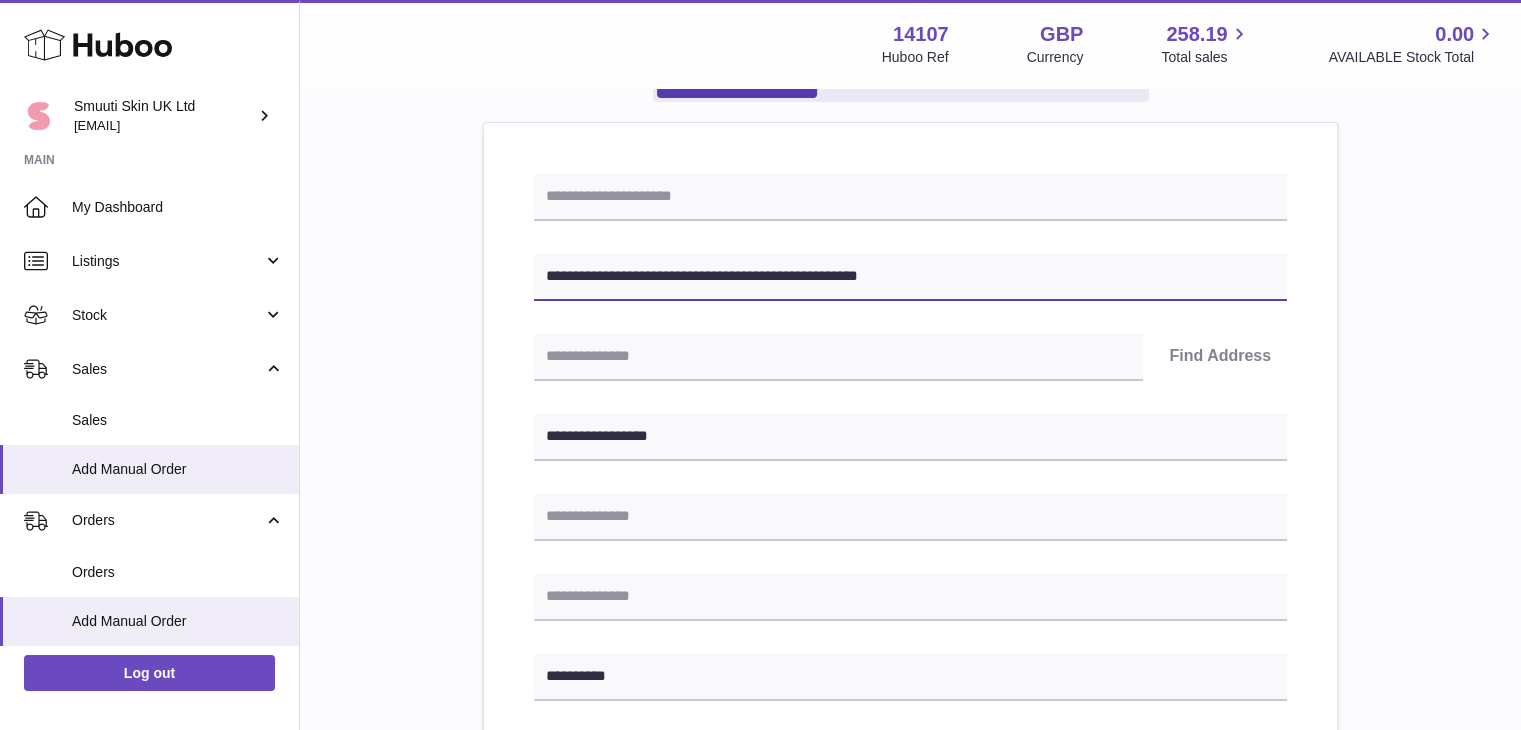 drag, startPoint x: 809, startPoint y: 276, endPoint x: 643, endPoint y: 273, distance: 166.0271 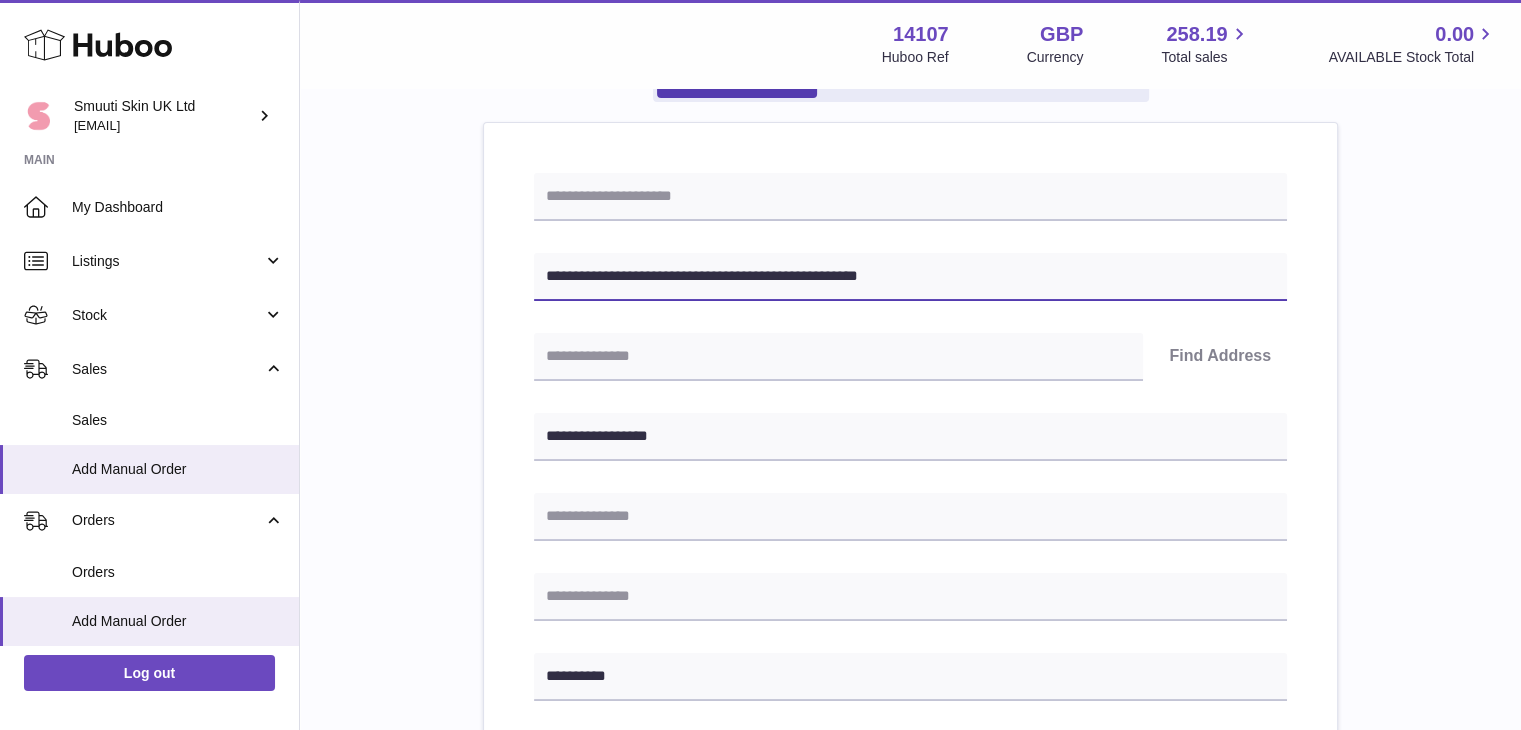 click on "**********" at bounding box center [910, 277] 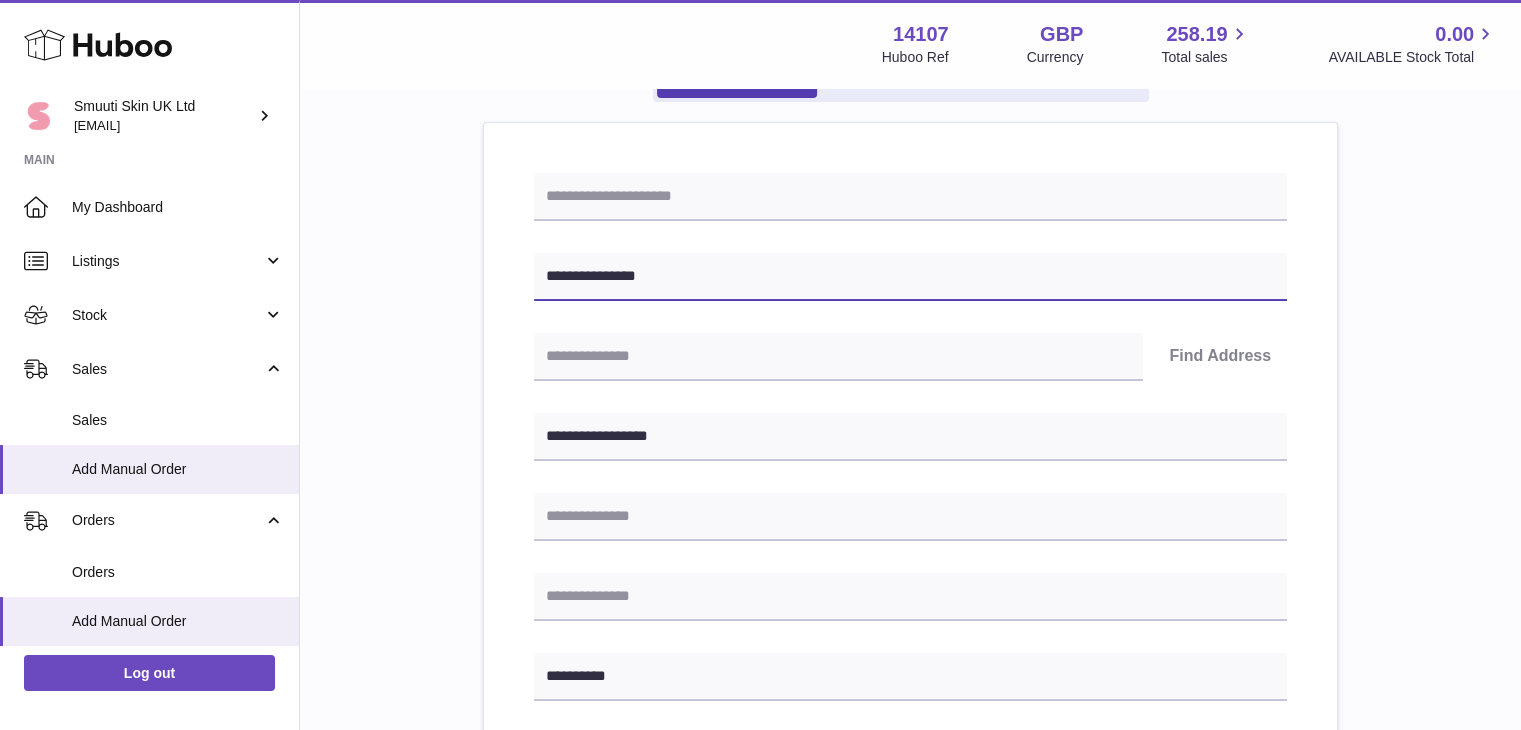 click on "**********" at bounding box center [910, 277] 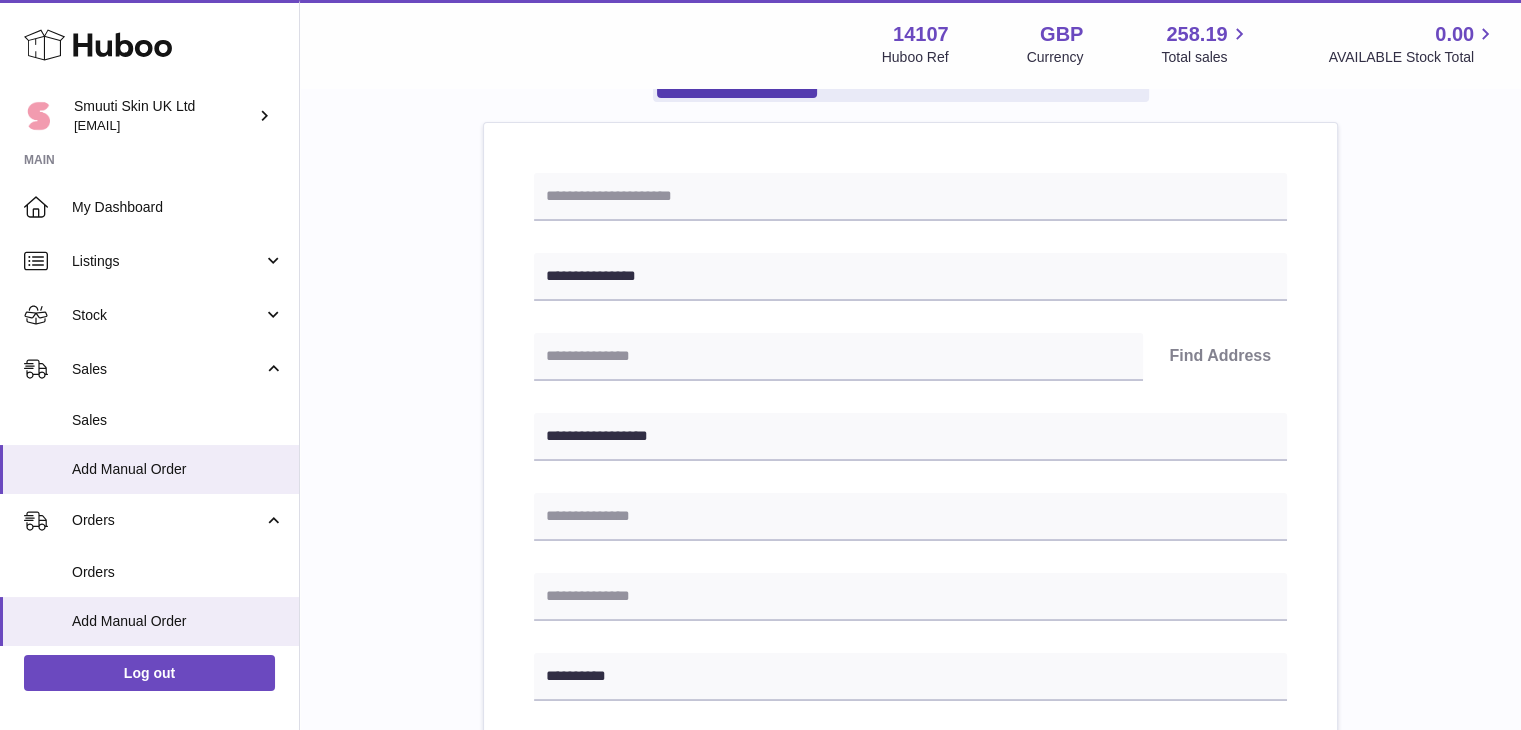 click on "**********" at bounding box center (910, 754) 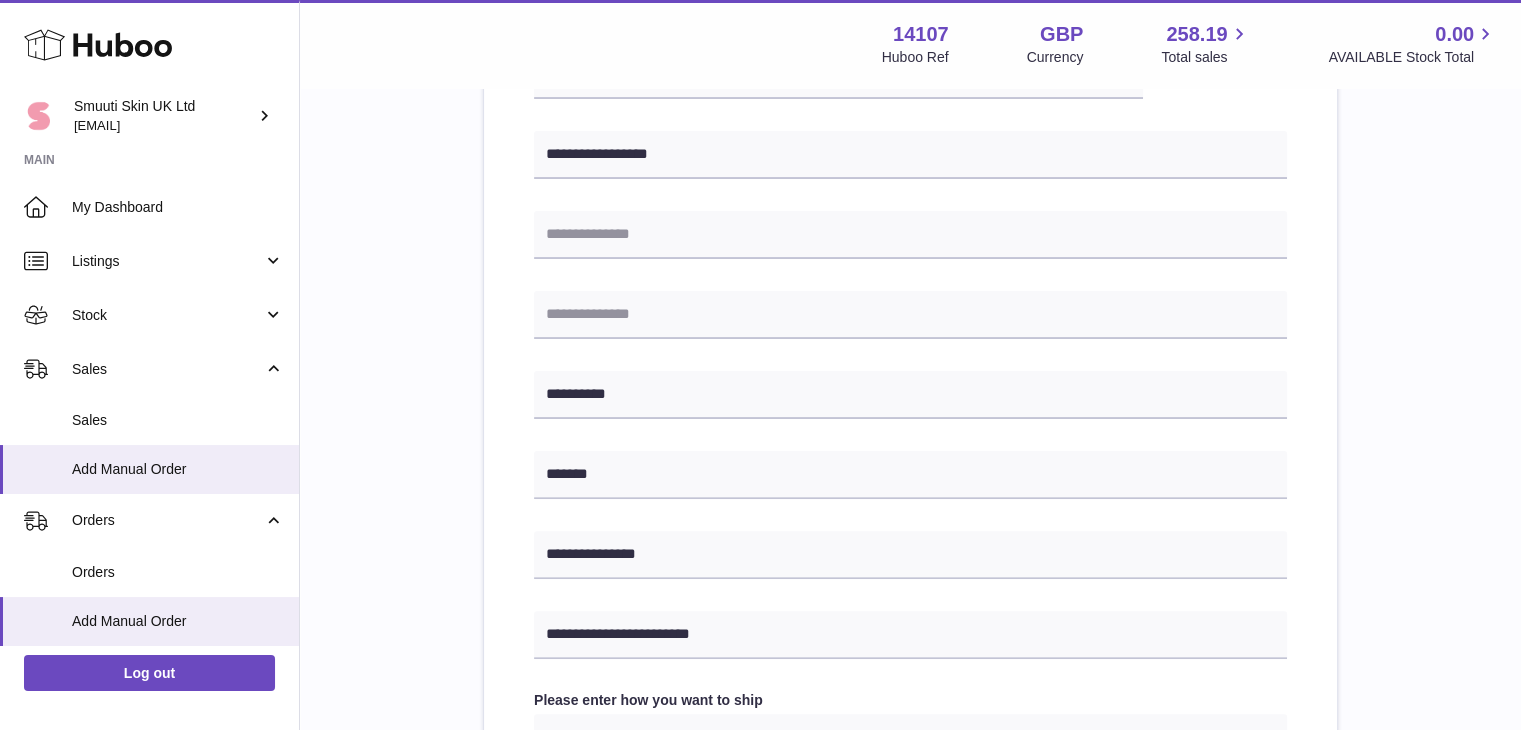 scroll, scrollTop: 487, scrollLeft: 0, axis: vertical 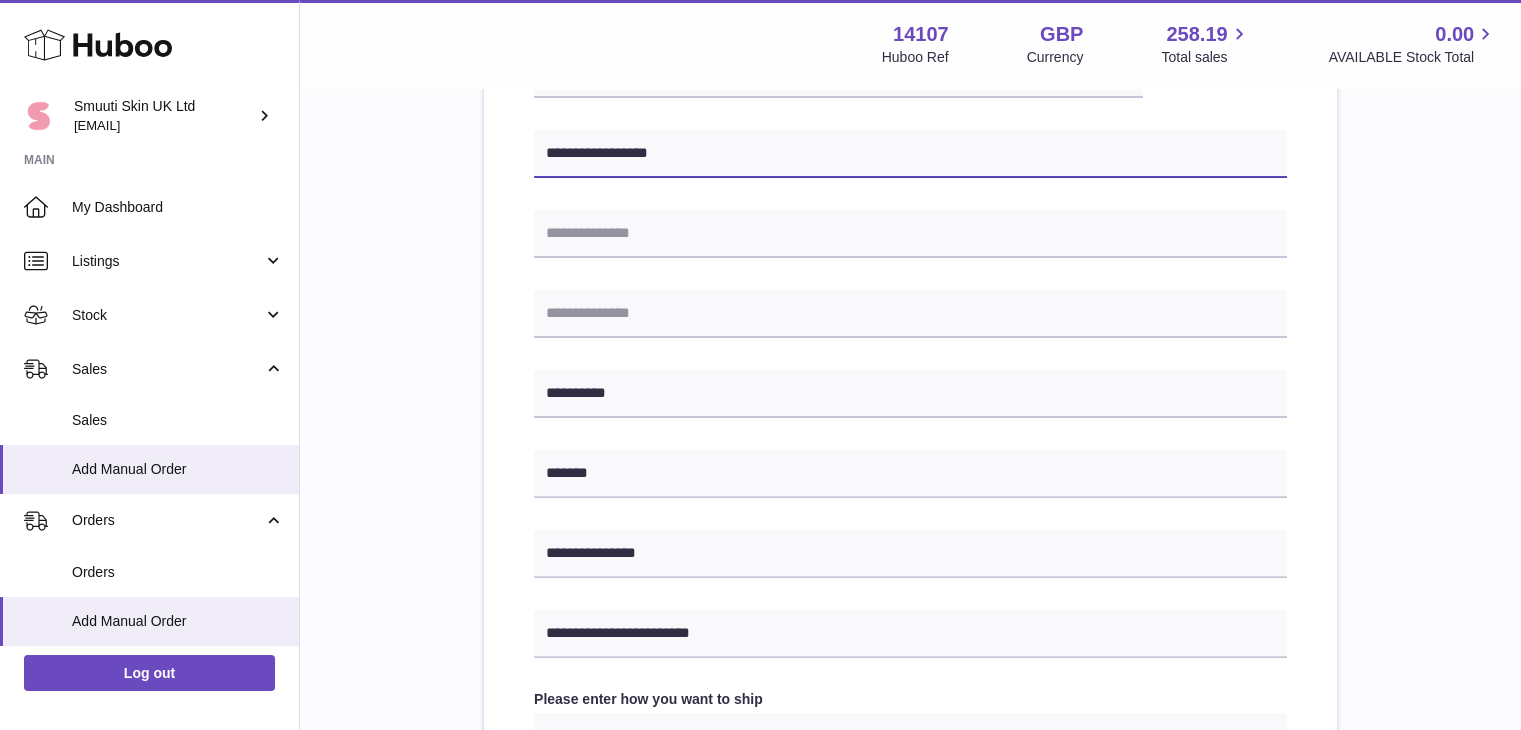click on "**********" at bounding box center [910, 154] 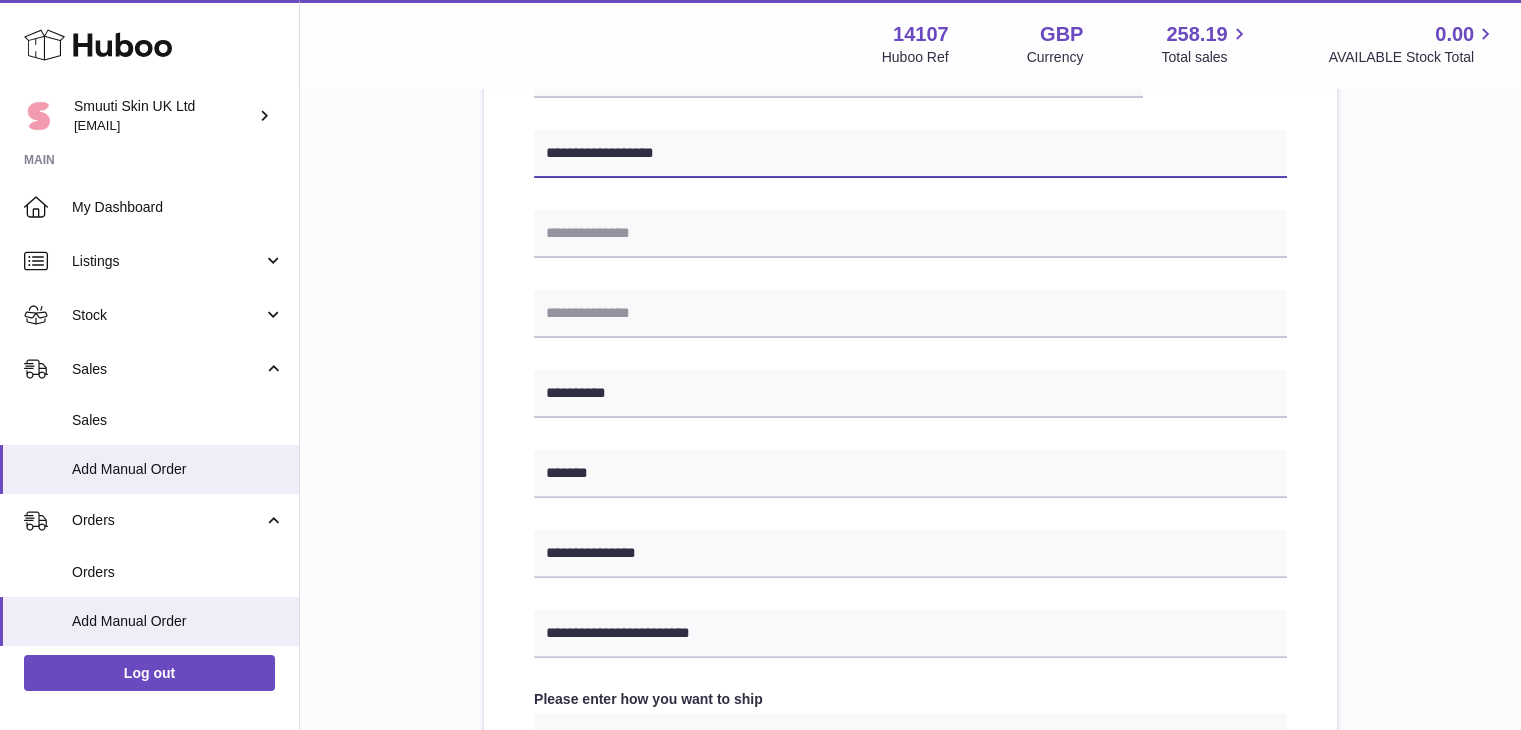 type on "**********" 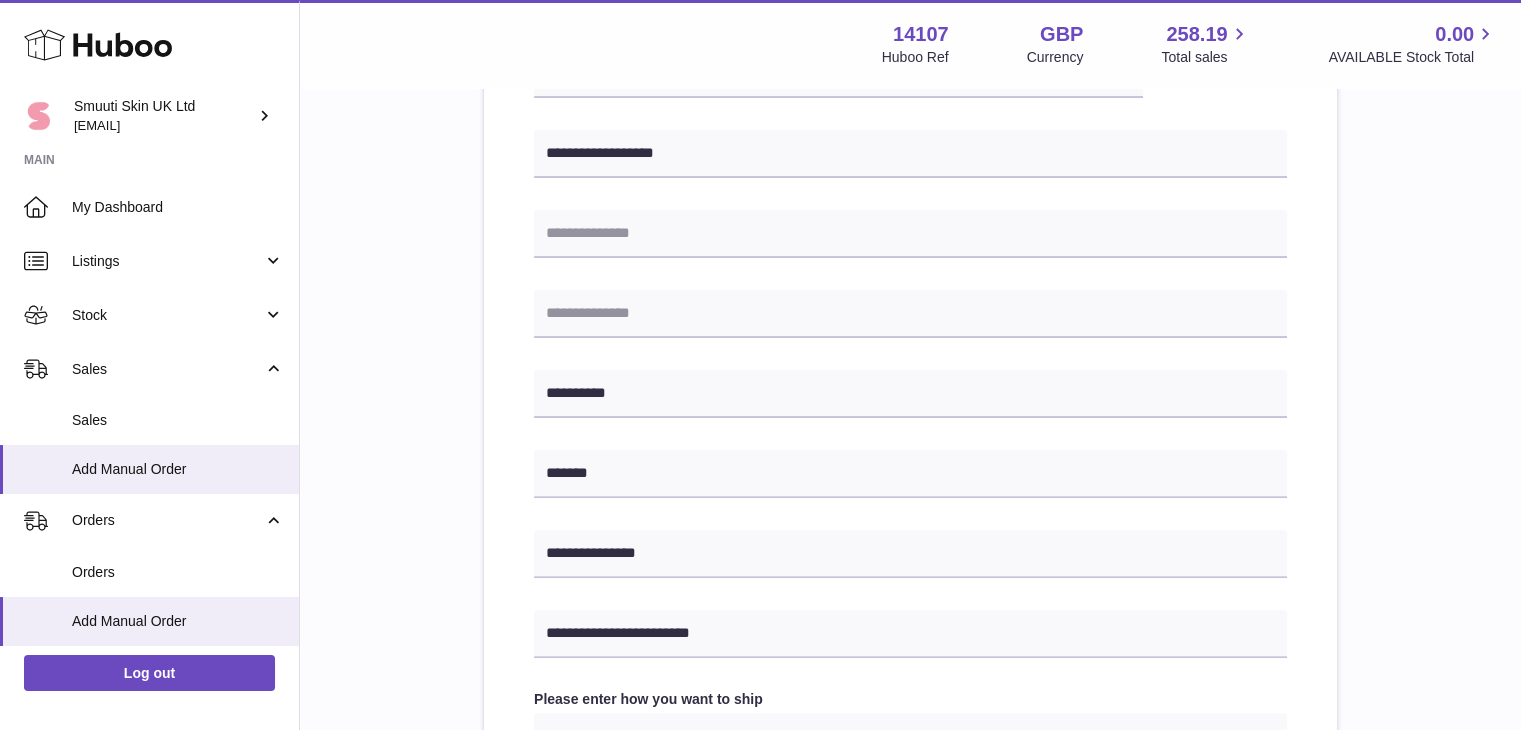 click on "**********" at bounding box center [910, 471] 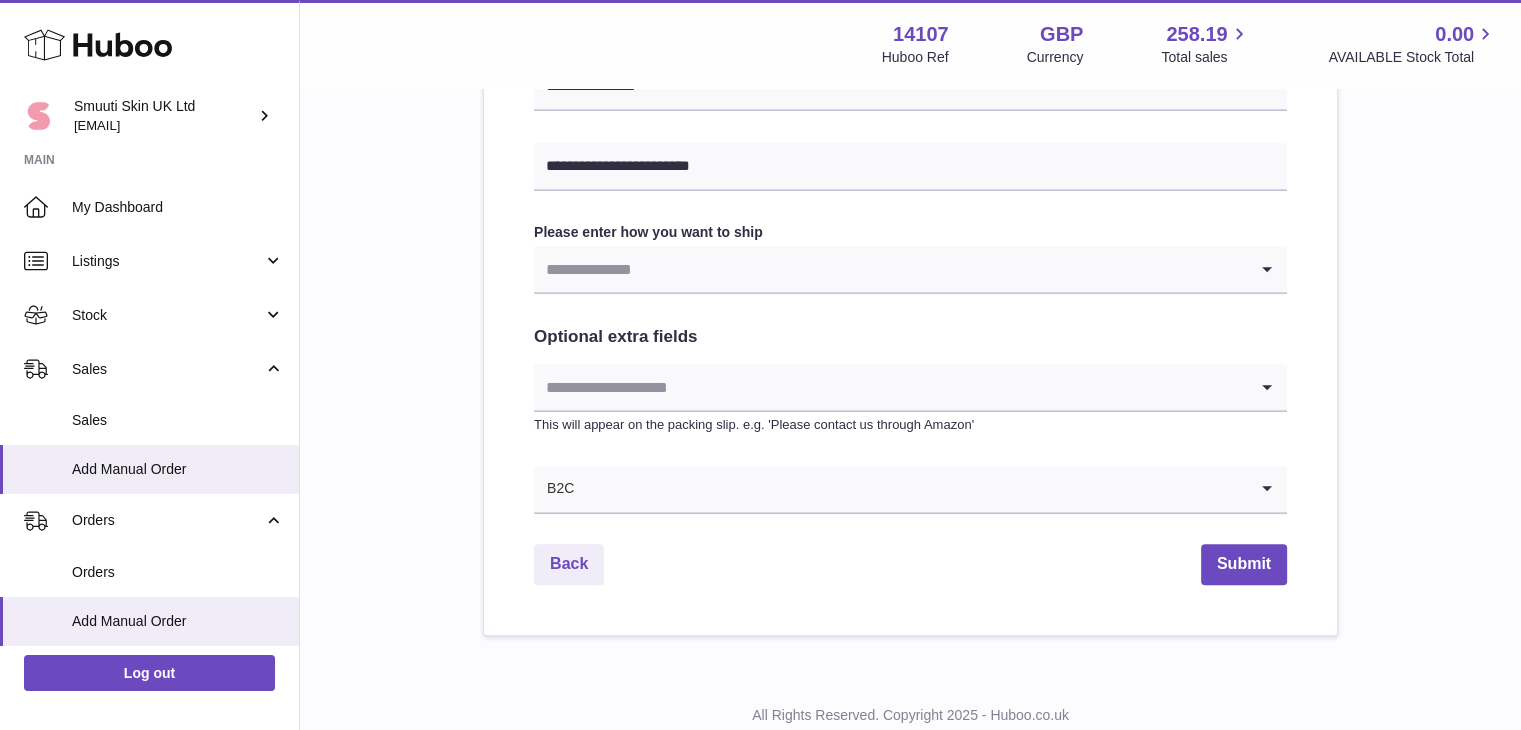 scroll, scrollTop: 956, scrollLeft: 0, axis: vertical 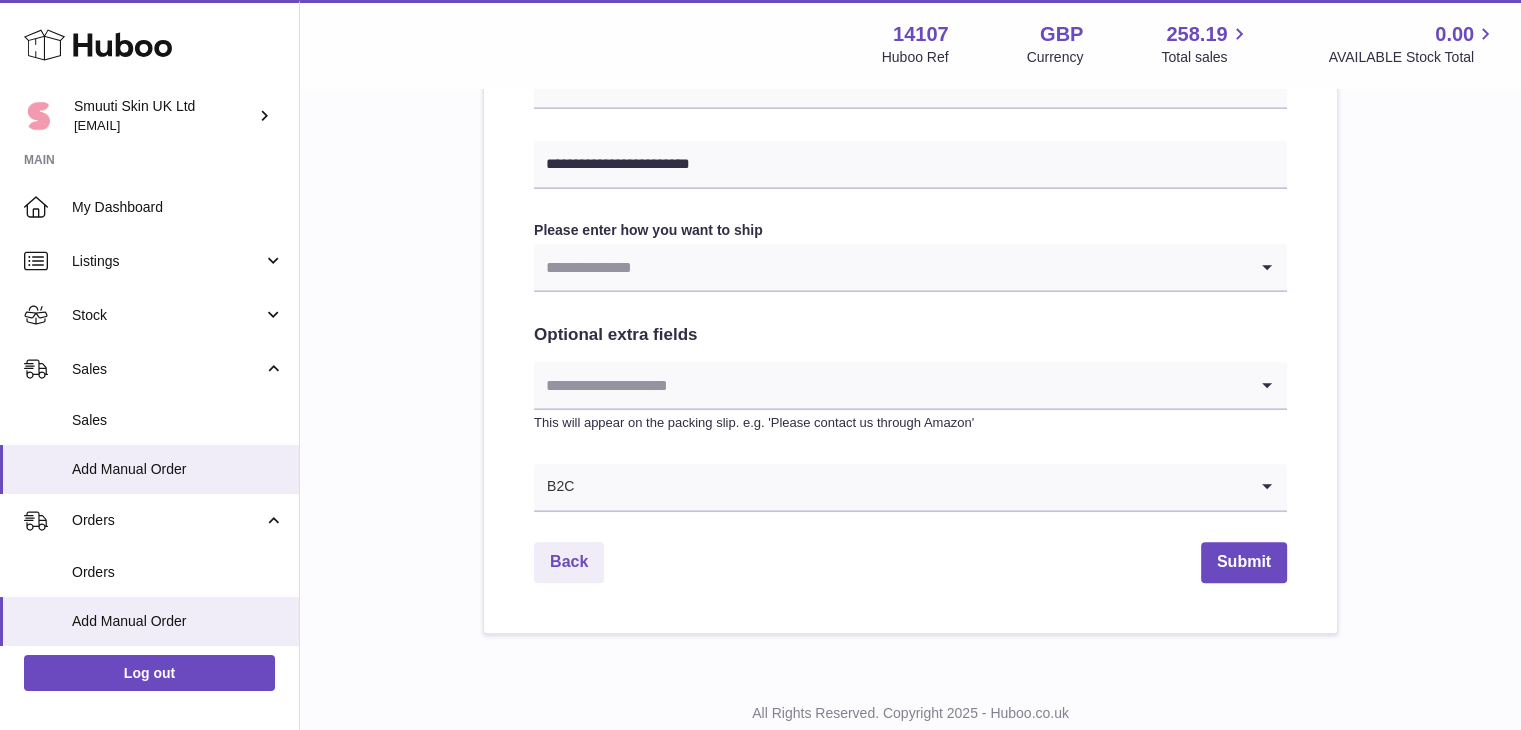 click 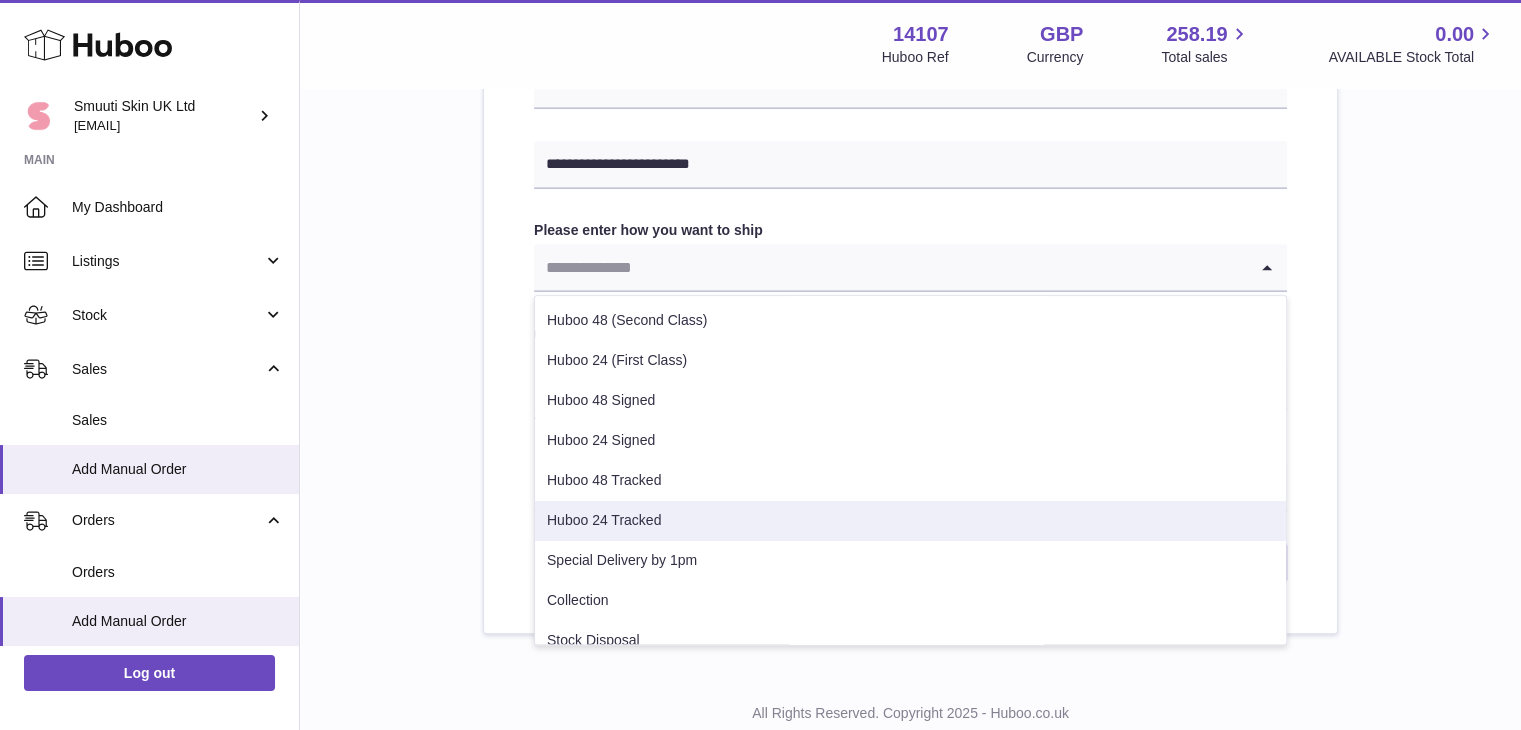 click on "Huboo 24 Tracked" at bounding box center [910, 521] 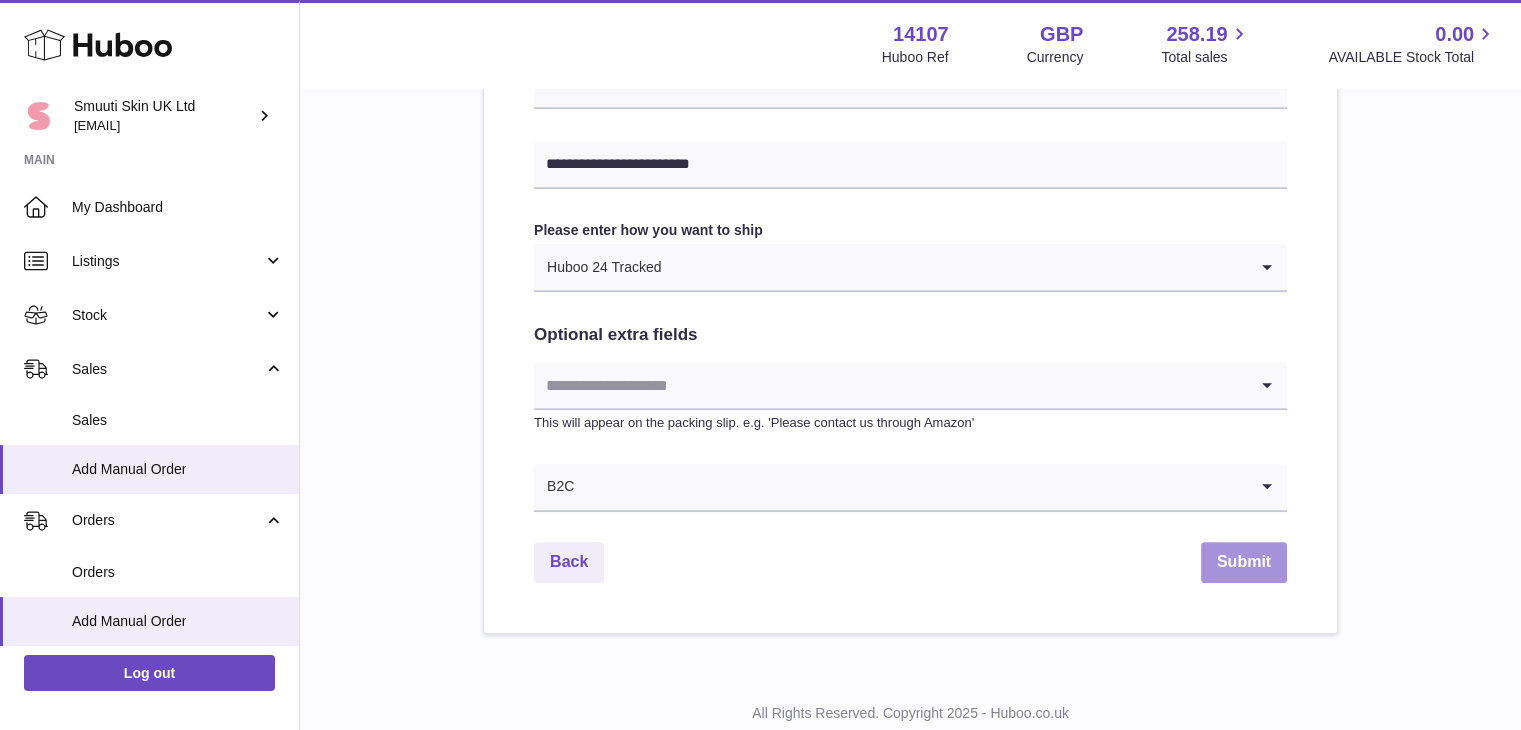click on "Submit" at bounding box center (1244, 562) 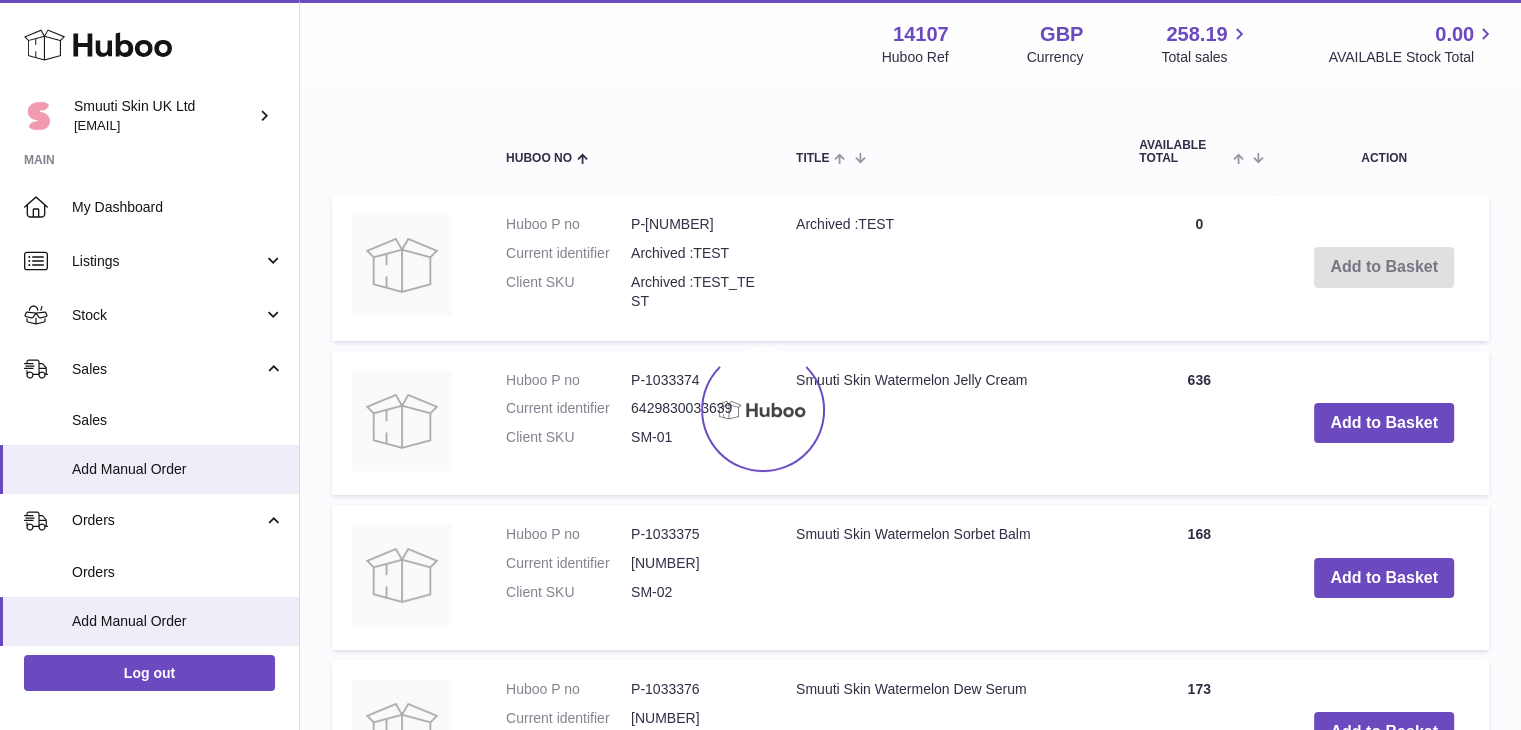 scroll, scrollTop: 0, scrollLeft: 0, axis: both 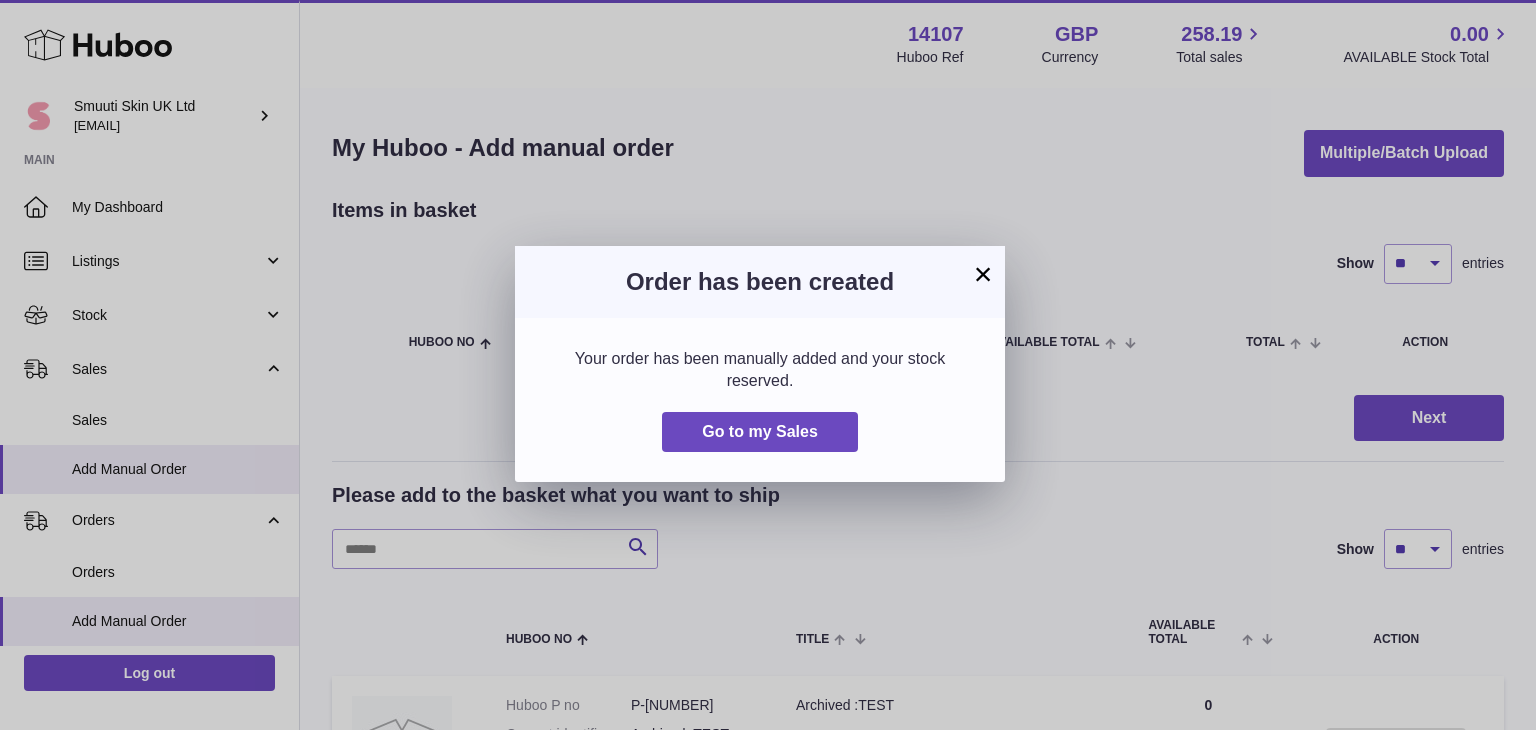 click on "×" at bounding box center (983, 274) 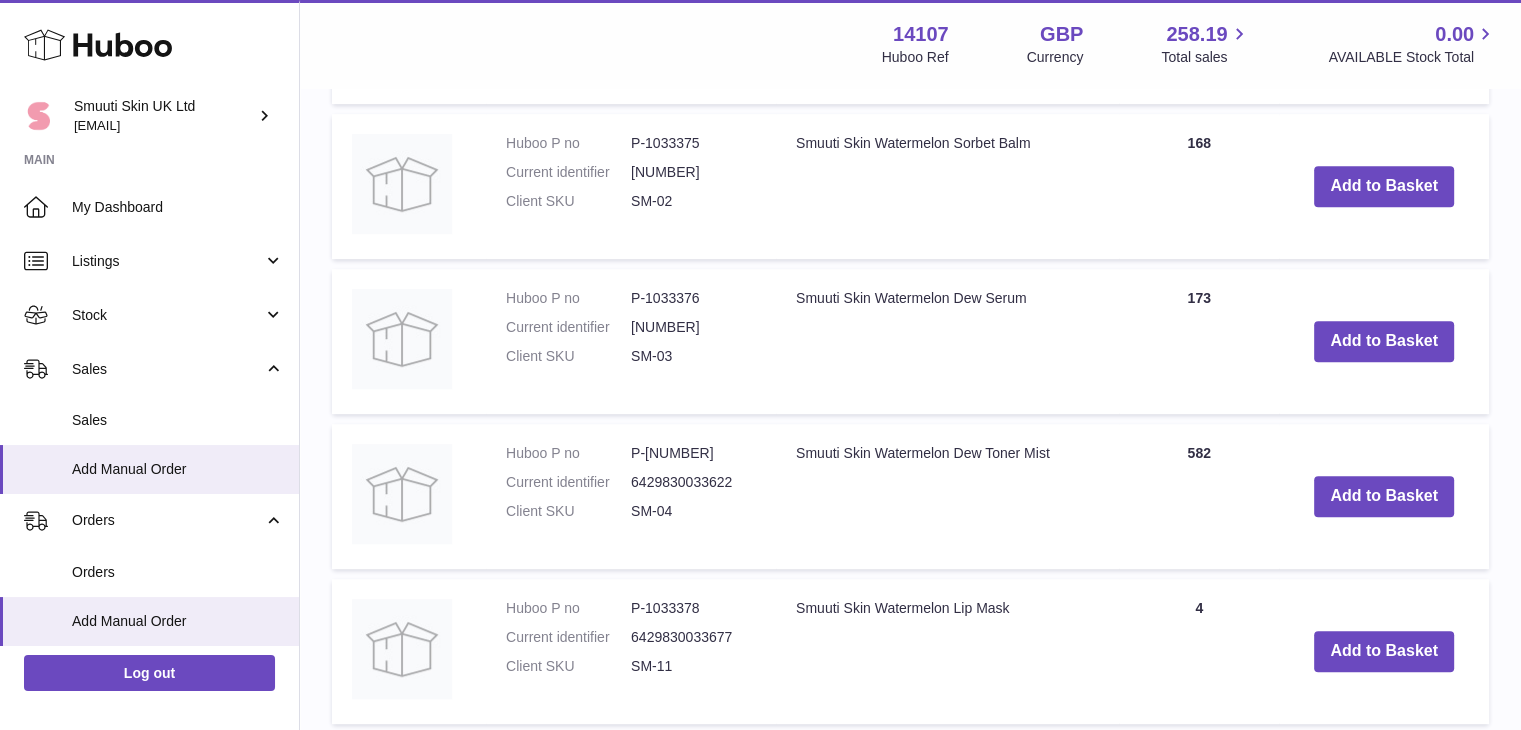 scroll, scrollTop: 880, scrollLeft: 0, axis: vertical 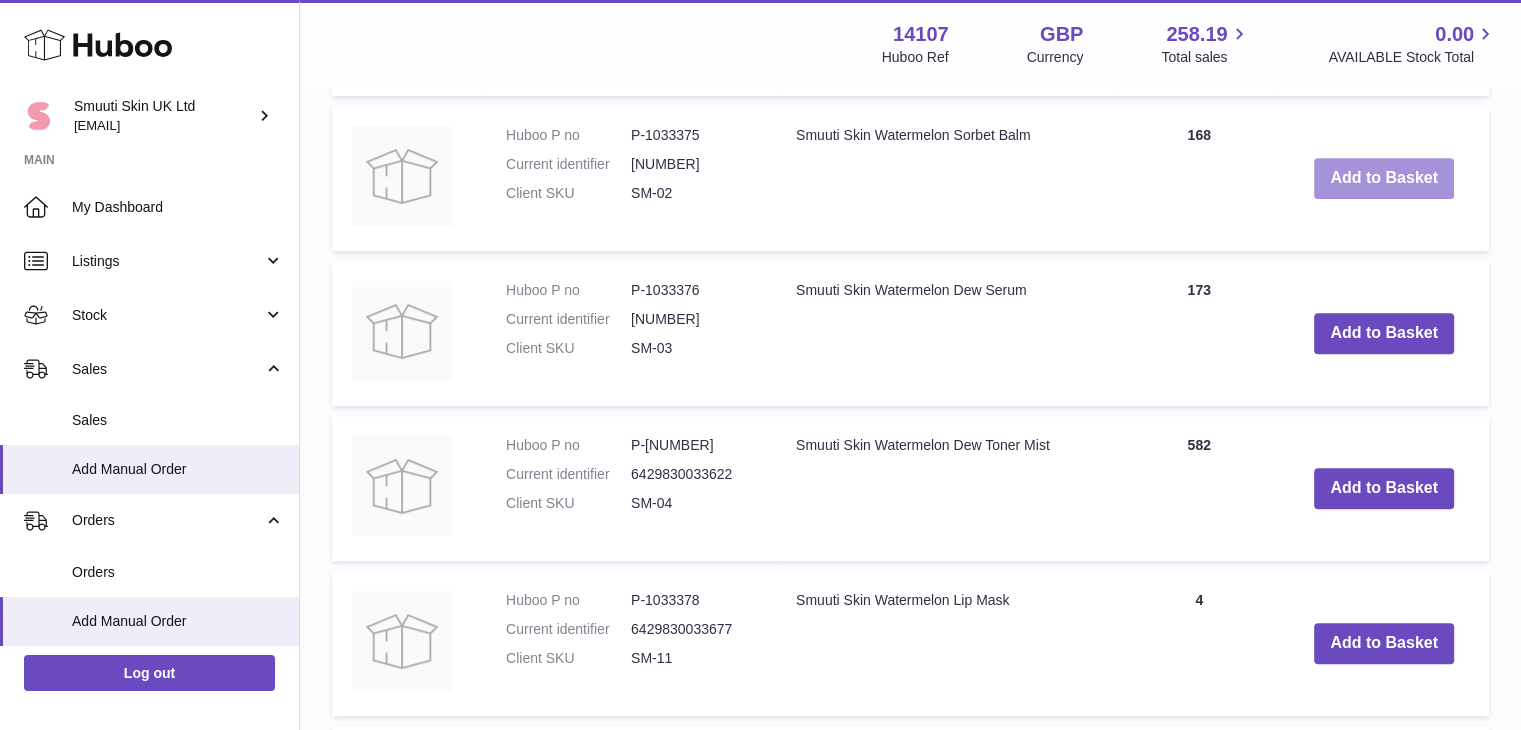 click on "Add to Basket" at bounding box center [1384, 178] 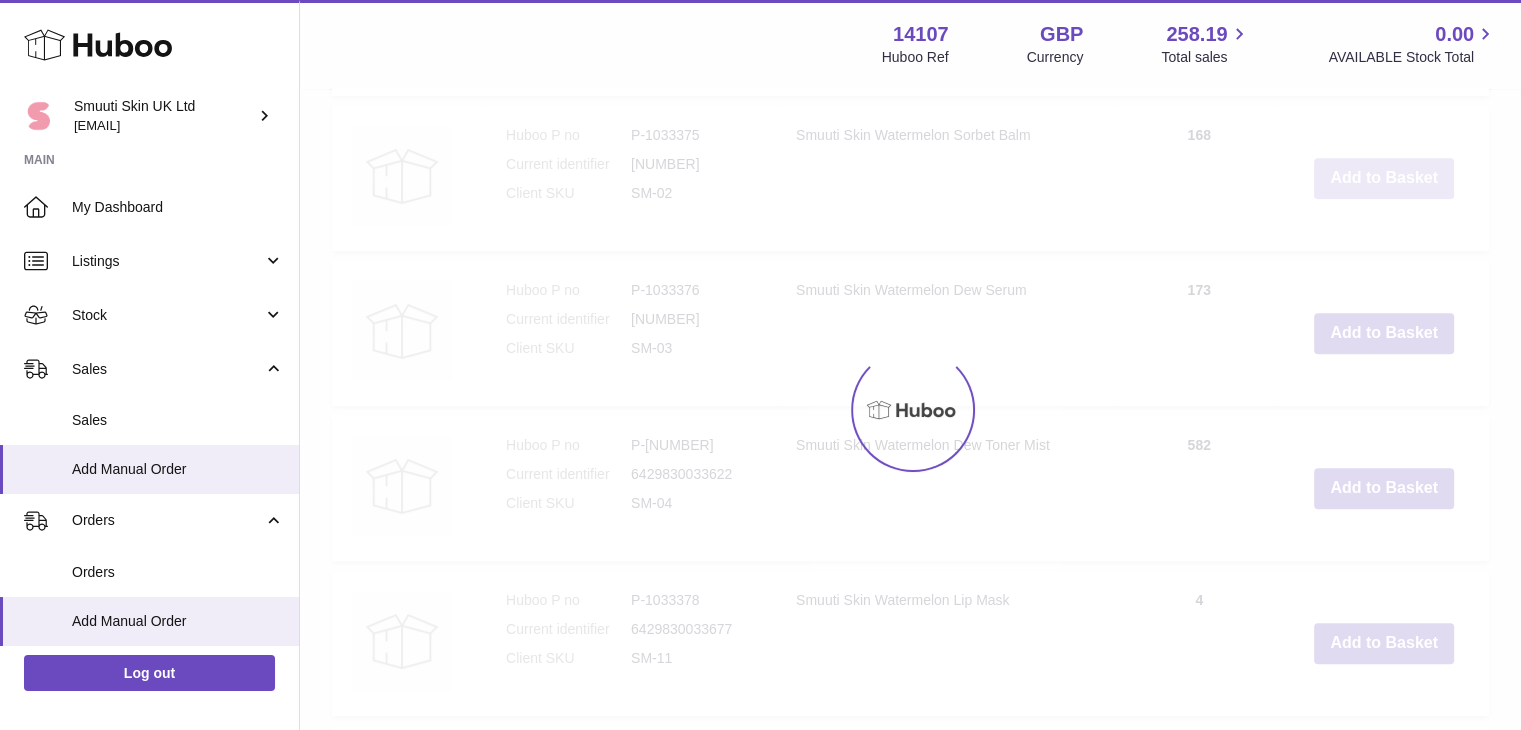 scroll, scrollTop: 1044, scrollLeft: 0, axis: vertical 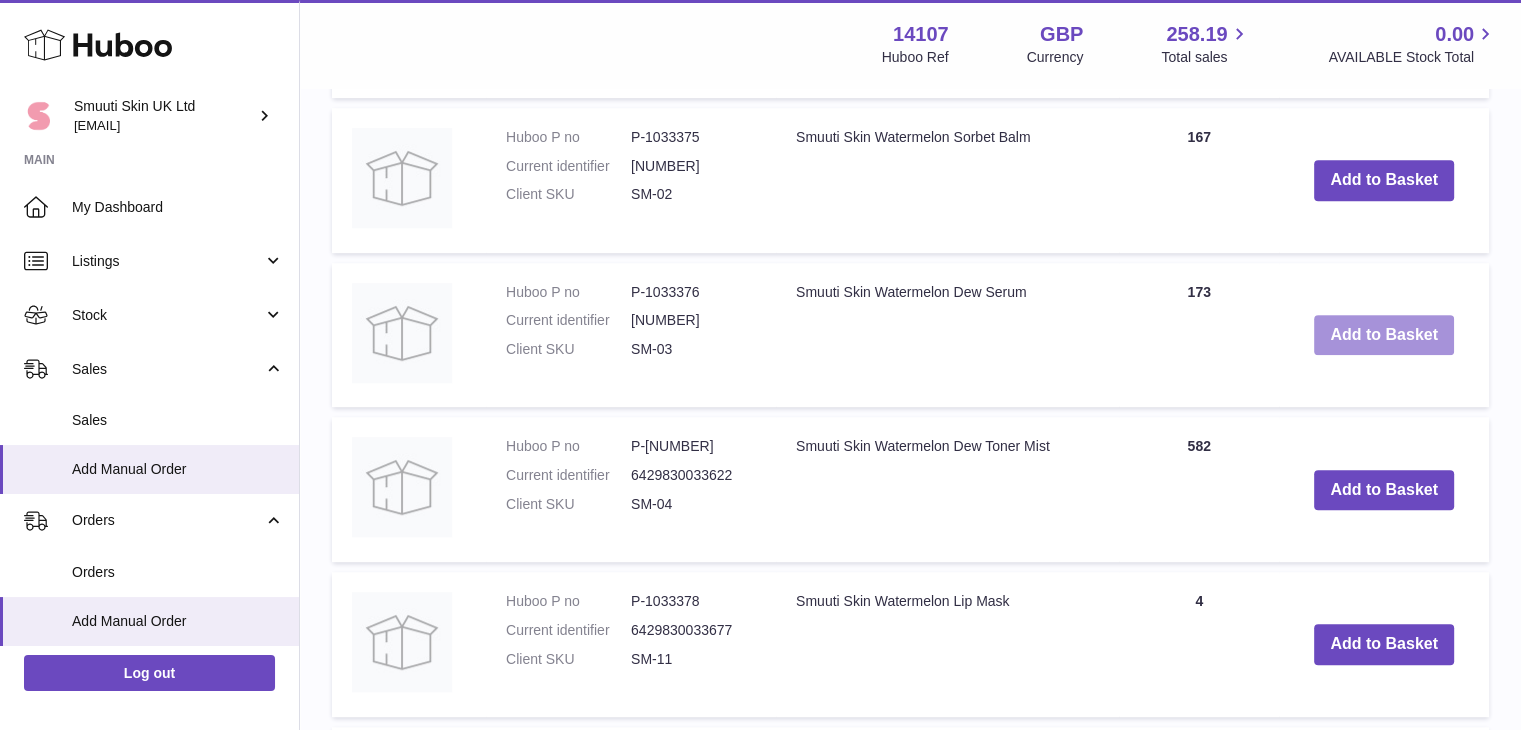 click on "Add to Basket" at bounding box center [1384, 335] 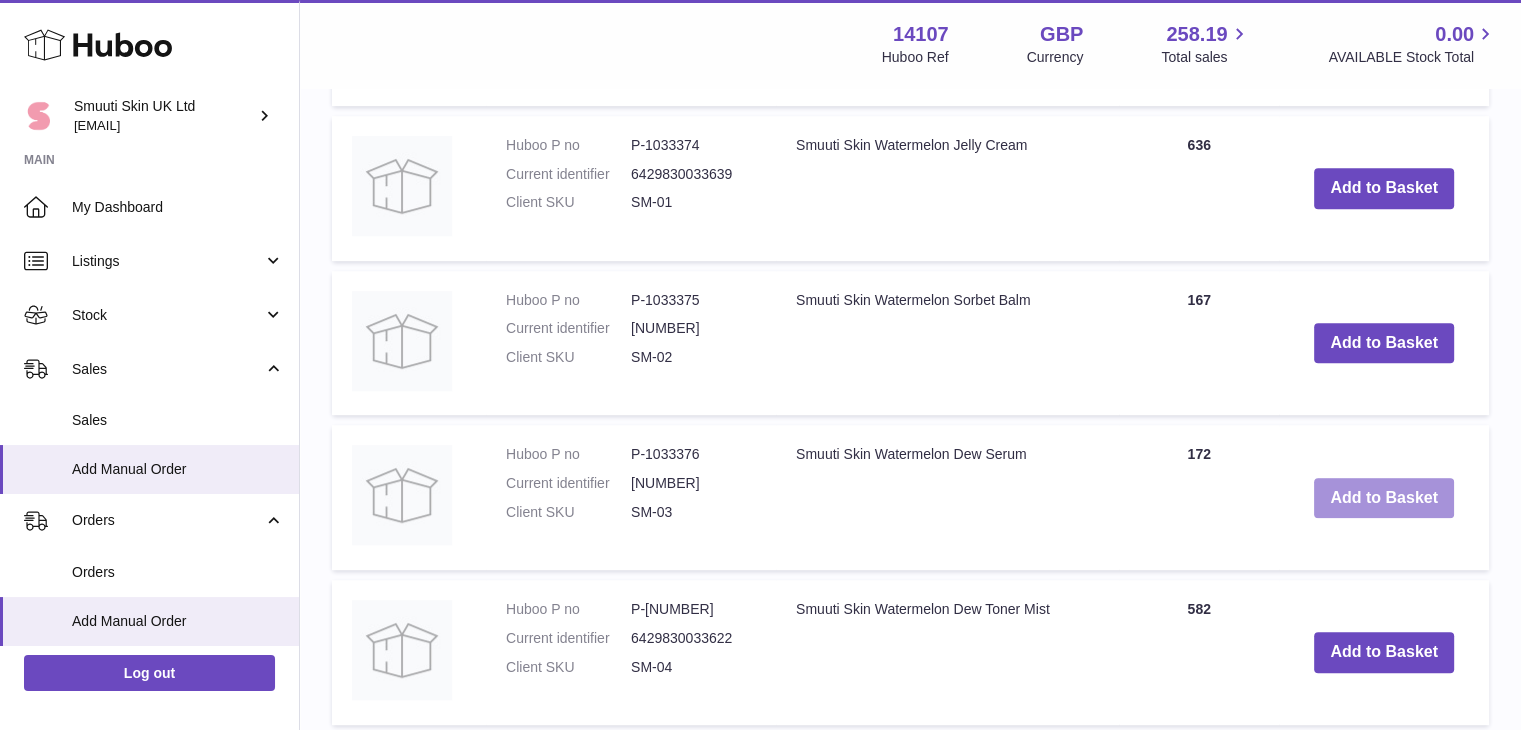 scroll, scrollTop: 1036, scrollLeft: 0, axis: vertical 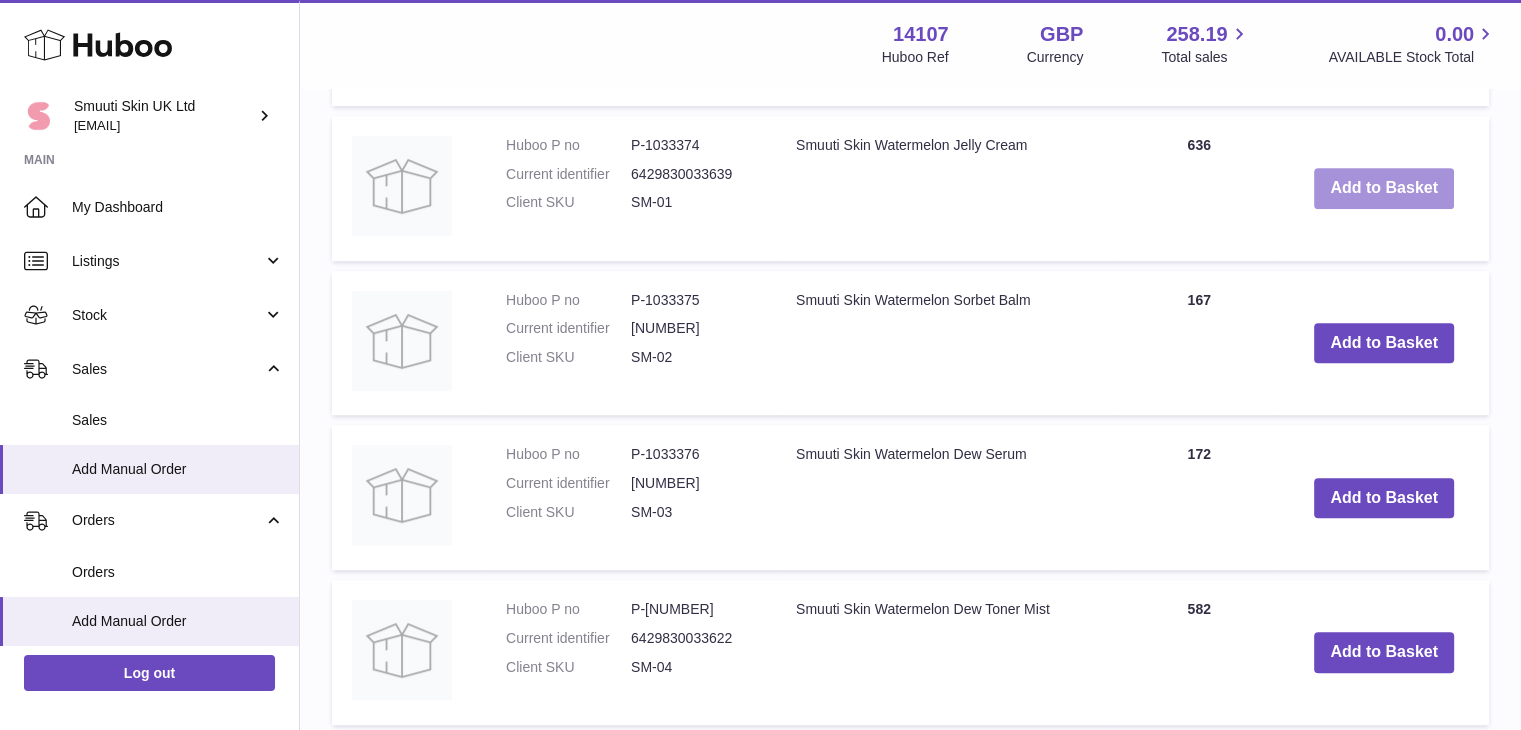 click on "Add to Basket" at bounding box center (1384, 188) 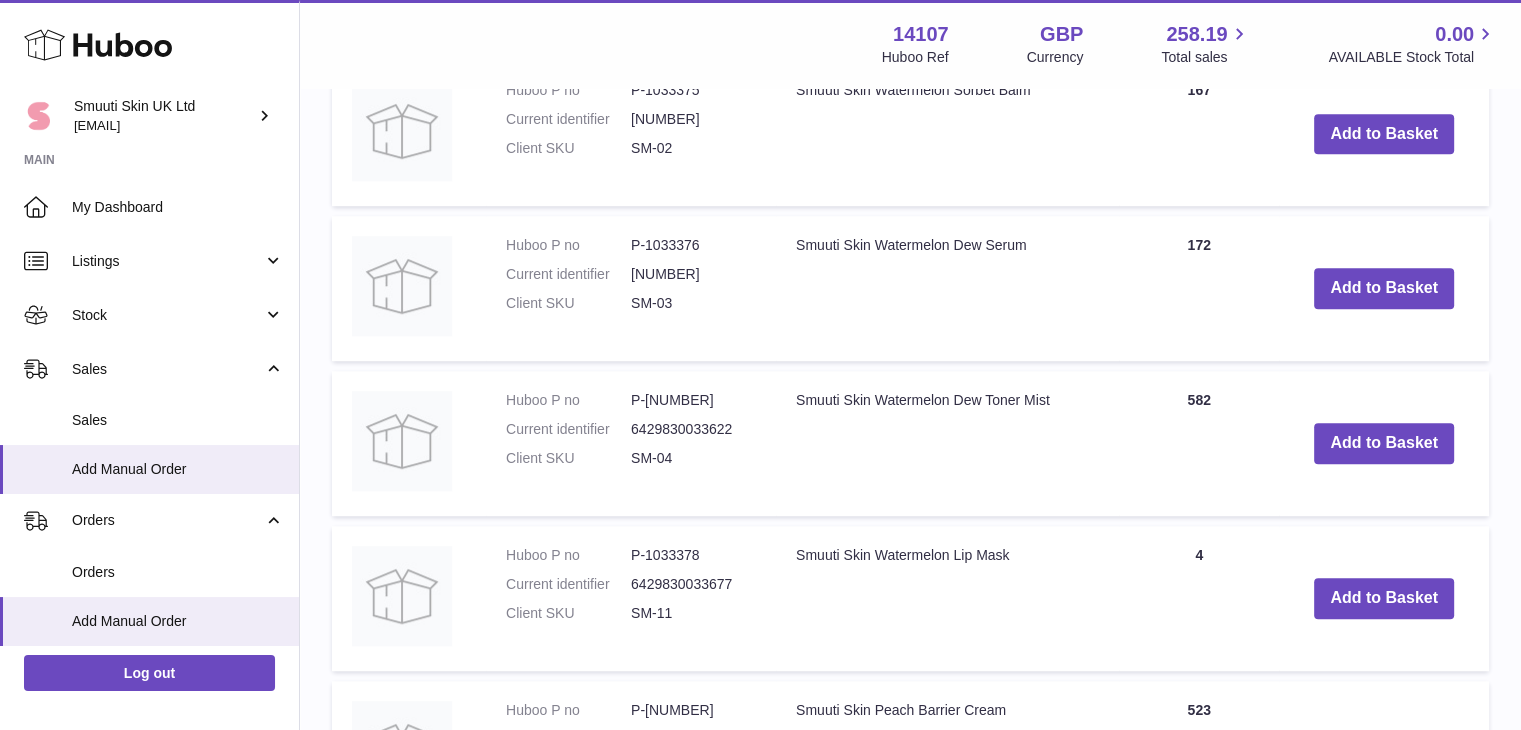 scroll, scrollTop: 1405, scrollLeft: 0, axis: vertical 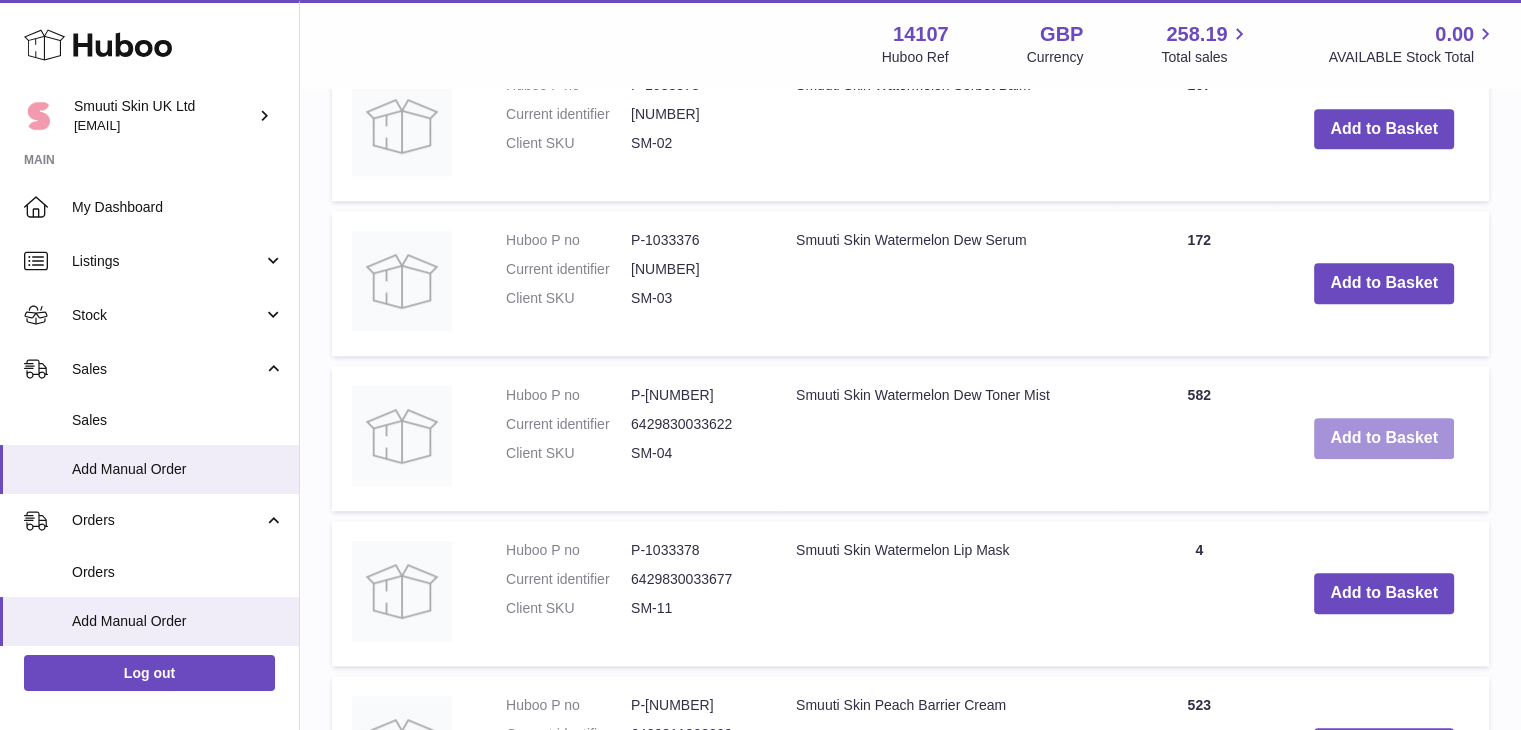 click on "Add to Basket" at bounding box center [1384, 438] 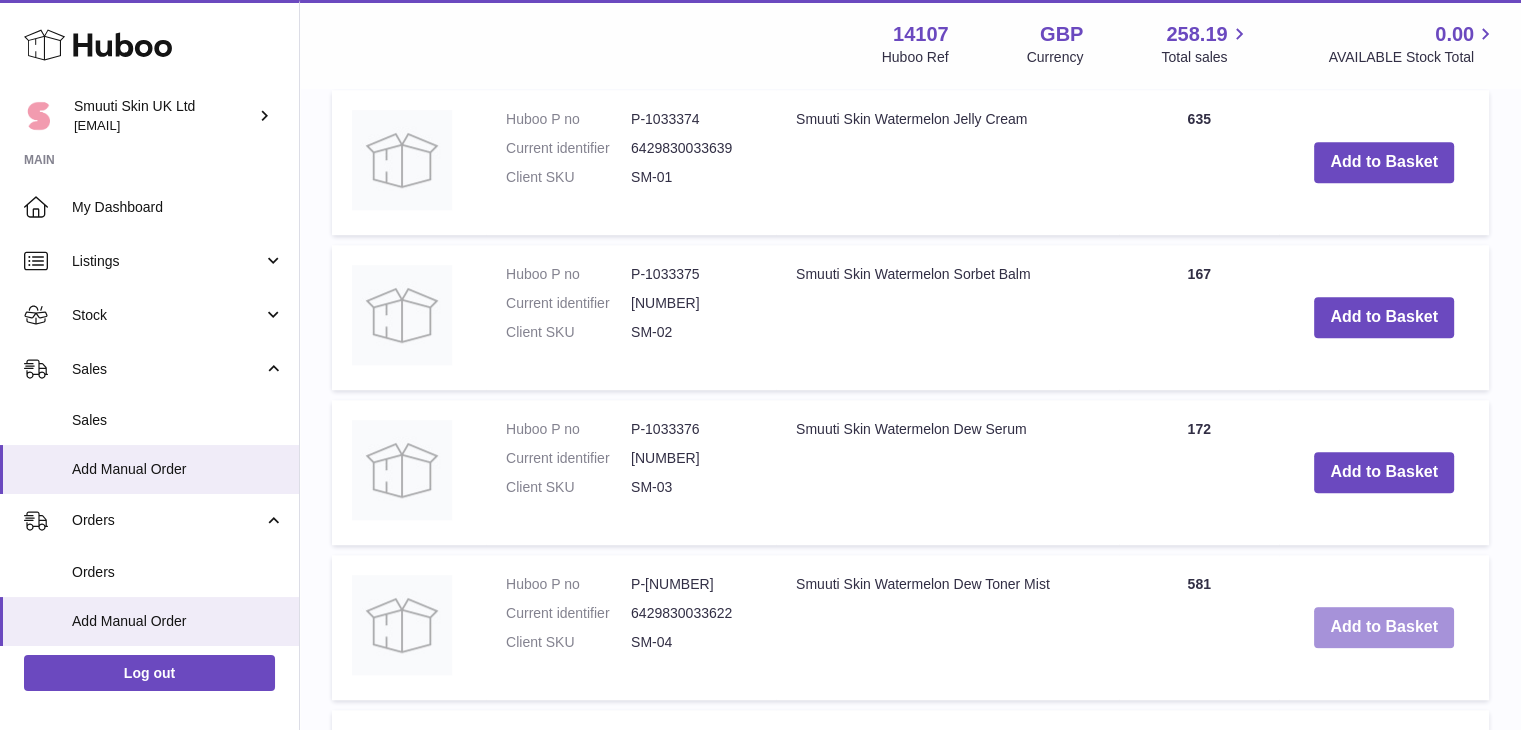 scroll, scrollTop: 1592, scrollLeft: 0, axis: vertical 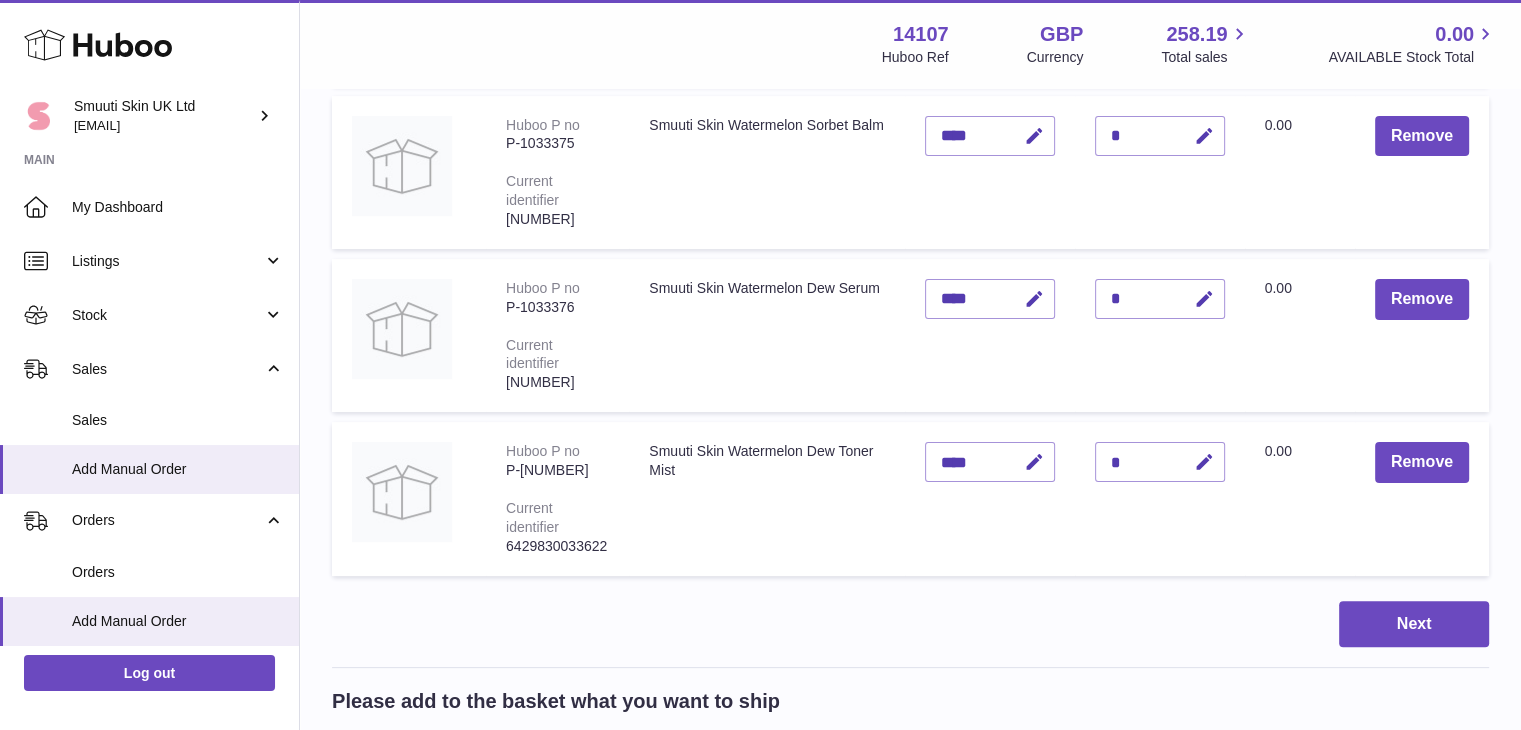 drag, startPoint x: 1398, startPoint y: 619, endPoint x: 1012, endPoint y: 597, distance: 386.62643 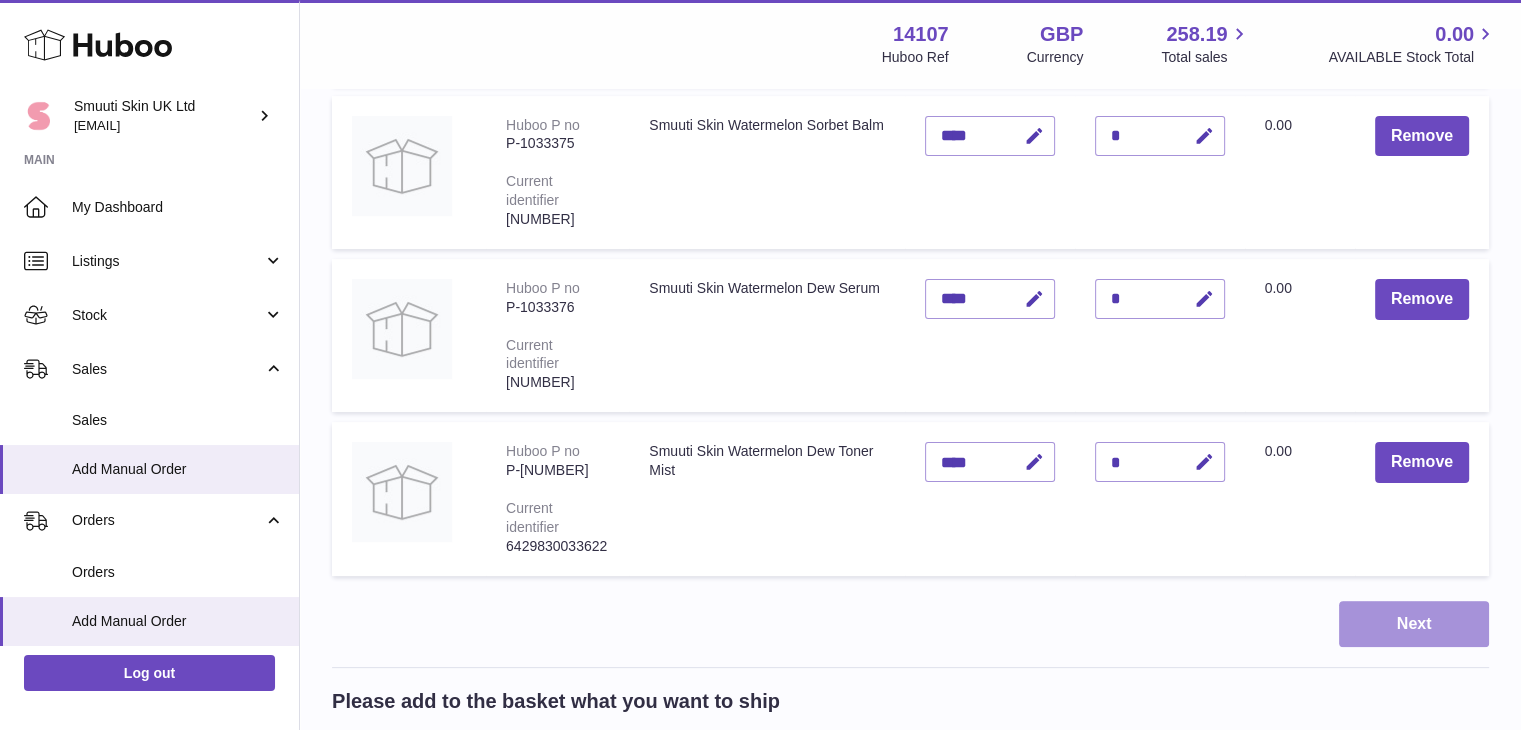 drag, startPoint x: 1012, startPoint y: 597, endPoint x: 1399, endPoint y: 616, distance: 387.46613 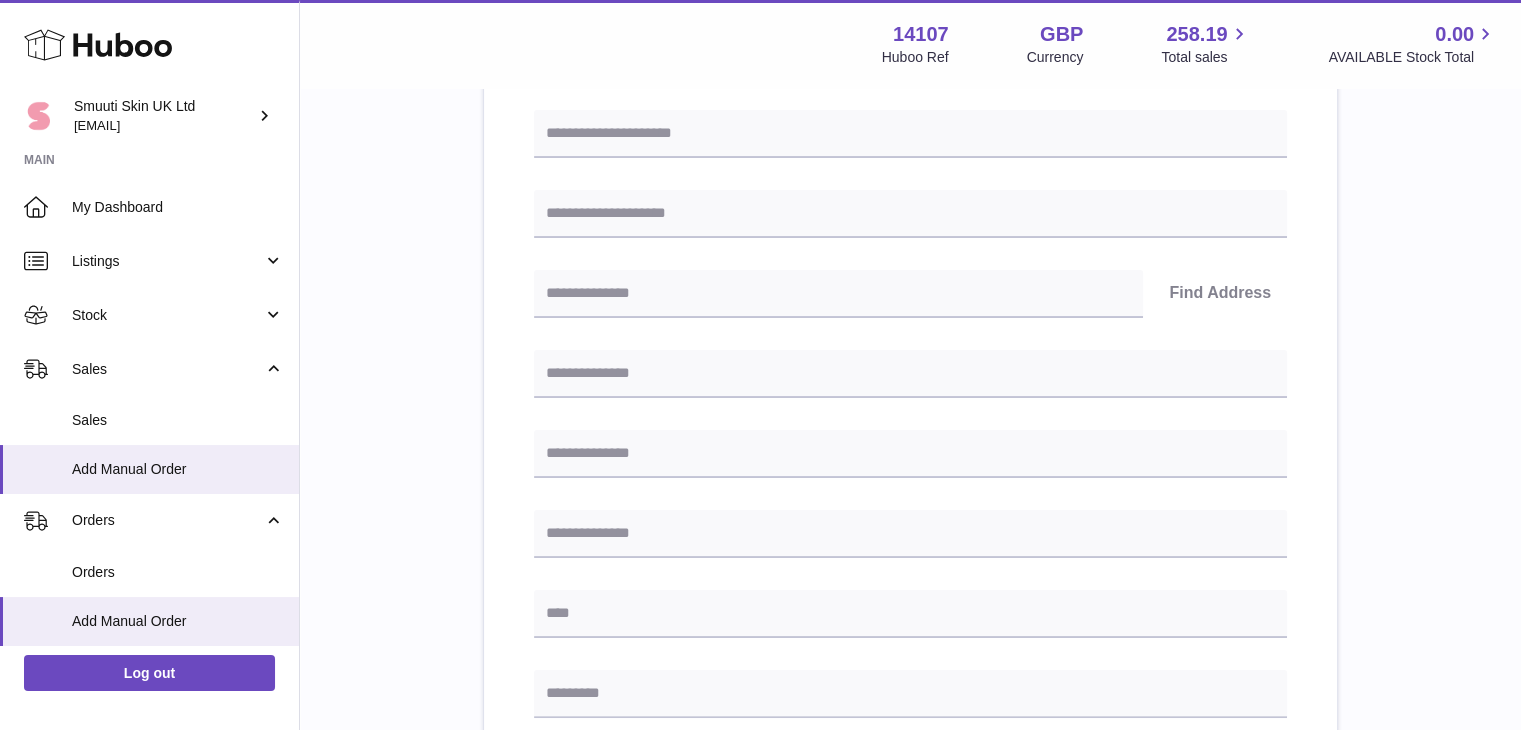 scroll, scrollTop: 266, scrollLeft: 0, axis: vertical 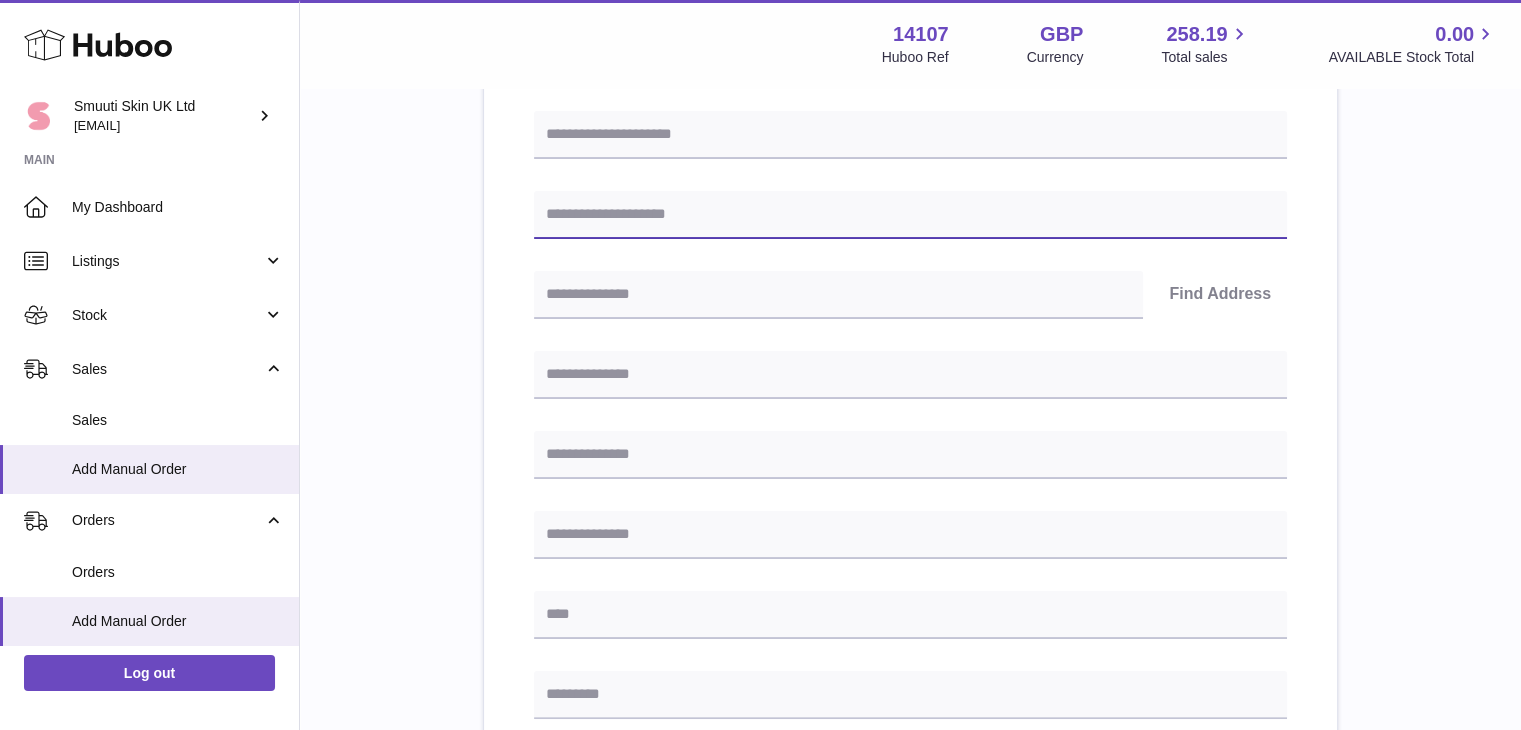 drag, startPoint x: 602, startPoint y: 221, endPoint x: 571, endPoint y: 201, distance: 36.891735 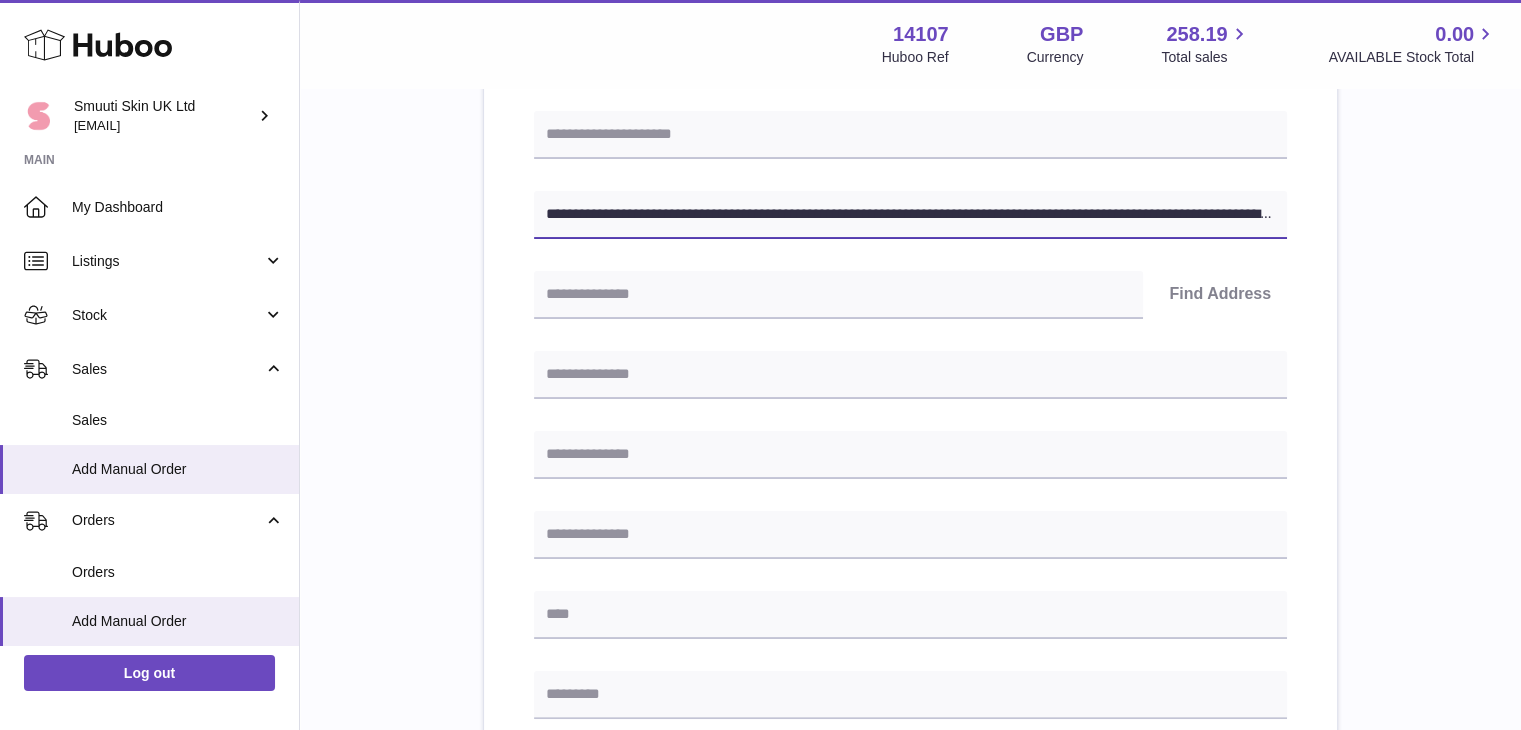 scroll, scrollTop: 0, scrollLeft: 260, axis: horizontal 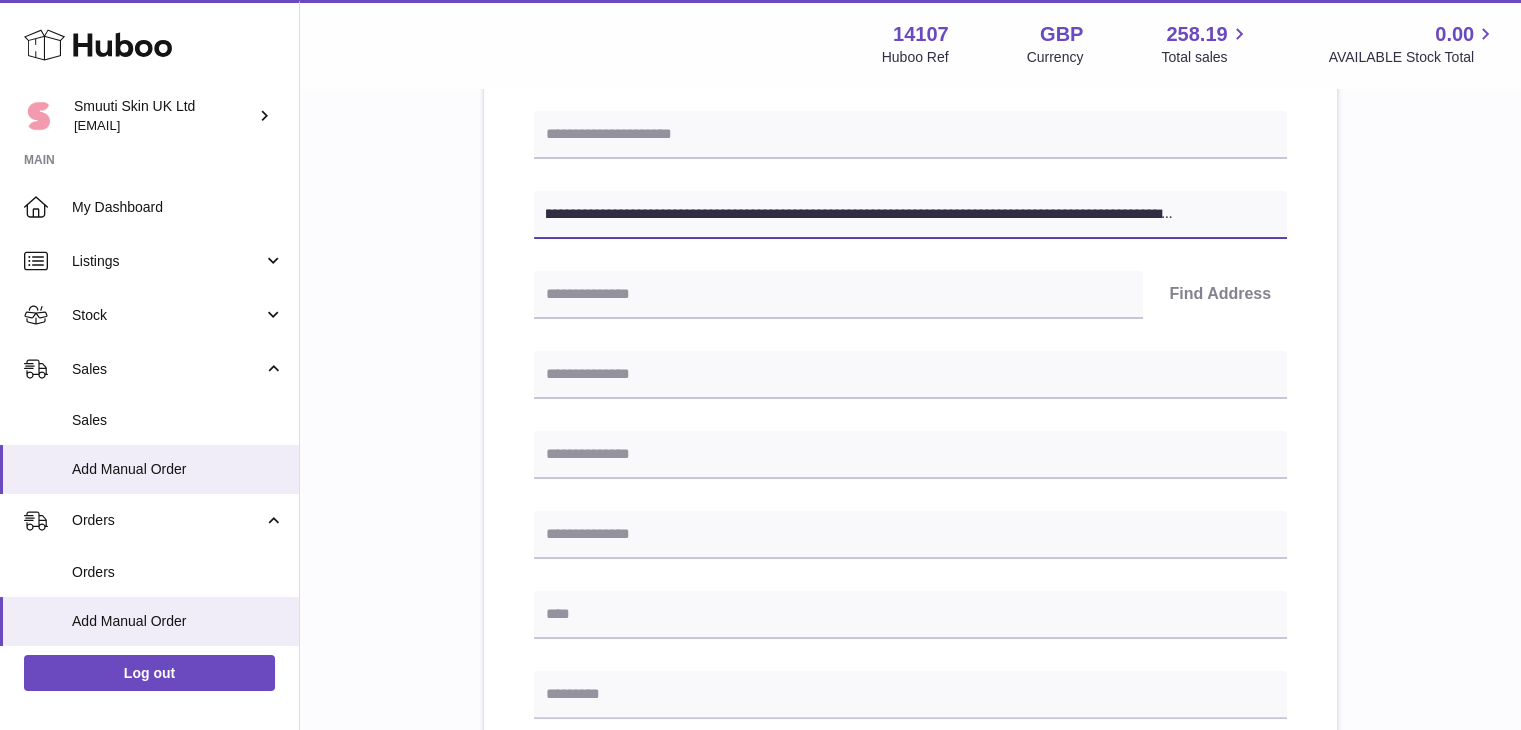 drag, startPoint x: 681, startPoint y: 216, endPoint x: 530, endPoint y: 213, distance: 151.0298 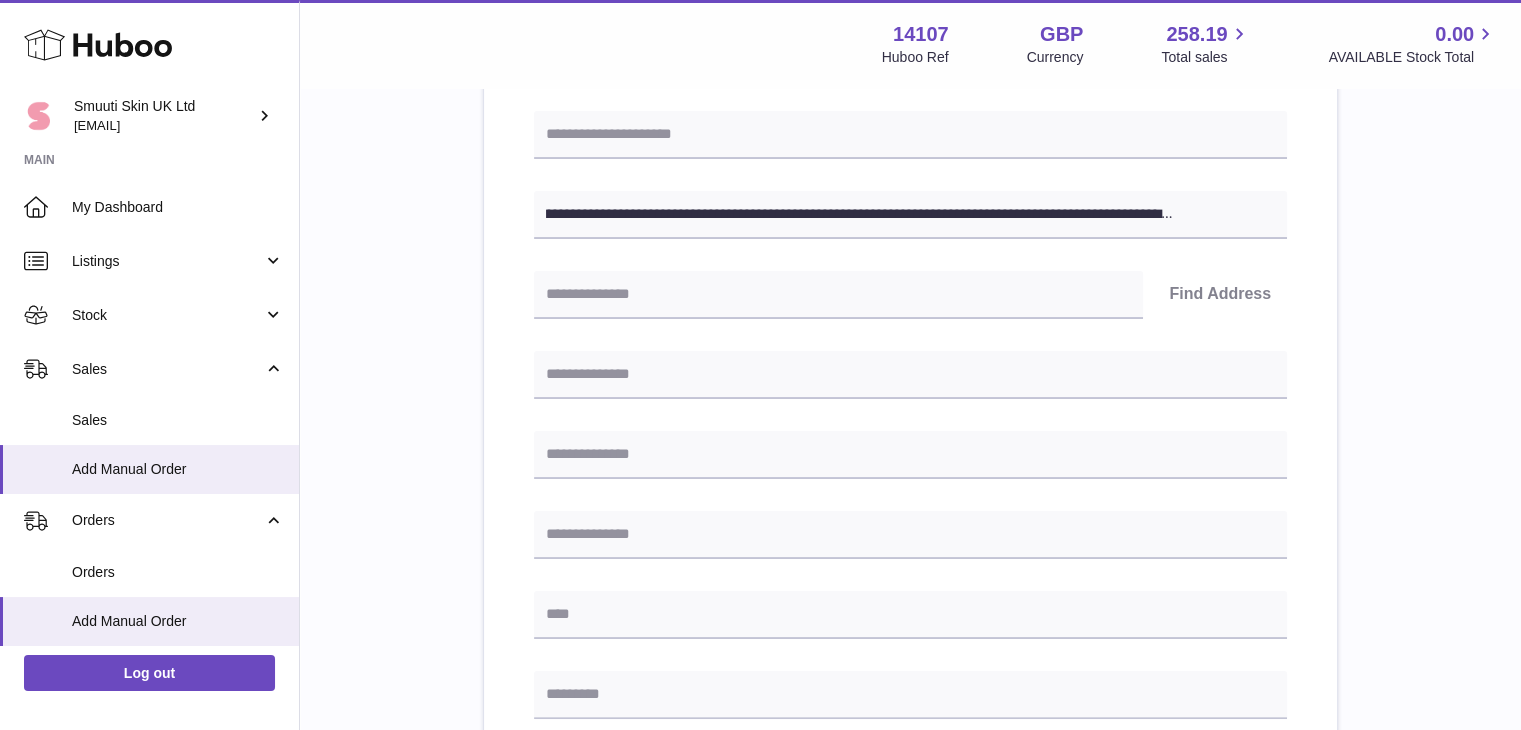 drag, startPoint x: 530, startPoint y: 213, endPoint x: 515, endPoint y: 254, distance: 43.65776 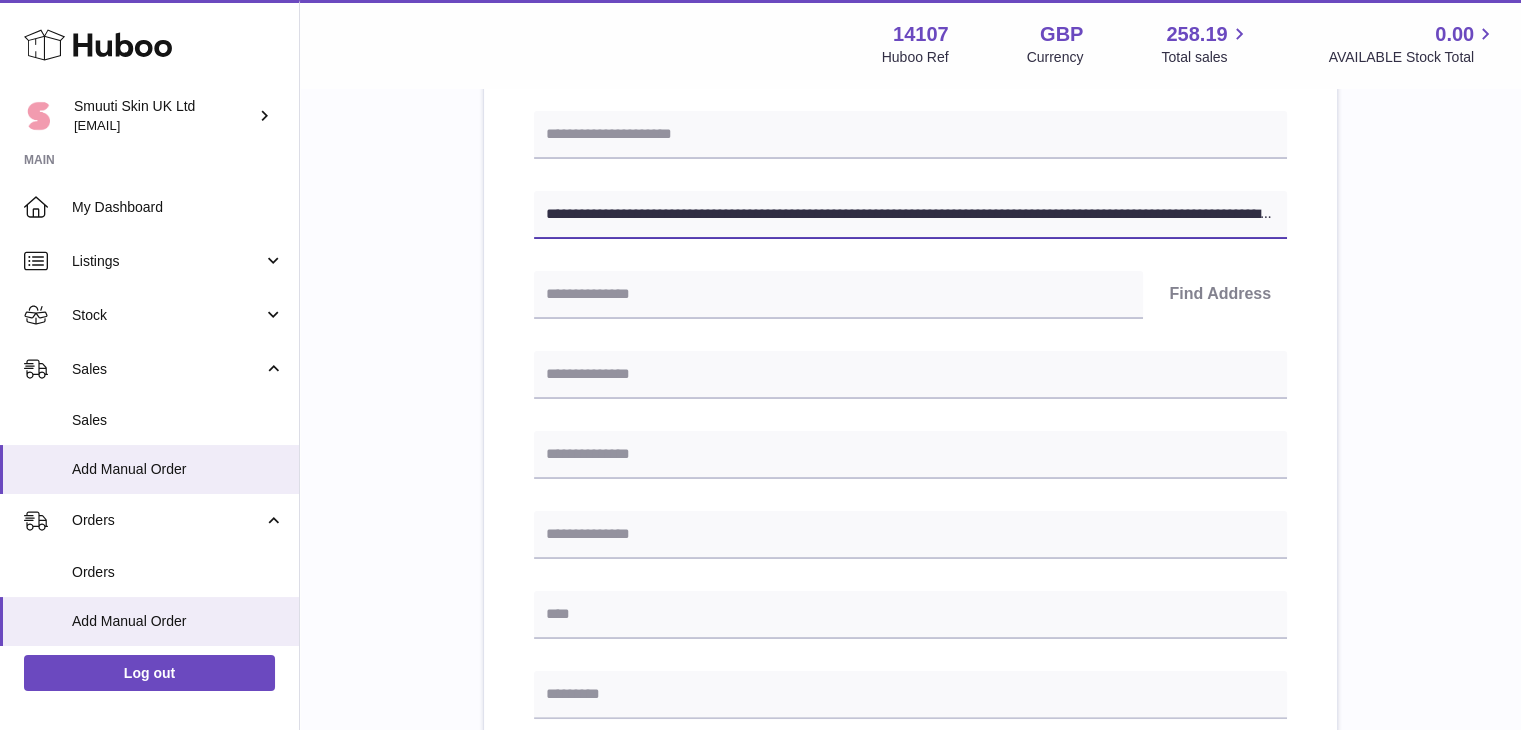 drag, startPoint x: 515, startPoint y: 254, endPoint x: 754, endPoint y: 214, distance: 242.32416 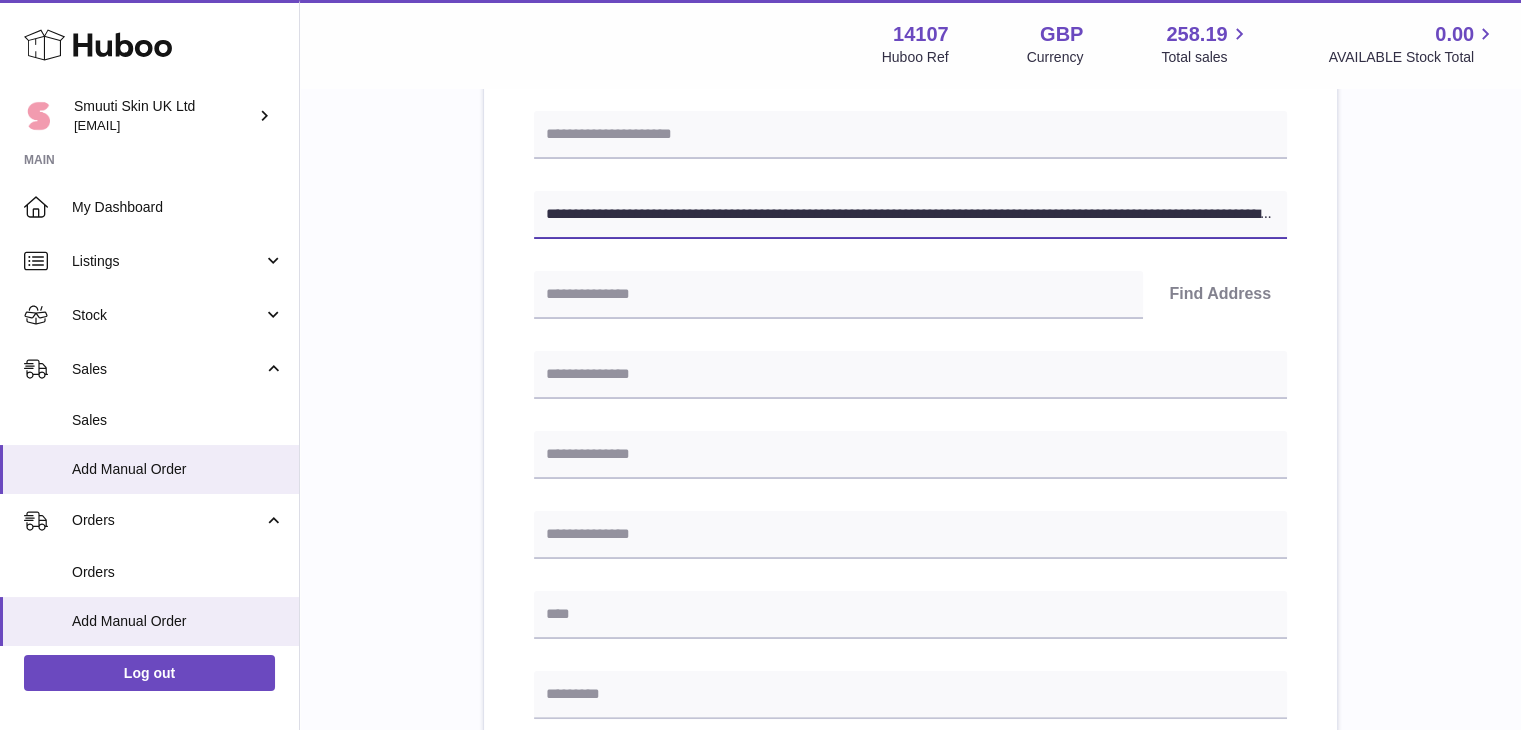 drag, startPoint x: 942, startPoint y: 215, endPoint x: 768, endPoint y: 225, distance: 174.28712 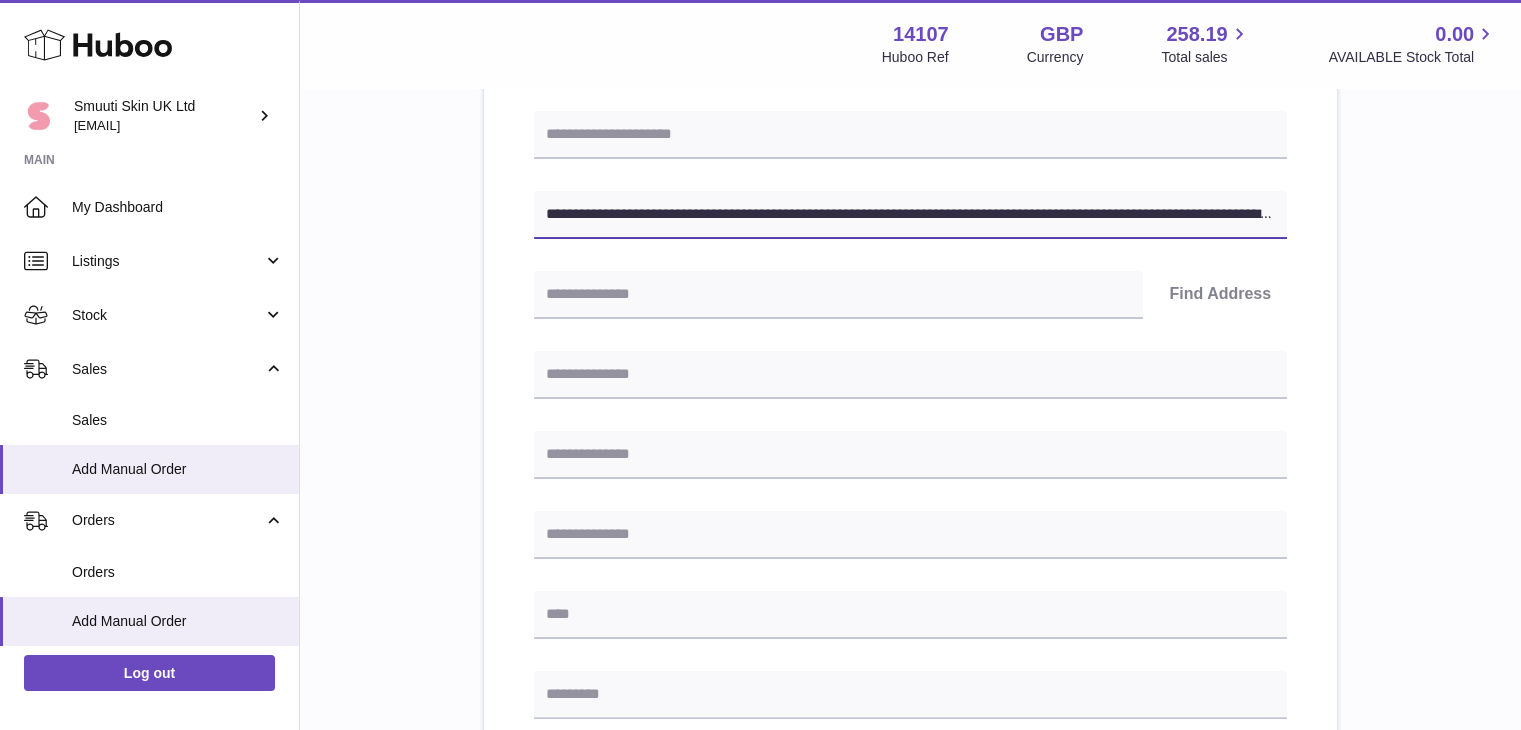 click on "**********" at bounding box center (910, 215) 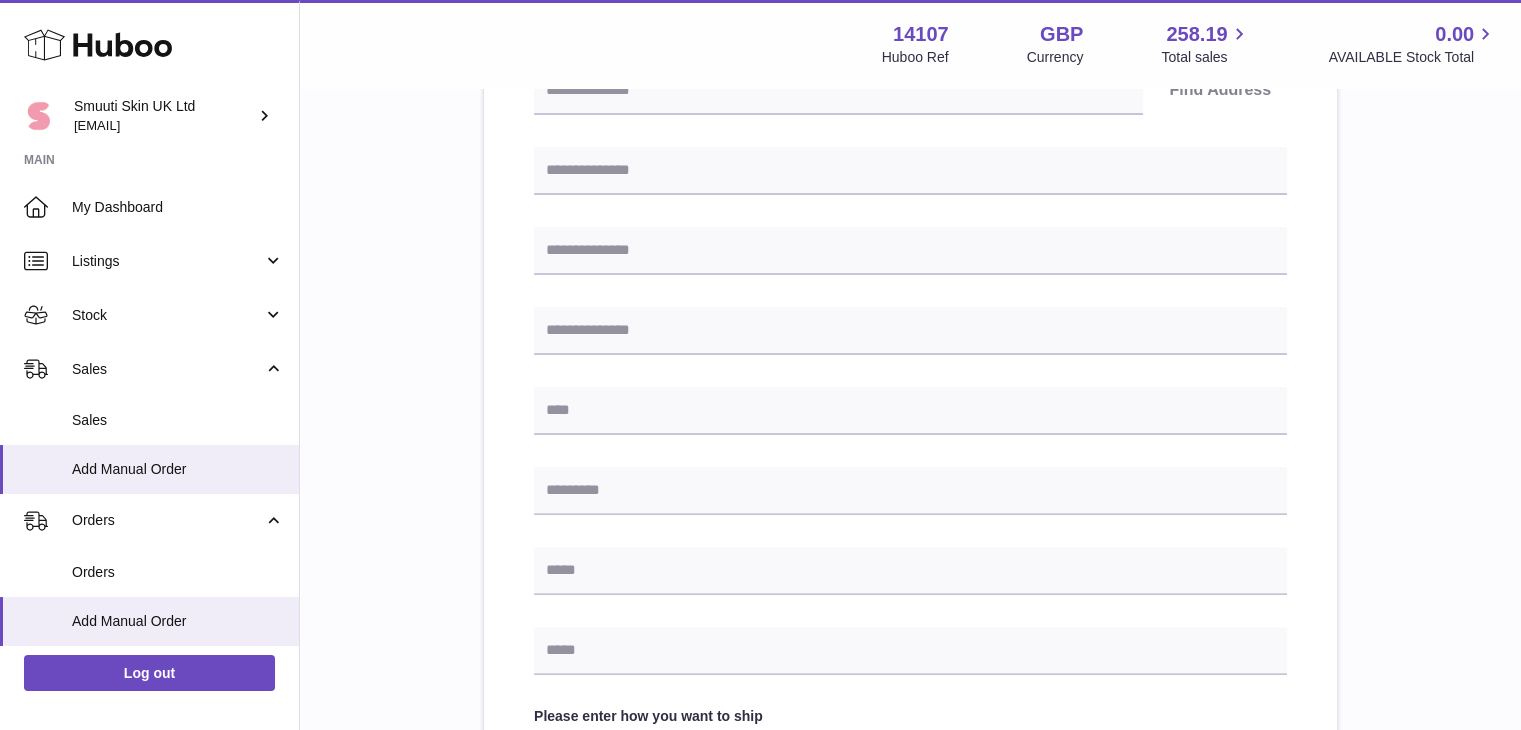 scroll, scrollTop: 510, scrollLeft: 0, axis: vertical 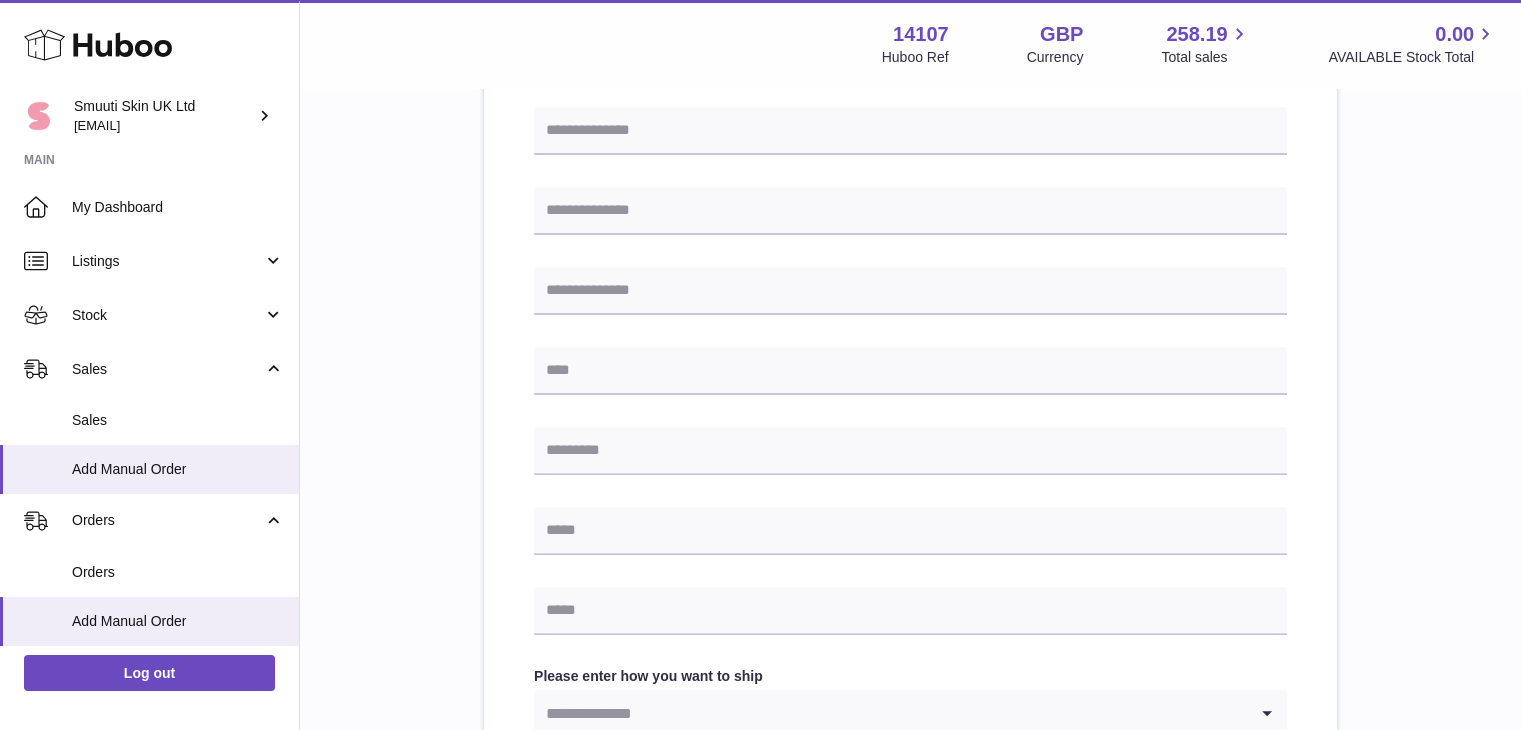 type on "**********" 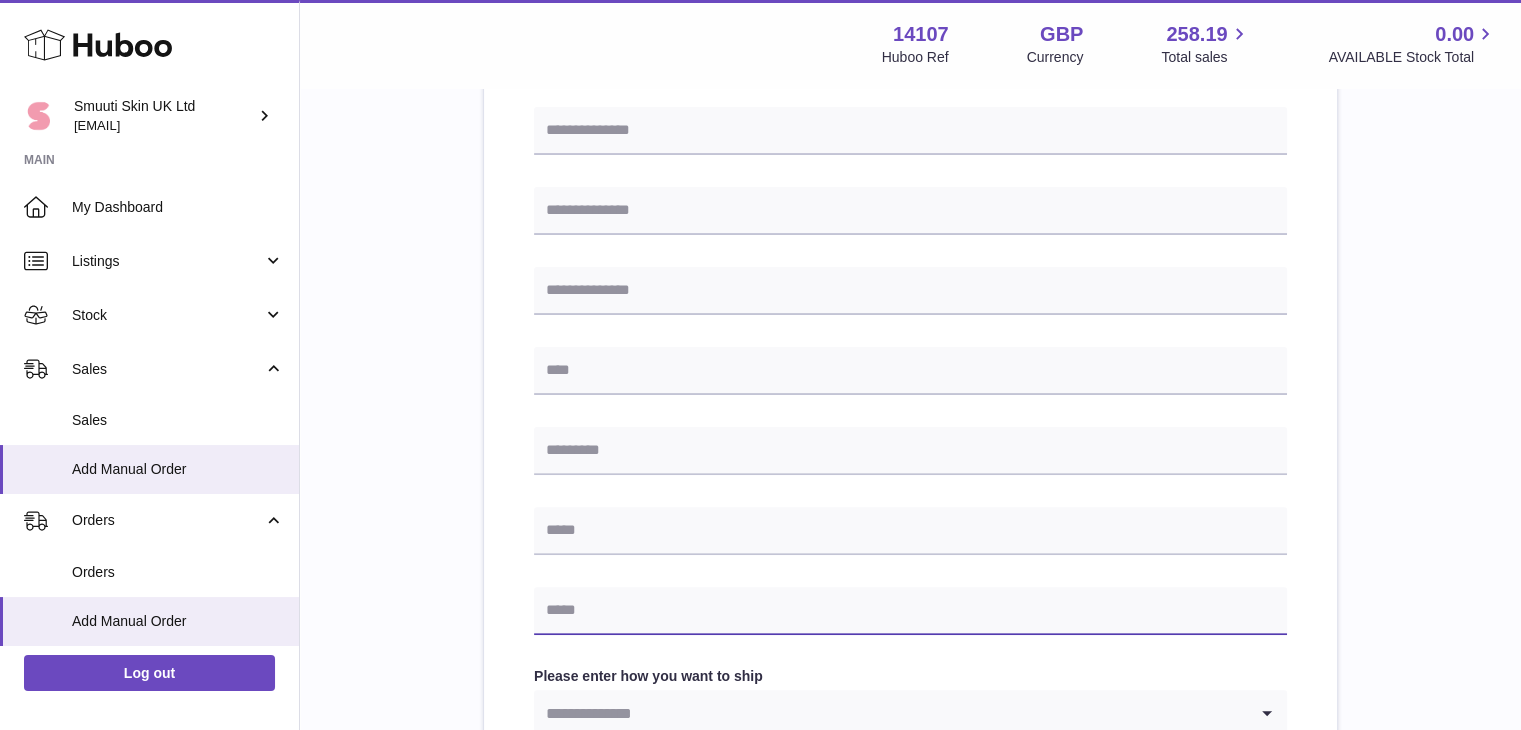 click at bounding box center (910, 611) 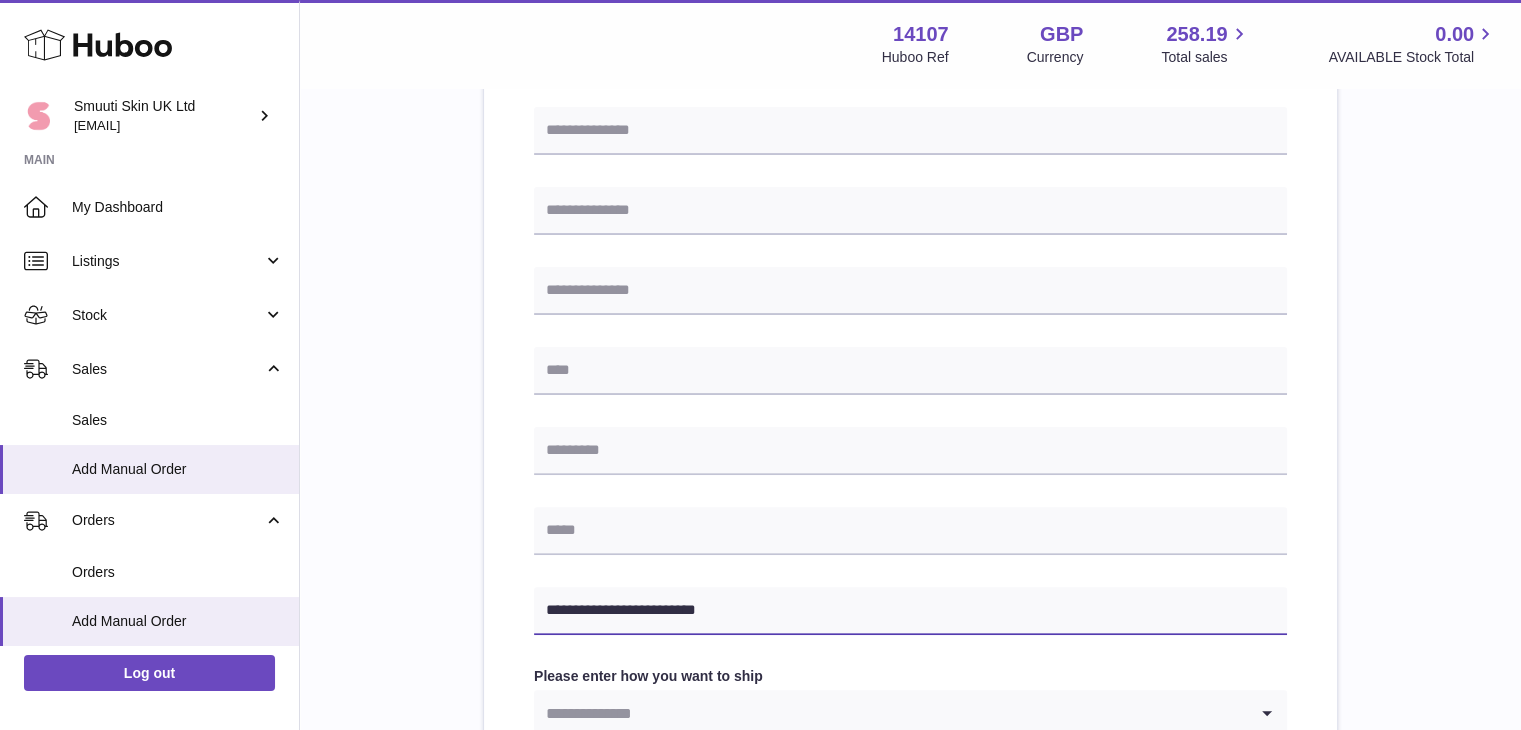 type on "**********" 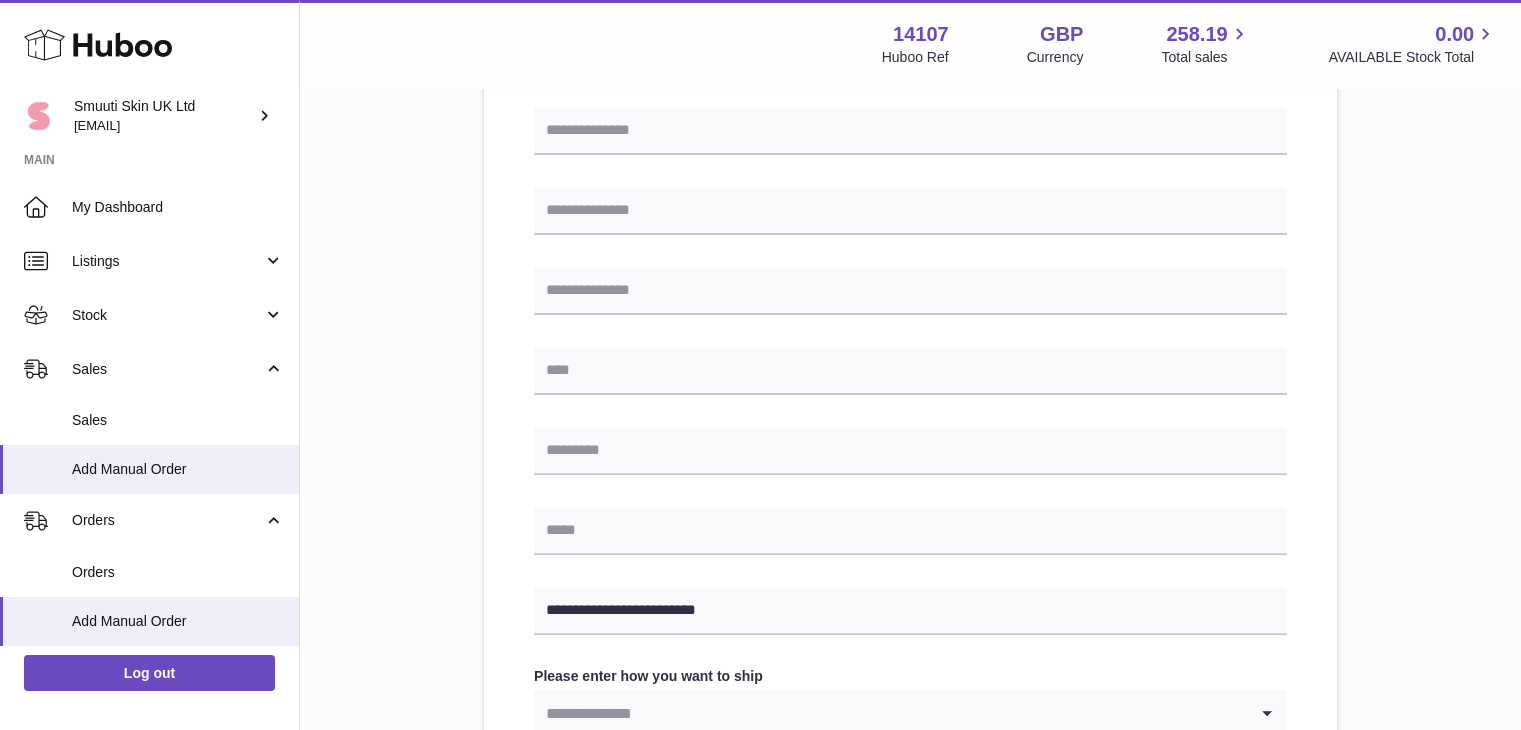 click on "**********" at bounding box center [910, 448] 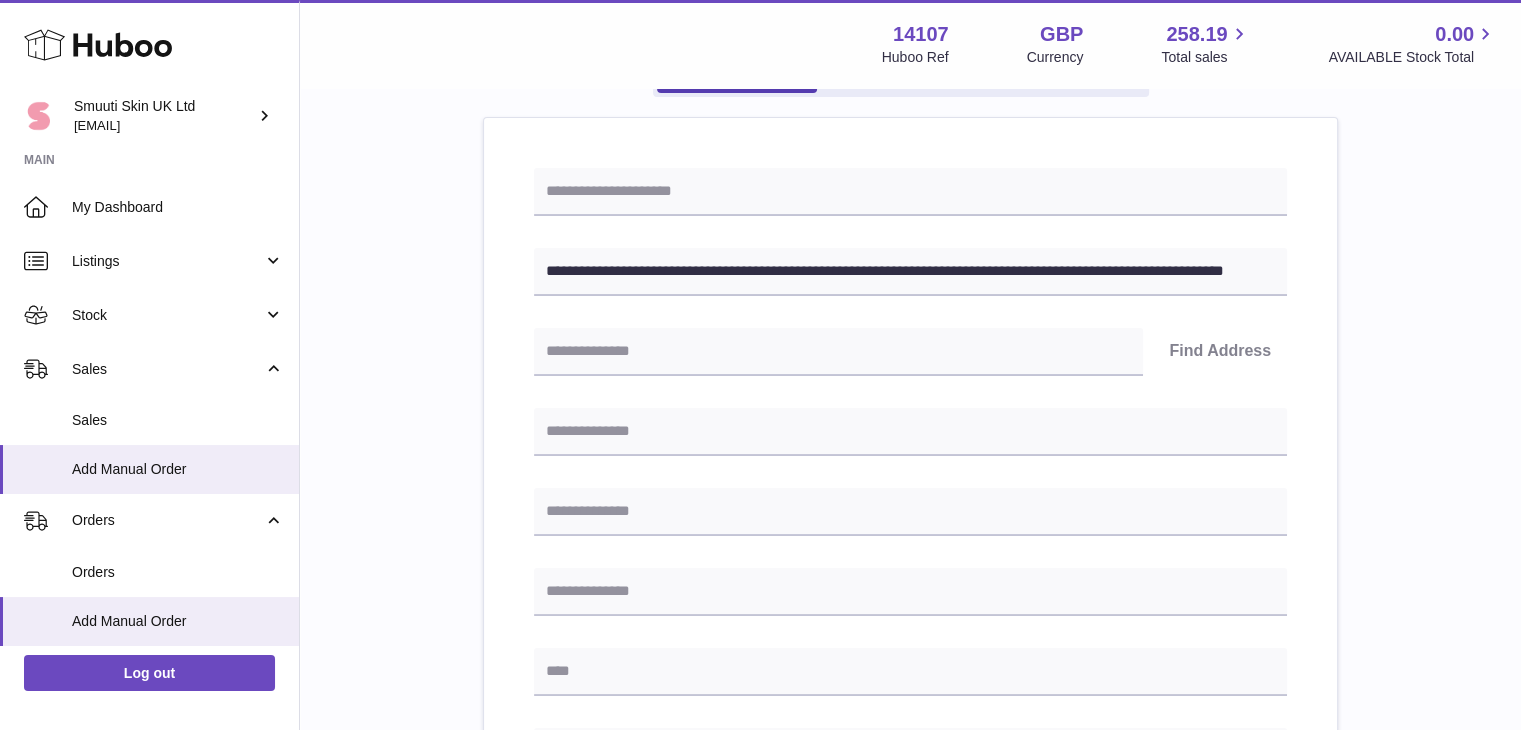 scroll, scrollTop: 205, scrollLeft: 0, axis: vertical 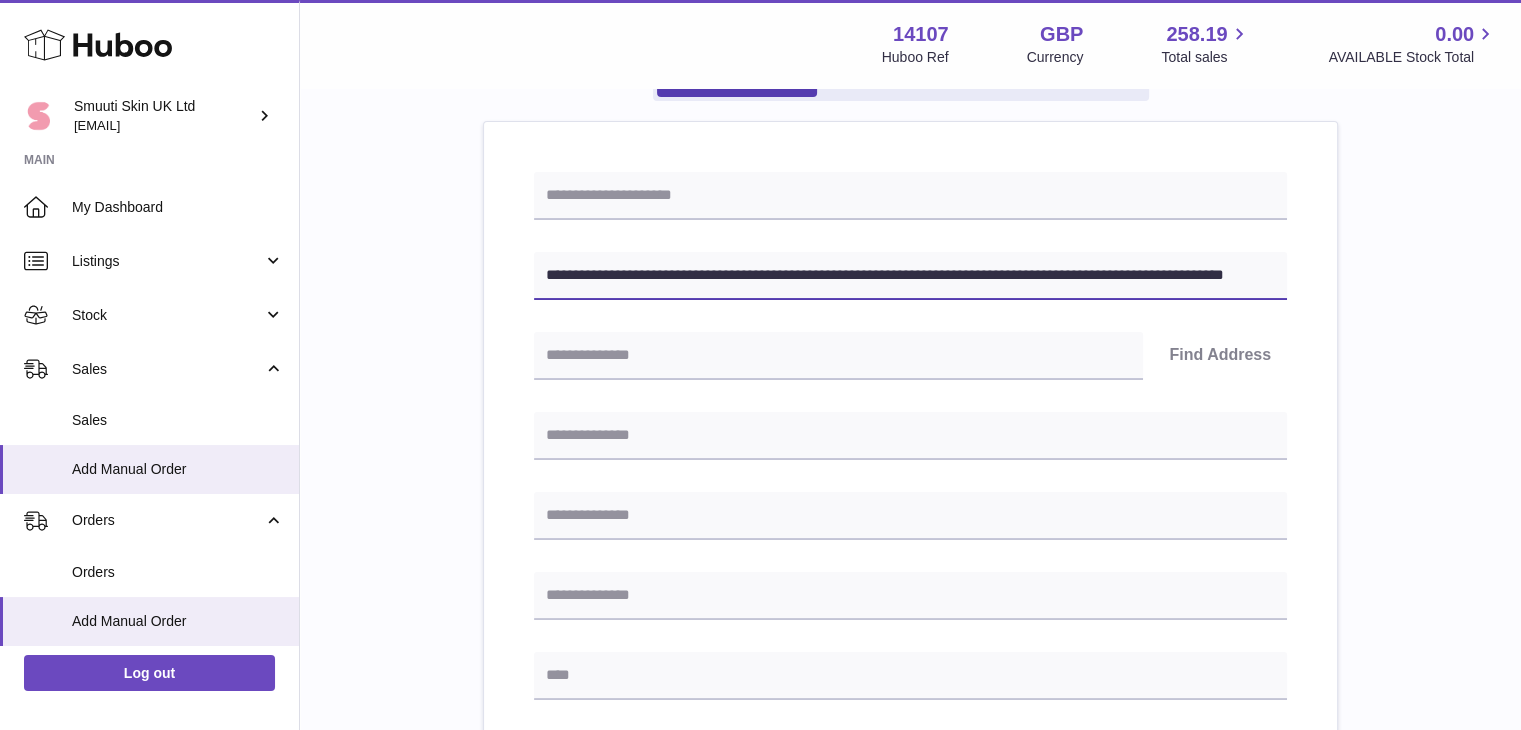 drag, startPoint x: 756, startPoint y: 265, endPoint x: 638, endPoint y: 273, distance: 118.270874 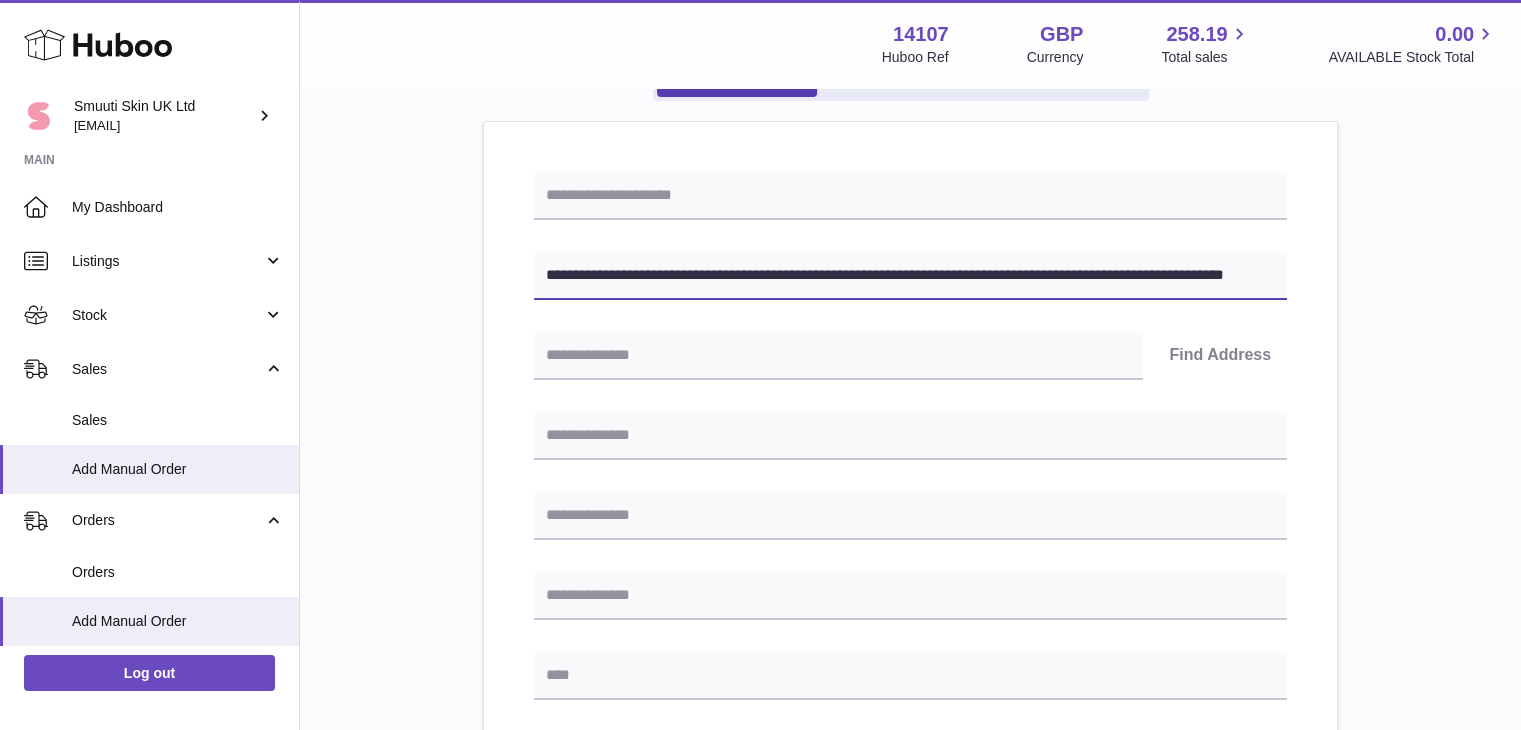 click on "**********" at bounding box center [910, 276] 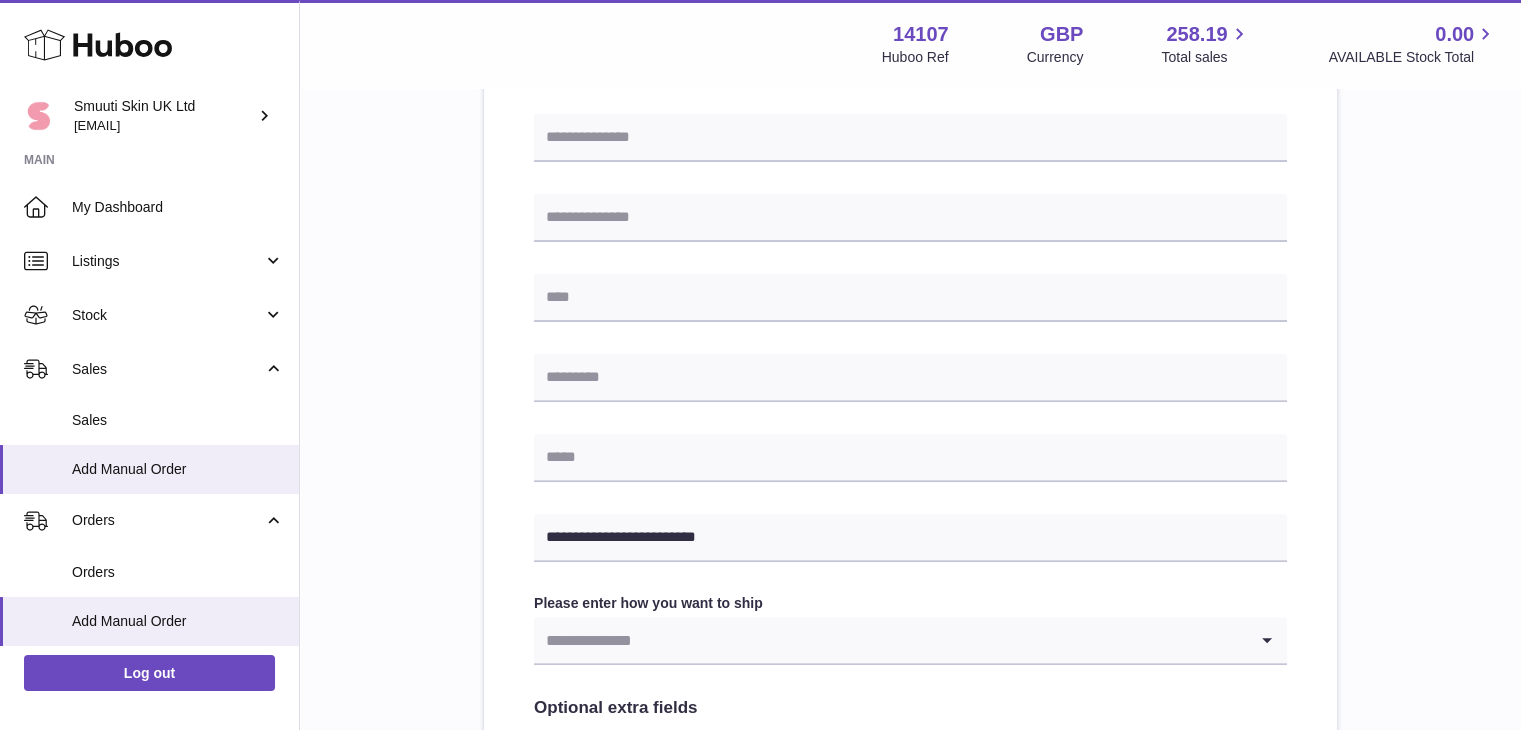 scroll, scrollTop: 587, scrollLeft: 0, axis: vertical 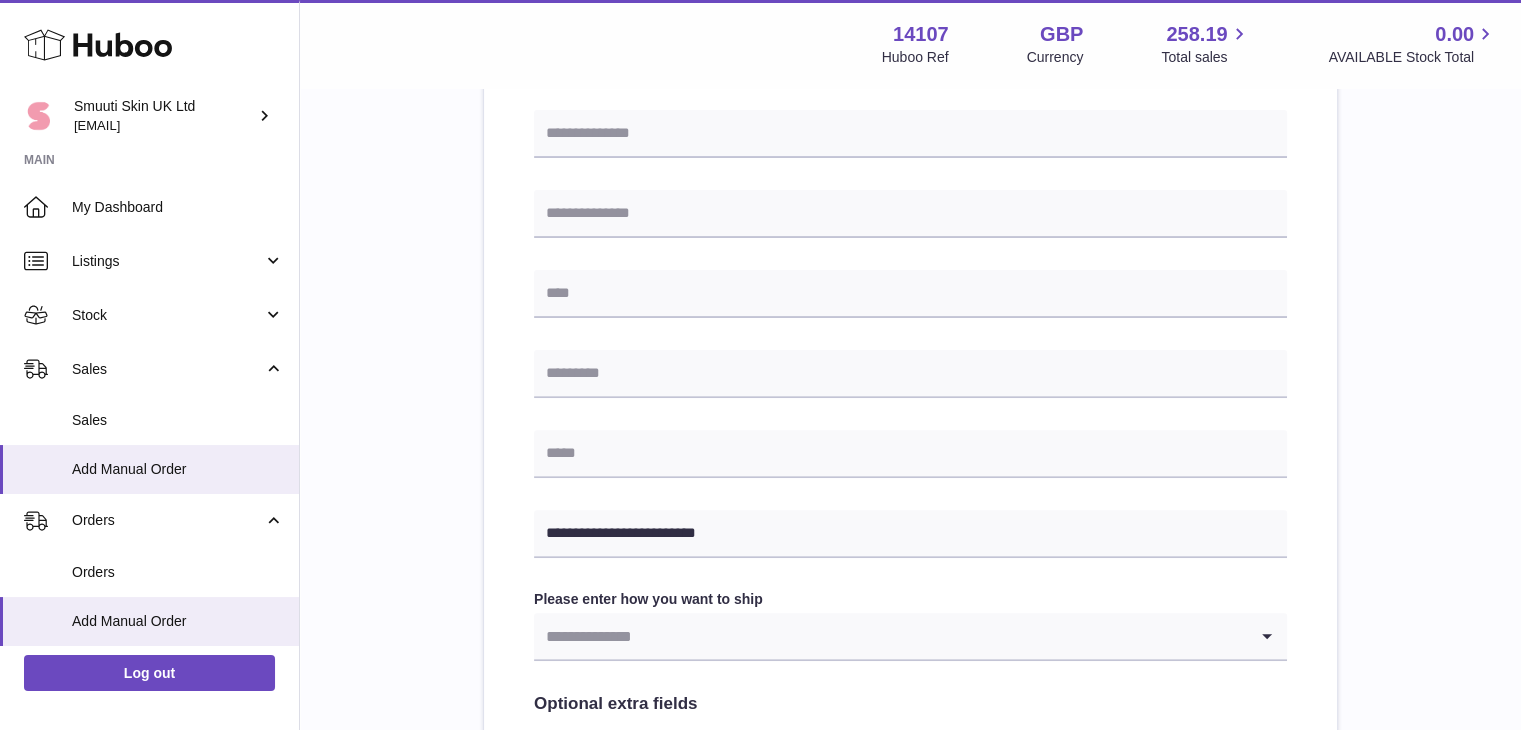 type on "**********" 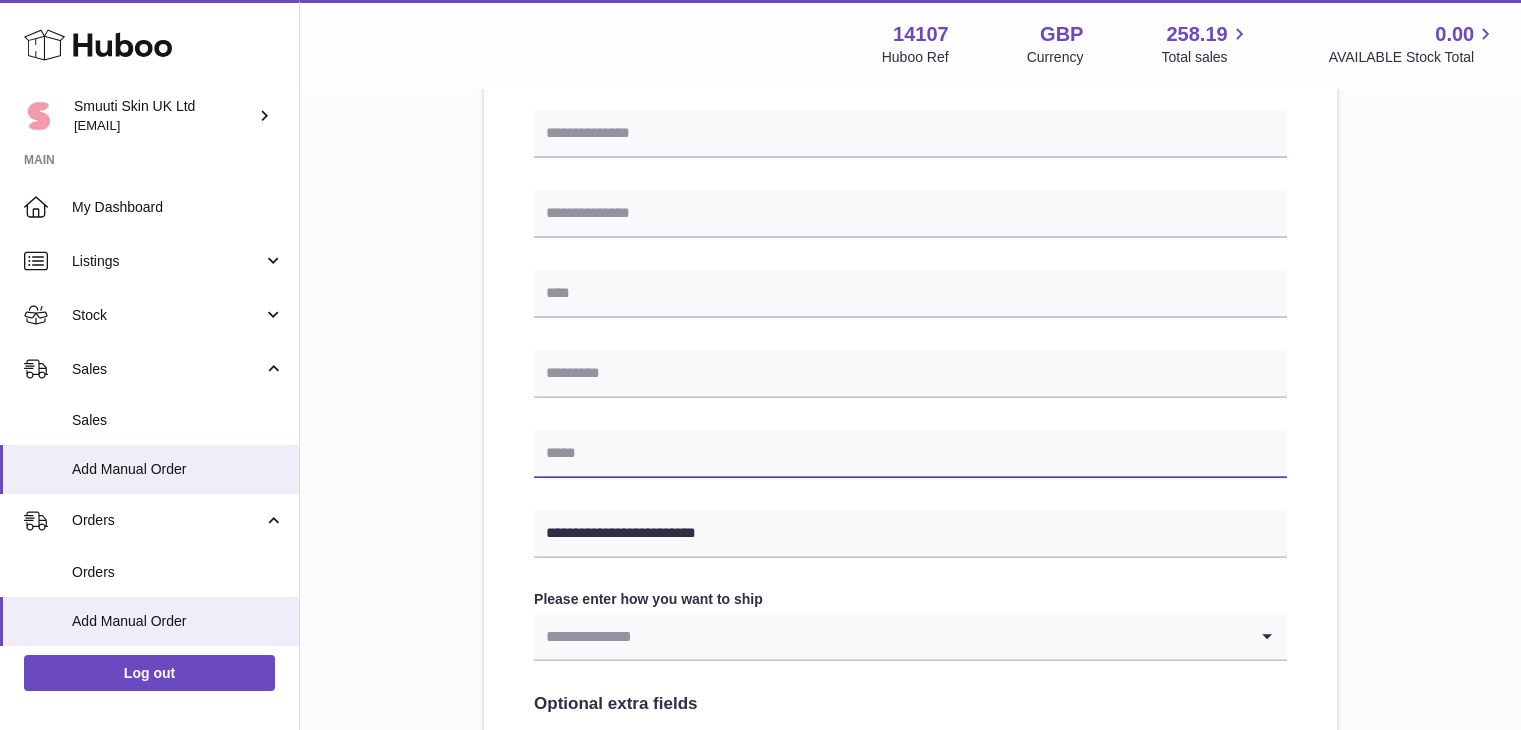 click at bounding box center (910, 454) 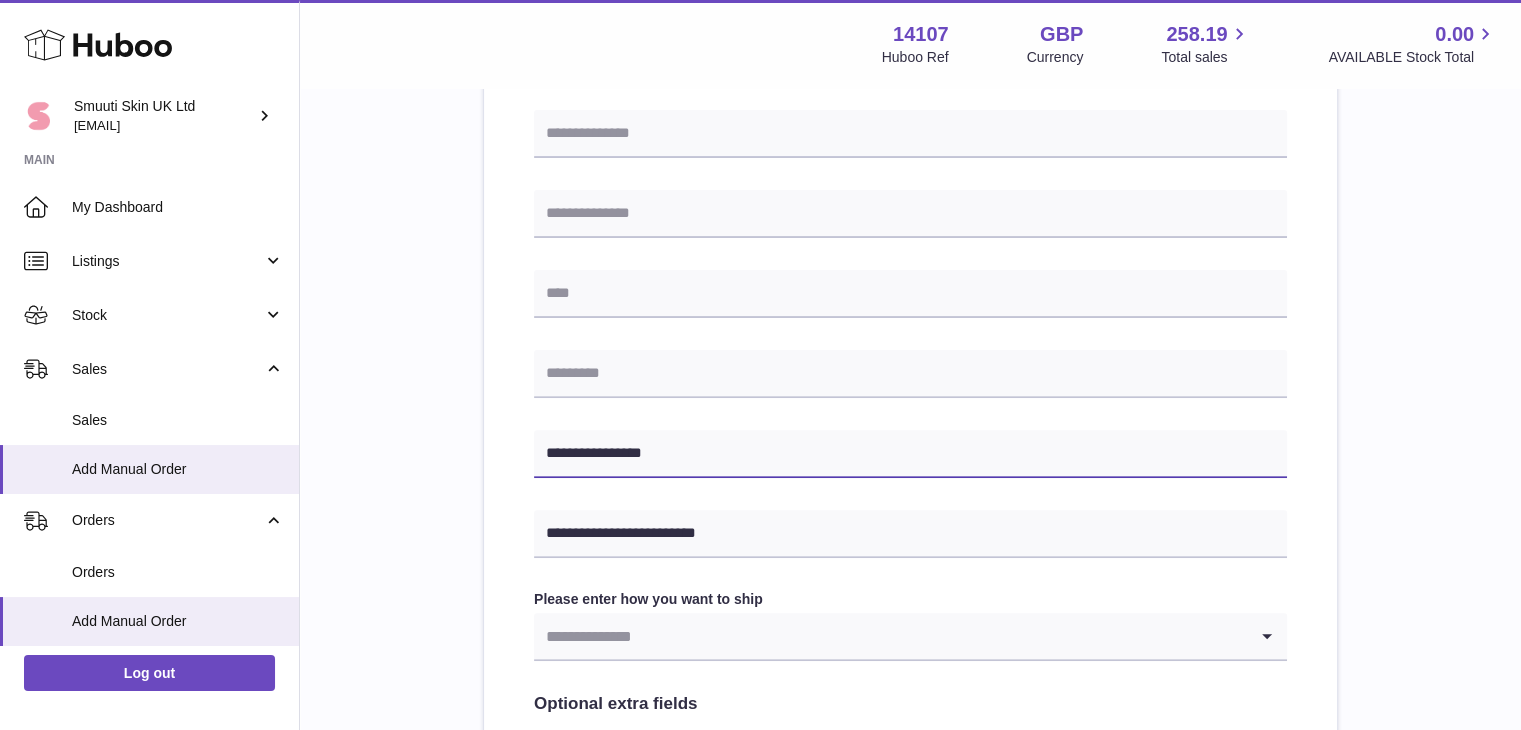 type on "**********" 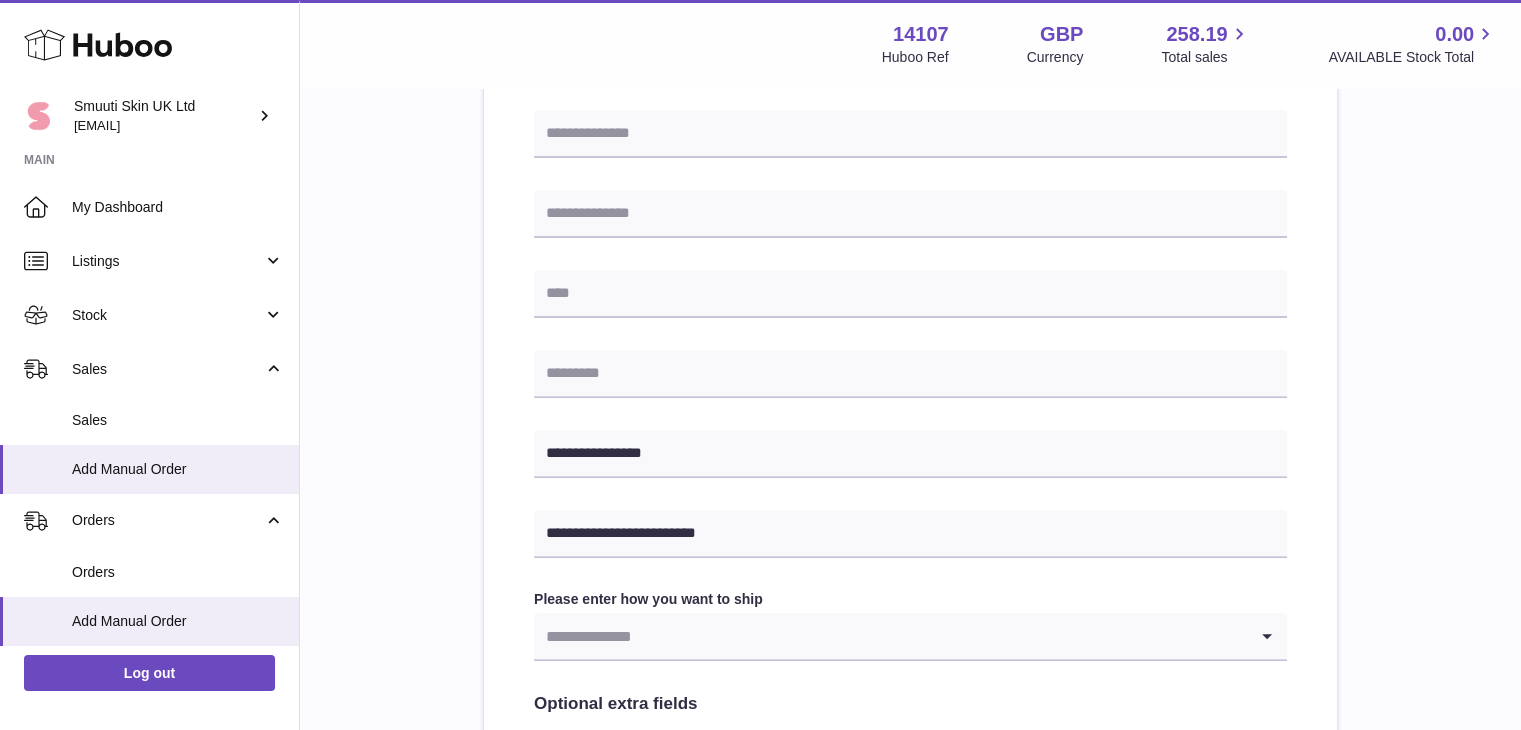 click on "**********" at bounding box center (910, 371) 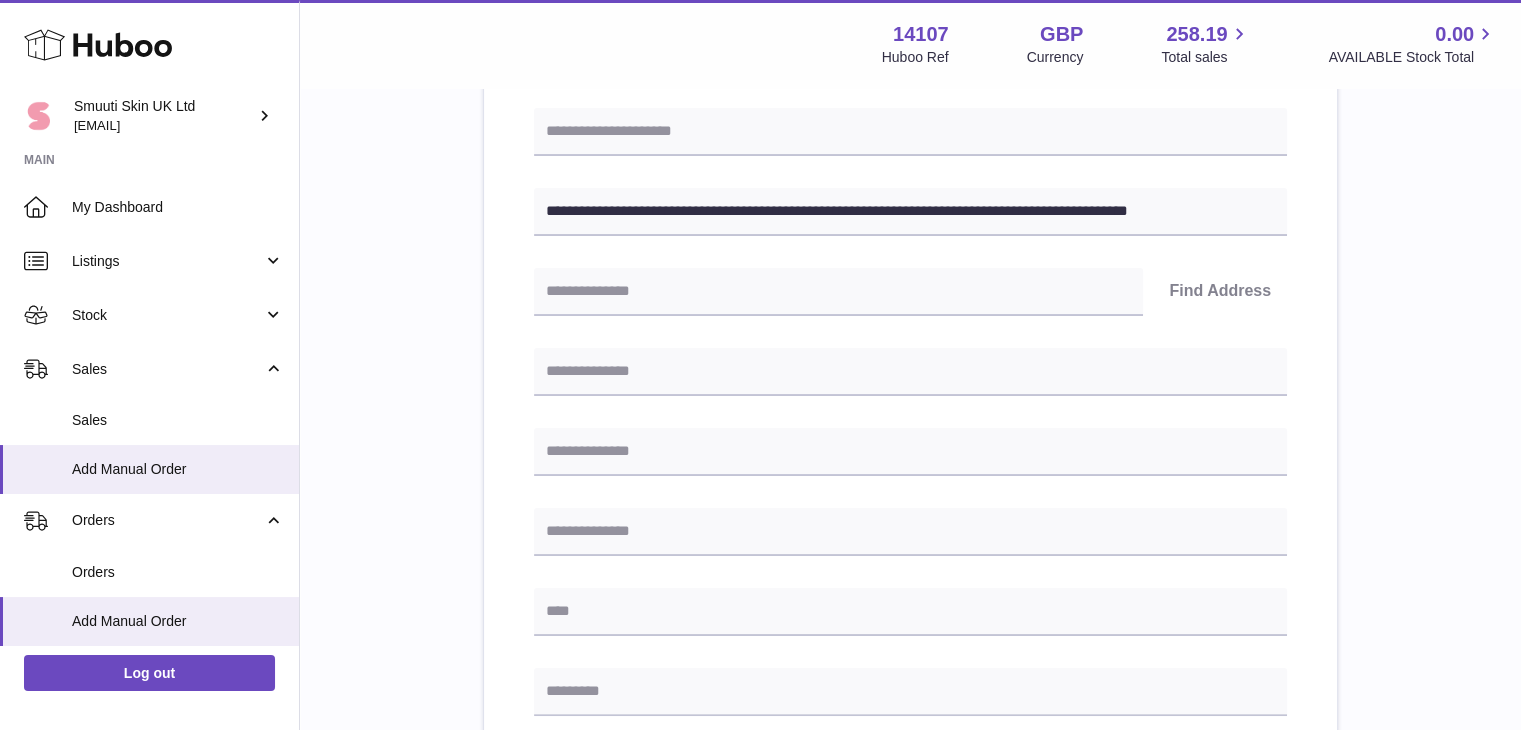 scroll, scrollTop: 268, scrollLeft: 0, axis: vertical 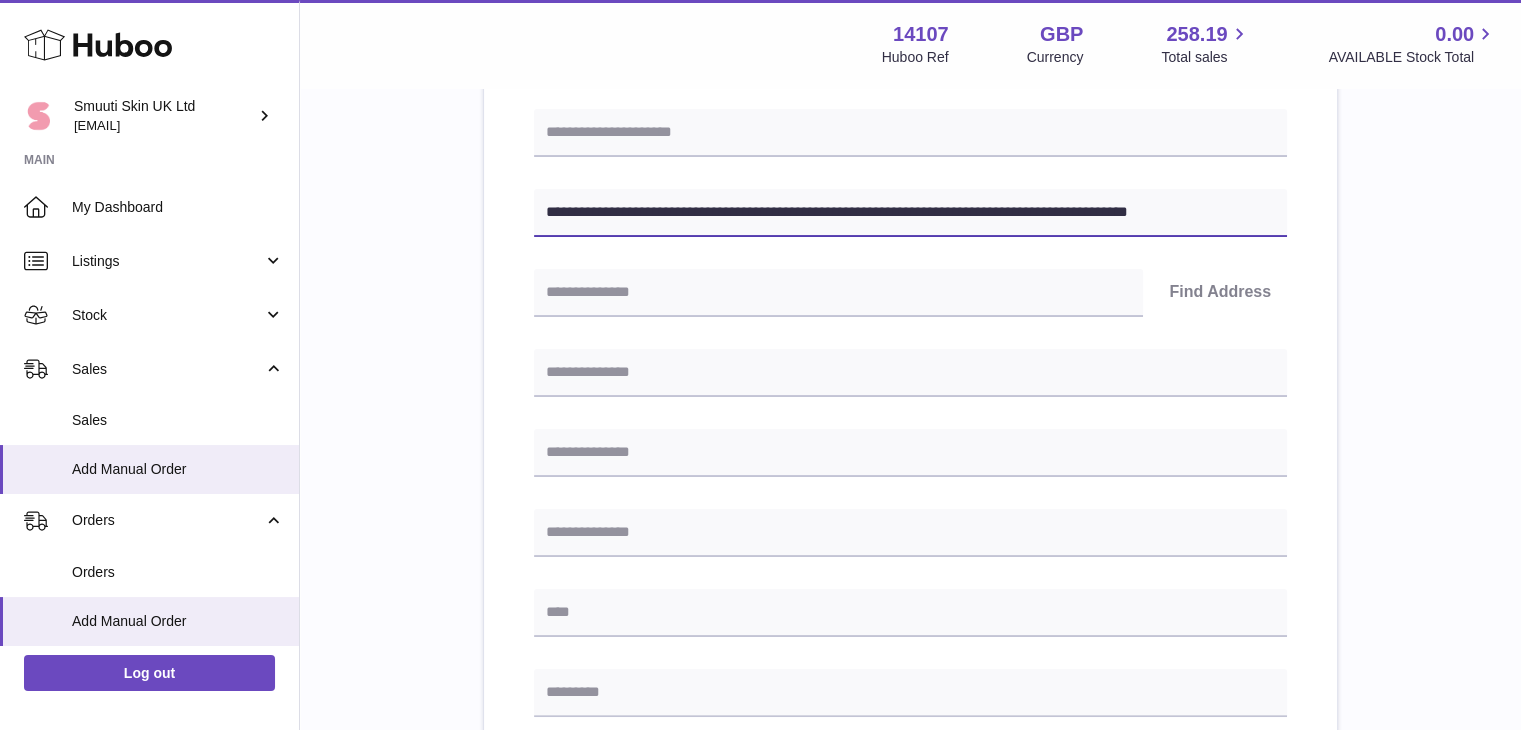 drag, startPoint x: 747, startPoint y: 215, endPoint x: 644, endPoint y: 213, distance: 103.01942 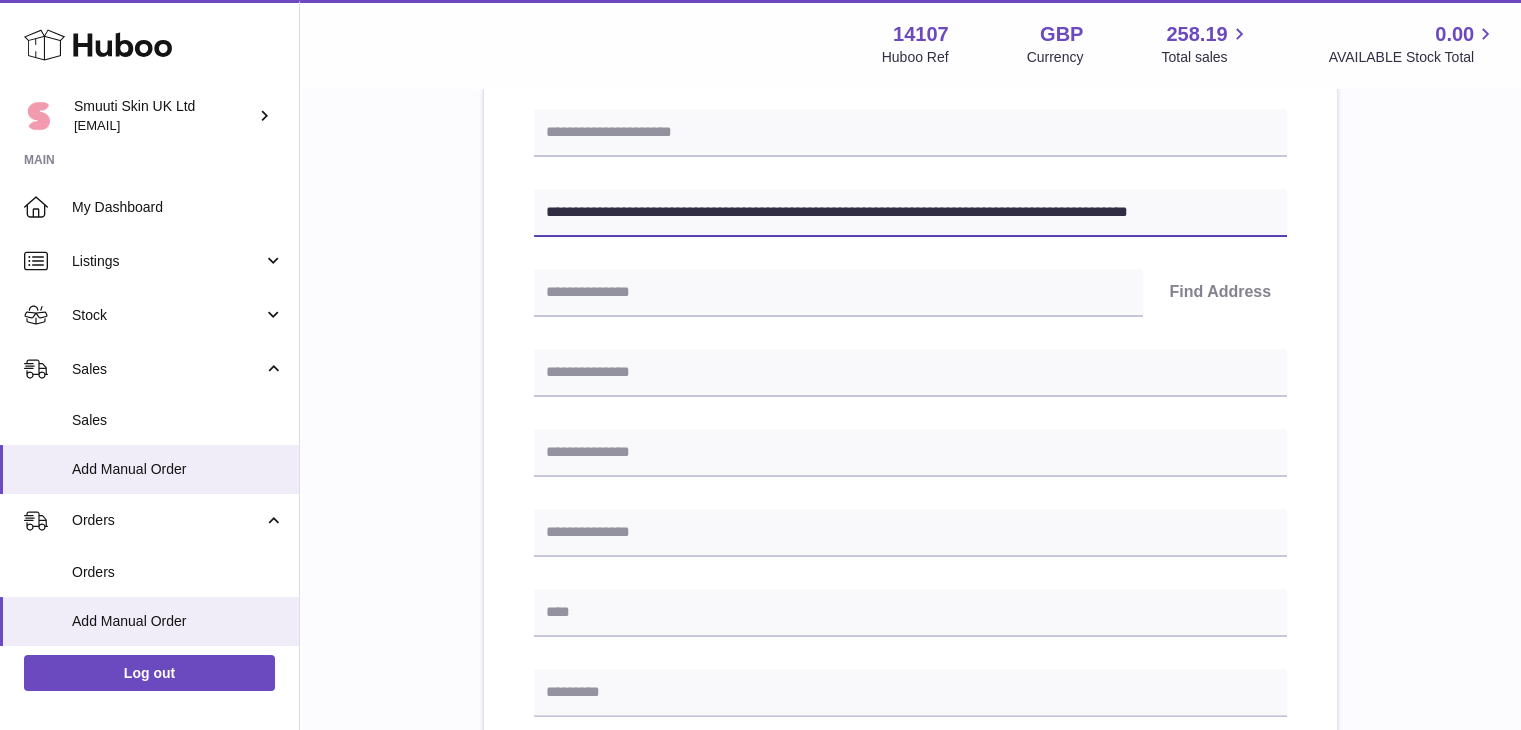 click on "**********" at bounding box center (910, 213) 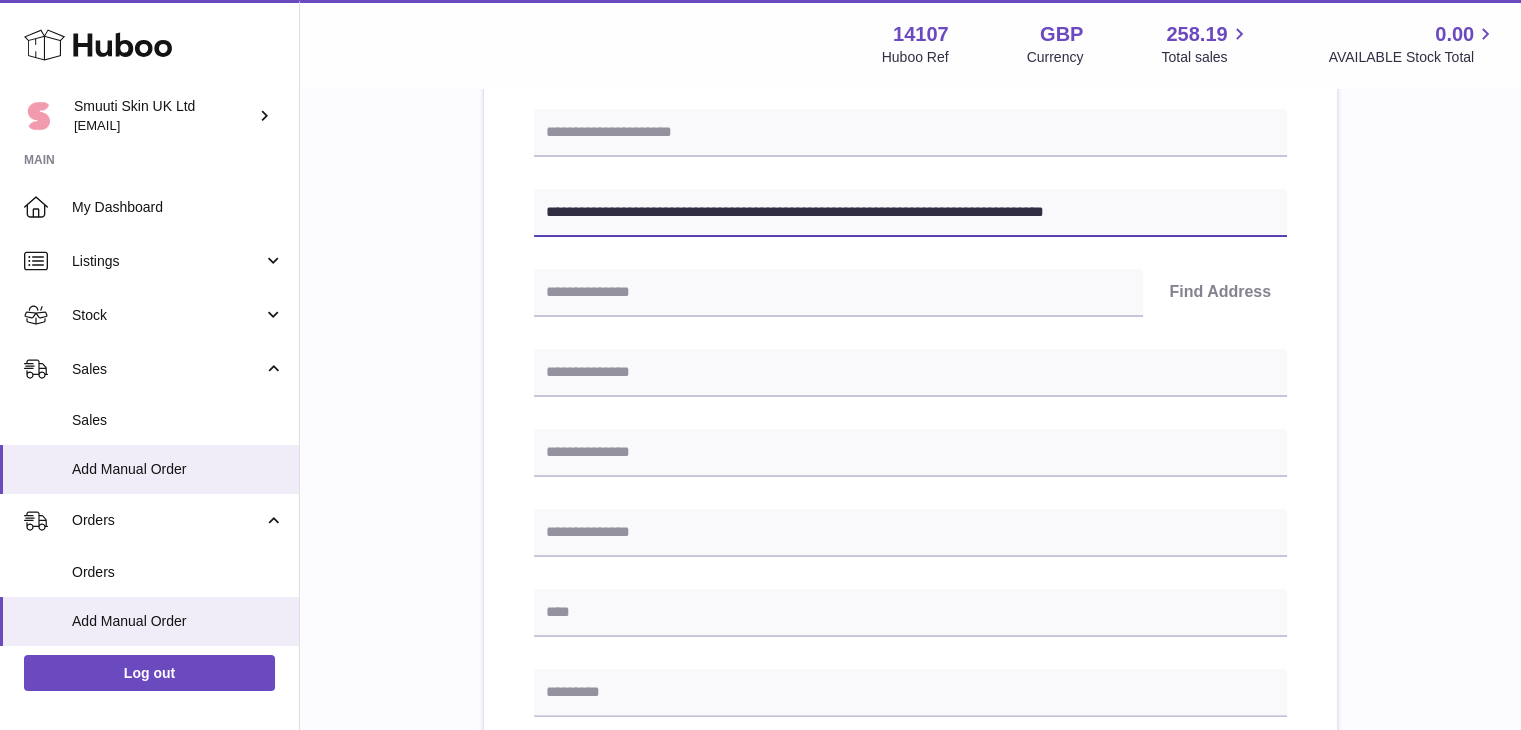 type on "**********" 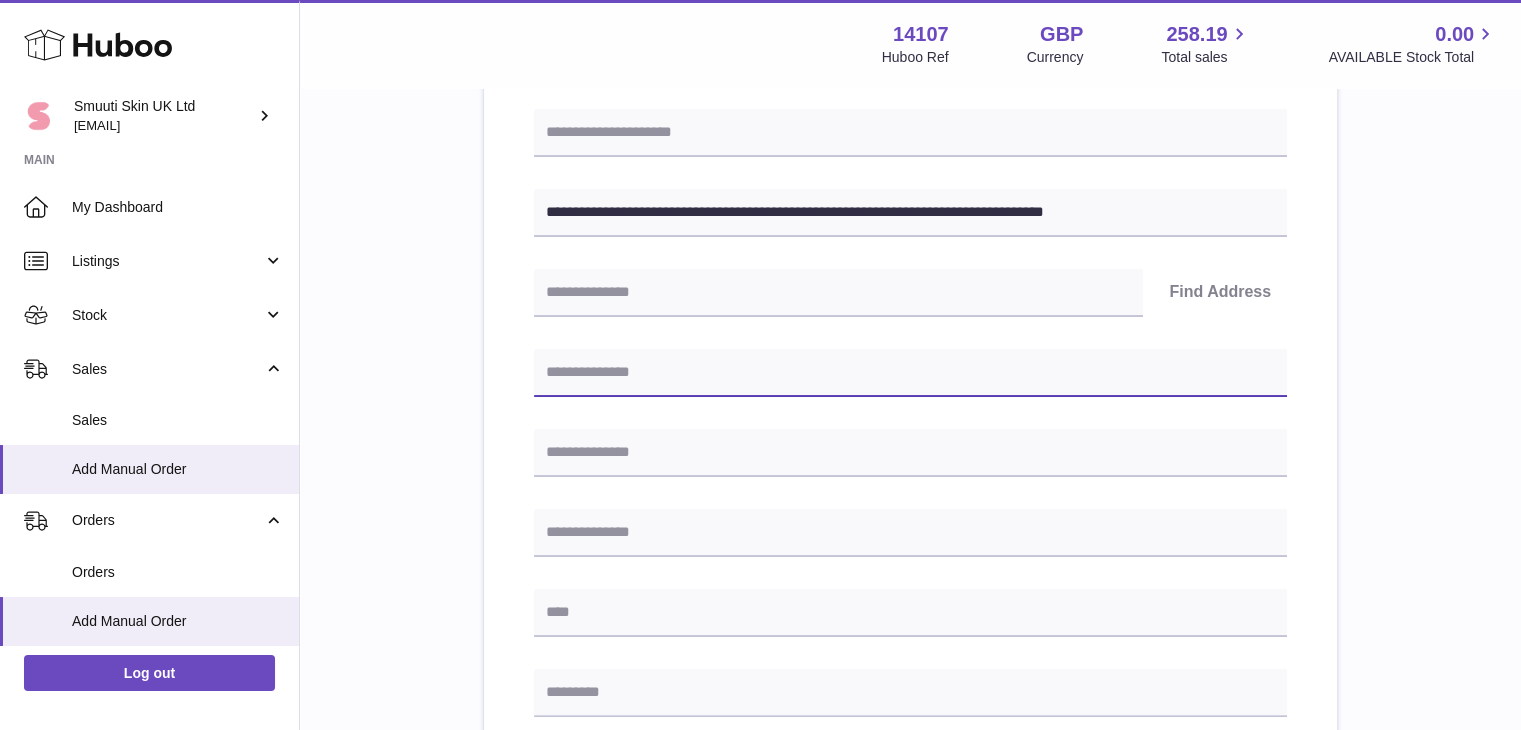 click at bounding box center [910, 373] 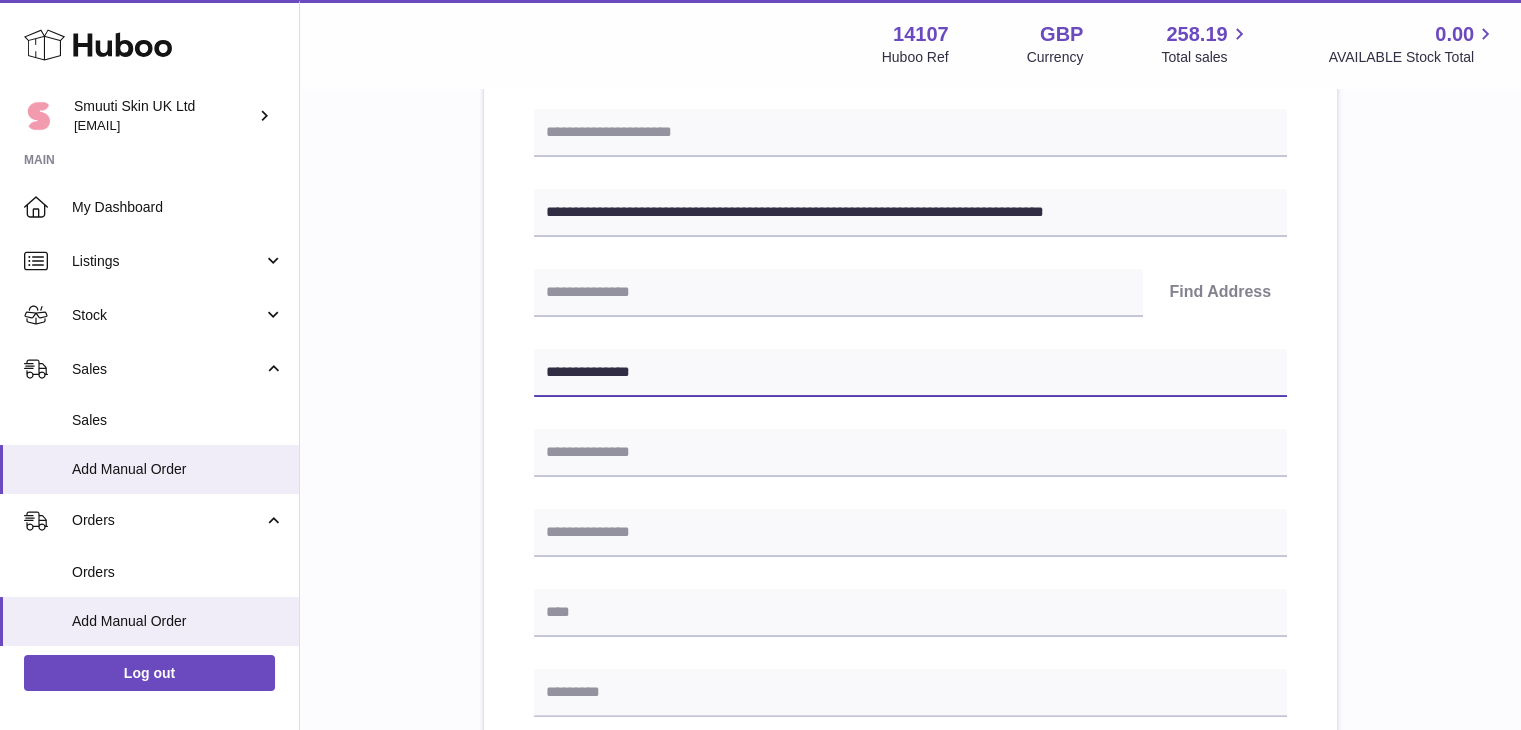 type on "**********" 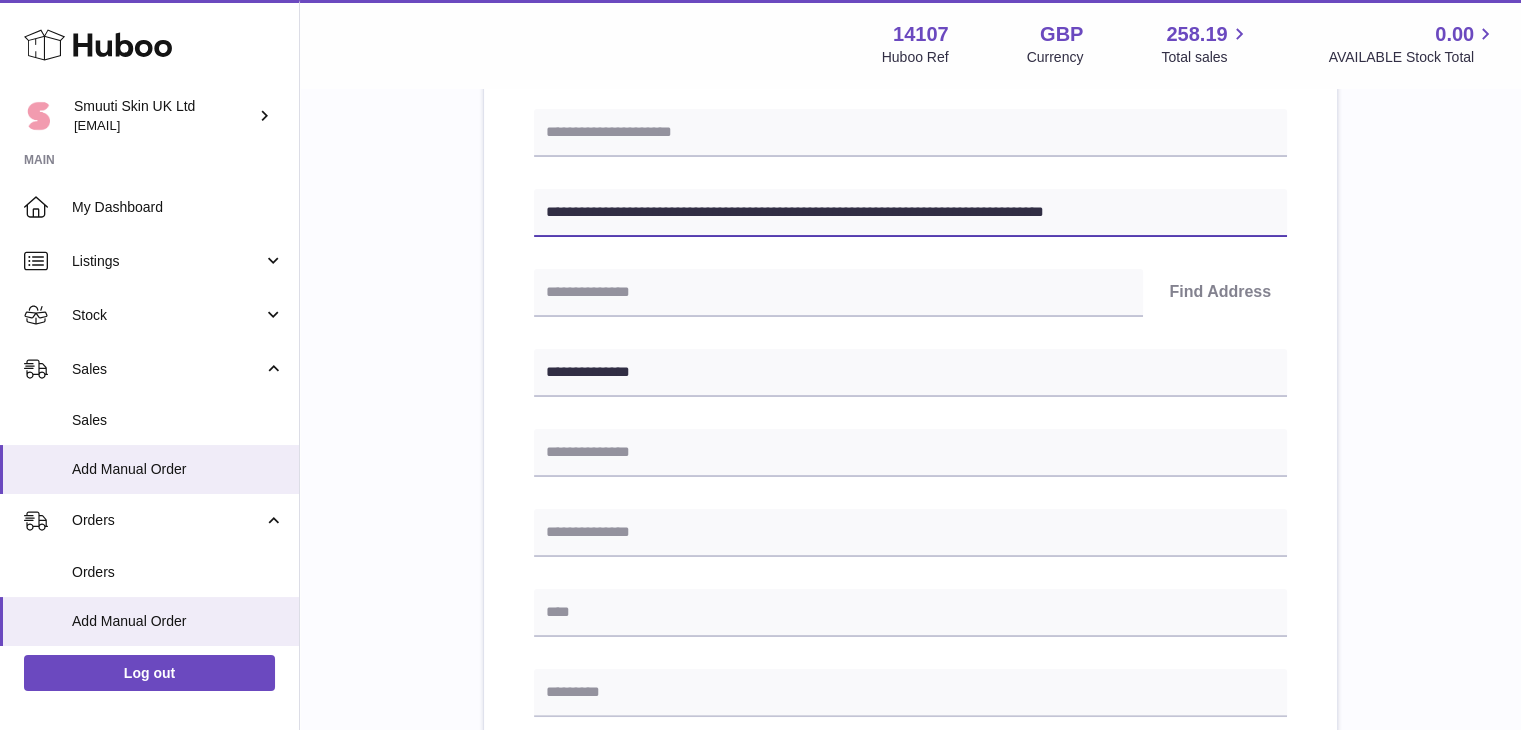 drag, startPoint x: 711, startPoint y: 214, endPoint x: 647, endPoint y: 209, distance: 64.195015 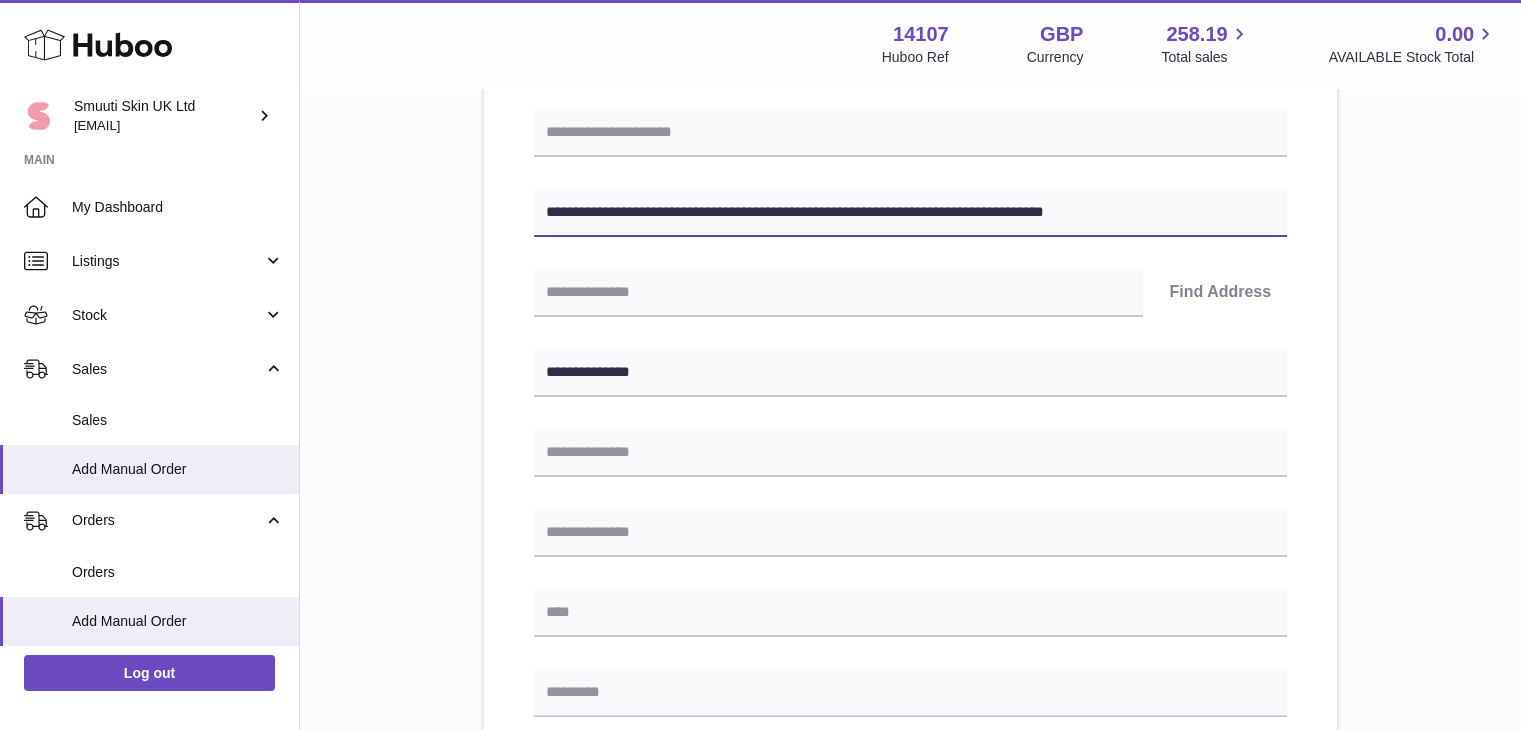 click on "**********" at bounding box center [910, 213] 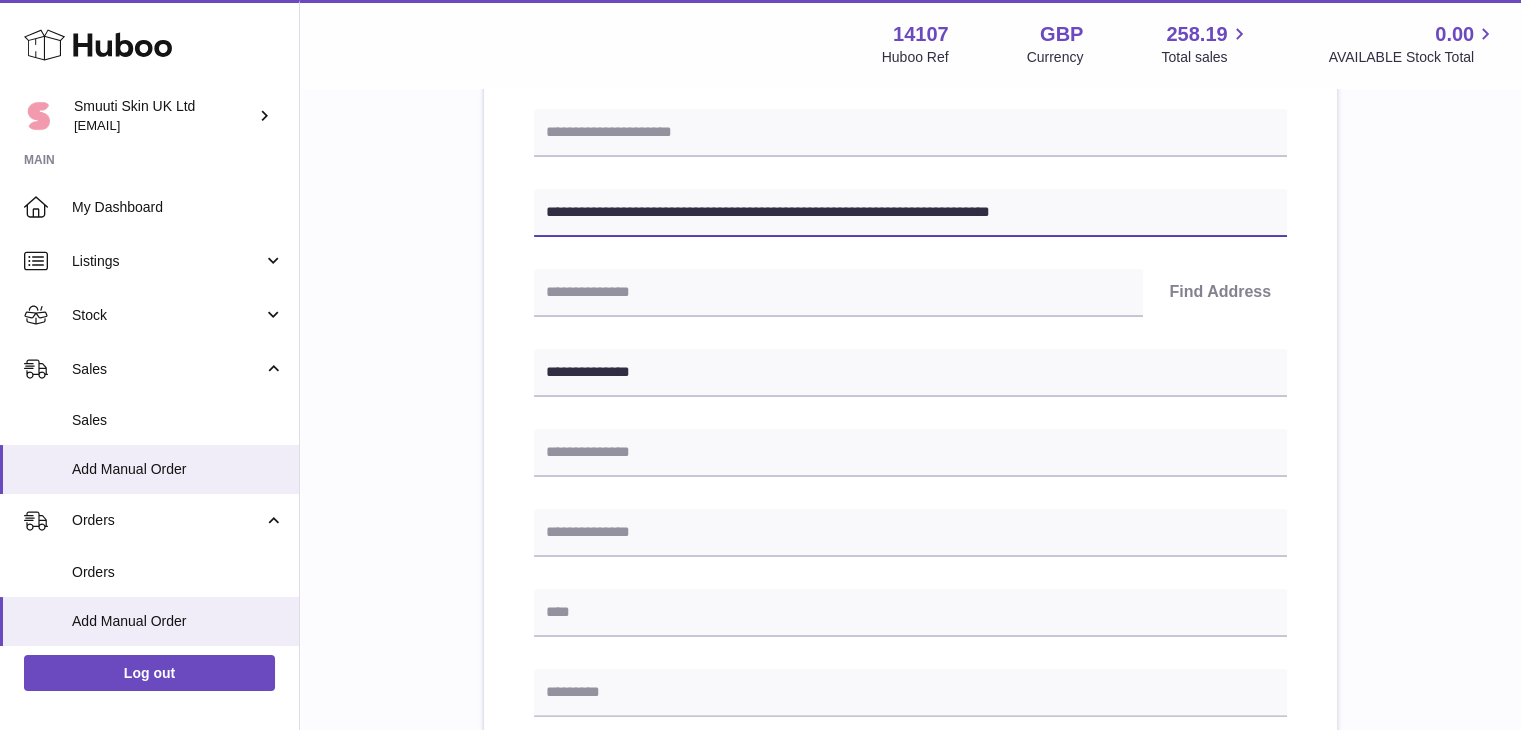 type on "**********" 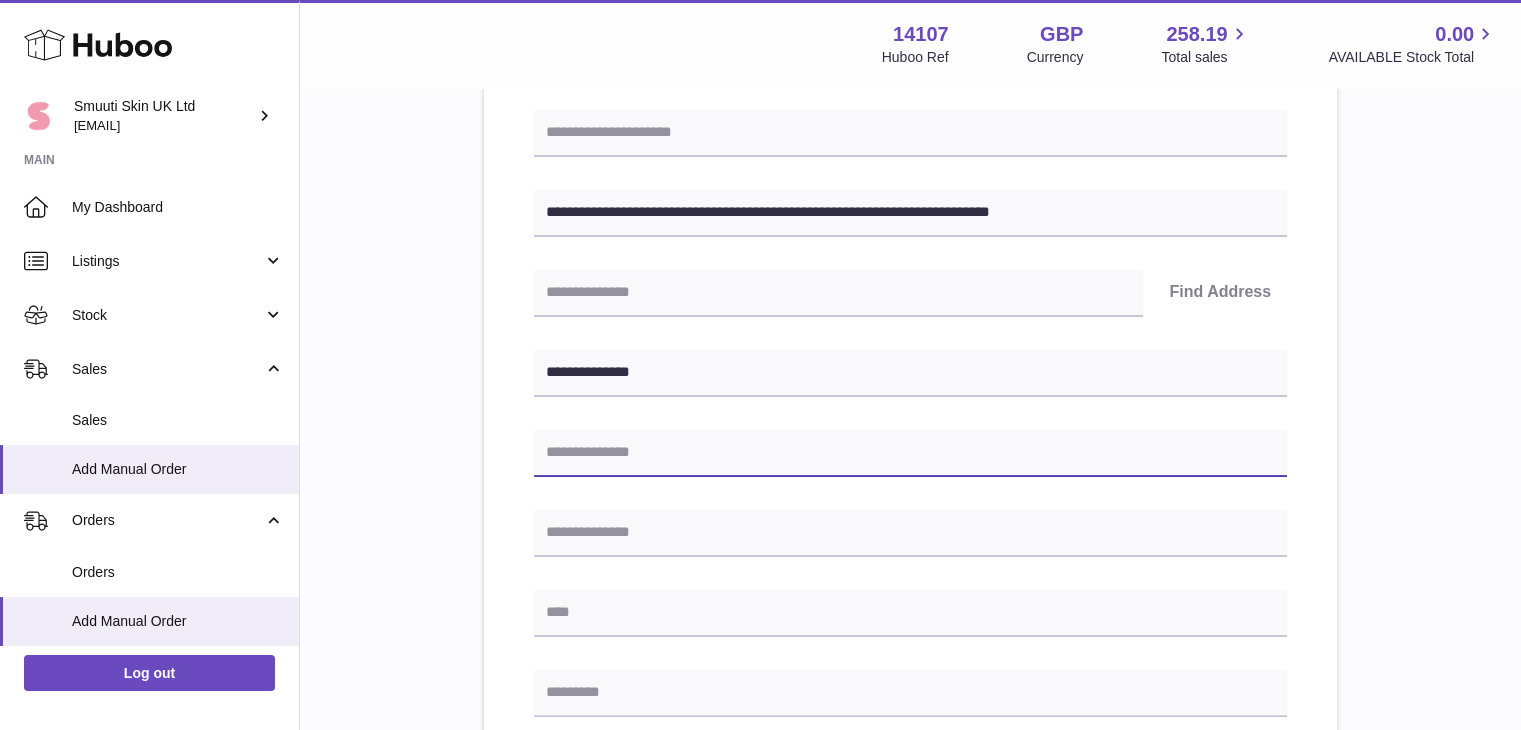click at bounding box center [910, 453] 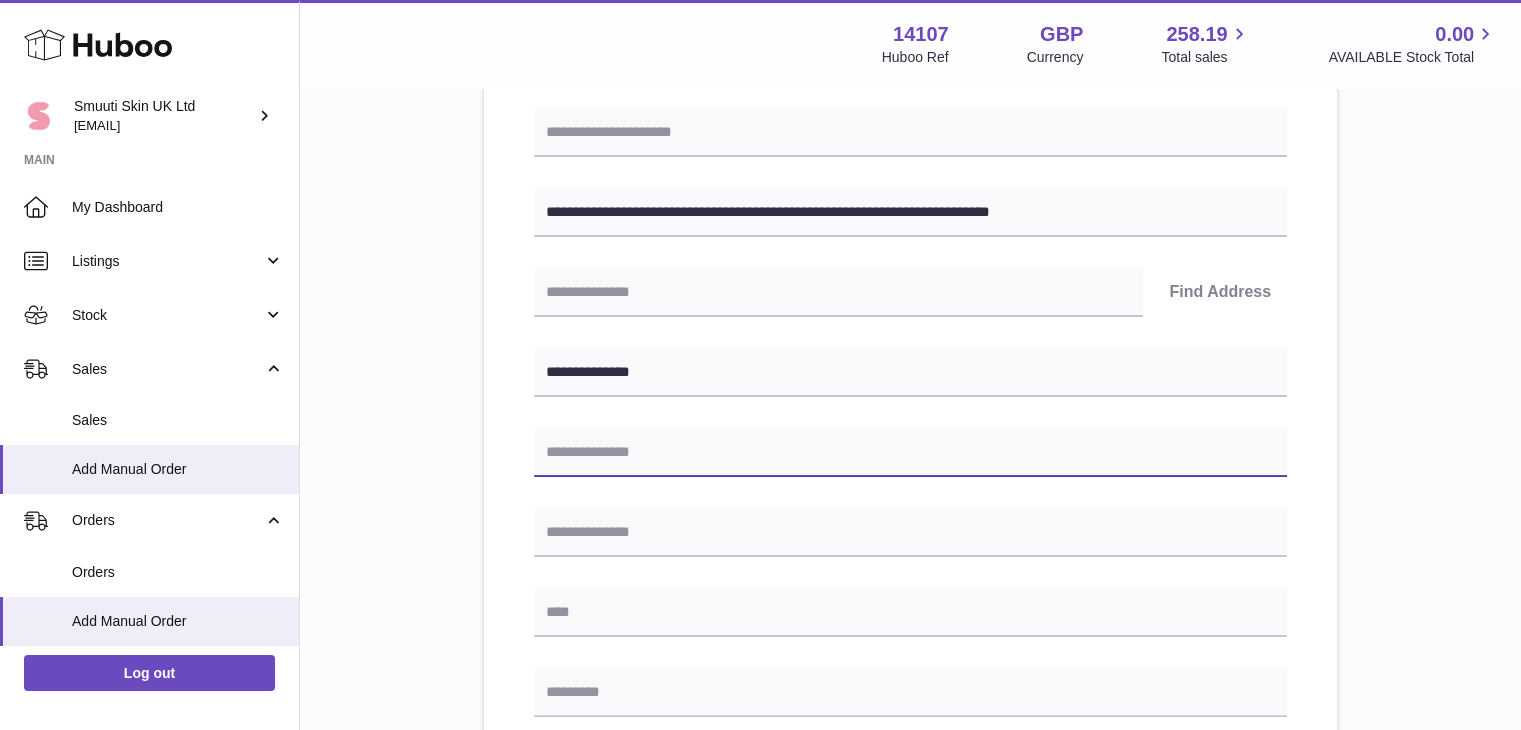 paste on "*********" 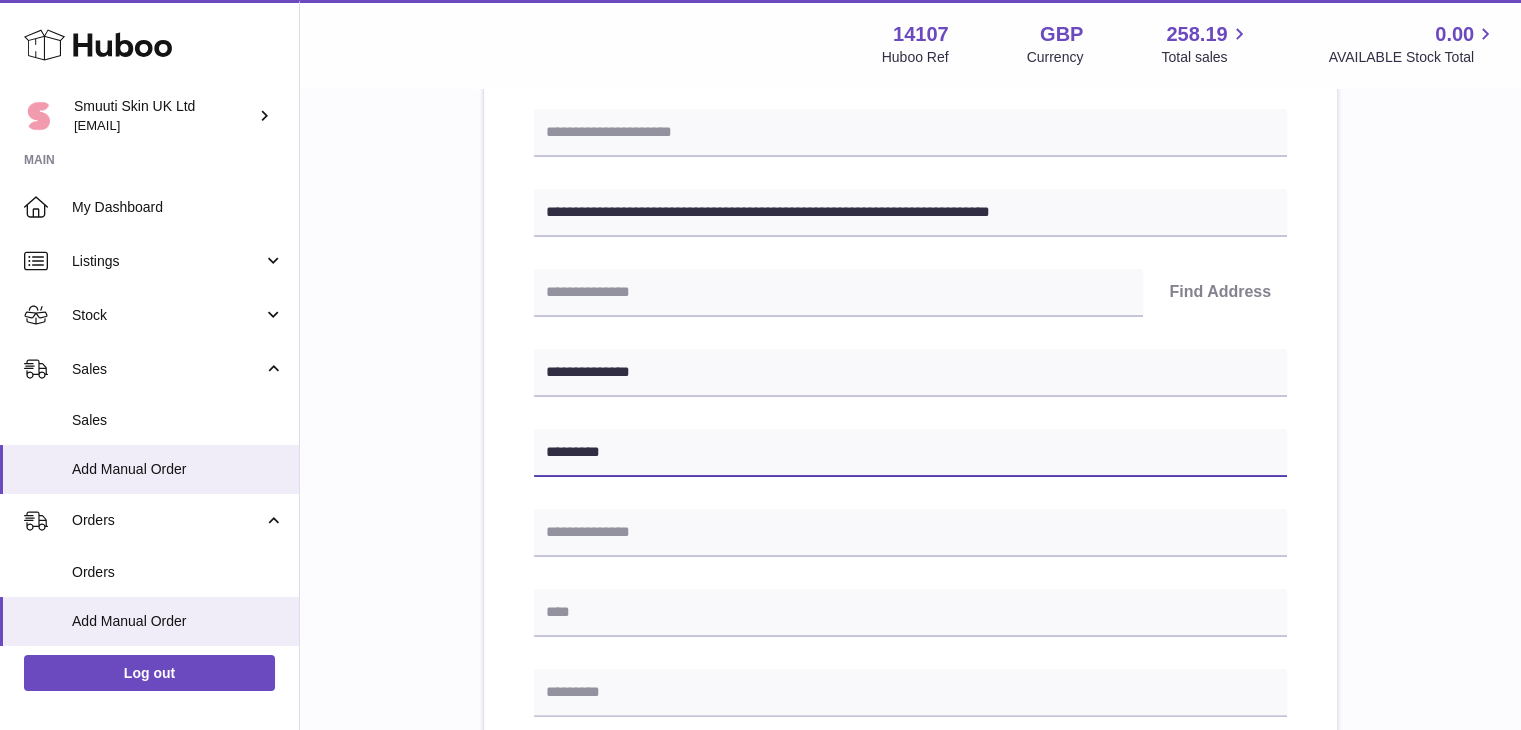 type on "*********" 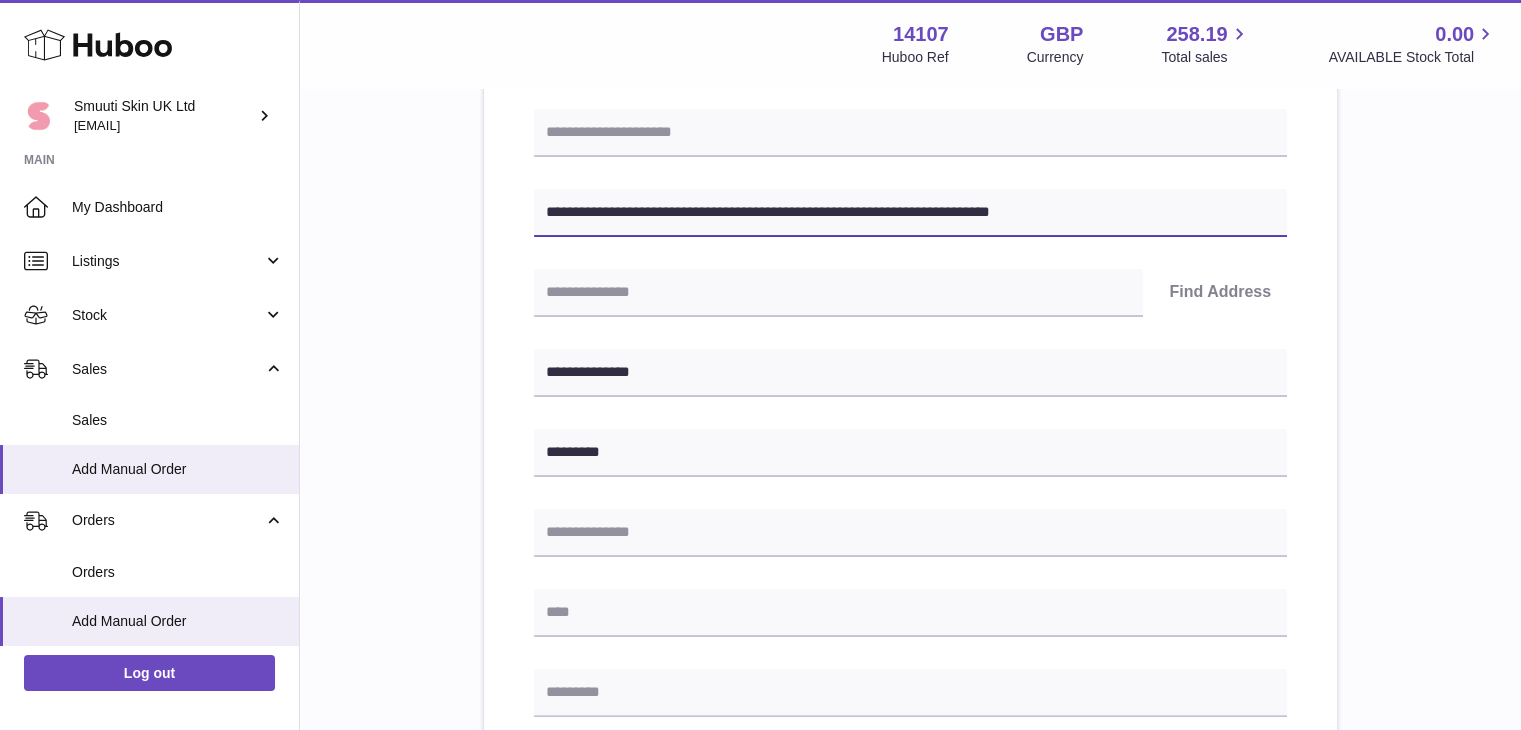 drag, startPoint x: 816, startPoint y: 209, endPoint x: 655, endPoint y: 207, distance: 161.01242 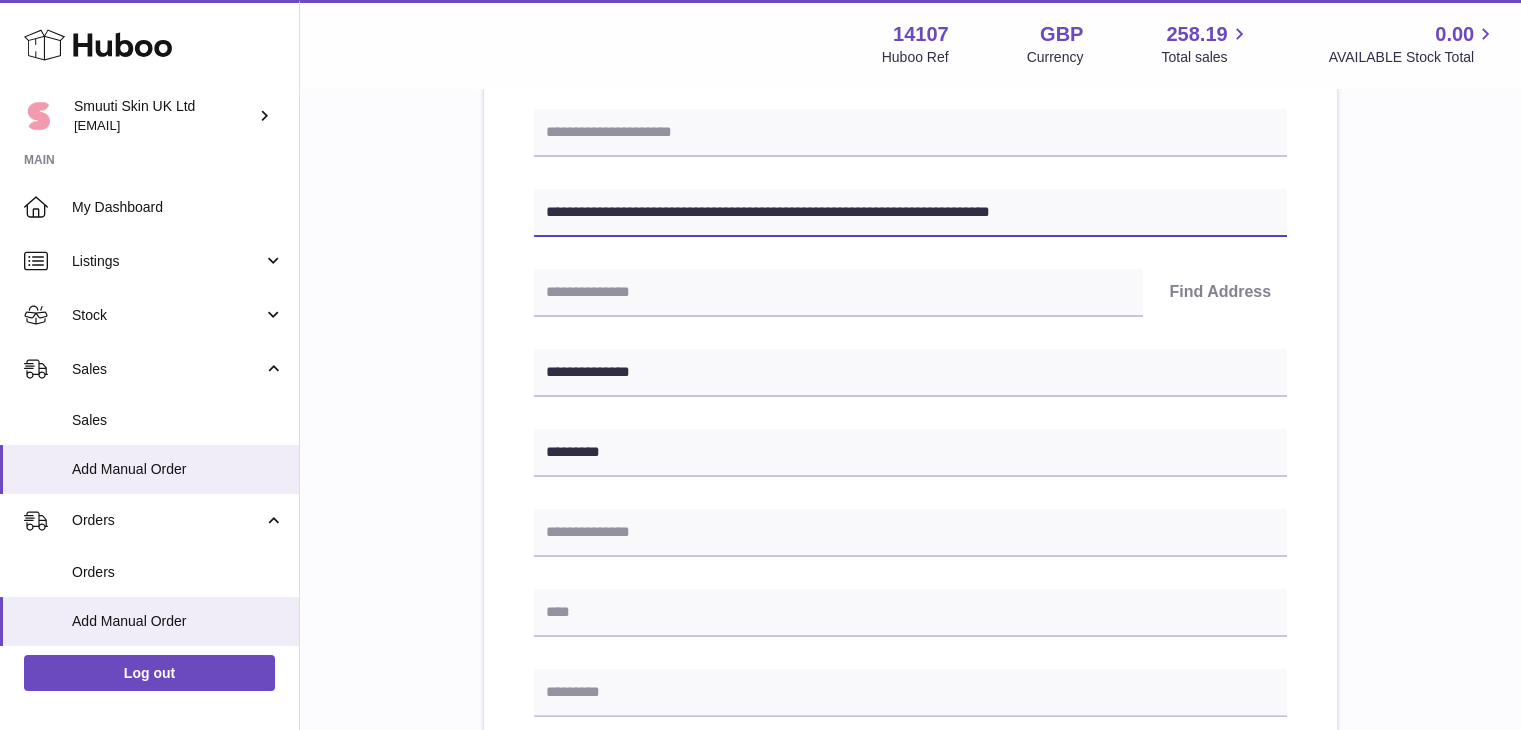 click on "**********" at bounding box center [910, 213] 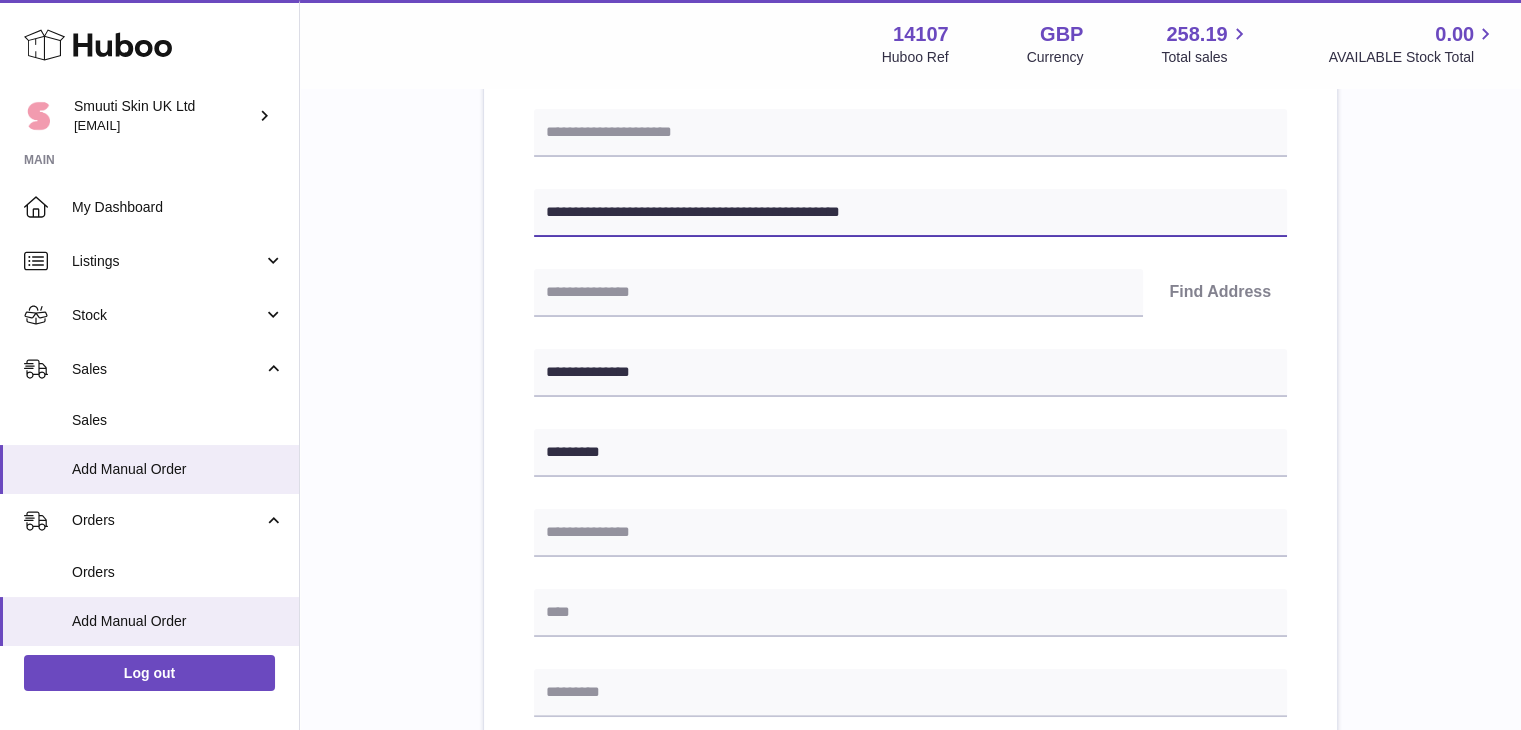 type on "**********" 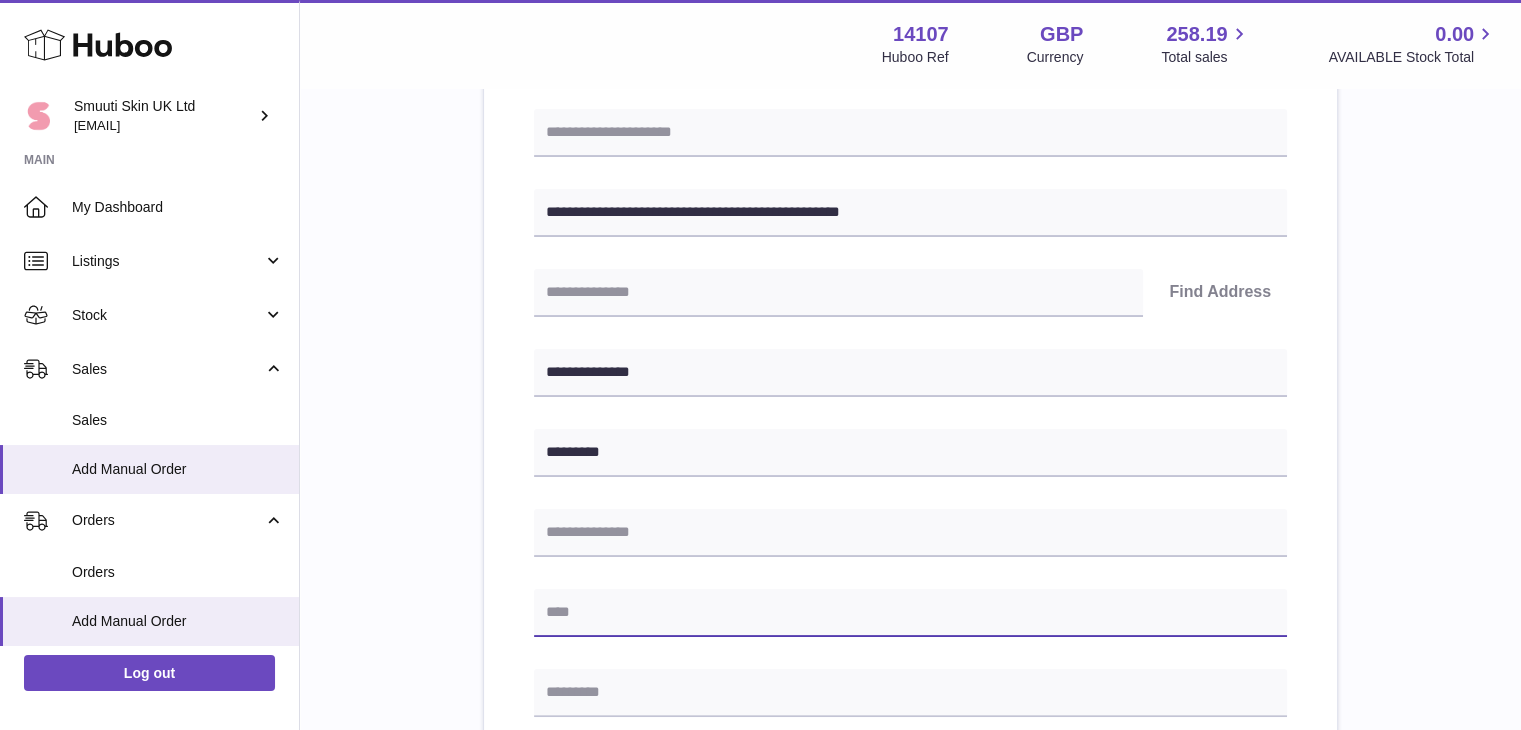 click at bounding box center (910, 613) 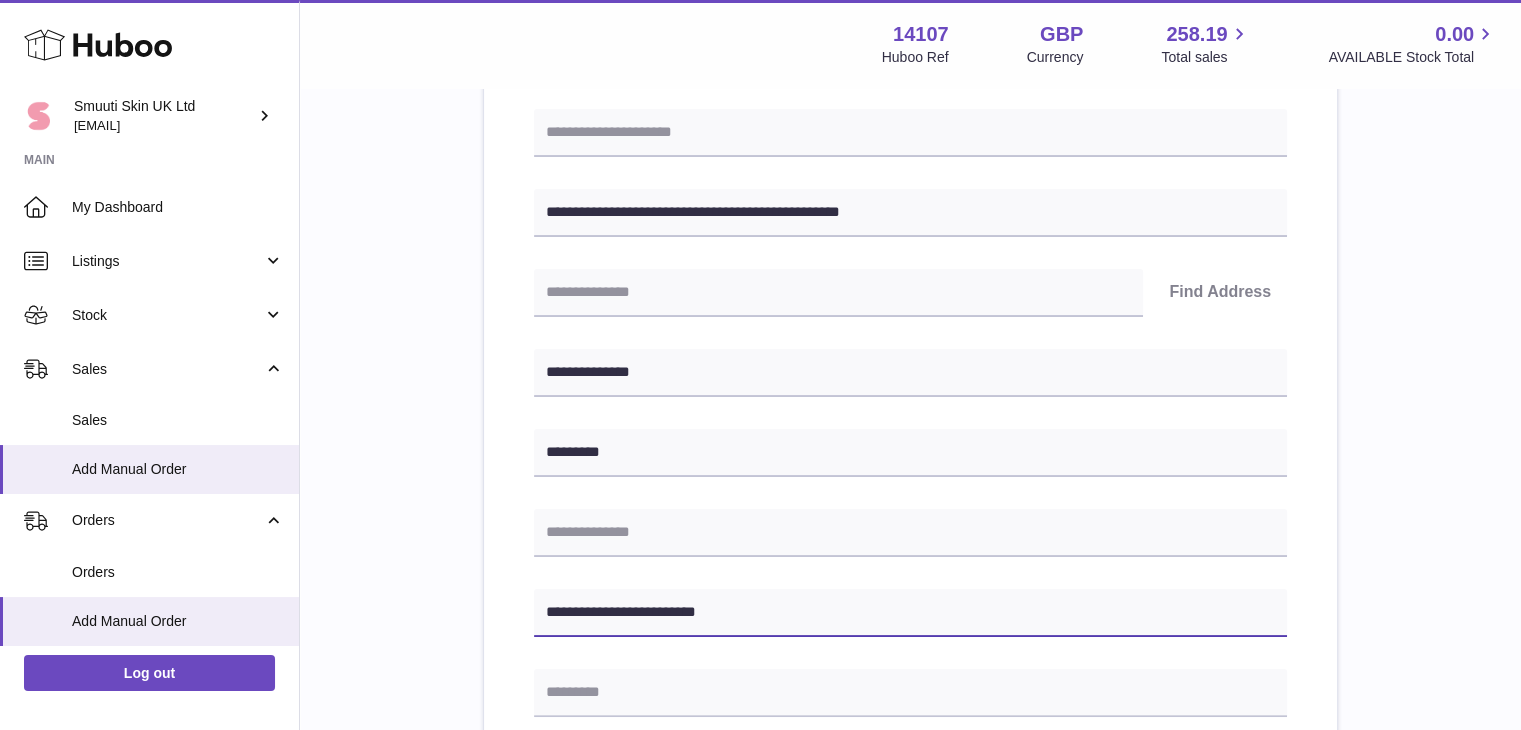 type on "**********" 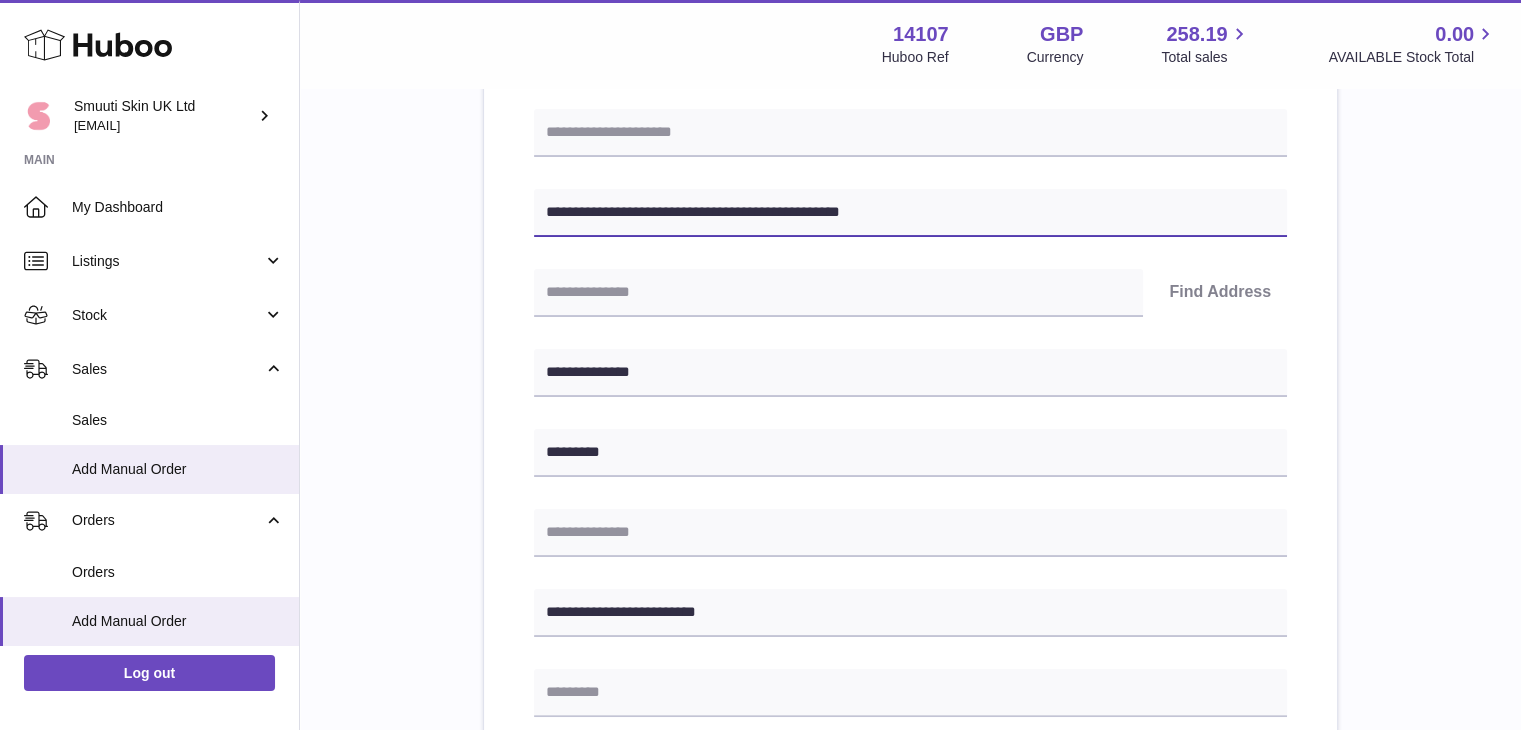 click on "**********" at bounding box center [910, 213] 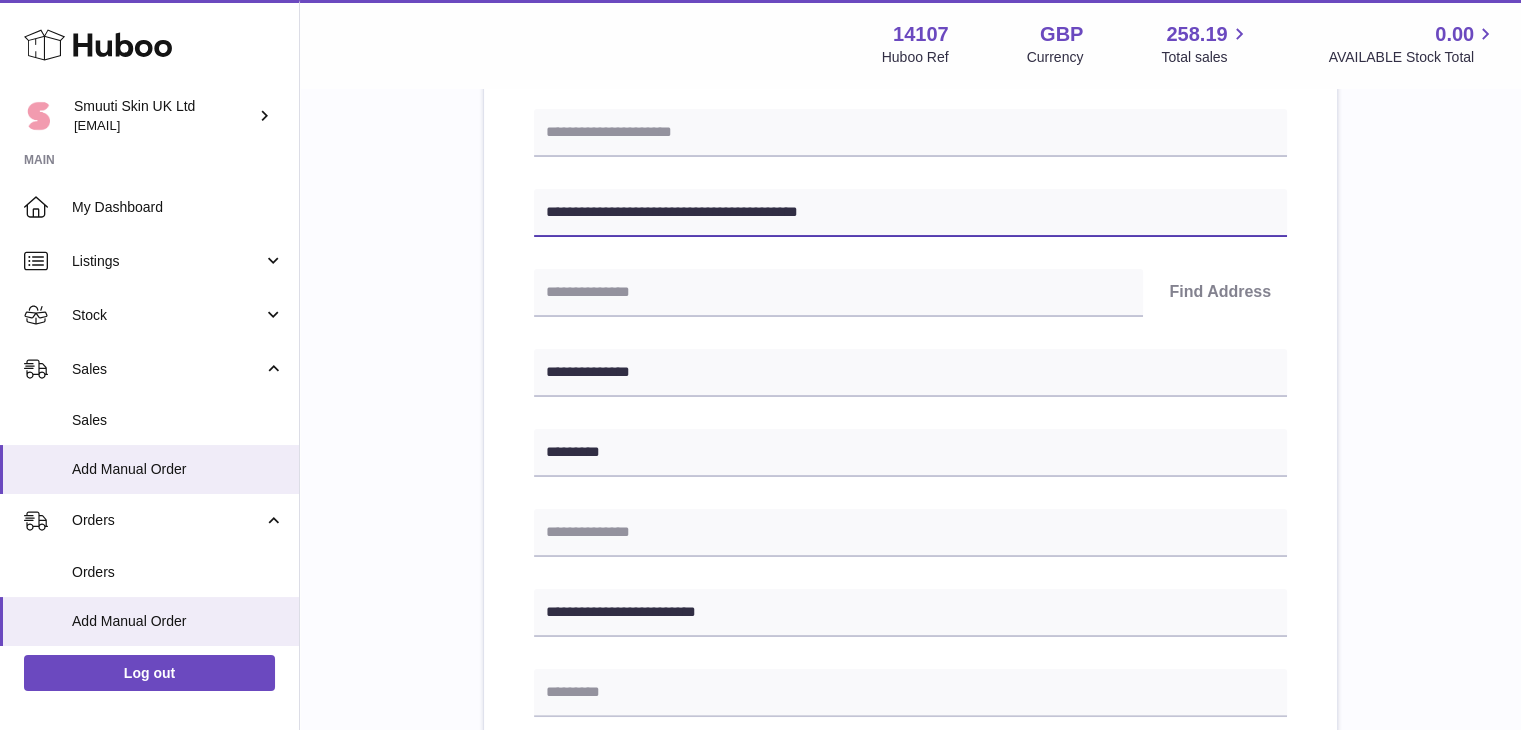 type on "**********" 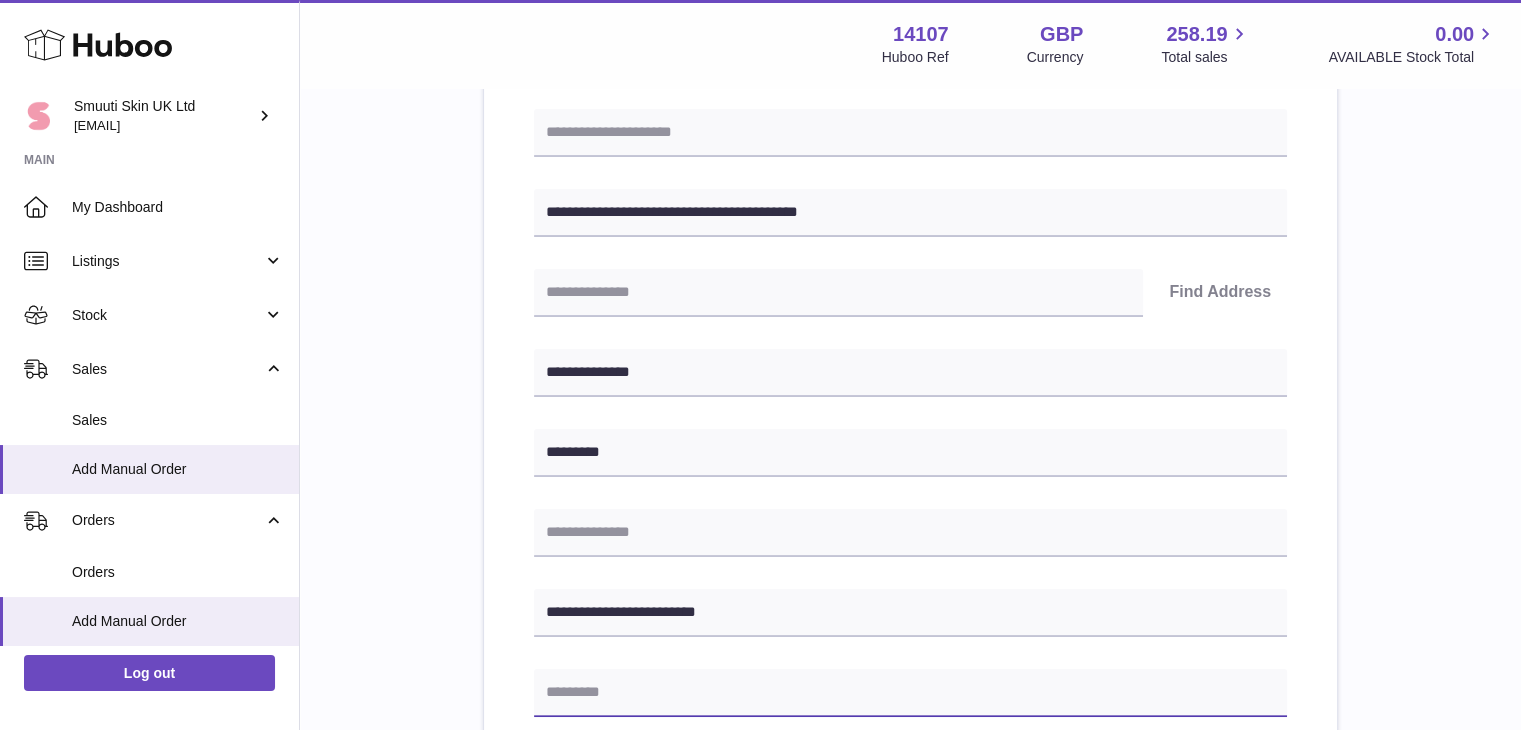 click at bounding box center [910, 693] 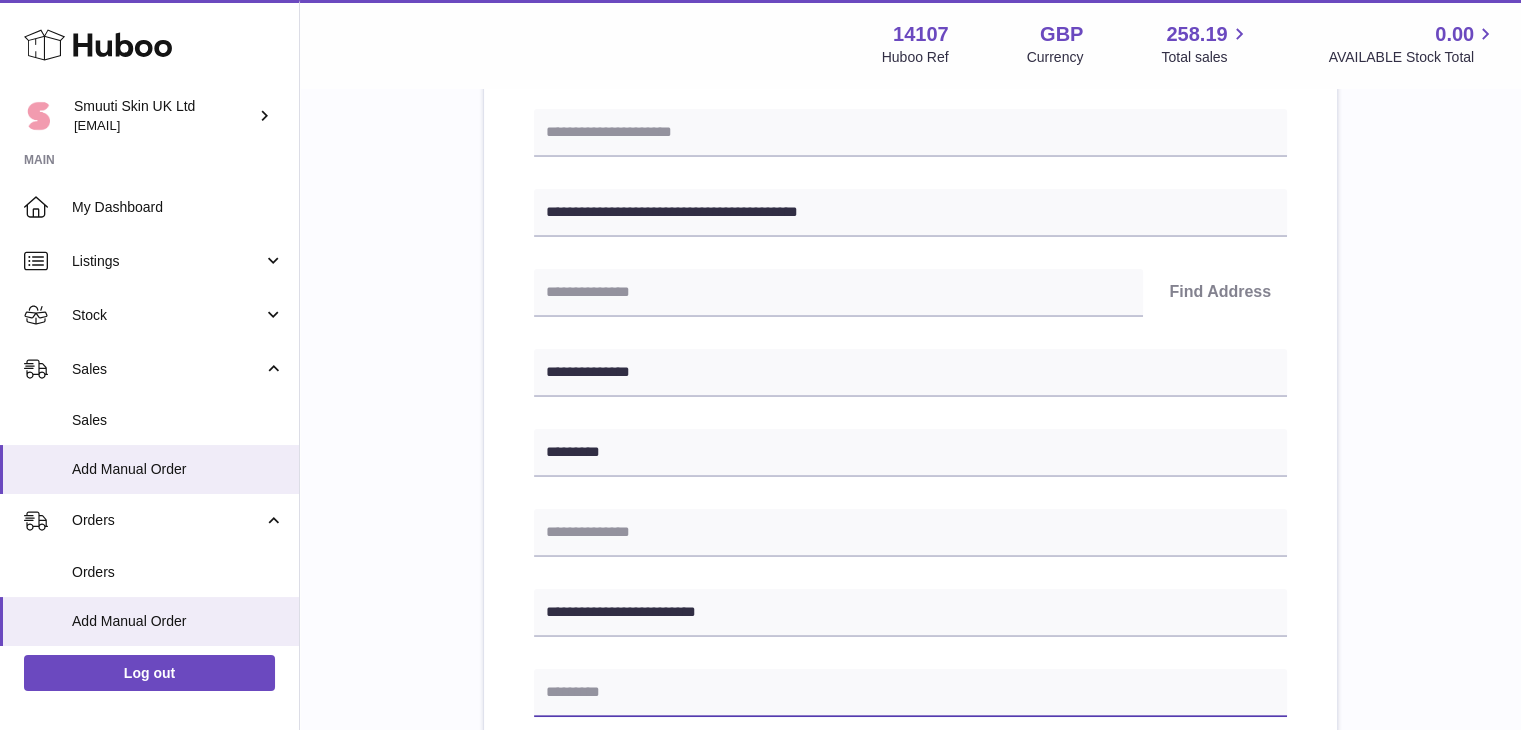 paste on "*******" 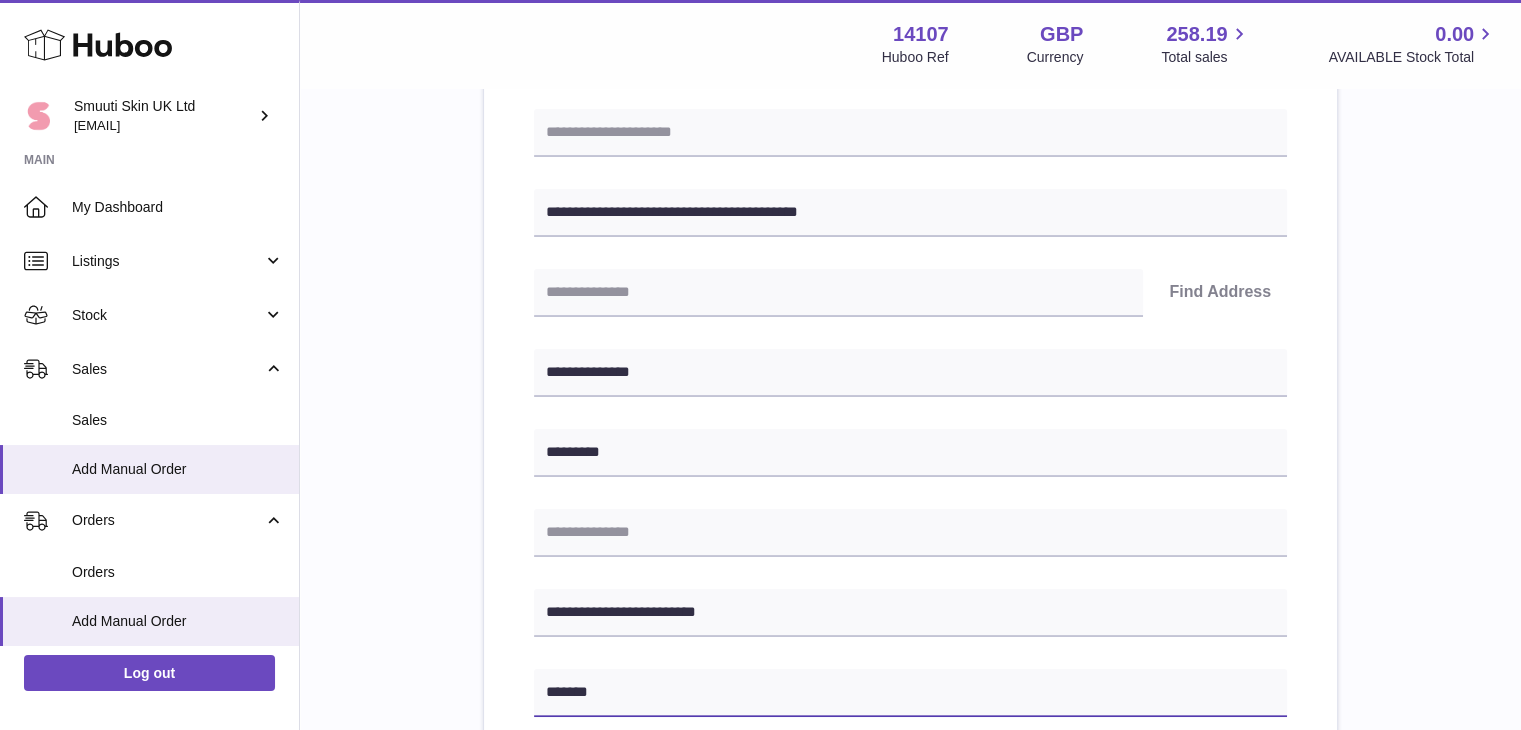type on "*******" 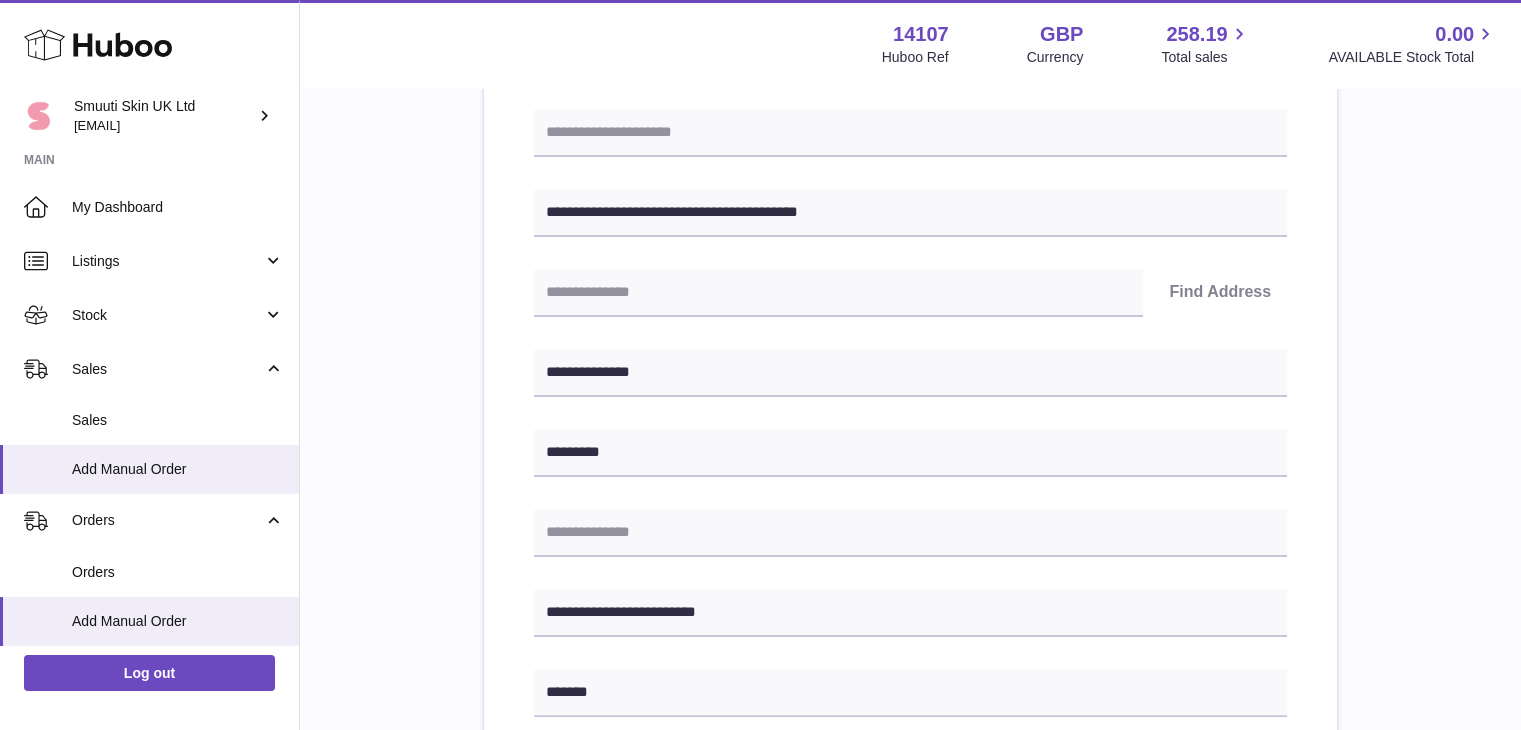 click on "**********" at bounding box center (910, 625) 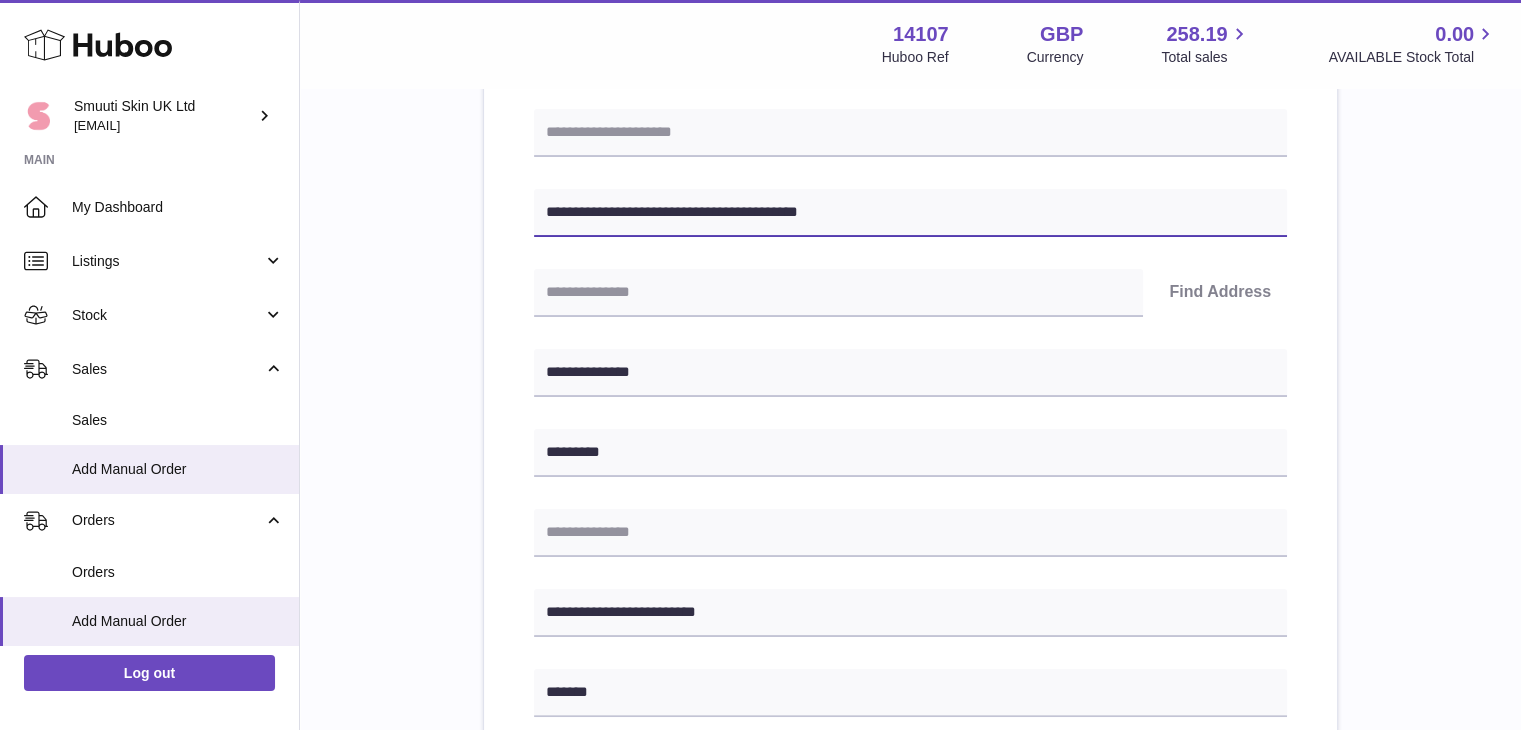 drag, startPoint x: 832, startPoint y: 212, endPoint x: 638, endPoint y: 217, distance: 194.06442 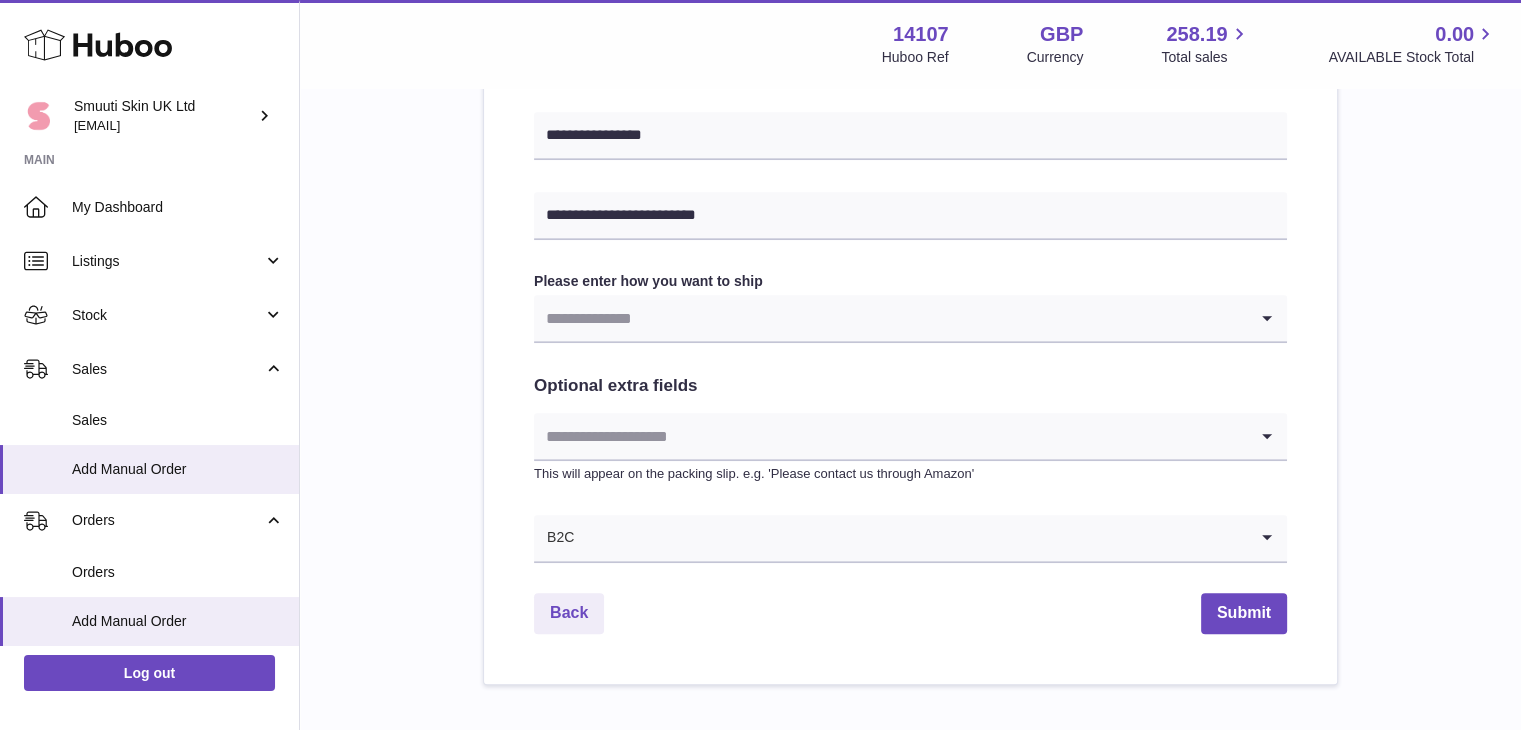 scroll, scrollTop: 1017, scrollLeft: 0, axis: vertical 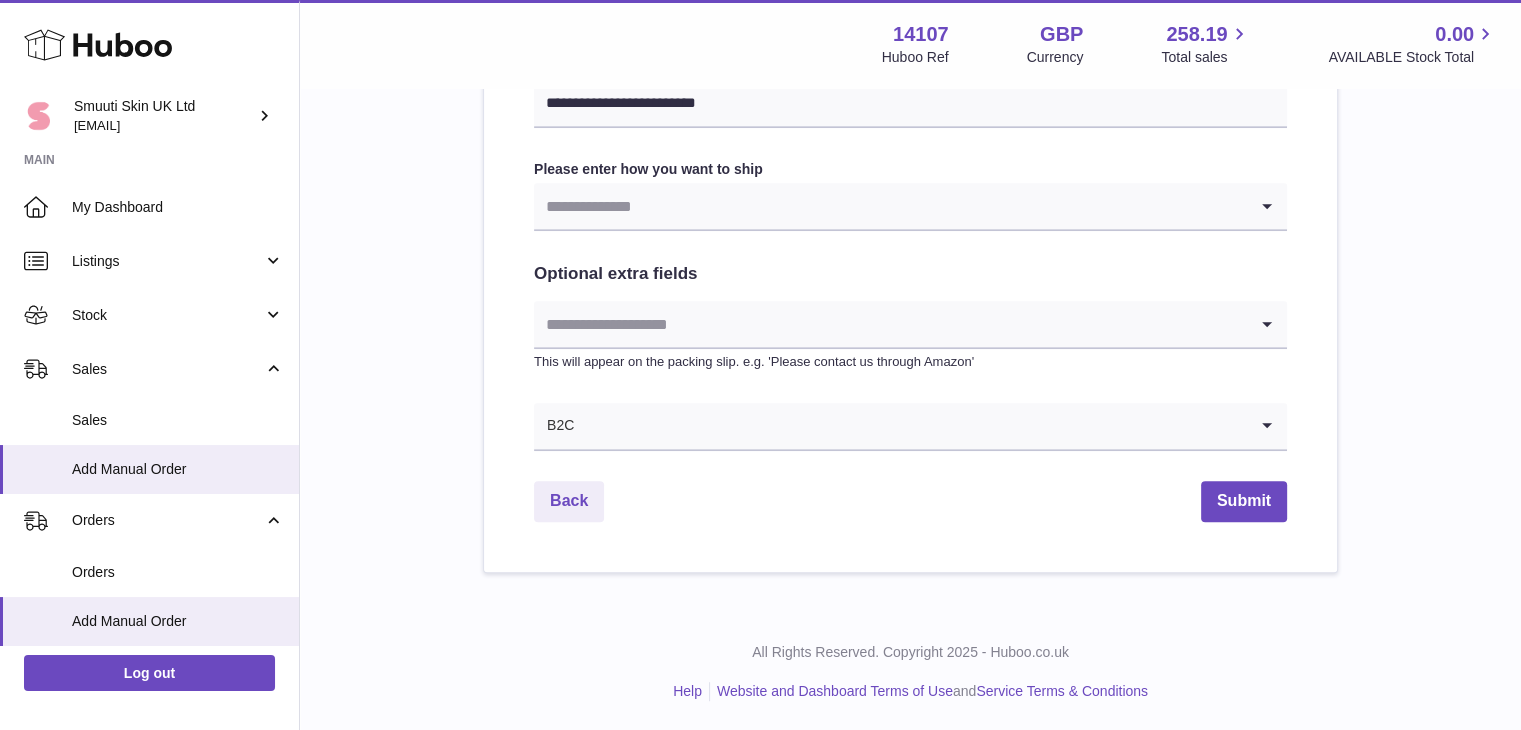 type on "**********" 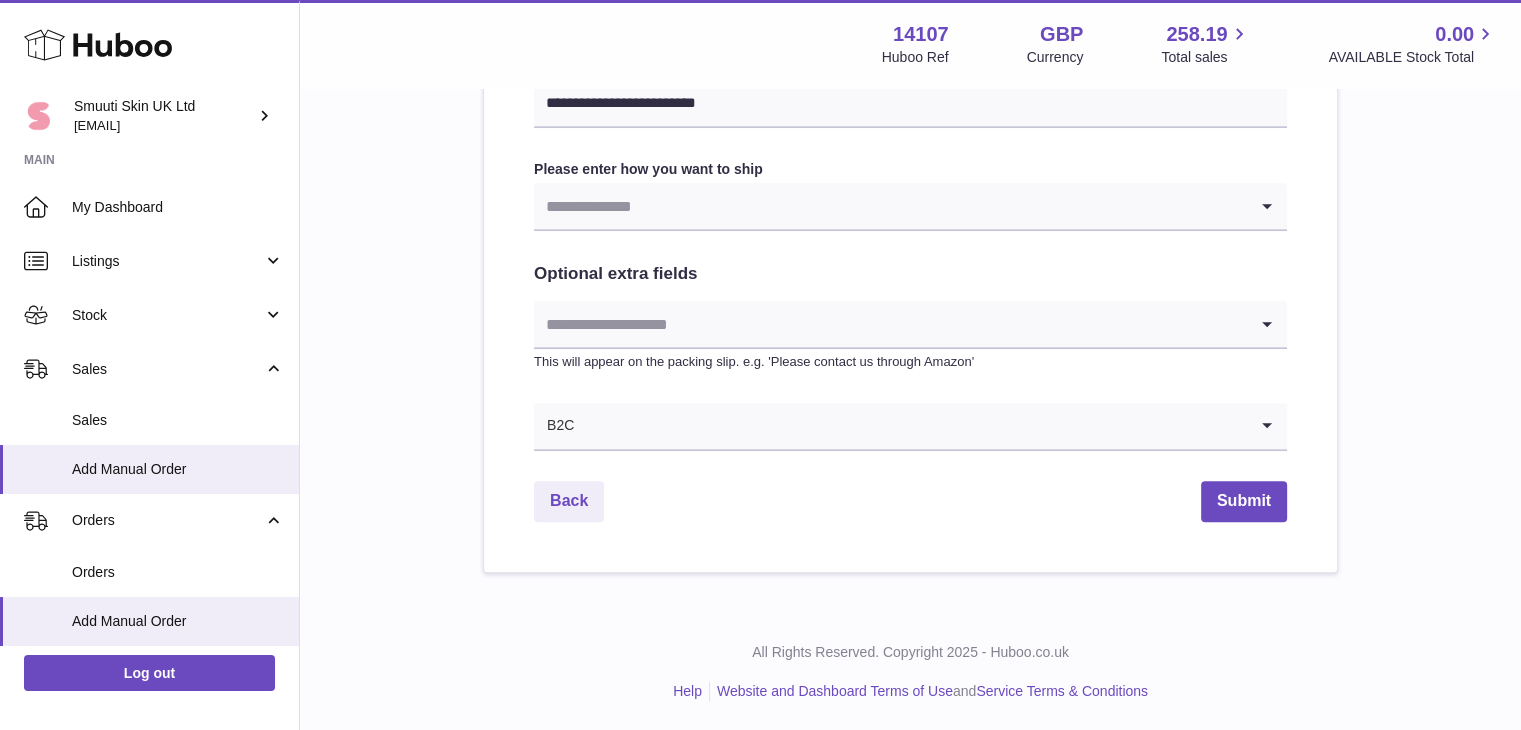 click 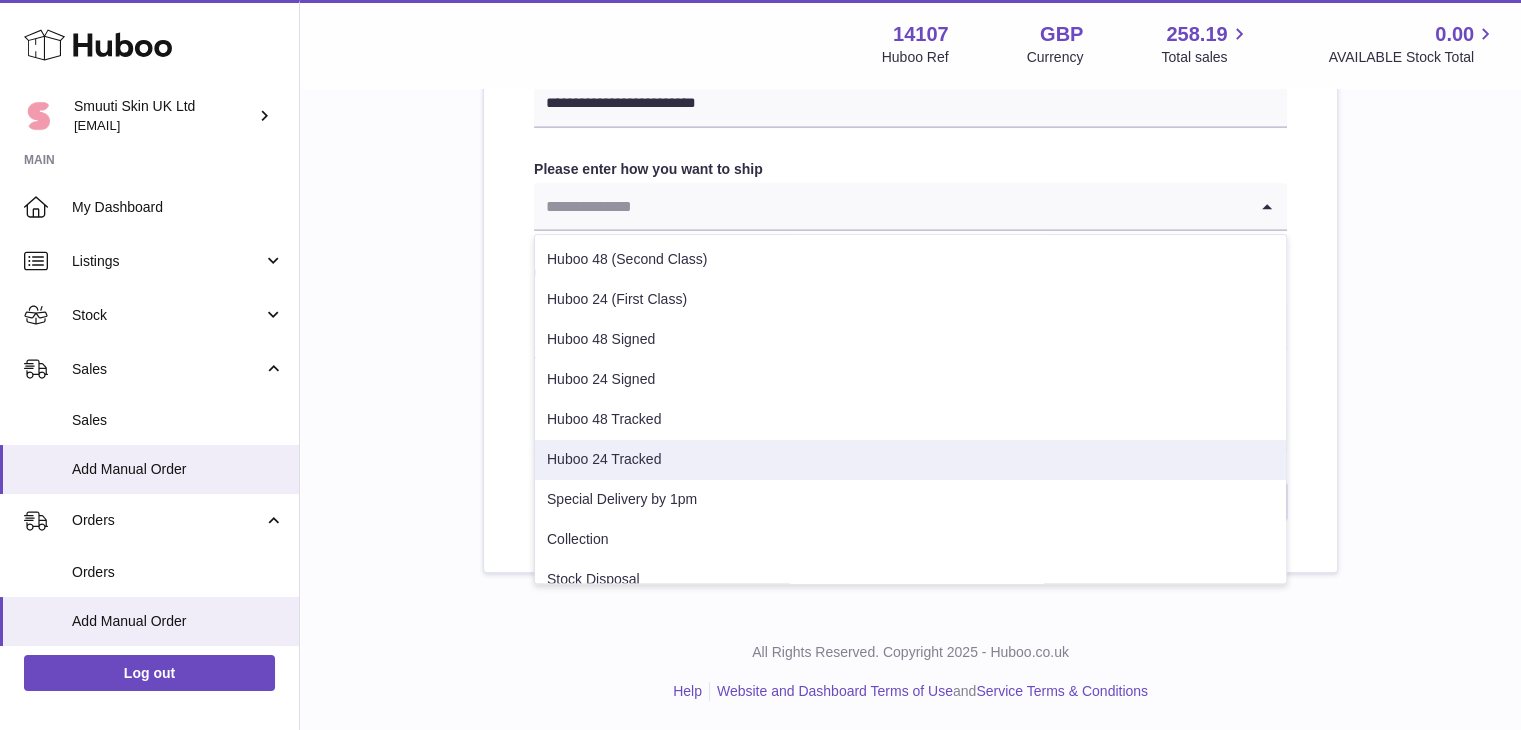 click on "Huboo 24 Tracked" at bounding box center [910, 460] 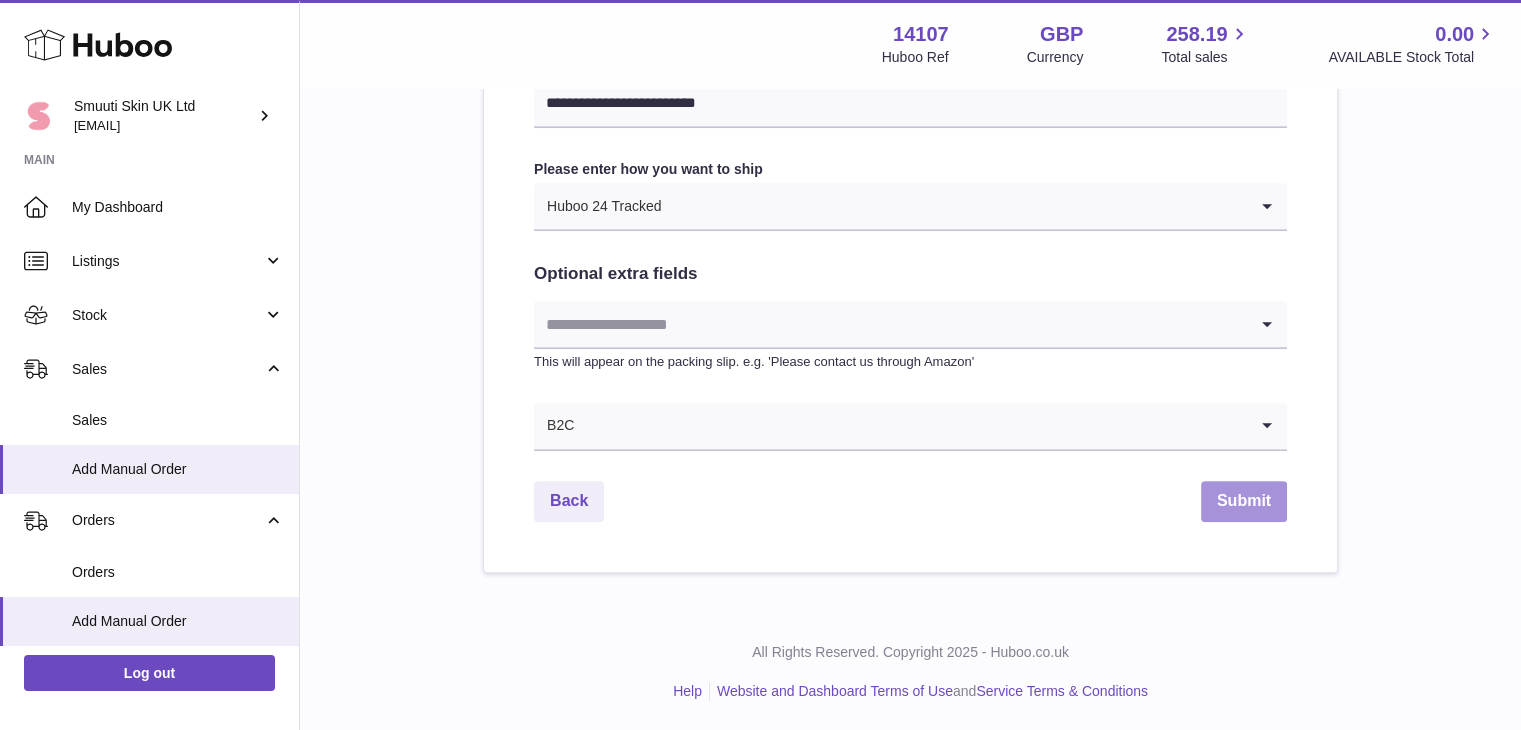 click on "Submit" at bounding box center [1244, 501] 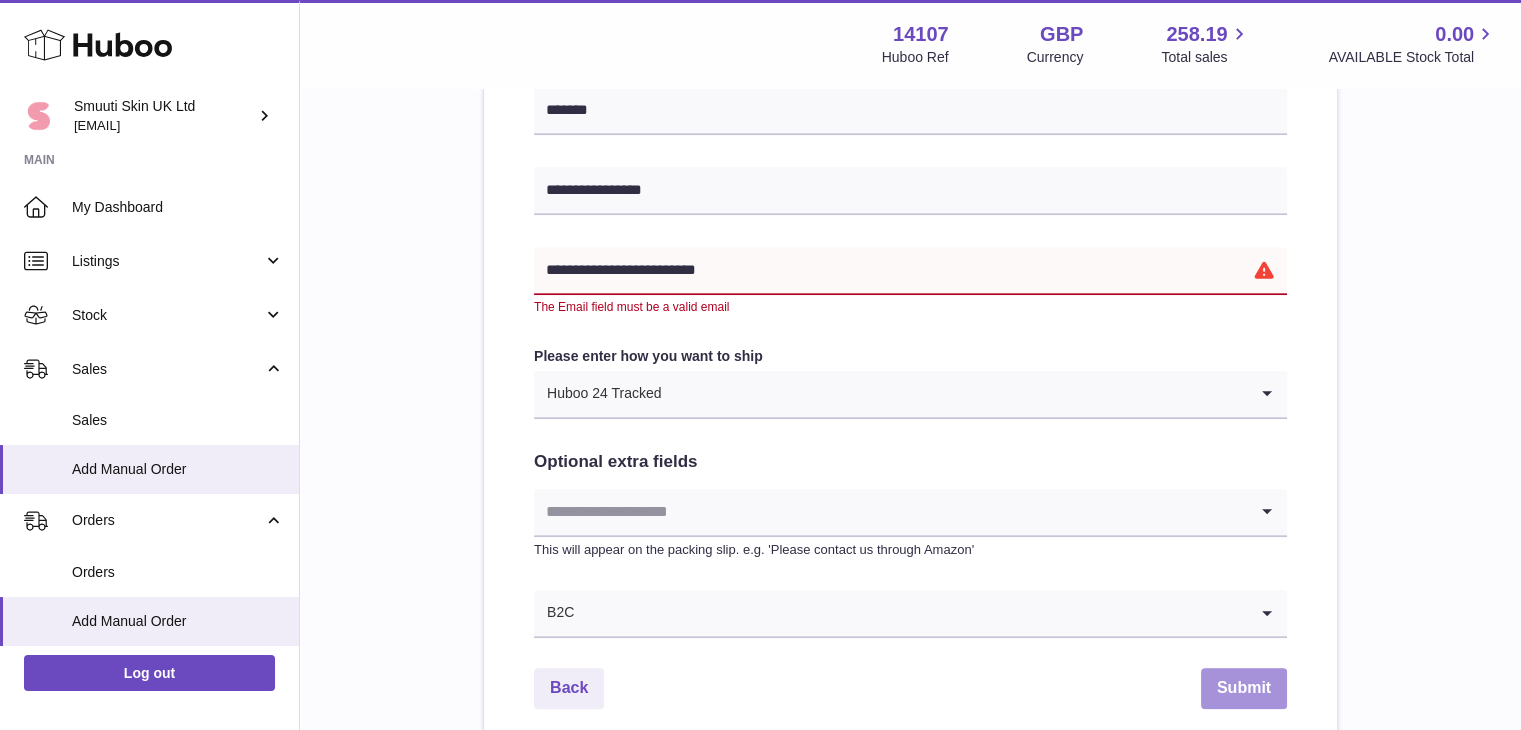 scroll, scrollTop: 849, scrollLeft: 0, axis: vertical 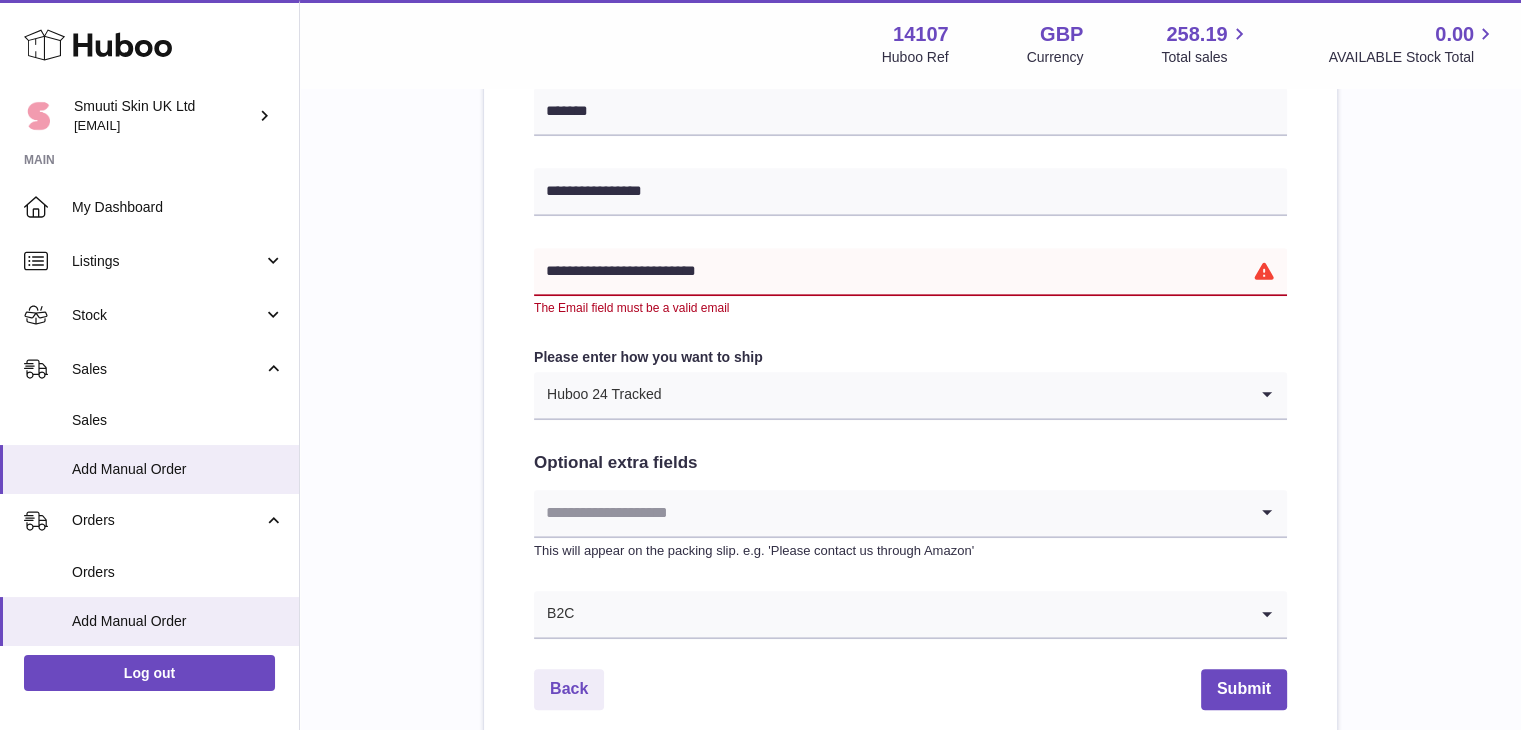 click on "**********" at bounding box center [910, 272] 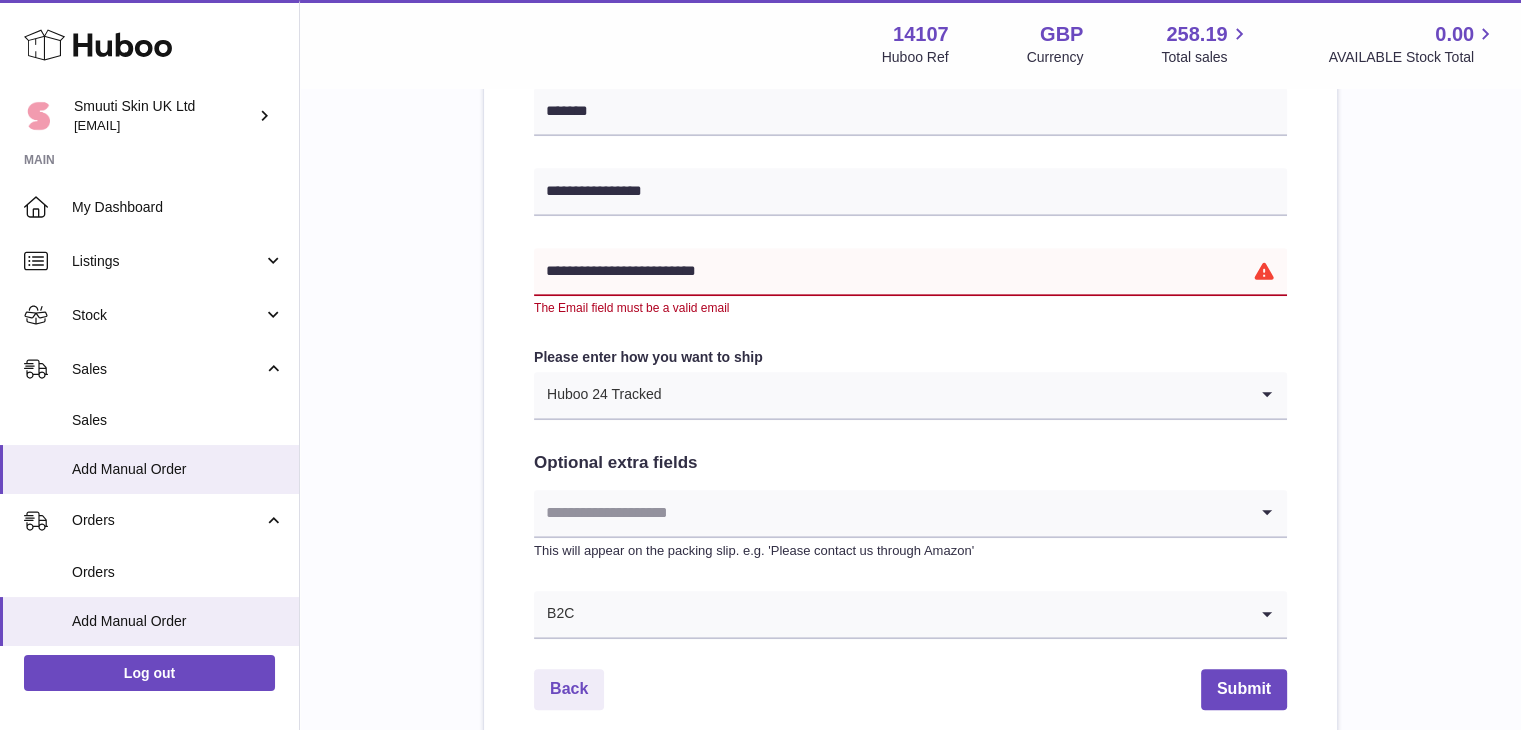 click on "**********" at bounding box center (910, 119) 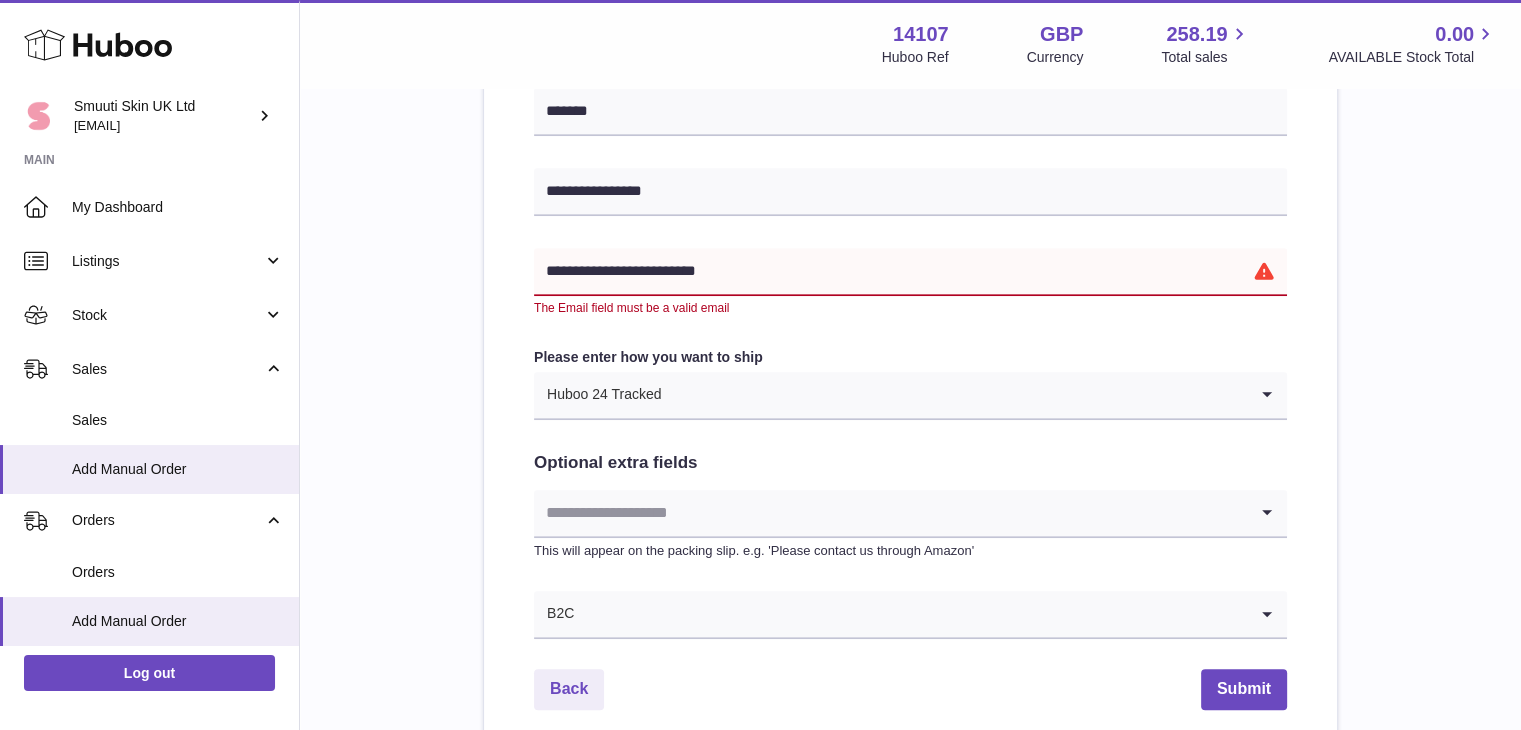 click on "**********" at bounding box center [910, 272] 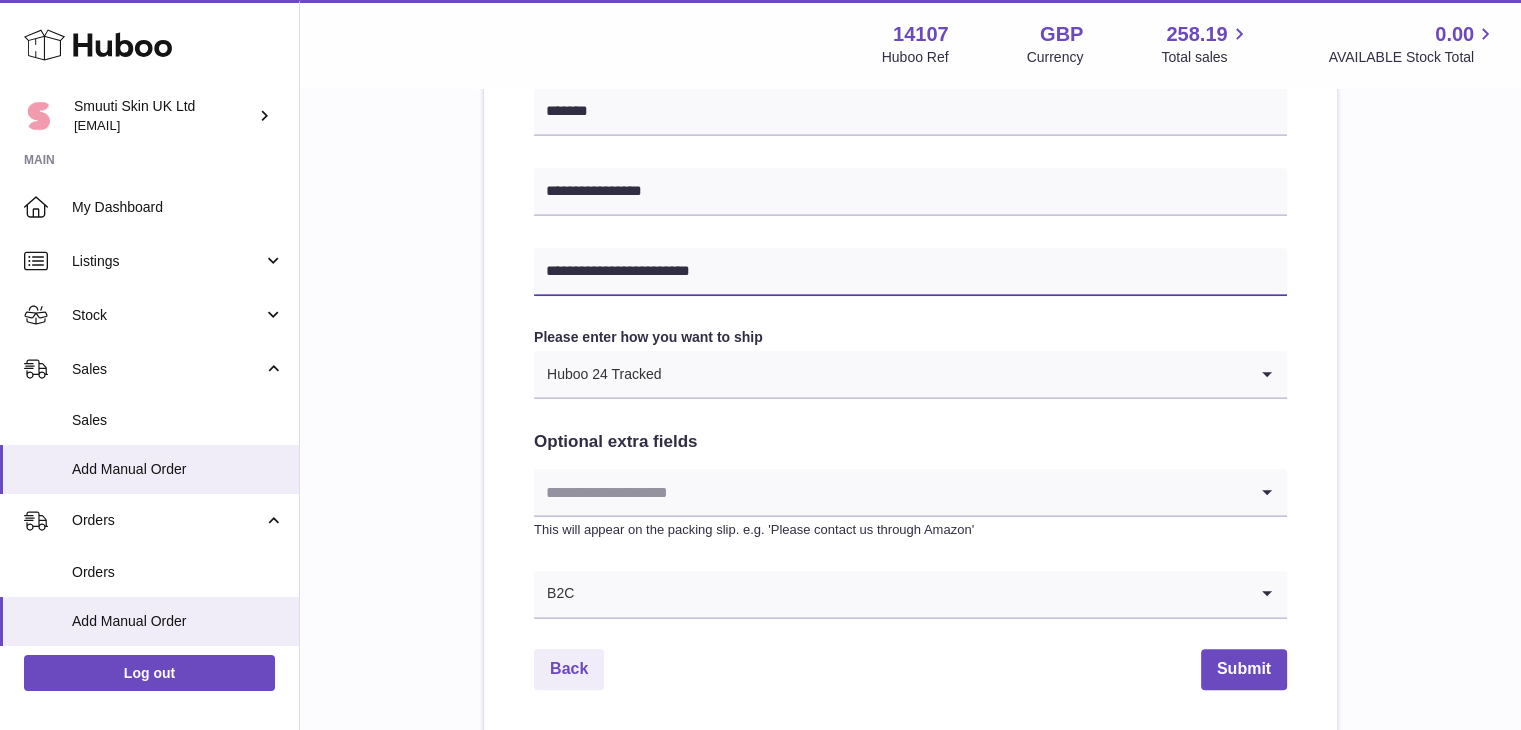 type on "**********" 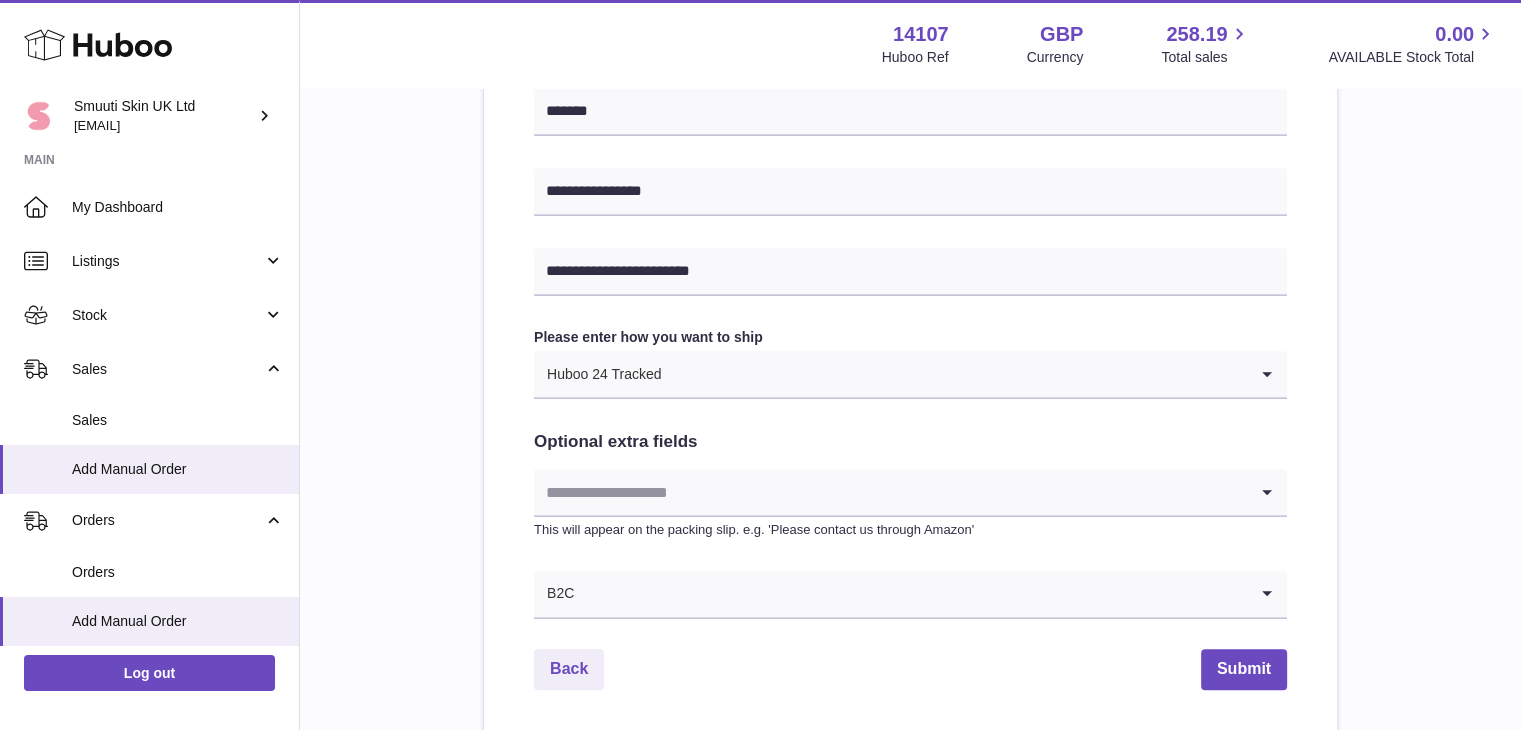 click on "**********" at bounding box center (910, 109) 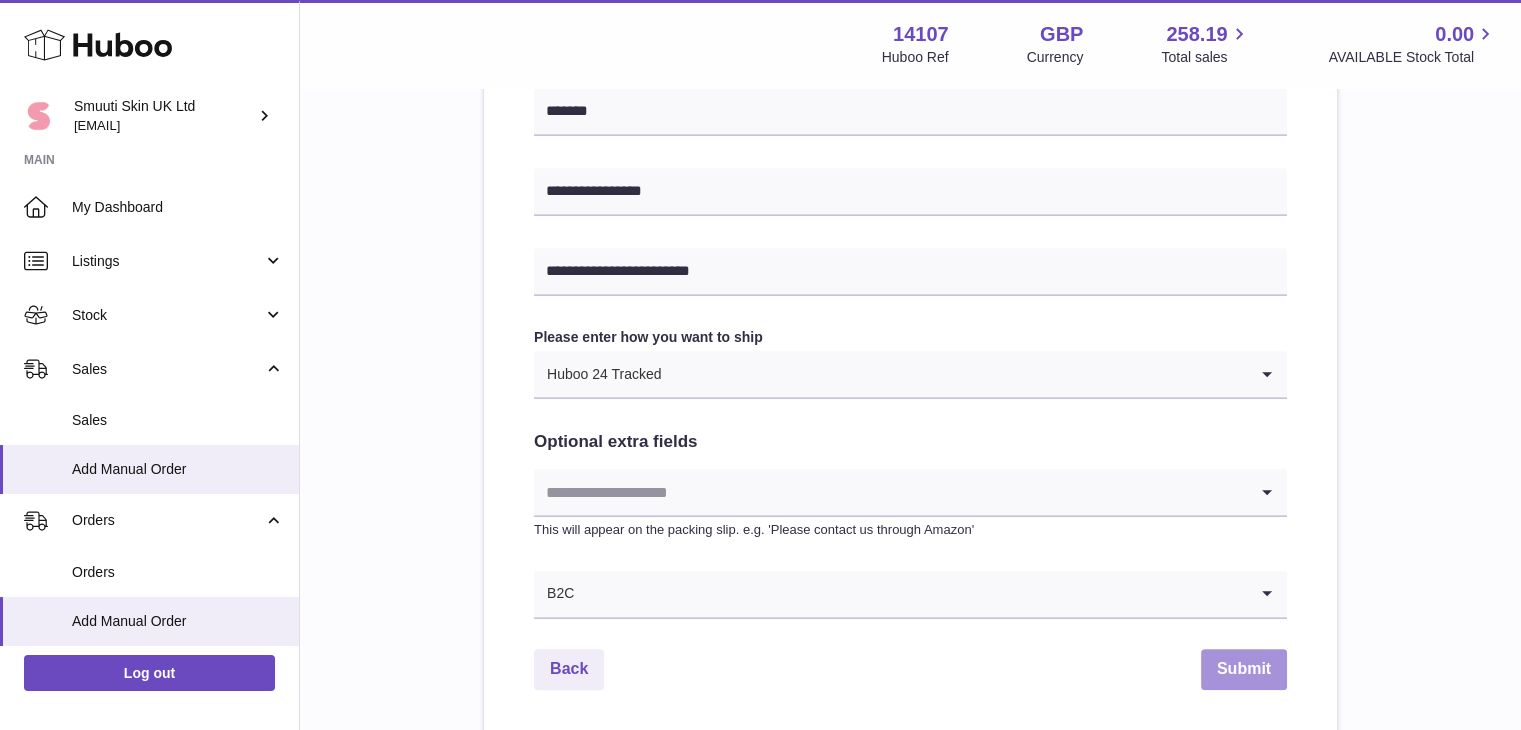 click on "Submit" at bounding box center (1244, 669) 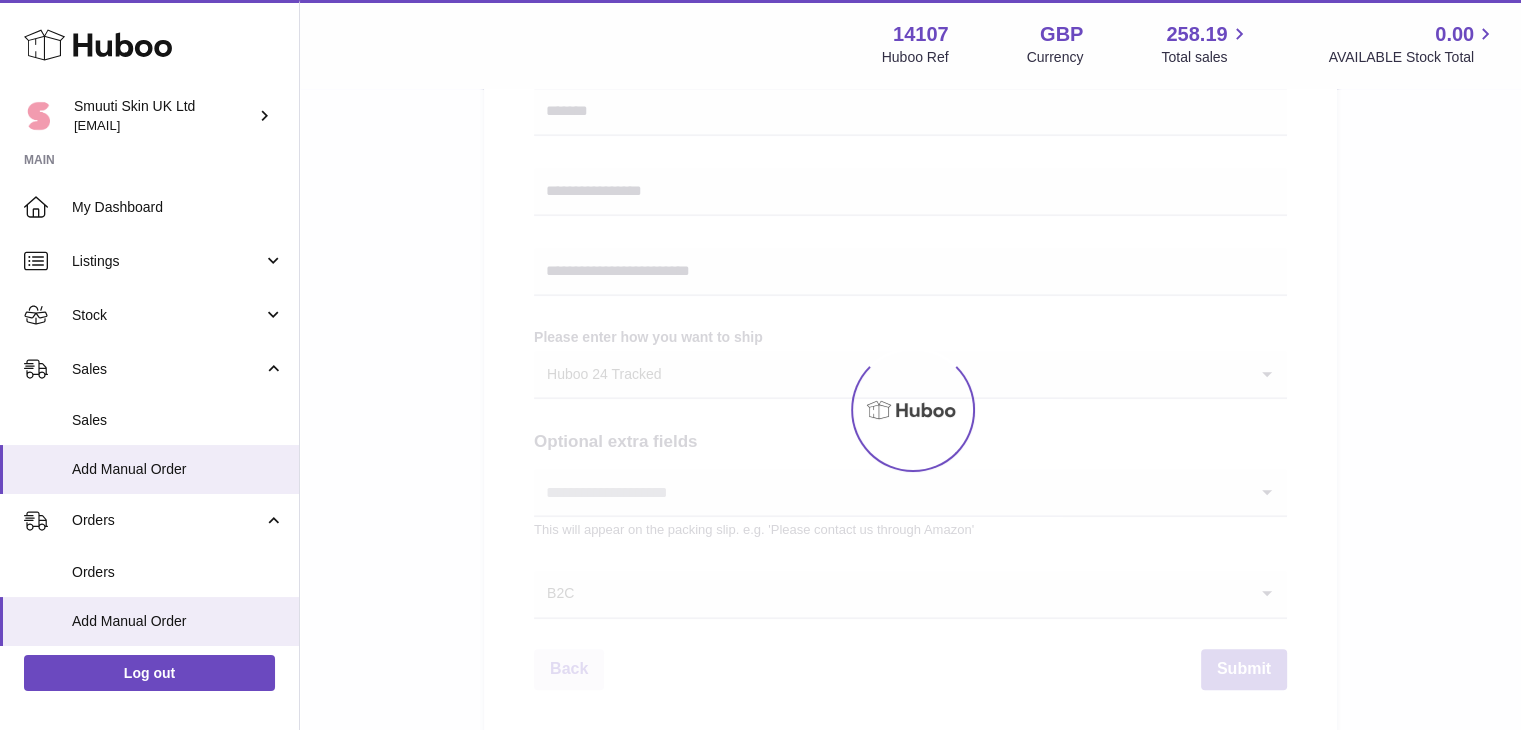 scroll, scrollTop: 0, scrollLeft: 0, axis: both 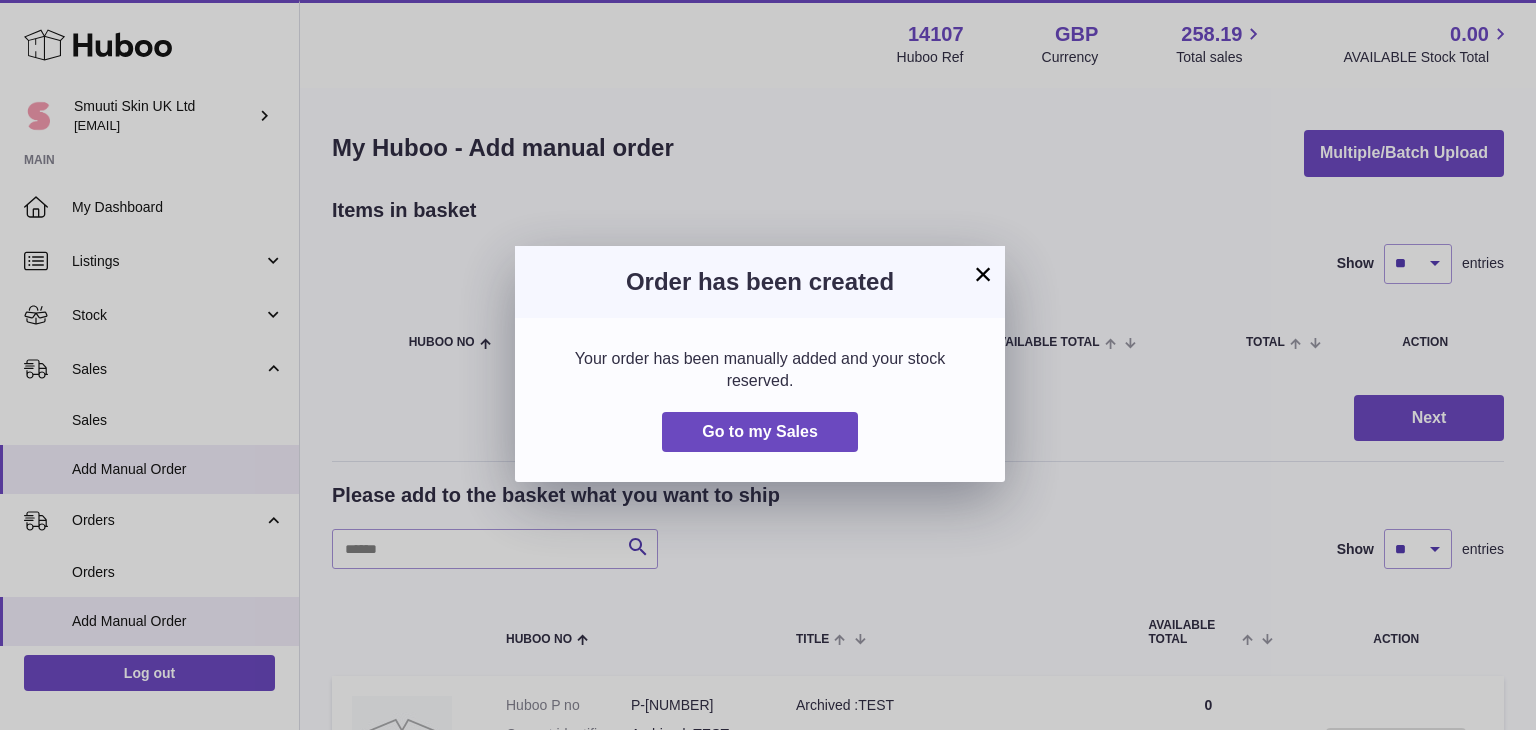 click on "×" at bounding box center (983, 274) 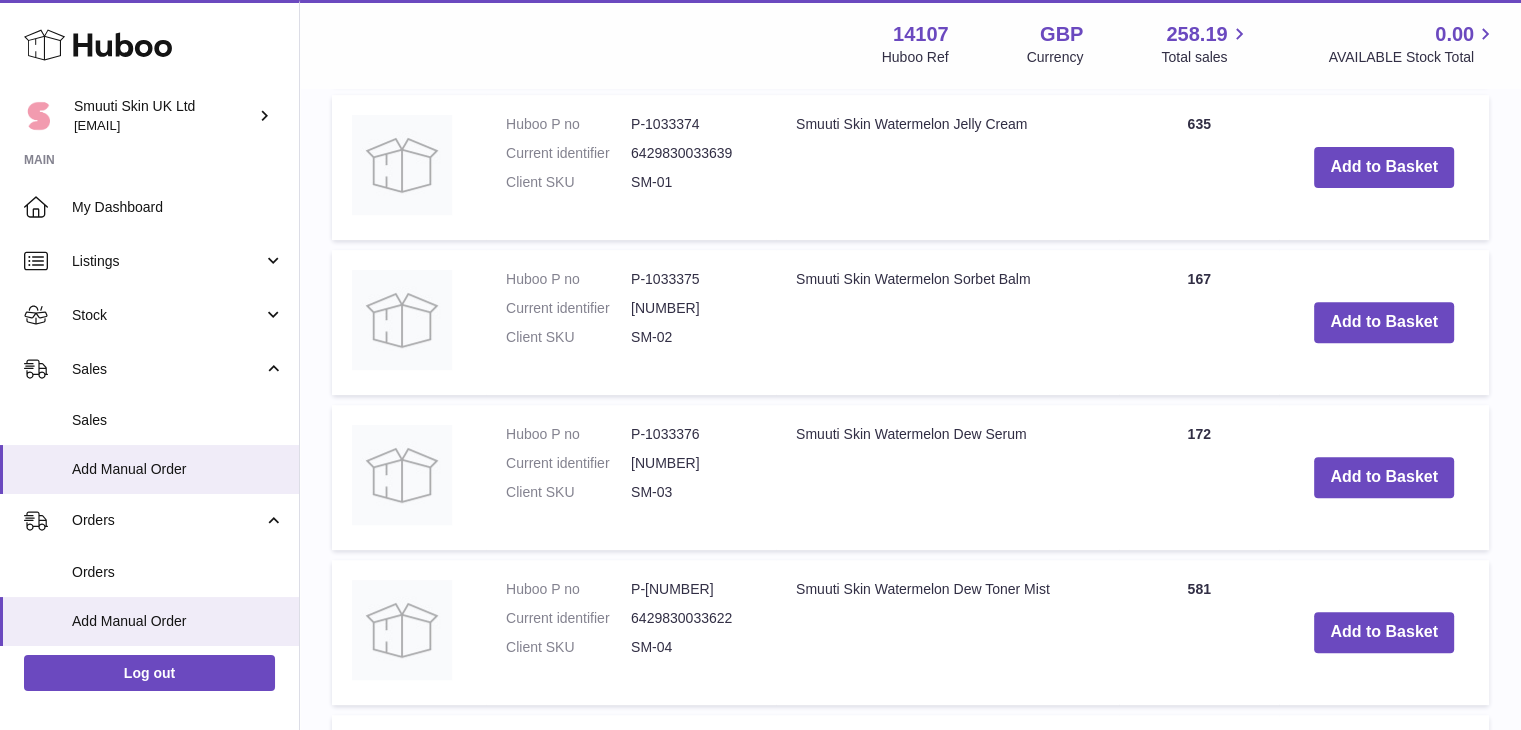scroll, scrollTop: 739, scrollLeft: 0, axis: vertical 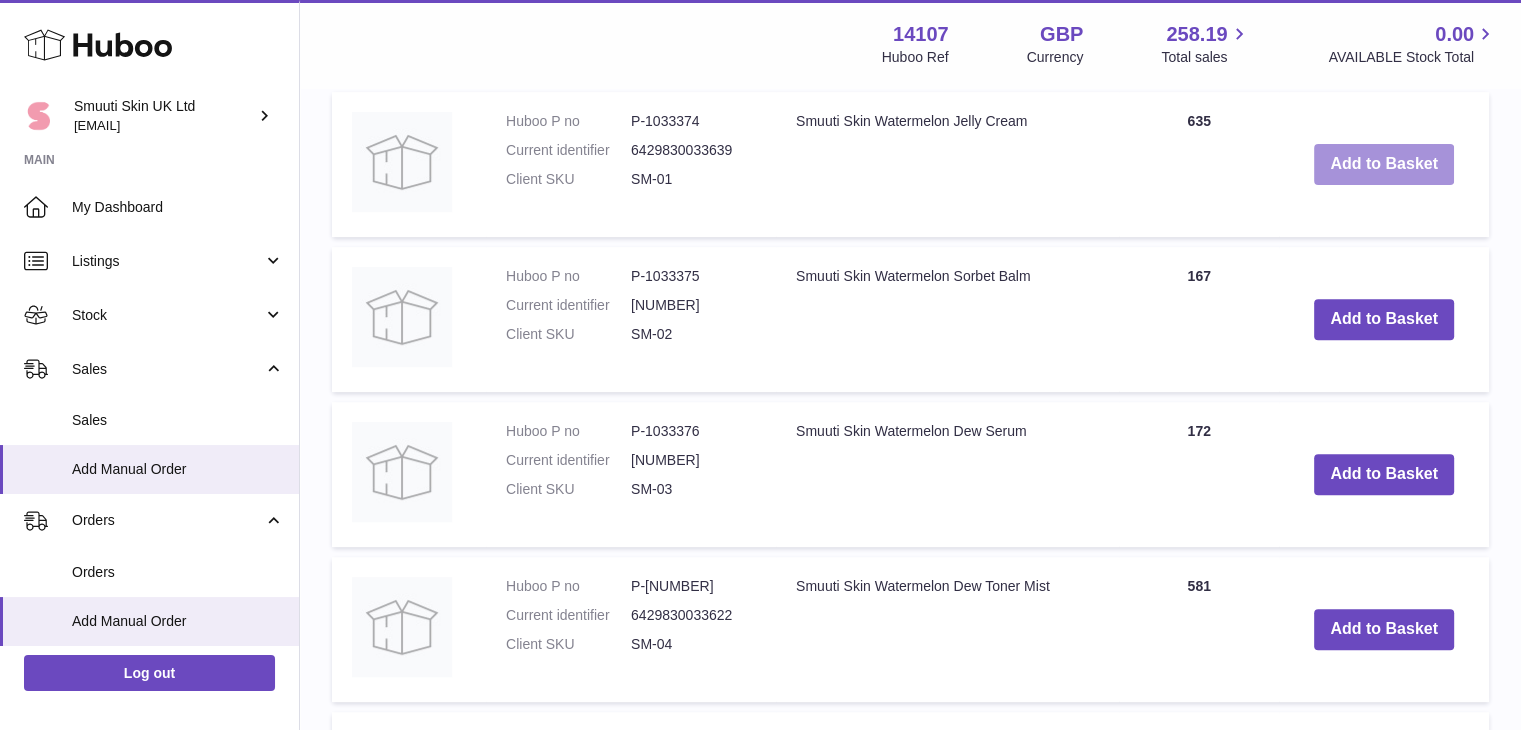 click on "Add to Basket" at bounding box center [1384, 164] 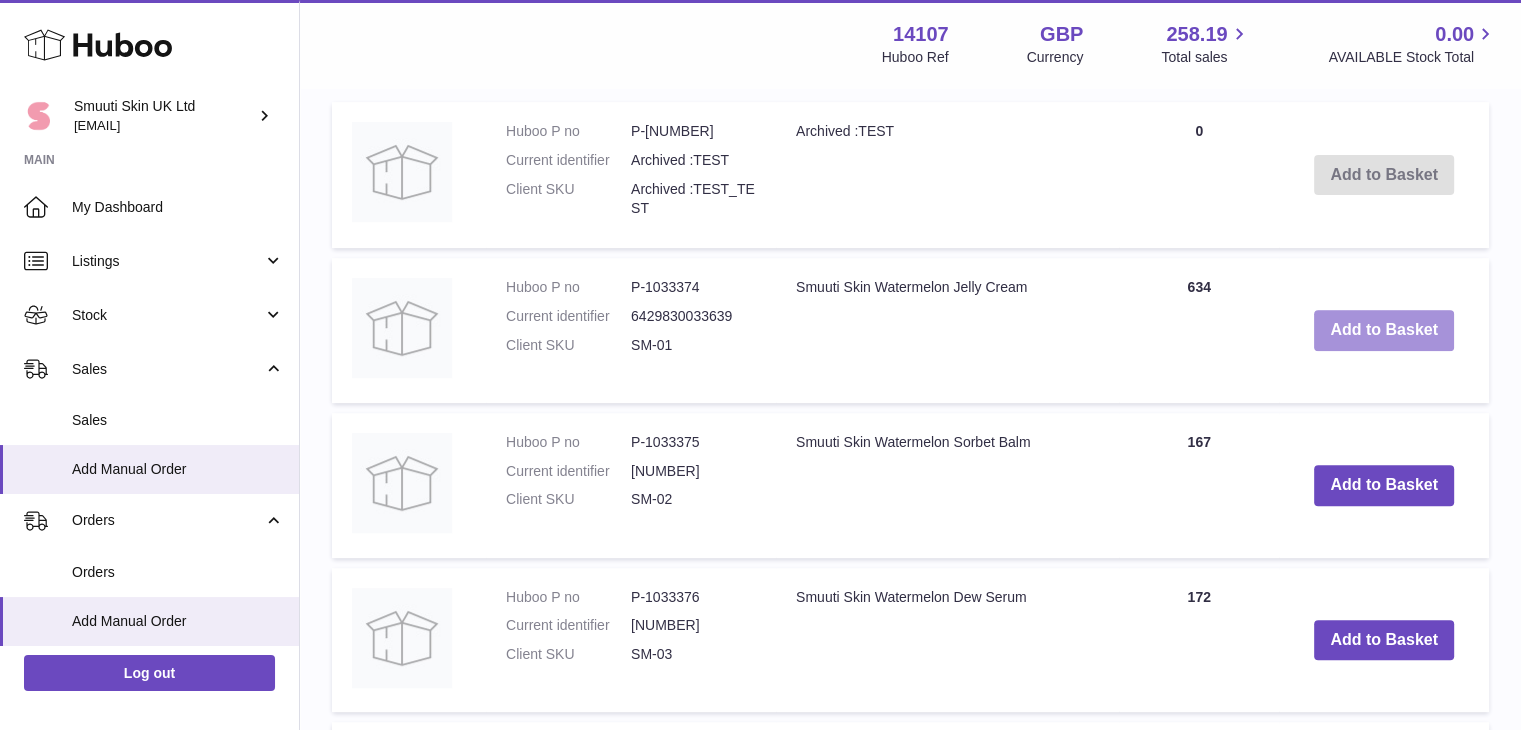 scroll, scrollTop: 904, scrollLeft: 0, axis: vertical 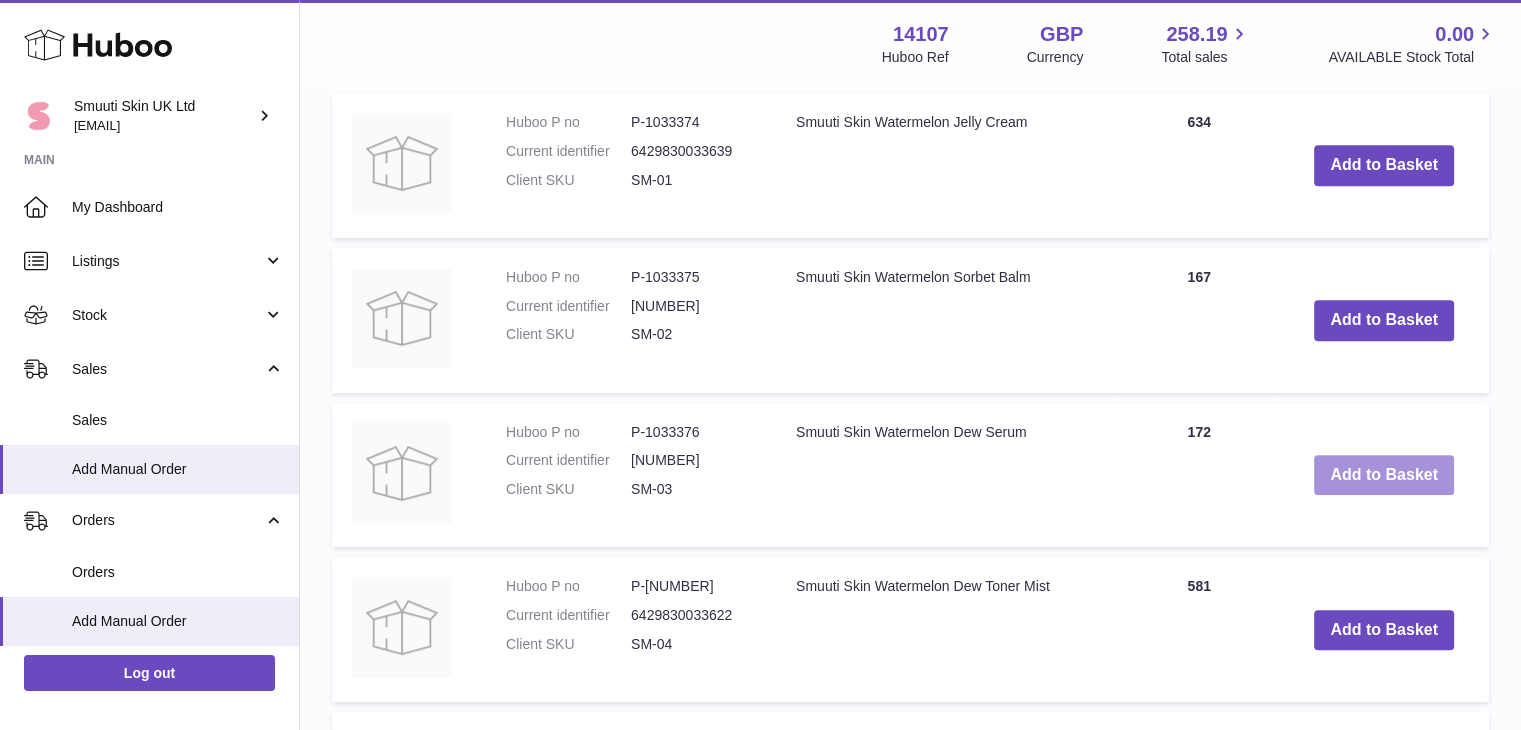 click on "Add to Basket" at bounding box center [1384, 475] 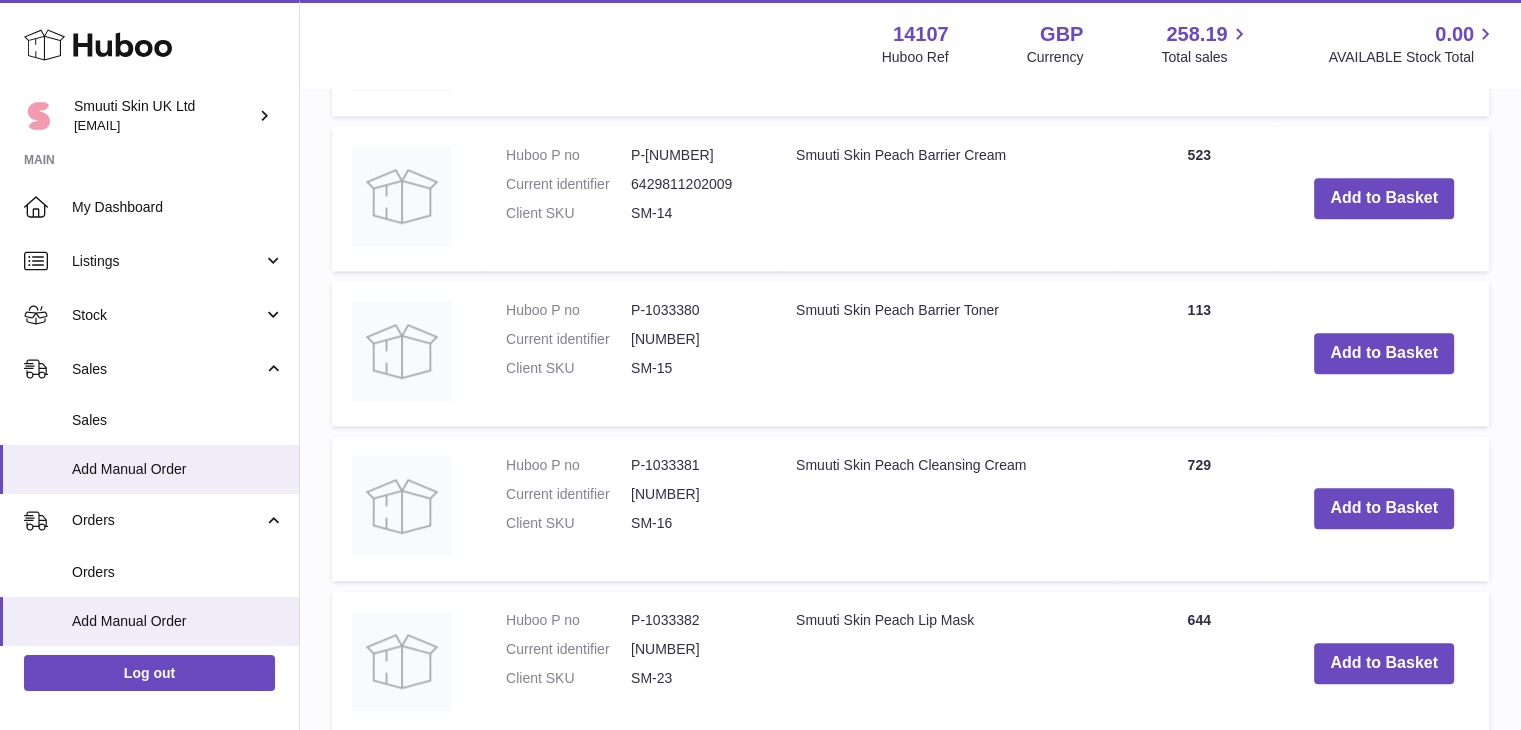 scroll, scrollTop: 2069, scrollLeft: 0, axis: vertical 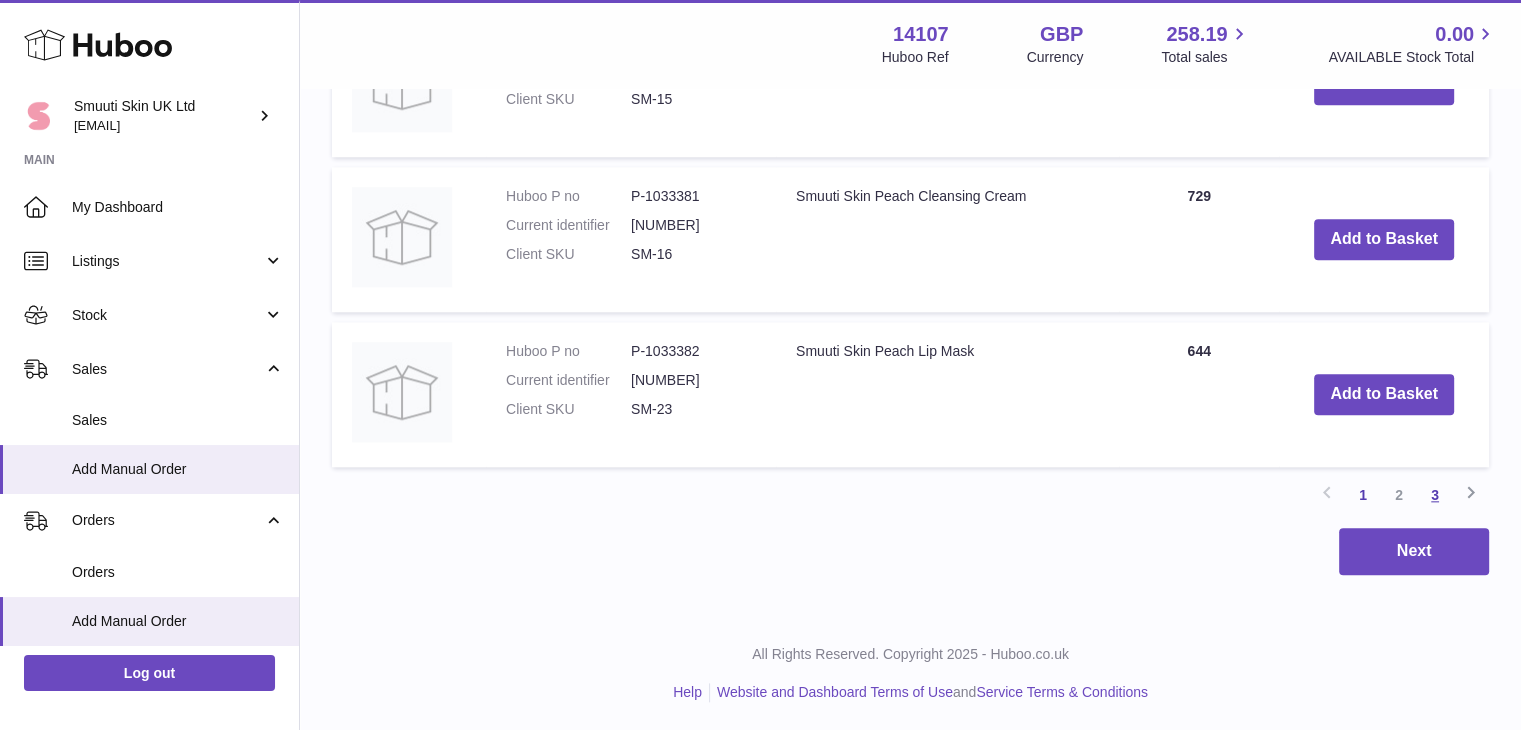 click on "3" at bounding box center [1435, 495] 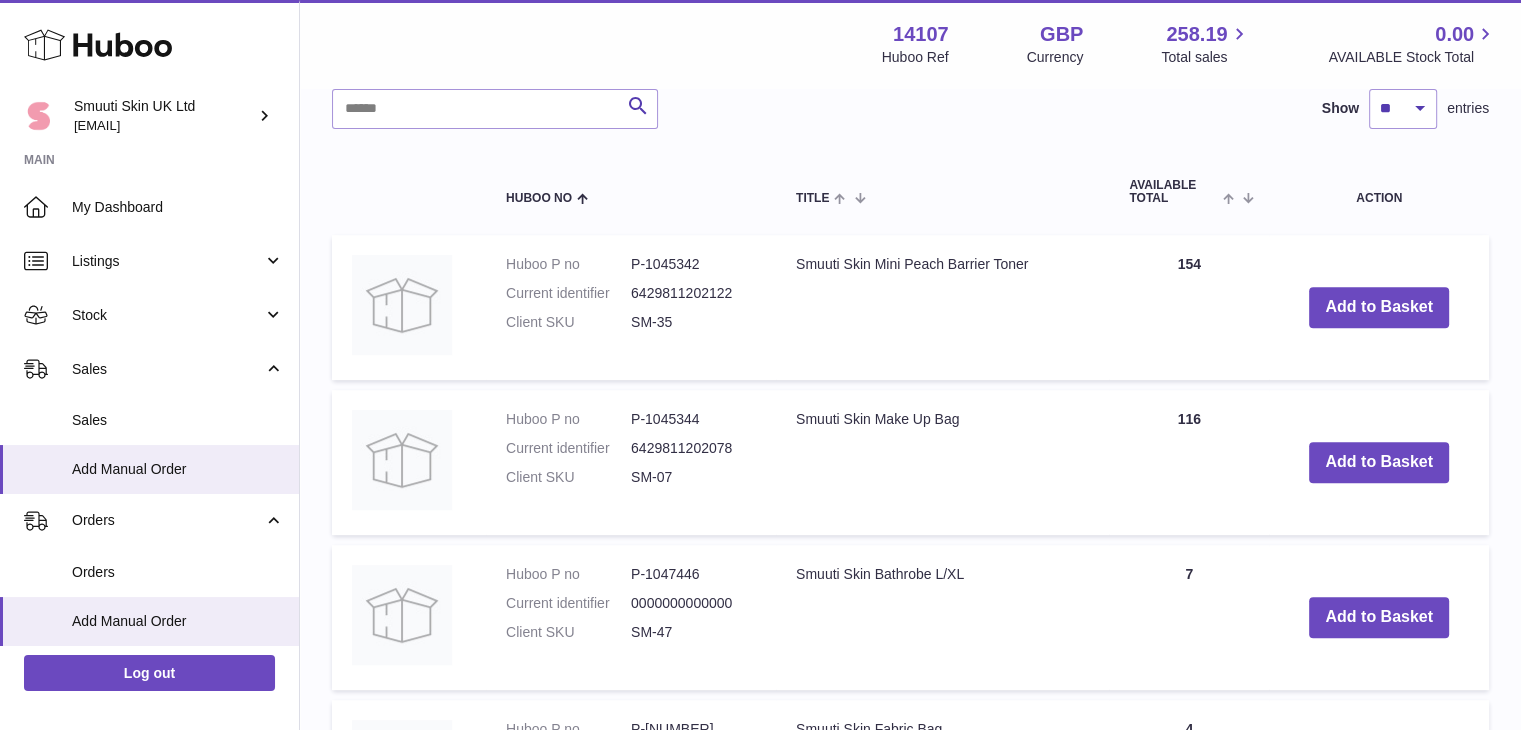 scroll, scrollTop: 764, scrollLeft: 0, axis: vertical 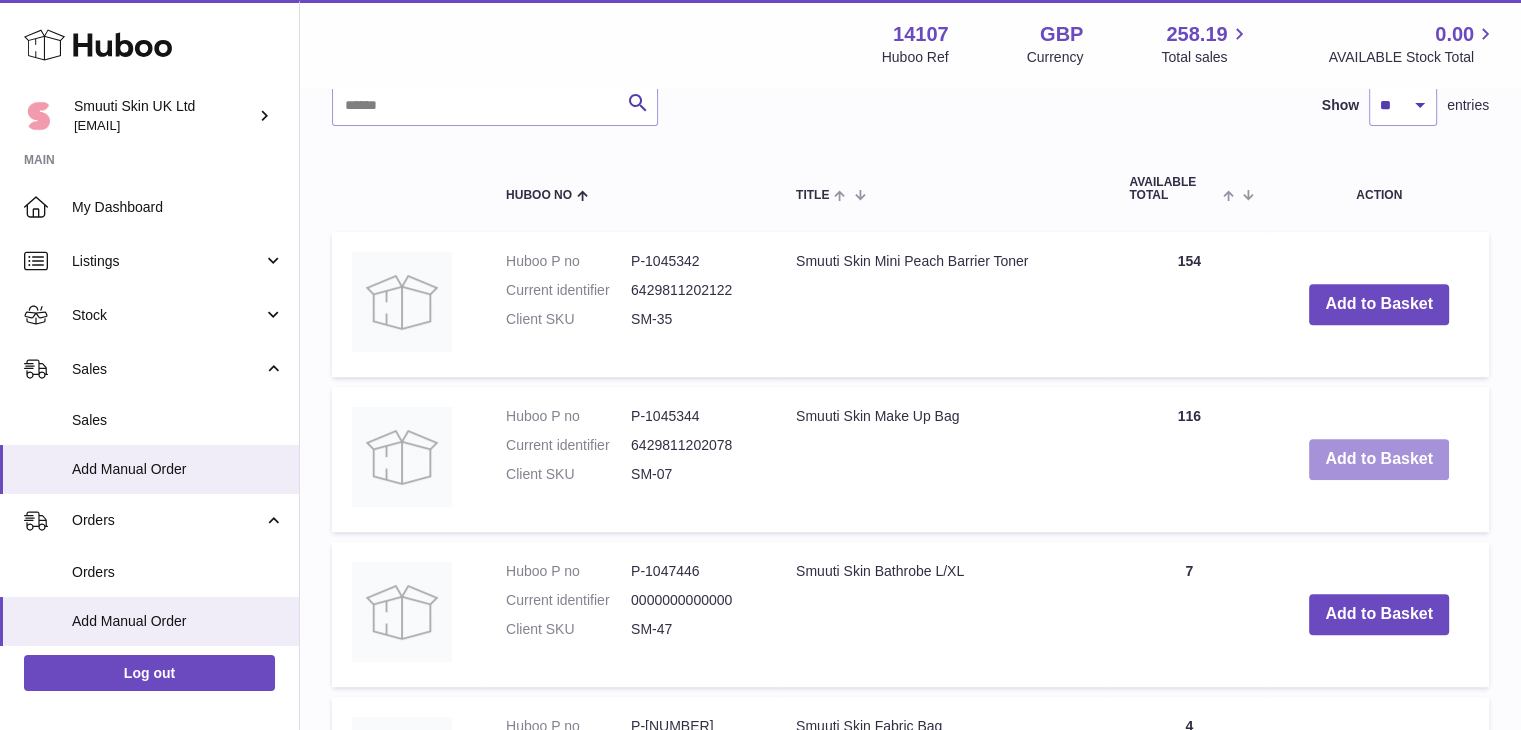 click on "Add to Basket" at bounding box center (1379, 459) 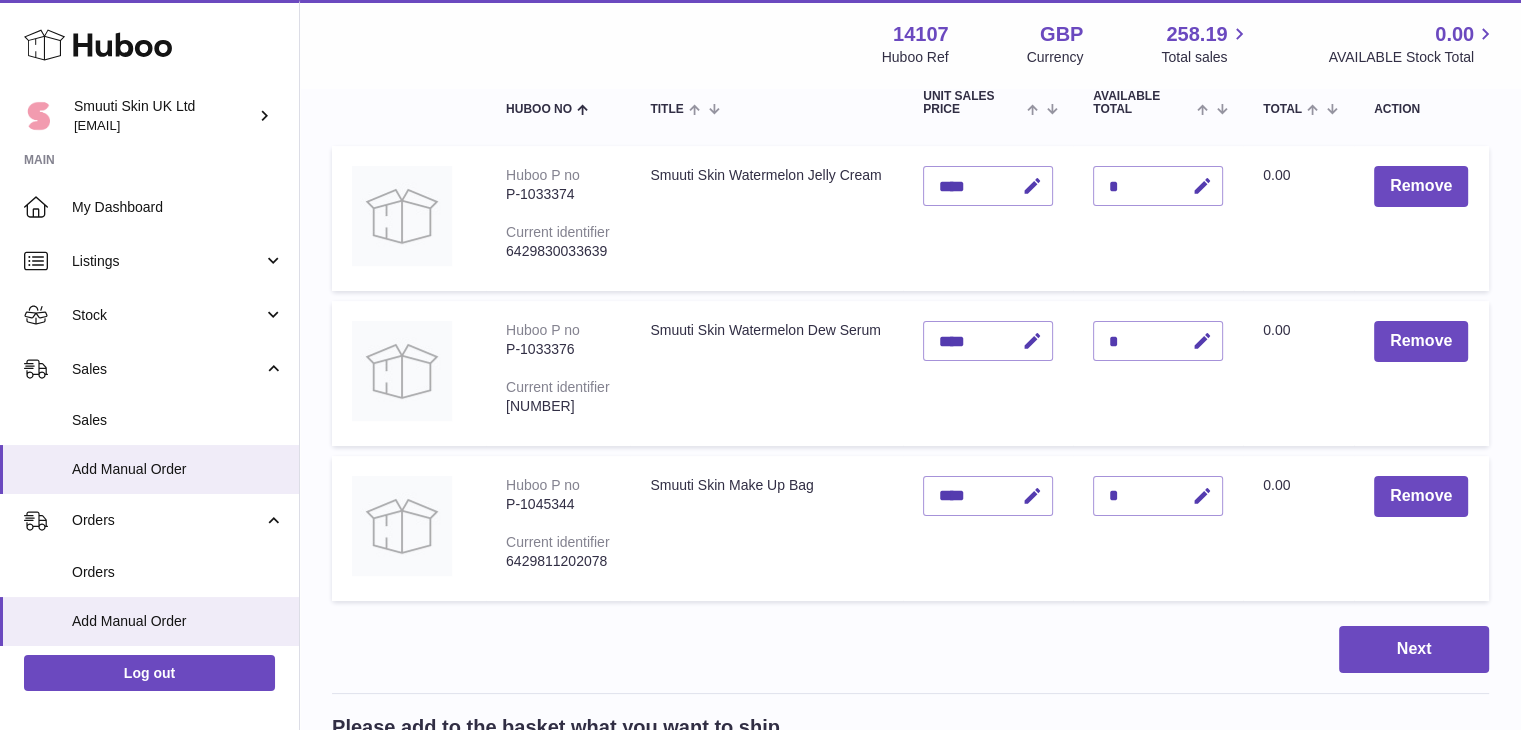scroll, scrollTop: 241, scrollLeft: 0, axis: vertical 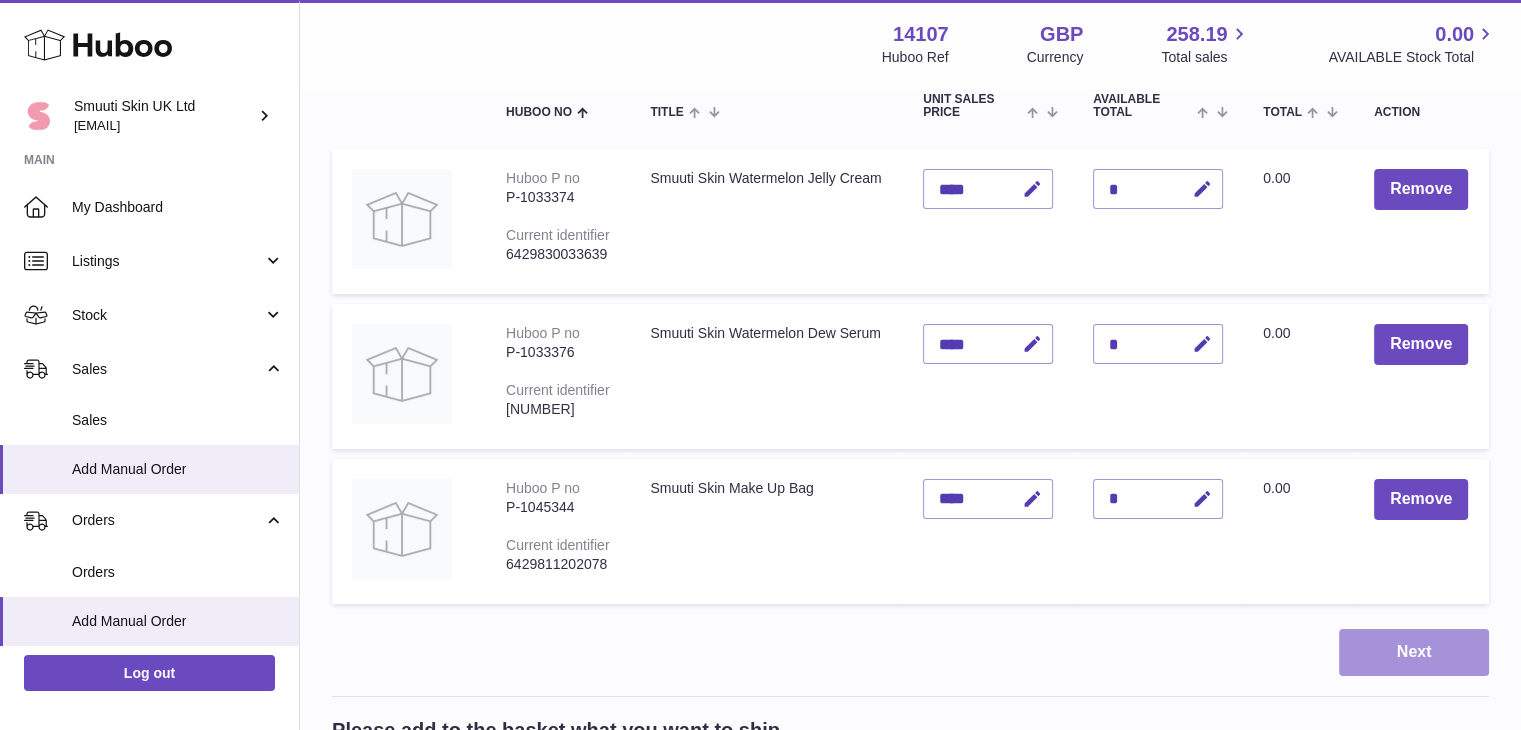 click on "Next" at bounding box center [1414, 652] 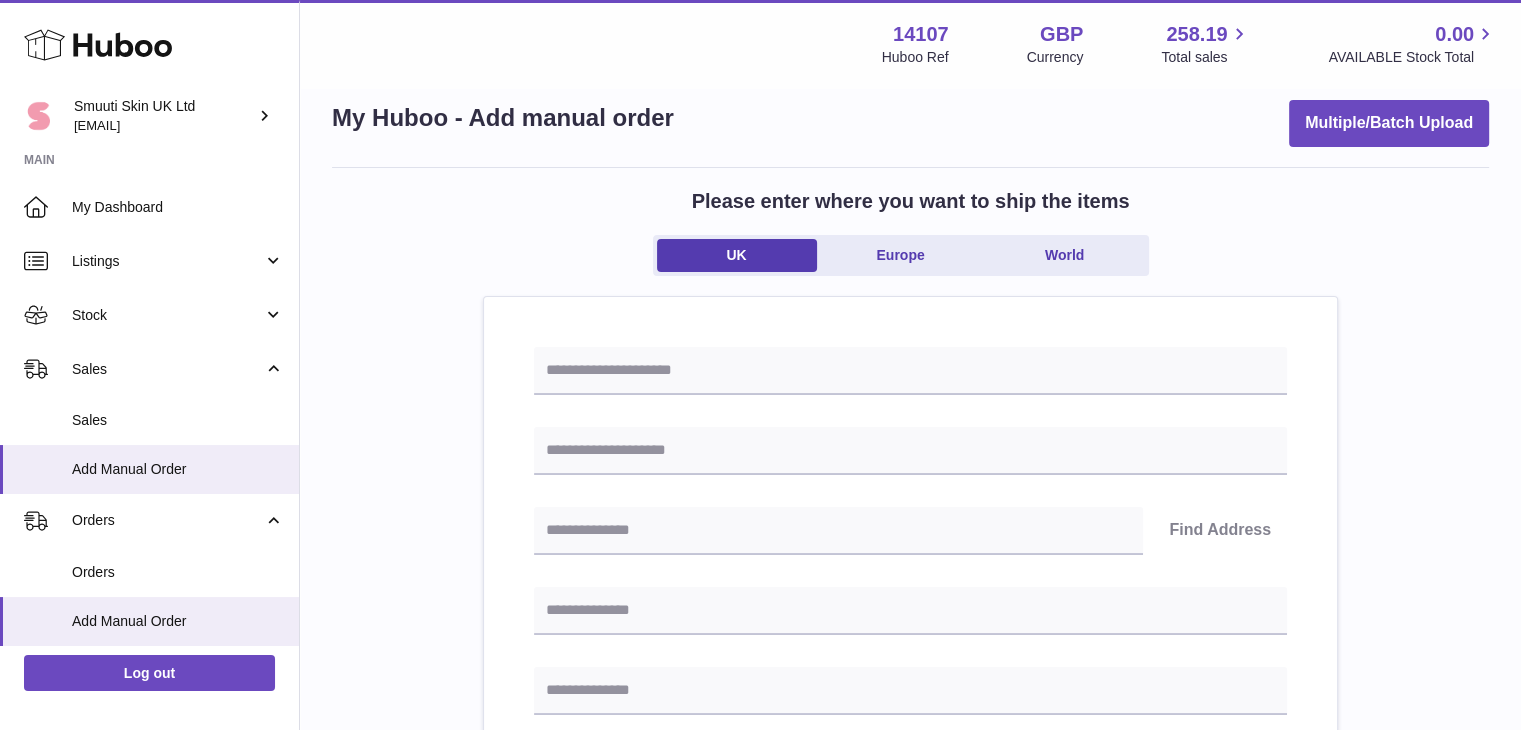 scroll, scrollTop: 24, scrollLeft: 0, axis: vertical 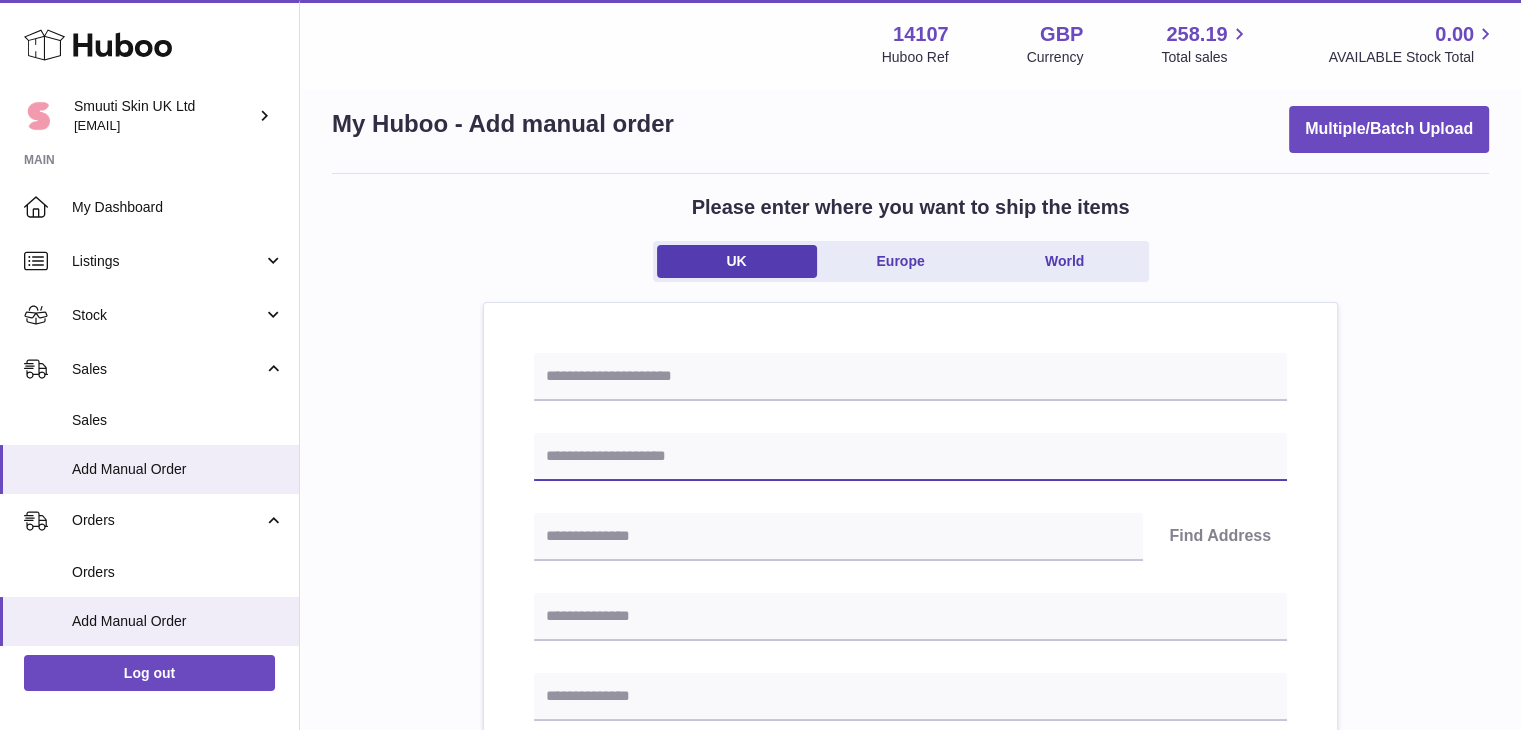 click at bounding box center [910, 457] 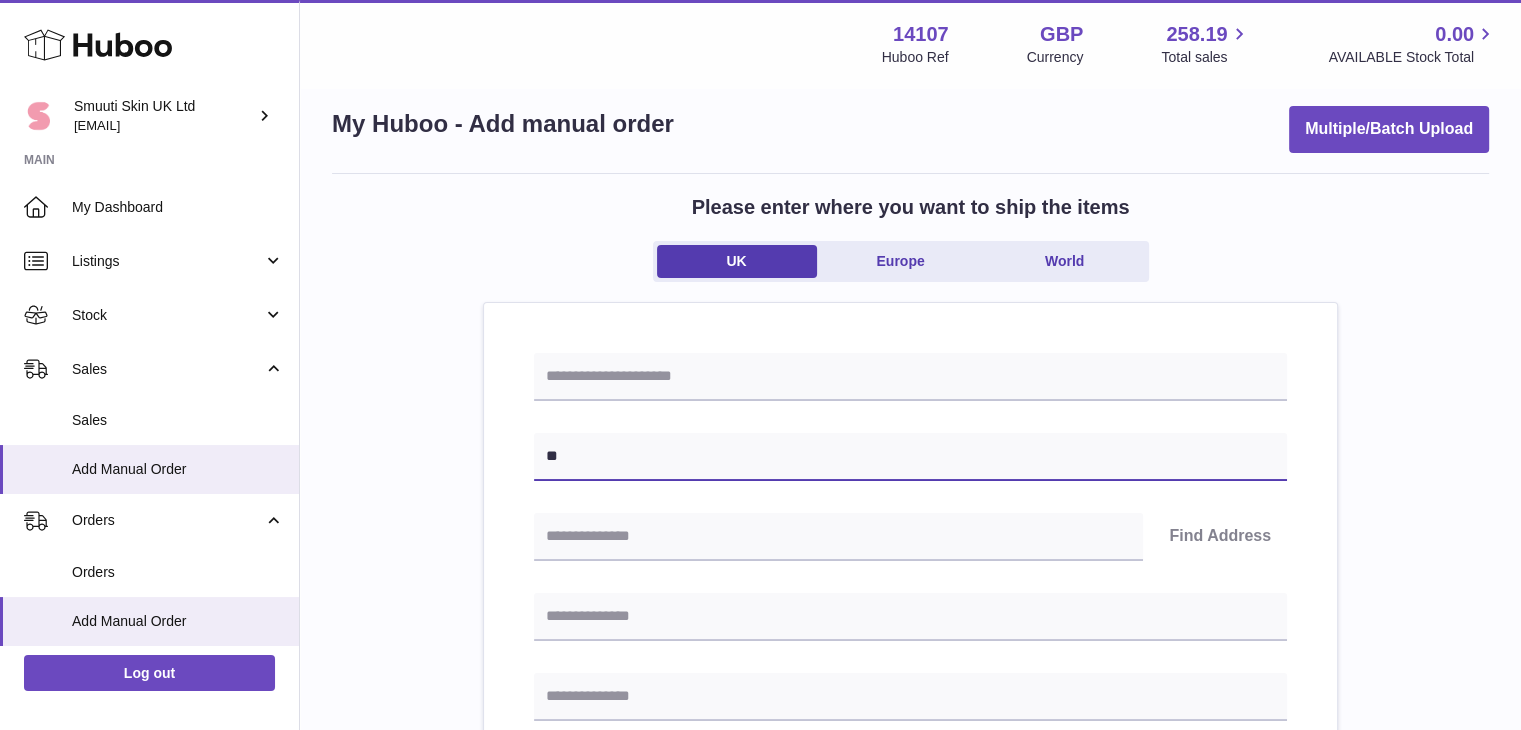 type on "*" 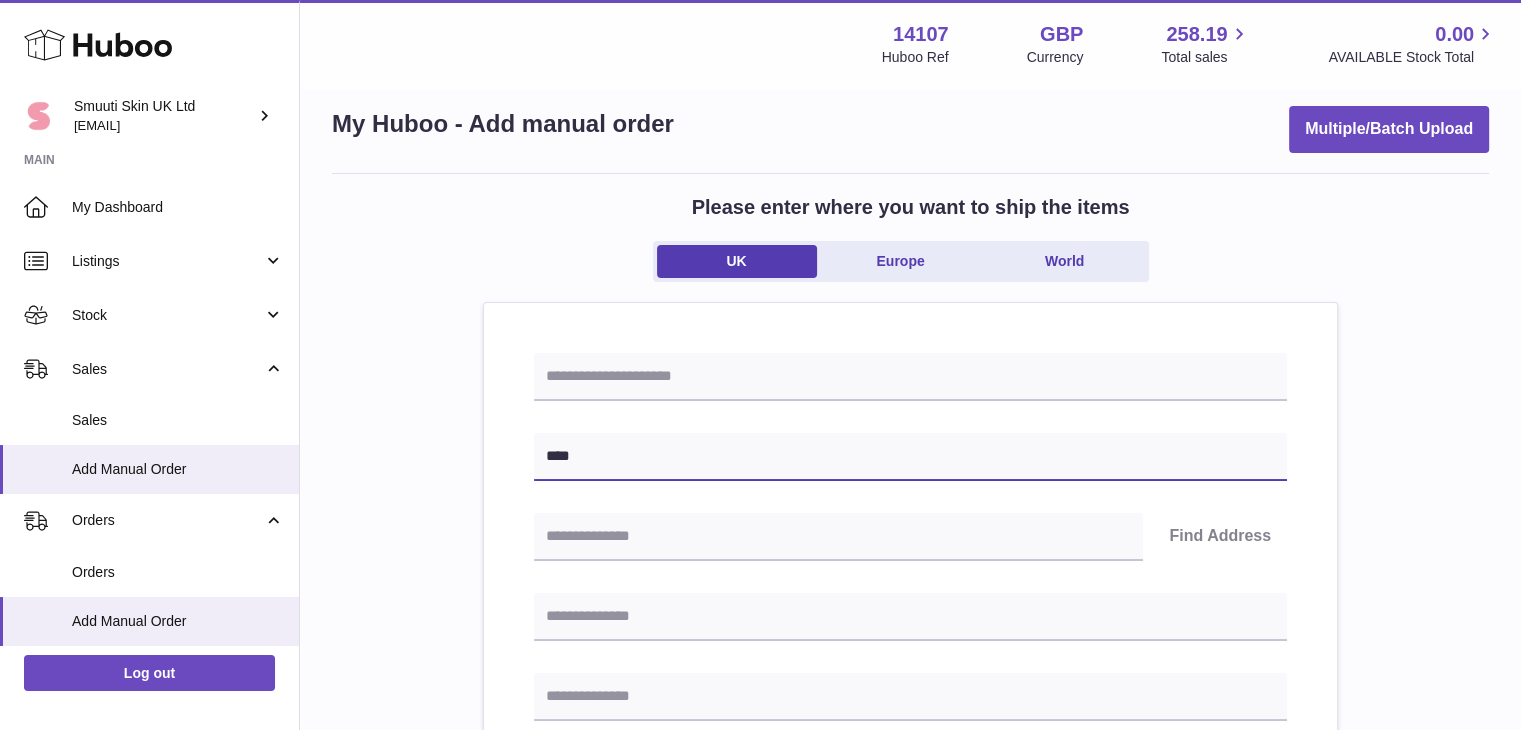 type on "****" 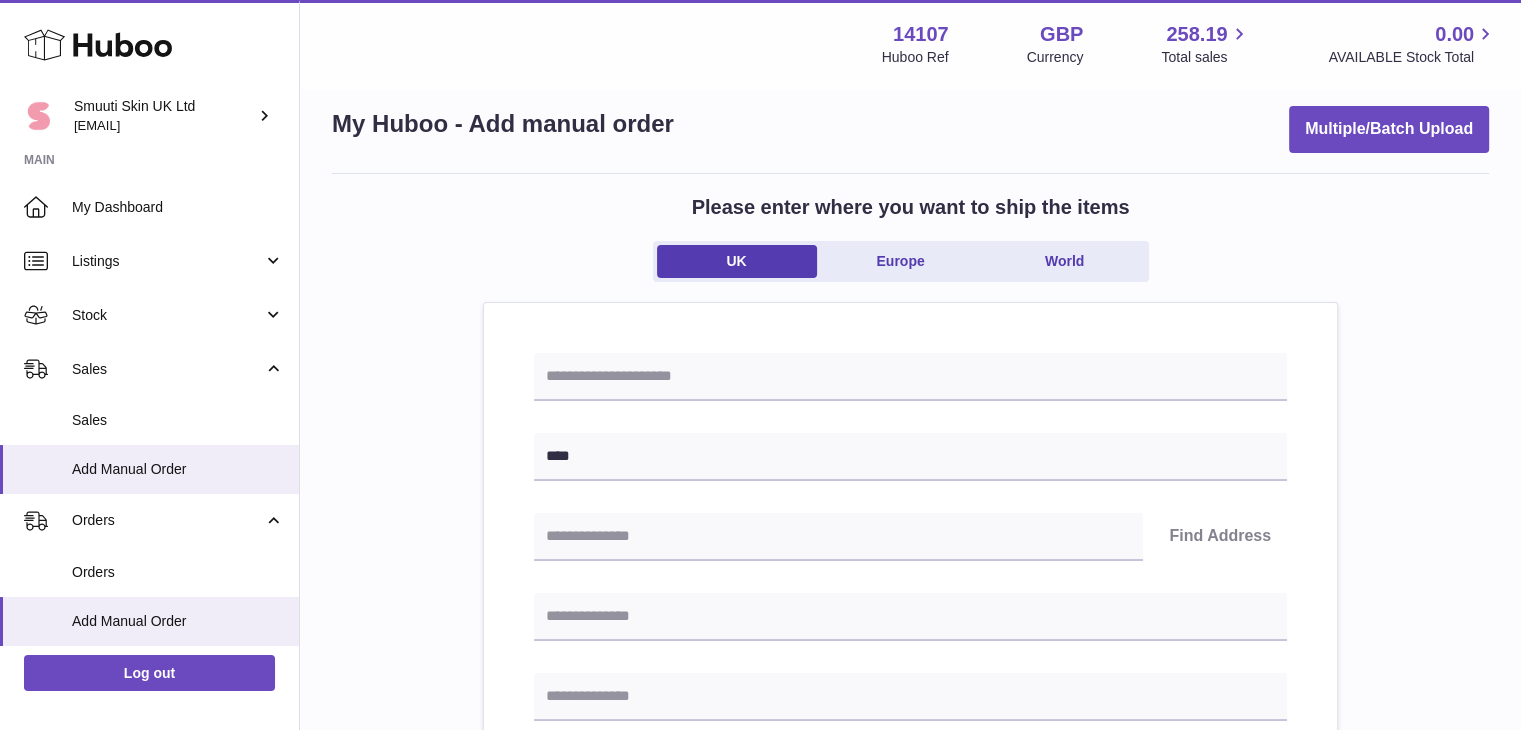 click on "****
Find Address
Please enter how you want to ship             Loading...
You require an order to be fulfilled which is going directly to another business or retailer rather than directly to a consumer. Please ensure you have contacted our customer service department for further information relating to any associated costs and (order completion) timescales, before proceeding.
Optional extra fields             Loading...       This will appear on the packing slip. e.g. 'Please contact us through Amazon'
B2C
Loading...
Back" at bounding box center [910, 934] 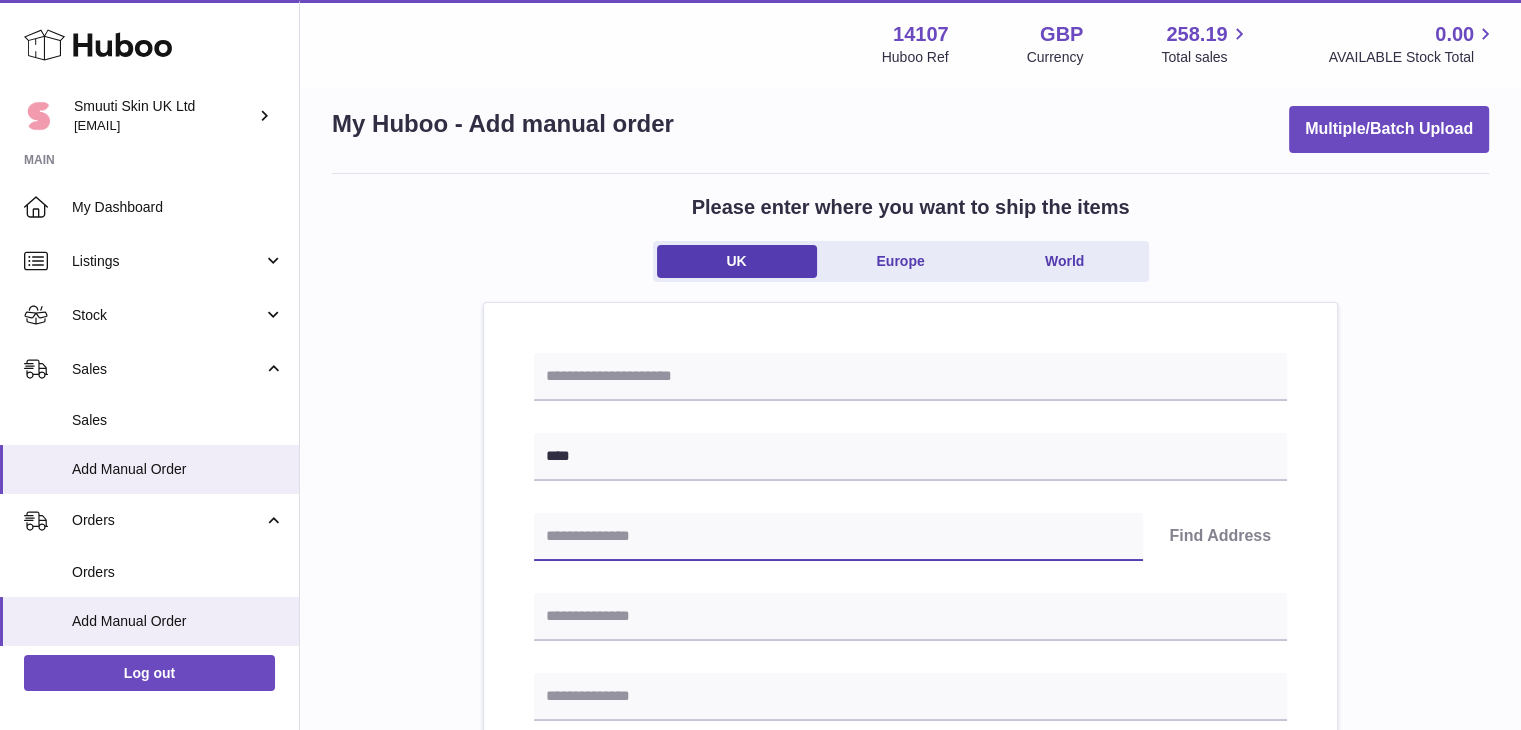 click at bounding box center (838, 537) 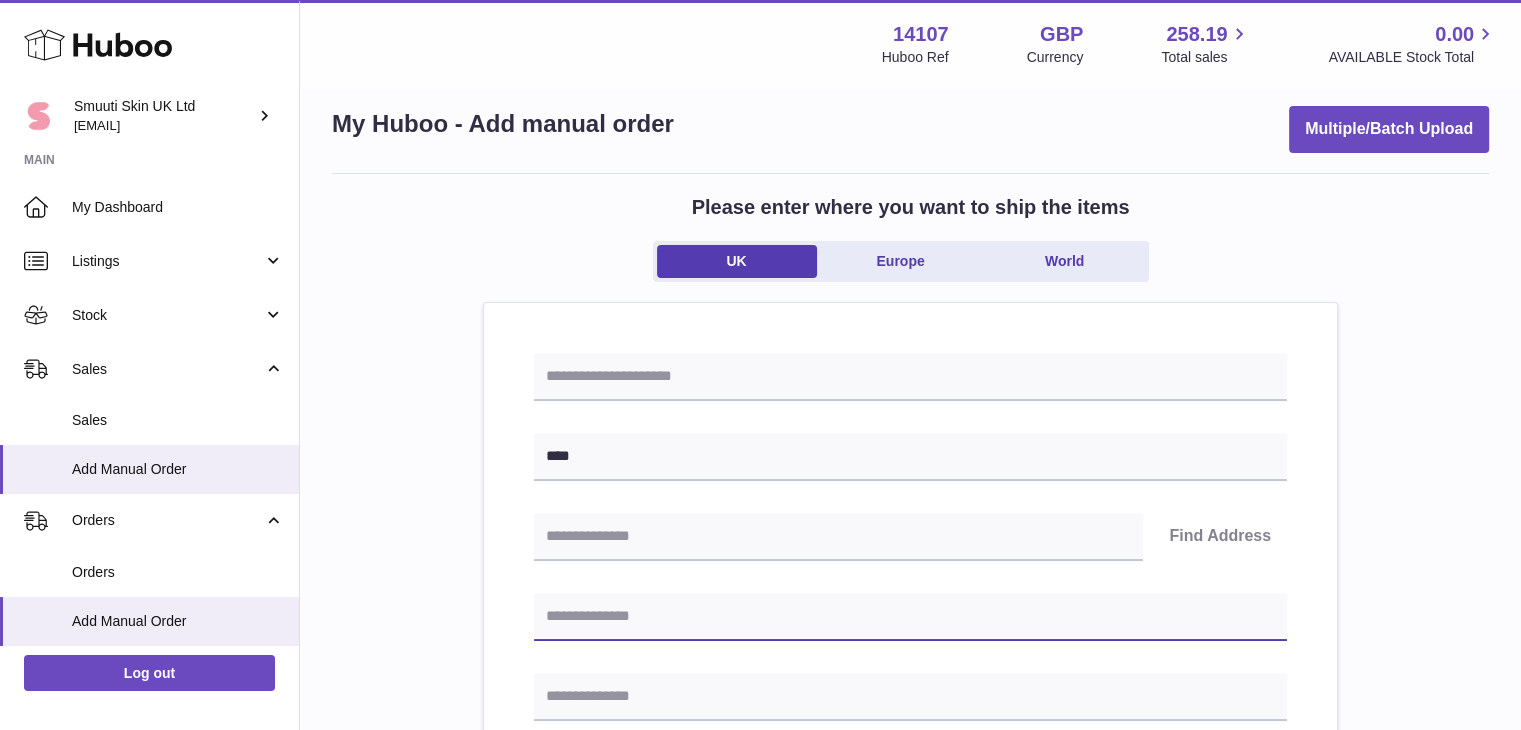 click at bounding box center (910, 617) 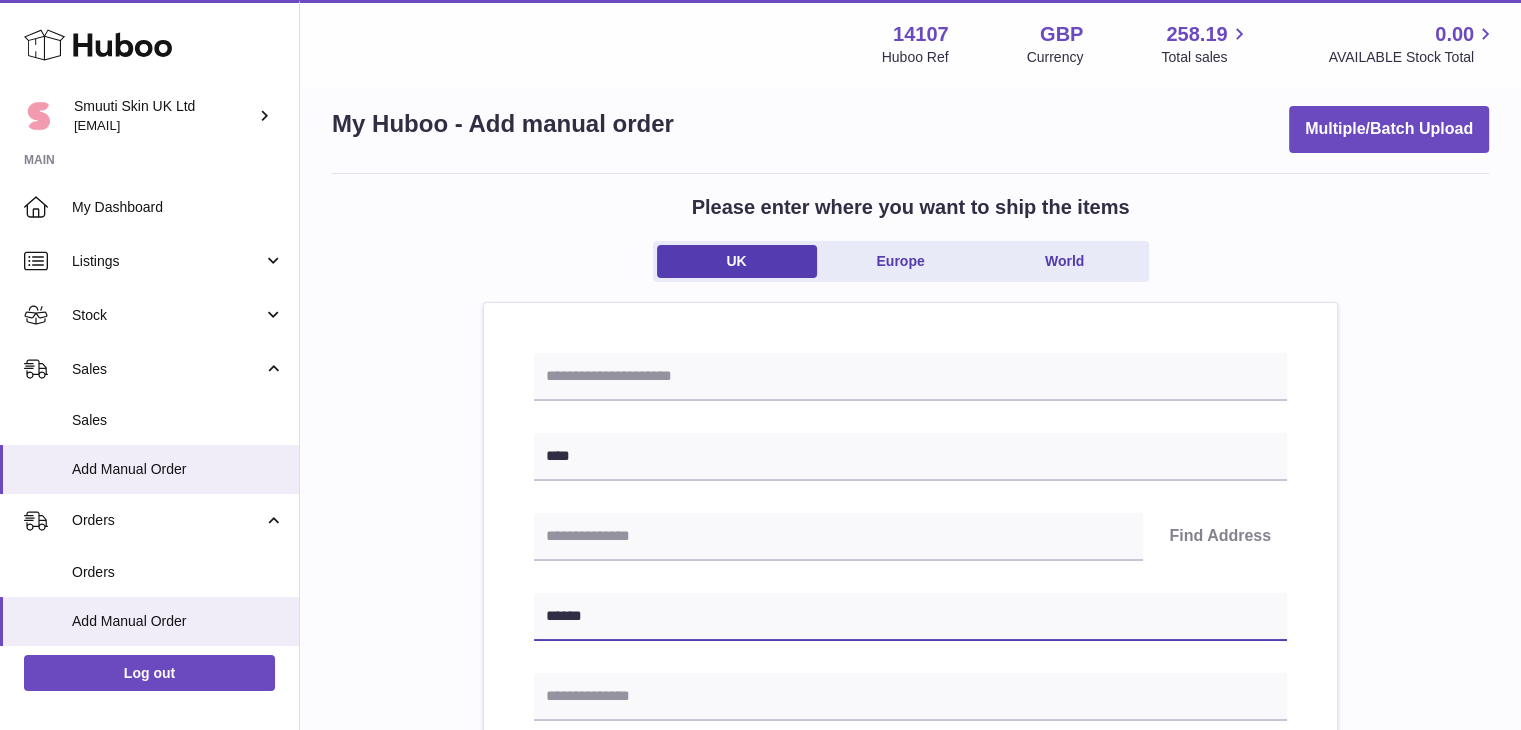 type on "******" 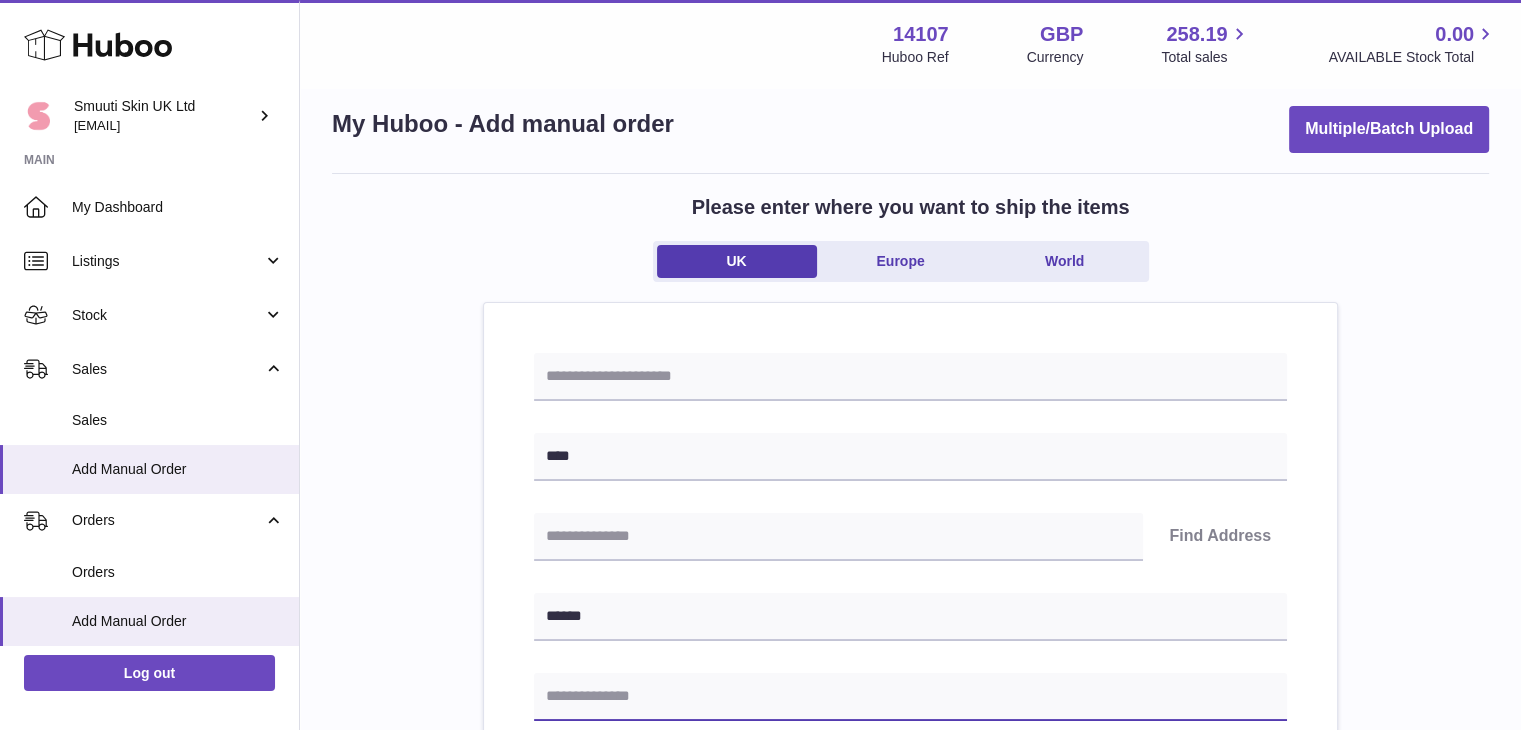 click at bounding box center [910, 697] 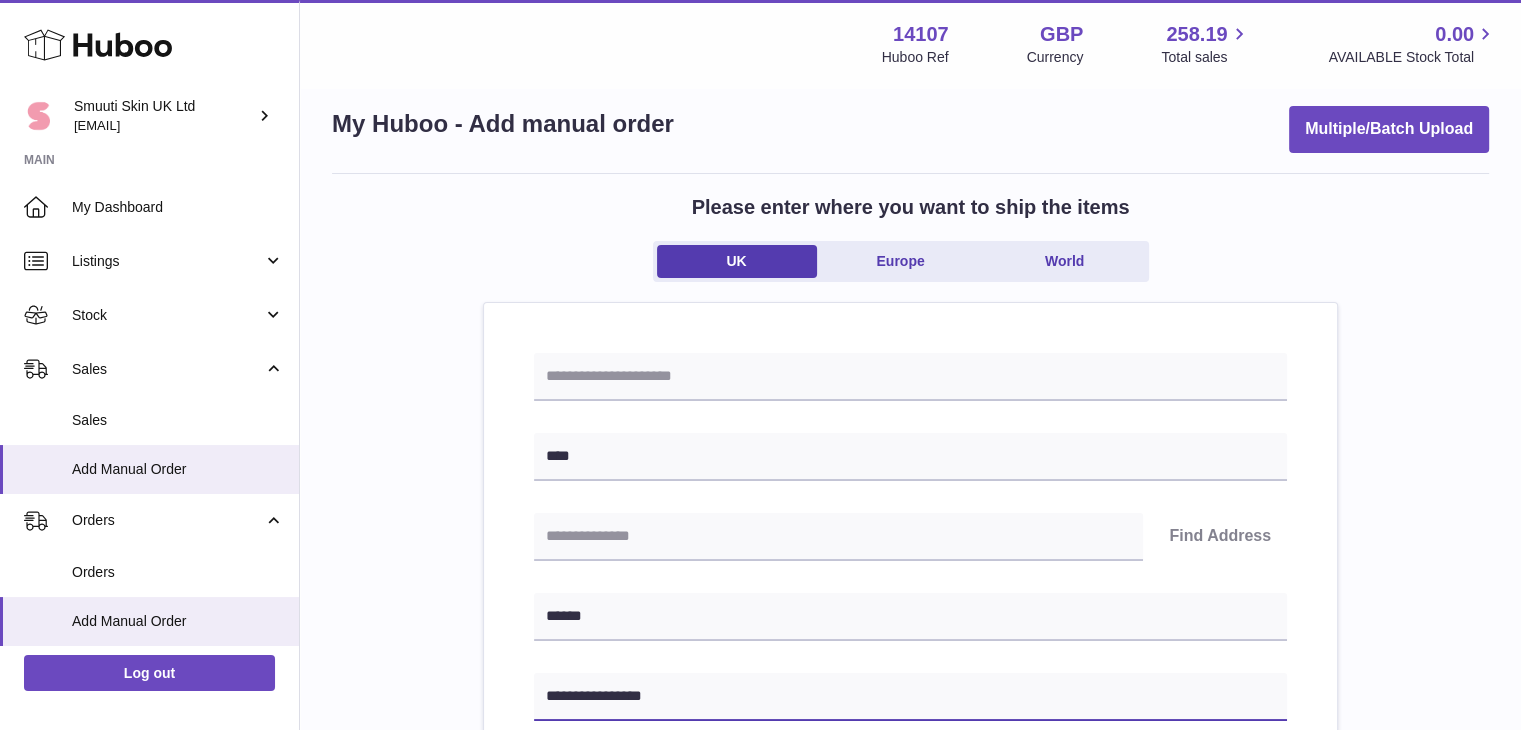 type on "**********" 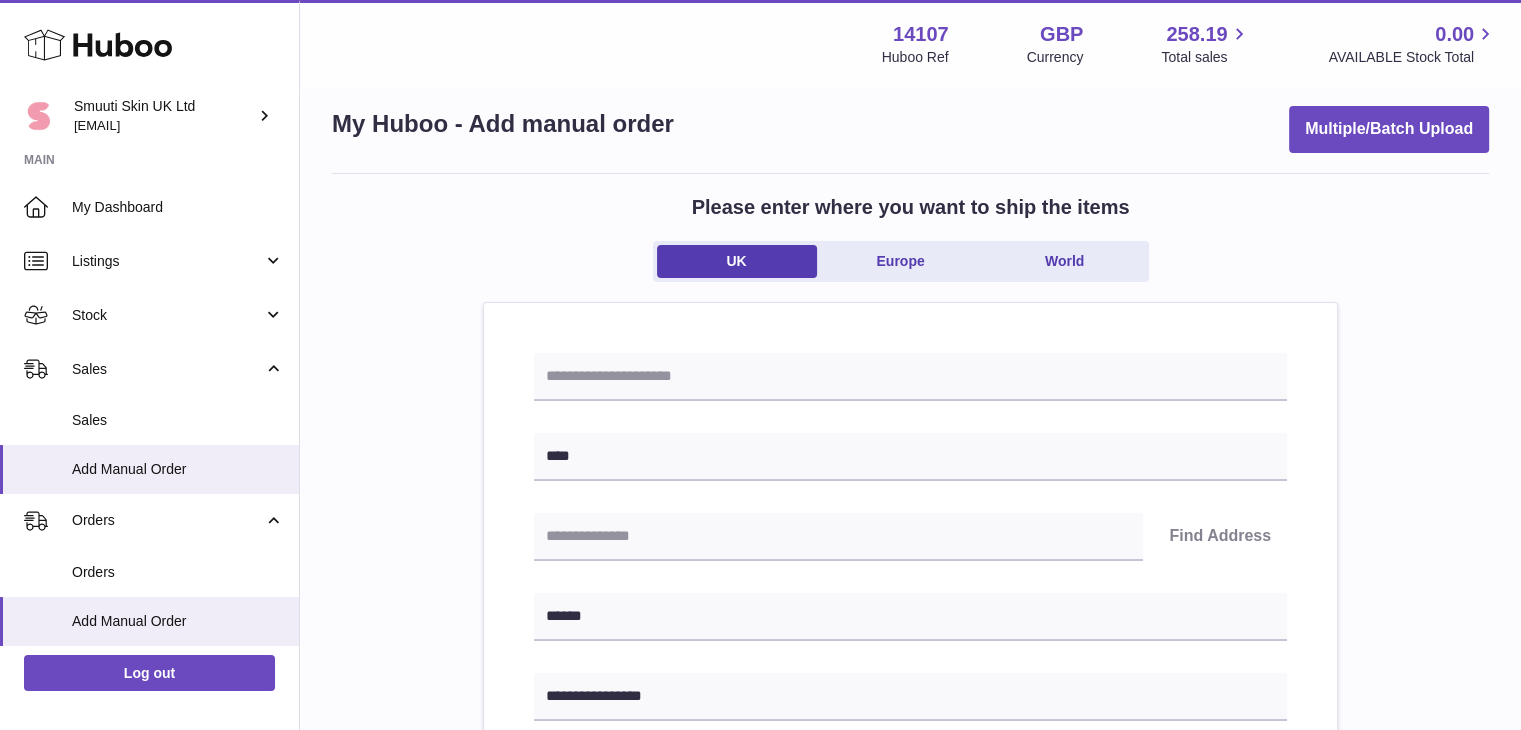 click on "**********" at bounding box center [910, 869] 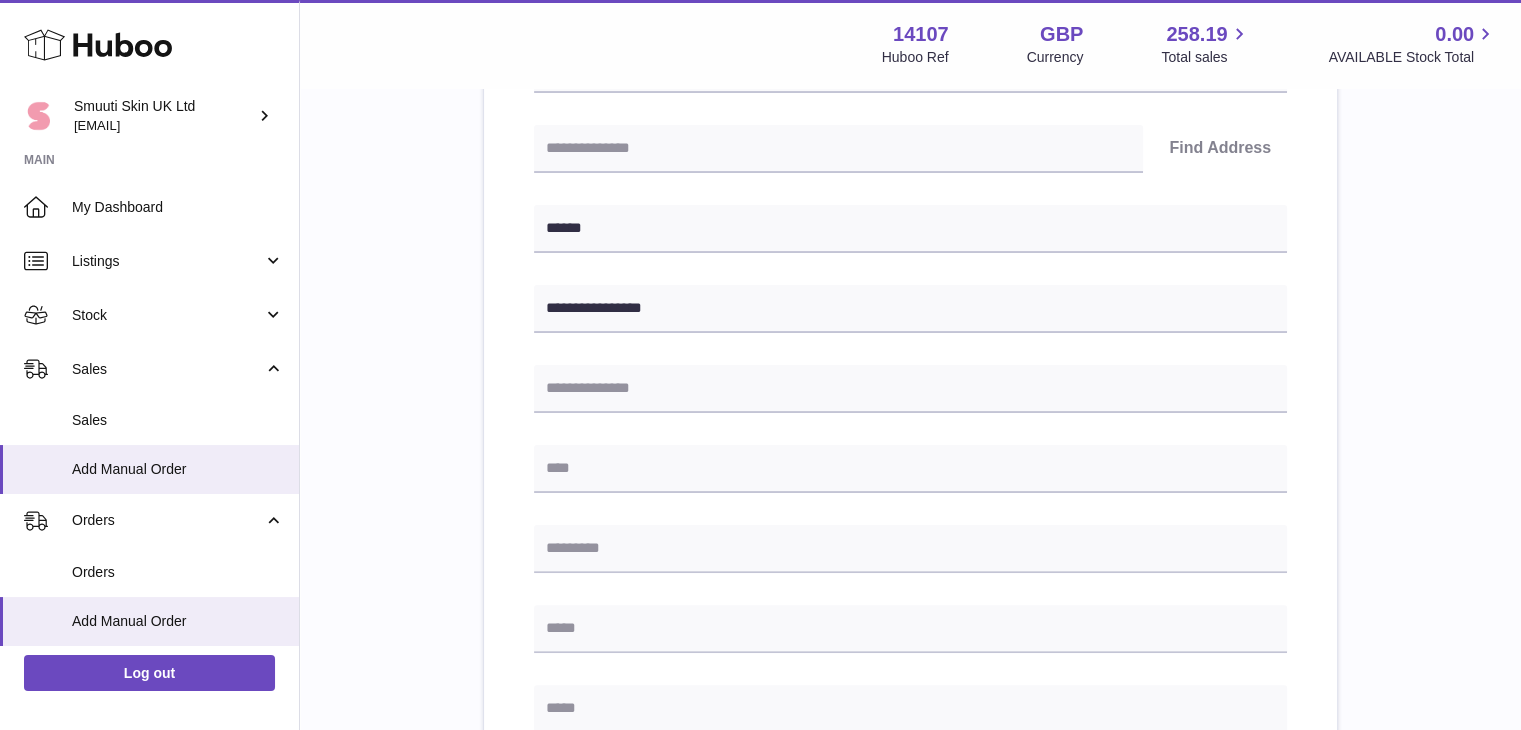 scroll, scrollTop: 412, scrollLeft: 0, axis: vertical 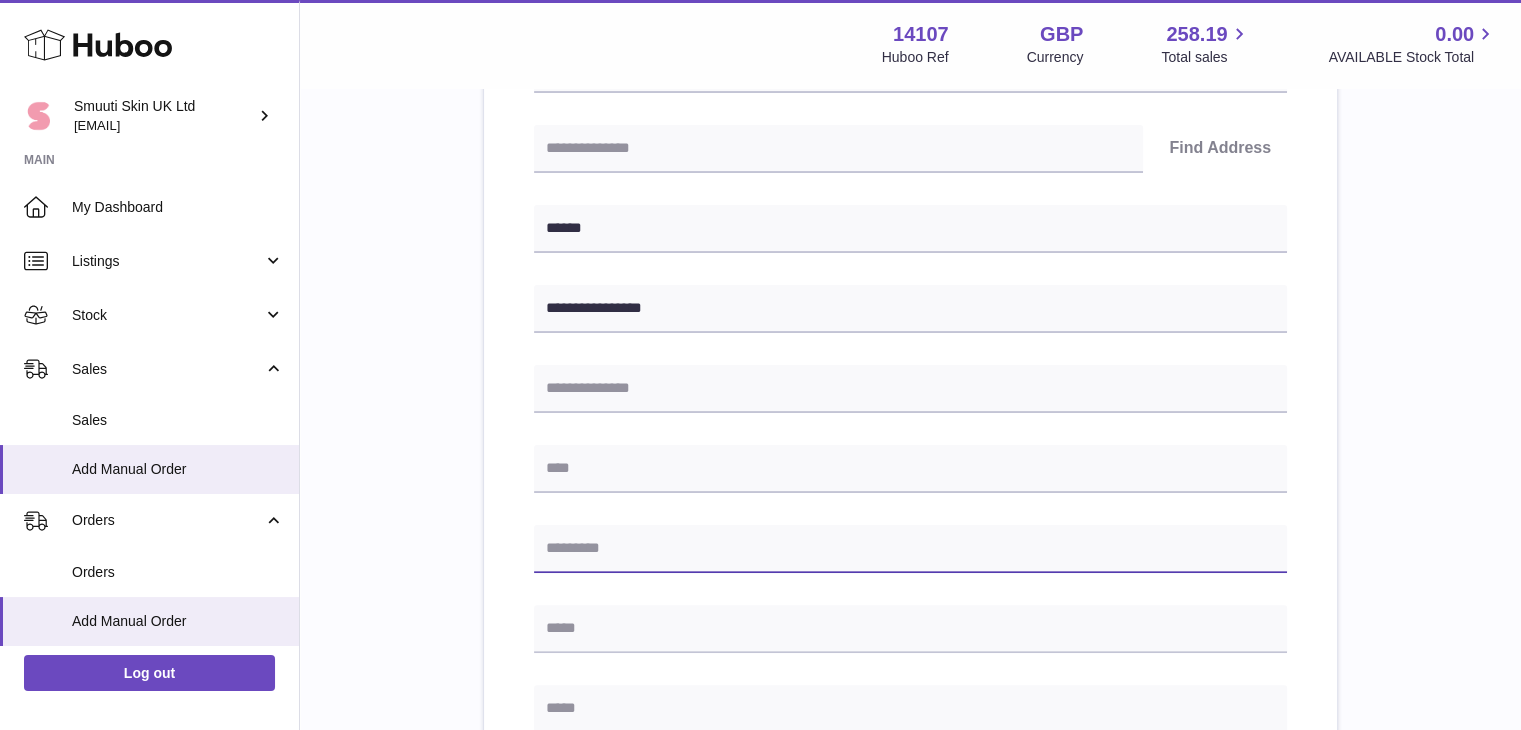 click at bounding box center (910, 549) 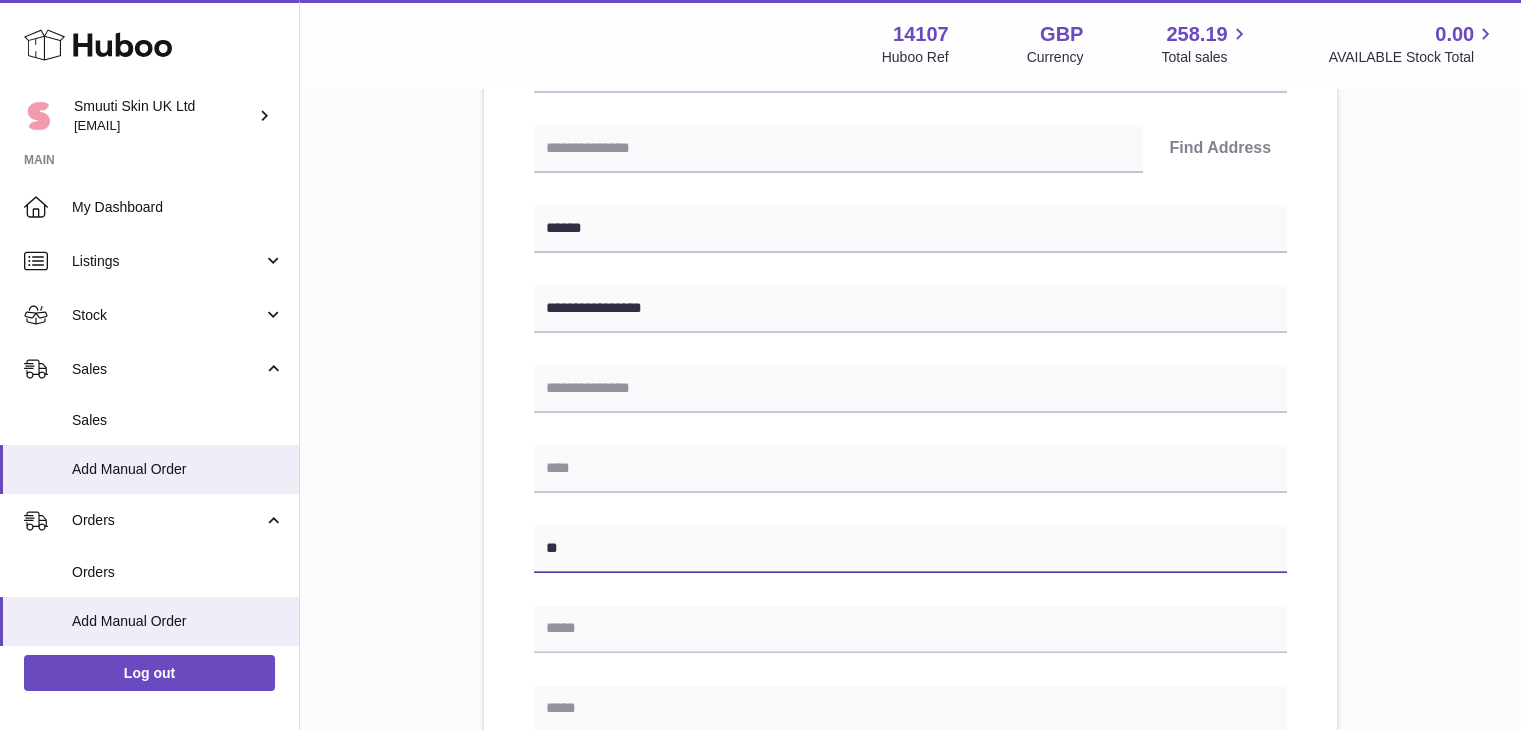 type on "*" 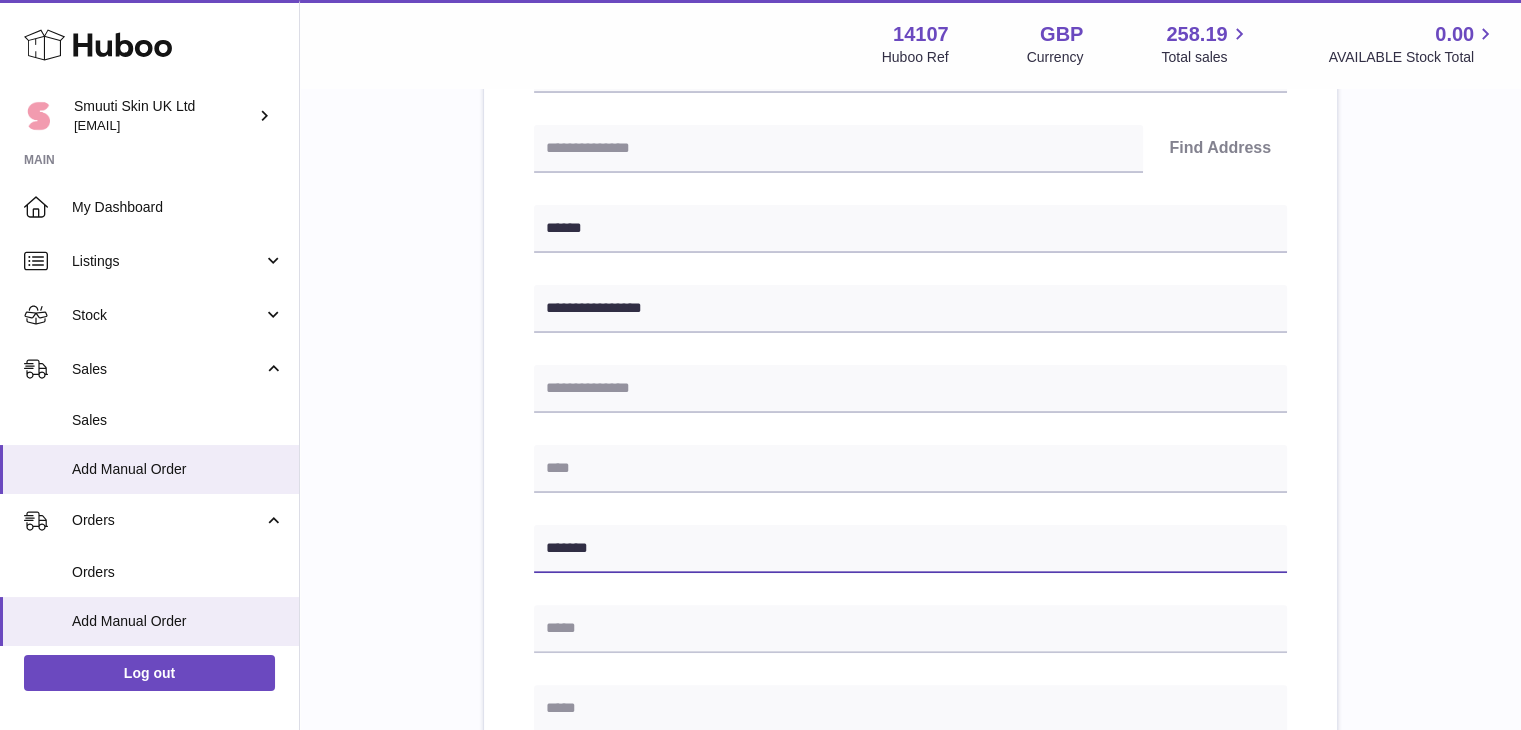 type on "*******" 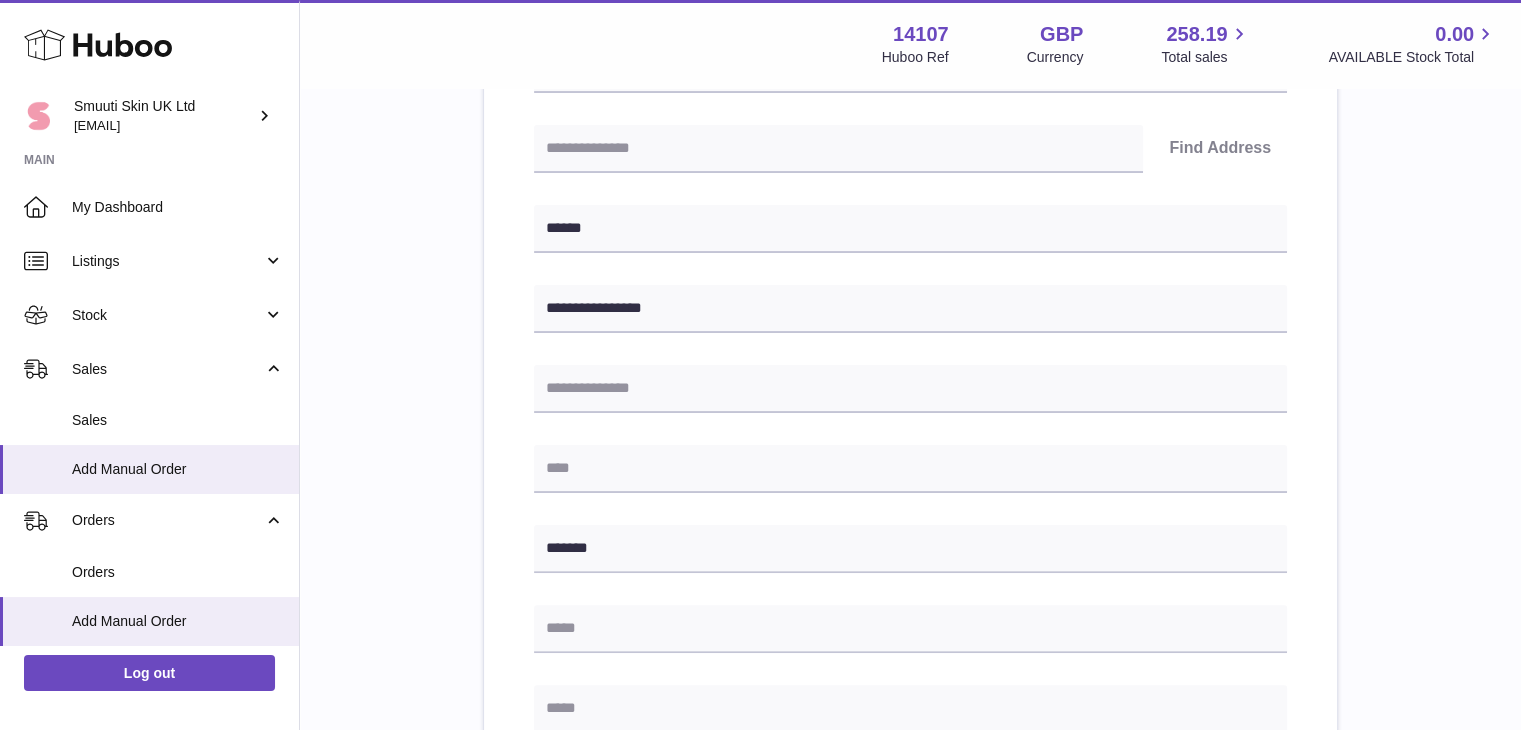 click on "**********" at bounding box center [910, 546] 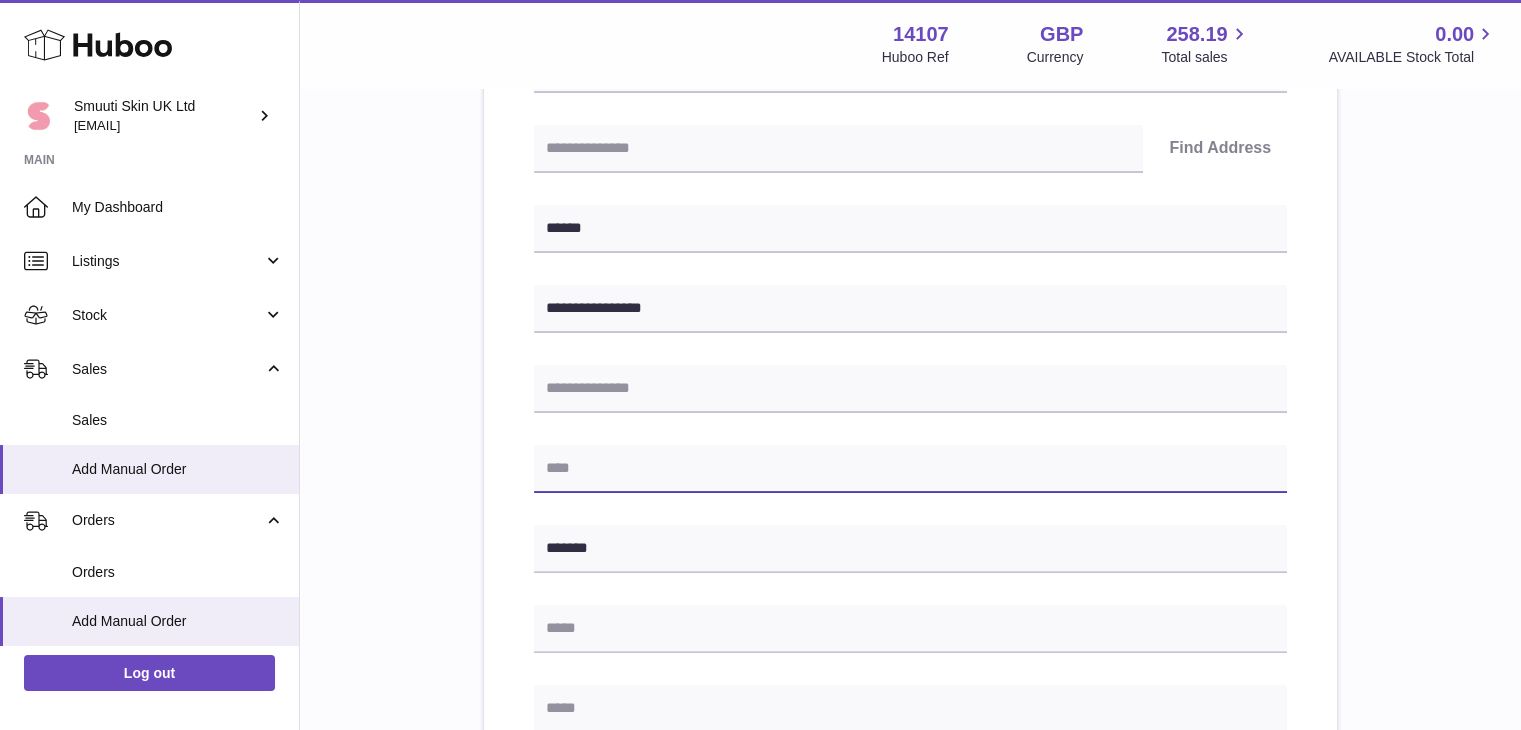 click at bounding box center [910, 469] 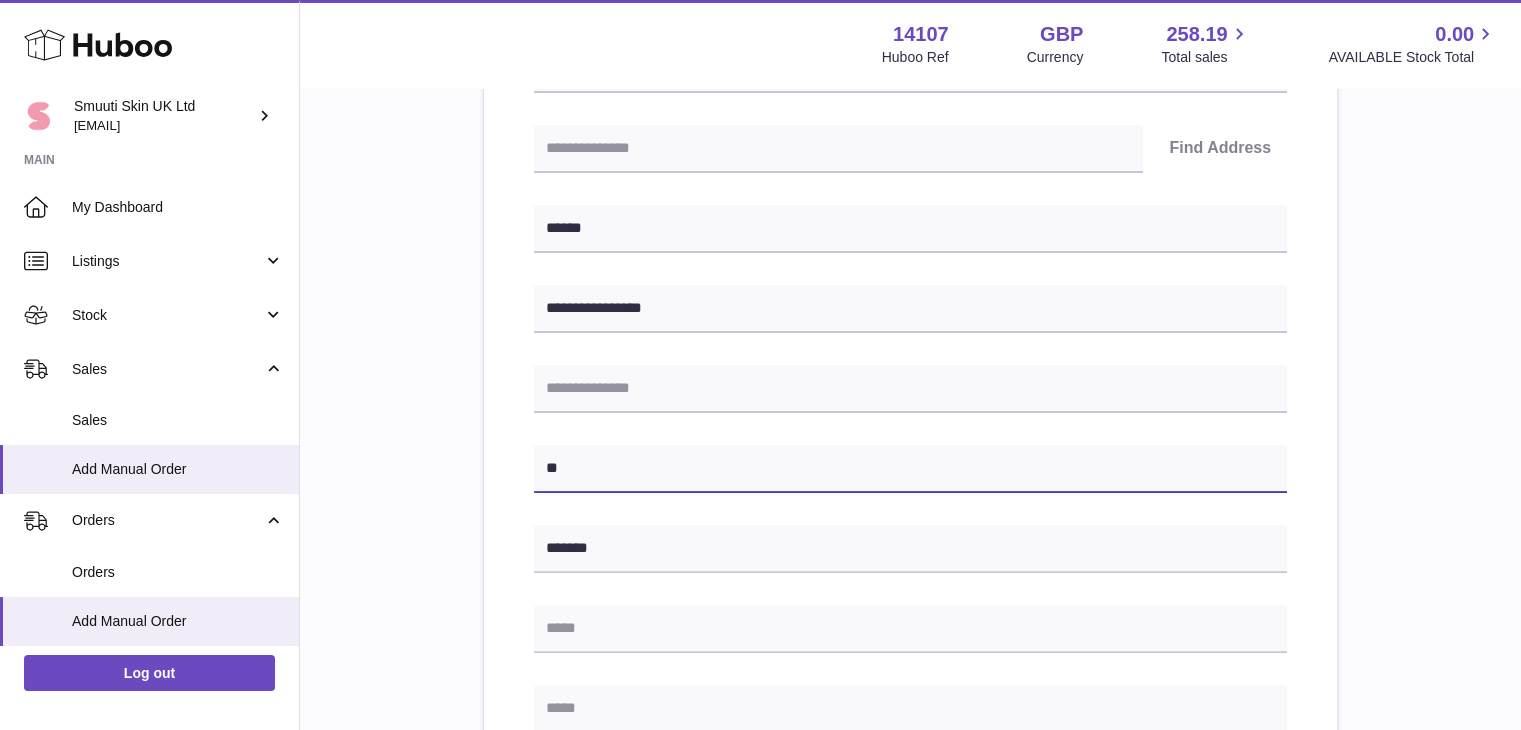 type on "*" 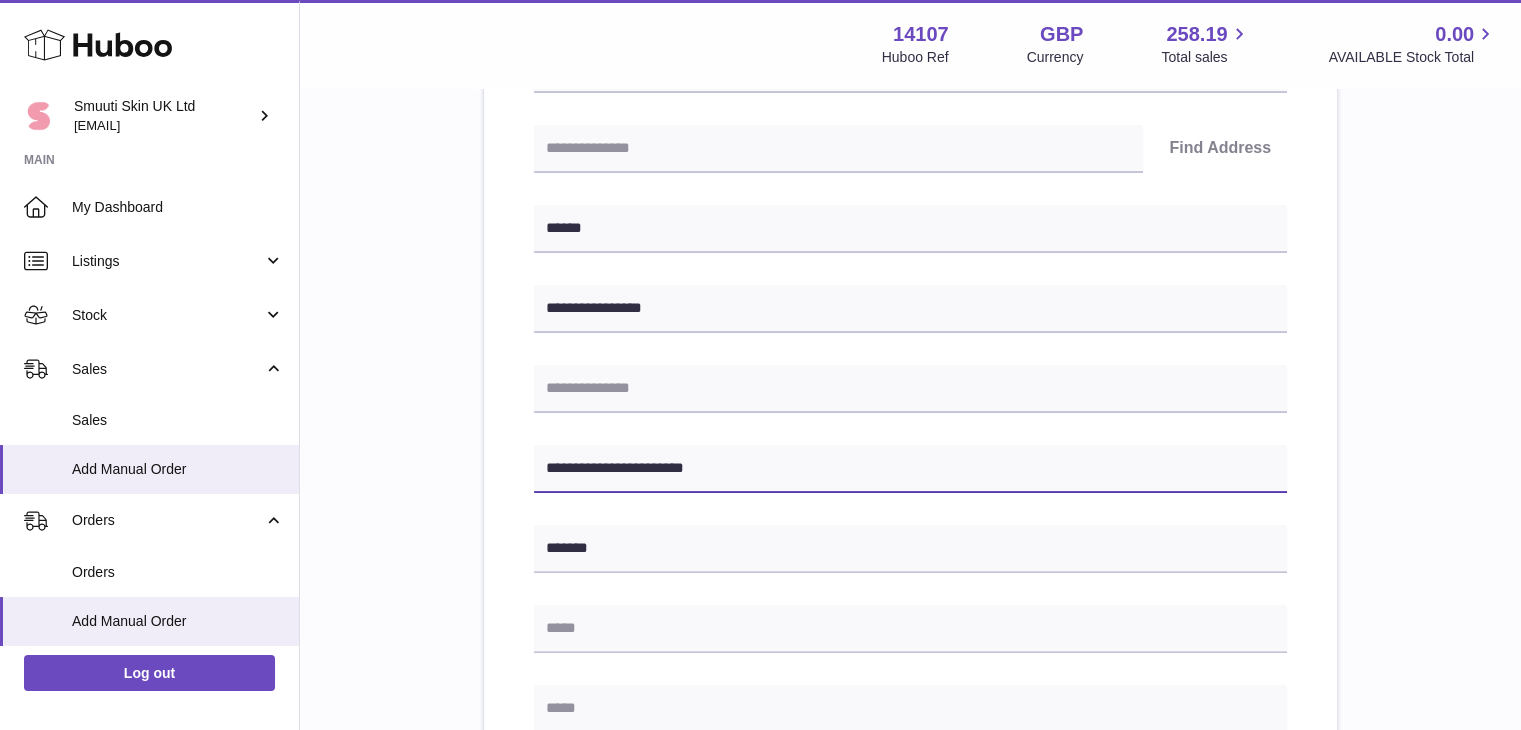 type on "**********" 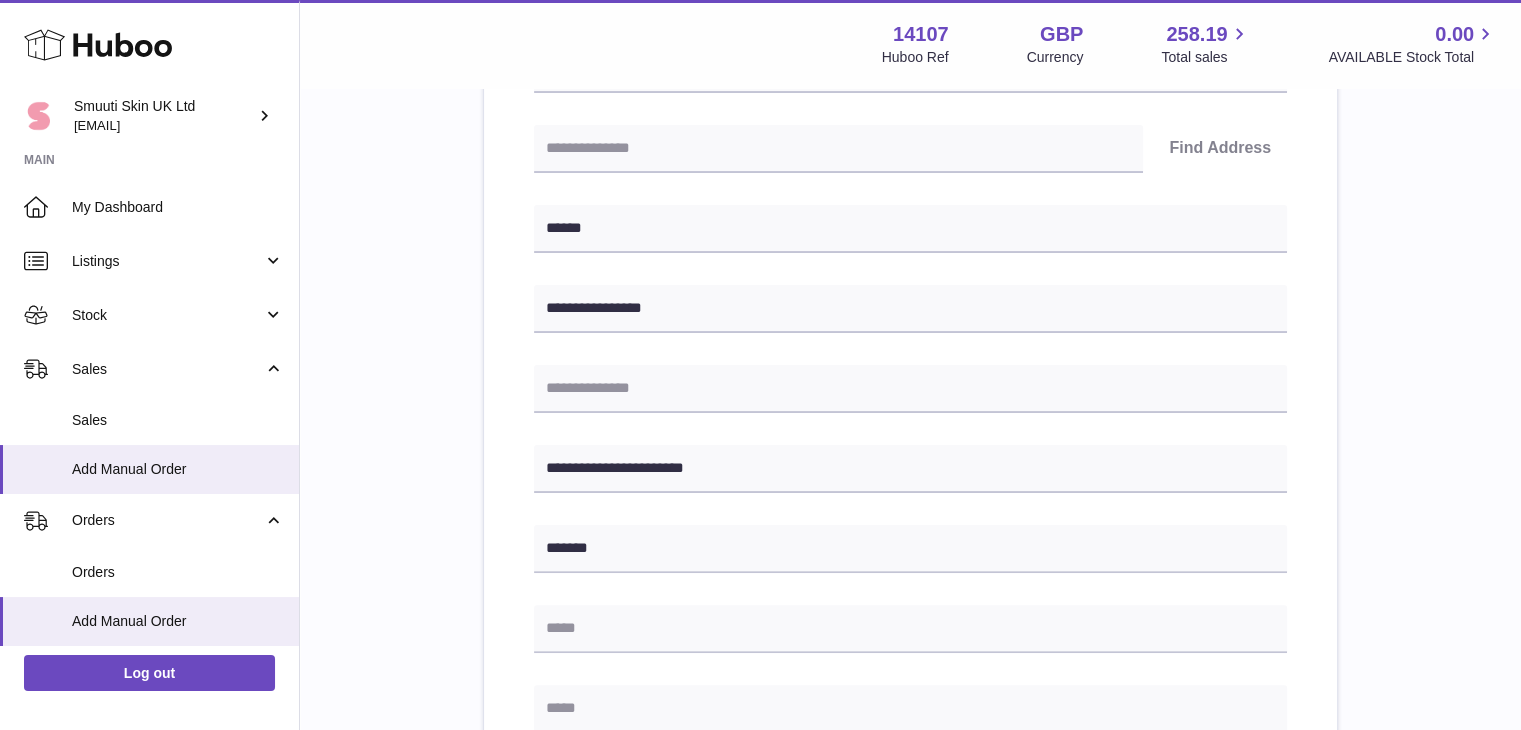 click on "**********" at bounding box center [910, 546] 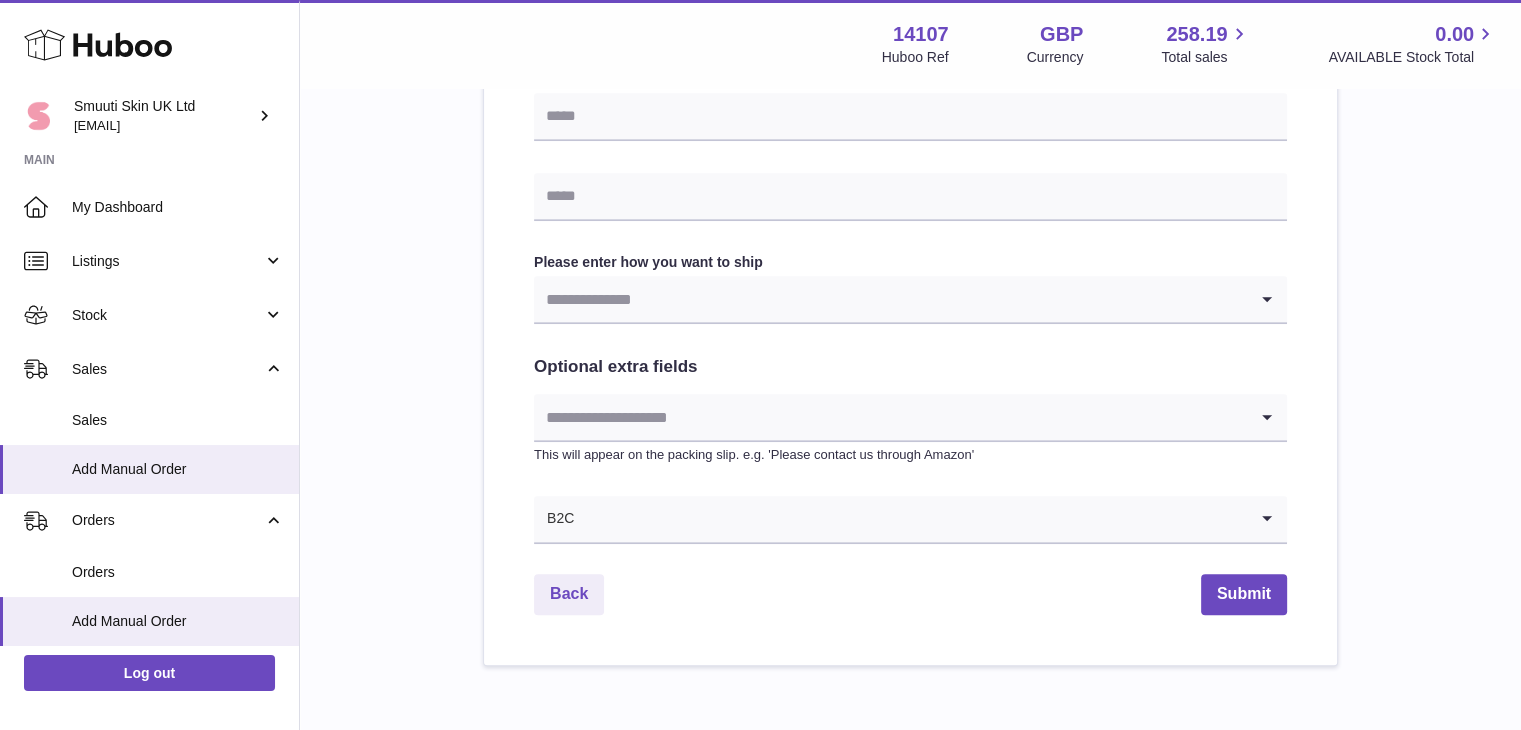 scroll, scrollTop: 1017, scrollLeft: 0, axis: vertical 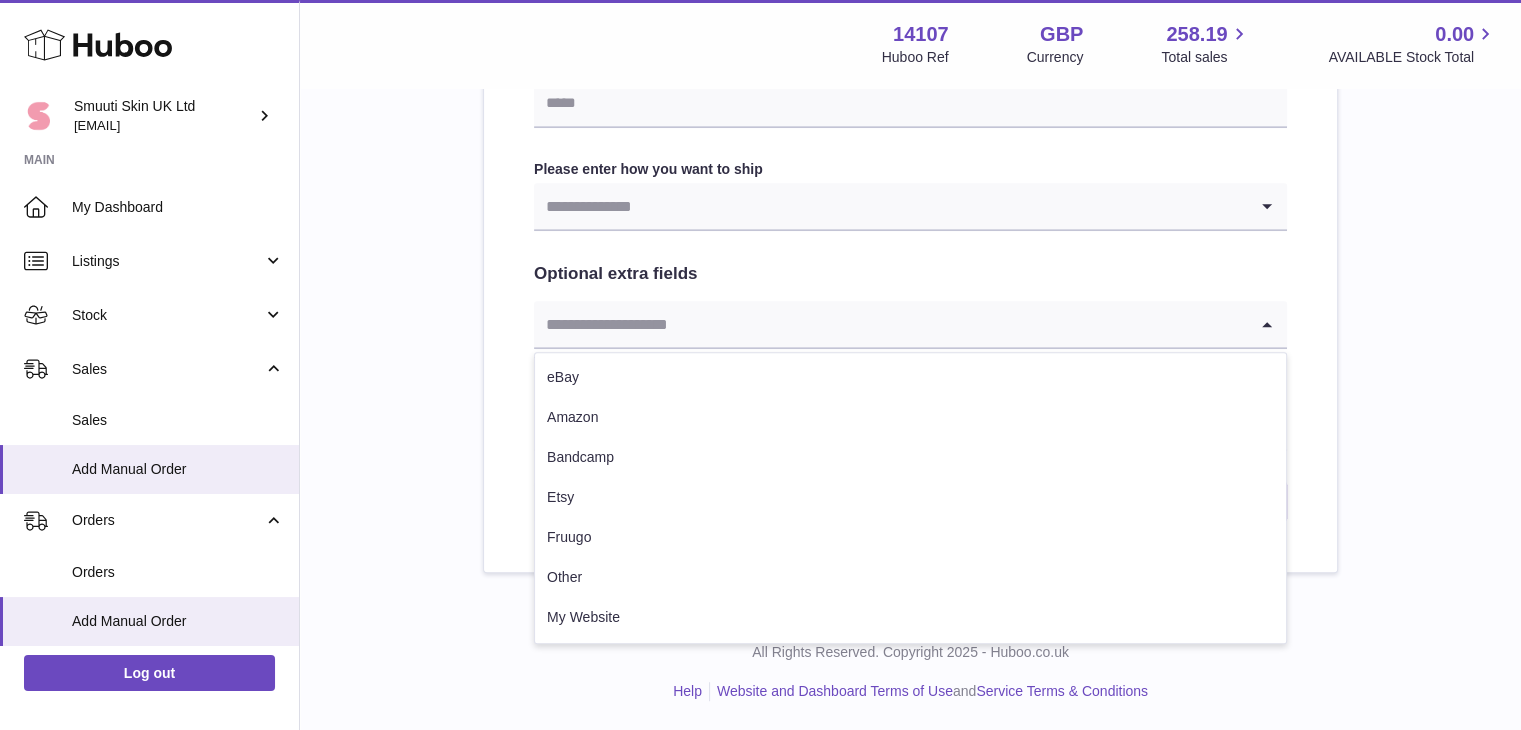 click 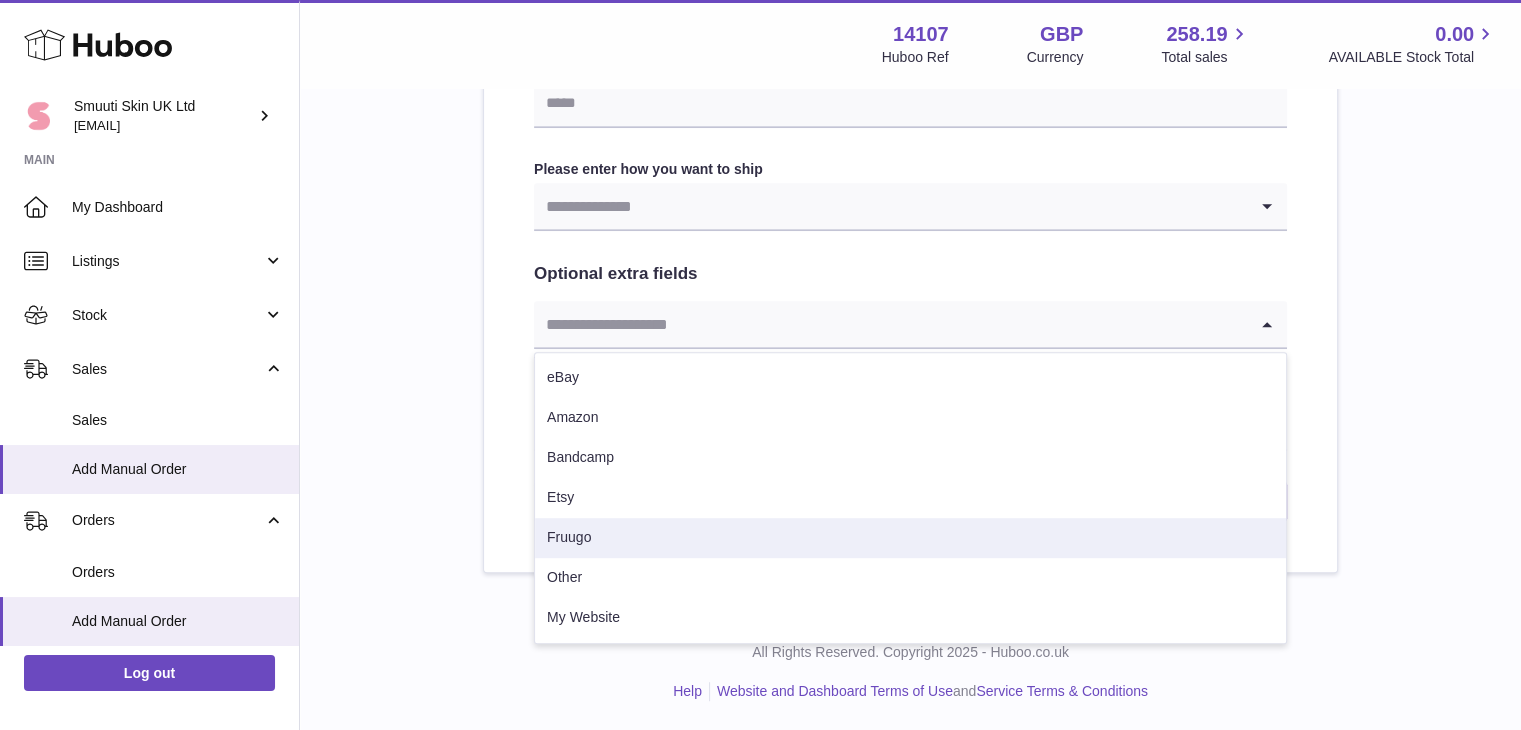 click on "**********" at bounding box center [910, -59] 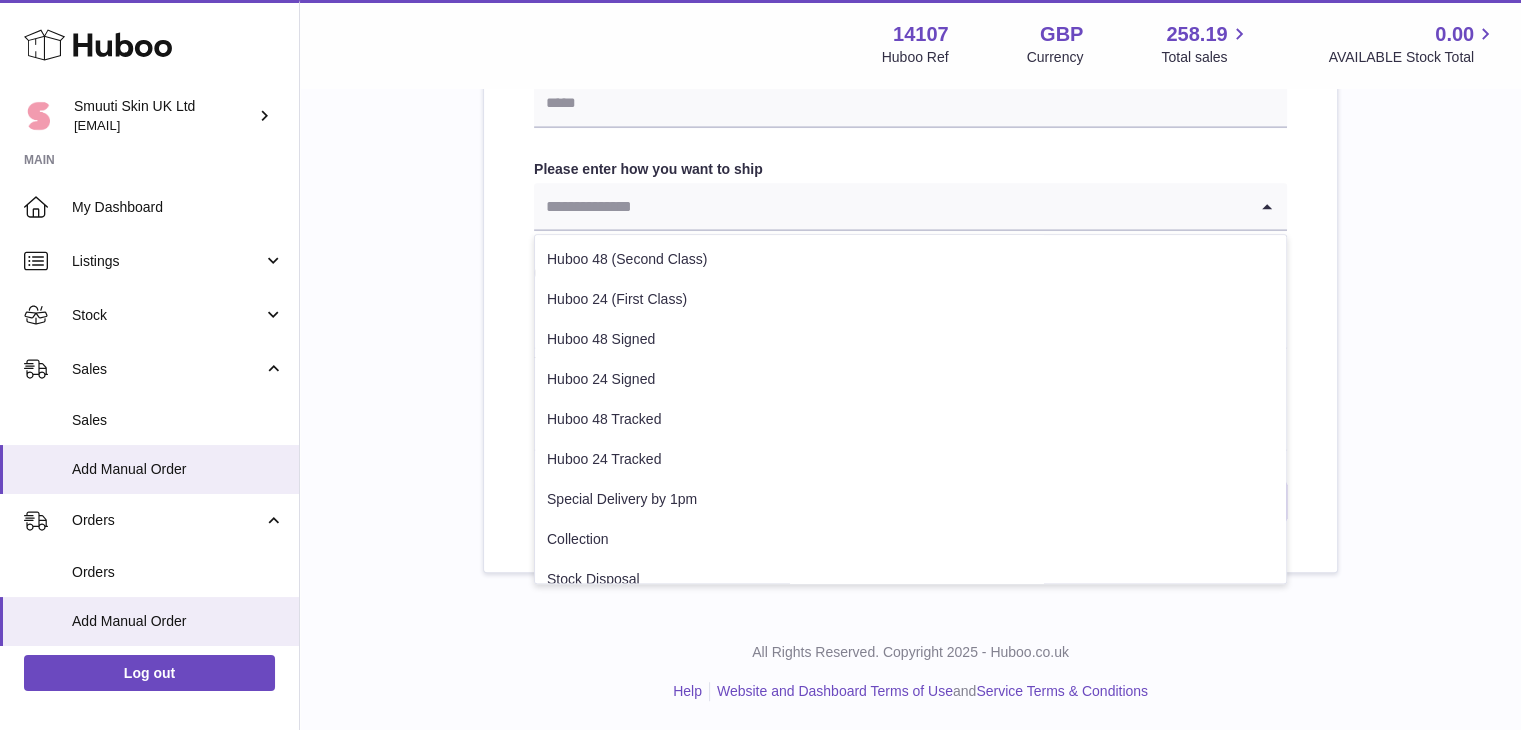 click 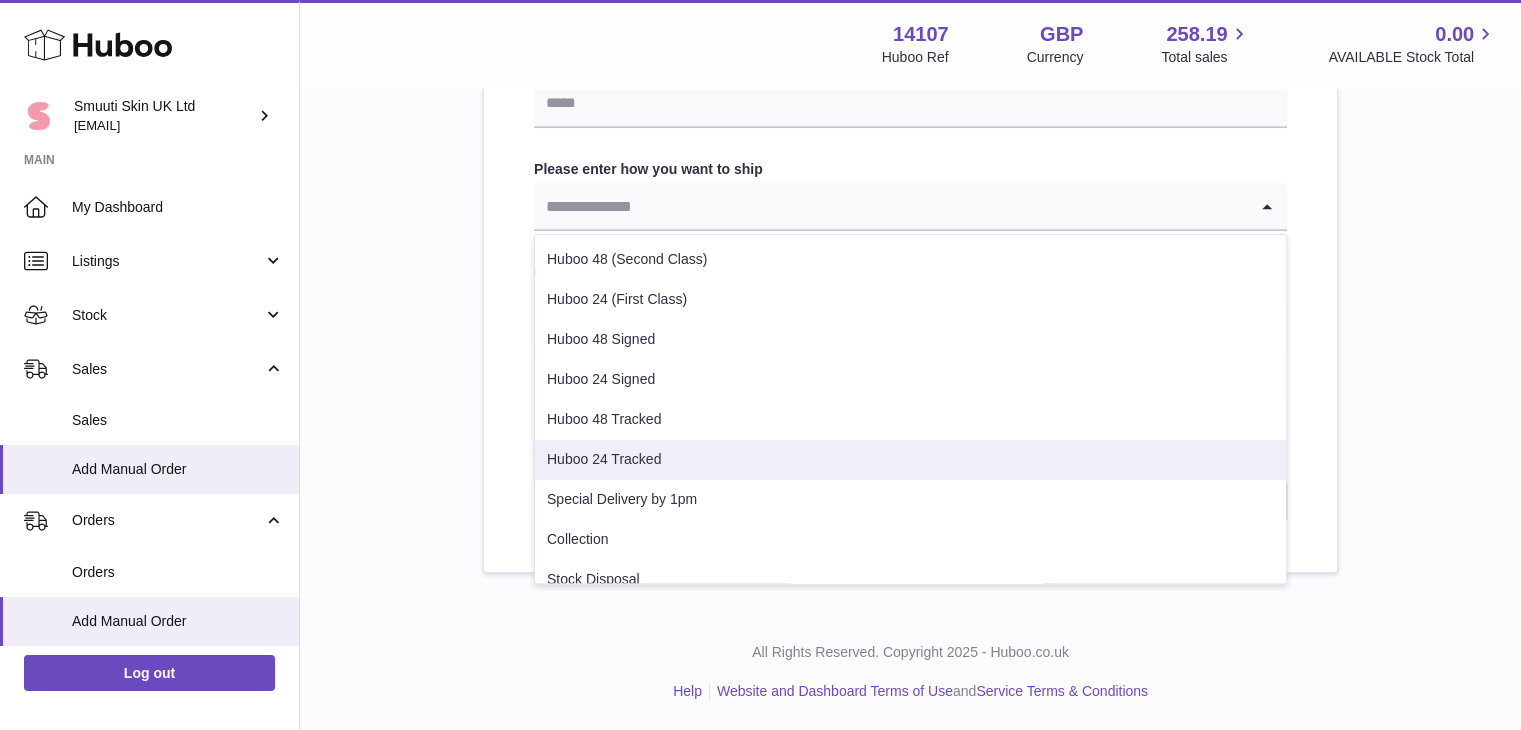click on "Huboo 24 Tracked" at bounding box center (910, 460) 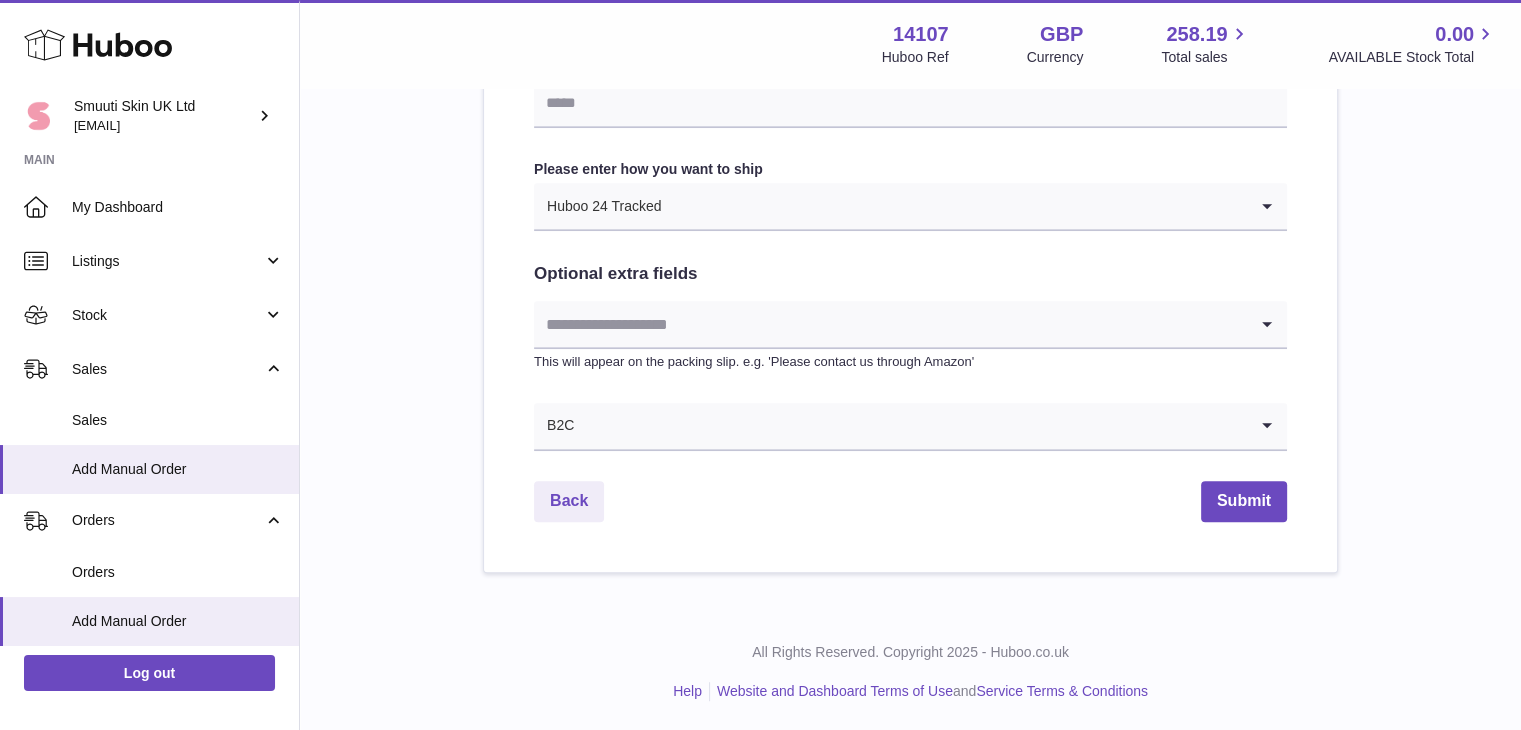 click on "**********" at bounding box center (910, -59) 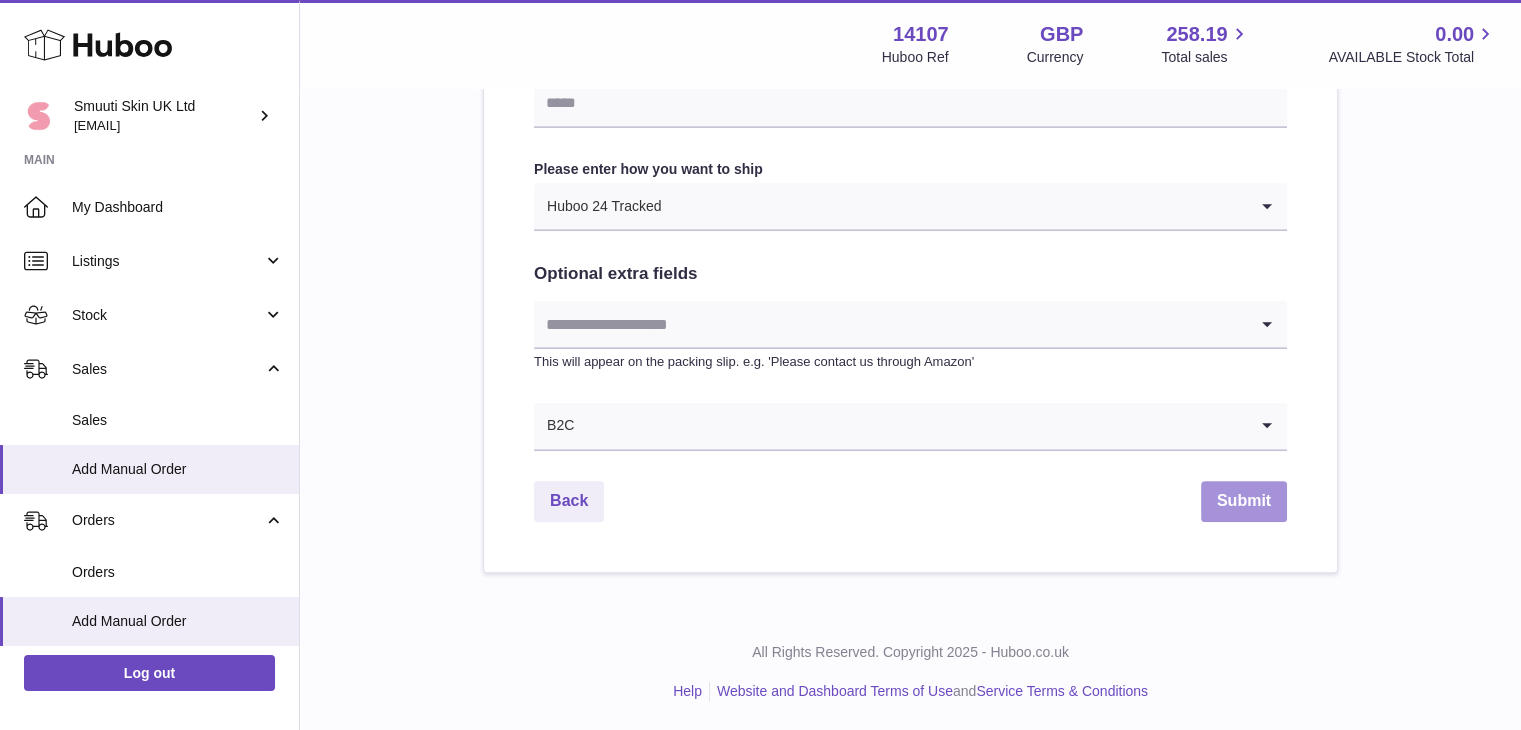 click on "Submit" at bounding box center [1244, 501] 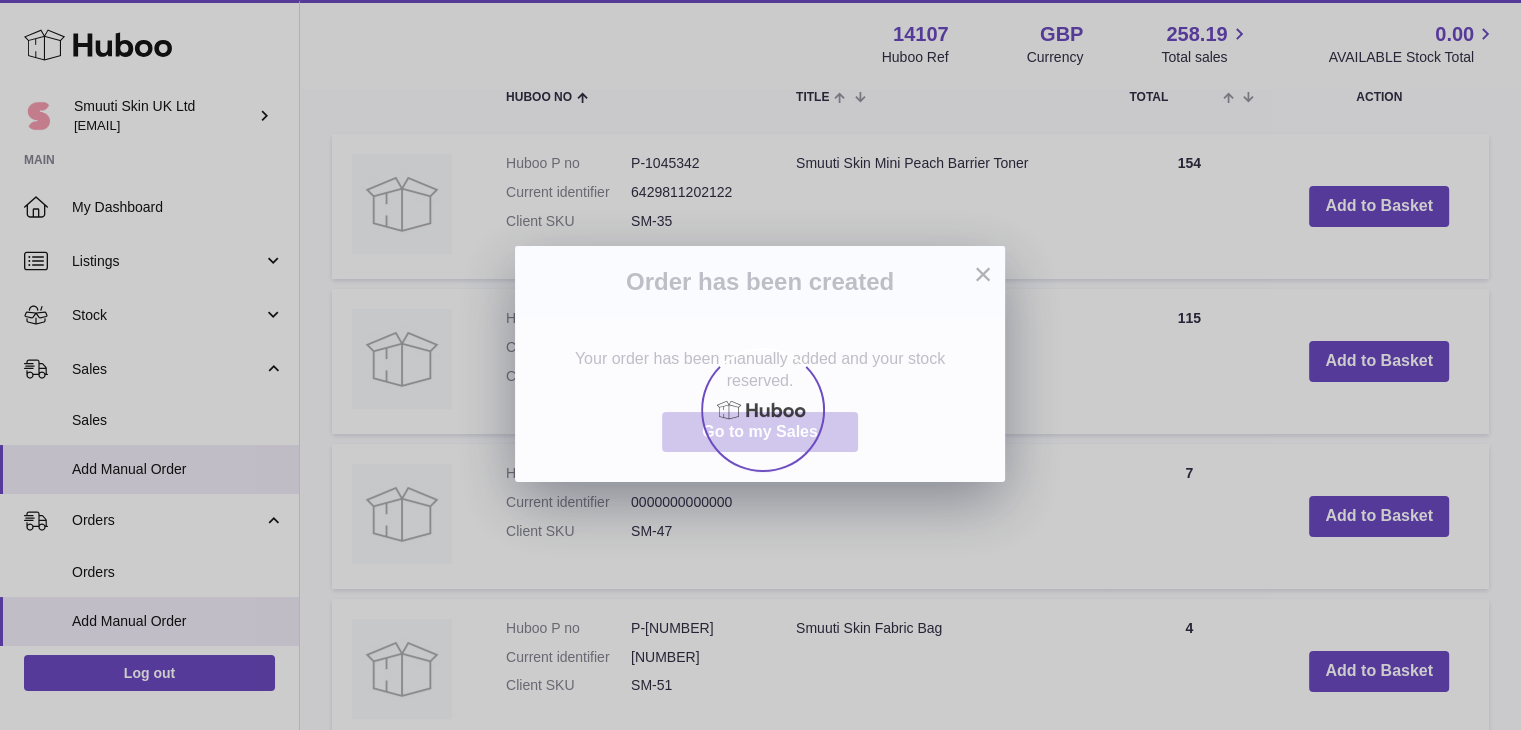 scroll, scrollTop: 0, scrollLeft: 0, axis: both 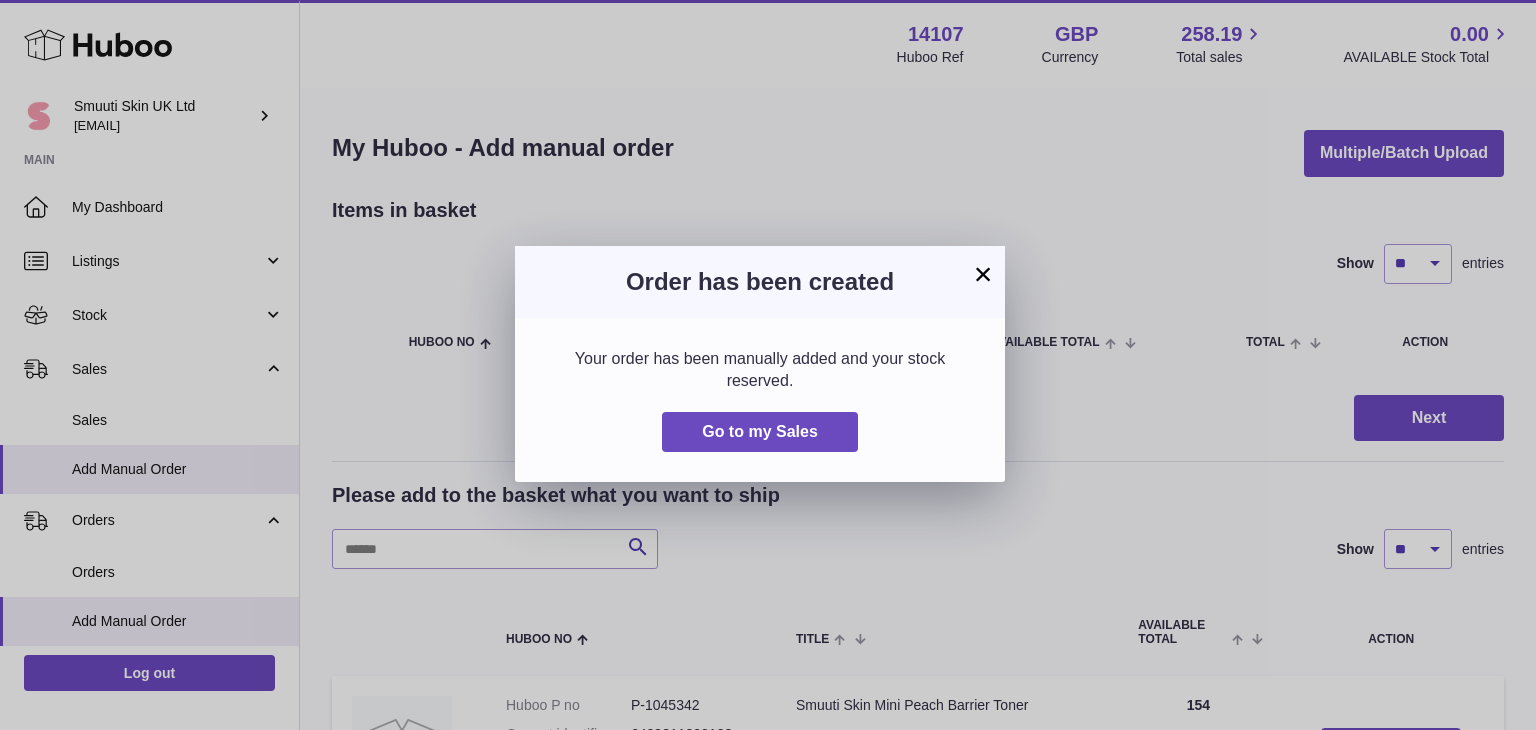 click on "×" at bounding box center (983, 274) 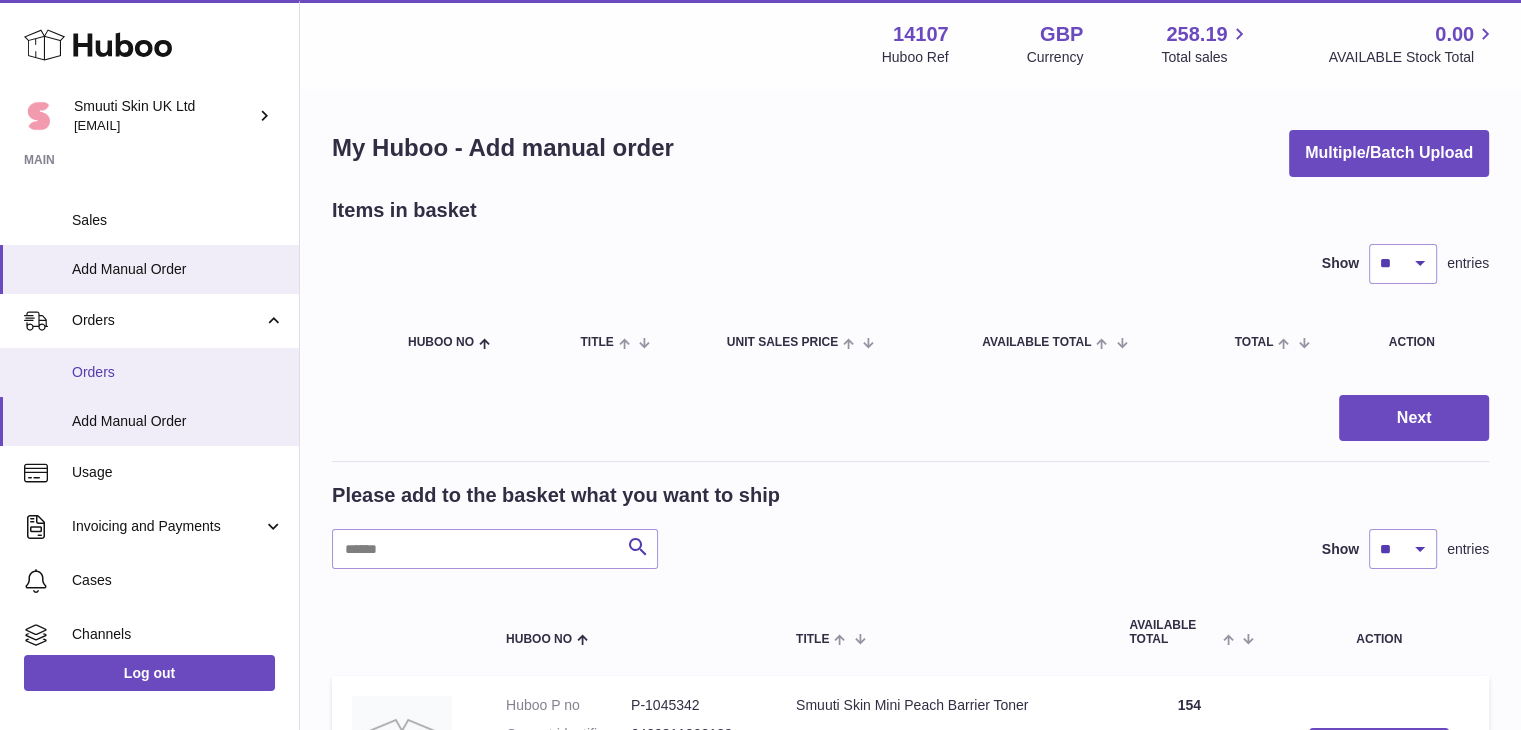 scroll, scrollTop: 200, scrollLeft: 0, axis: vertical 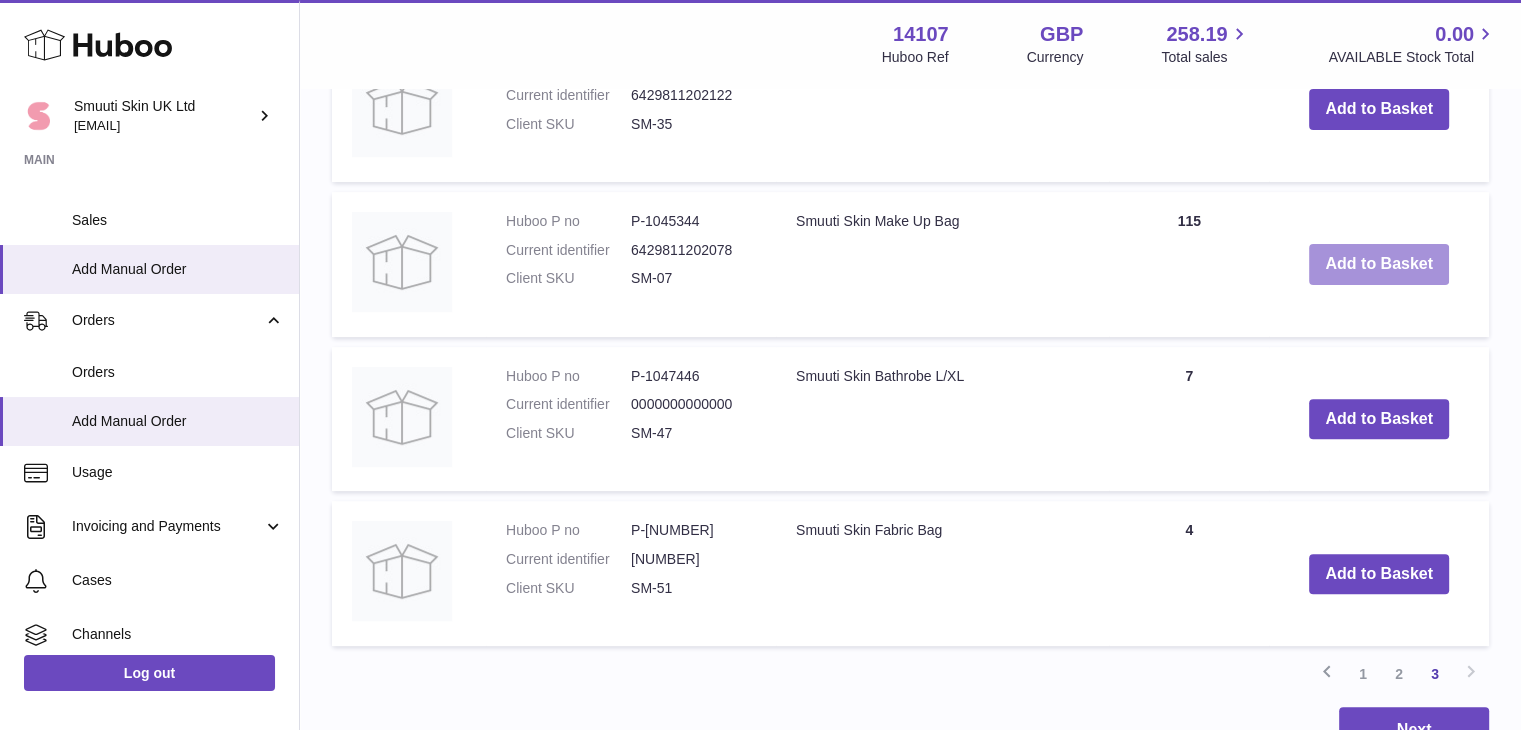 click on "Add to Basket" at bounding box center (1379, 264) 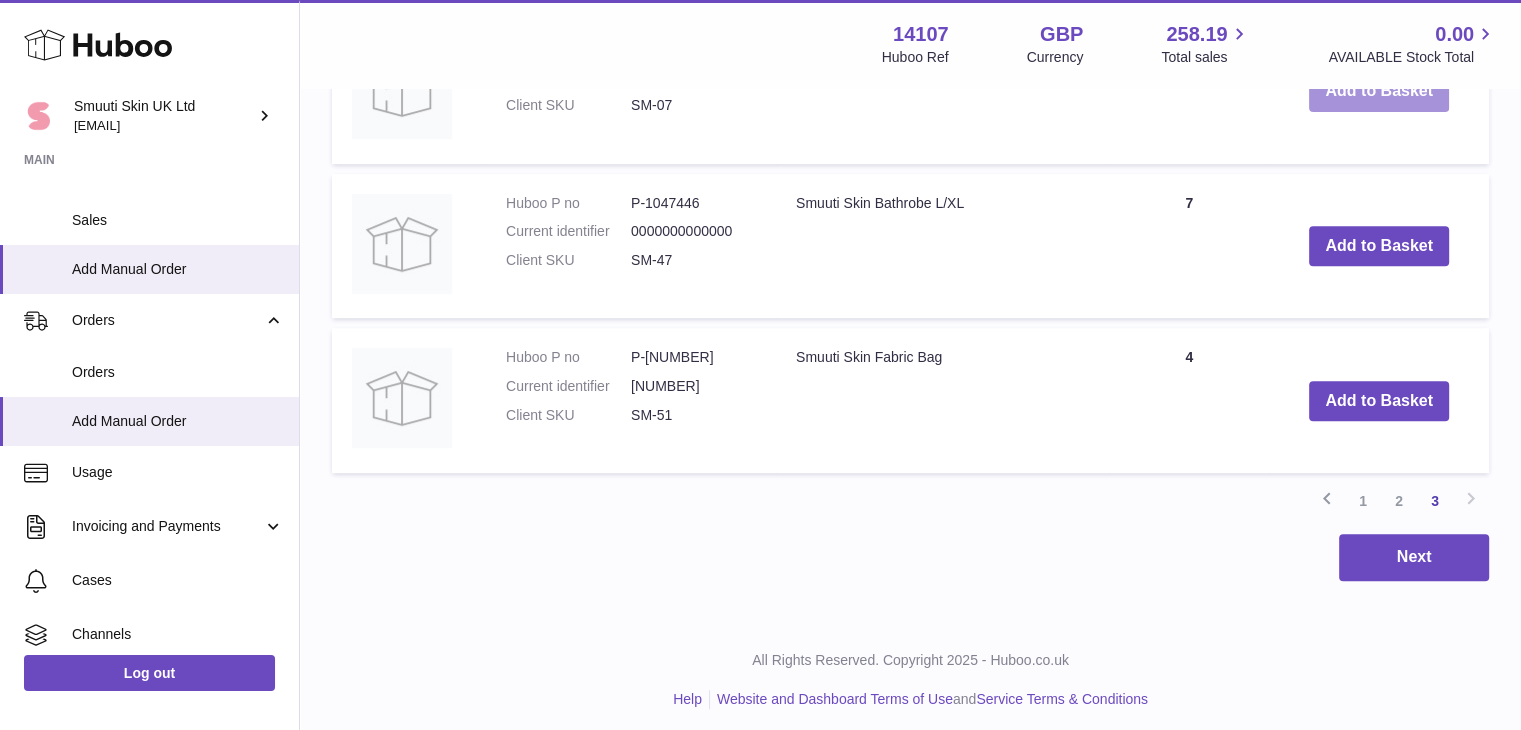 scroll, scrollTop: 820, scrollLeft: 0, axis: vertical 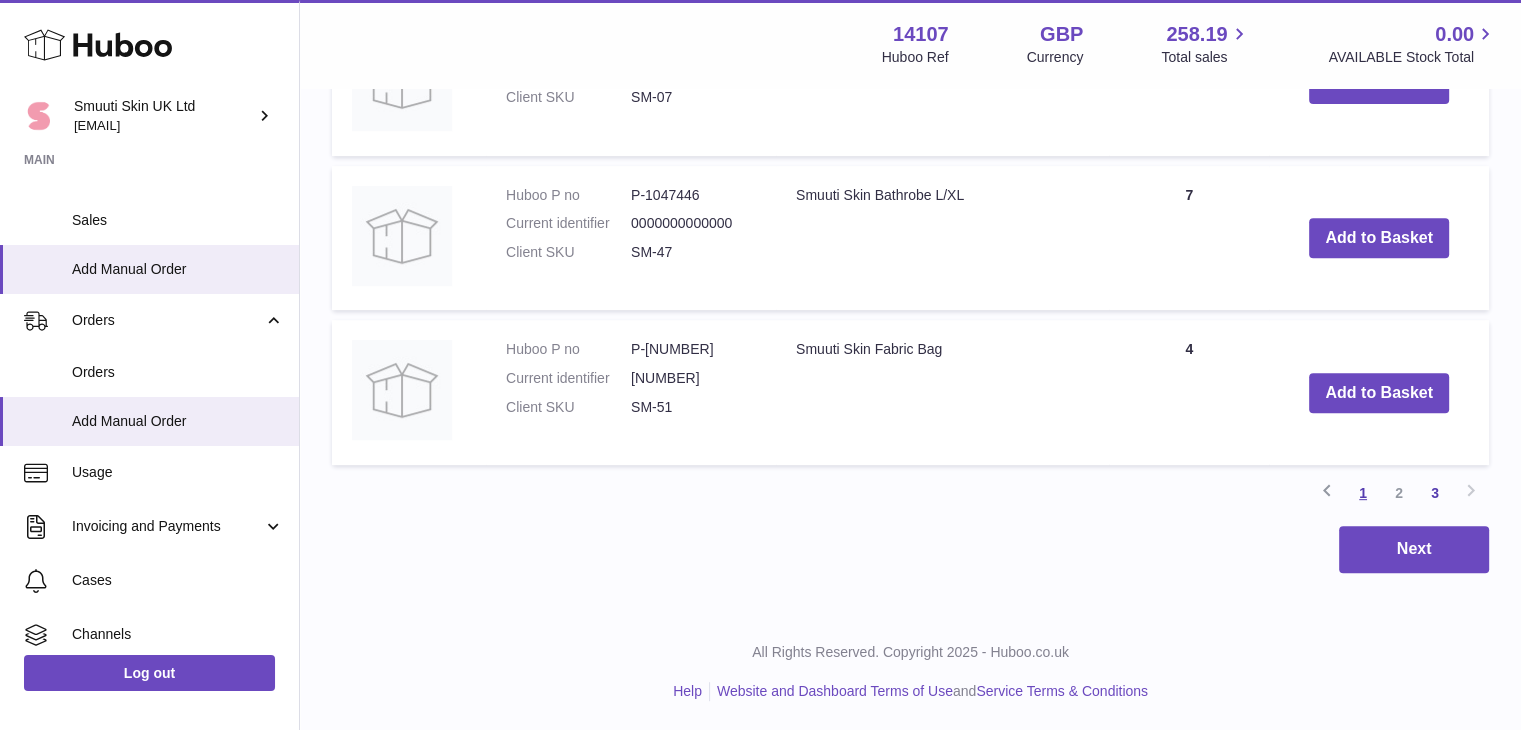 click on "1" at bounding box center (1363, 493) 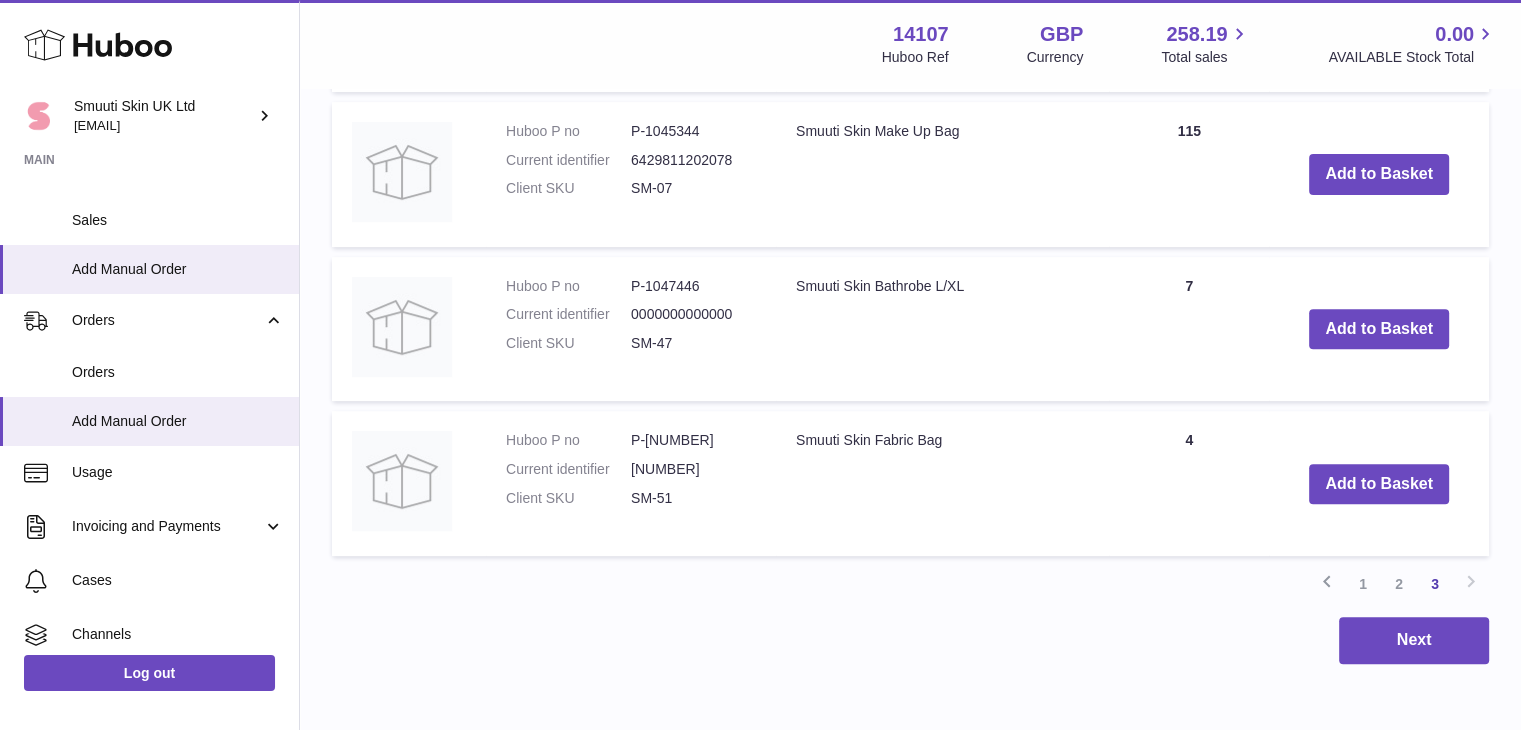 scroll, scrollTop: 730, scrollLeft: 0, axis: vertical 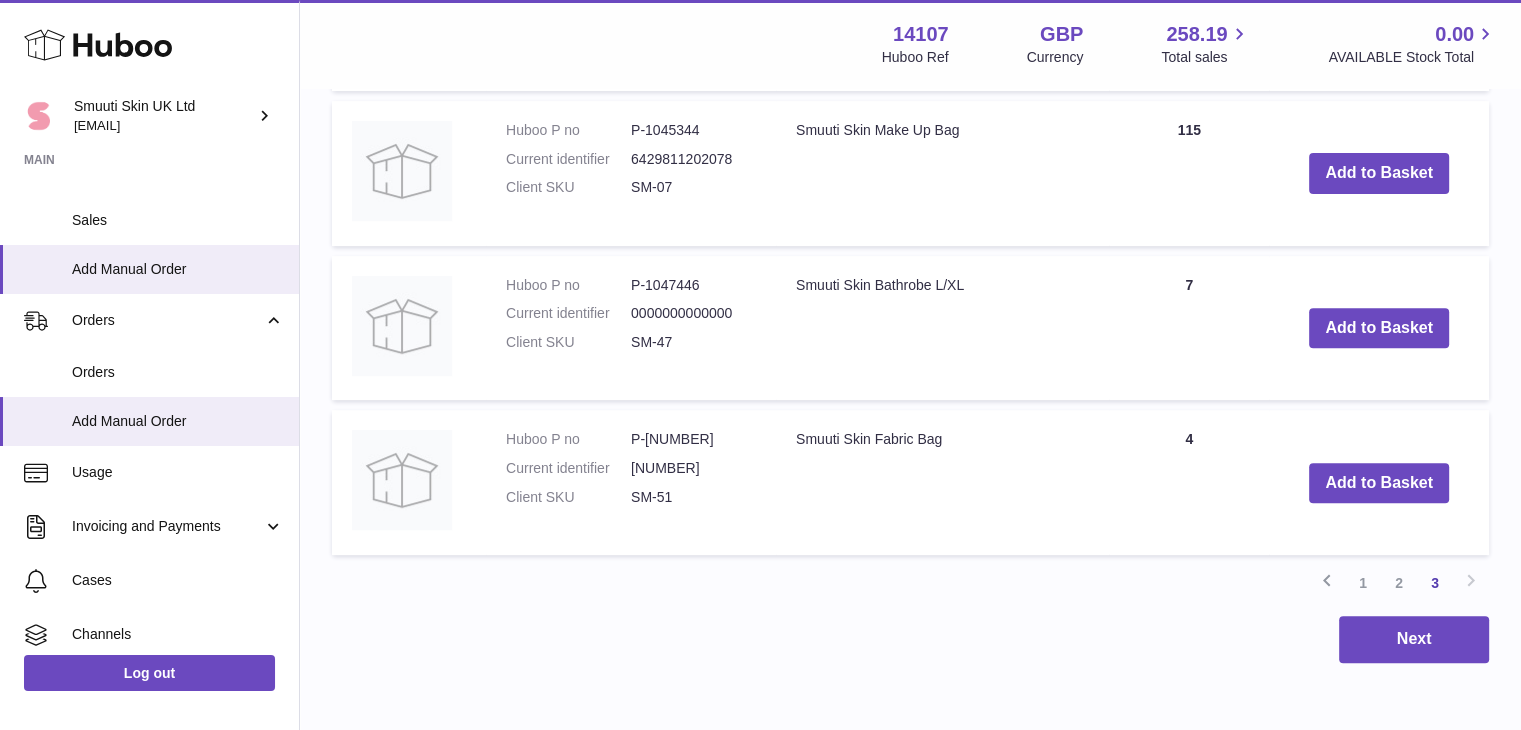 drag, startPoint x: 1077, startPoint y: 488, endPoint x: 1360, endPoint y: 578, distance: 296.96634 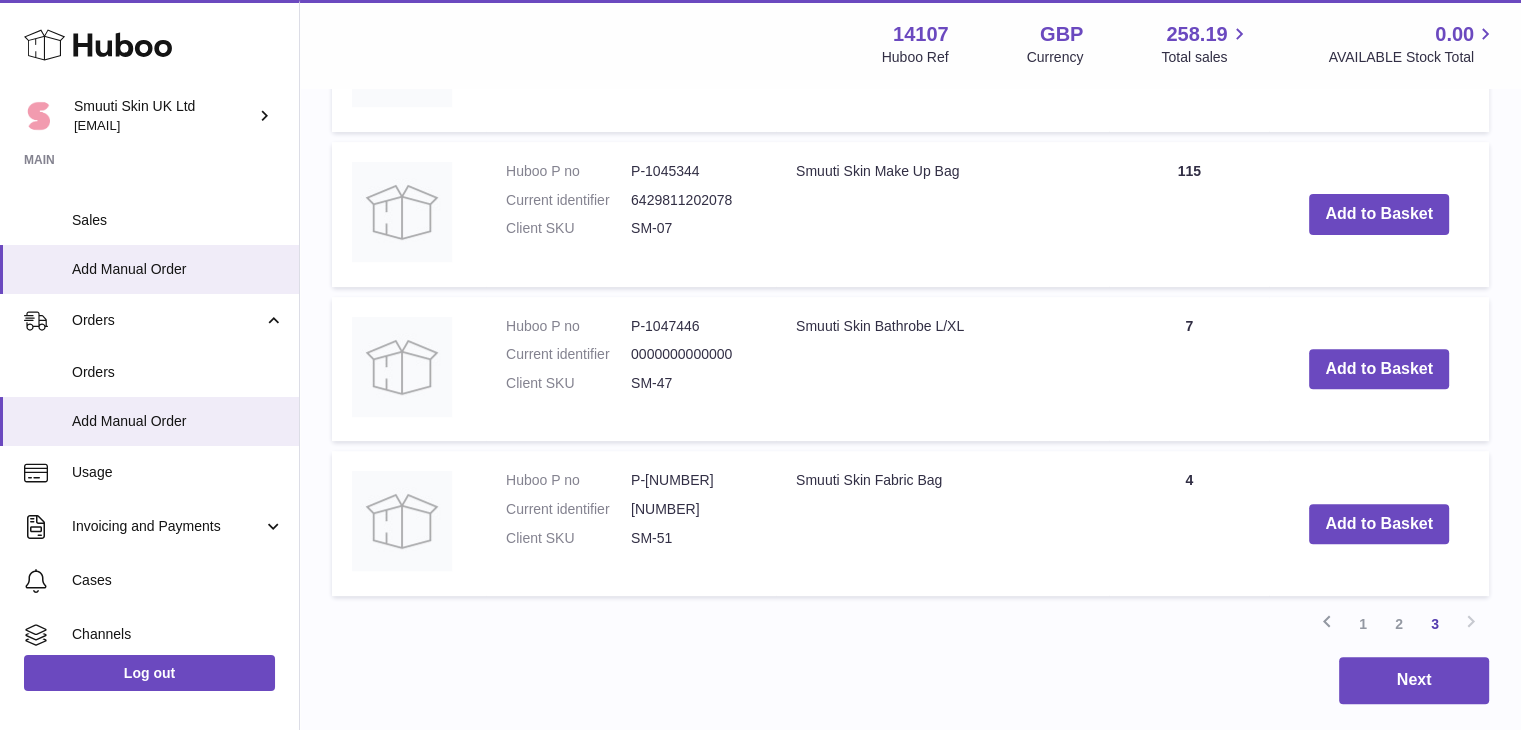 scroll, scrollTop: 690, scrollLeft: 0, axis: vertical 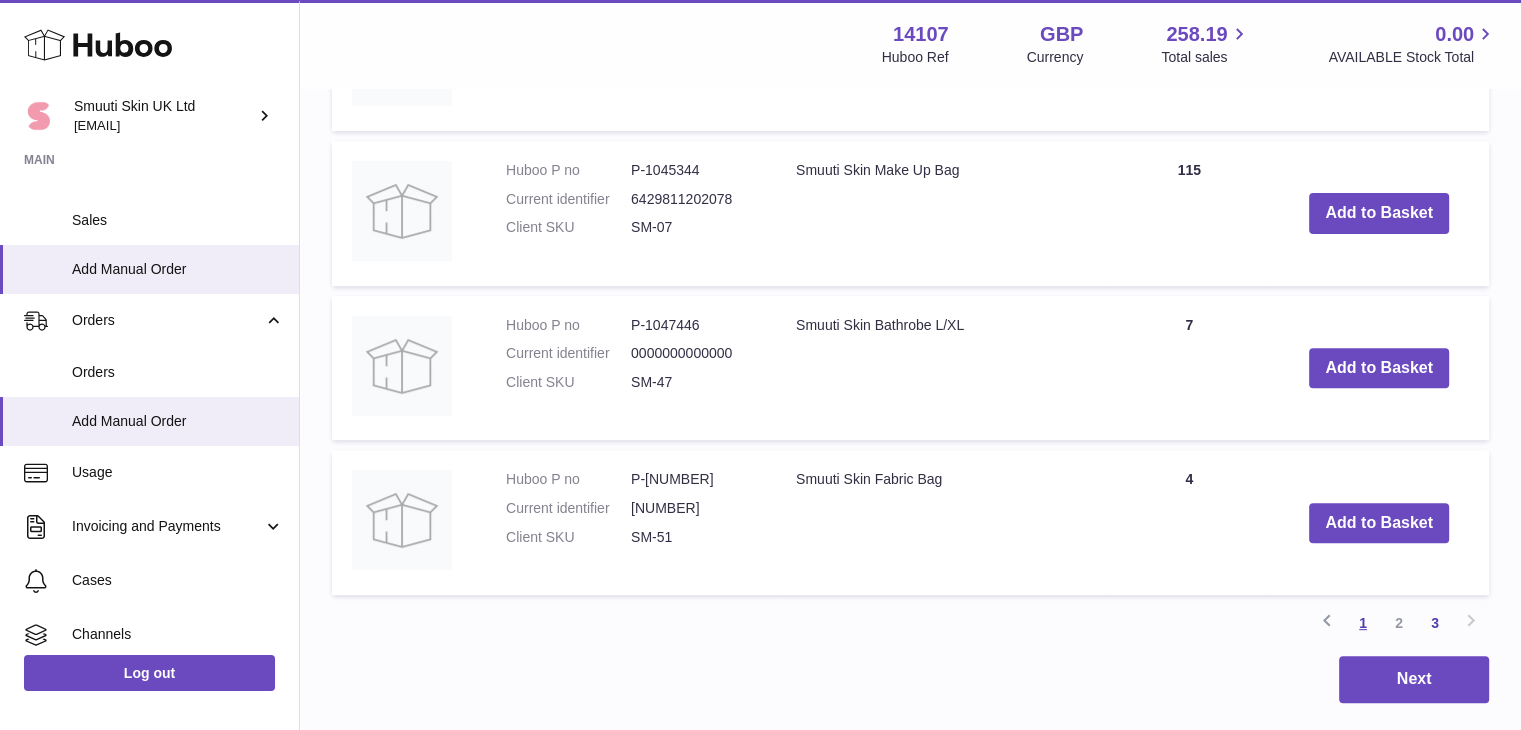 click on "1" at bounding box center [1363, 623] 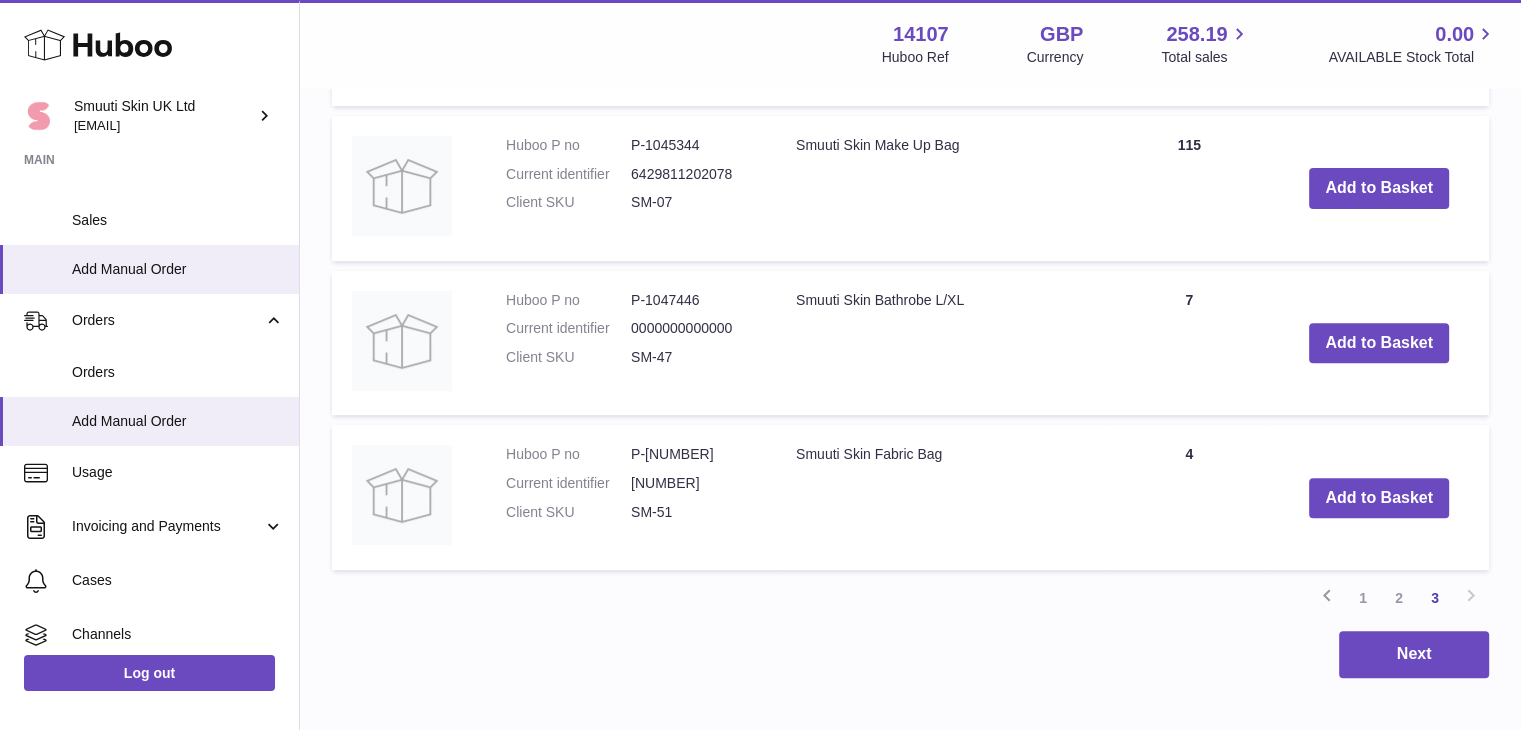 scroll, scrollTop: 716, scrollLeft: 0, axis: vertical 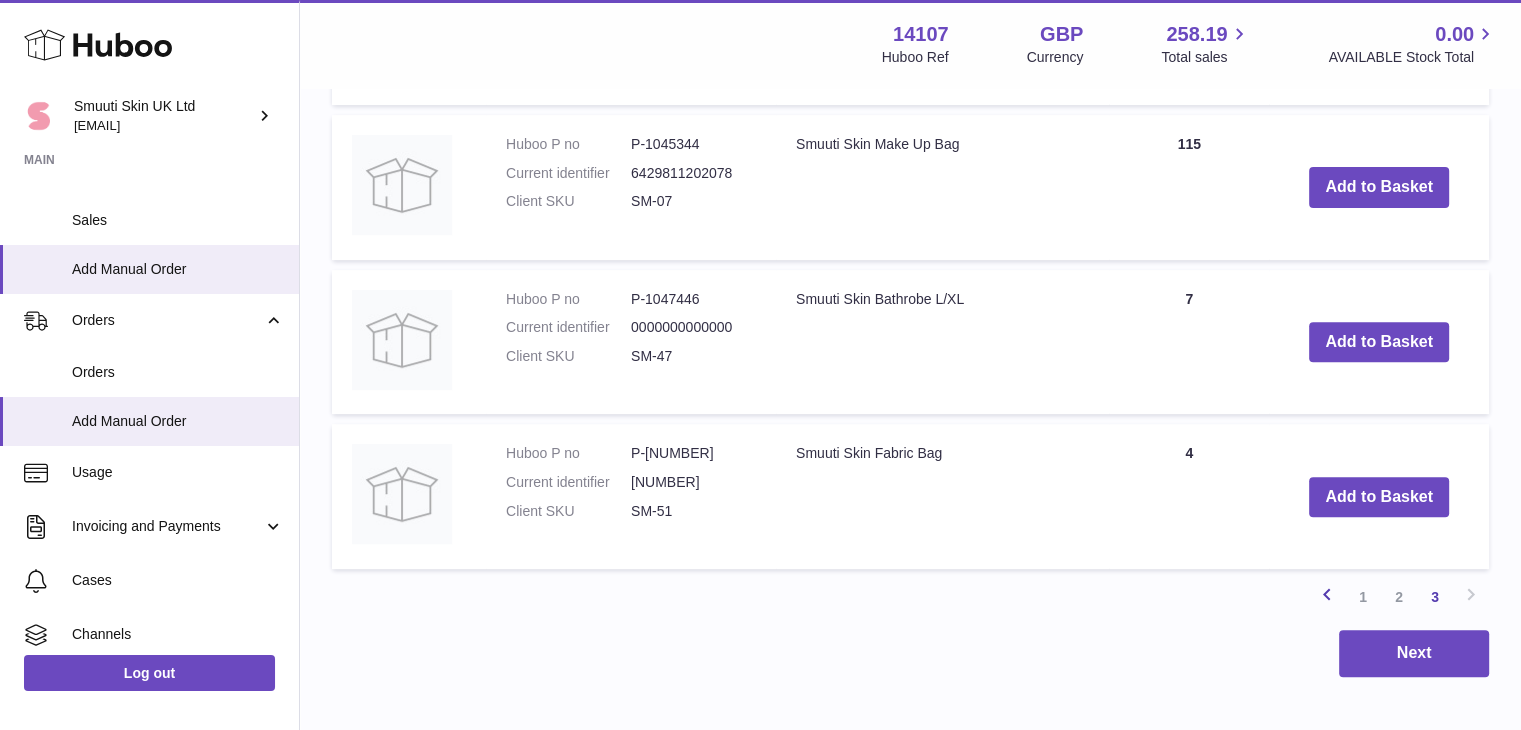 click at bounding box center (1327, 594) 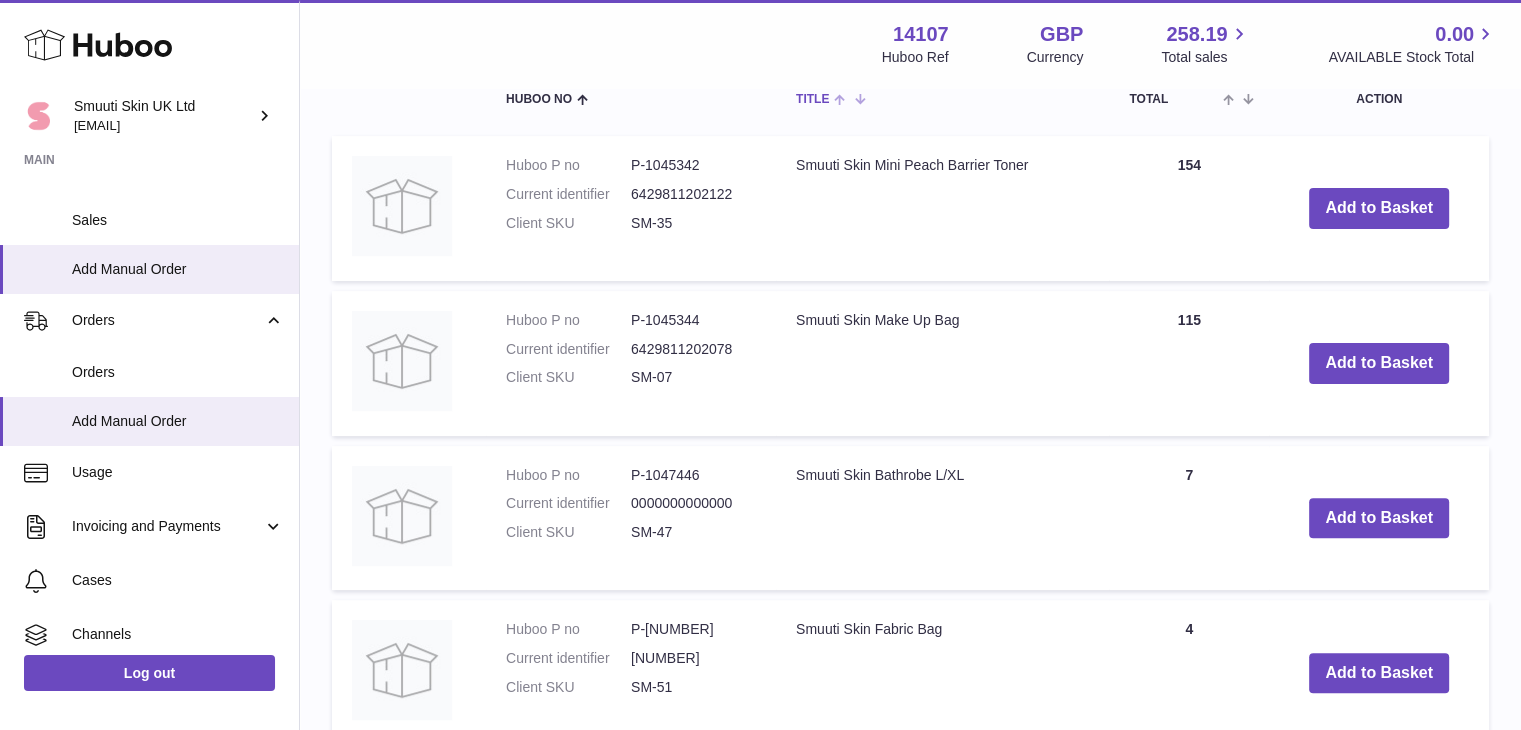 scroll, scrollTop: 544, scrollLeft: 0, axis: vertical 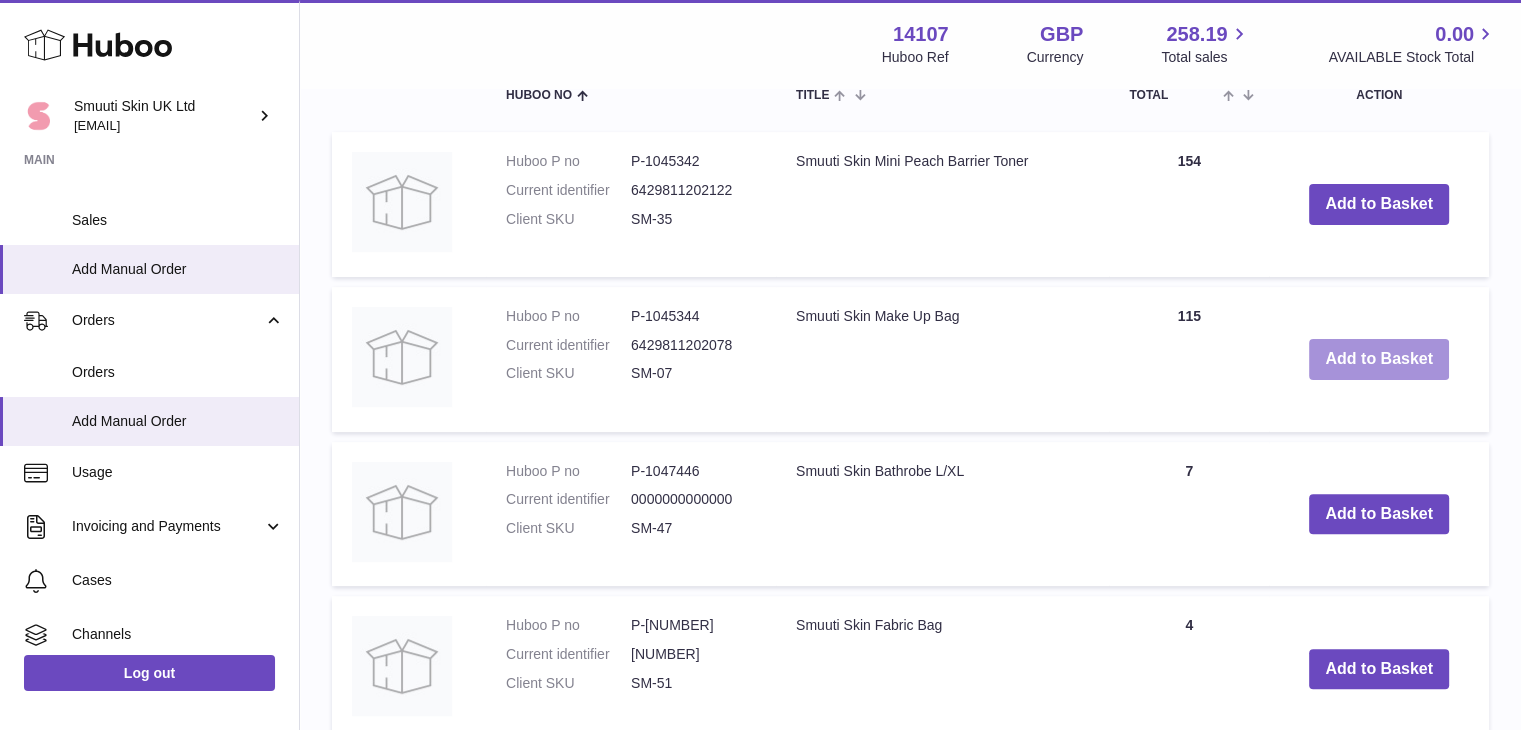 click on "Add to Basket" at bounding box center (1379, 359) 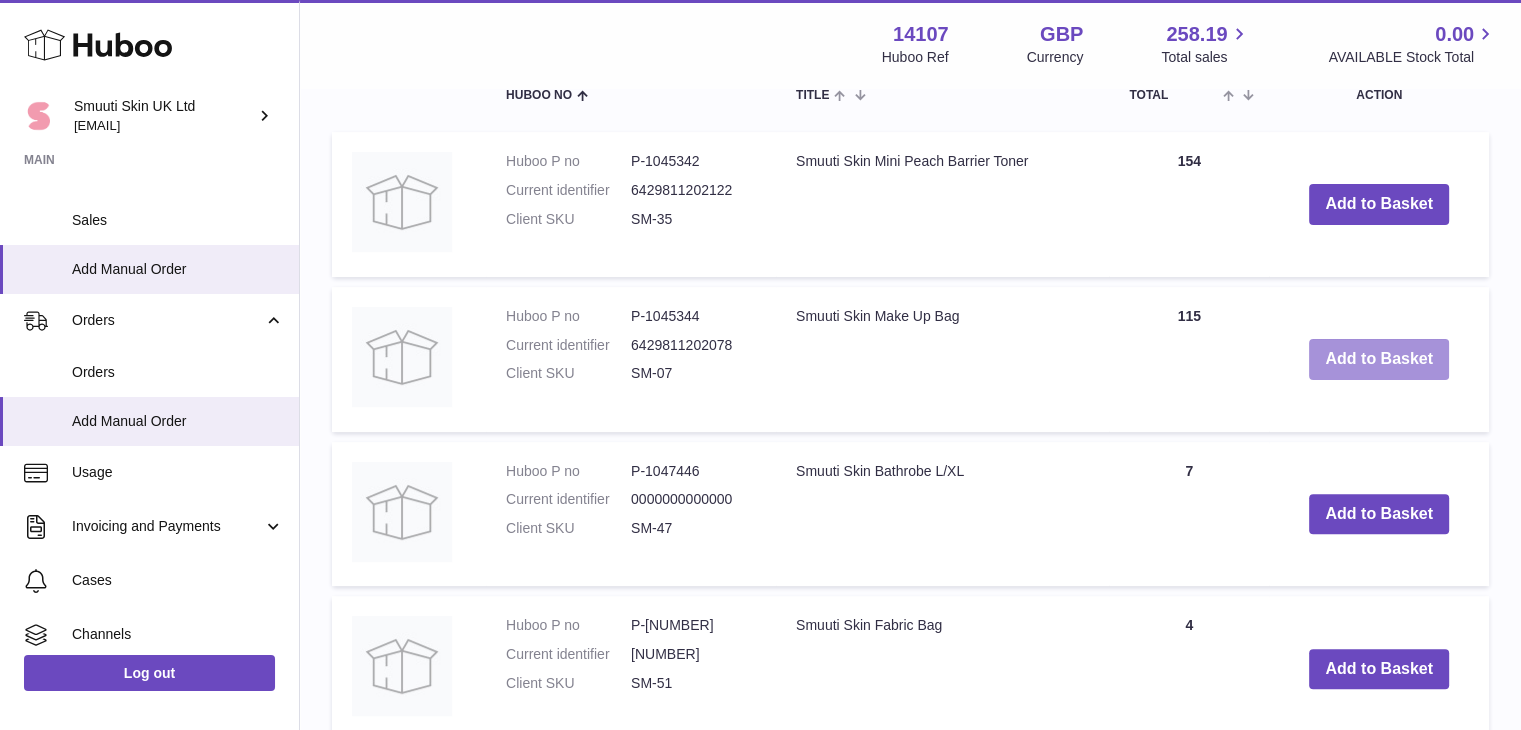 scroll, scrollTop: 0, scrollLeft: 0, axis: both 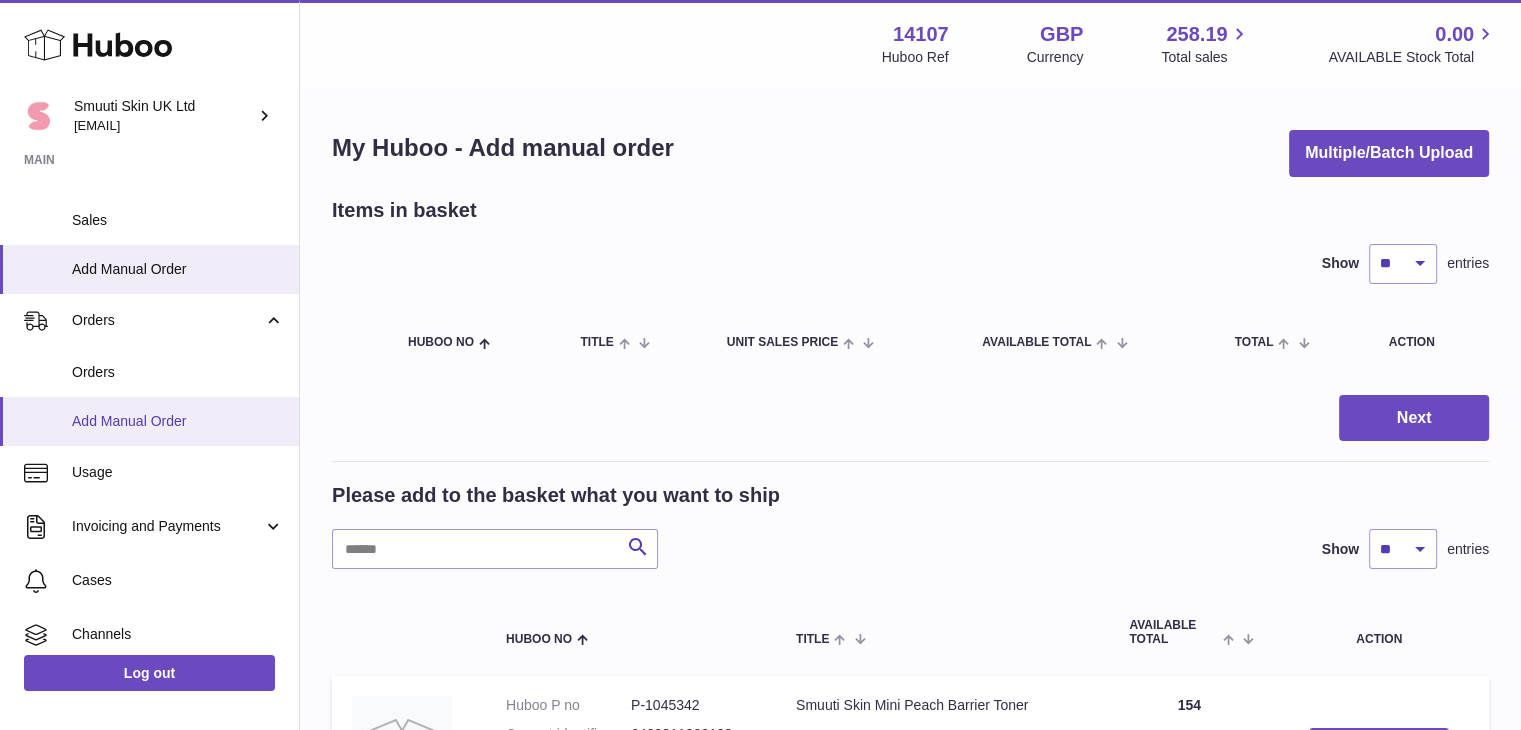 click on "Add Manual Order" at bounding box center (178, 421) 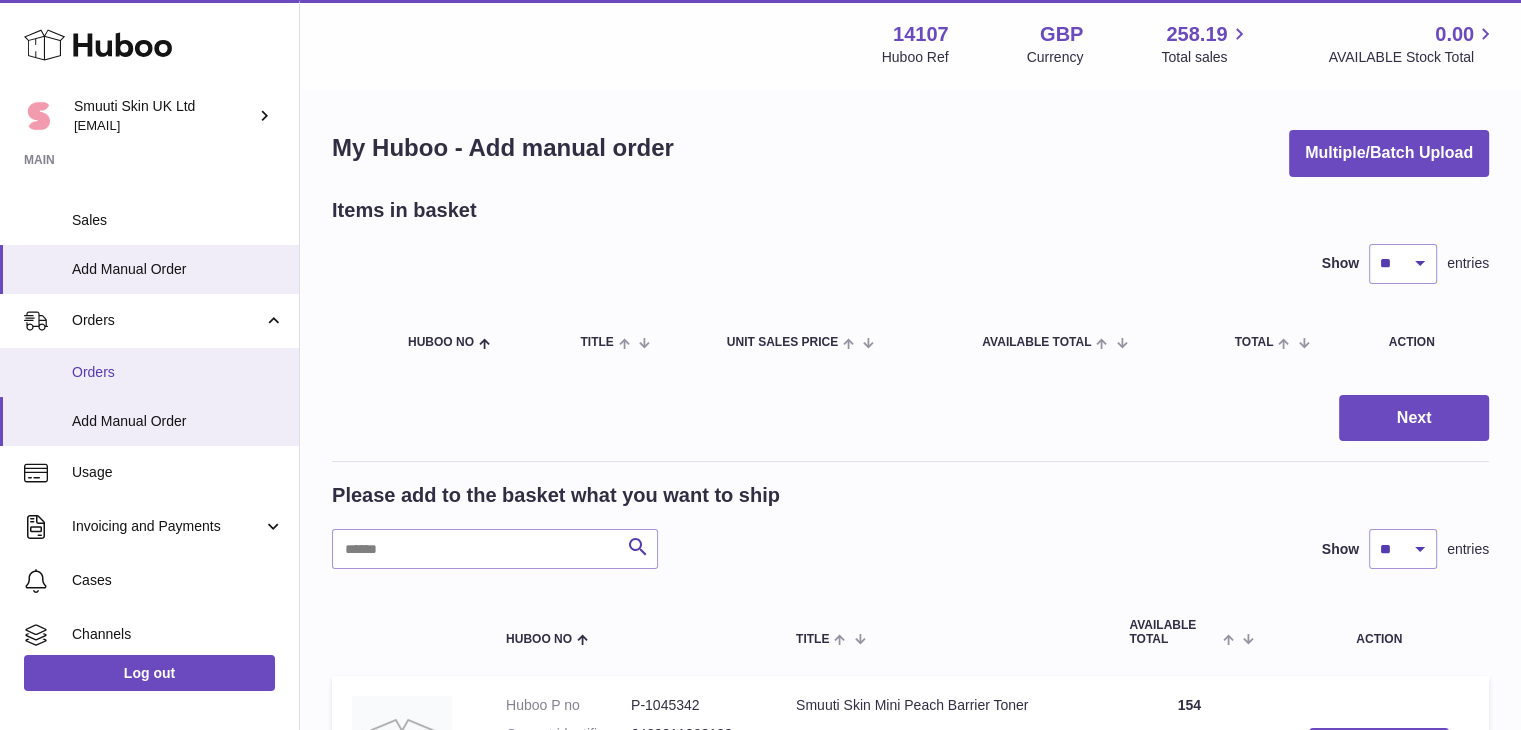 click on "Orders" at bounding box center [178, 372] 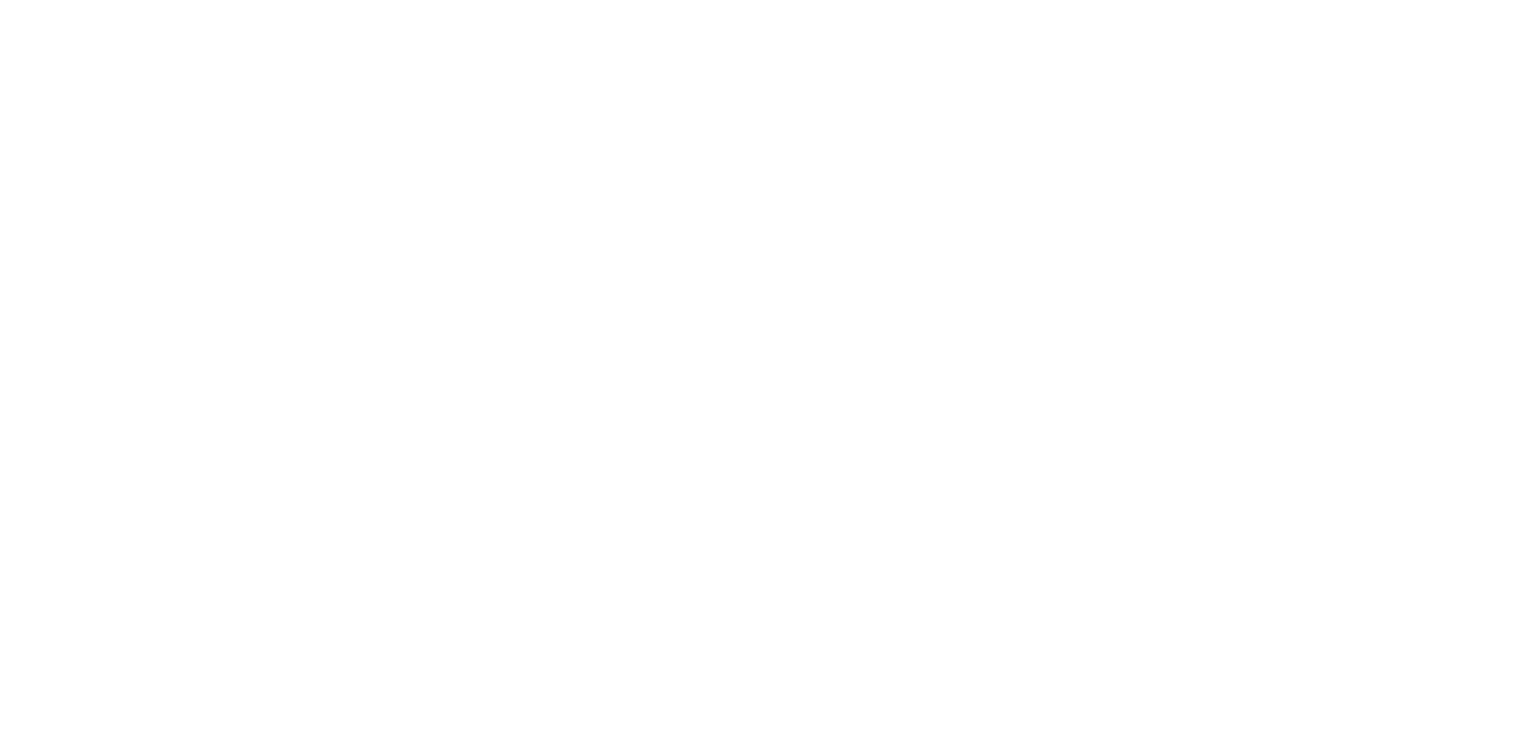scroll, scrollTop: 0, scrollLeft: 0, axis: both 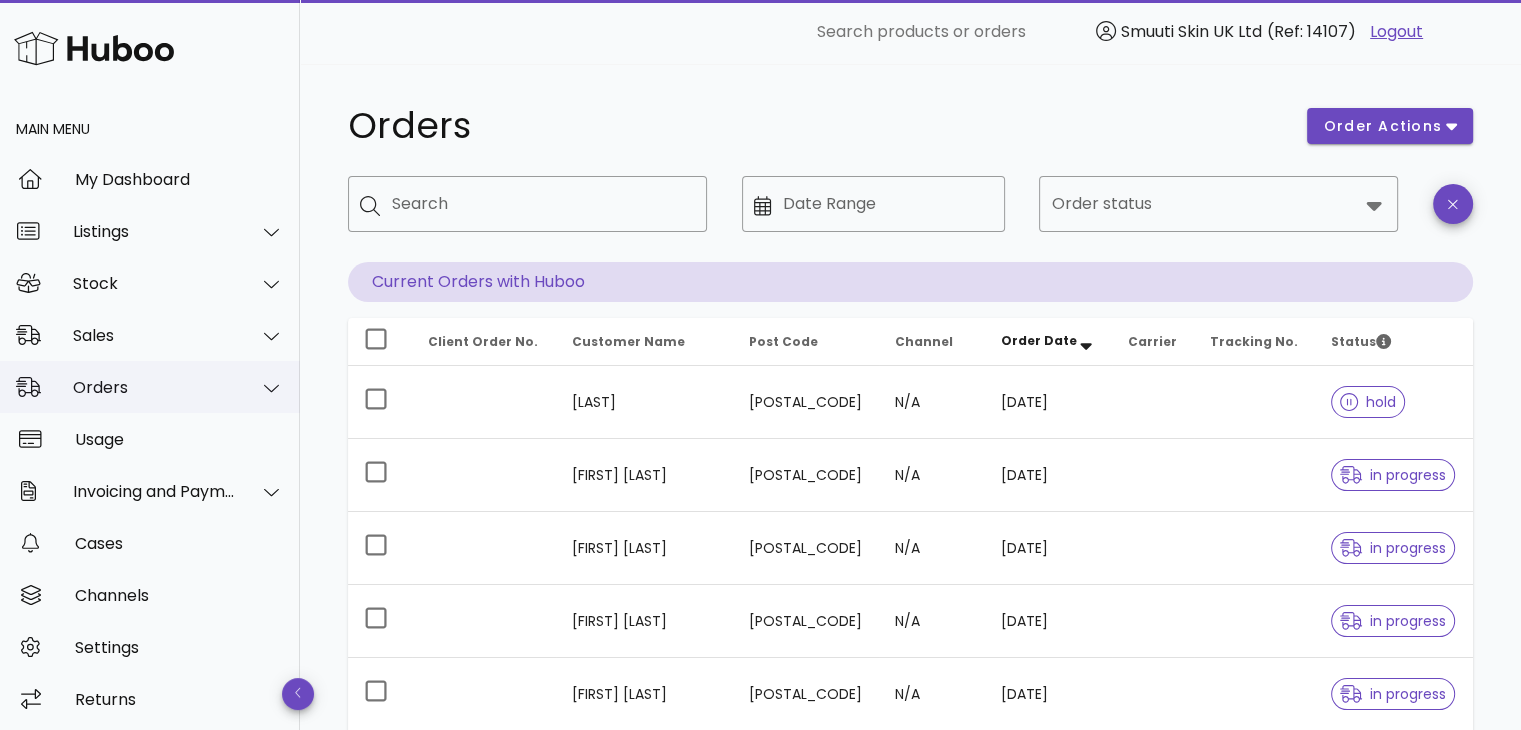 click 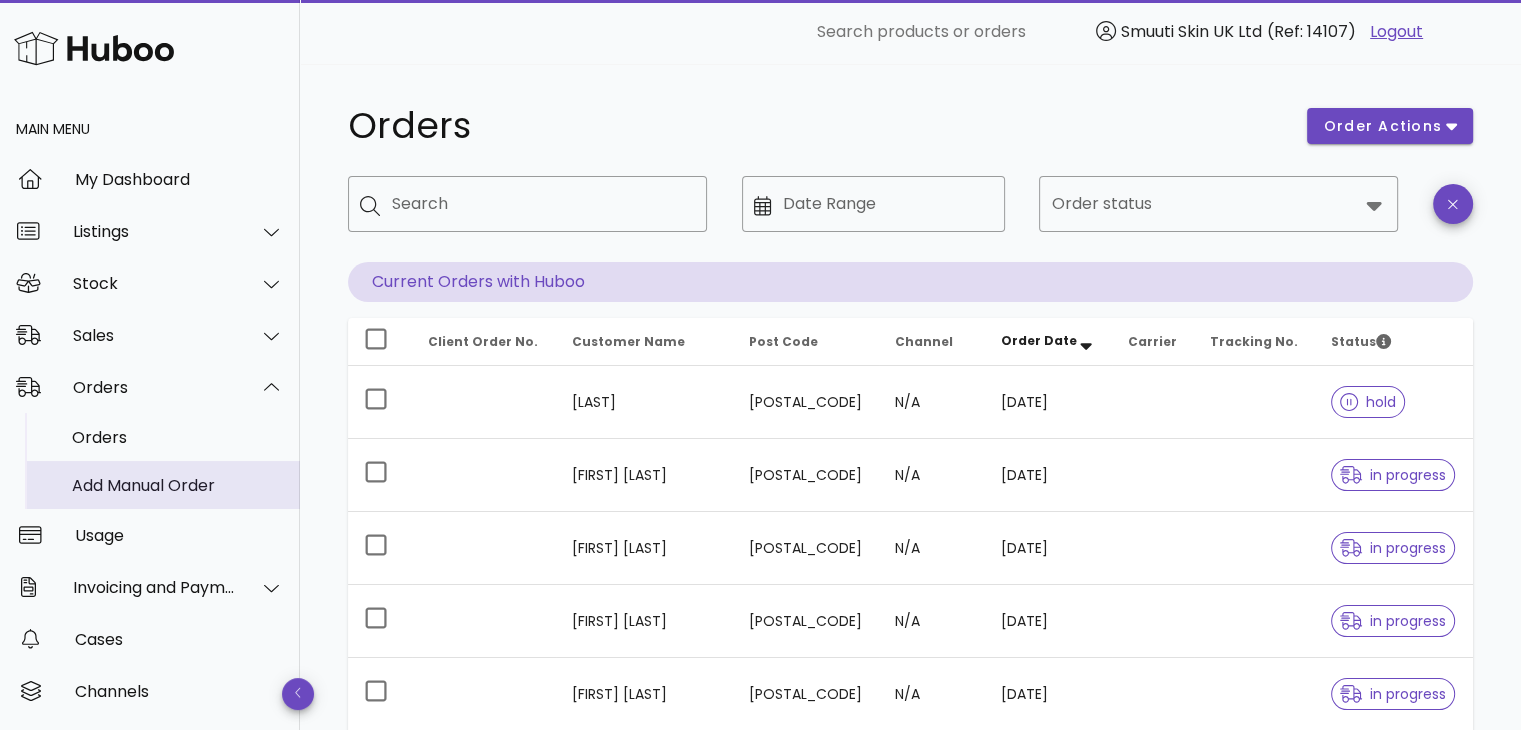 click on "Add Manual Order" at bounding box center (178, 485) 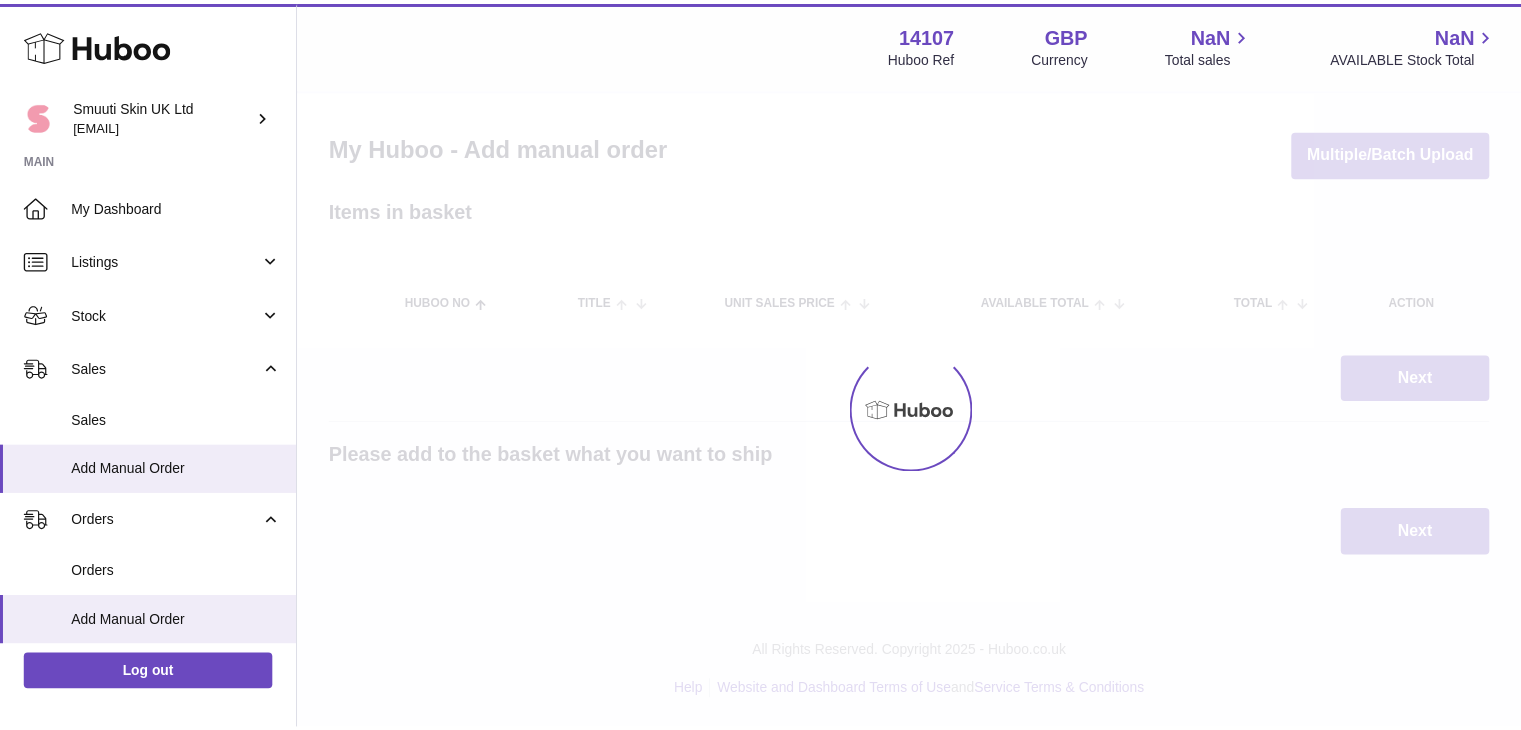 scroll, scrollTop: 0, scrollLeft: 0, axis: both 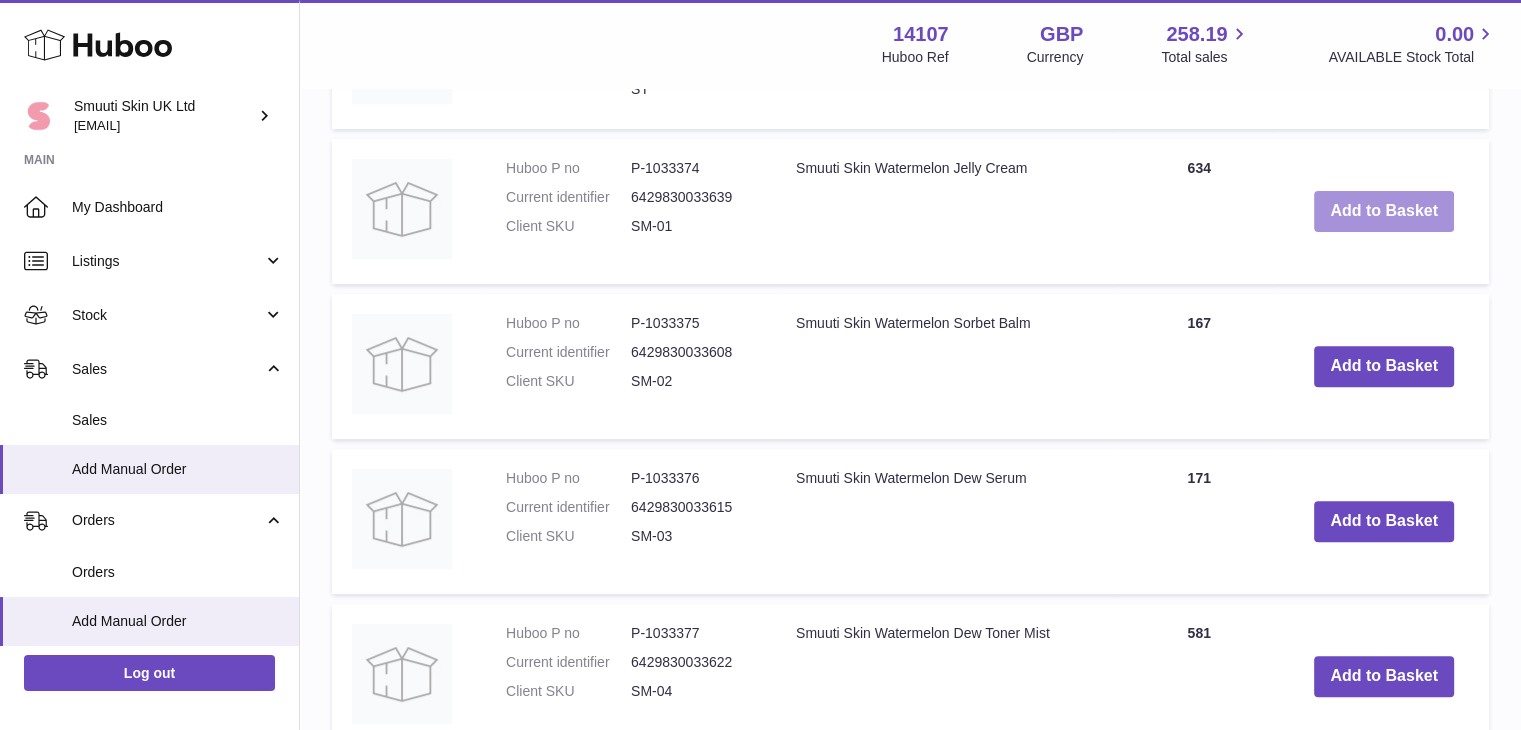 click on "Add to Basket" at bounding box center [1384, 211] 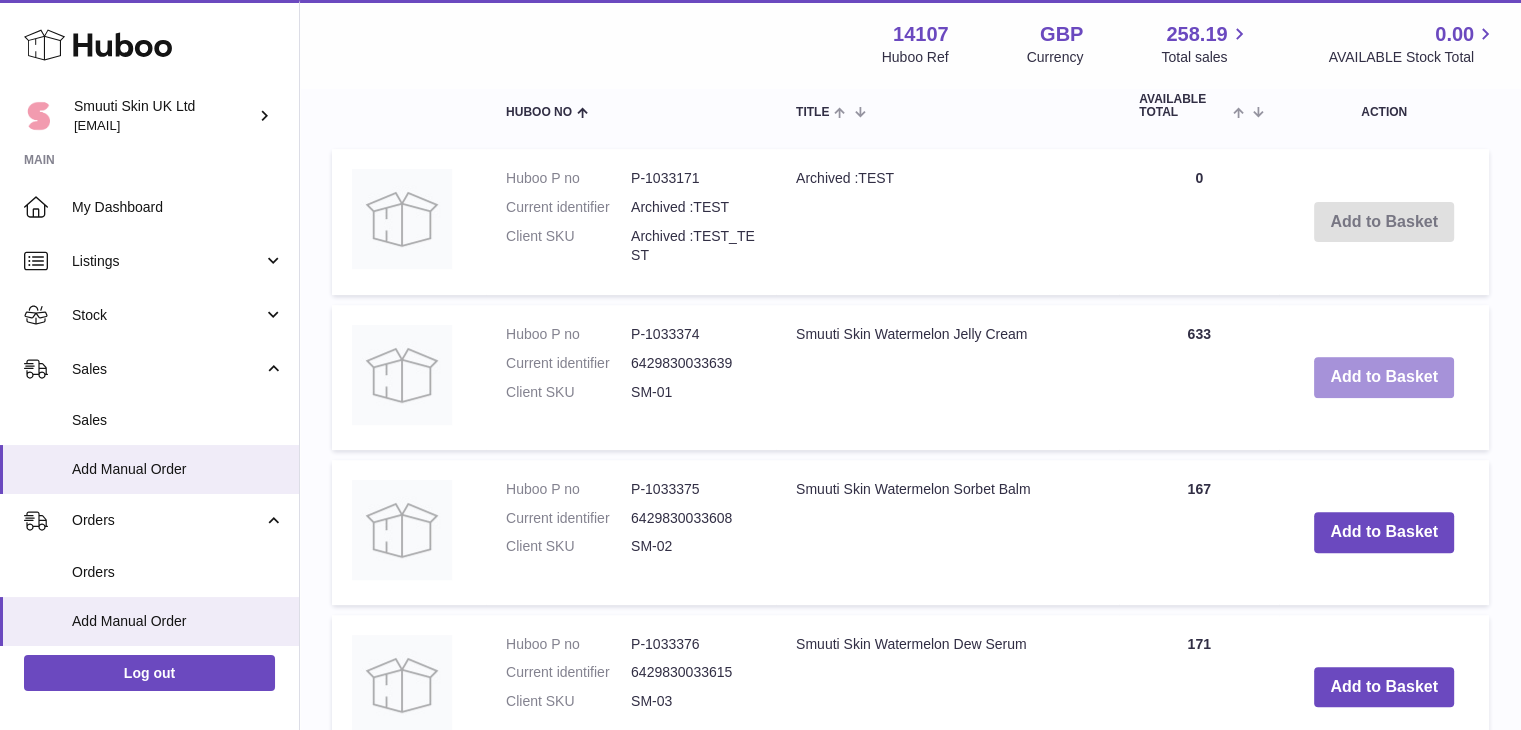 scroll, scrollTop: 856, scrollLeft: 0, axis: vertical 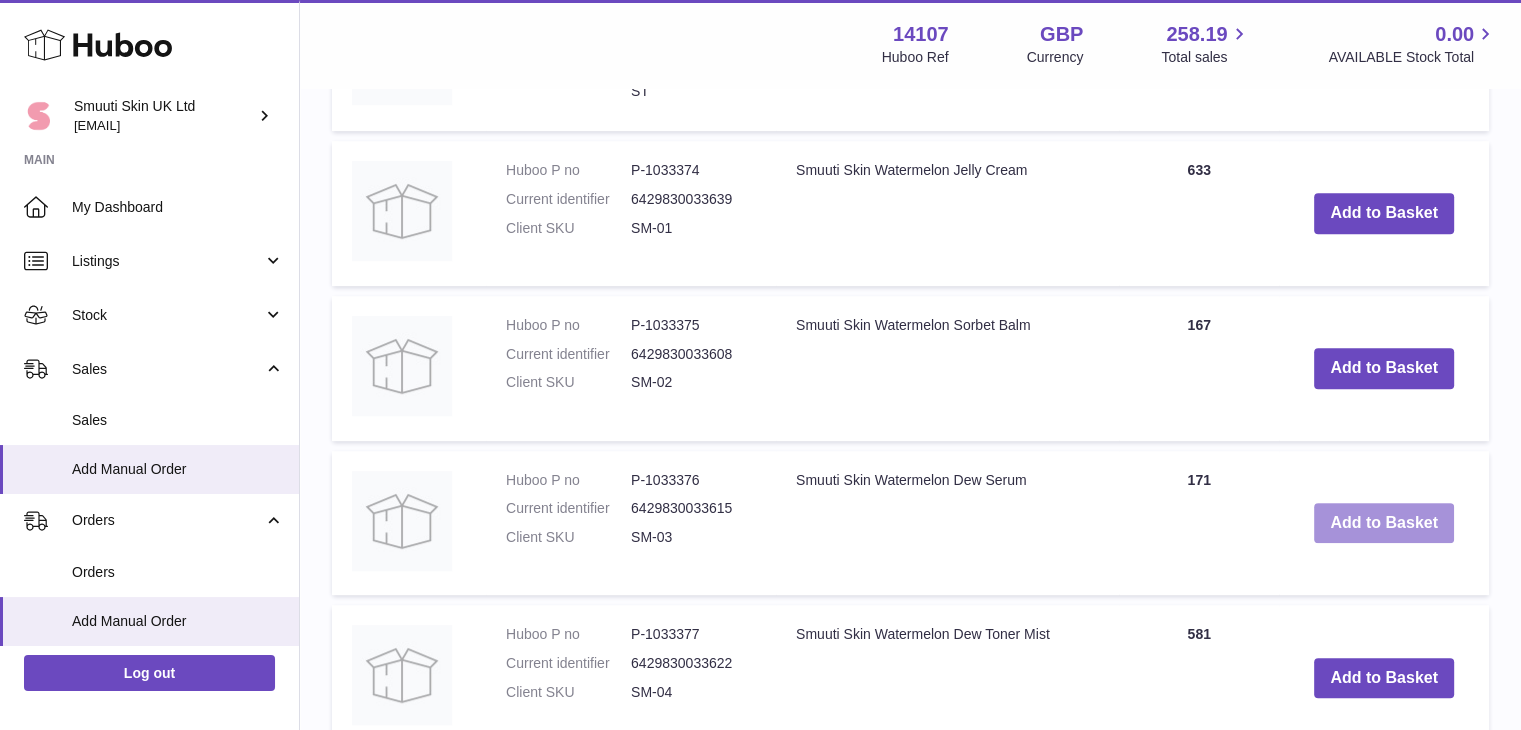 click on "Add to Basket" at bounding box center (1384, 523) 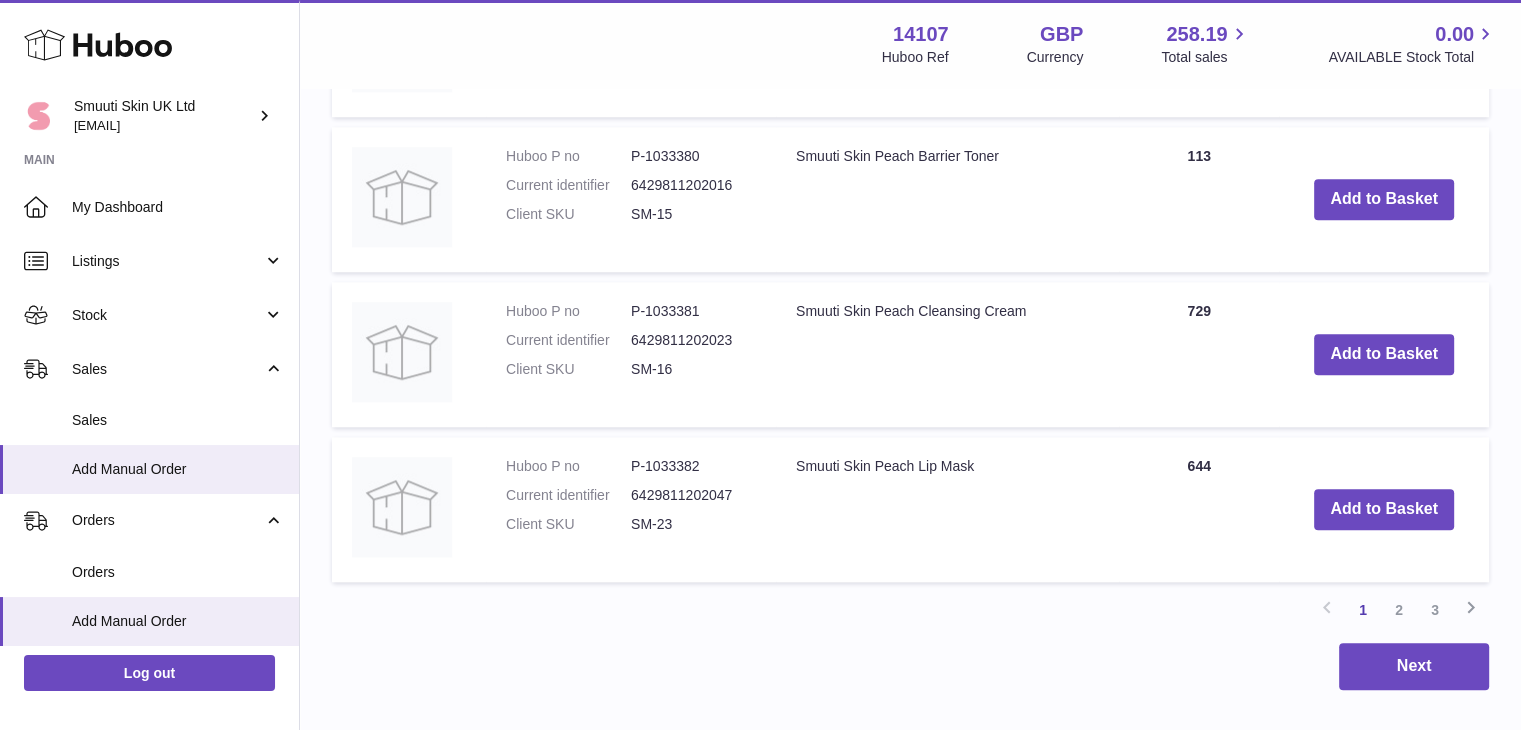 scroll, scrollTop: 2069, scrollLeft: 0, axis: vertical 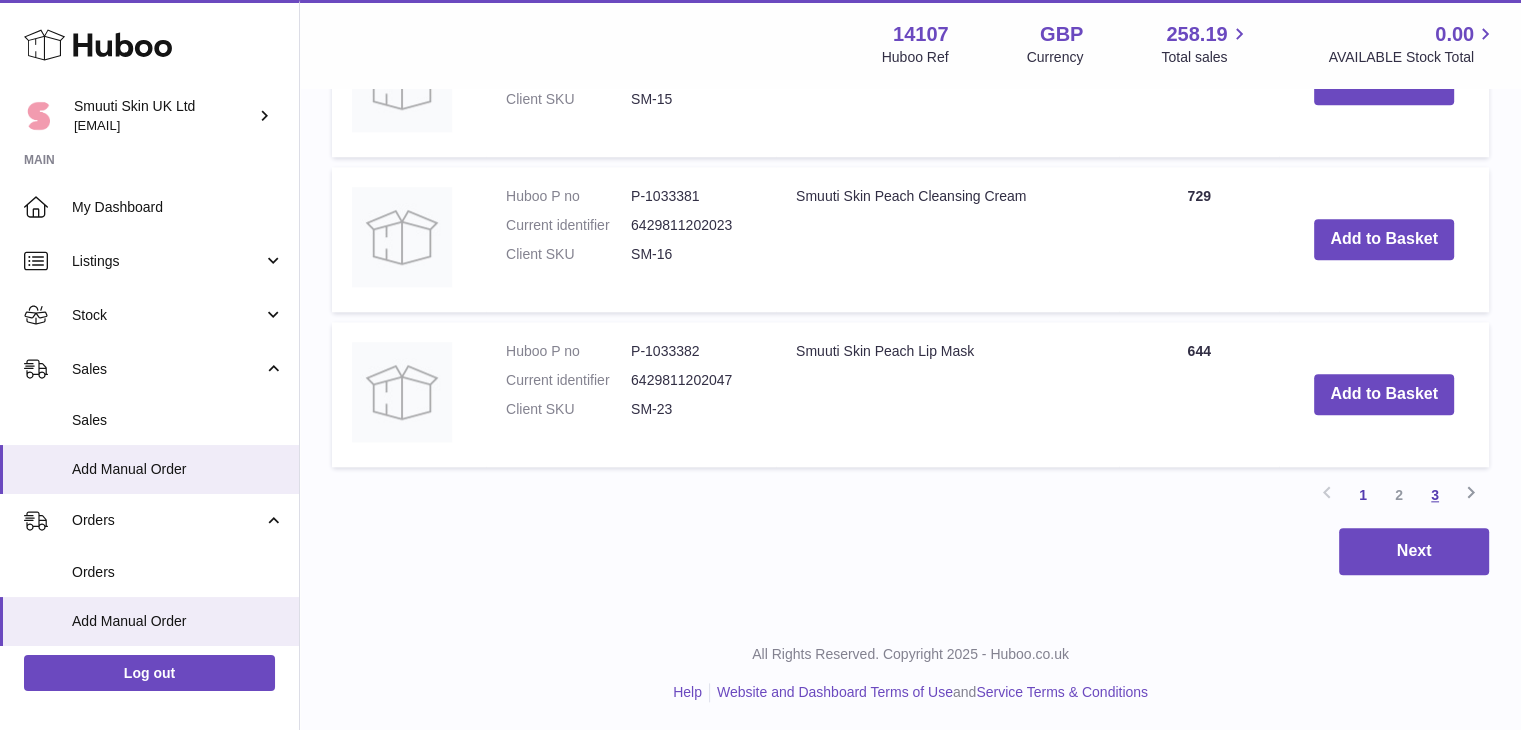 click on "3" at bounding box center (1435, 495) 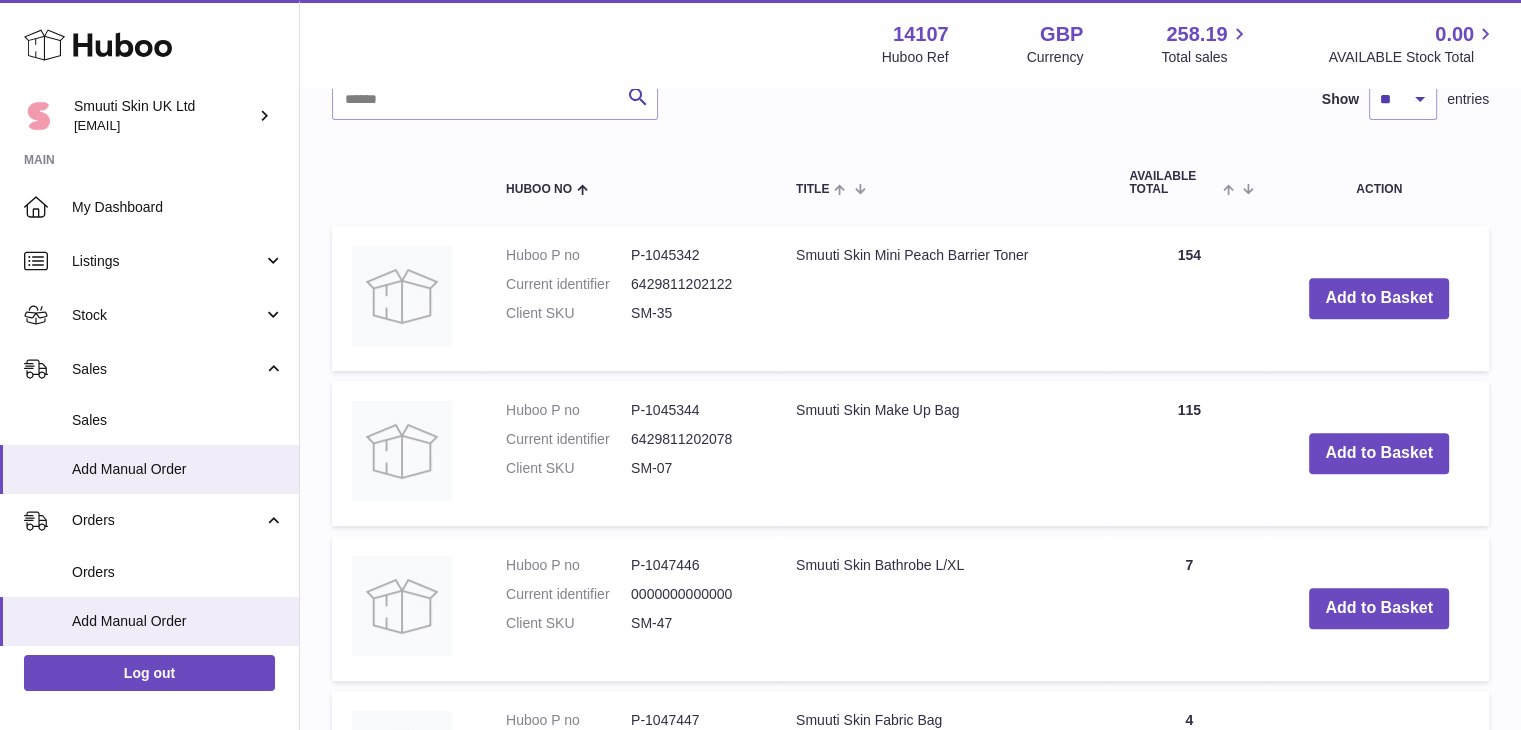 scroll, scrollTop: 771, scrollLeft: 0, axis: vertical 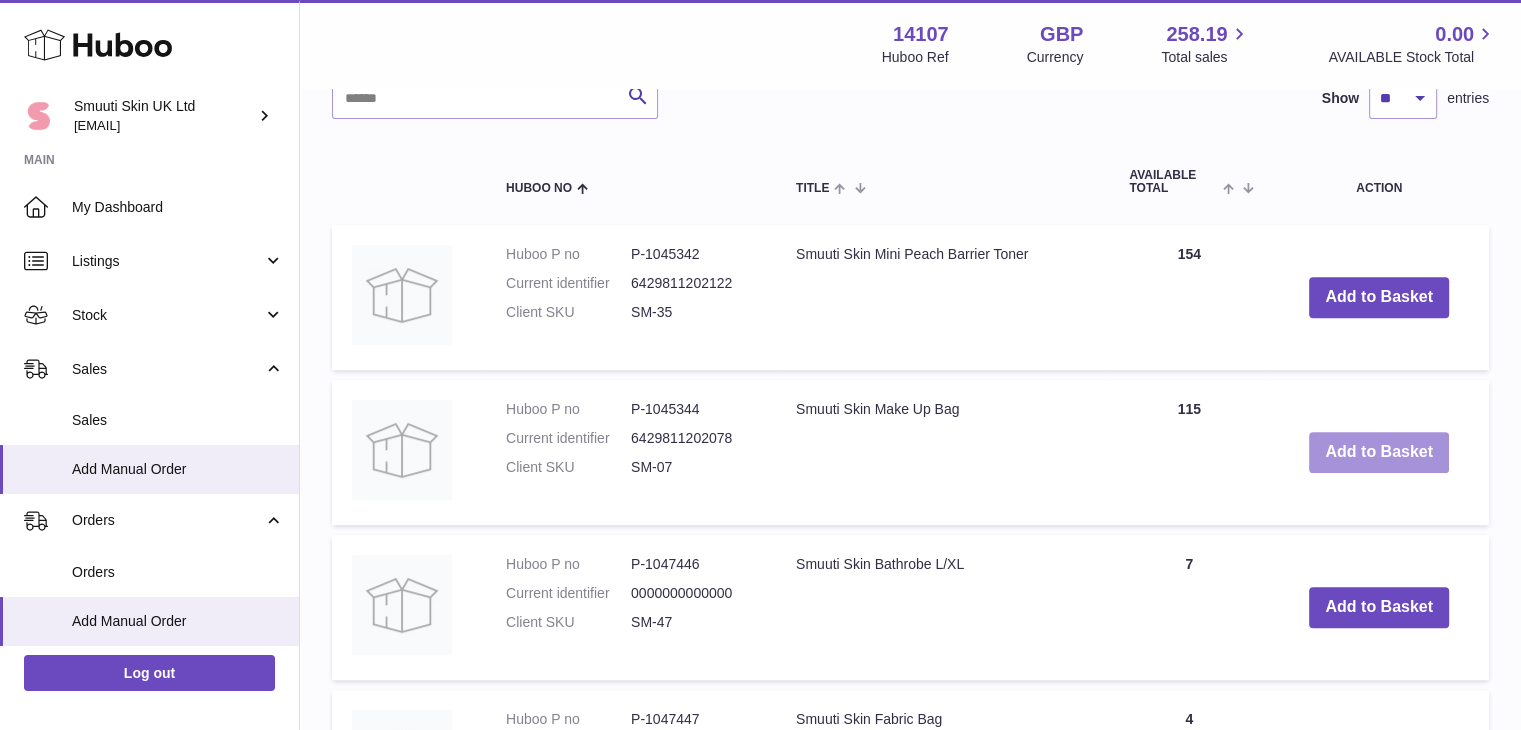click on "Add to Basket" at bounding box center (1379, 452) 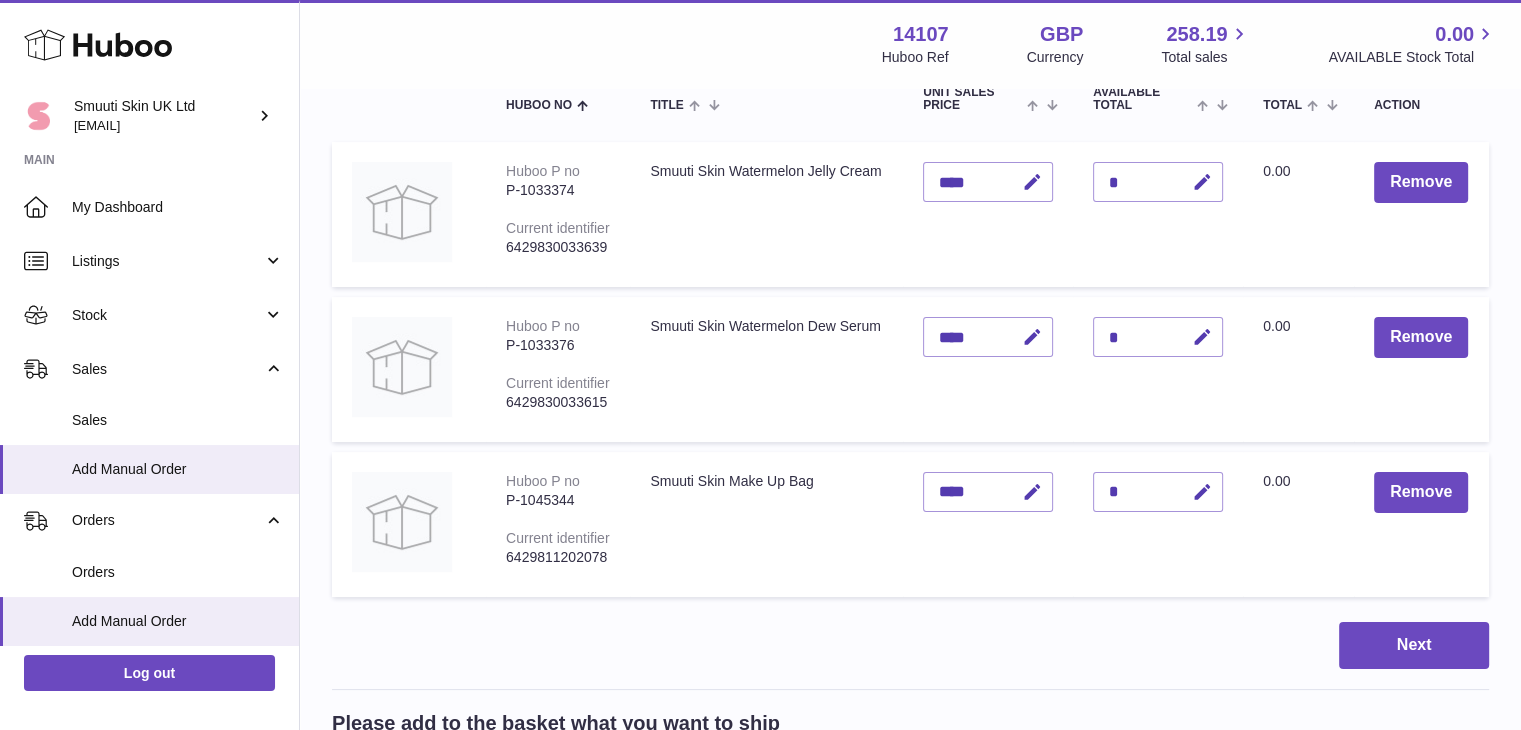 scroll, scrollTop: 246, scrollLeft: 0, axis: vertical 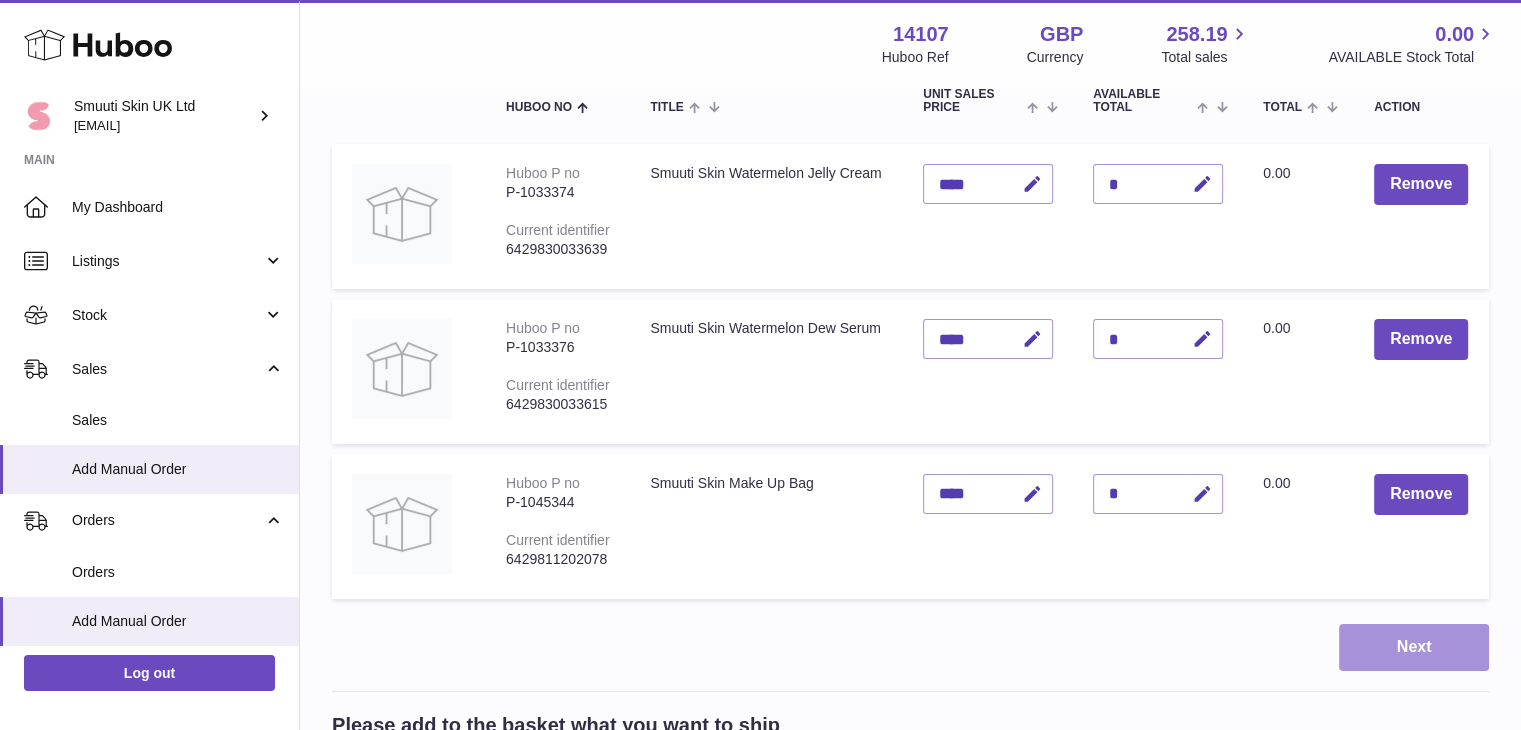 click on "Next" at bounding box center (1414, 647) 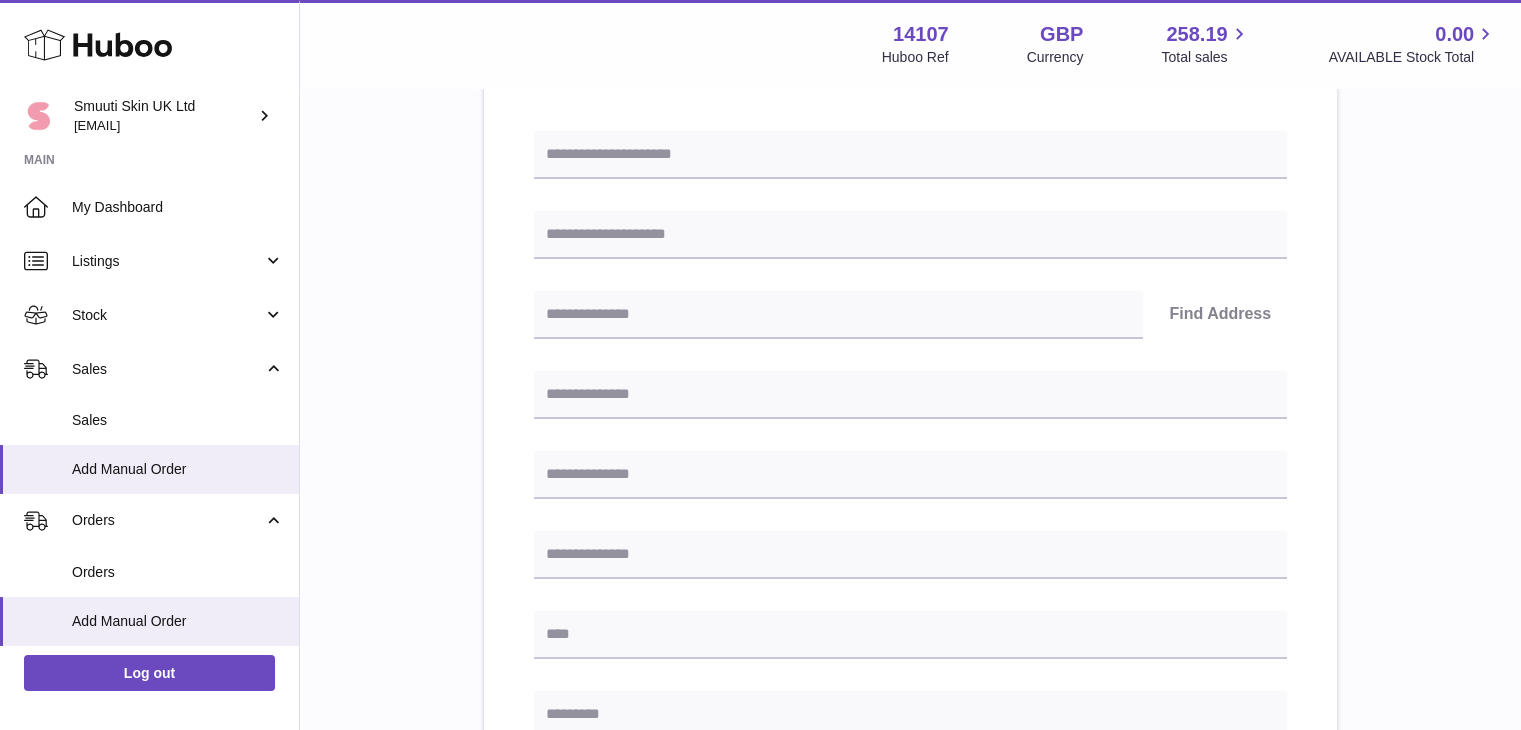 scroll, scrollTop: 0, scrollLeft: 0, axis: both 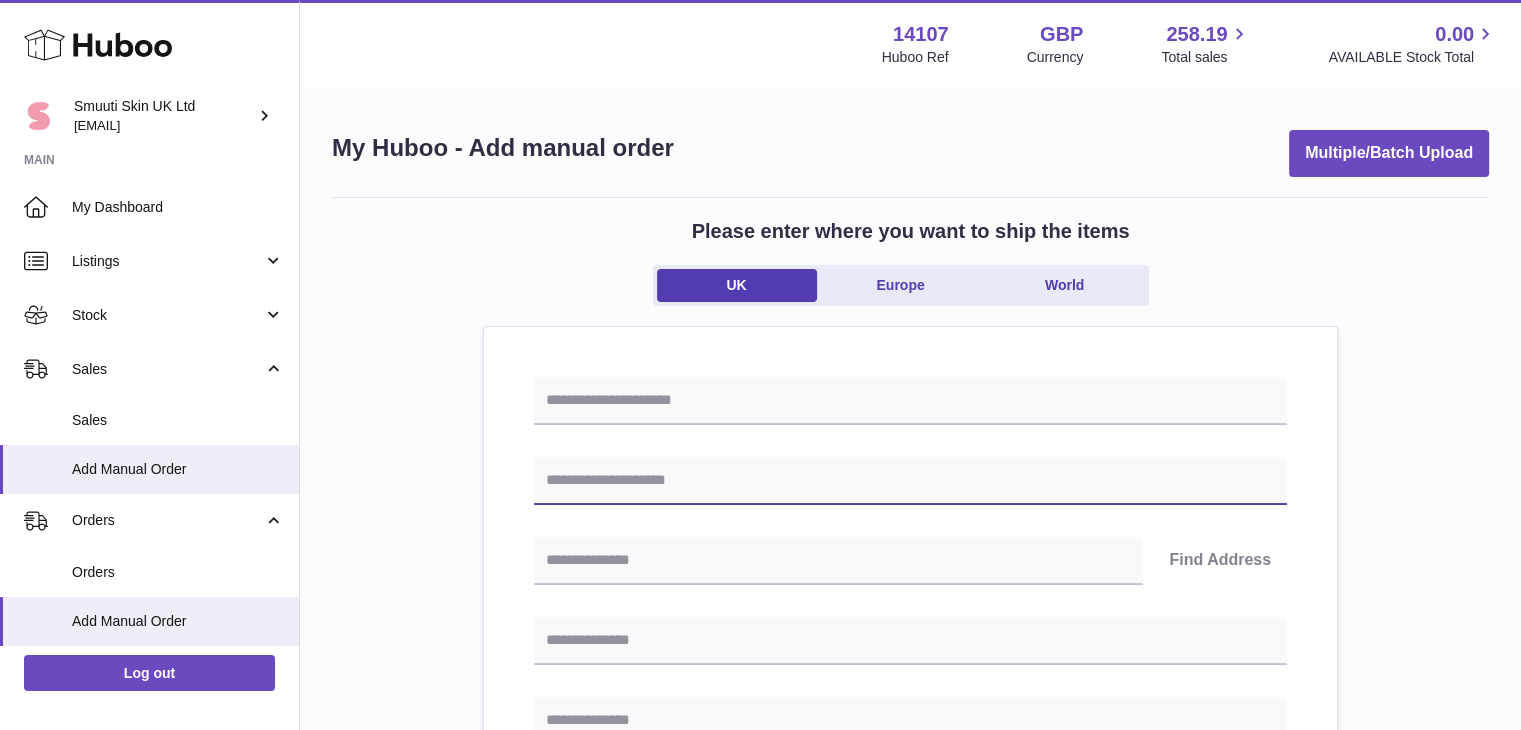 click at bounding box center [910, 481] 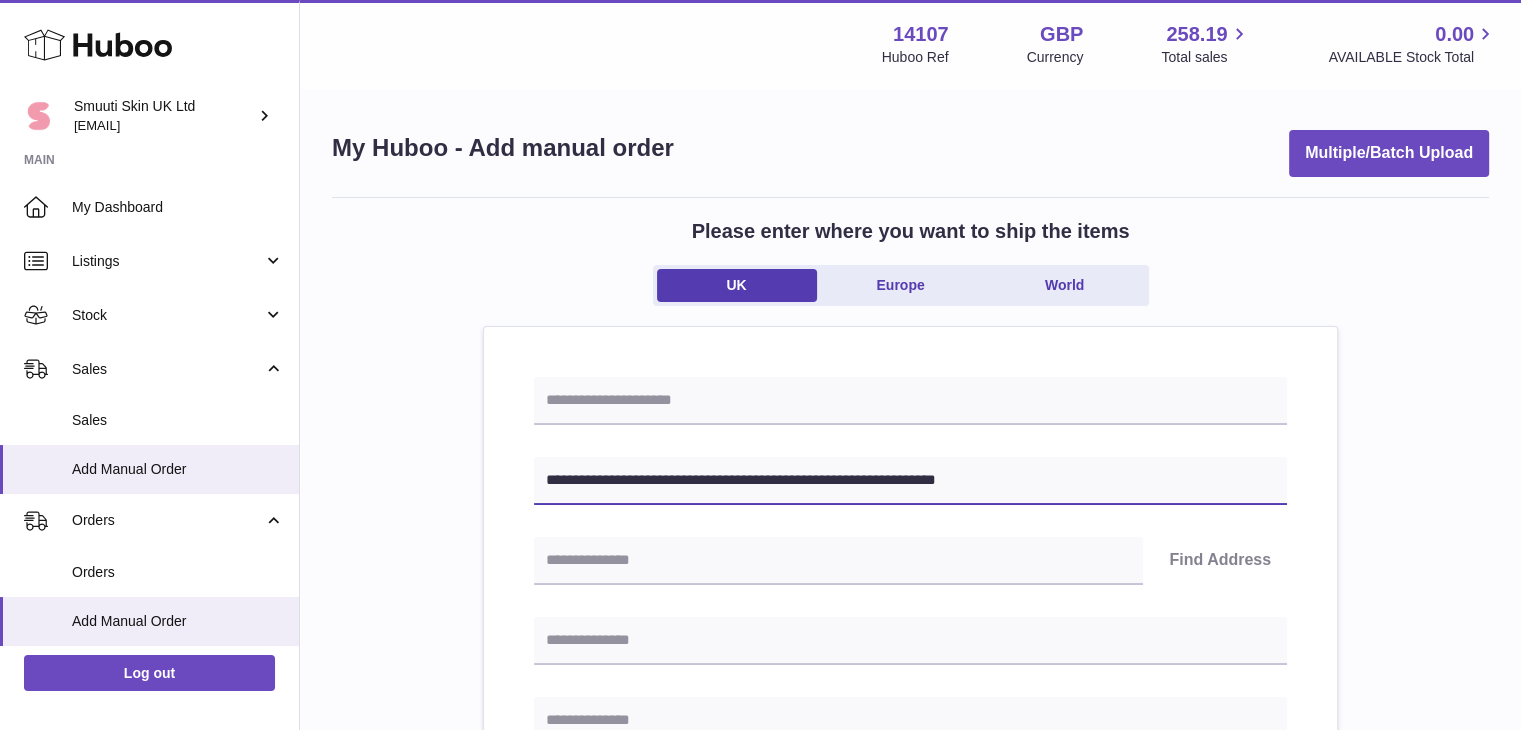 drag, startPoint x: 668, startPoint y: 481, endPoint x: 783, endPoint y: 490, distance: 115.35164 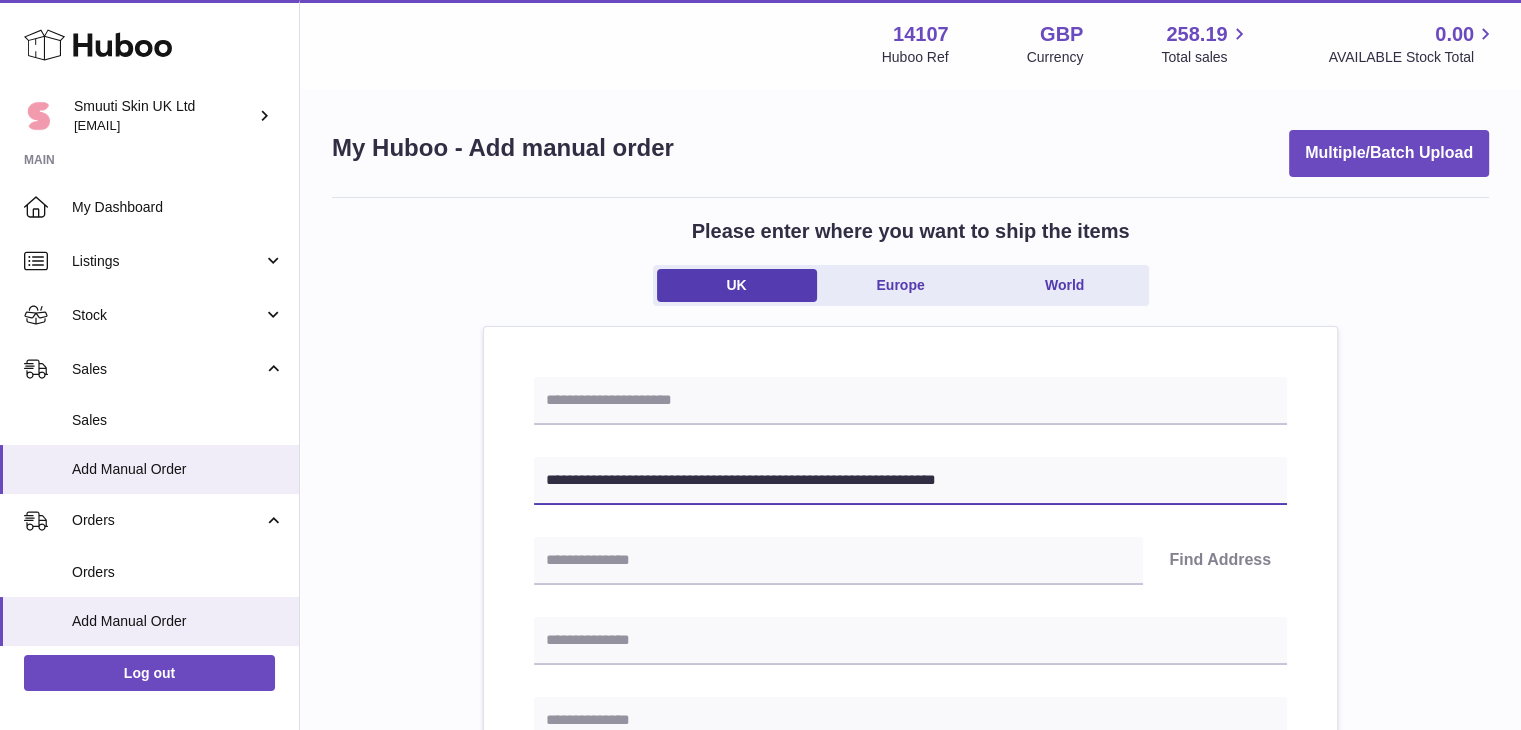 click on "**********" at bounding box center [910, 481] 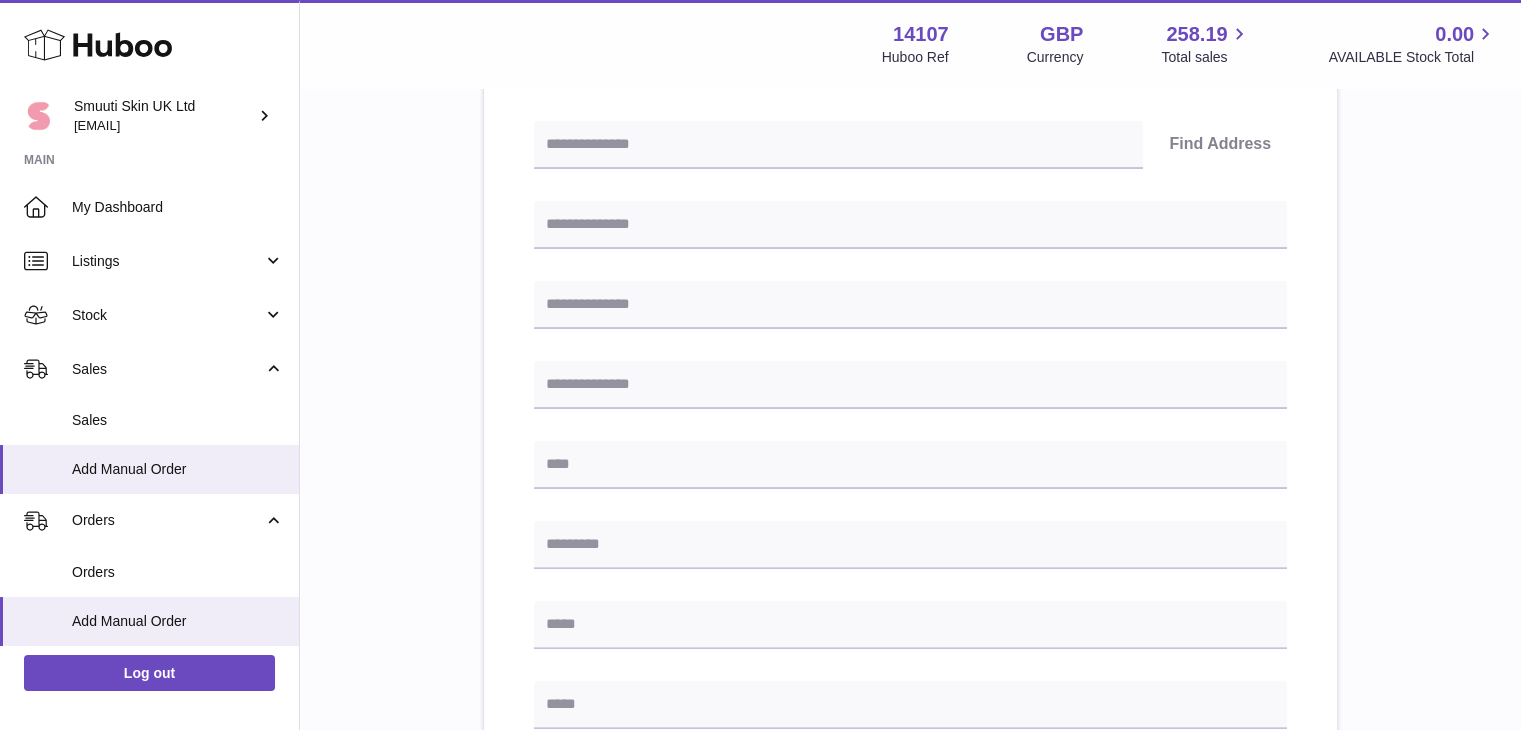 scroll, scrollTop: 416, scrollLeft: 0, axis: vertical 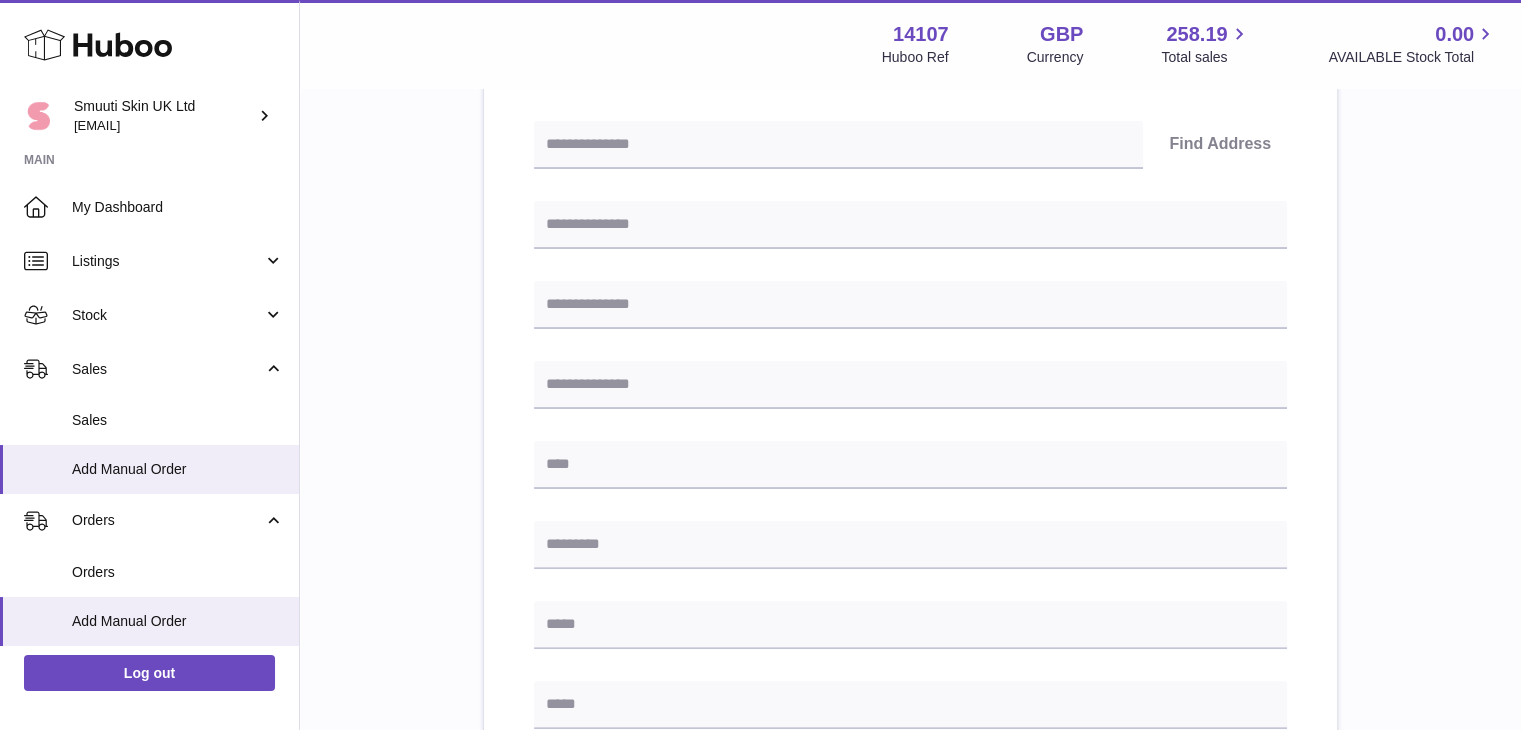 type on "**********" 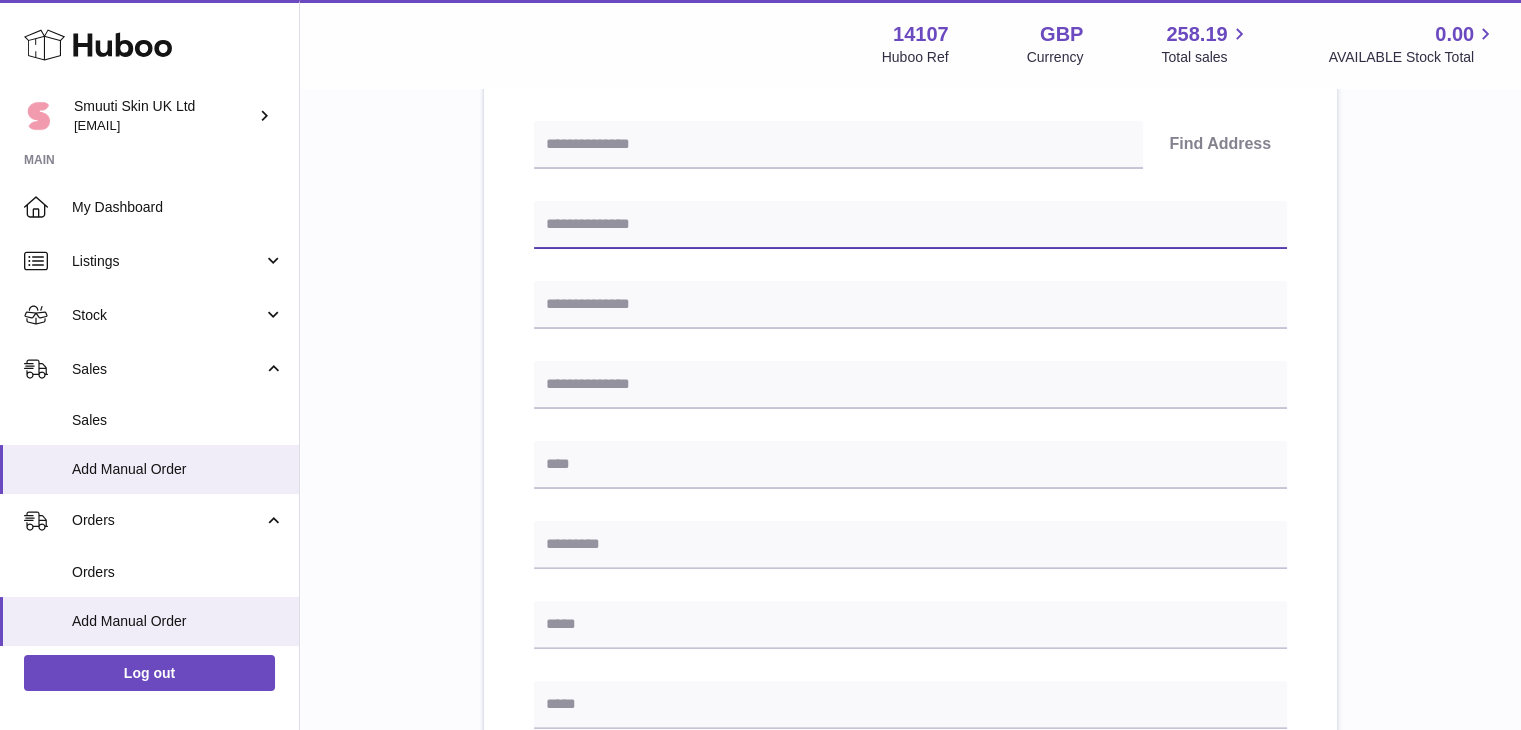 click at bounding box center [910, 225] 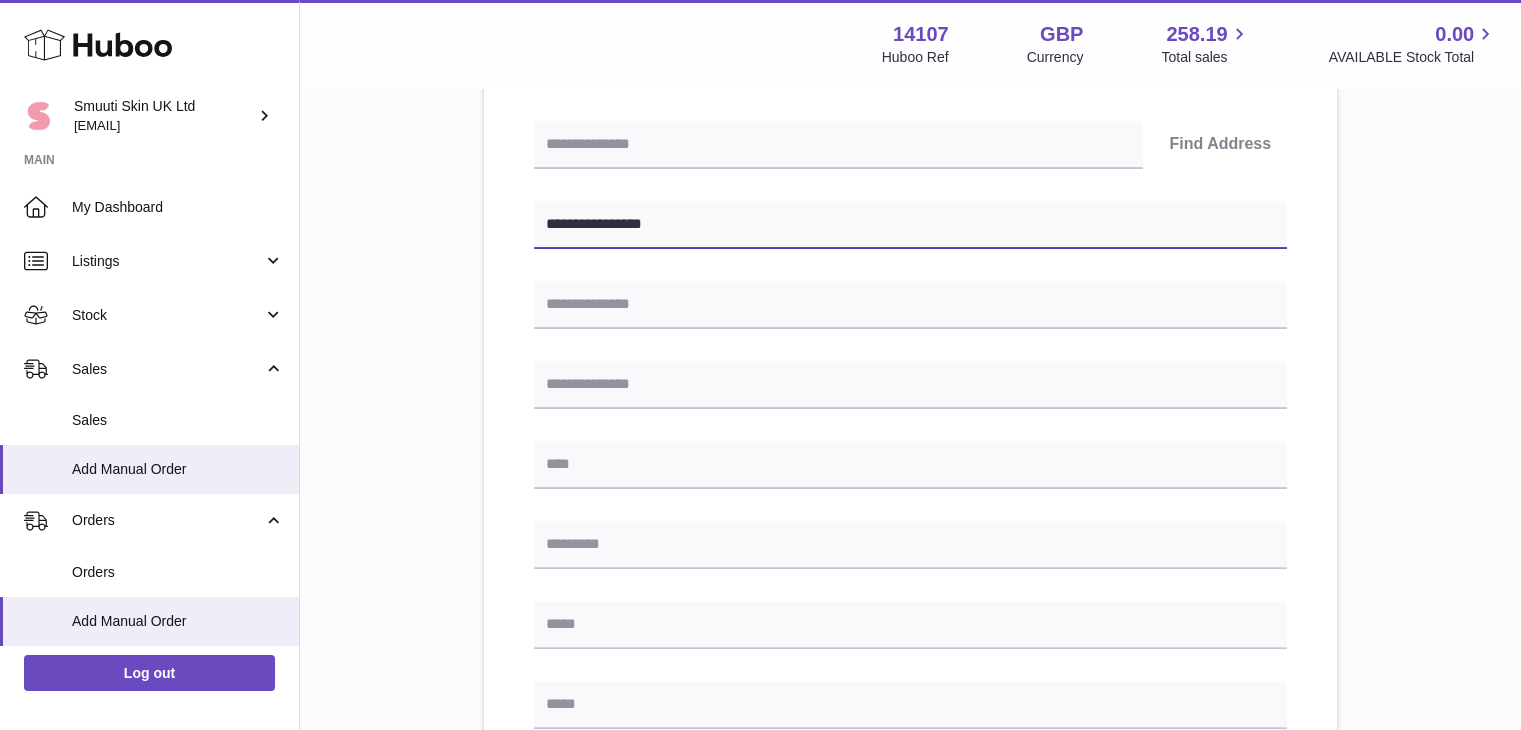 type on "**********" 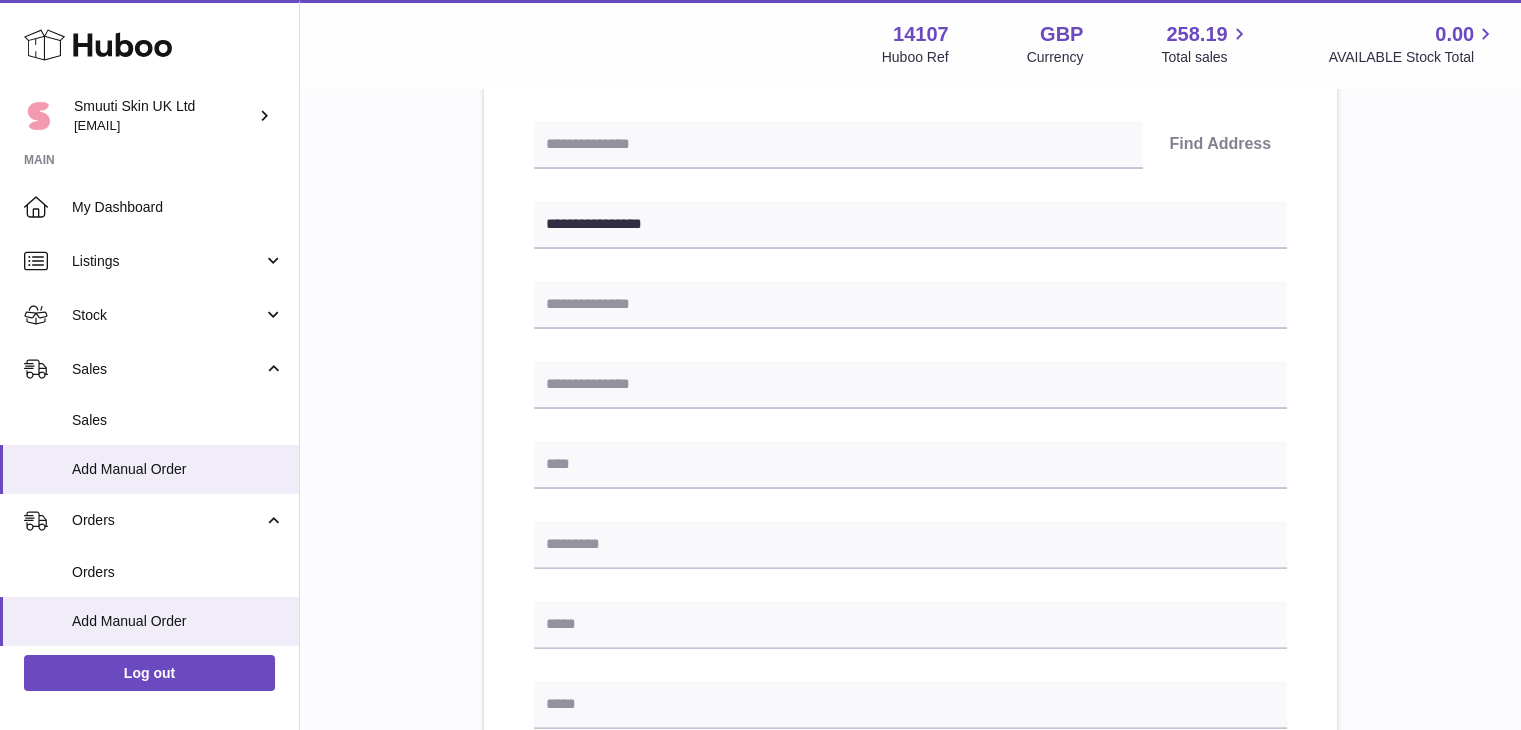 click on "**********" at bounding box center [910, 542] 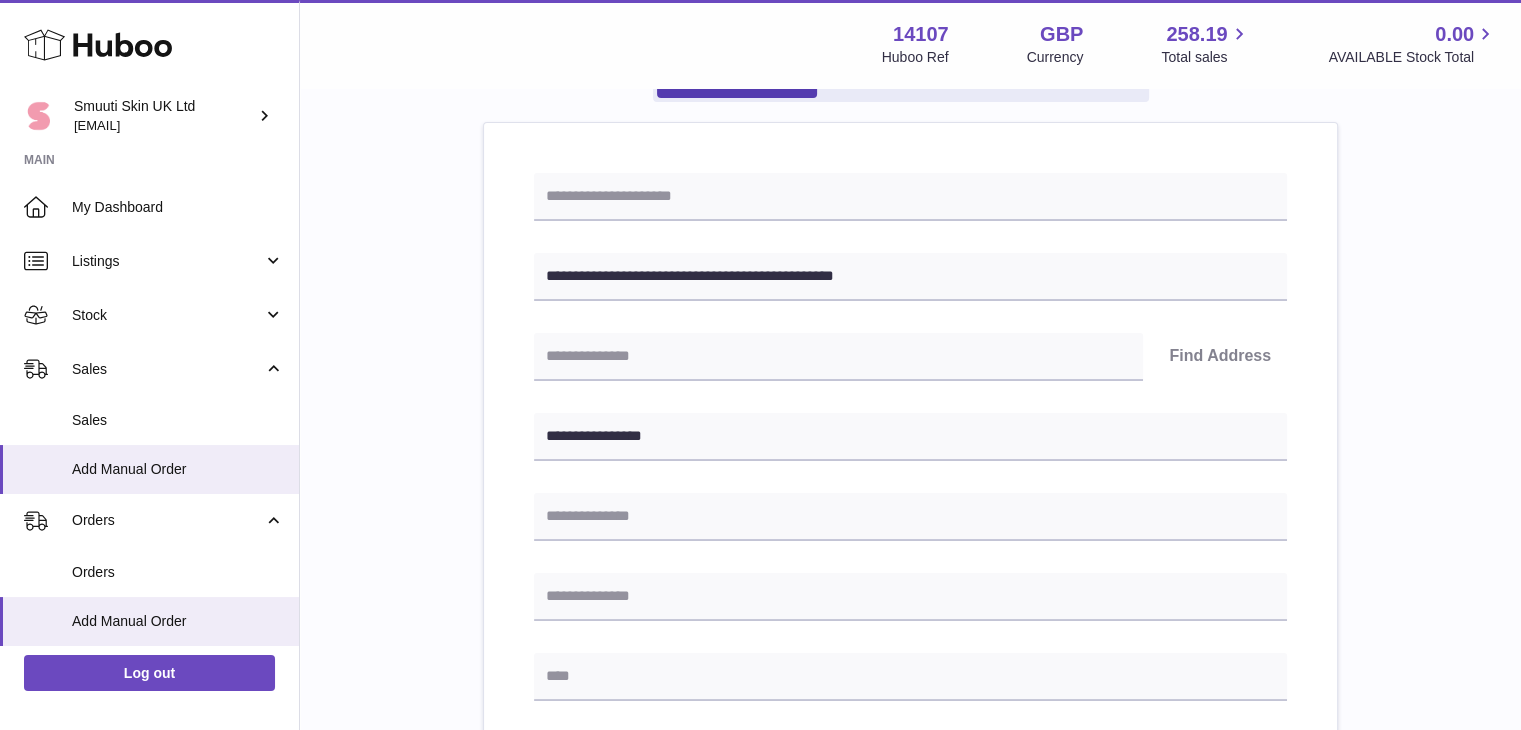 scroll, scrollTop: 202, scrollLeft: 0, axis: vertical 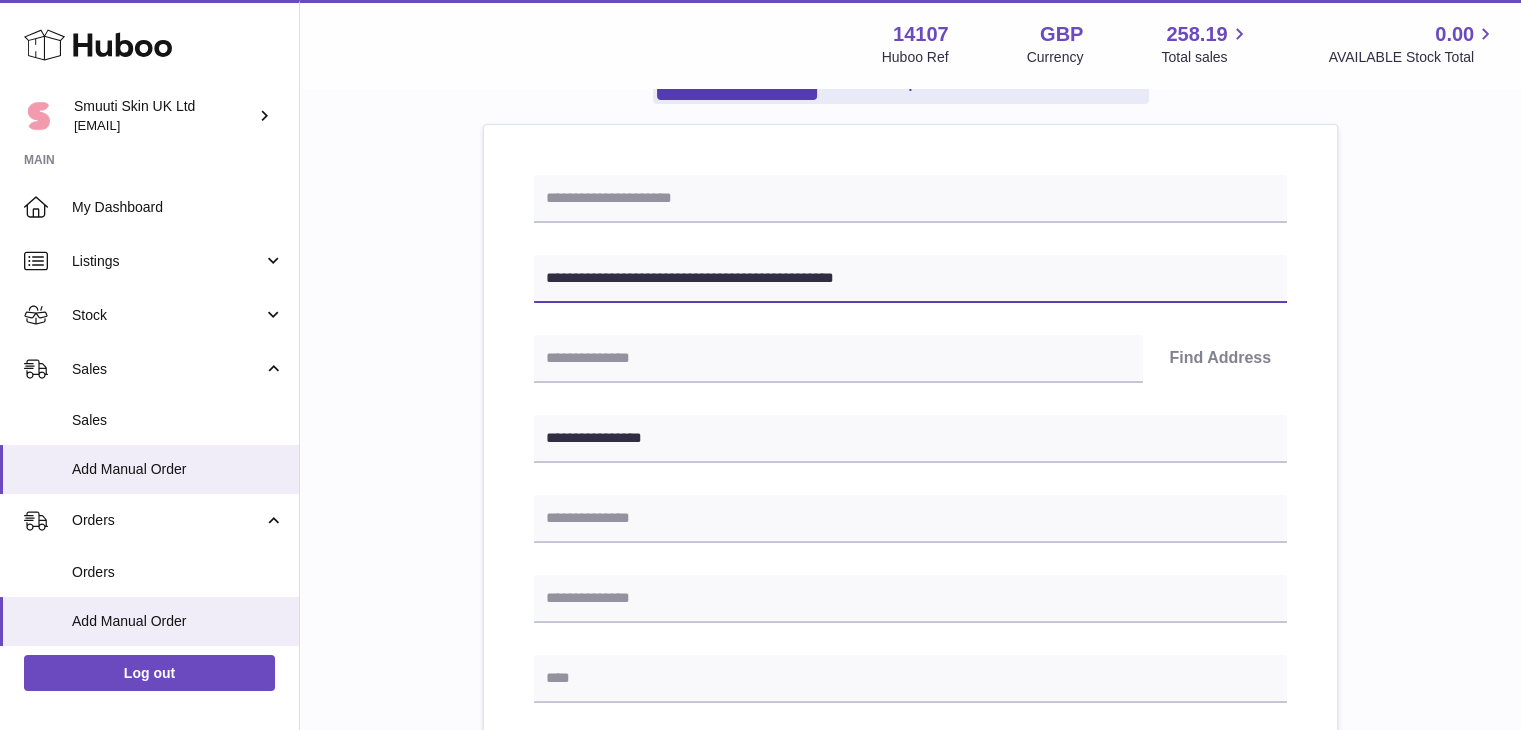 drag, startPoint x: 719, startPoint y: 274, endPoint x: 786, endPoint y: 276, distance: 67.02985 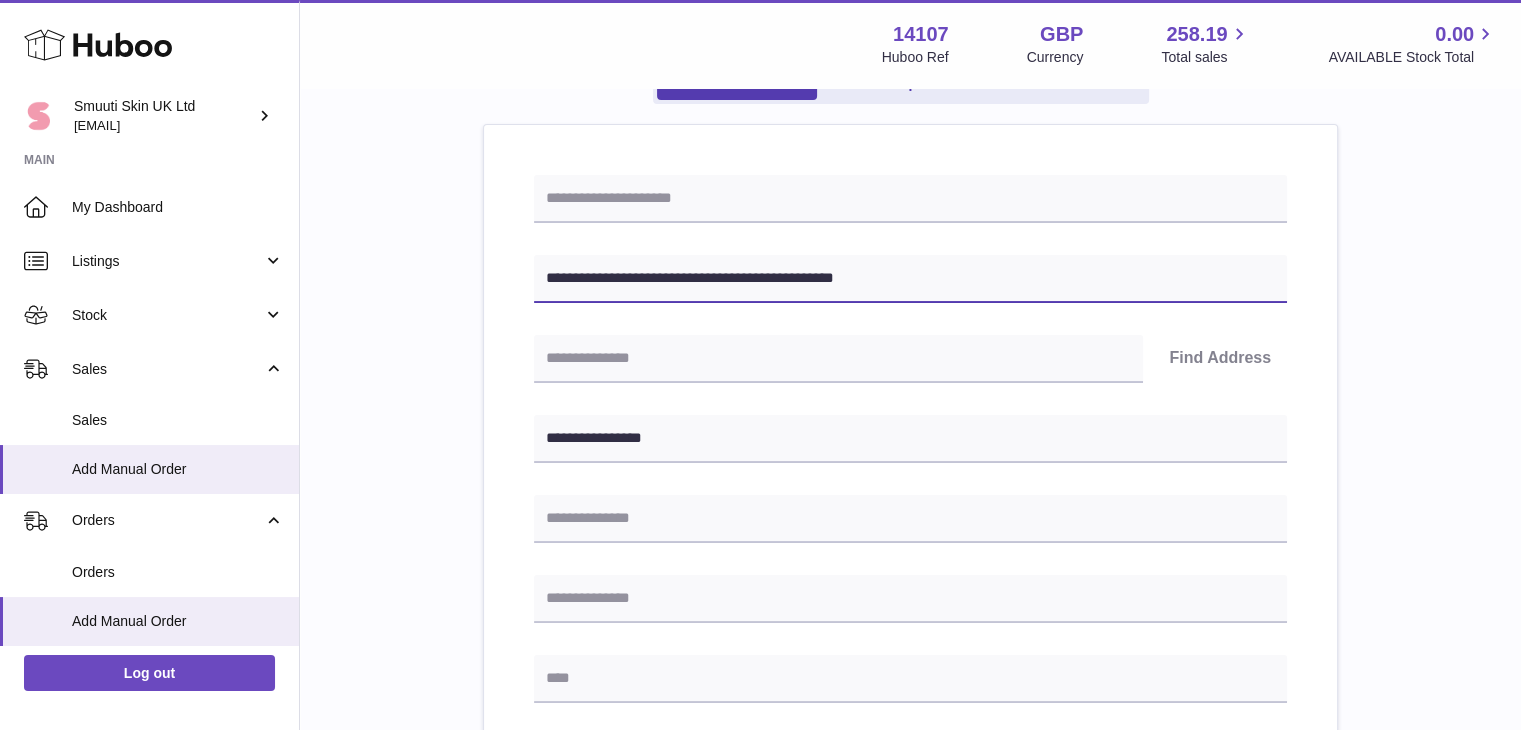click on "**********" at bounding box center [910, 279] 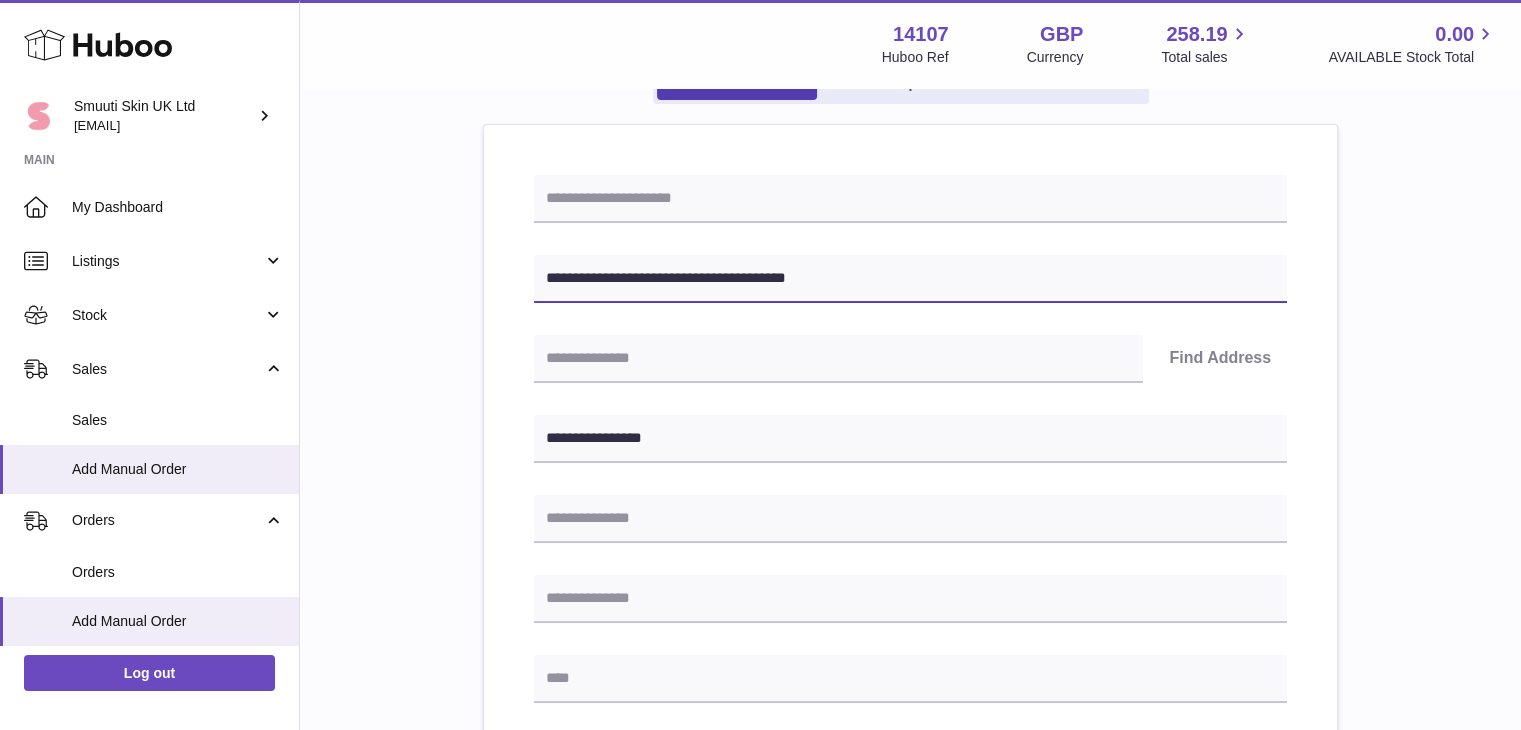 scroll, scrollTop: 376, scrollLeft: 0, axis: vertical 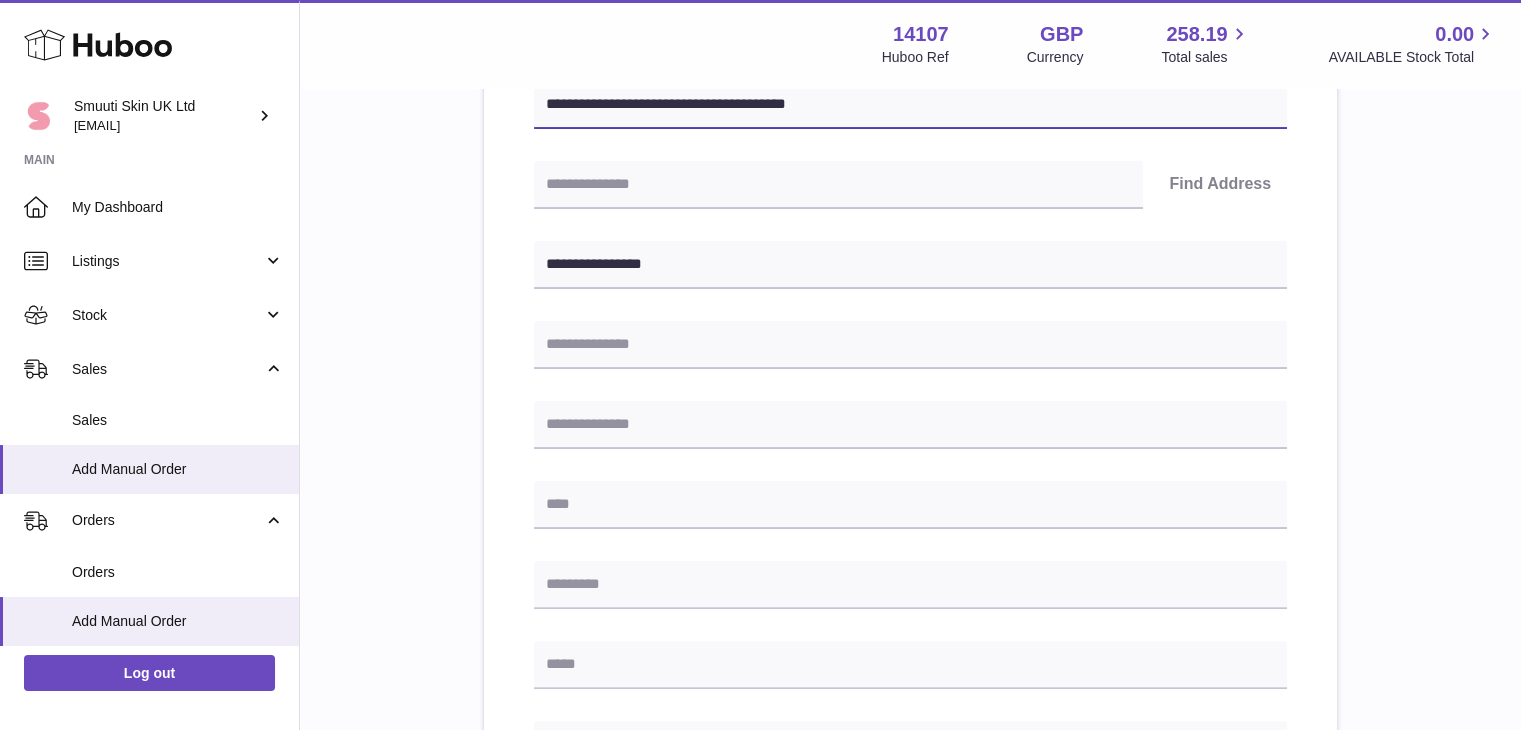 type on "**********" 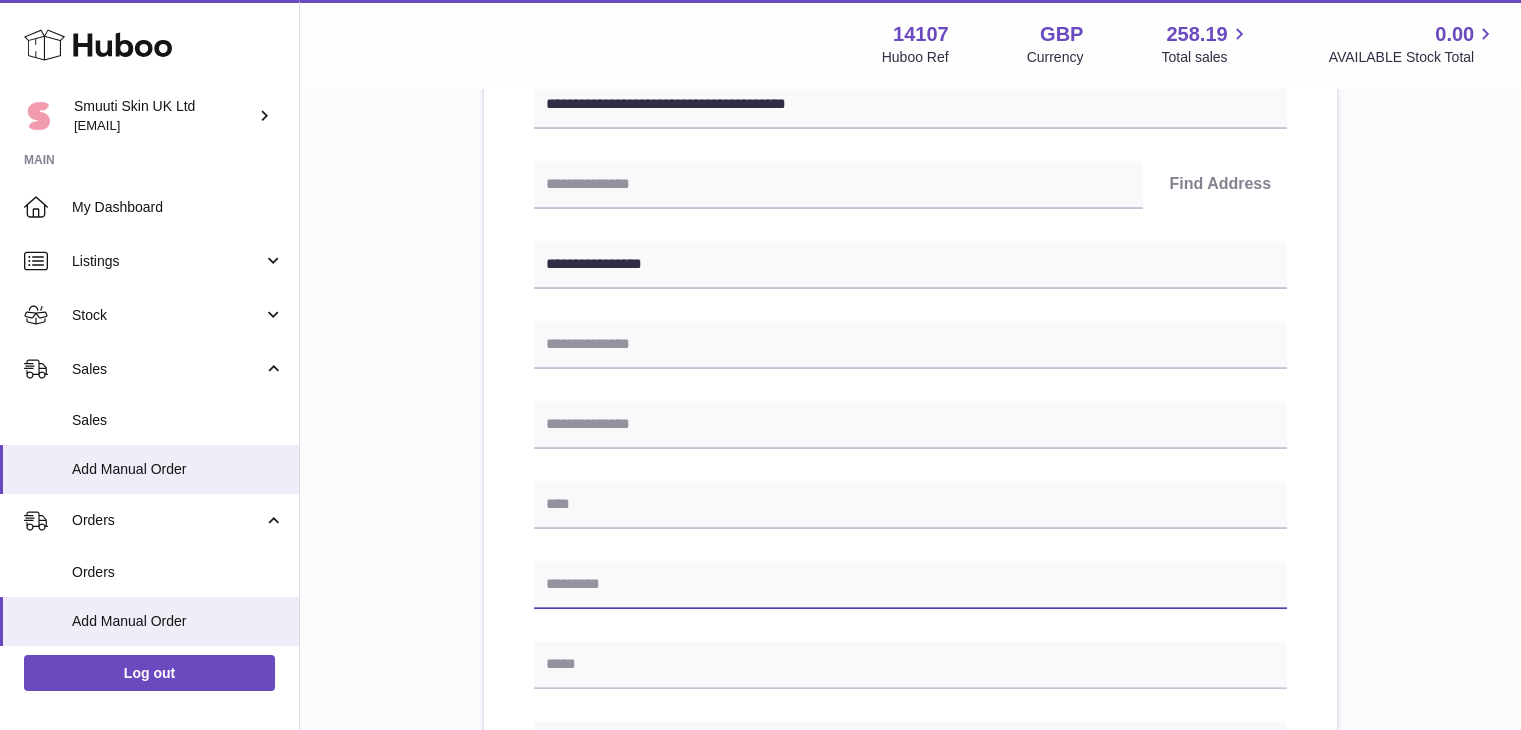 click at bounding box center [910, 585] 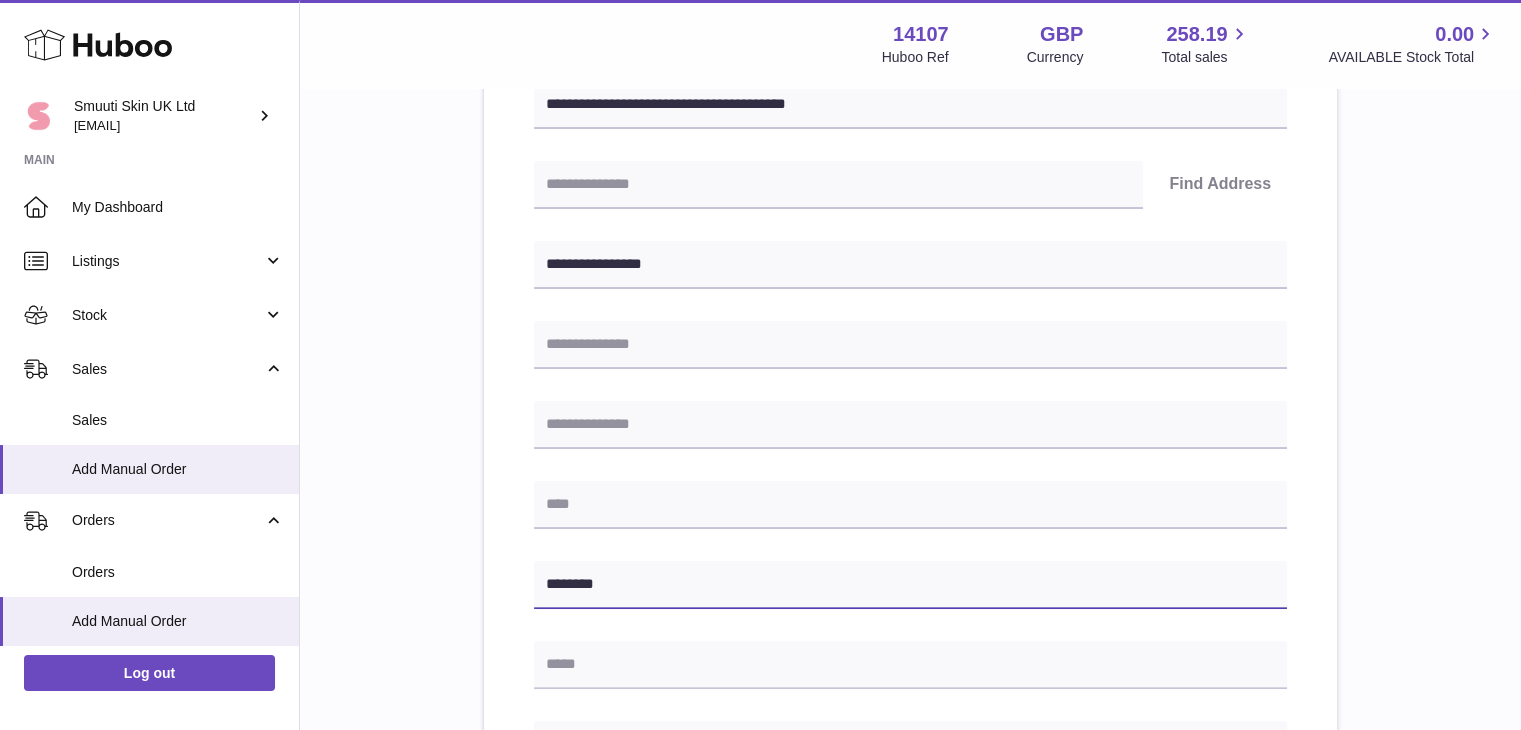 type on "********" 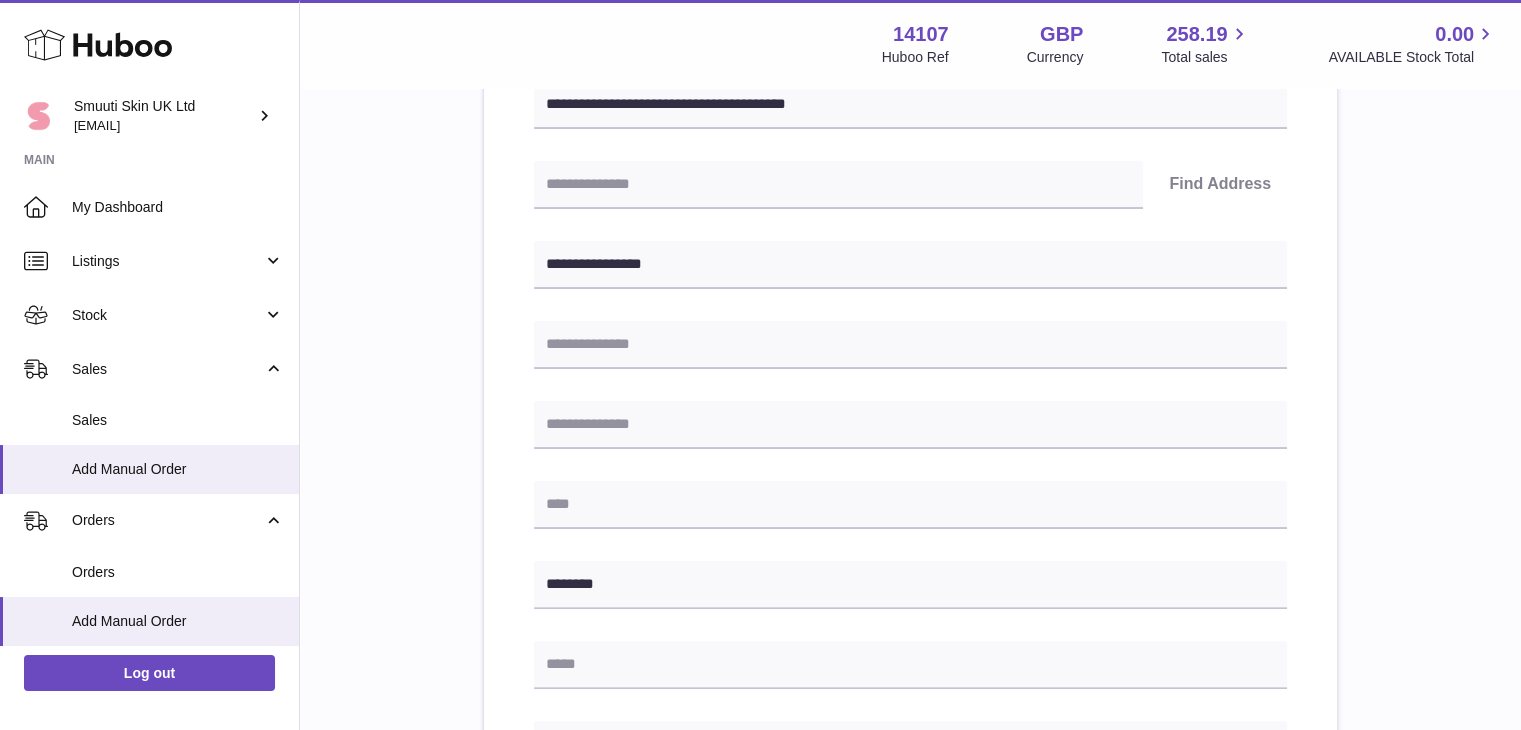 click on "**********" at bounding box center (910, 582) 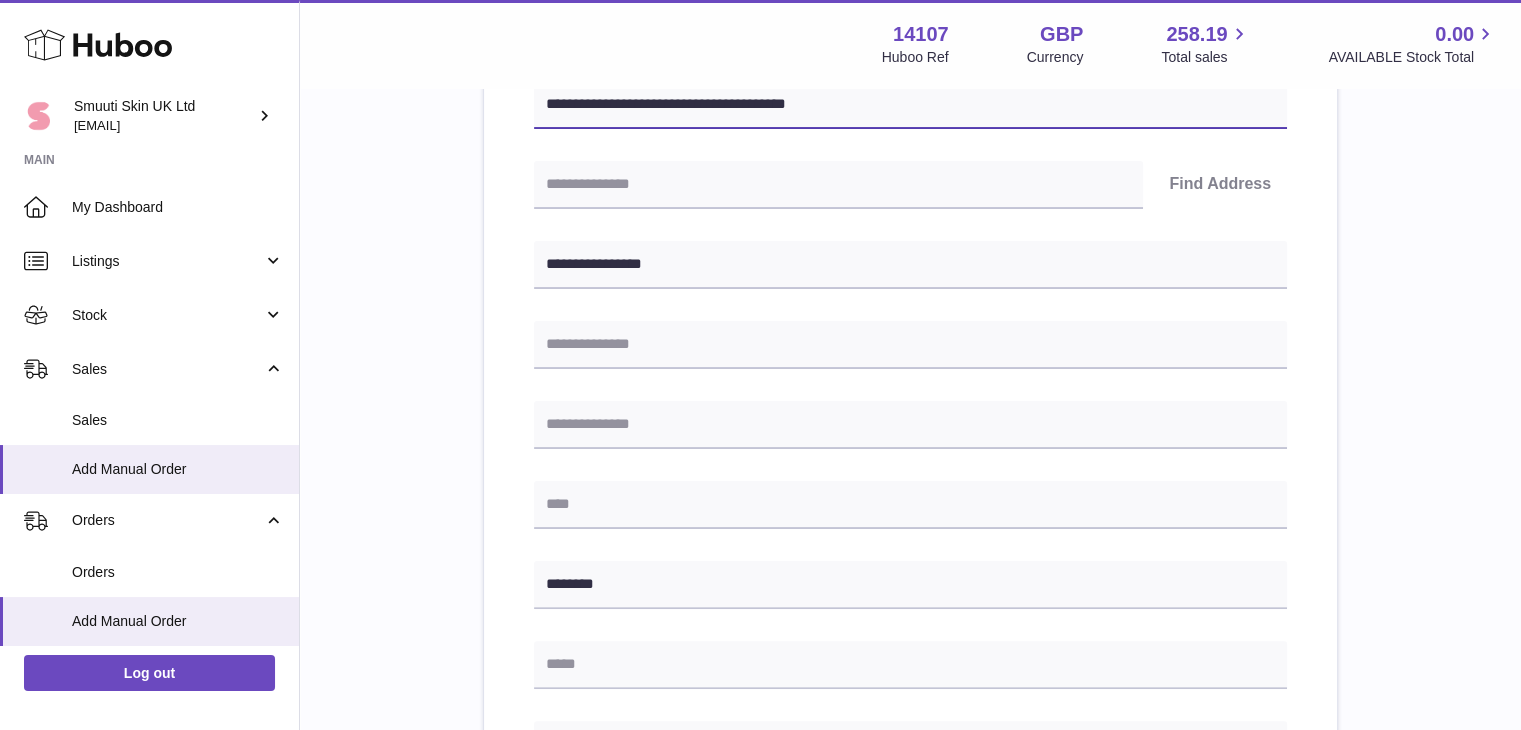 drag, startPoint x: 712, startPoint y: 110, endPoint x: 671, endPoint y: 104, distance: 41.4367 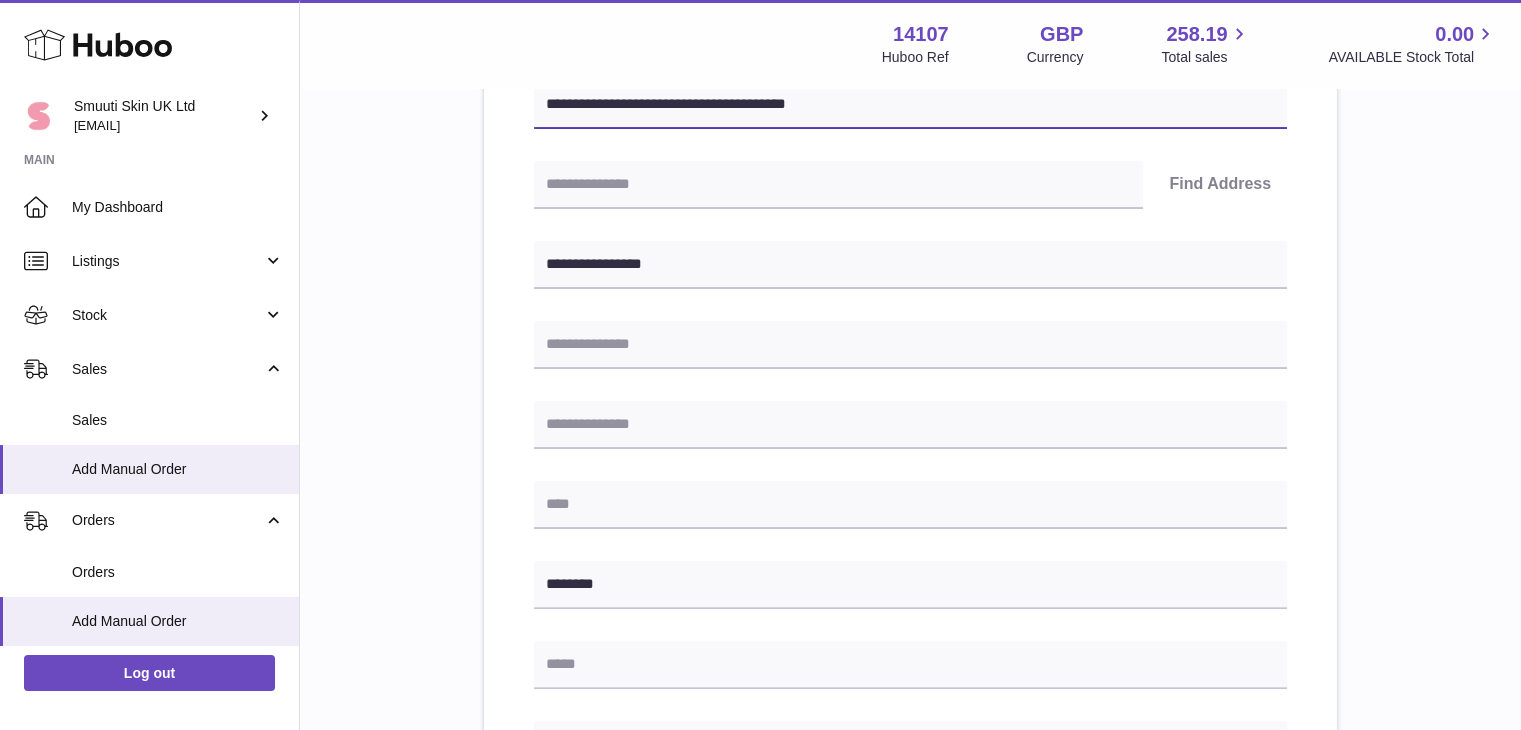 click on "**********" at bounding box center (910, 105) 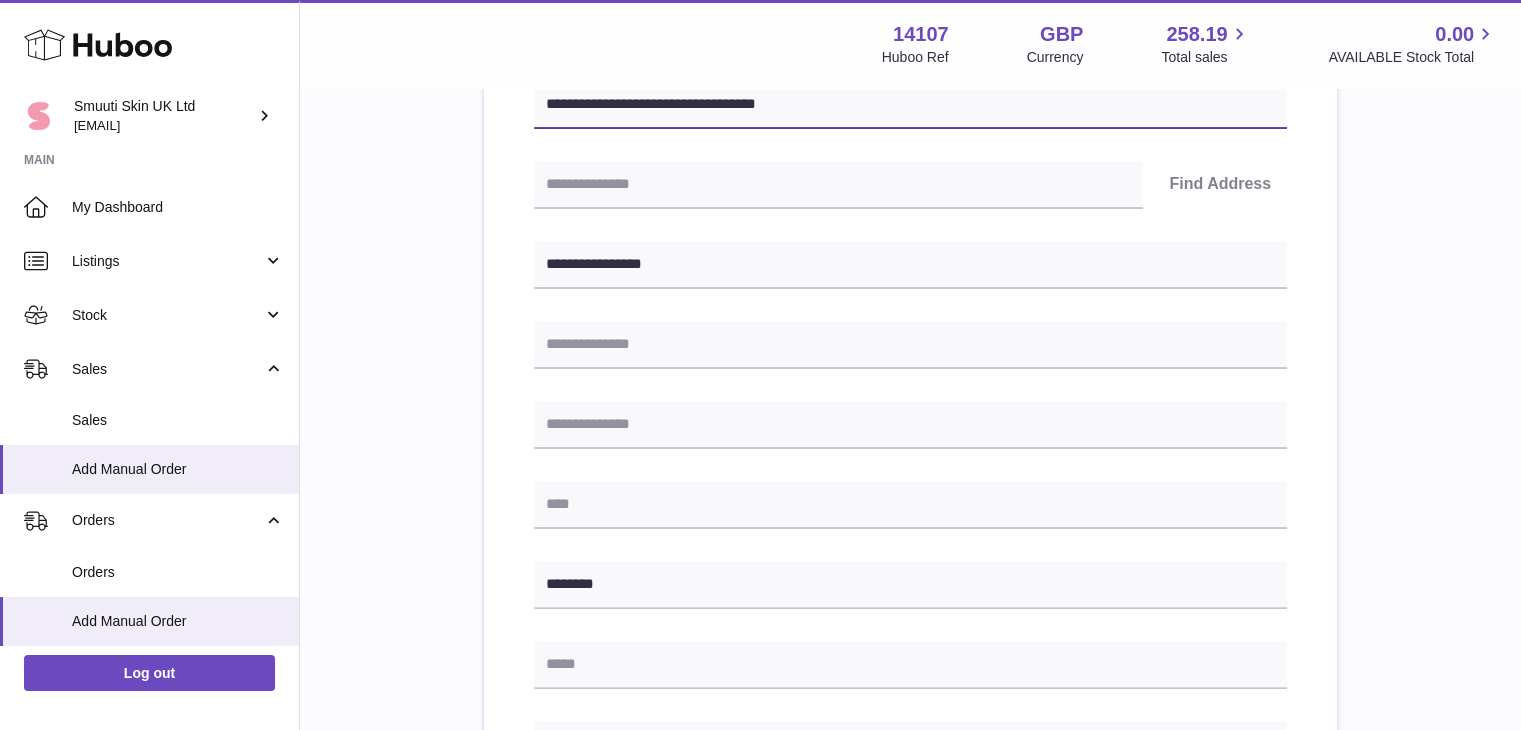 type on "**********" 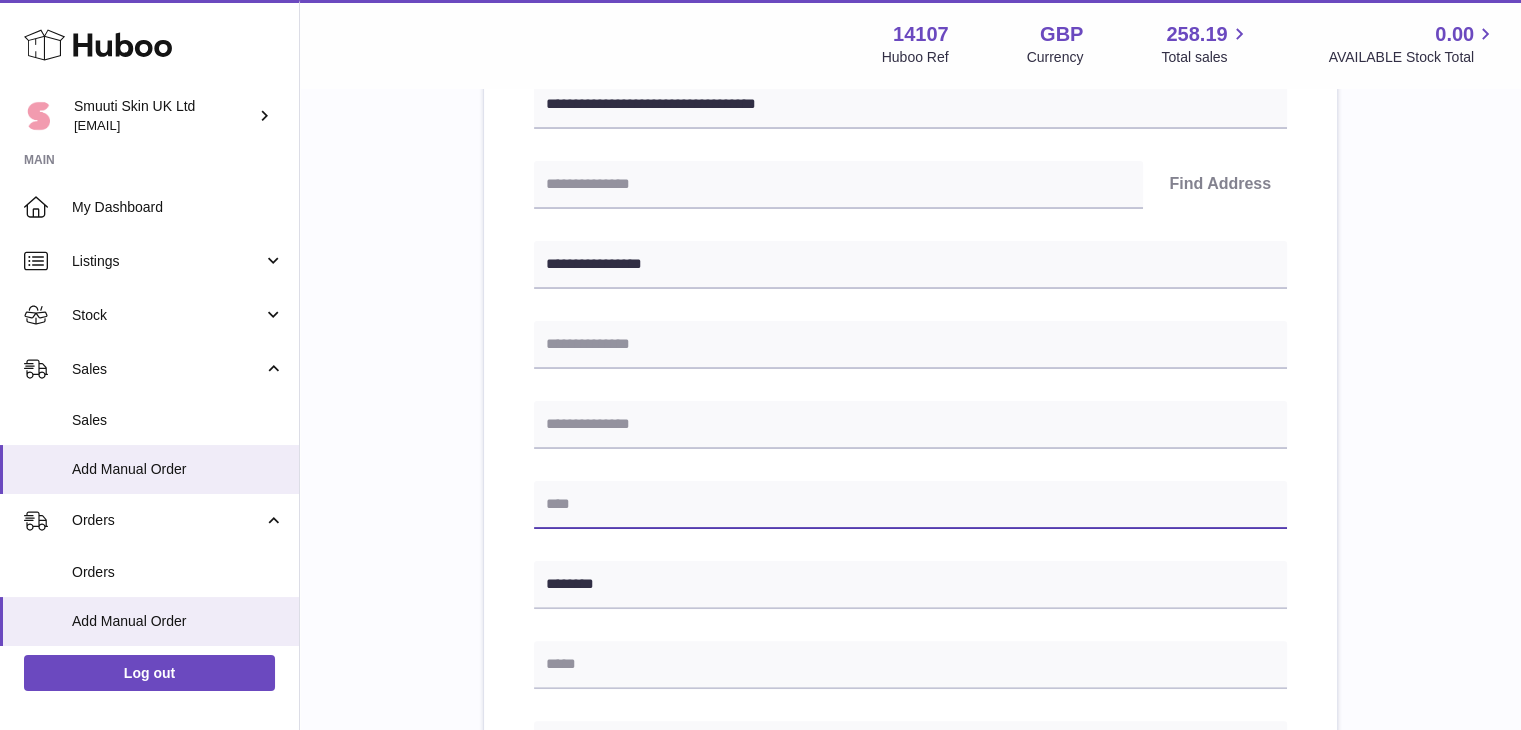 click at bounding box center (910, 505) 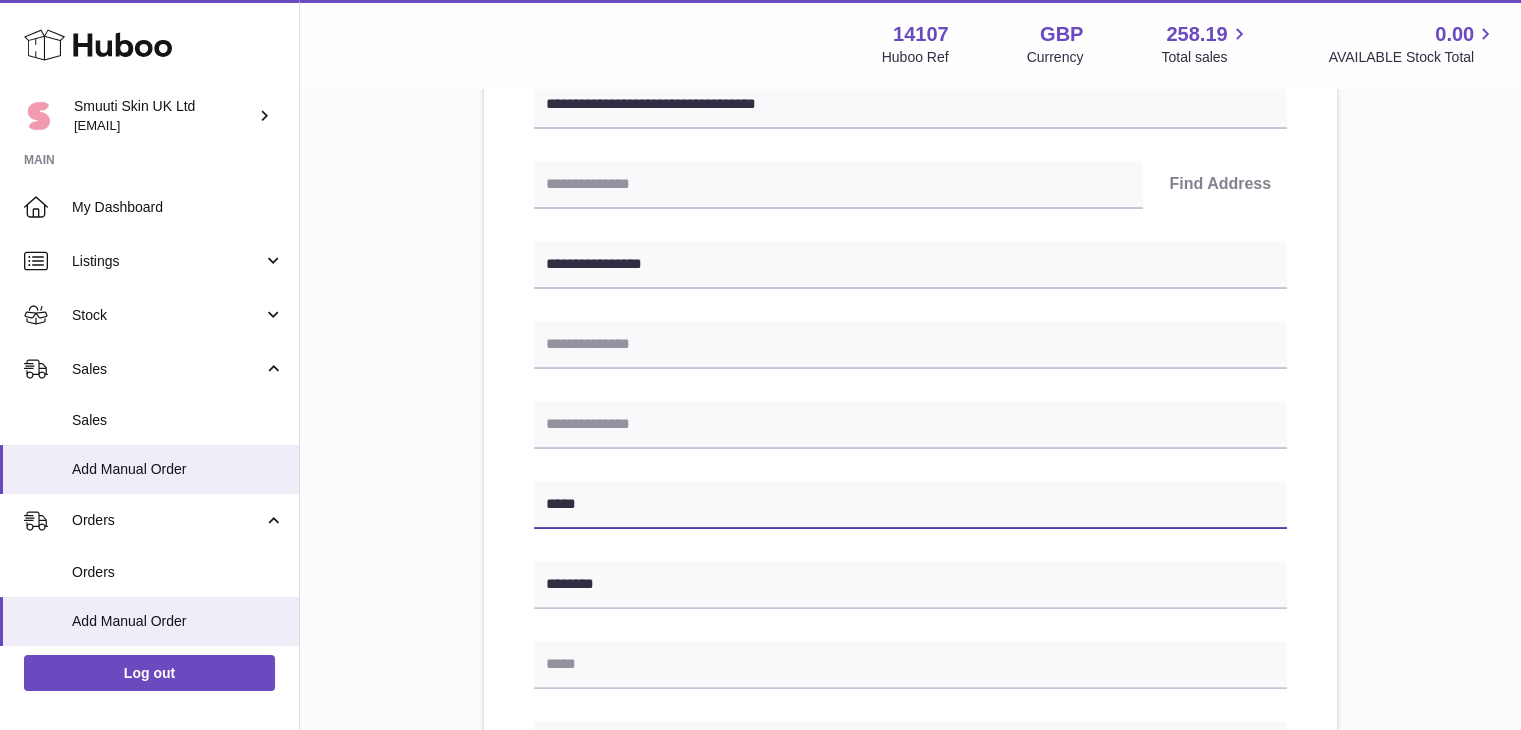 type on "*****" 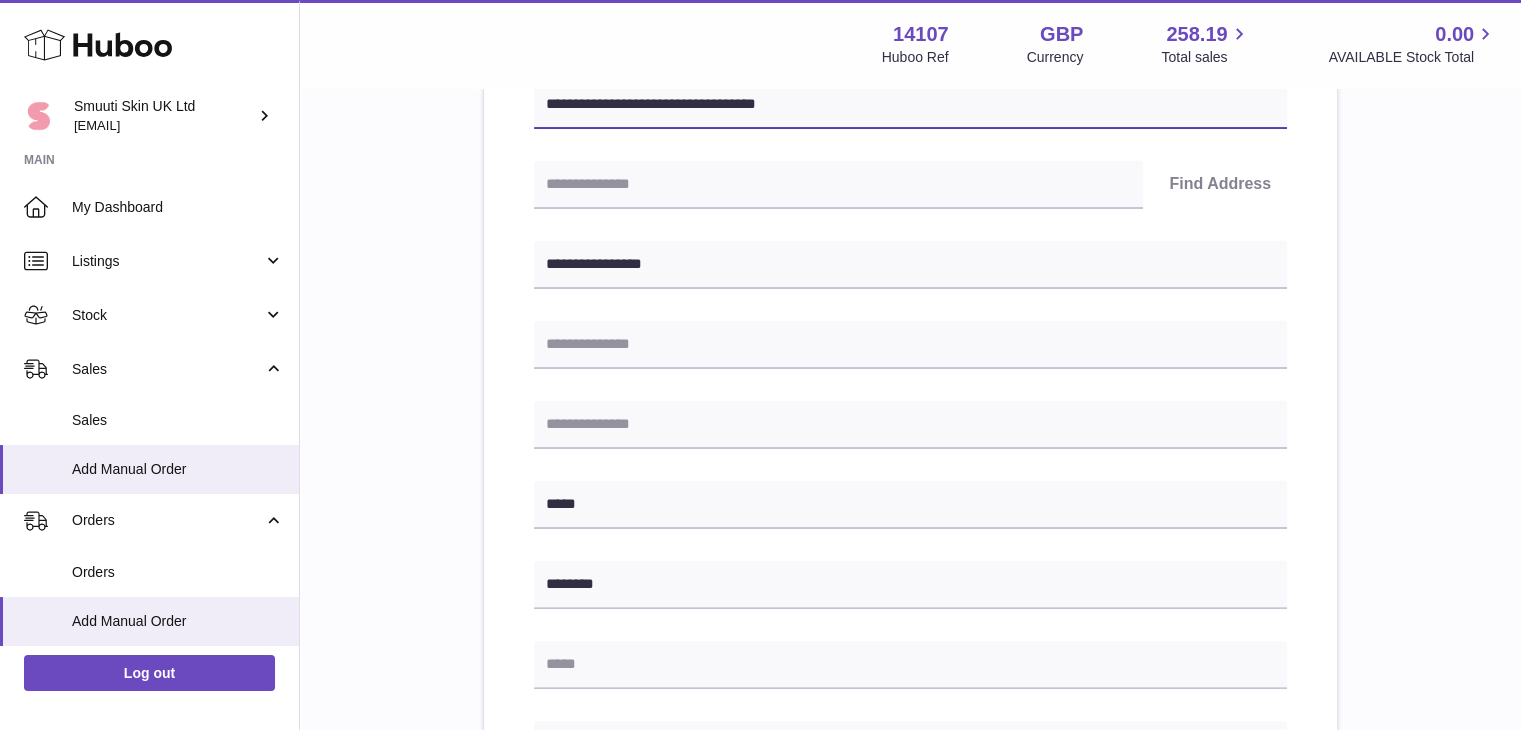 drag, startPoint x: 799, startPoint y: 96, endPoint x: 689, endPoint y: 97, distance: 110.00455 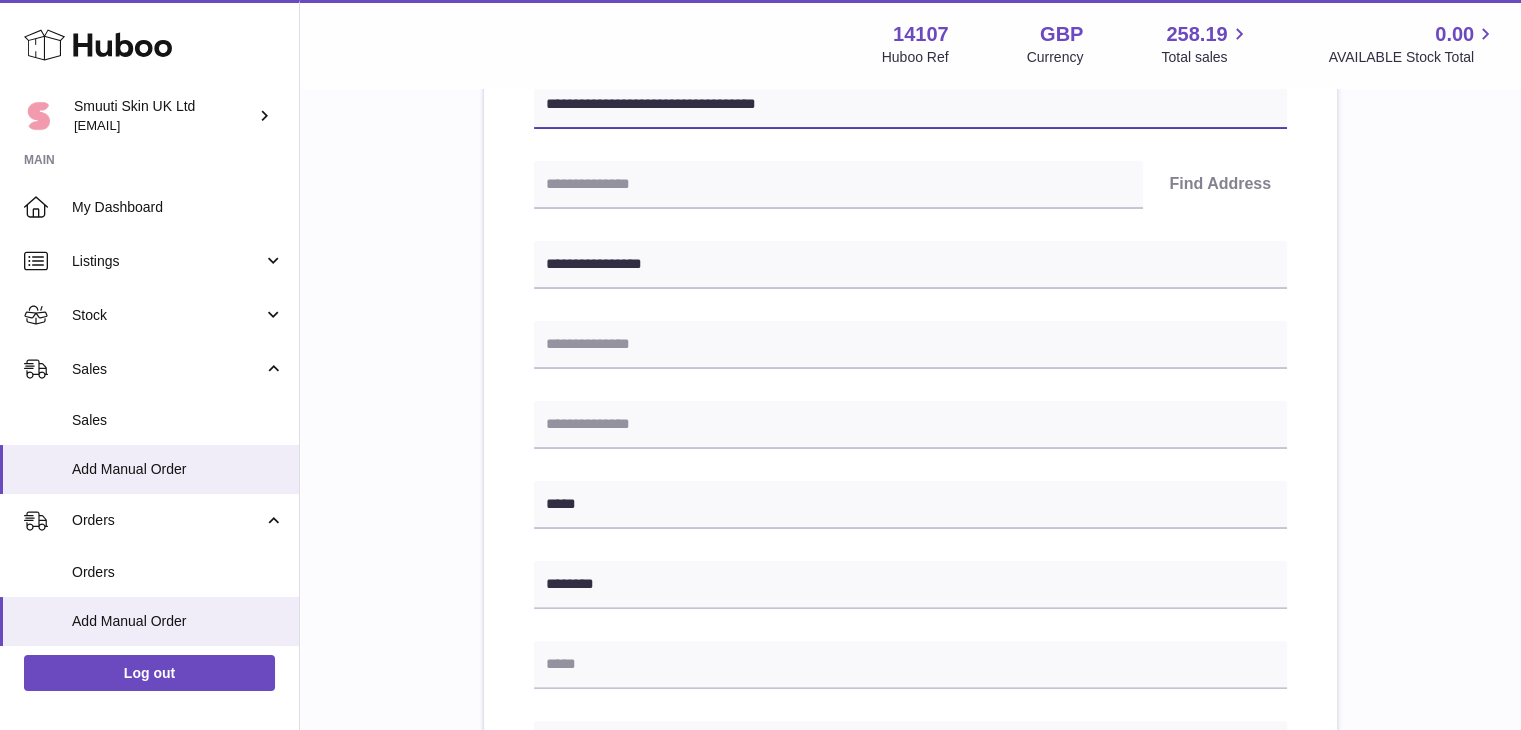 click on "**********" at bounding box center (910, 105) 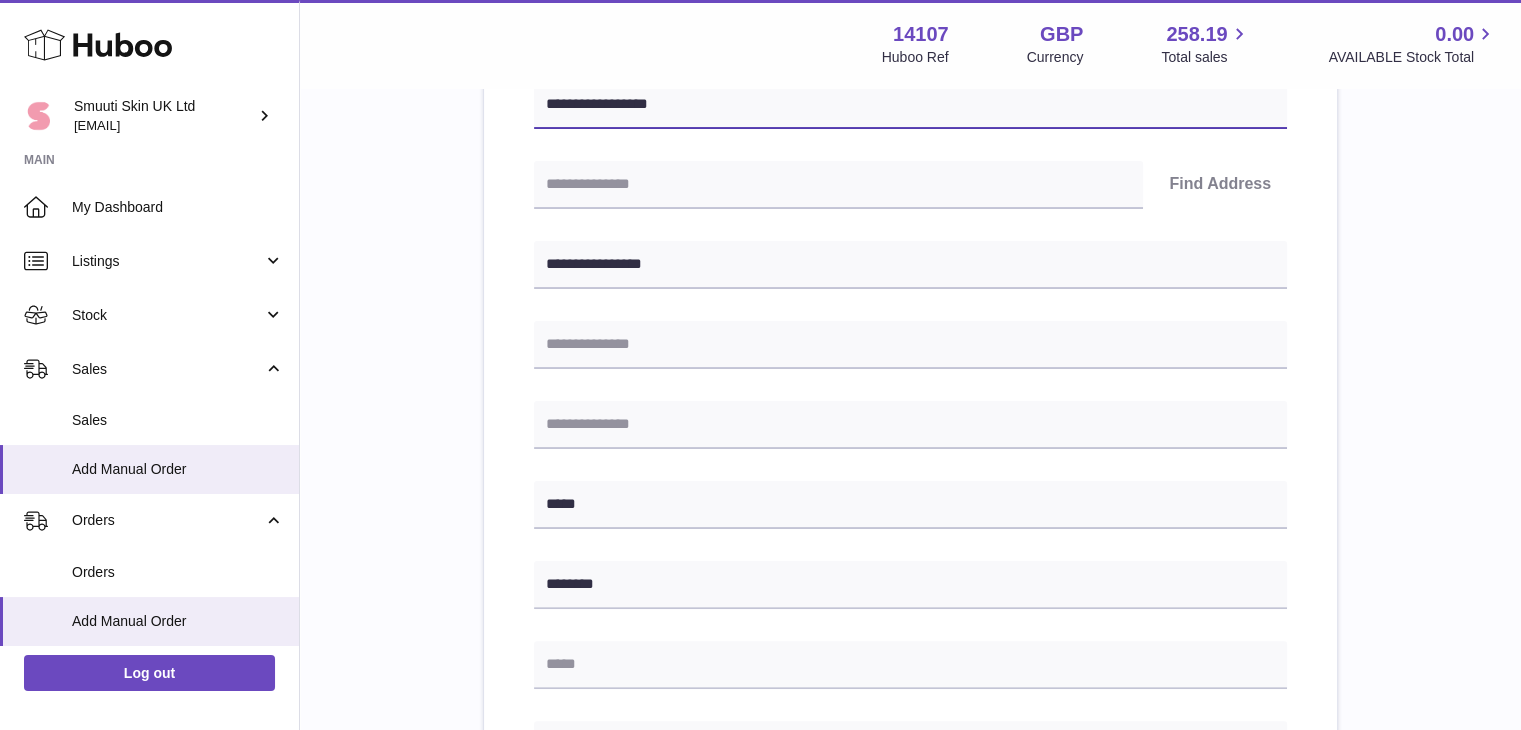 type on "**********" 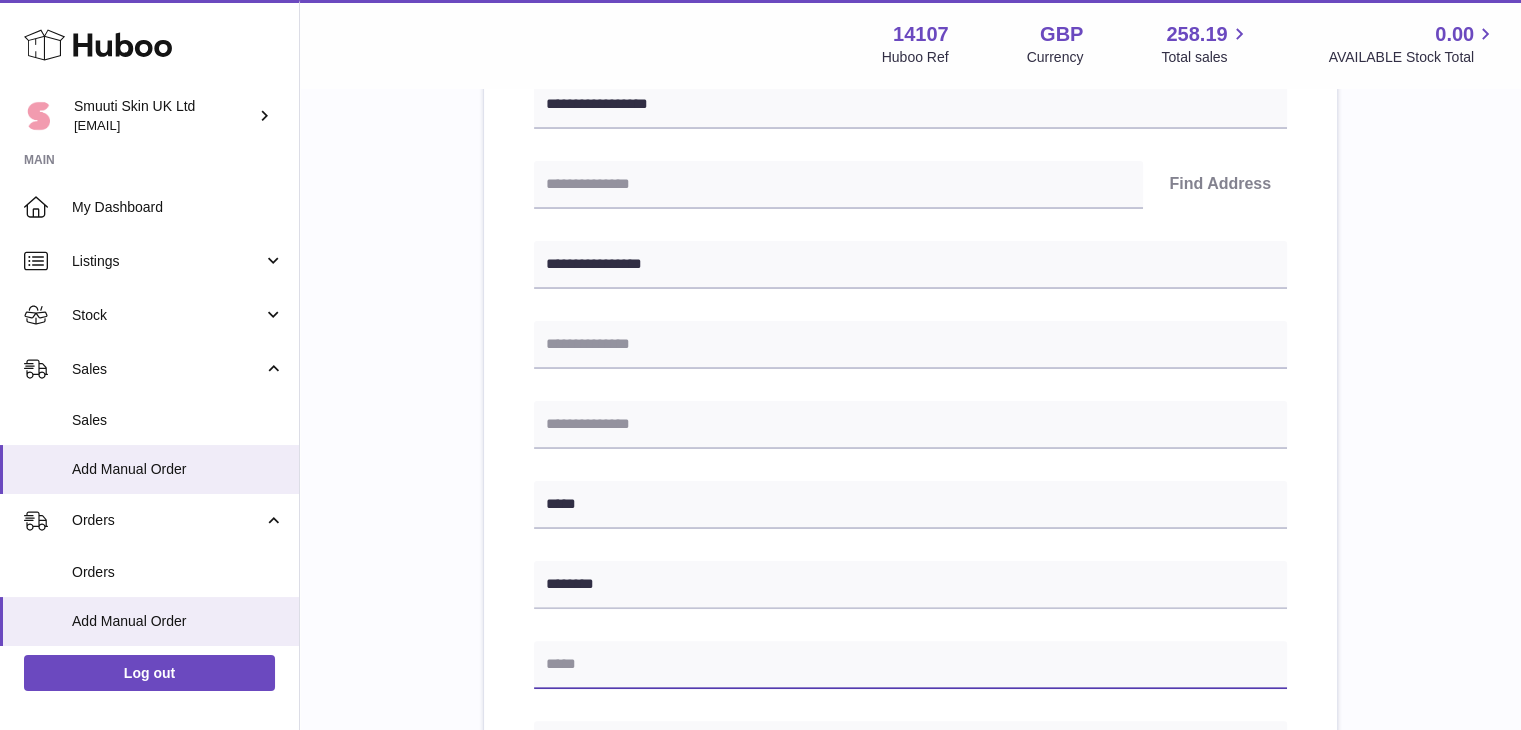 click at bounding box center [910, 665] 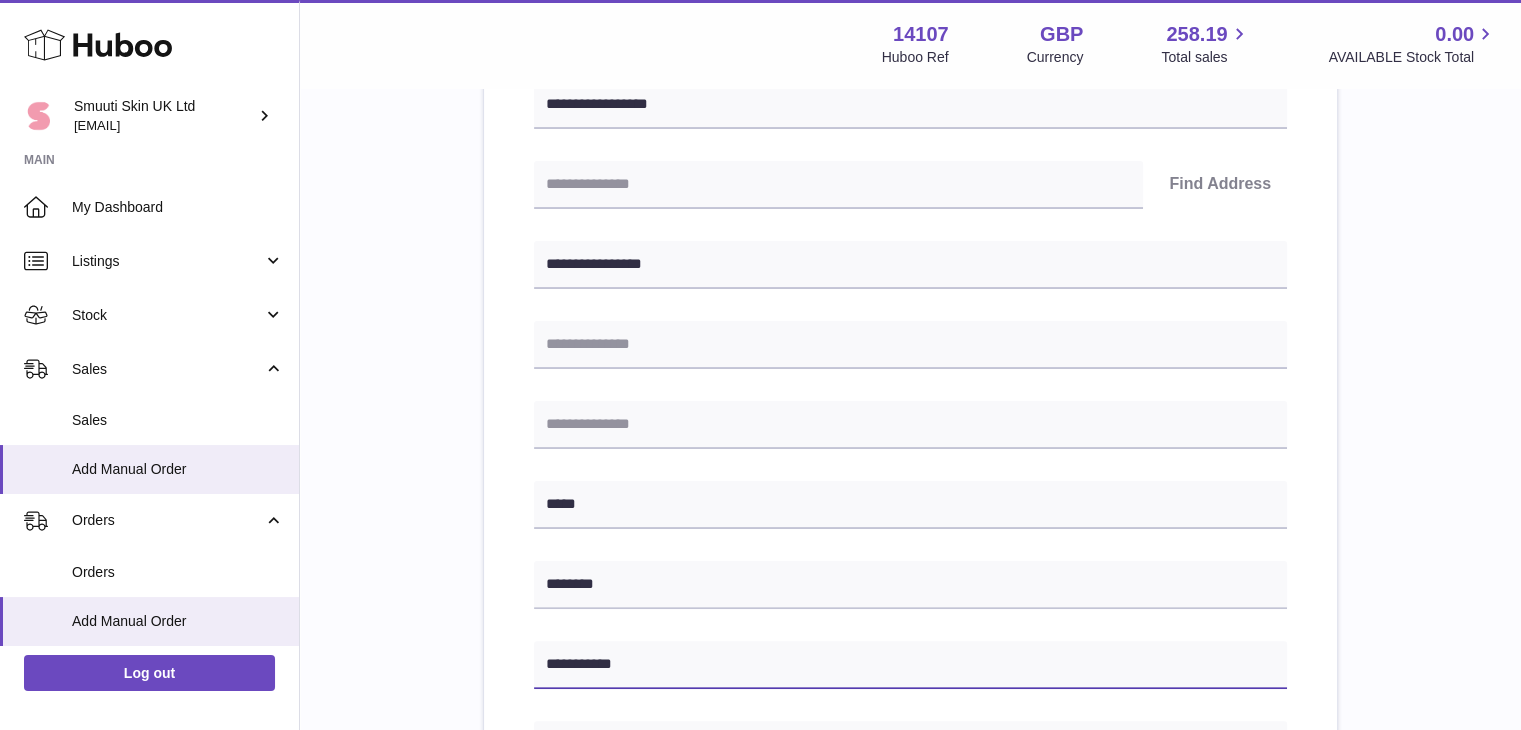 type on "**********" 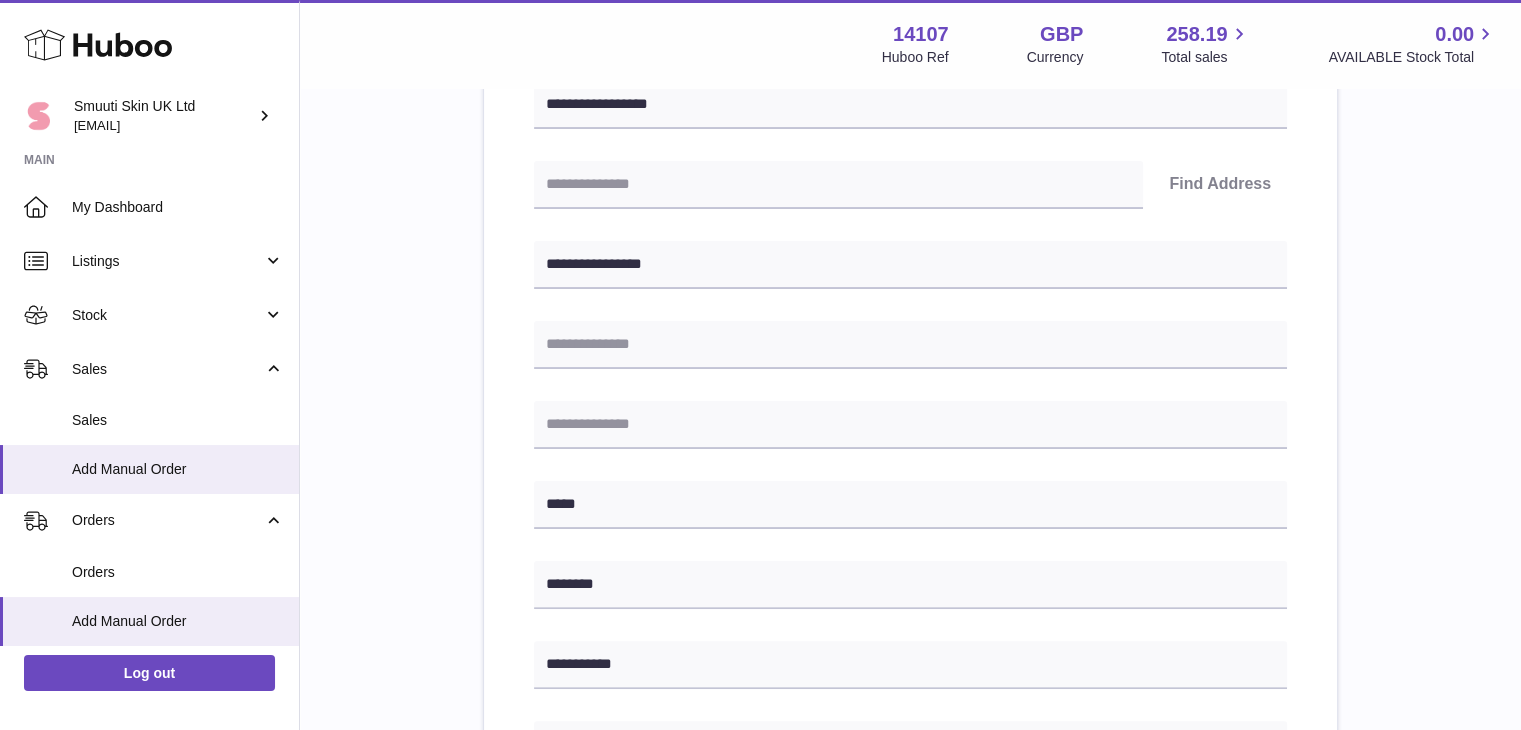 click on "**********" at bounding box center [910, 582] 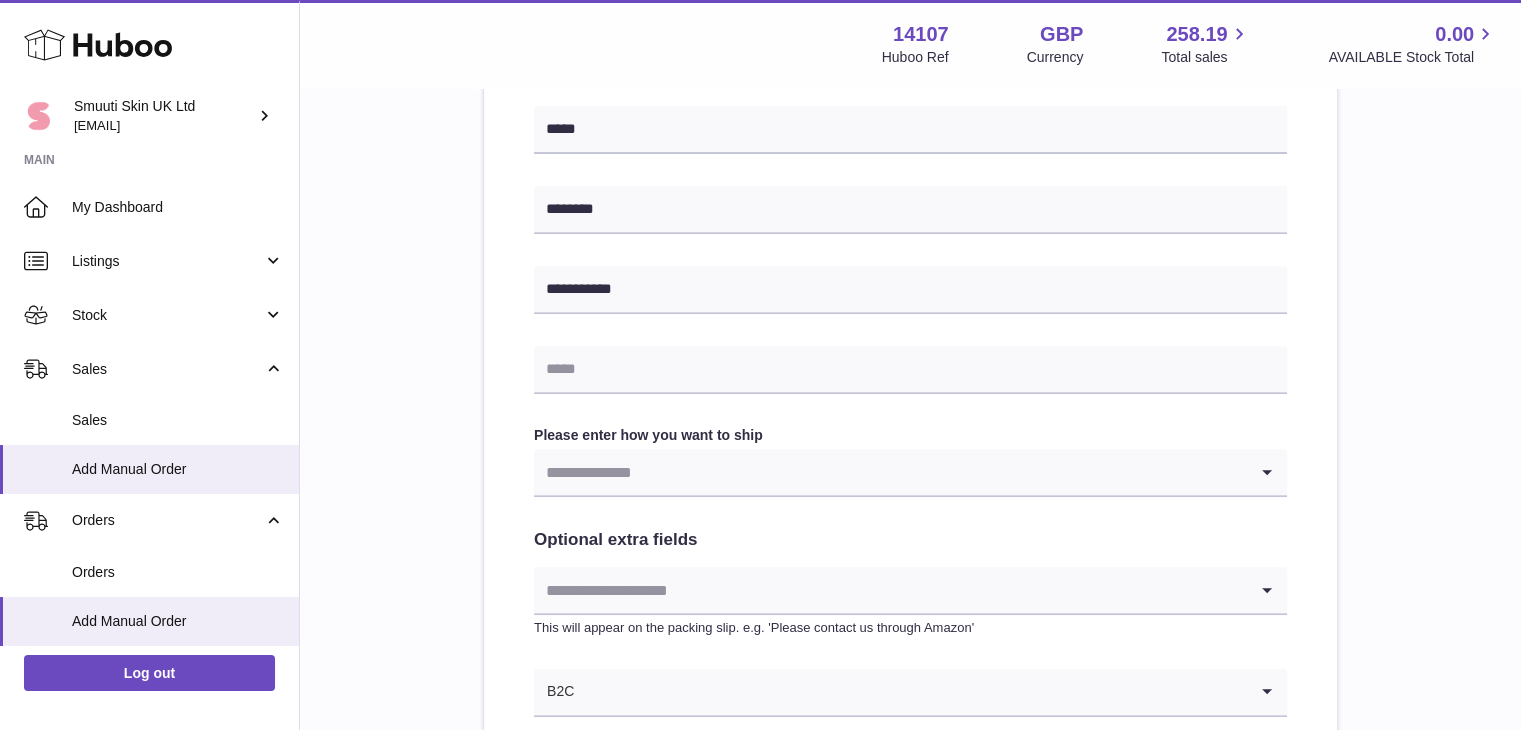 scroll, scrollTop: 752, scrollLeft: 0, axis: vertical 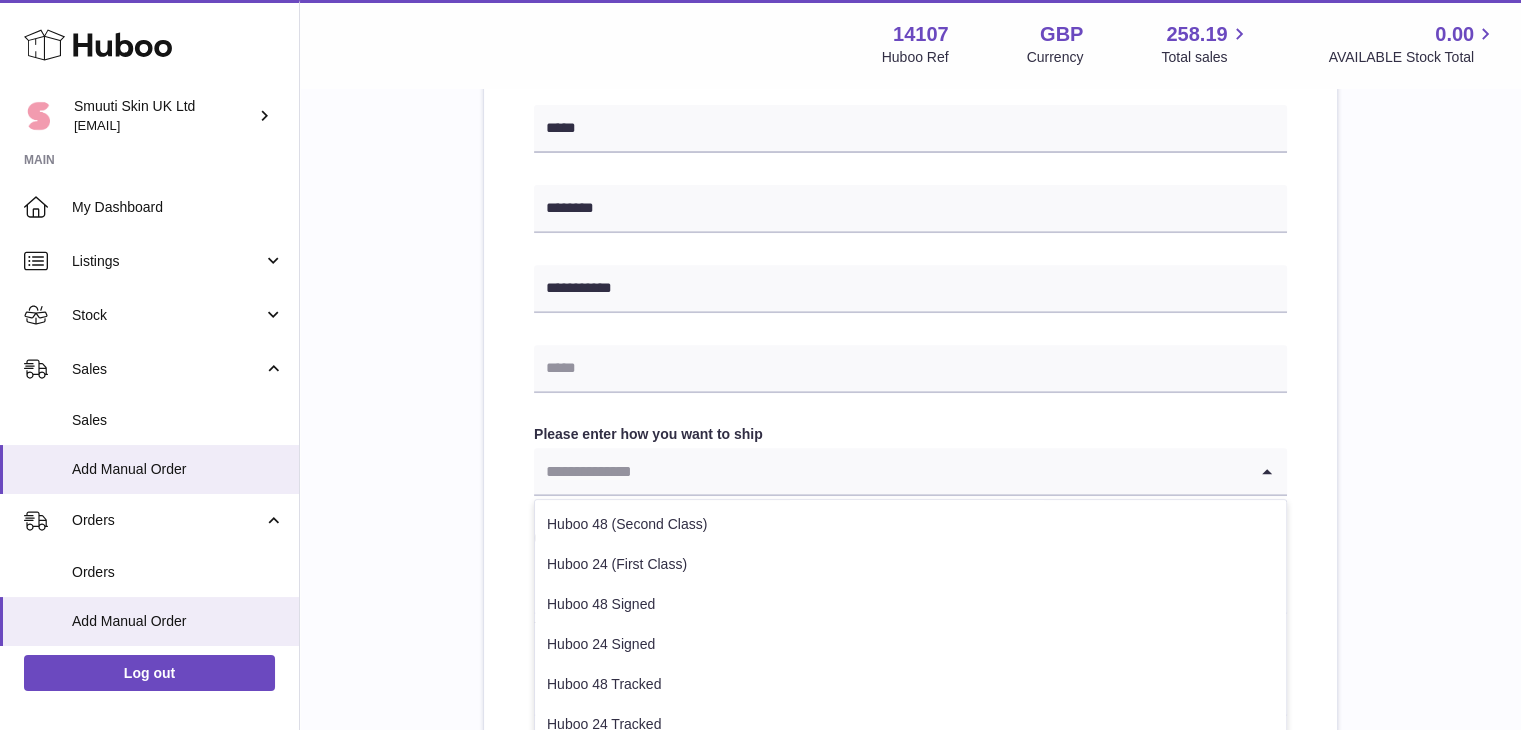 click 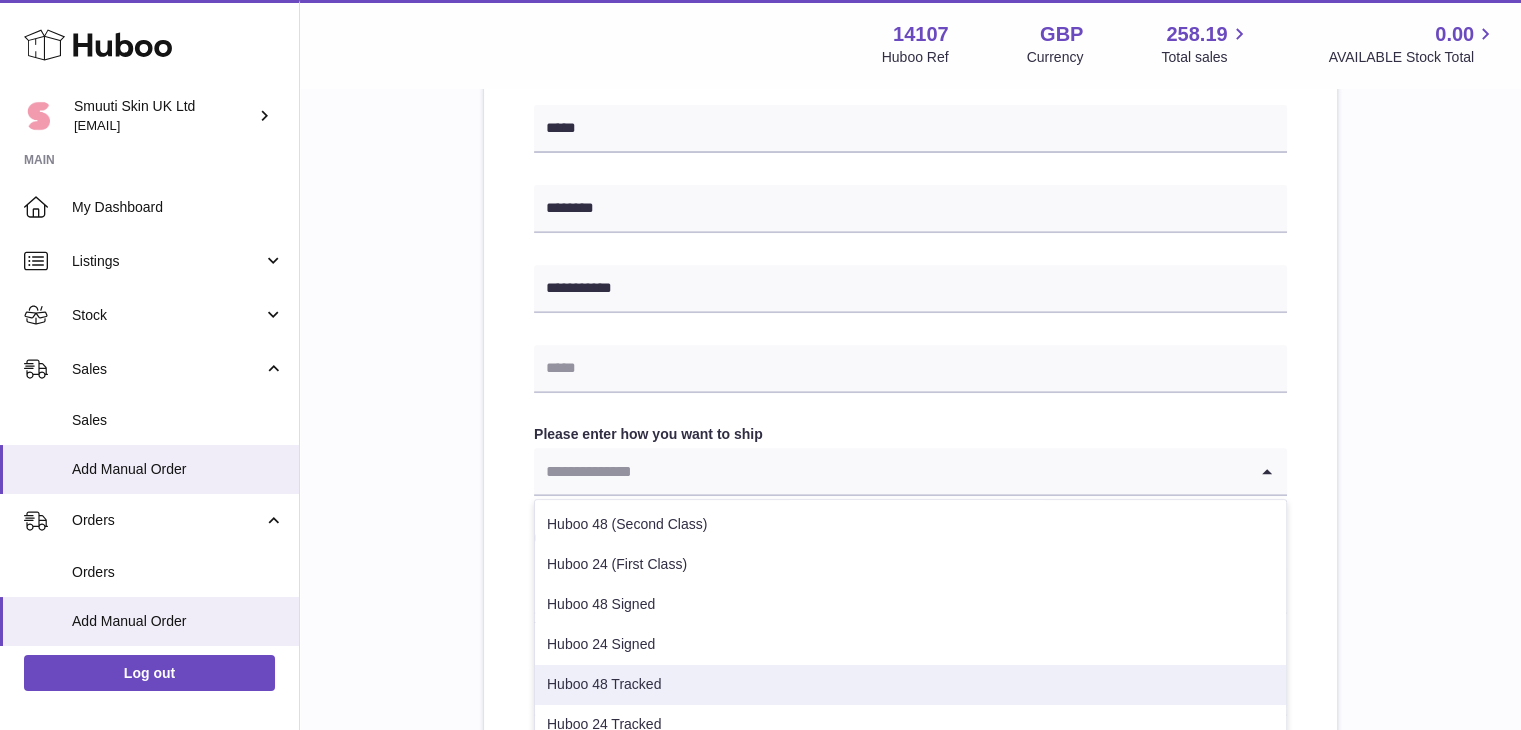 scroll, scrollTop: 101, scrollLeft: 0, axis: vertical 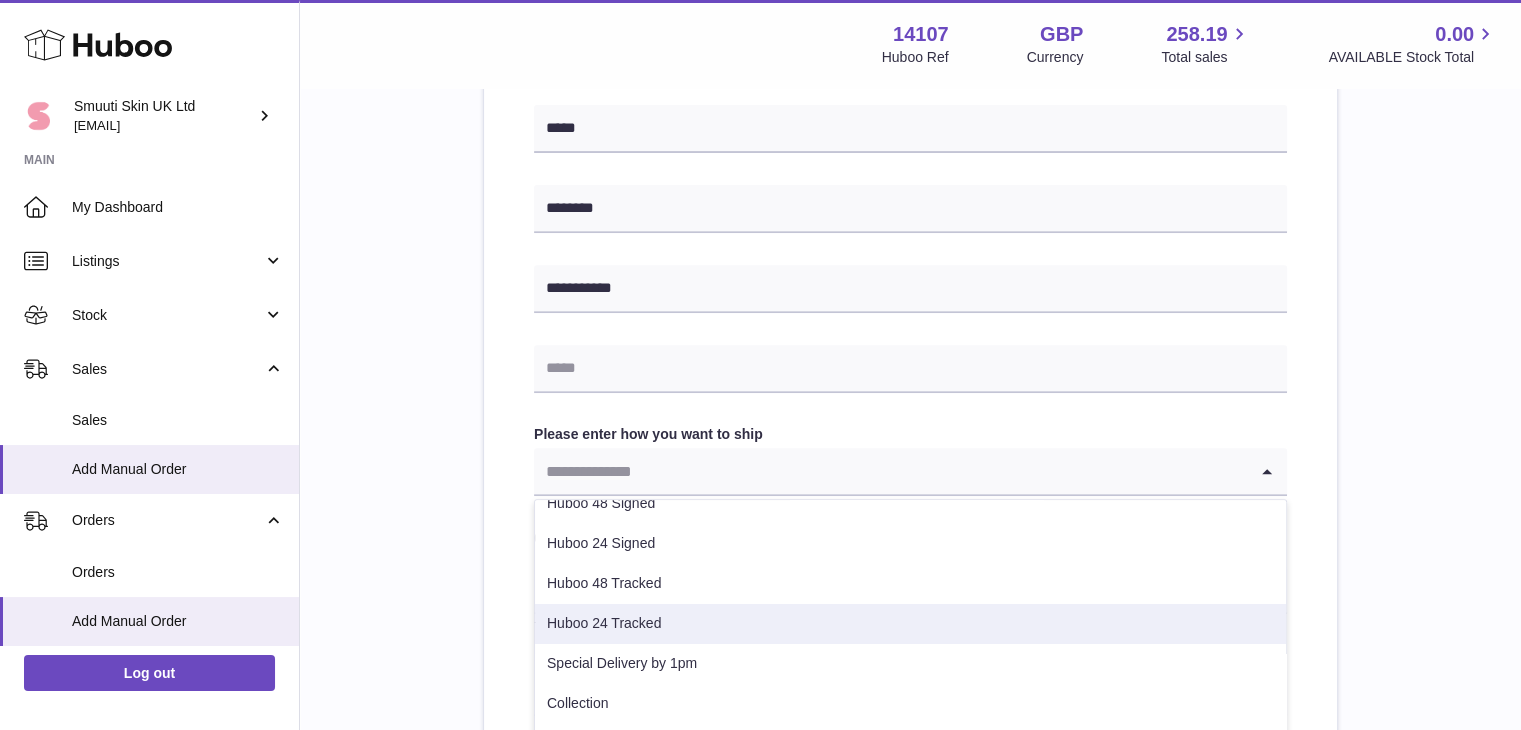 click on "Huboo 24 Tracked" at bounding box center (910, 624) 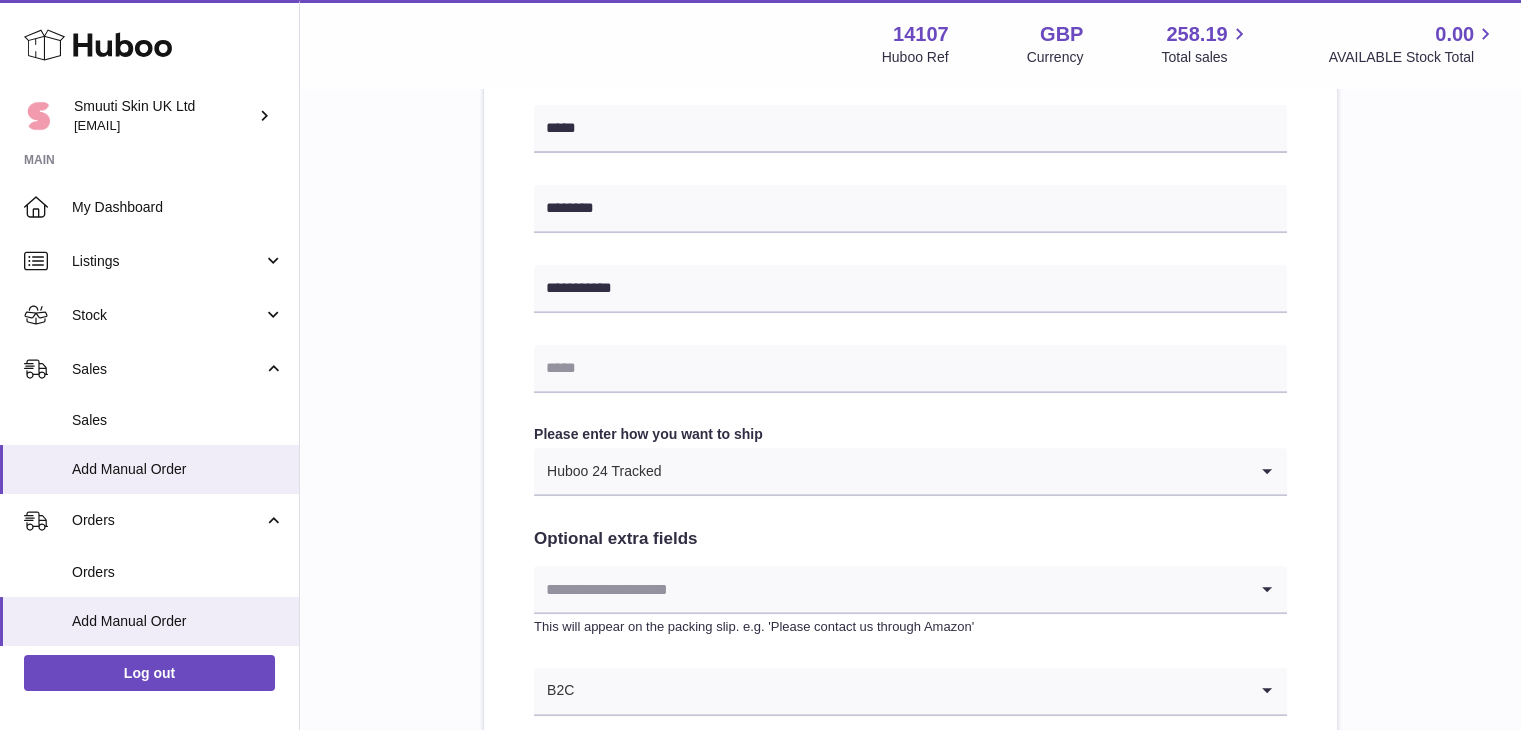 click on "**********" at bounding box center [910, 206] 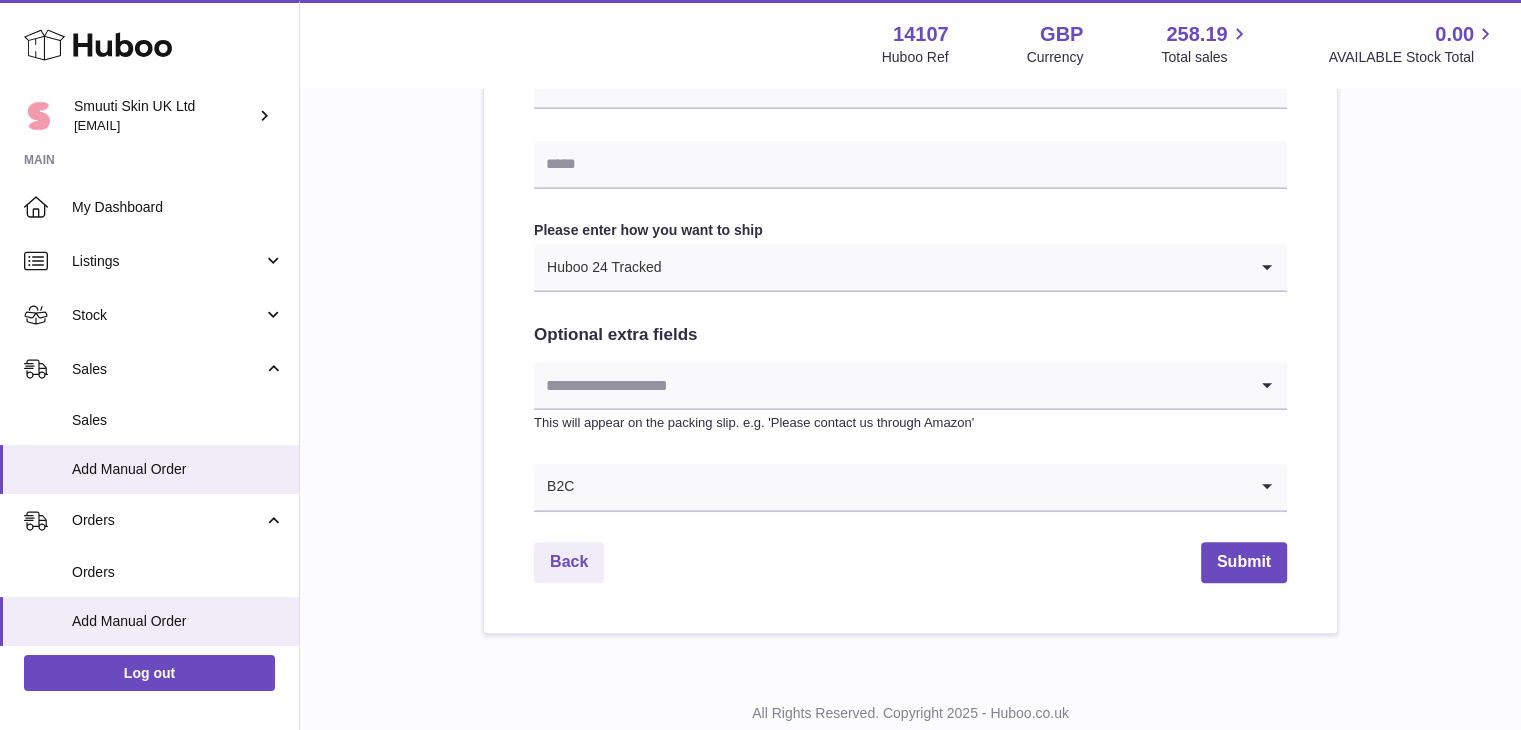 scroll, scrollTop: 998, scrollLeft: 0, axis: vertical 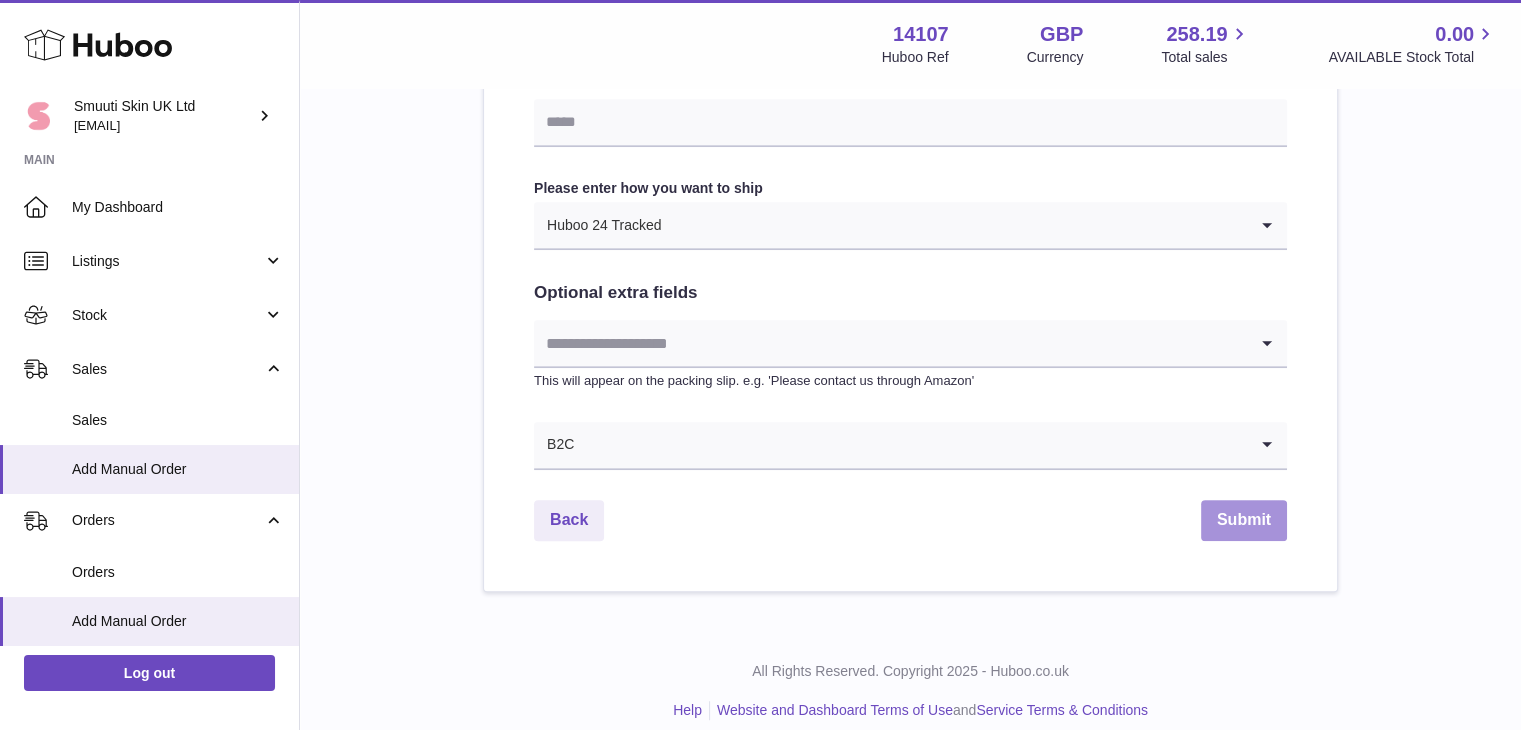 click on "Submit" at bounding box center (1244, 520) 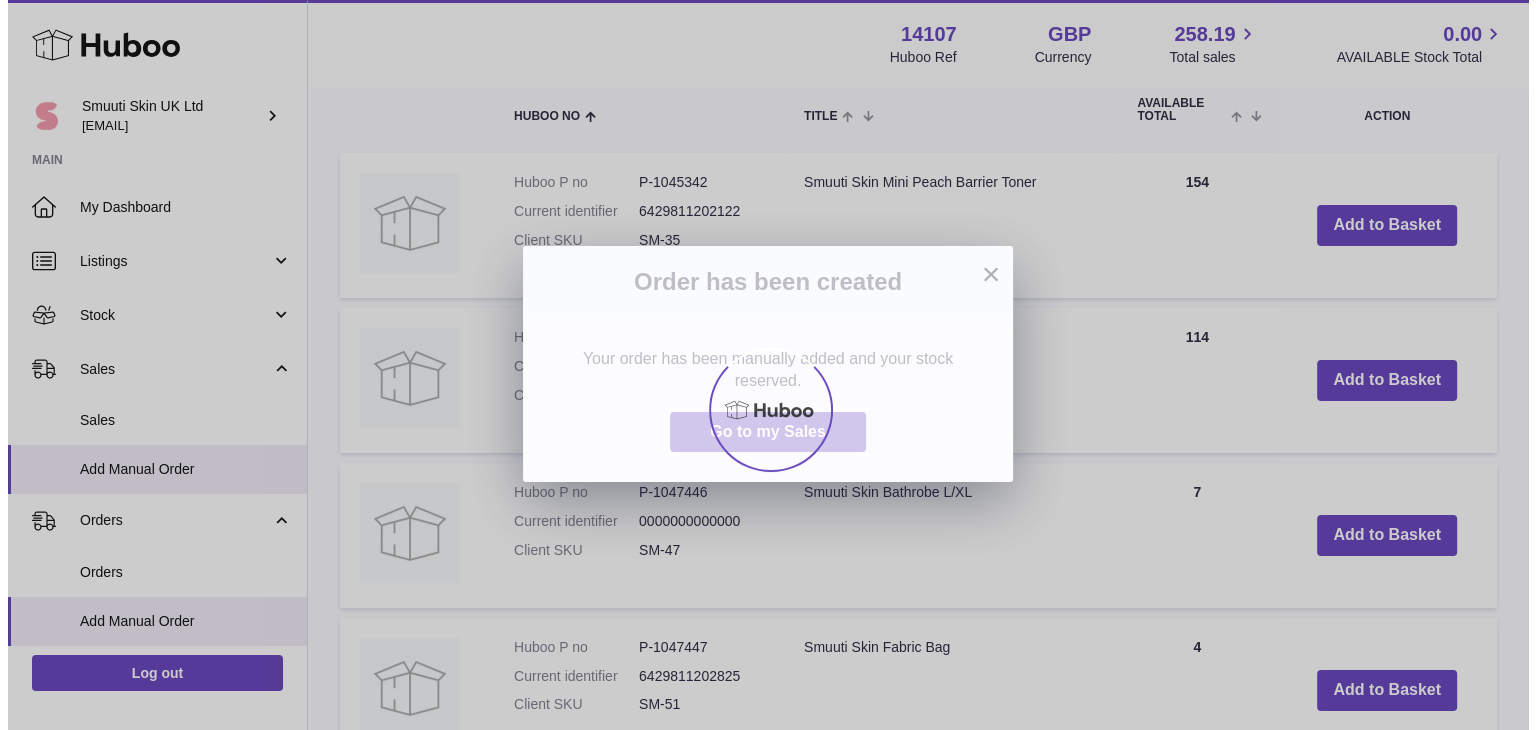 scroll, scrollTop: 0, scrollLeft: 0, axis: both 